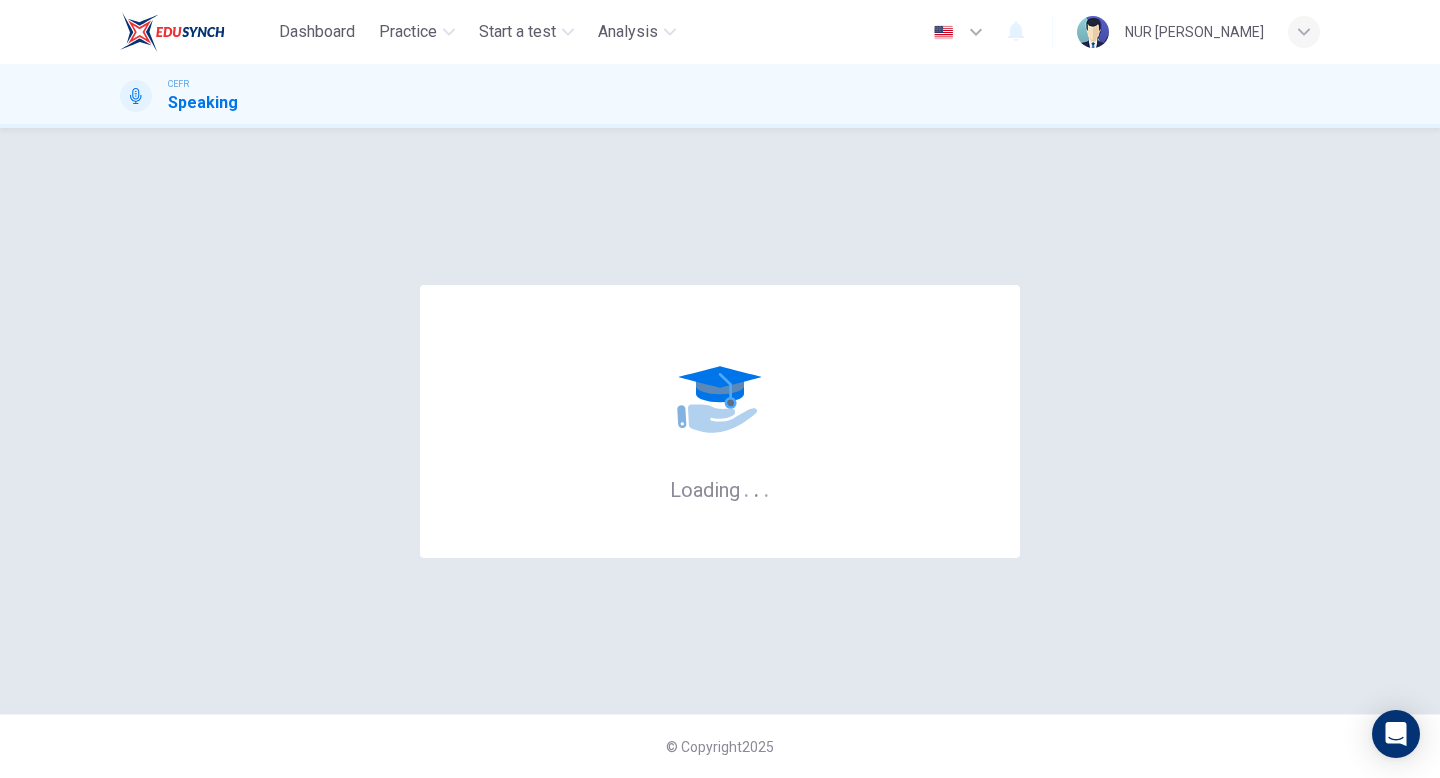 scroll, scrollTop: 0, scrollLeft: 0, axis: both 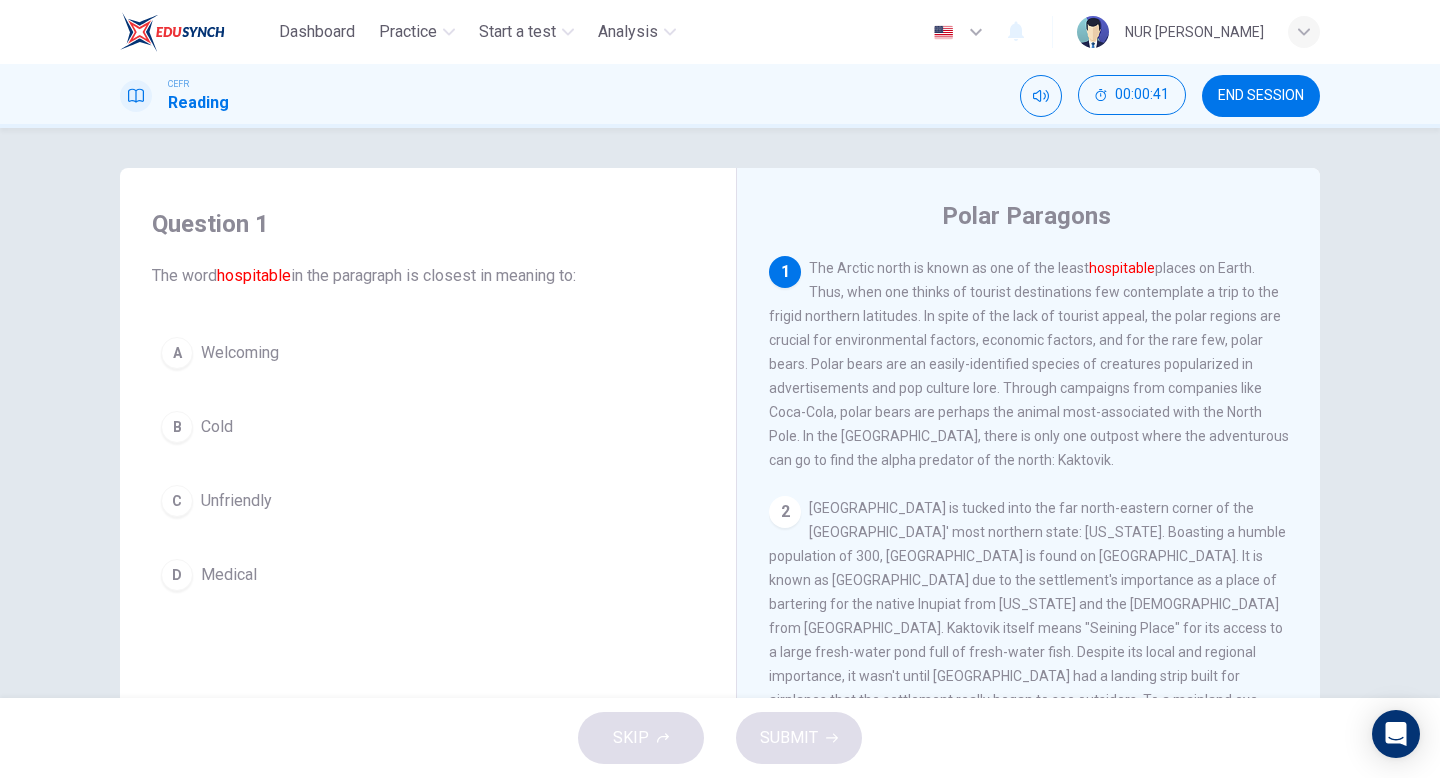 click on "Welcoming" at bounding box center [240, 353] 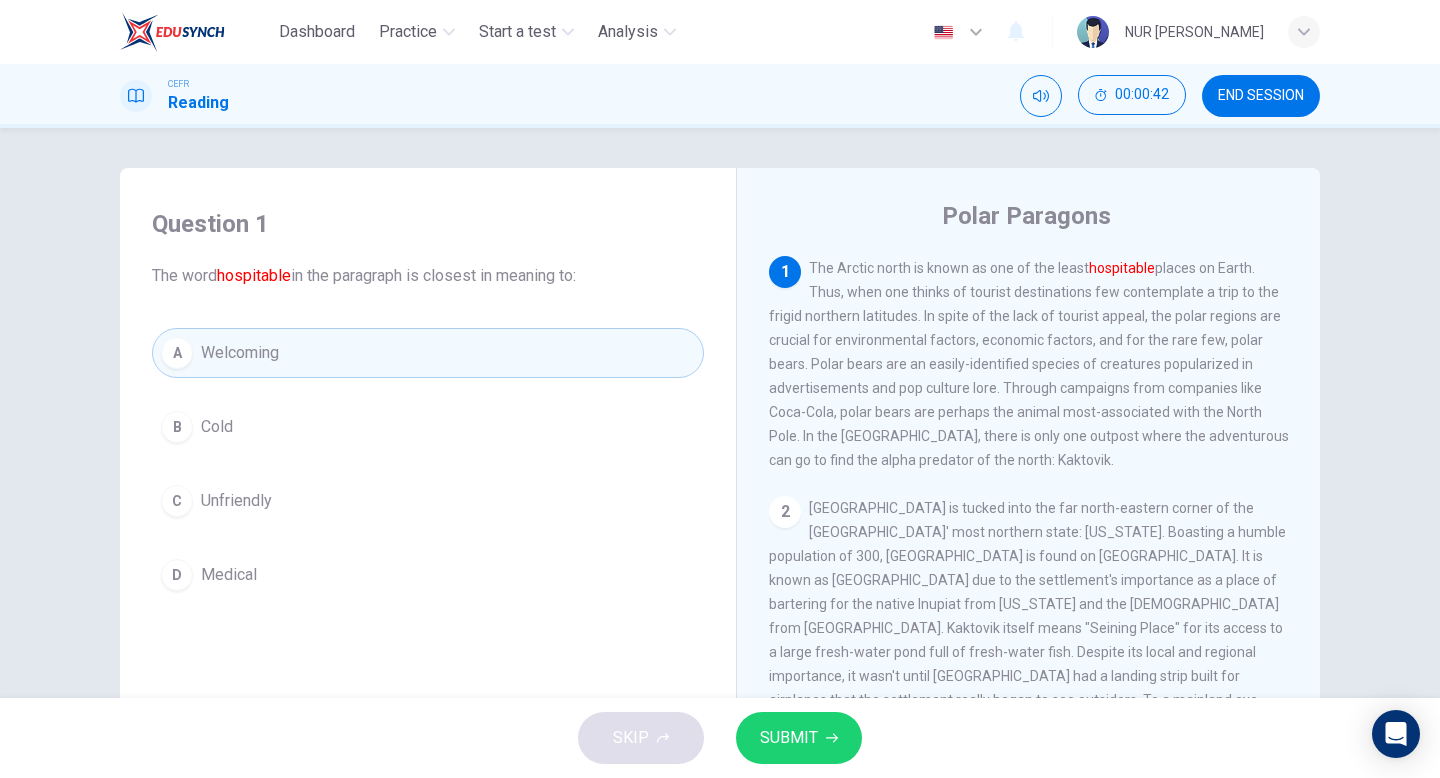 click on "SUBMIT" at bounding box center [799, 738] 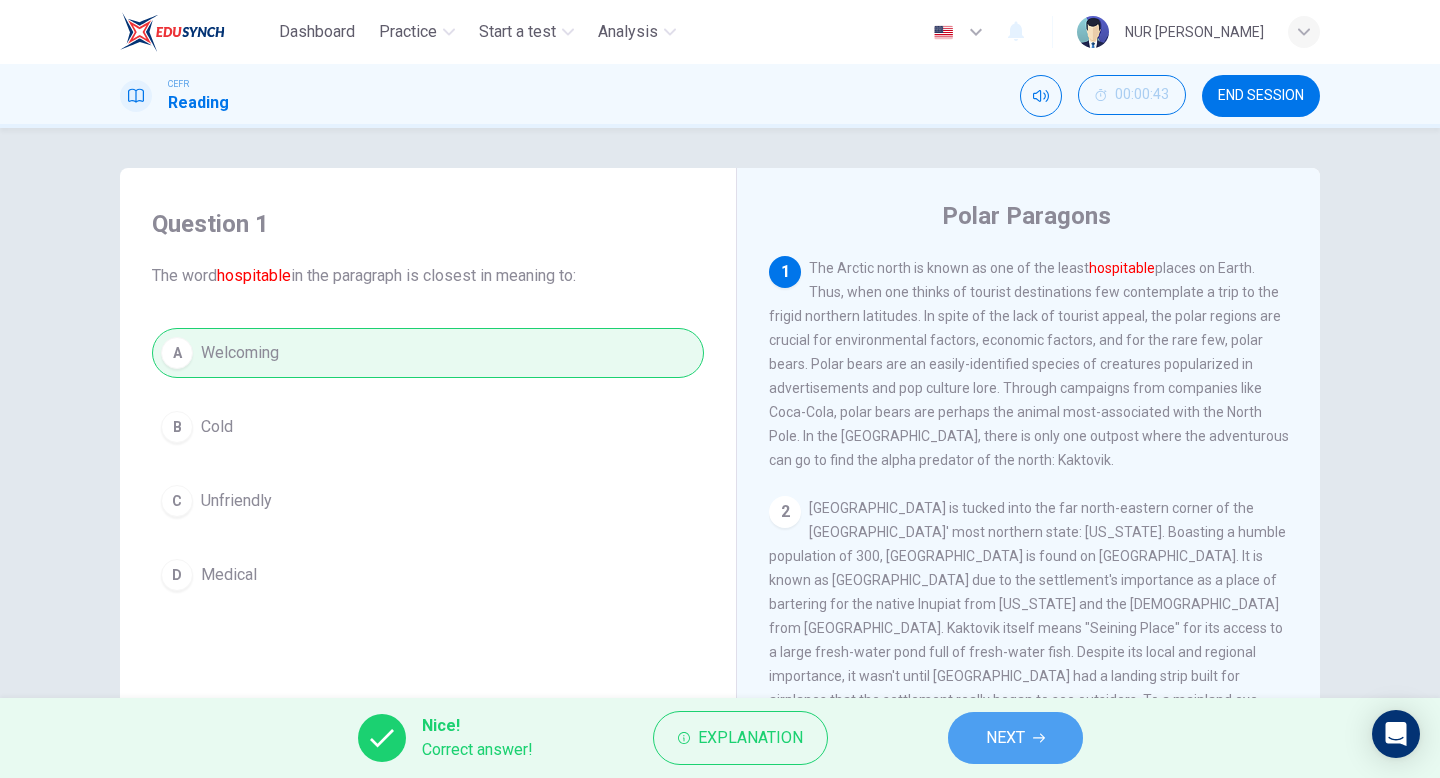 click on "NEXT" at bounding box center (1015, 738) 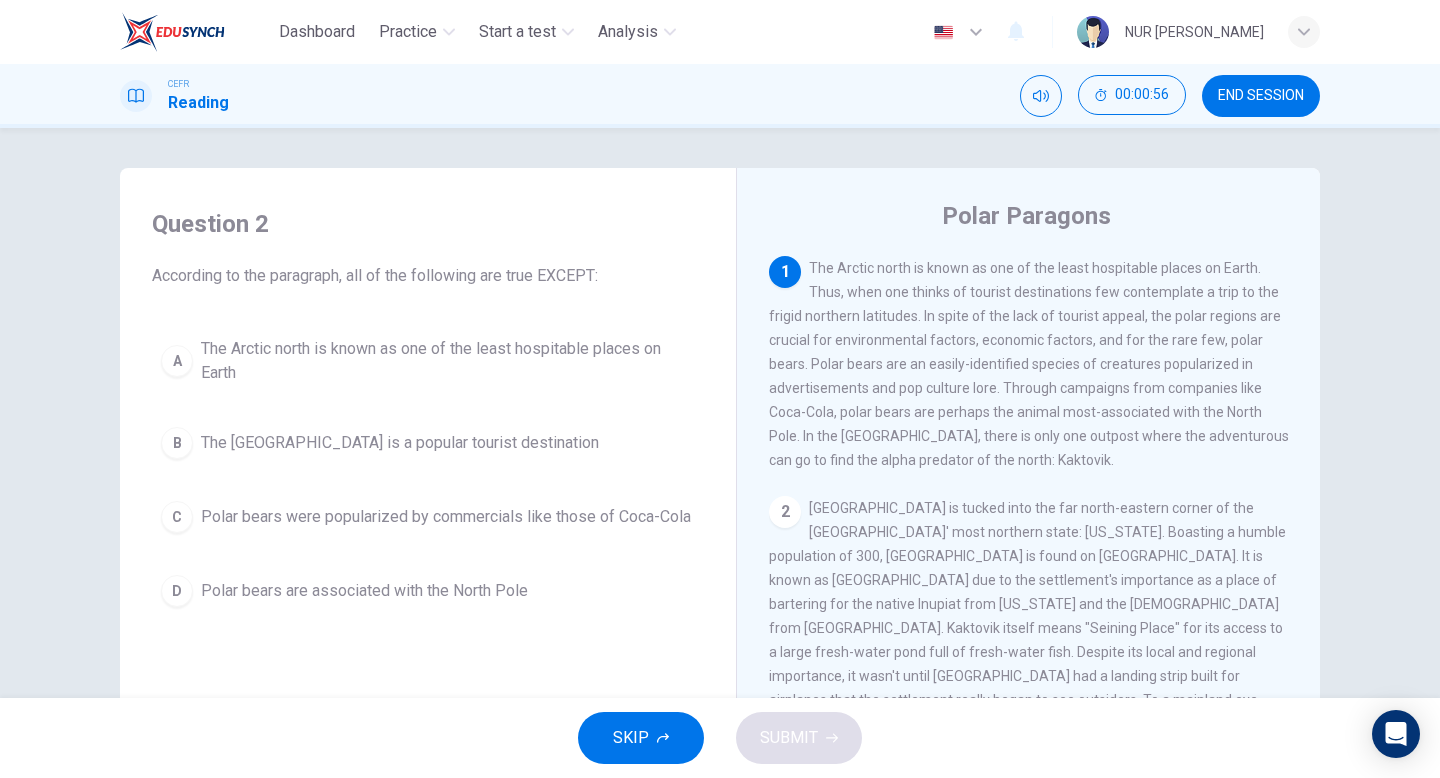click on "The North Pole is a popular tourist destination" at bounding box center [400, 443] 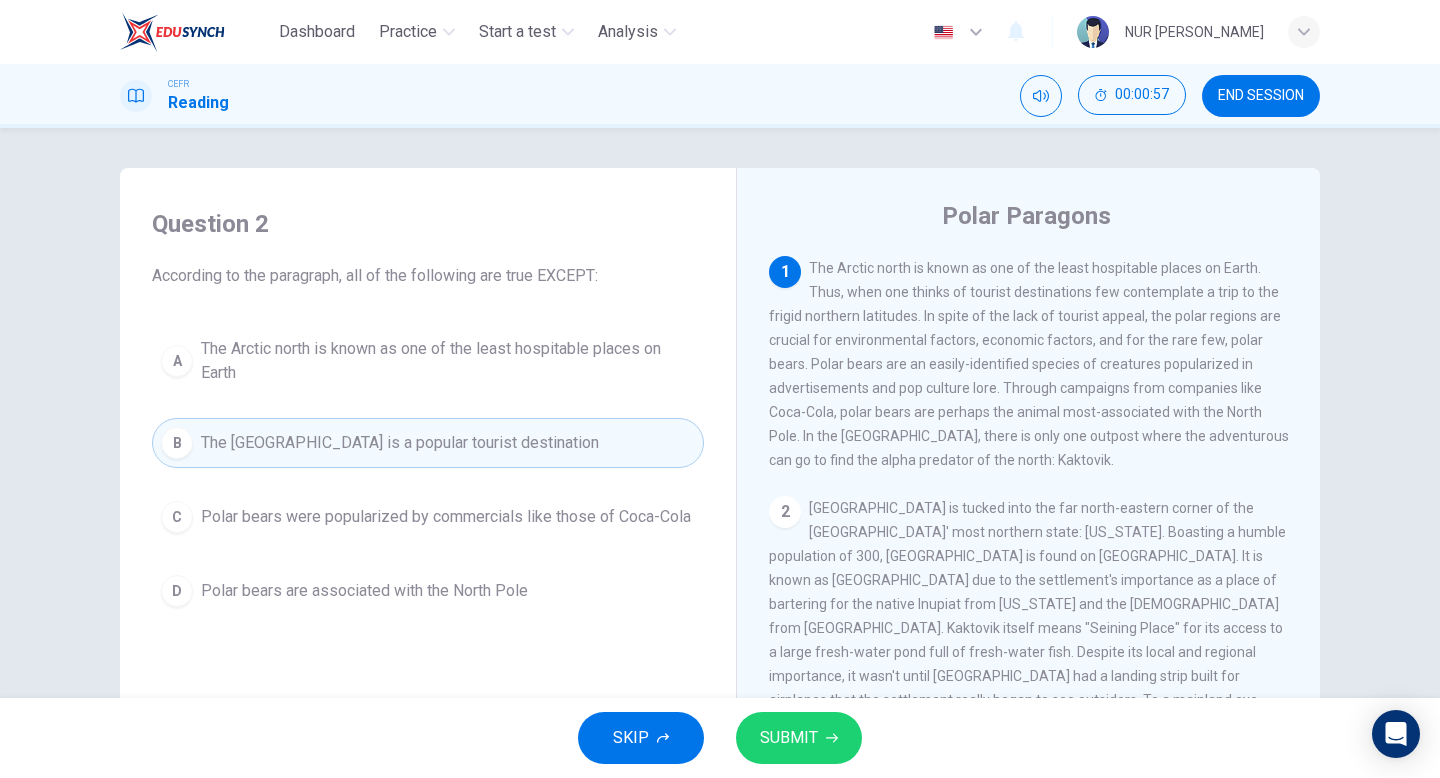 click on "SKIP SUBMIT" at bounding box center (720, 738) 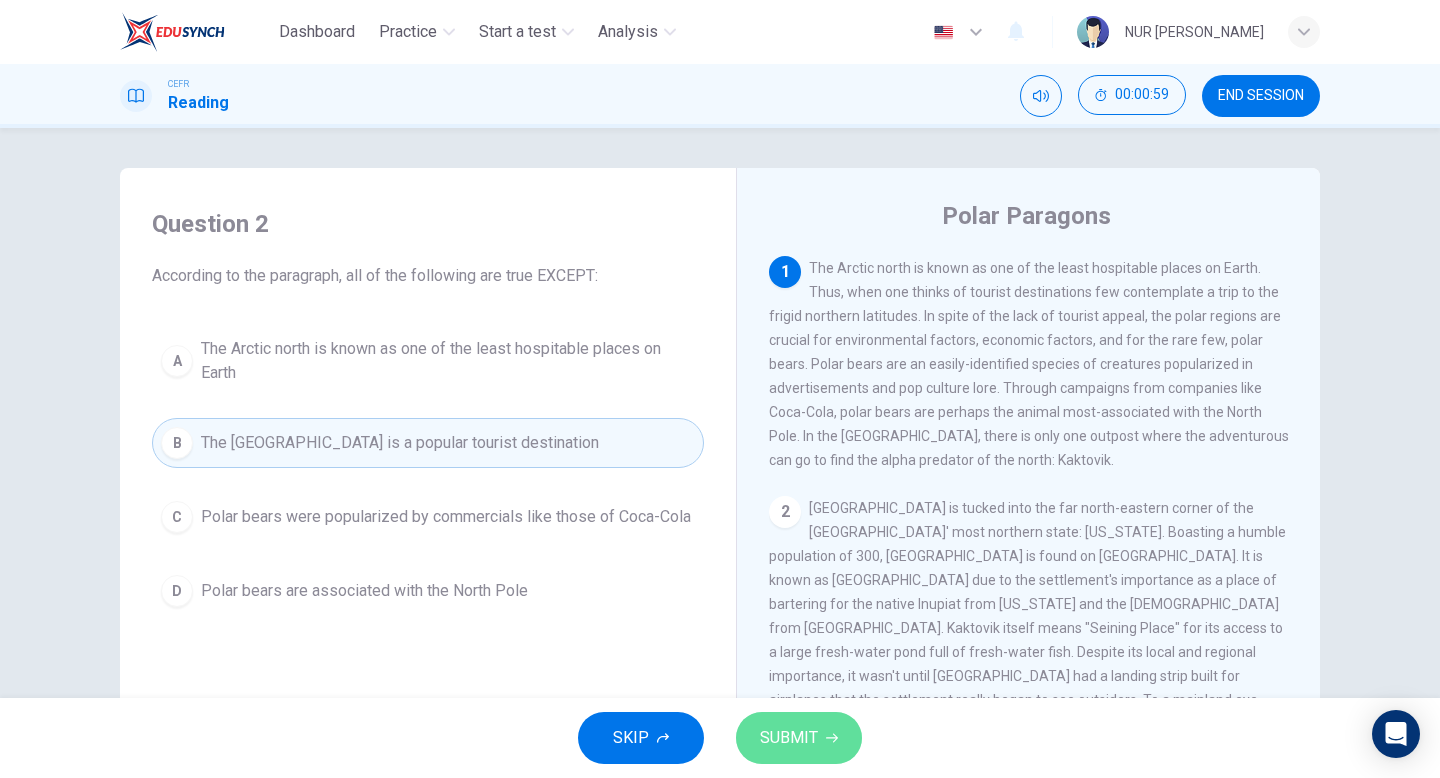click on "SUBMIT" at bounding box center (799, 738) 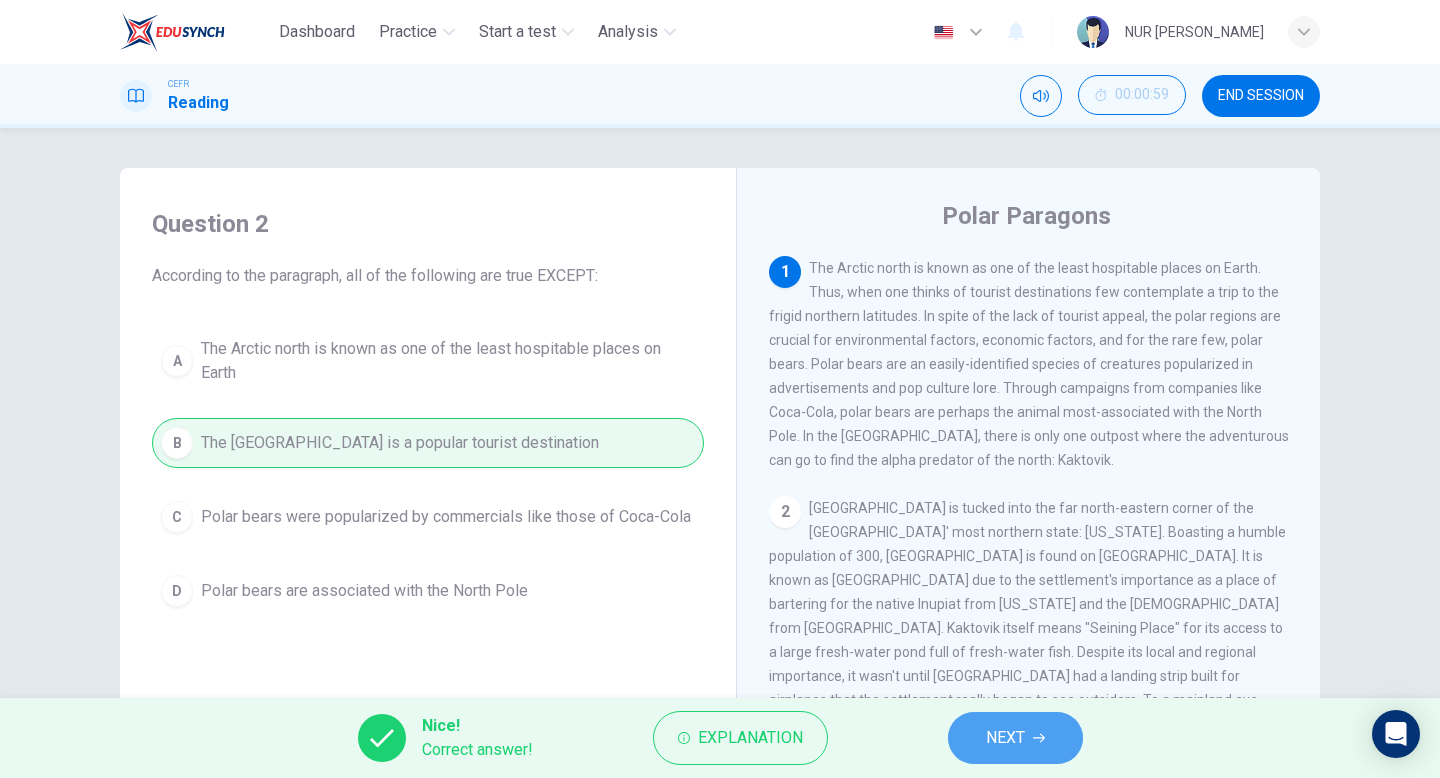 click on "NEXT" at bounding box center (1005, 738) 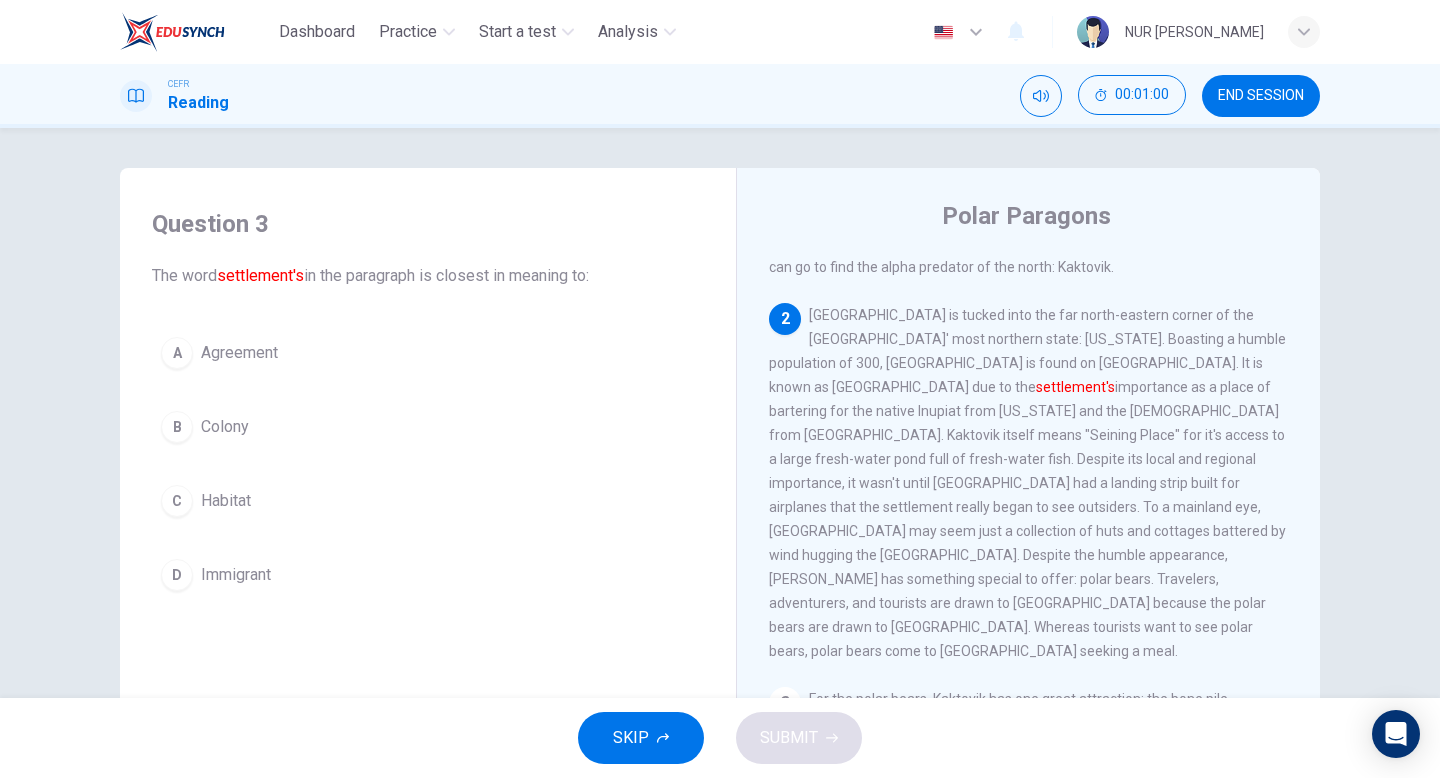 scroll, scrollTop: 212, scrollLeft: 0, axis: vertical 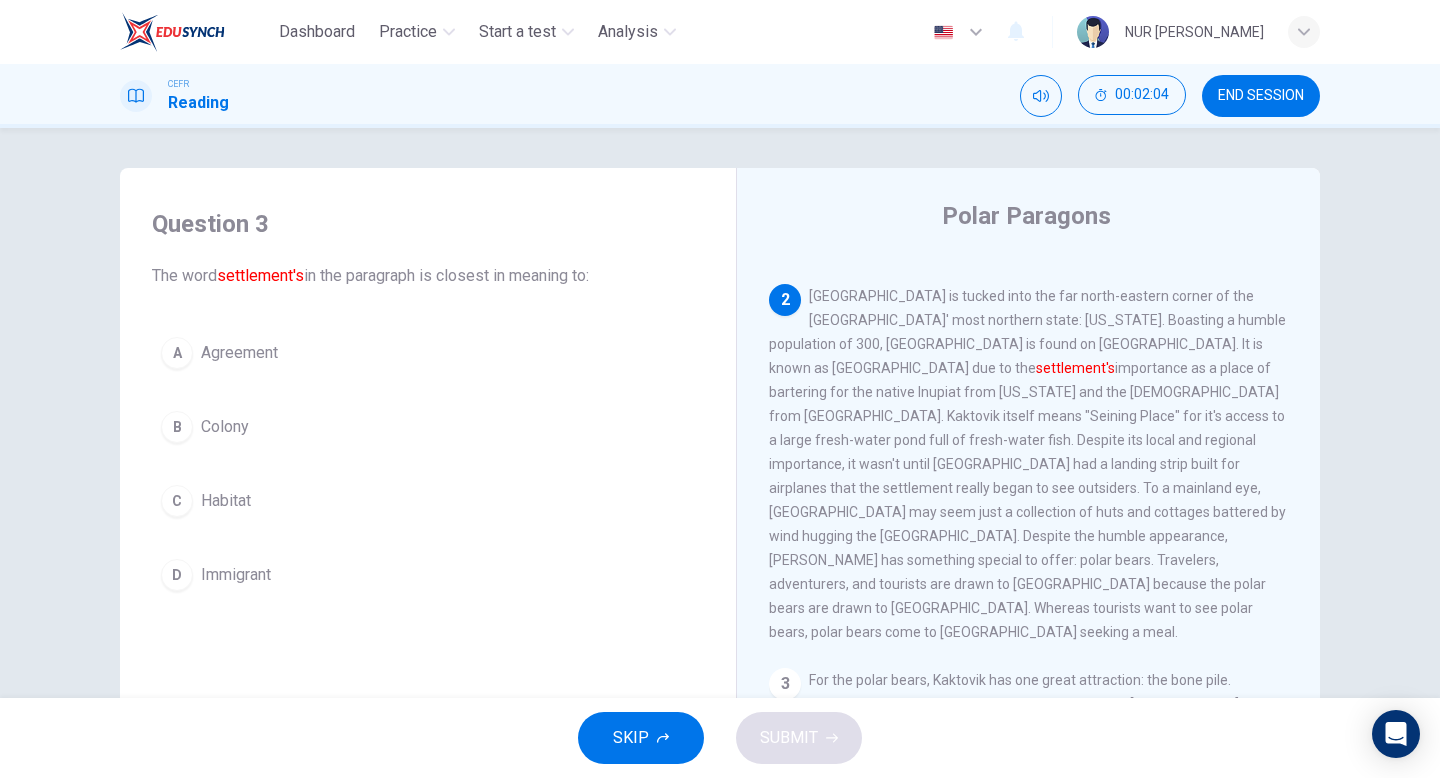 click on "Agreement" at bounding box center (239, 353) 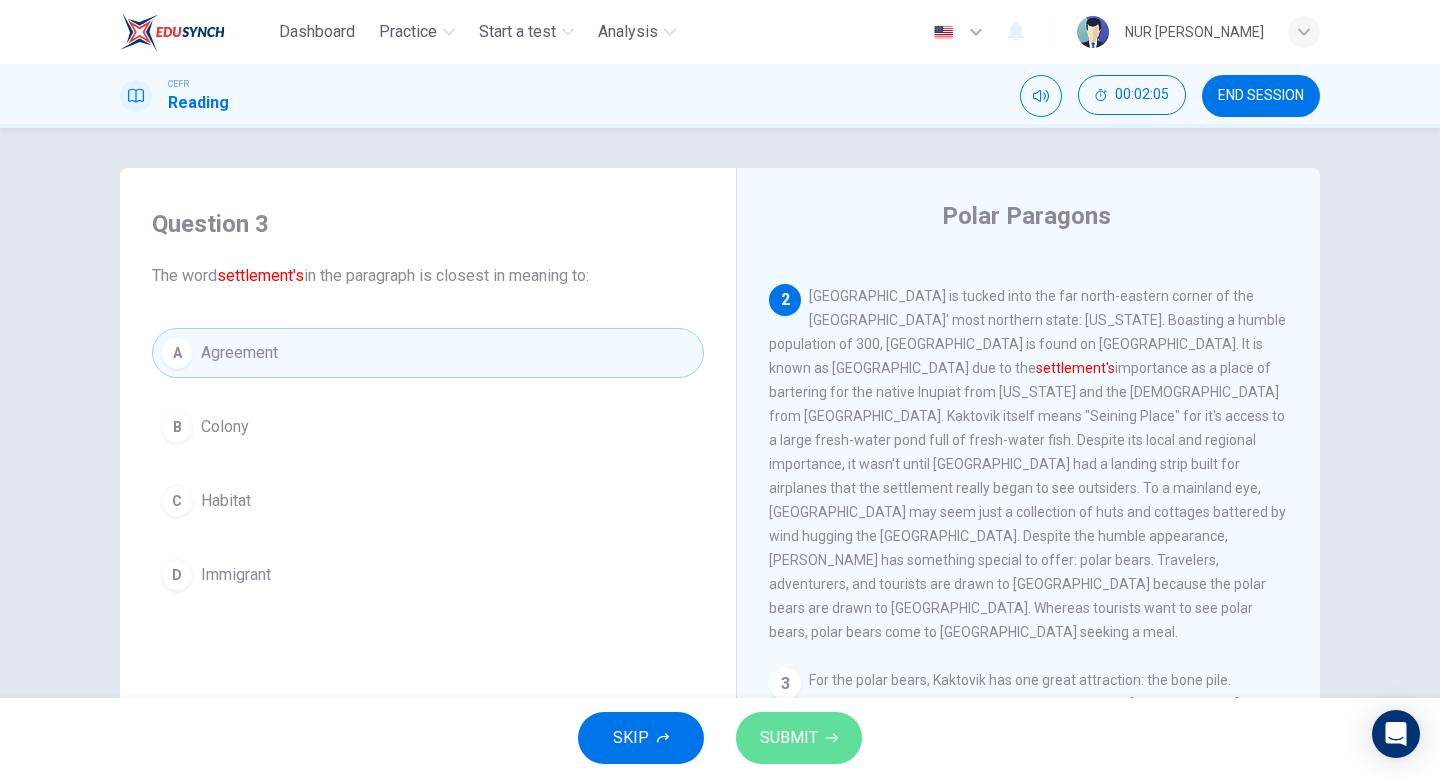 click on "SUBMIT" at bounding box center (789, 738) 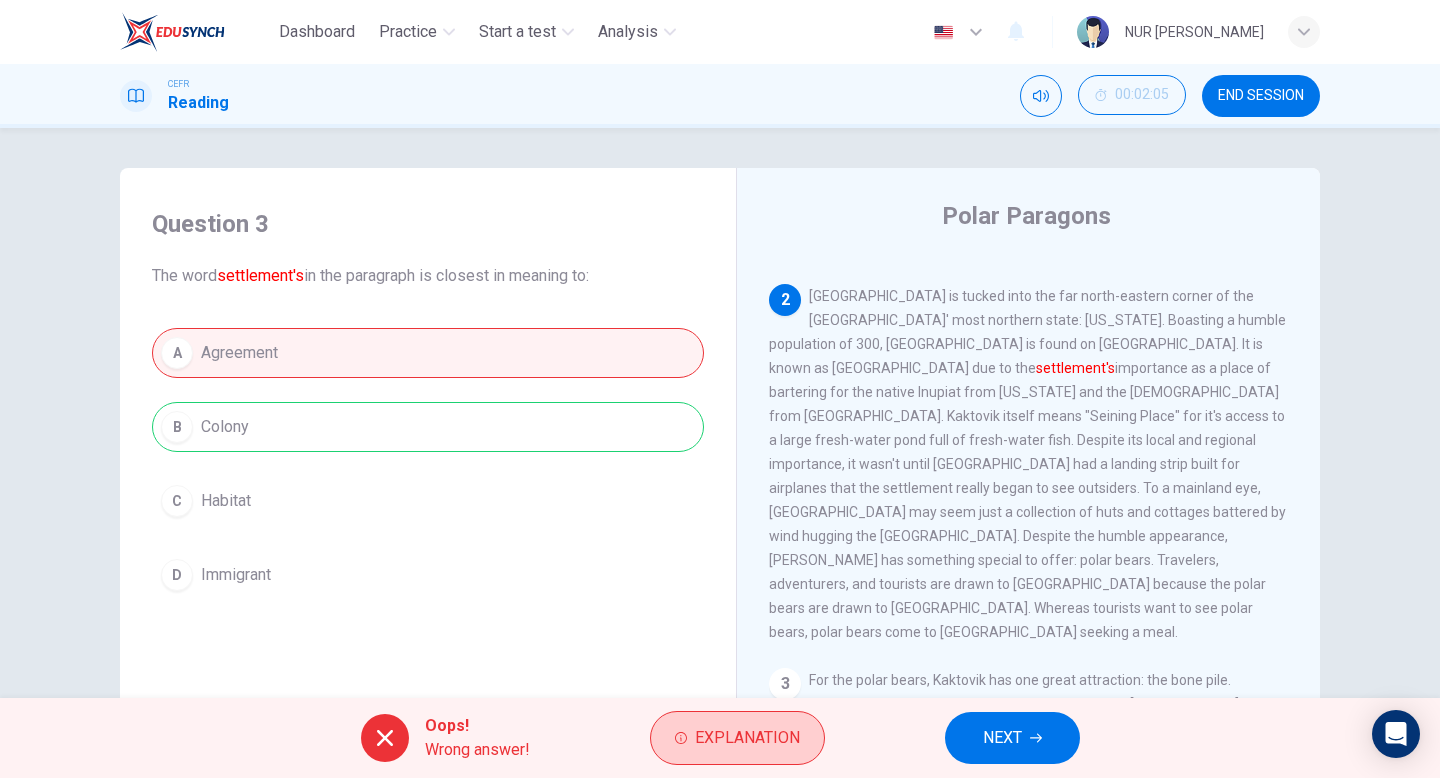 click on "Explanation" at bounding box center (747, 738) 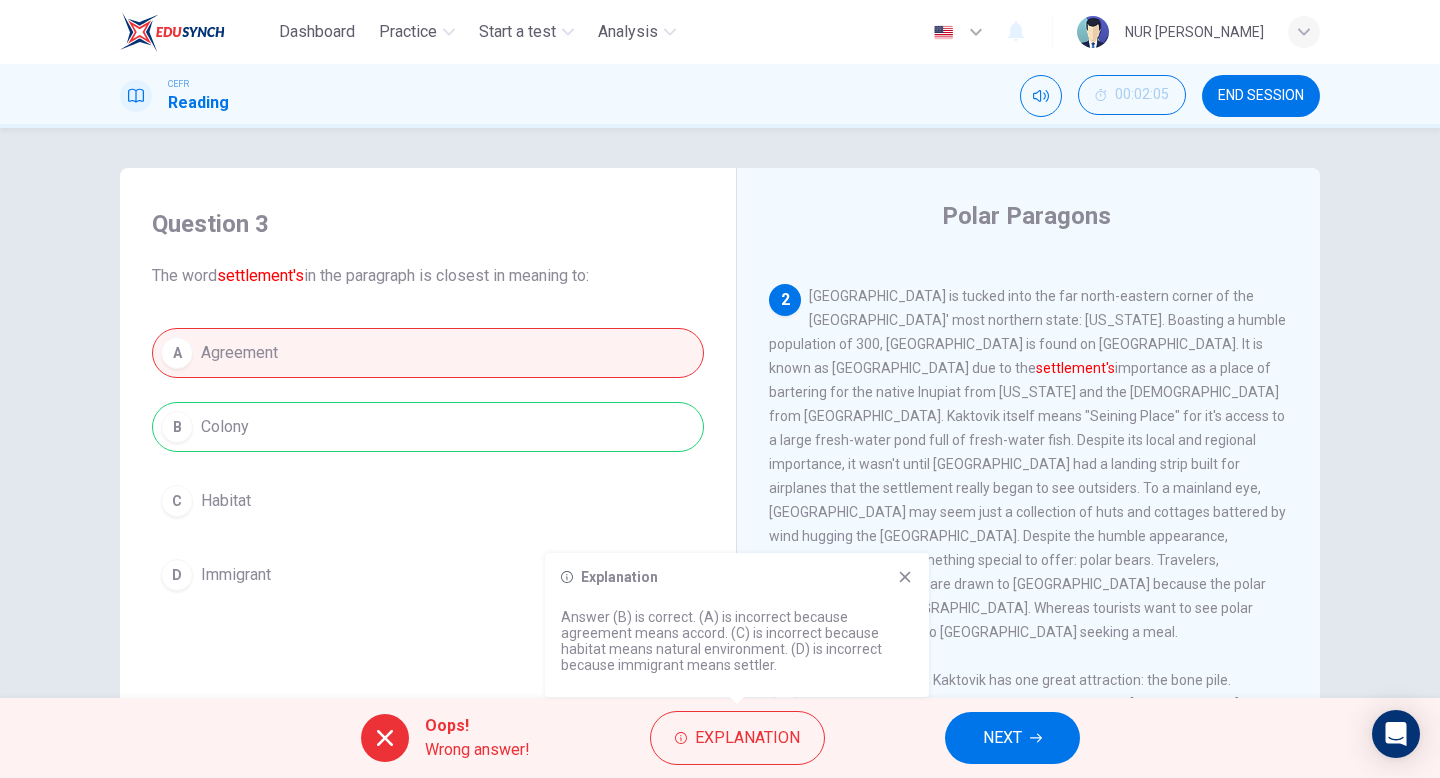click on "NEXT" at bounding box center (1002, 738) 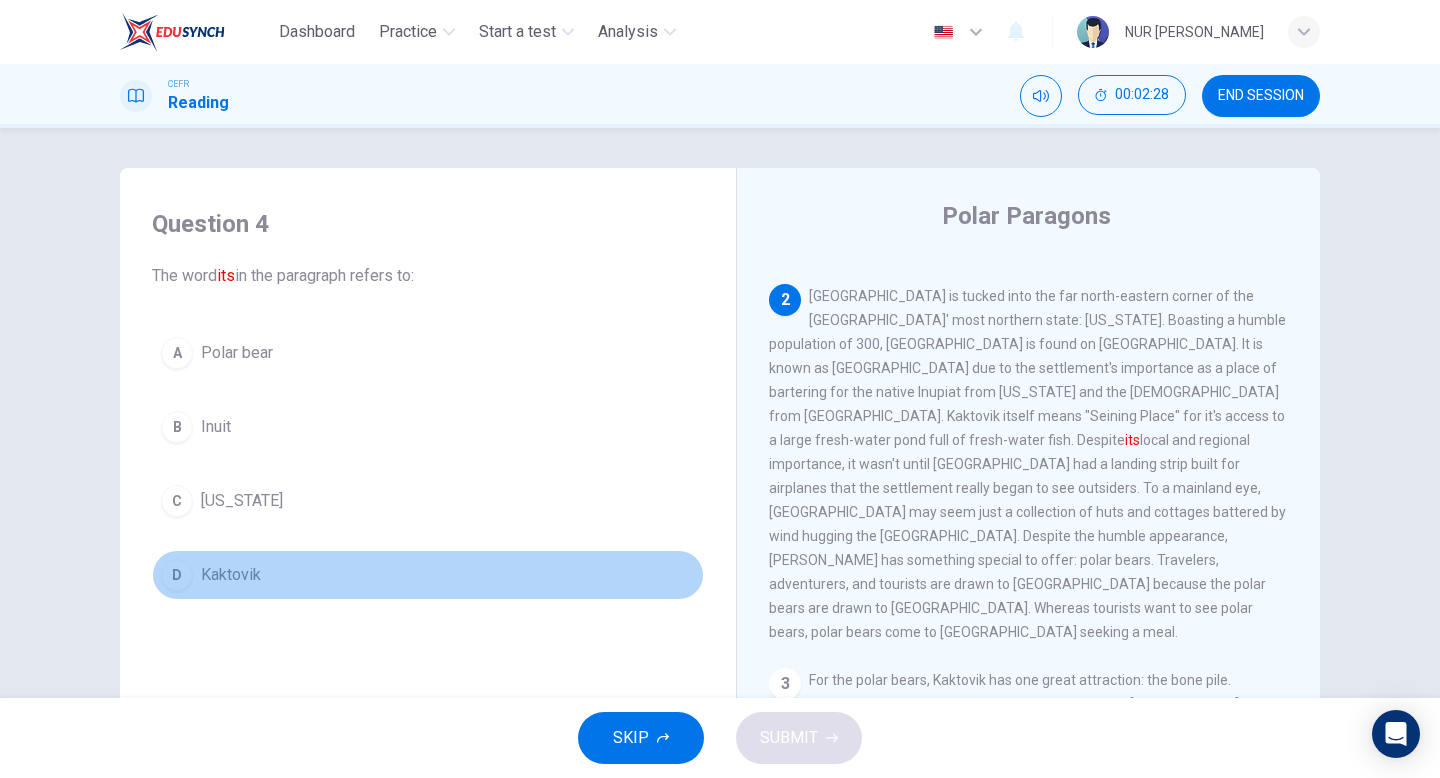 click on "D" at bounding box center [177, 575] 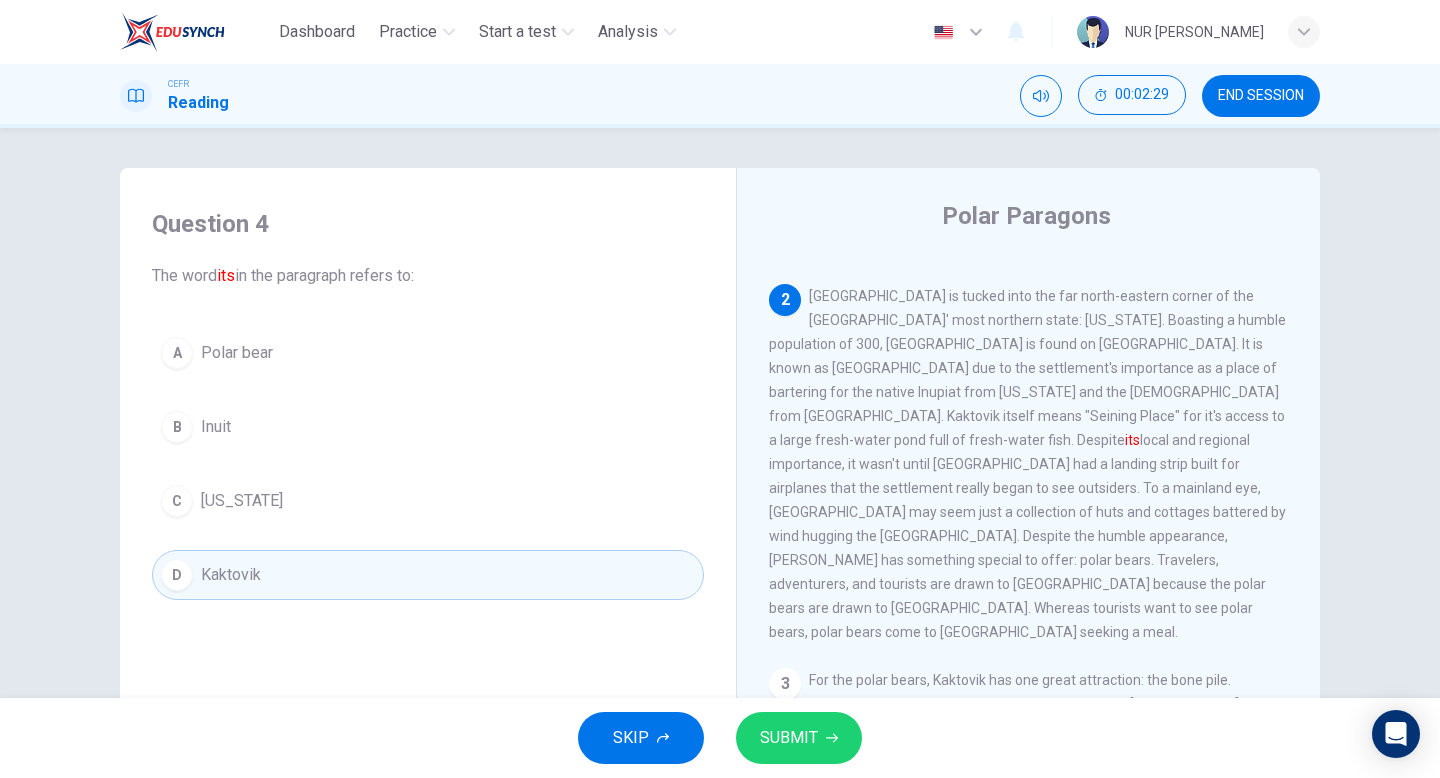 click on "SUBMIT" at bounding box center [789, 738] 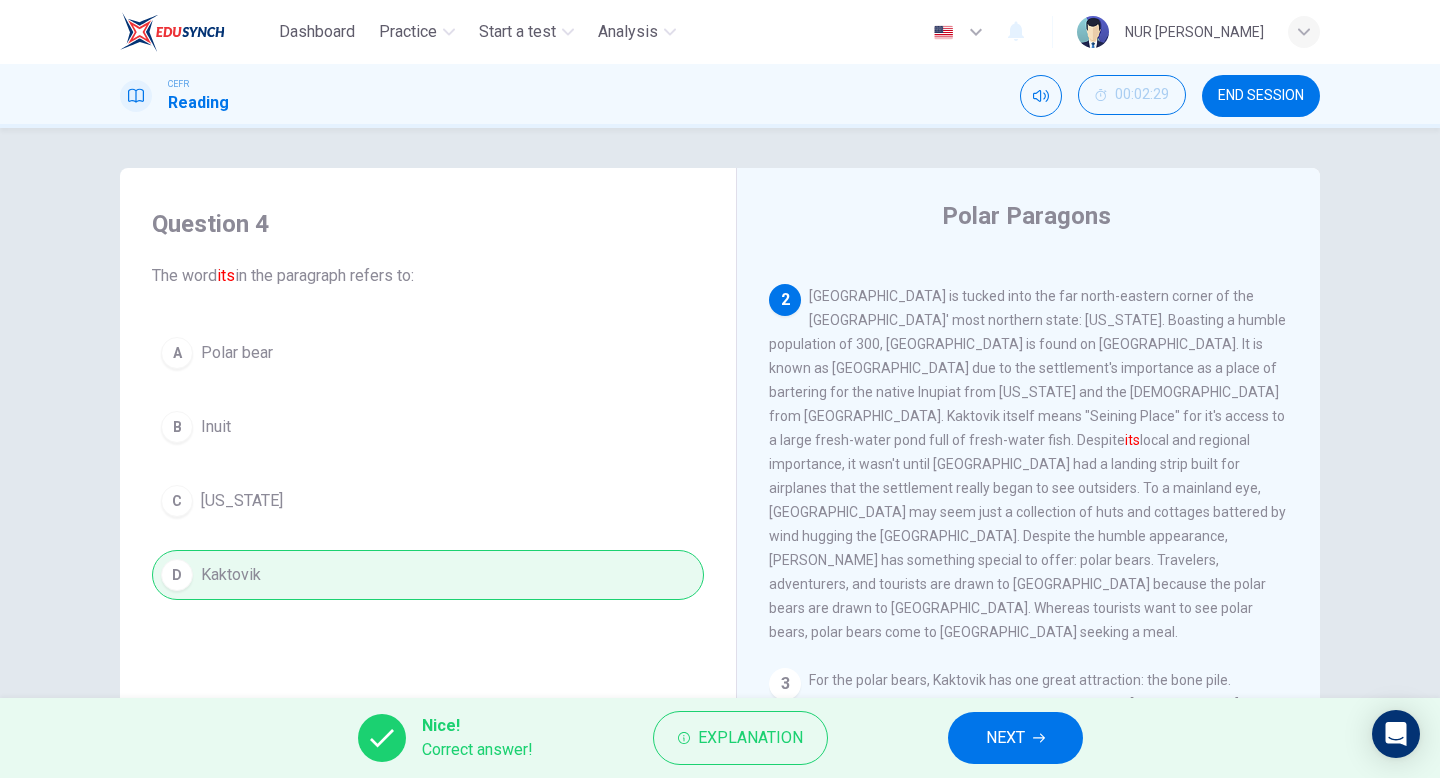 click on "NEXT" at bounding box center [1005, 738] 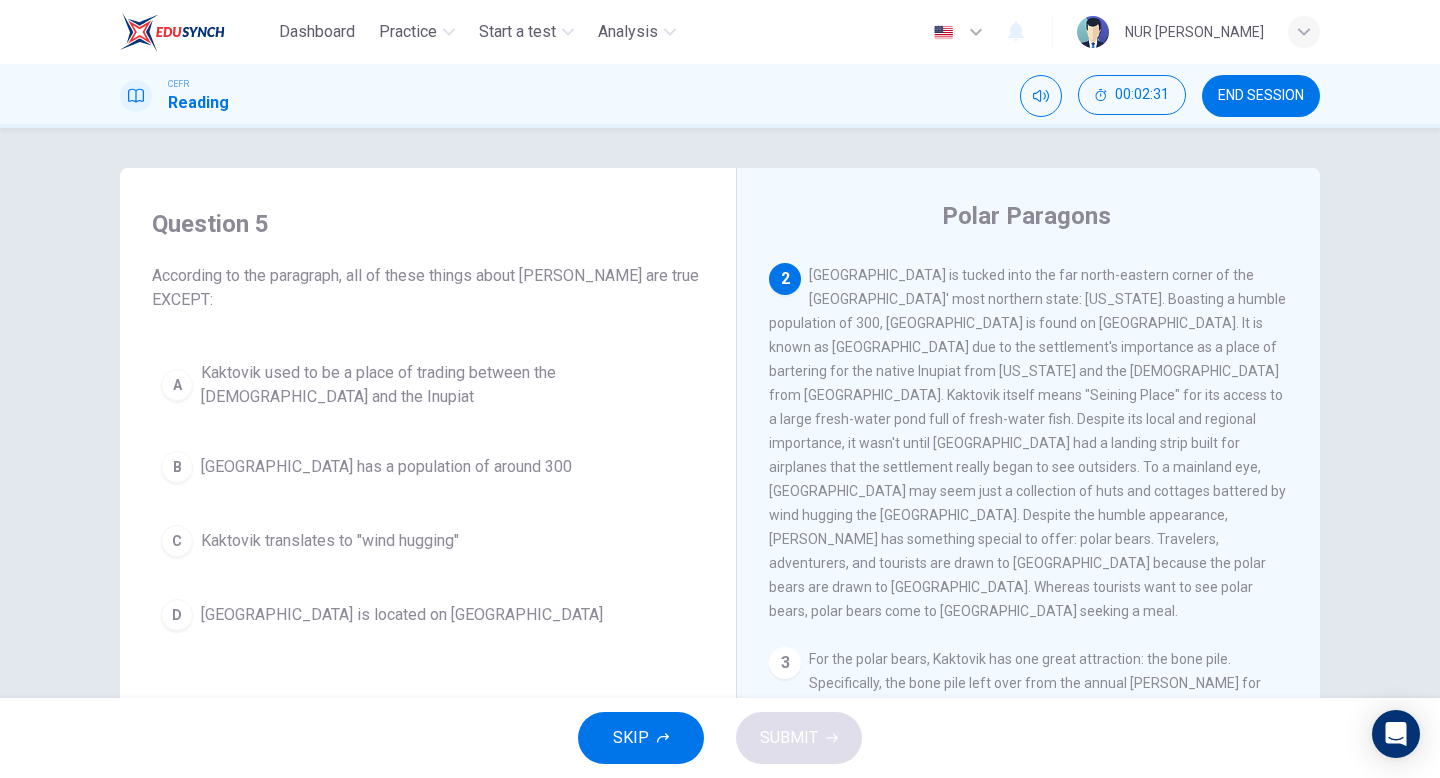 scroll, scrollTop: 237, scrollLeft: 0, axis: vertical 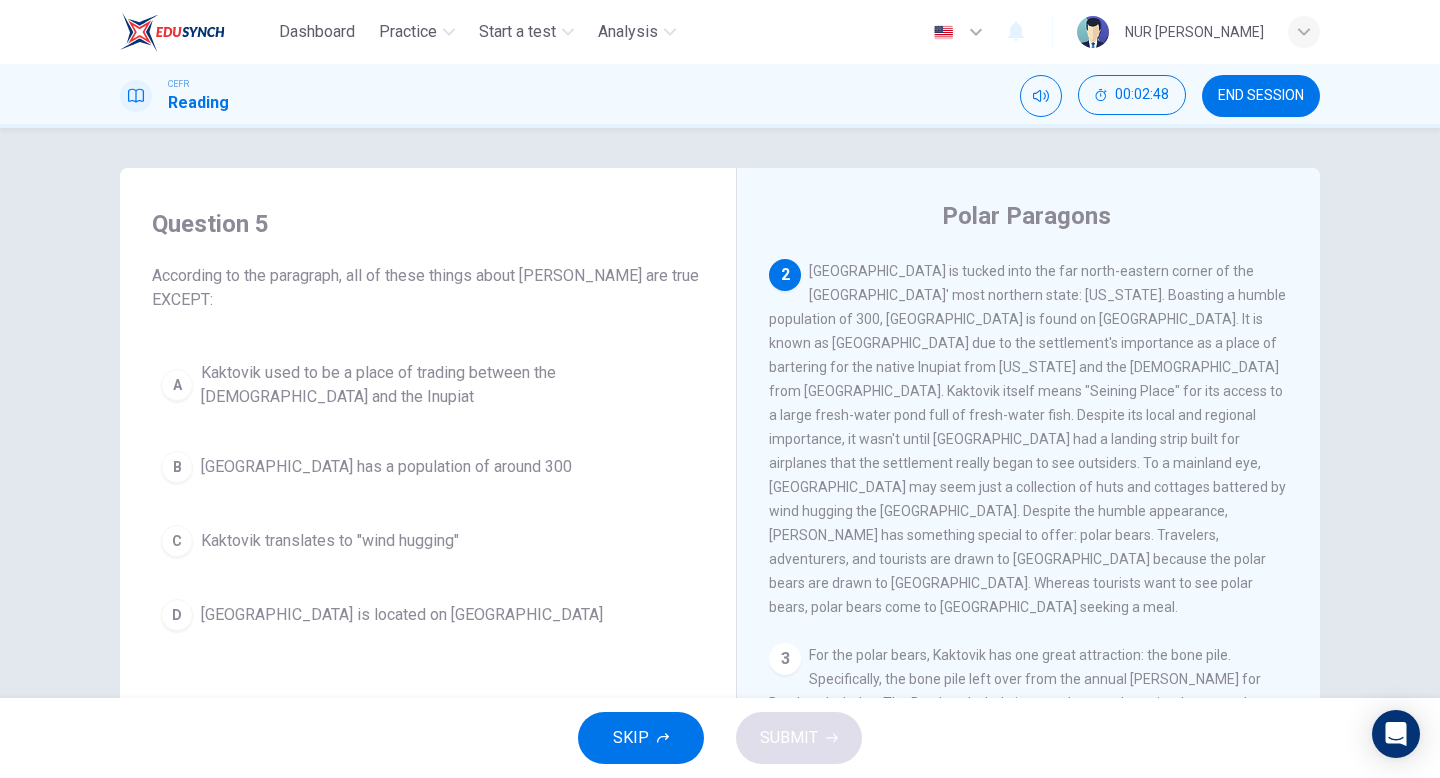 click on "Kaktovik translates to "wind hugging"" at bounding box center (330, 541) 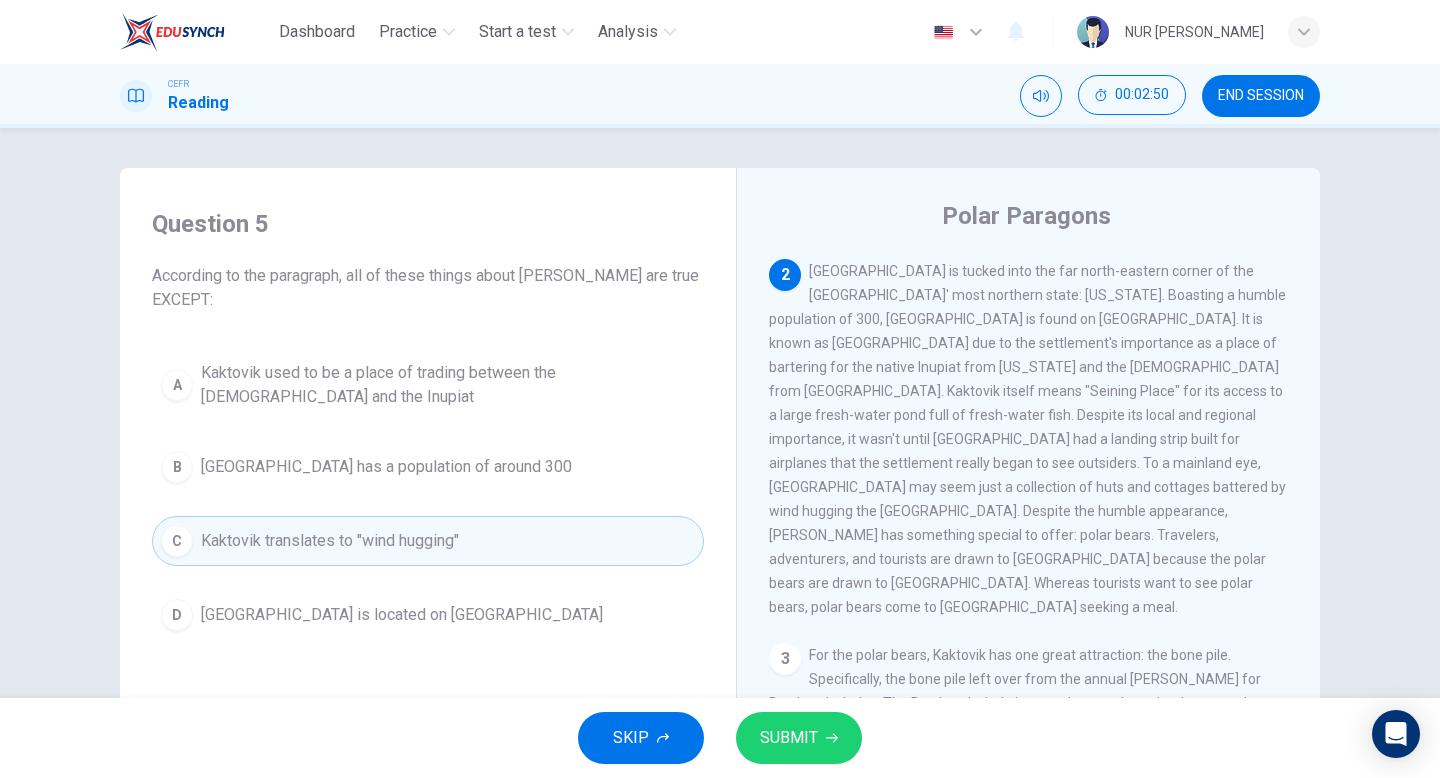 click on "SUBMIT" at bounding box center (789, 738) 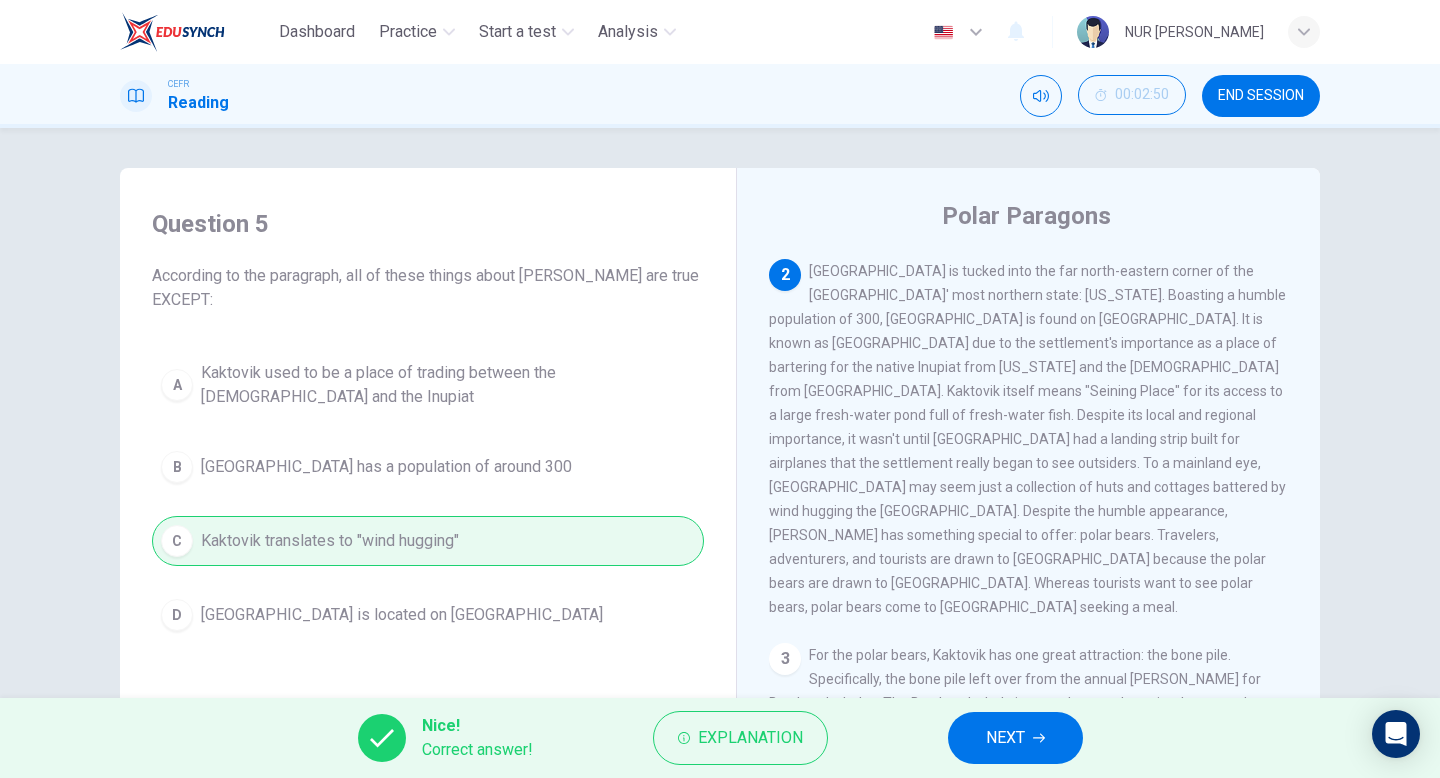 click on "NEXT" at bounding box center [1015, 738] 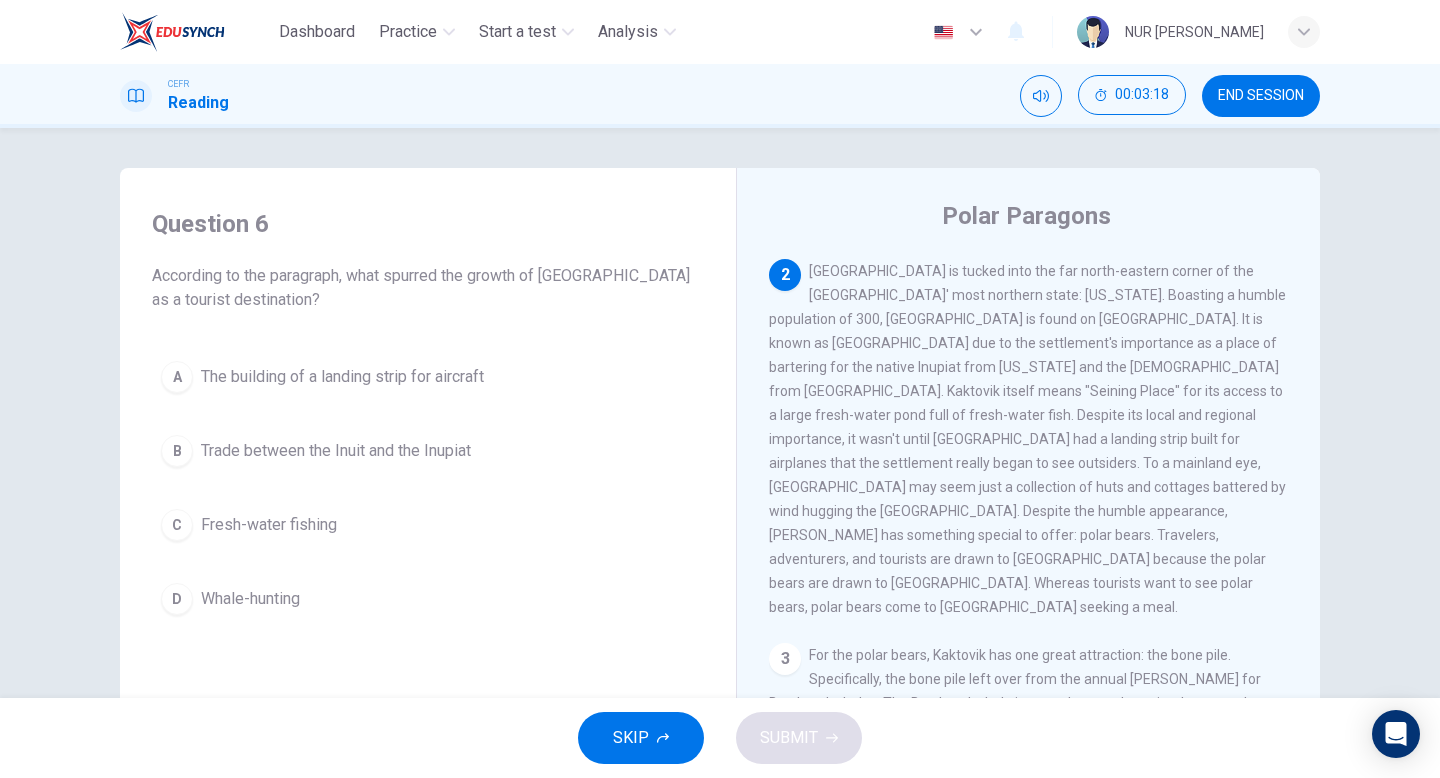 click on "The building of a landing strip for aircraft" at bounding box center [342, 377] 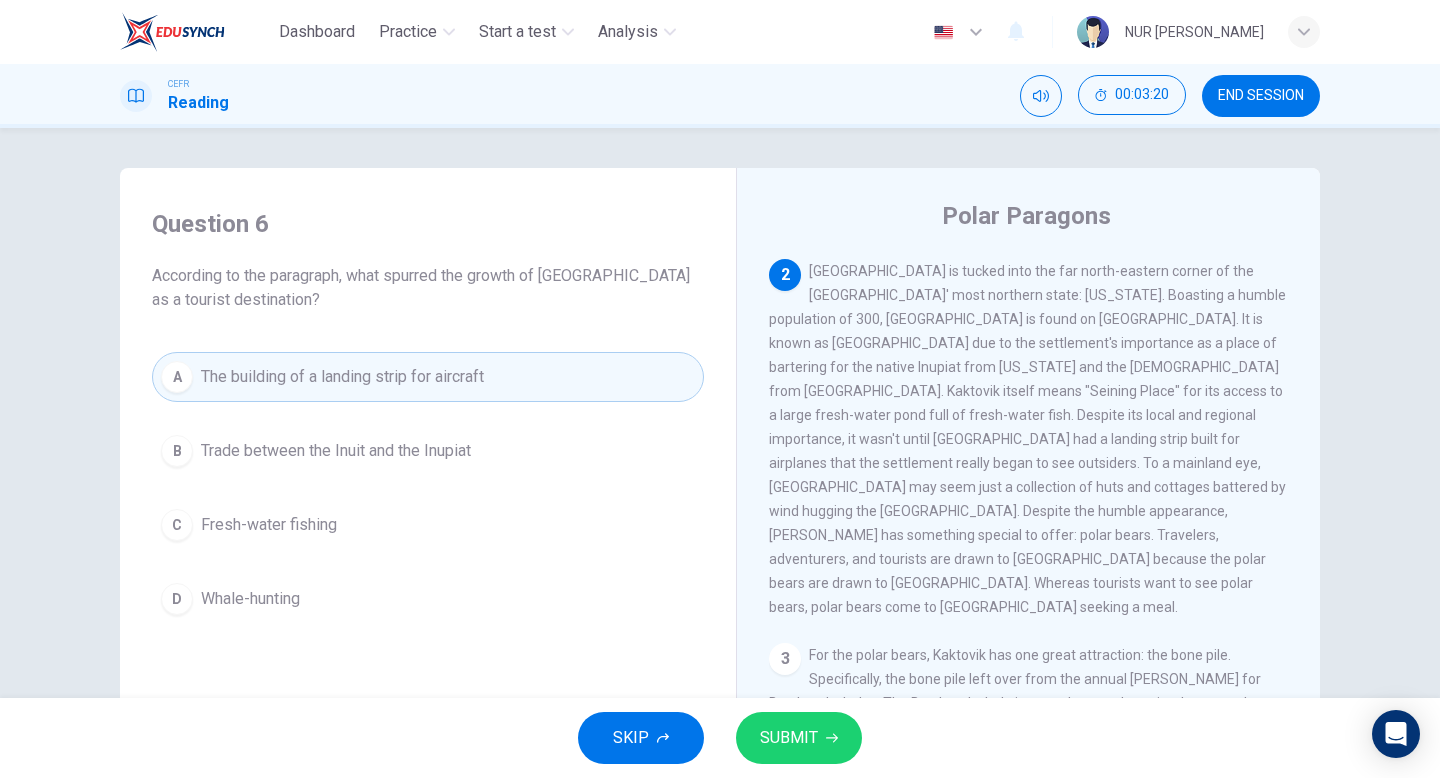 click on "SUBMIT" at bounding box center [799, 738] 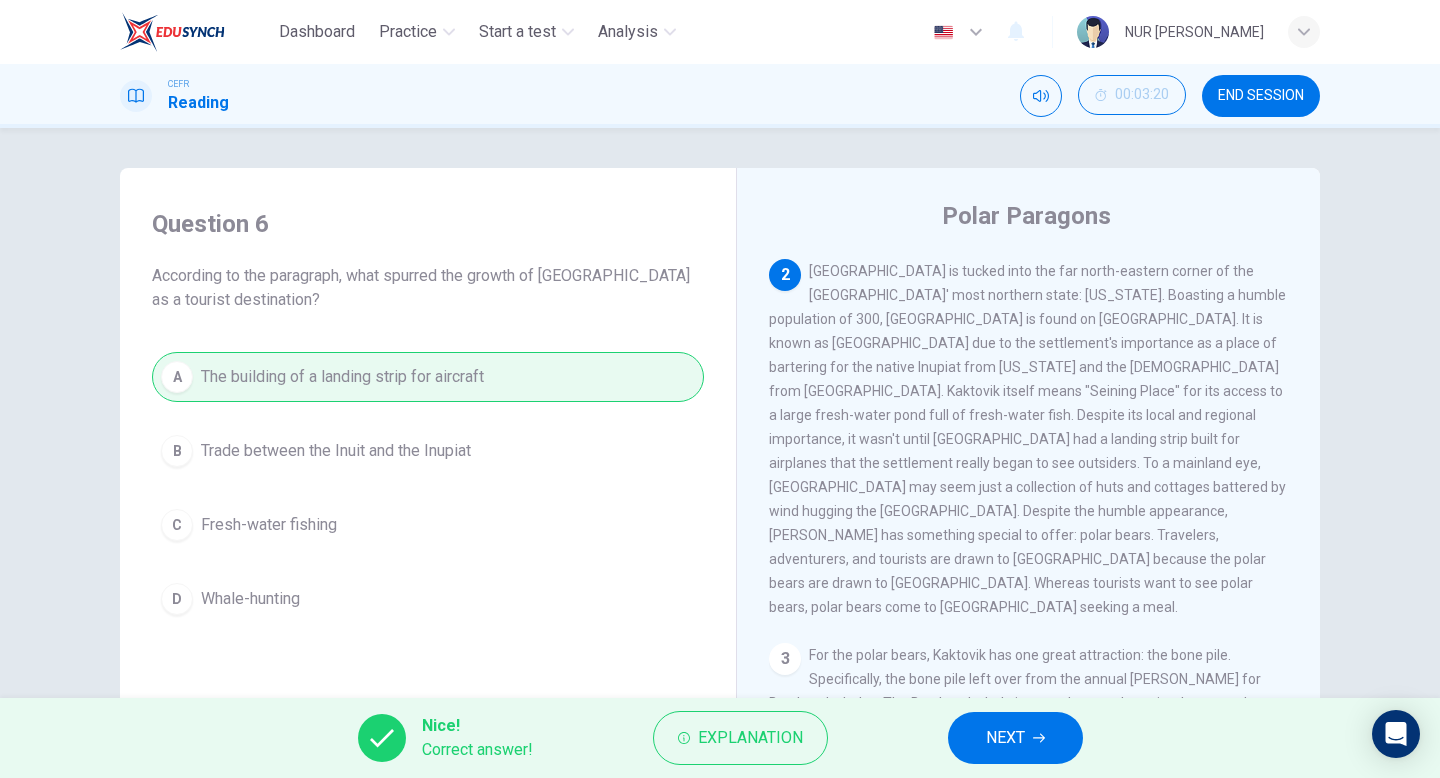 click on "NEXT" at bounding box center (1005, 738) 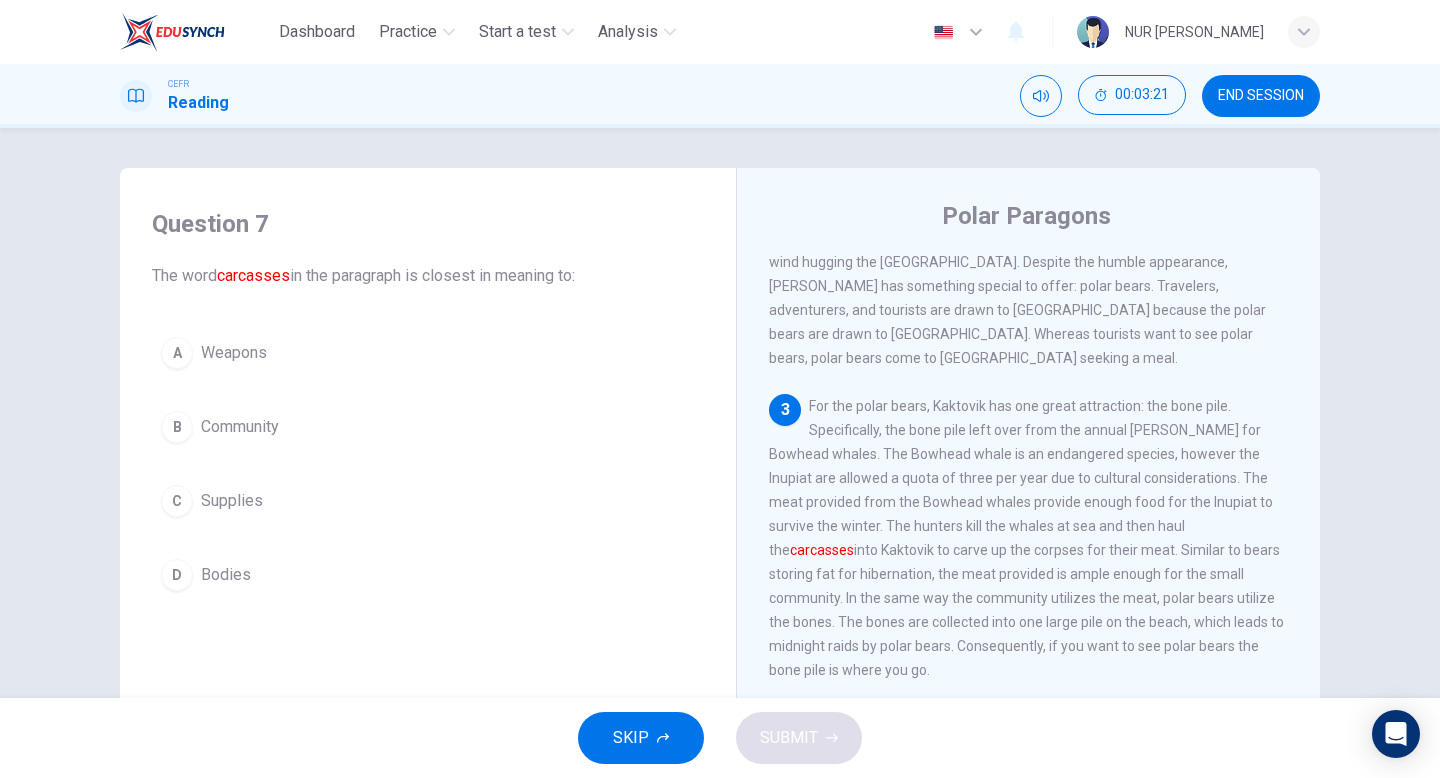 scroll, scrollTop: 493, scrollLeft: 0, axis: vertical 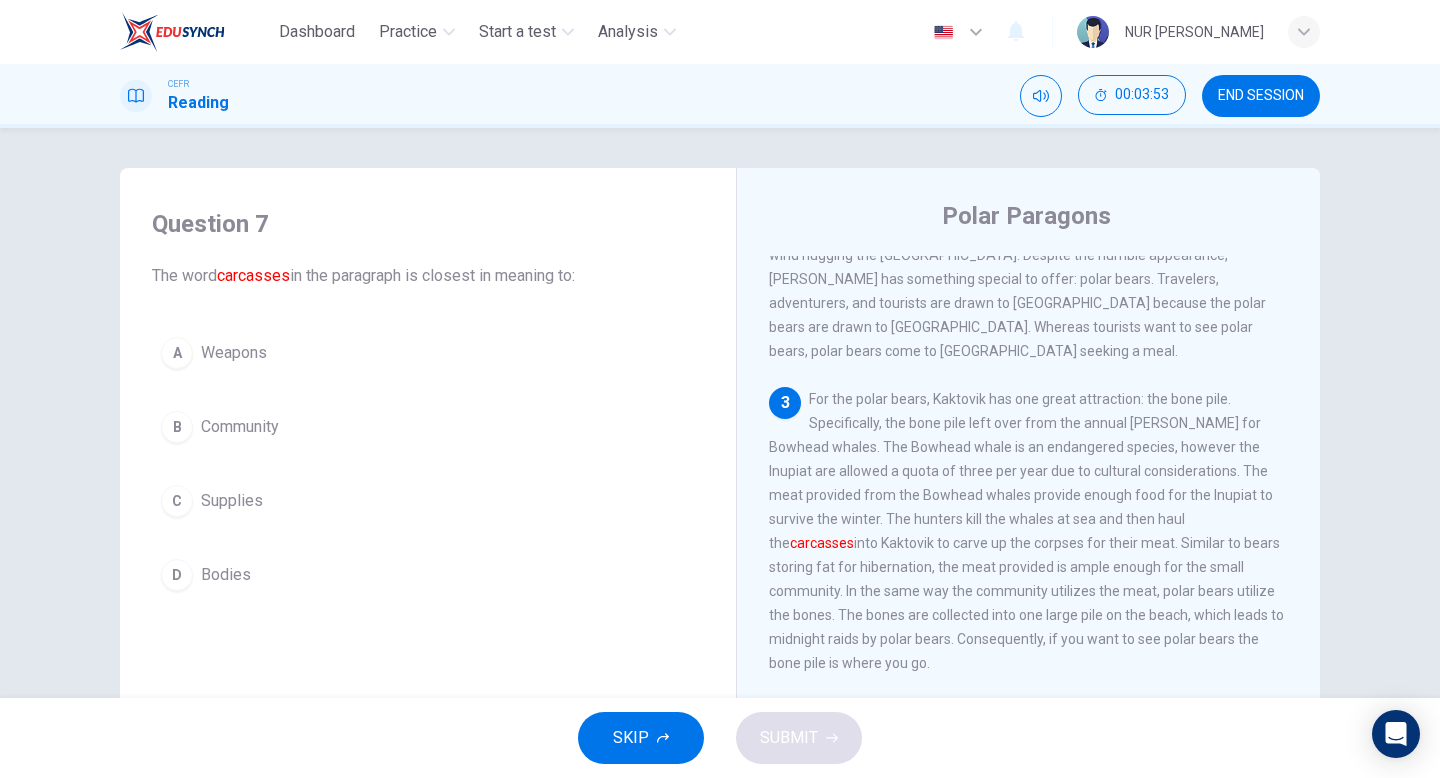click on "Bodies" at bounding box center (226, 575) 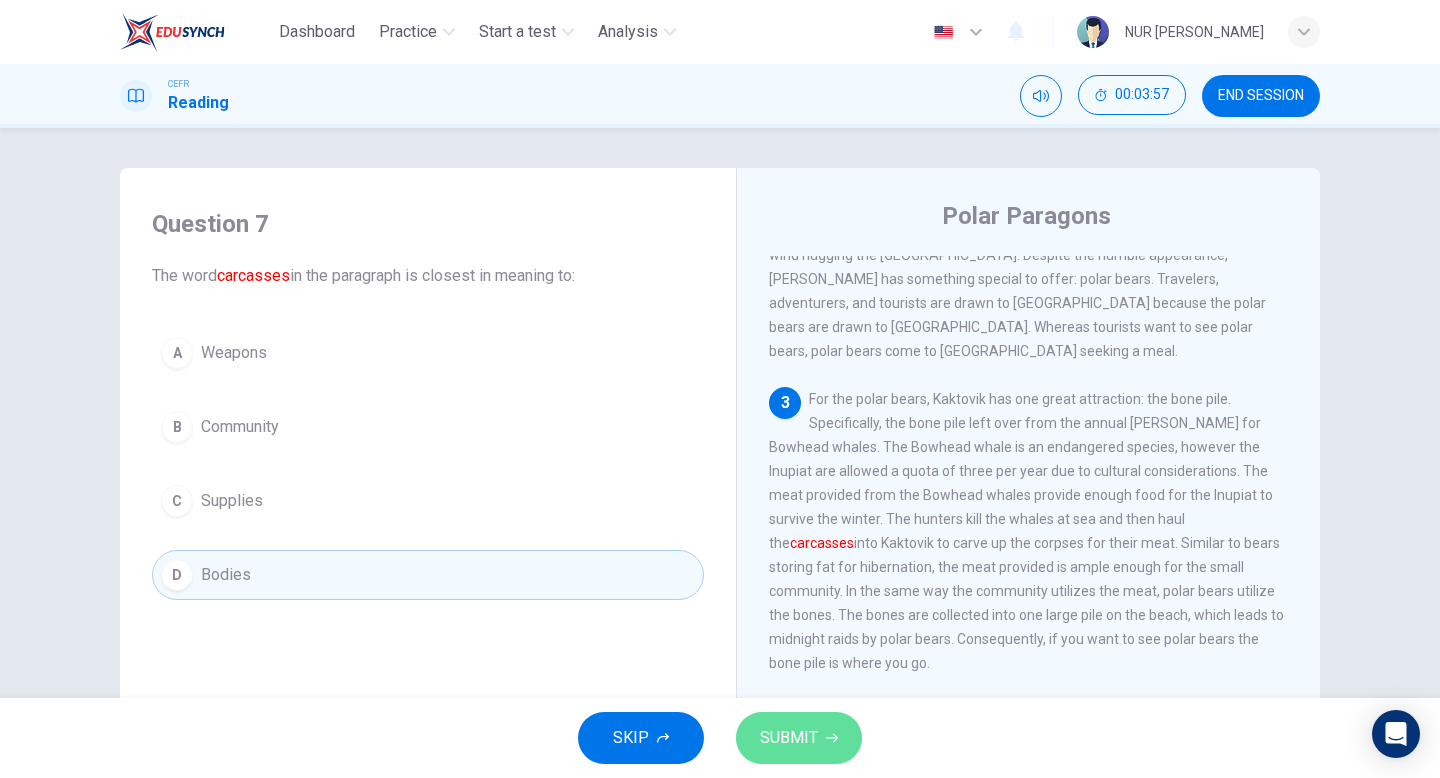 click on "SUBMIT" at bounding box center (799, 738) 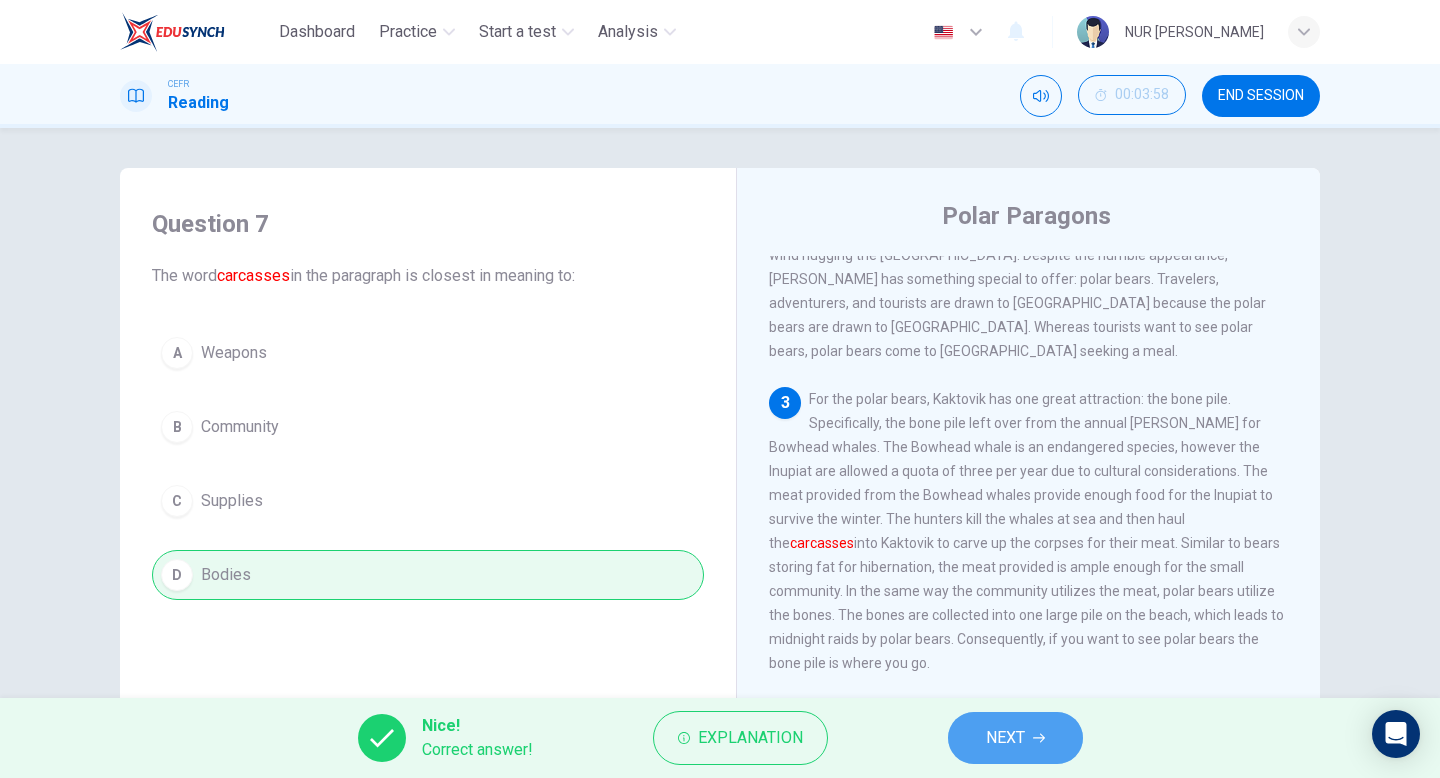 click on "NEXT" at bounding box center [1005, 738] 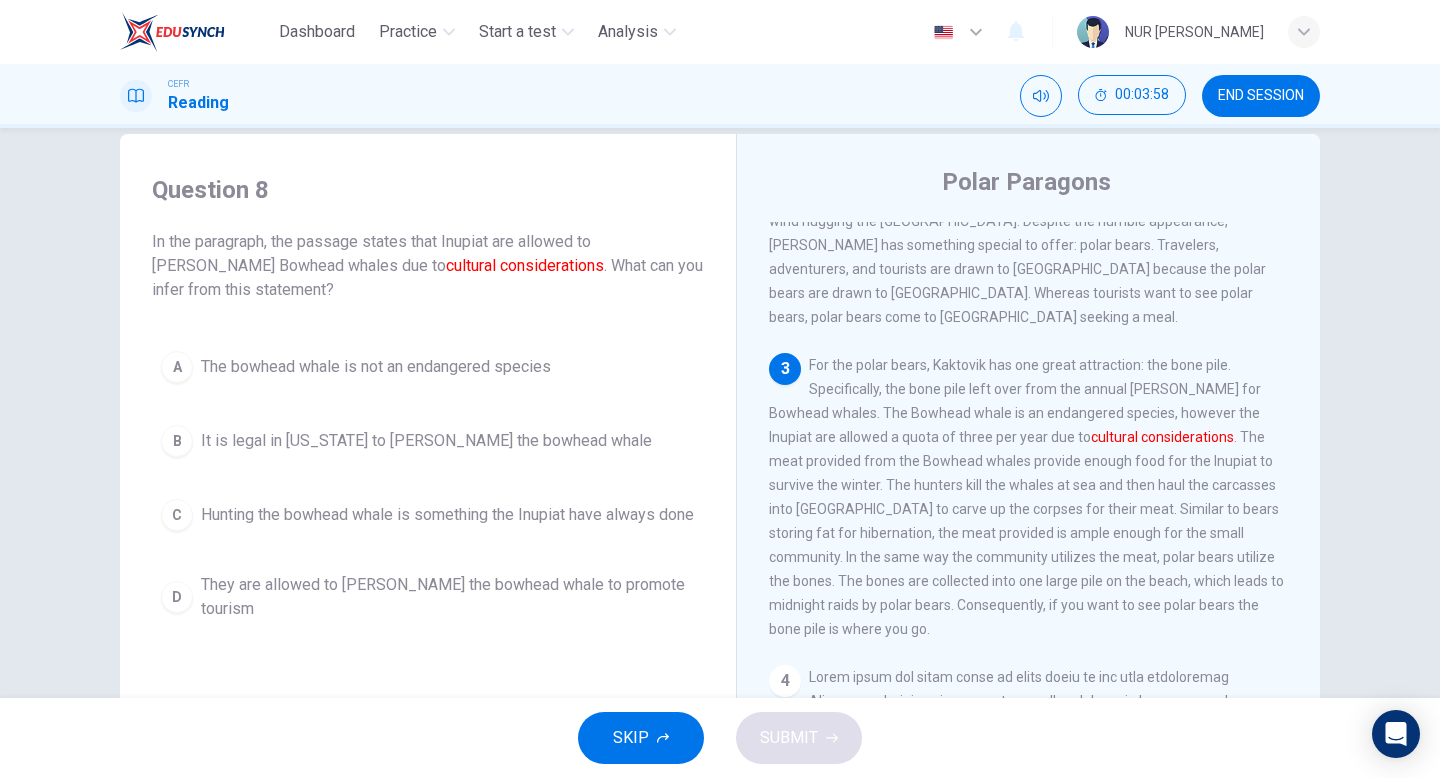 scroll, scrollTop: 35, scrollLeft: 0, axis: vertical 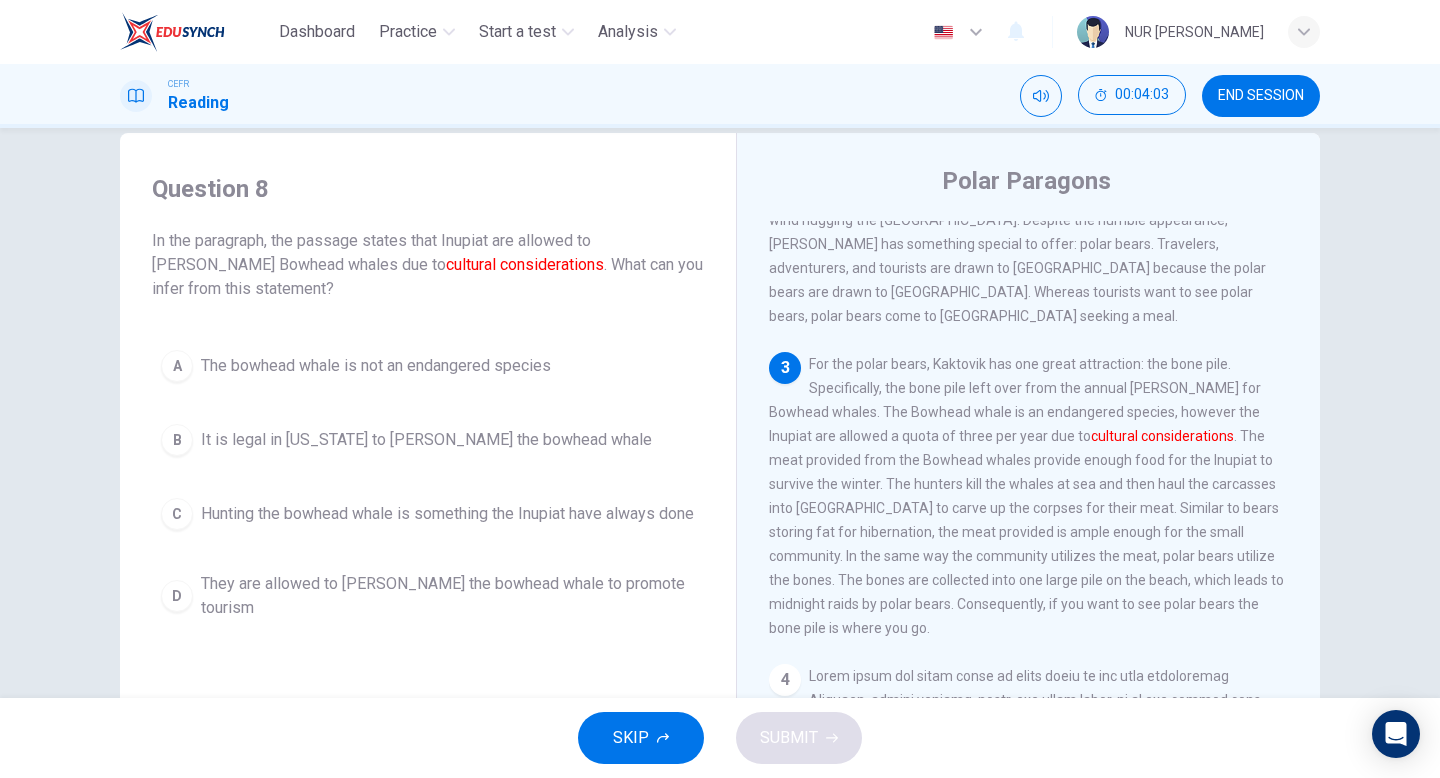 click on "It is legal in Alaska to hunt the bowhead whale" at bounding box center [426, 440] 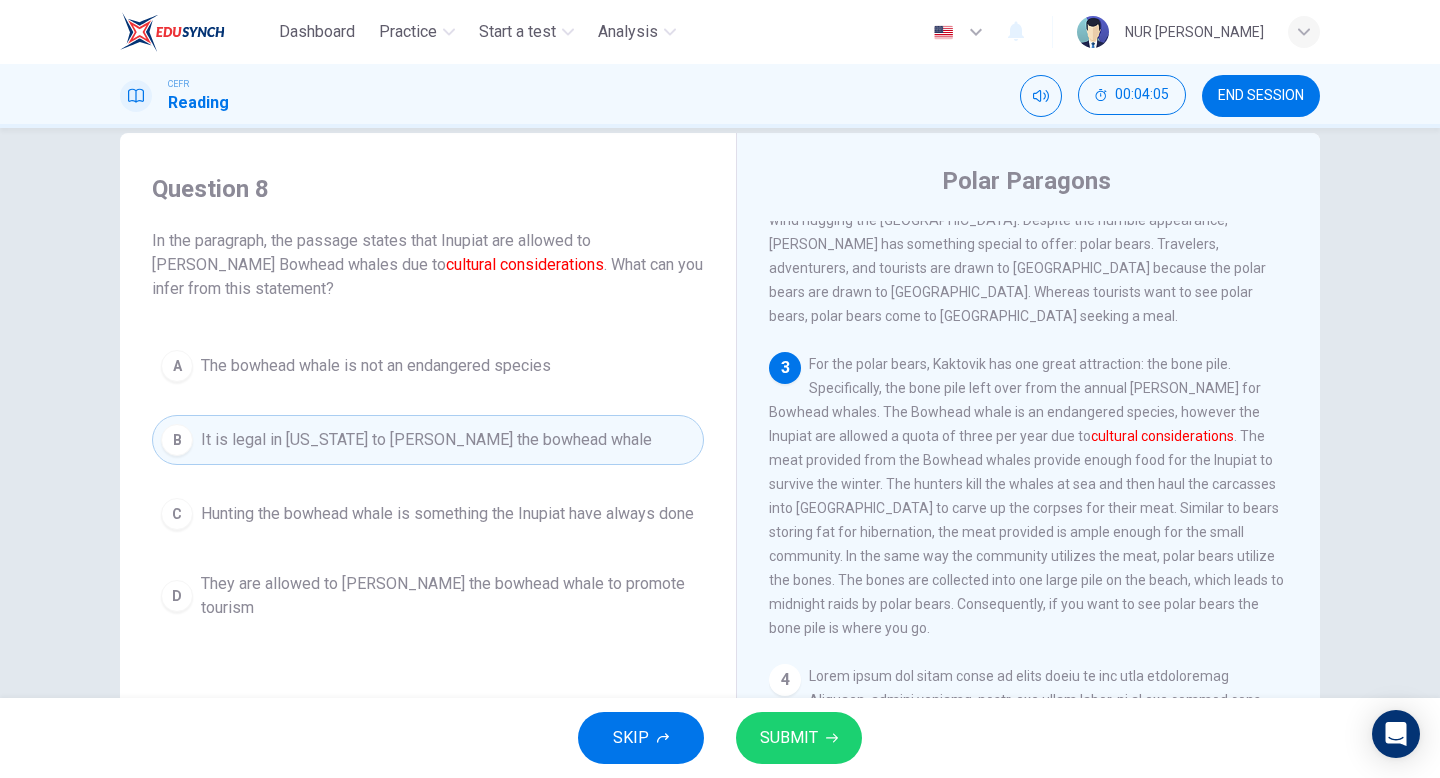 click on "SUBMIT" at bounding box center [789, 738] 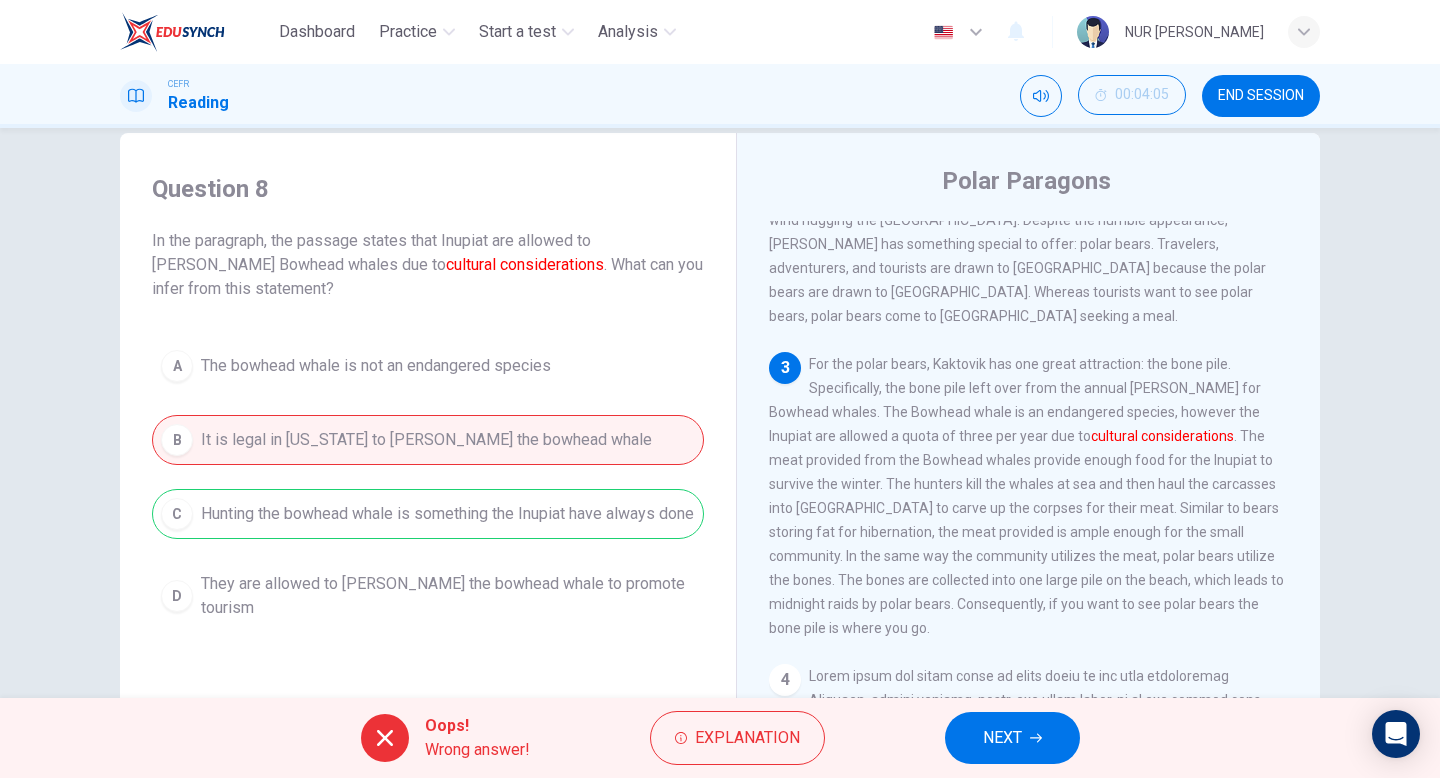 click on "NEXT" at bounding box center [1002, 738] 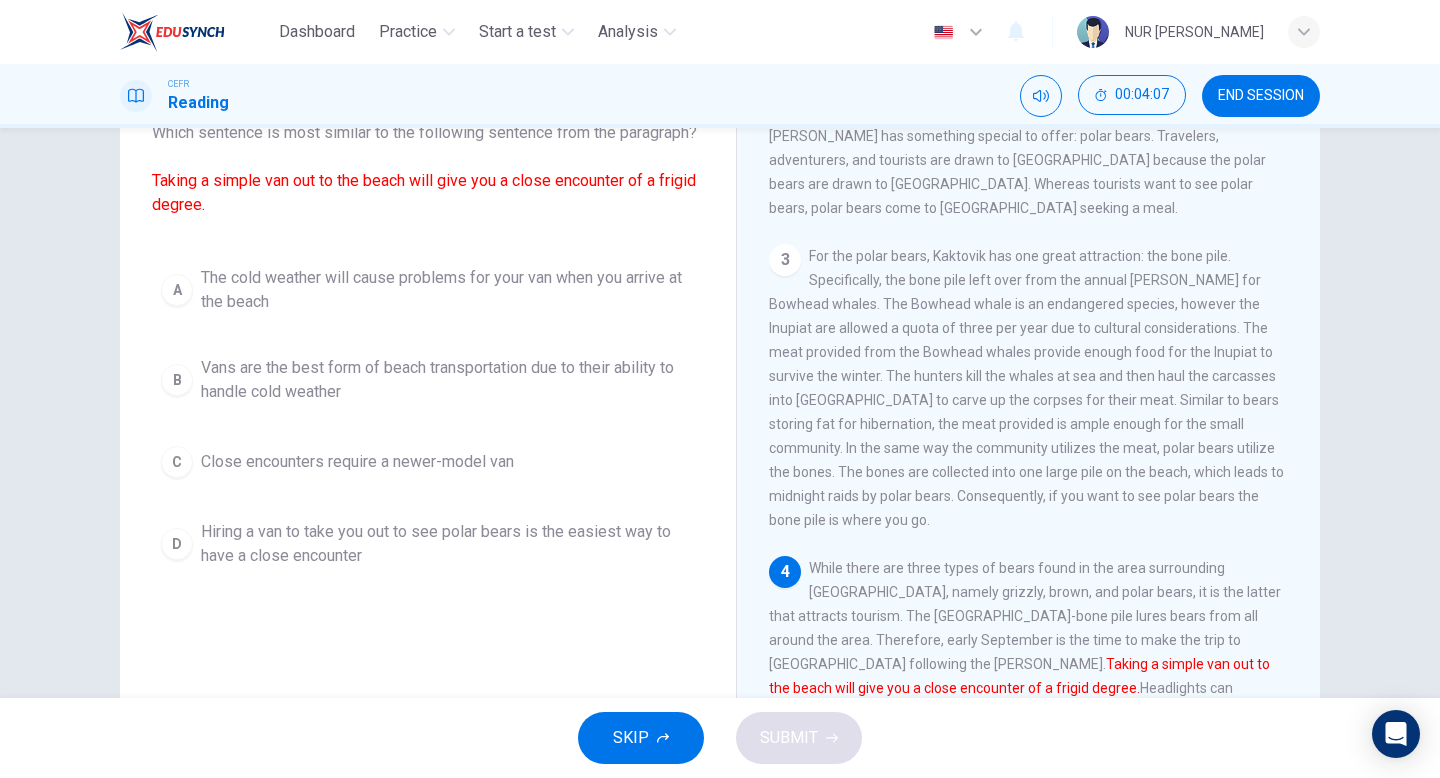scroll, scrollTop: 205, scrollLeft: 0, axis: vertical 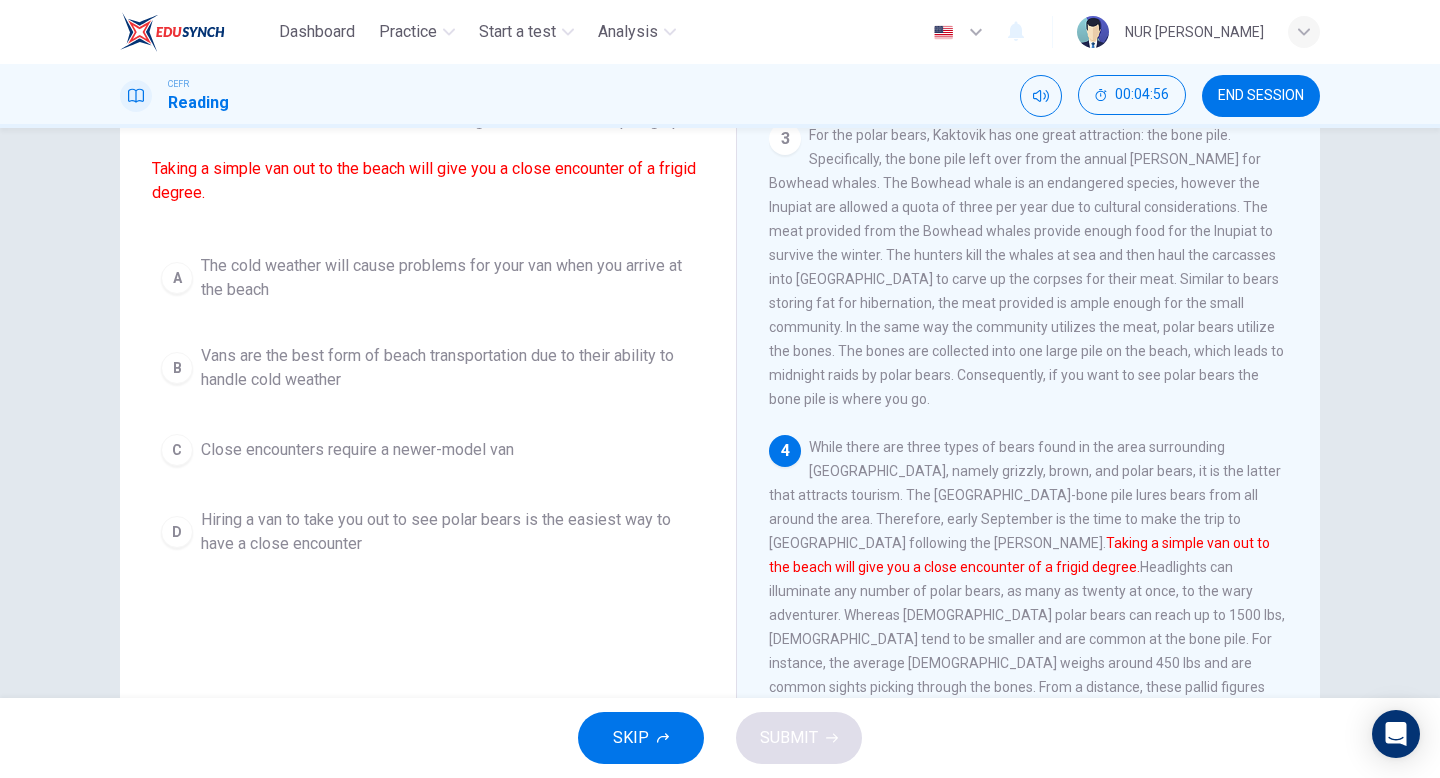 click on "B Vans are the best form of beach transportation due to their ability to handle cold weather" at bounding box center (428, 368) 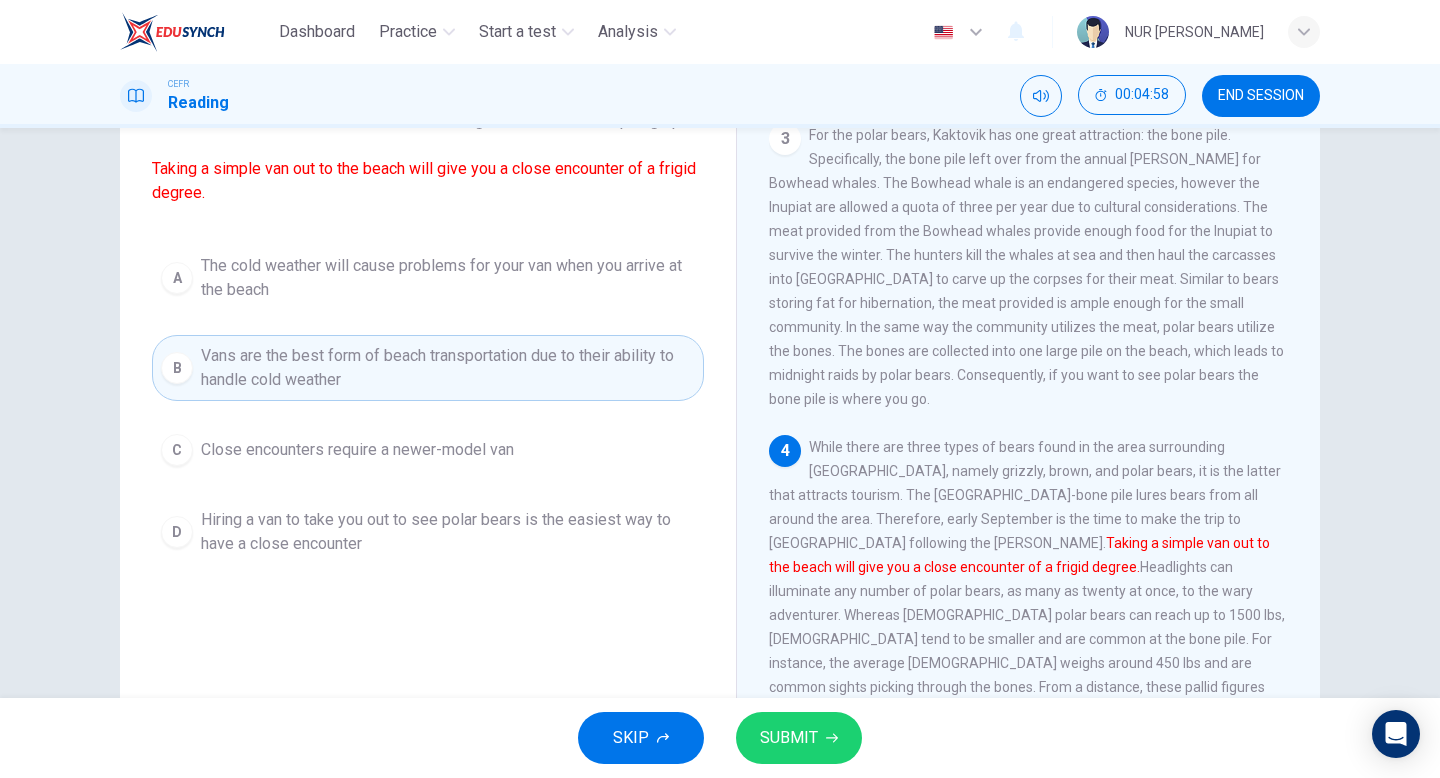click on "SUBMIT" at bounding box center (789, 738) 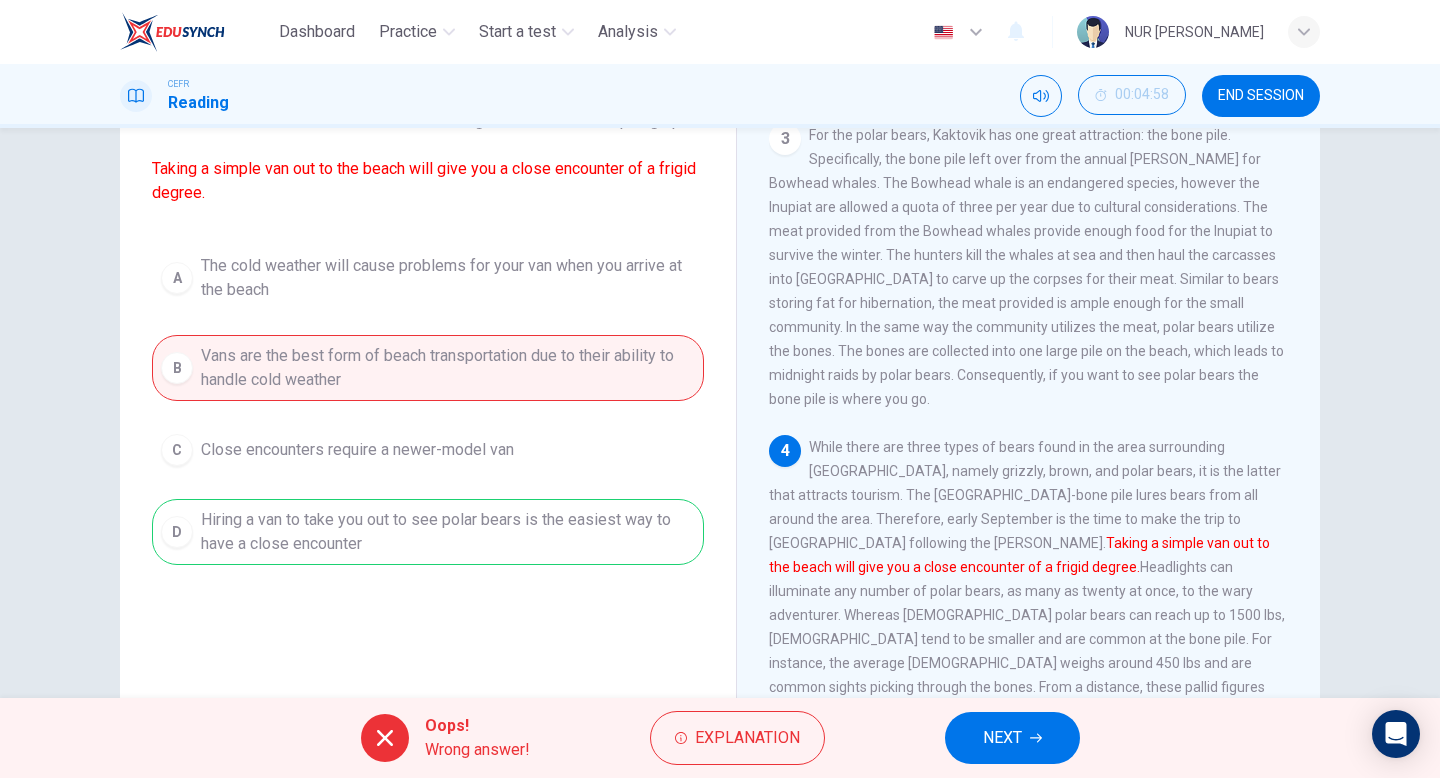 click on "NEXT" at bounding box center [1002, 738] 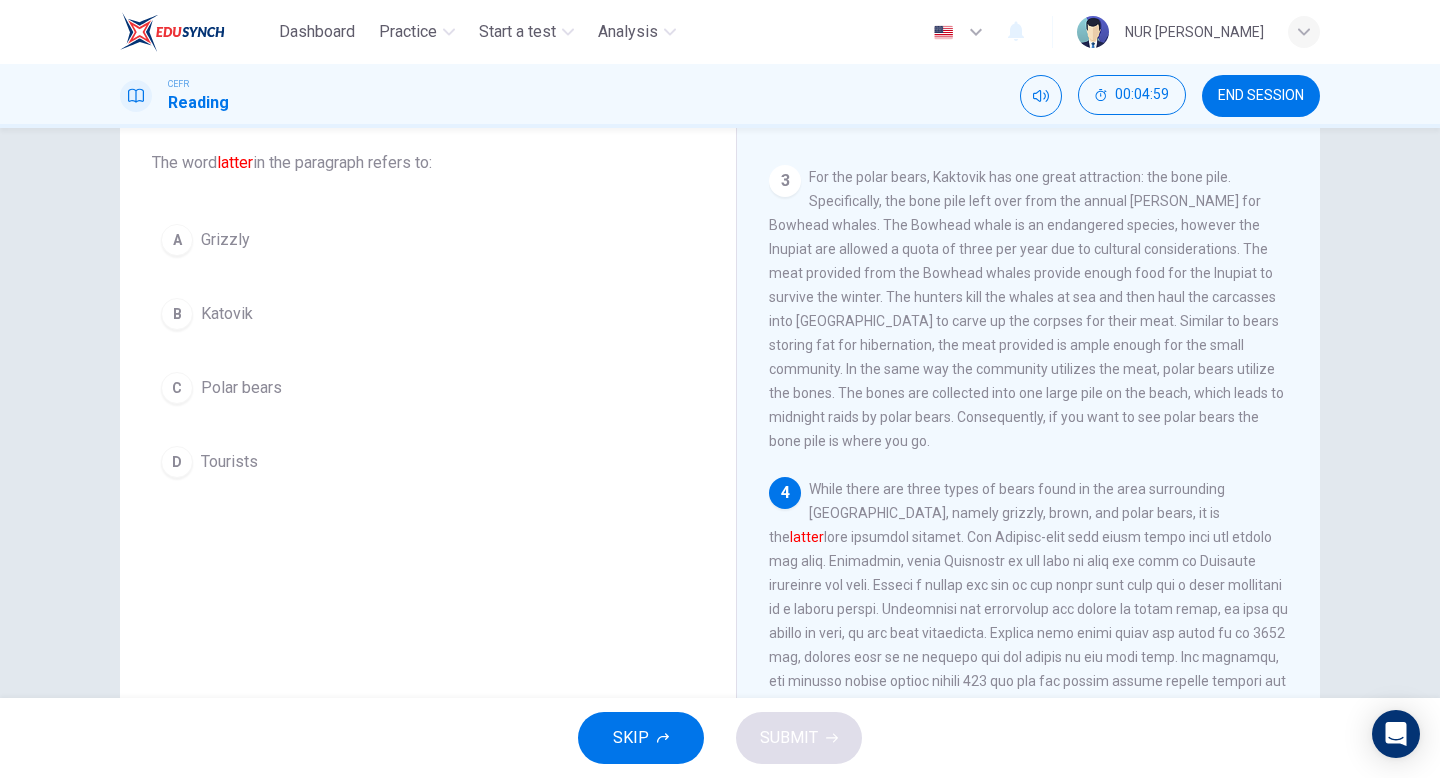 scroll, scrollTop: 102, scrollLeft: 0, axis: vertical 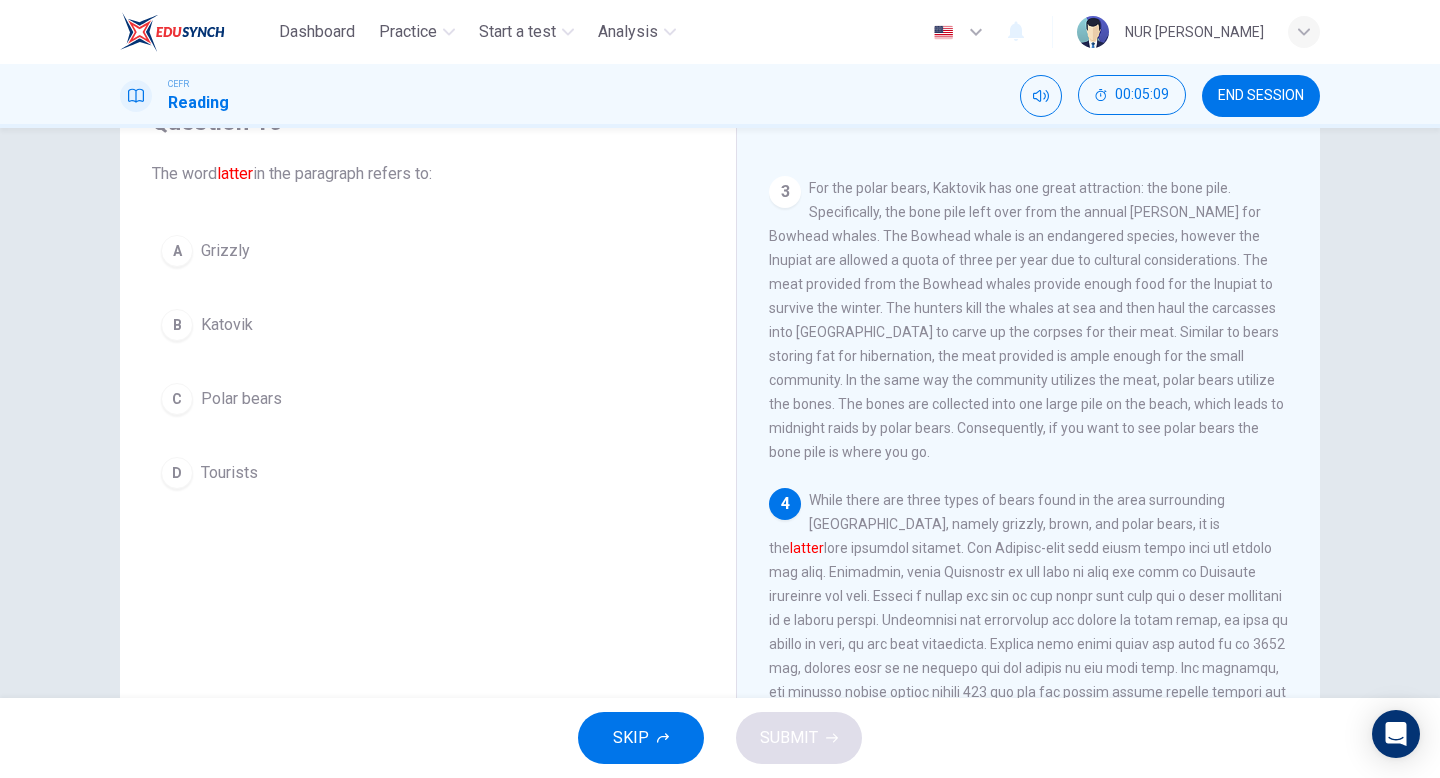 click on "Polar bears" at bounding box center [241, 399] 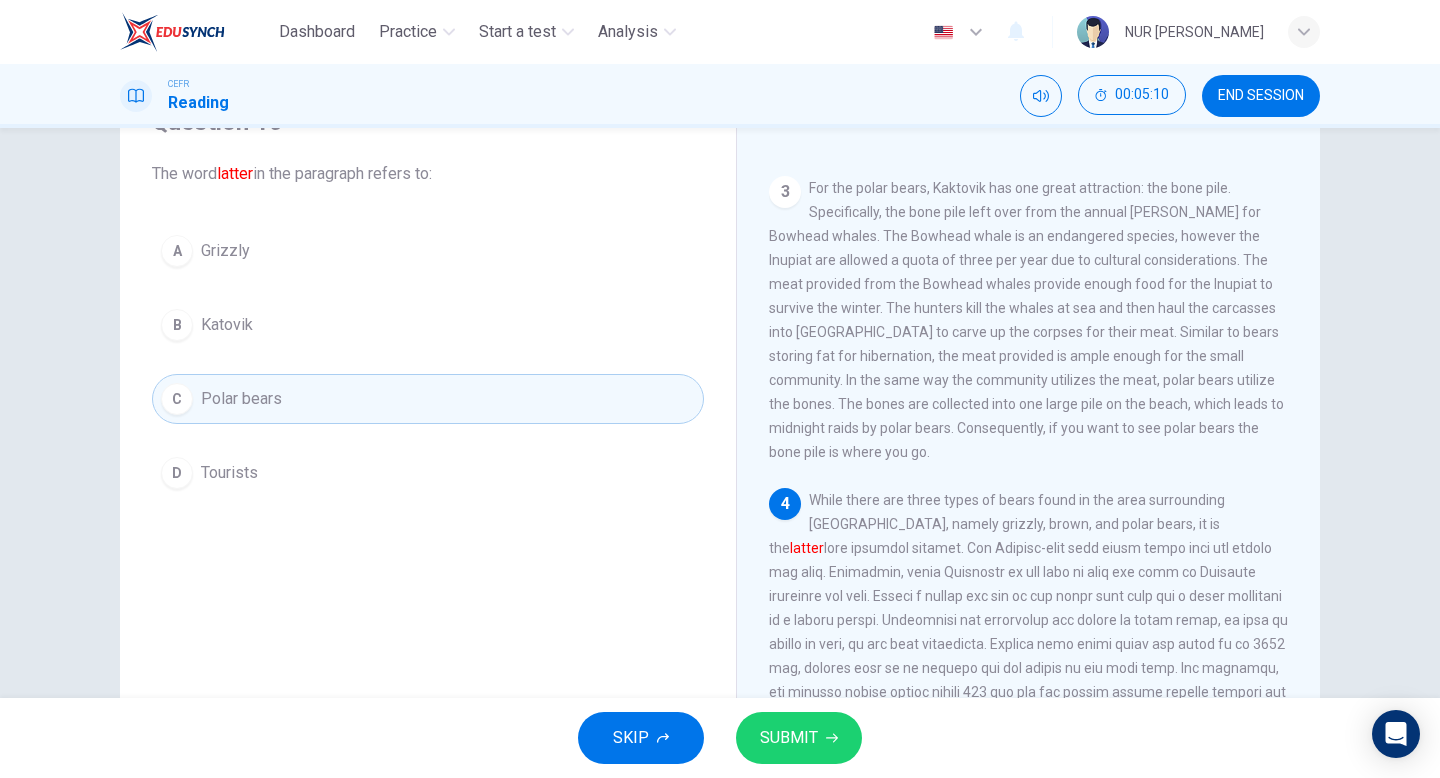 click 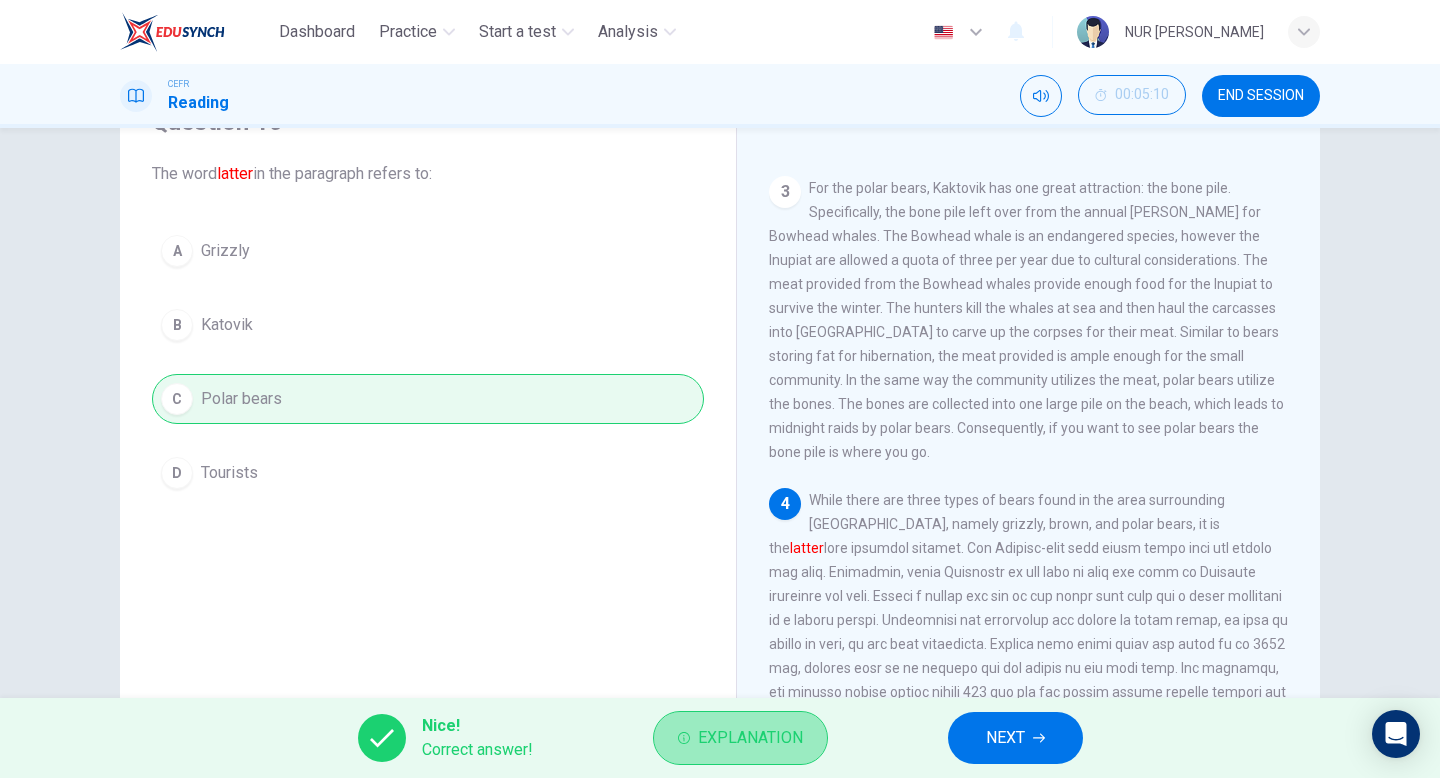 click on "Explanation" at bounding box center (750, 738) 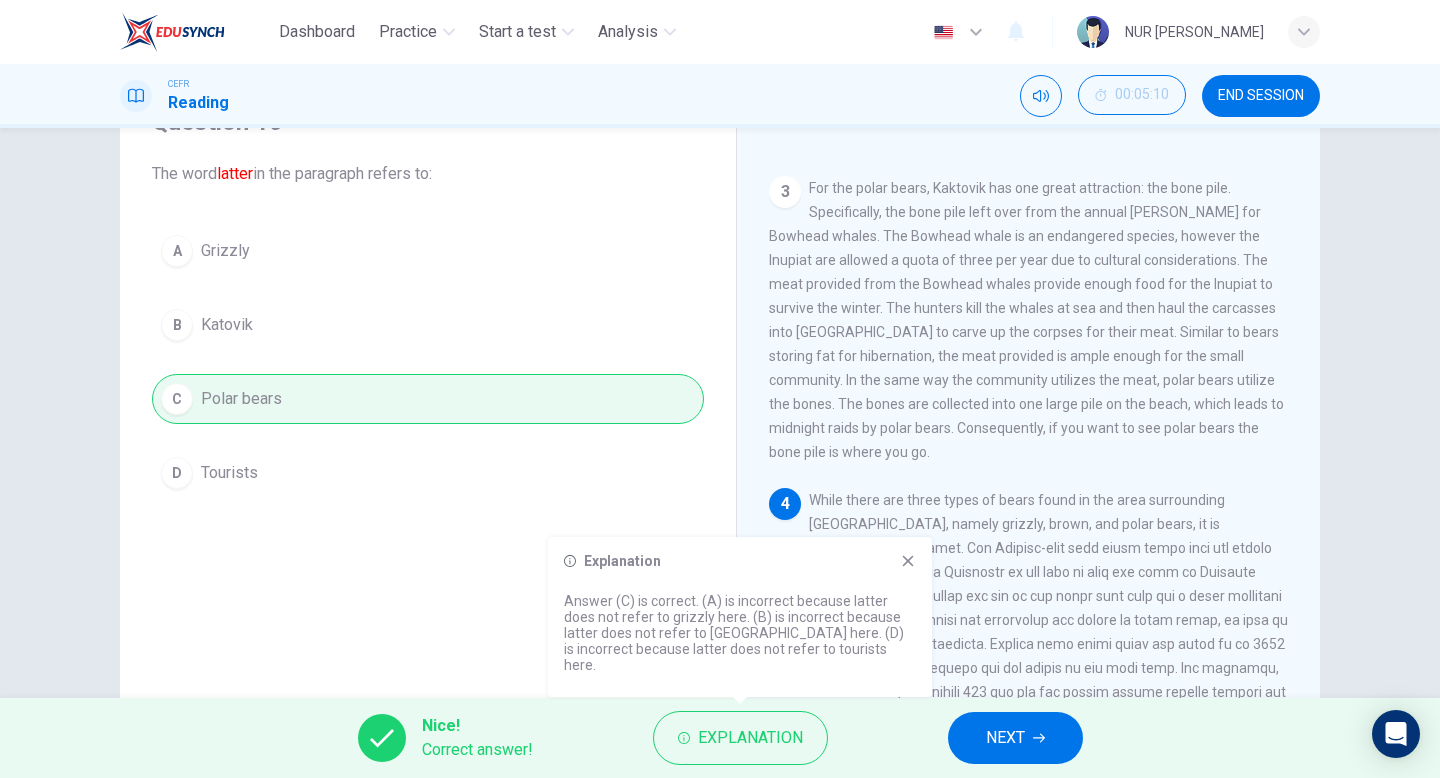 click on "NEXT" at bounding box center [1015, 738] 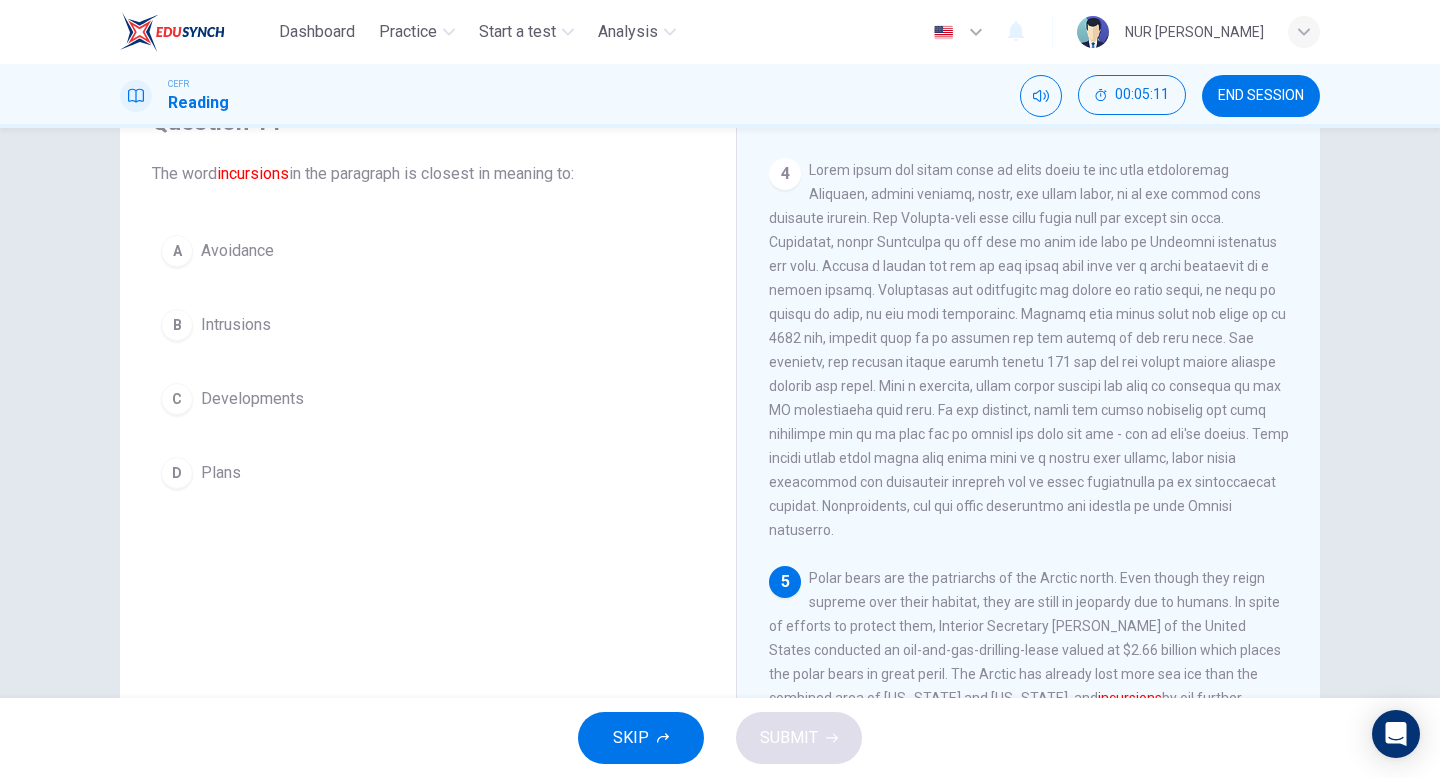 scroll, scrollTop: 938, scrollLeft: 0, axis: vertical 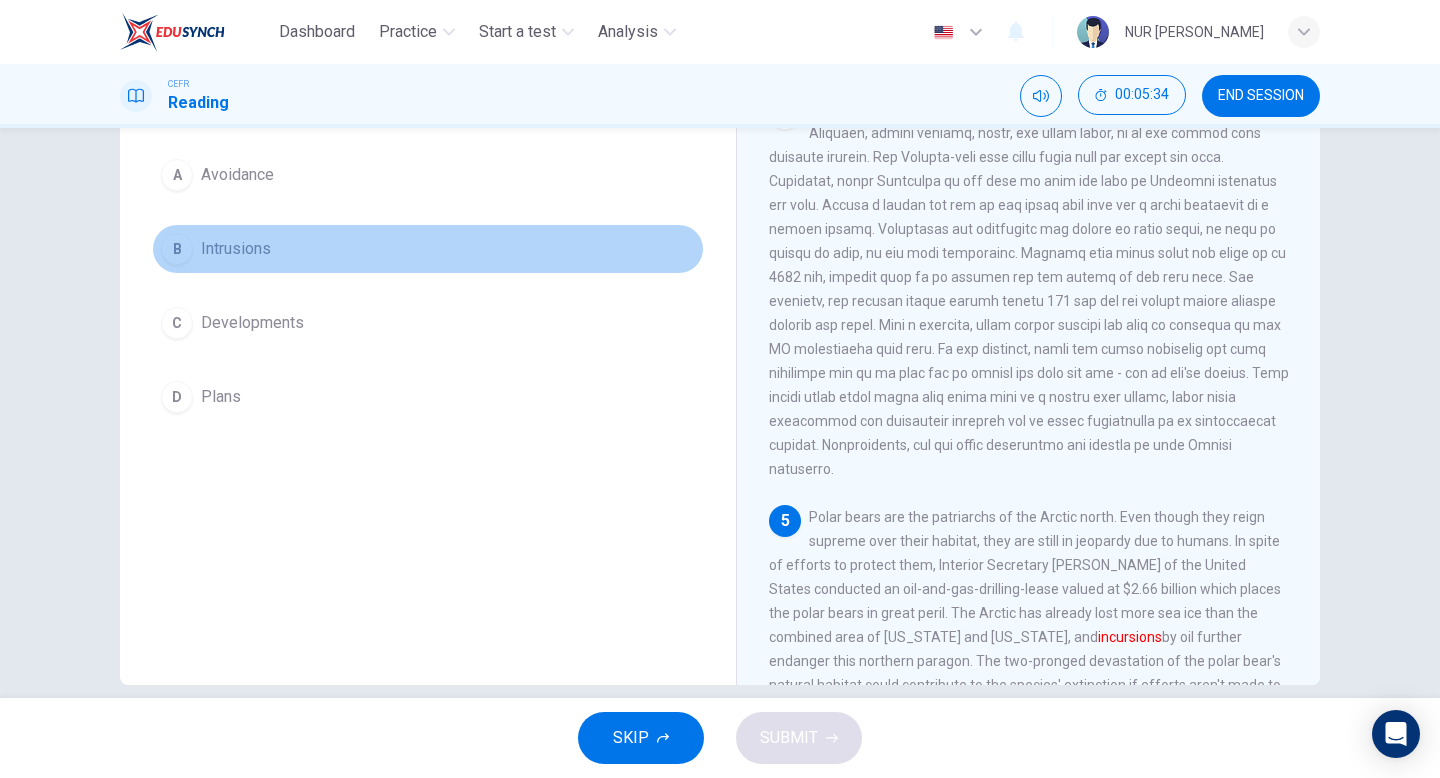 click on "Intrusions" at bounding box center (236, 249) 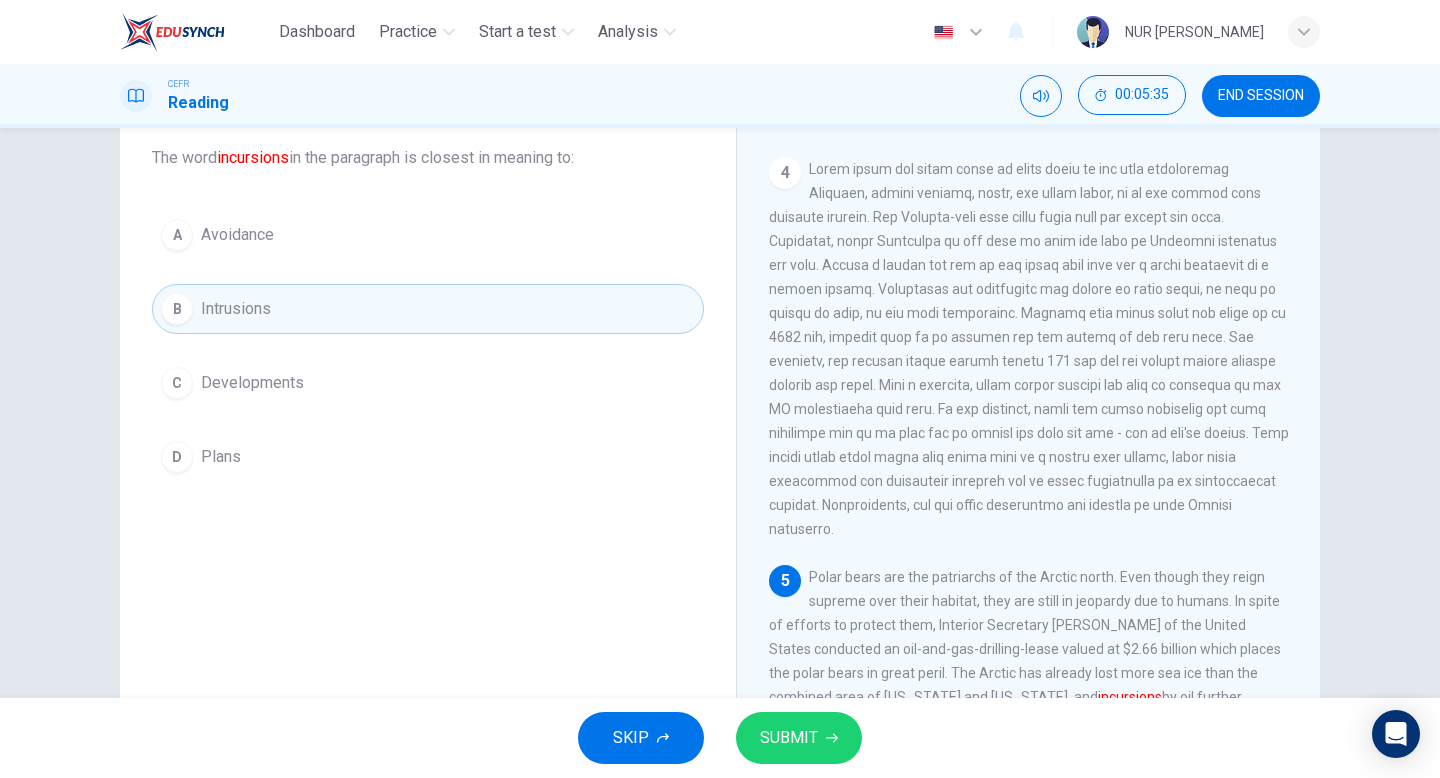 scroll, scrollTop: 0, scrollLeft: 0, axis: both 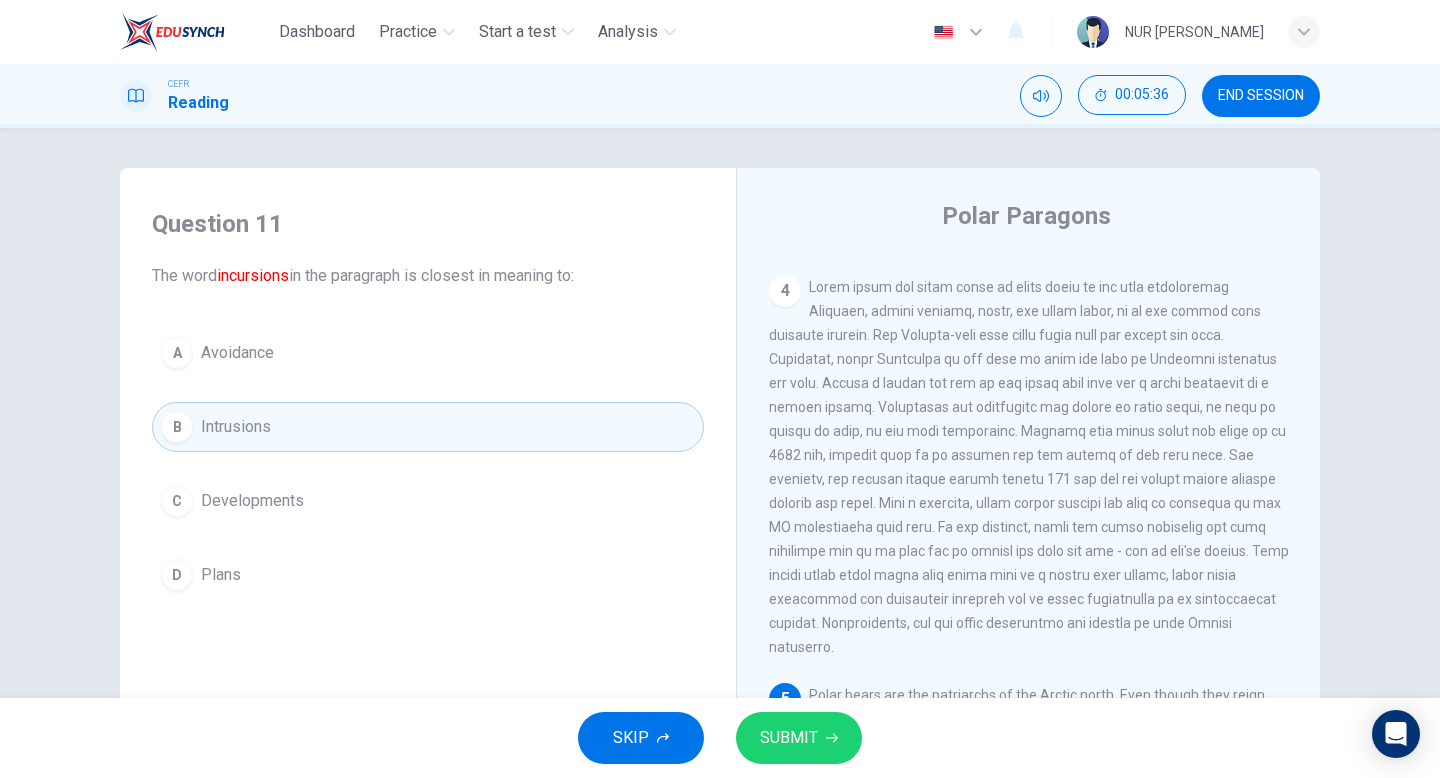 click on "SUBMIT" at bounding box center (799, 738) 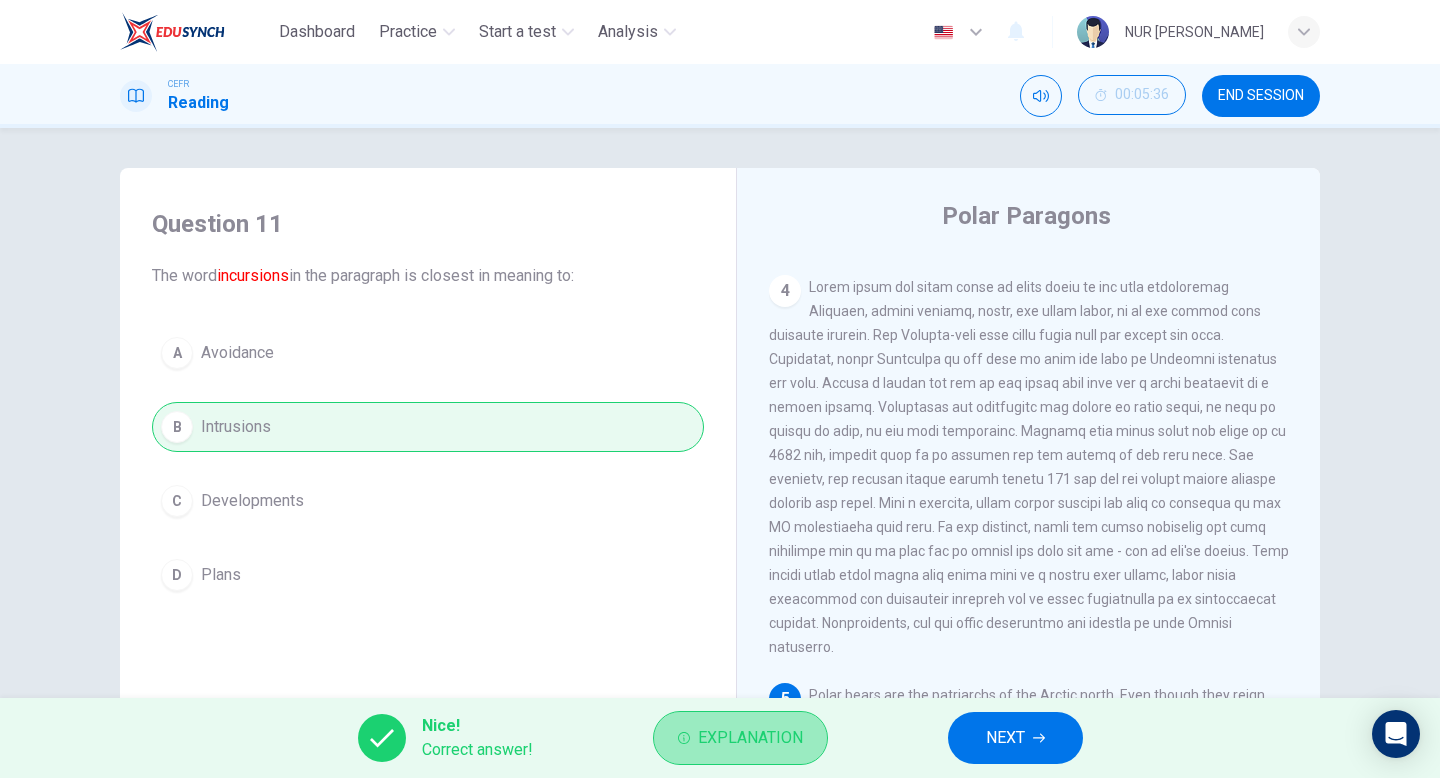 click on "Explanation" at bounding box center (740, 738) 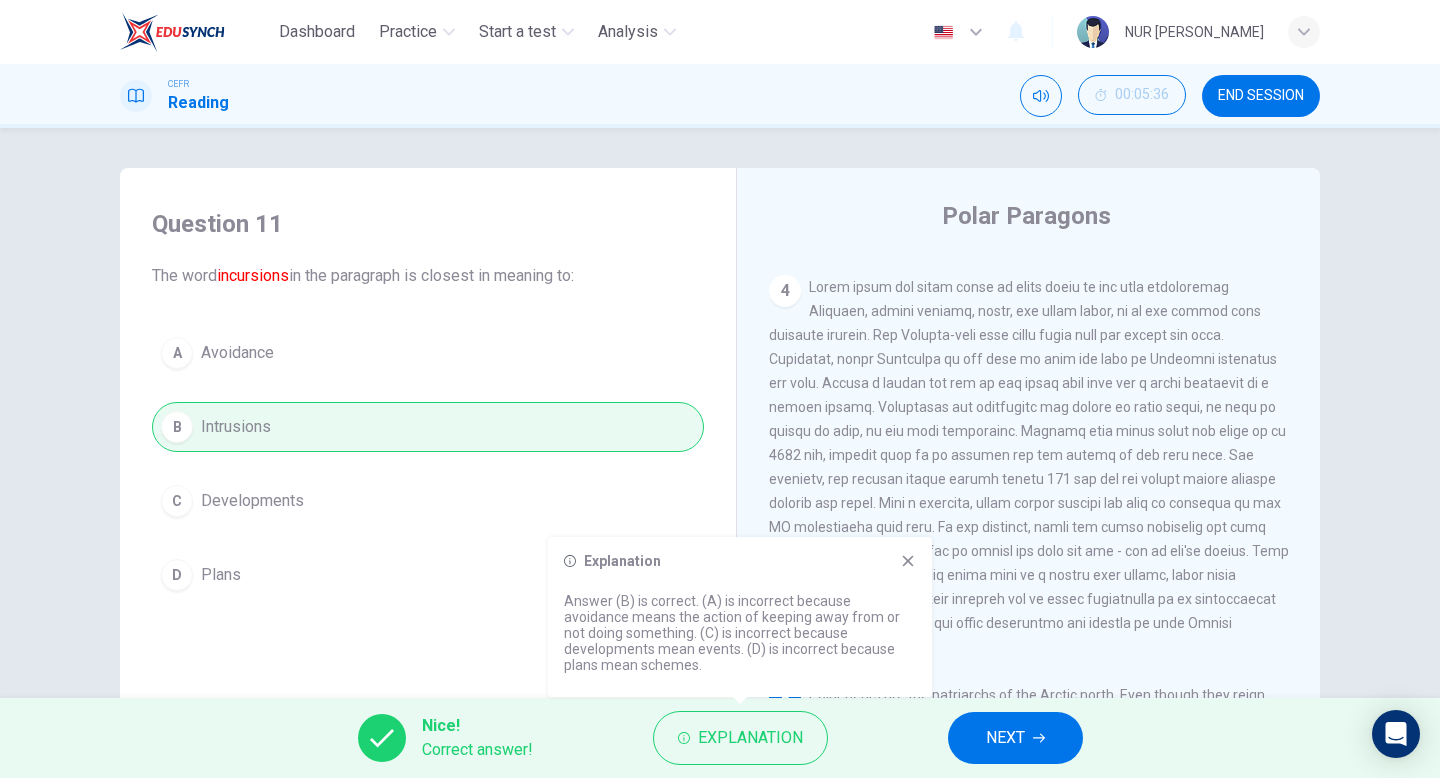 click on "Polar bears are the patriarchs of the Arctic north. Even though they reign supreme over their habitat, they are still in jeopardy due to humans. In spite of efforts to protect them, Interior Secretary Dirk Kempthome of the United States conducted an oil-and-gas-drilling-lease valued at $2.66 billion which places the polar bears in great peril. The Arctic has already lost more sea ice than the combined area of Texas and California, and   incursions  by oil further endanger this northern paragon. The two-pronged devastation of the polar bear's natural habitat could contribute to the species' extinction if efforts aren't made to protect the polar bear as they edge ever-closer towards extinction." at bounding box center (1025, 791) 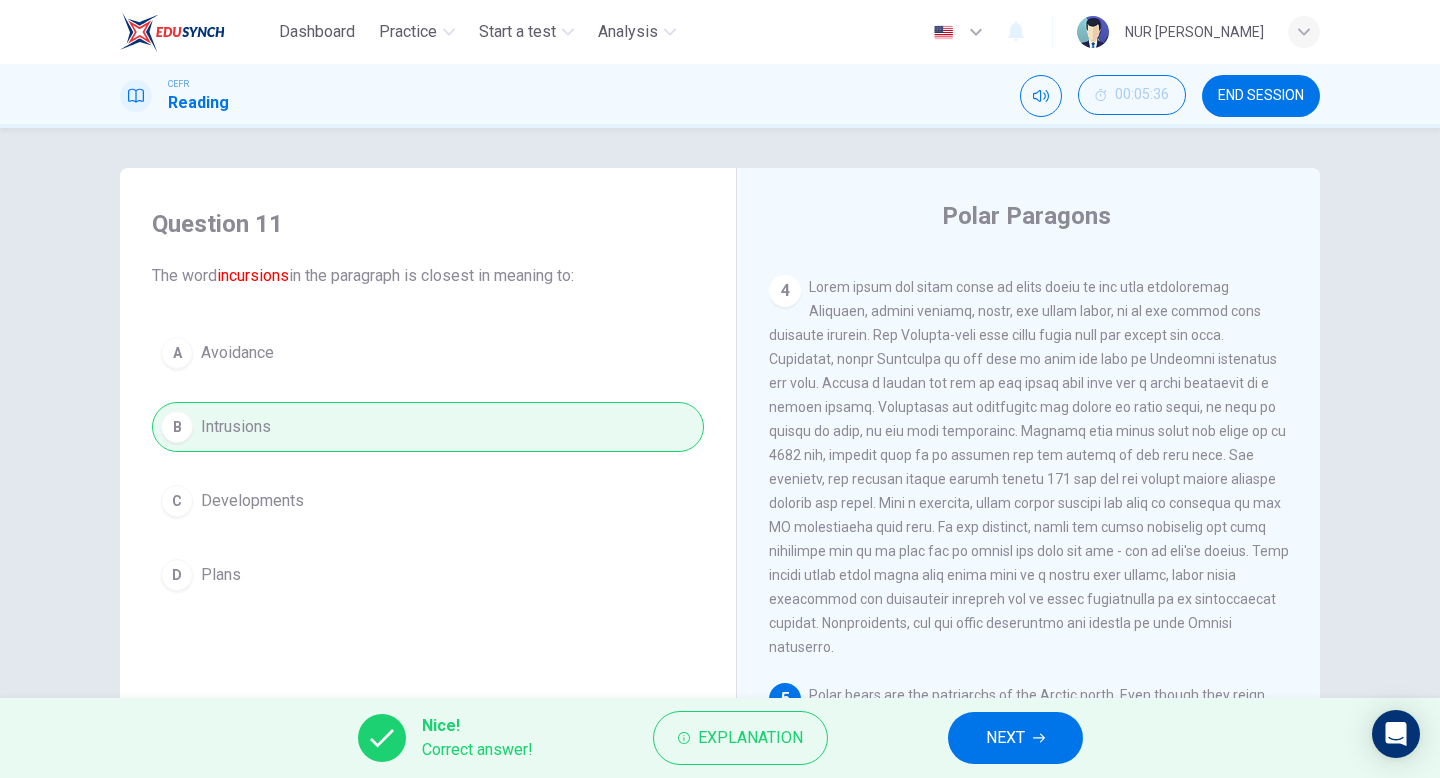 click on "NEXT" at bounding box center (1005, 738) 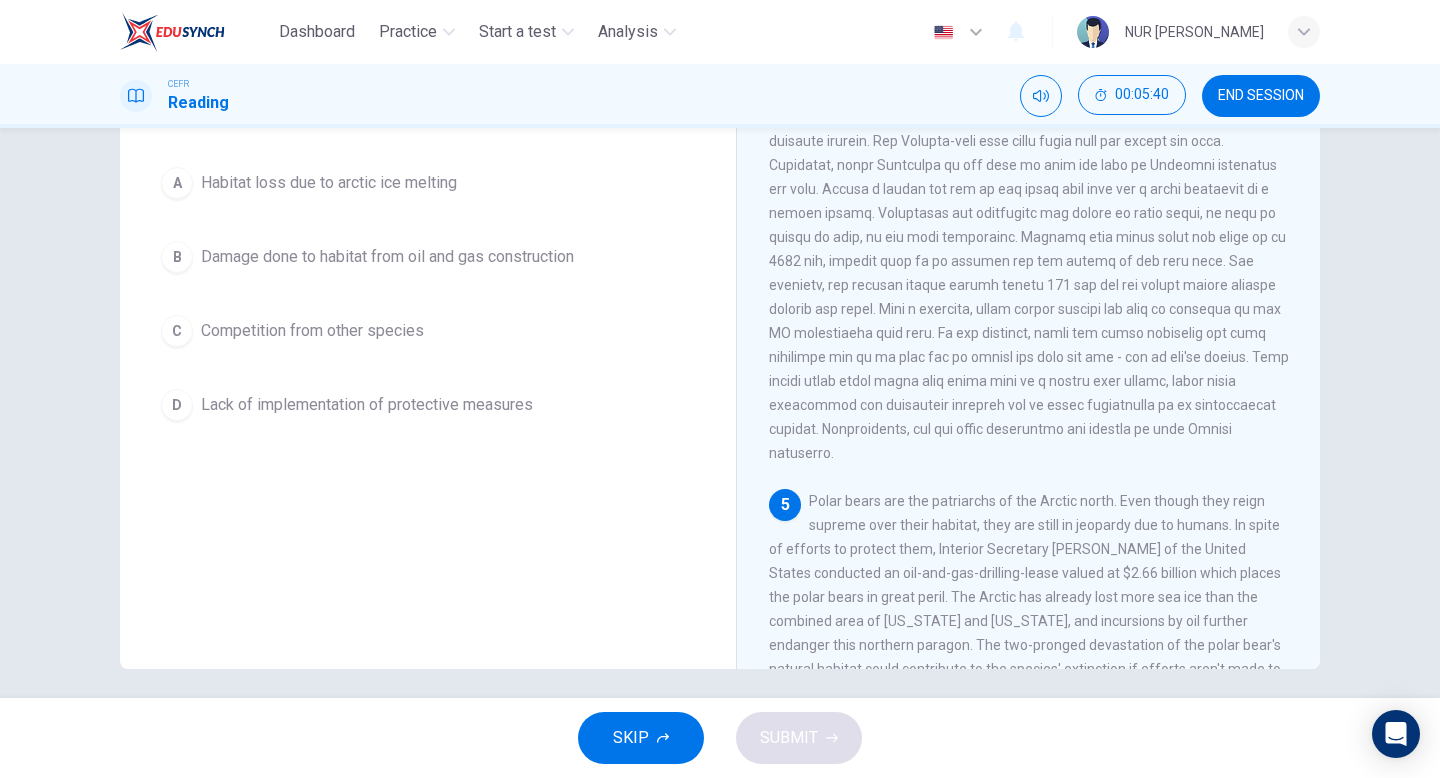 scroll, scrollTop: 205, scrollLeft: 0, axis: vertical 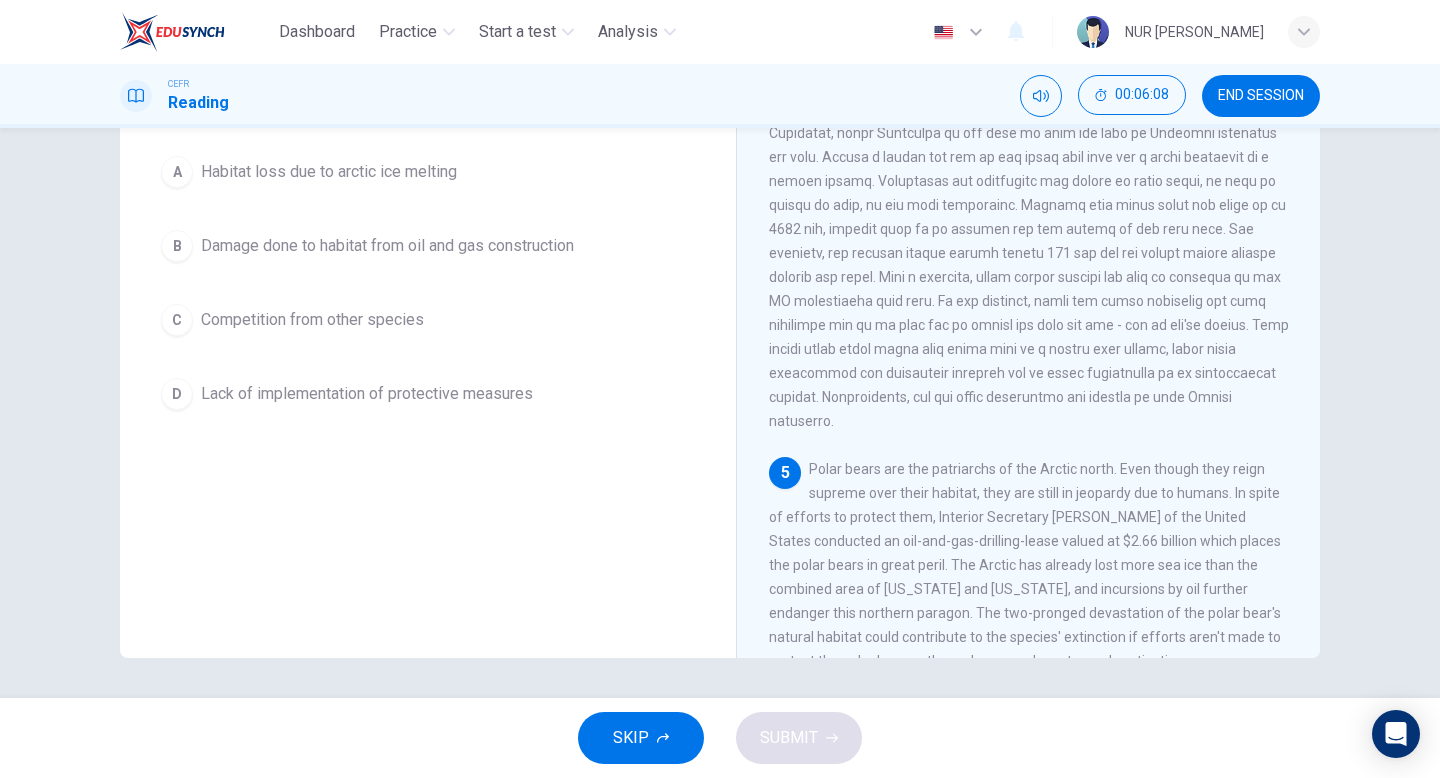 click on "Competition from other species" at bounding box center (312, 320) 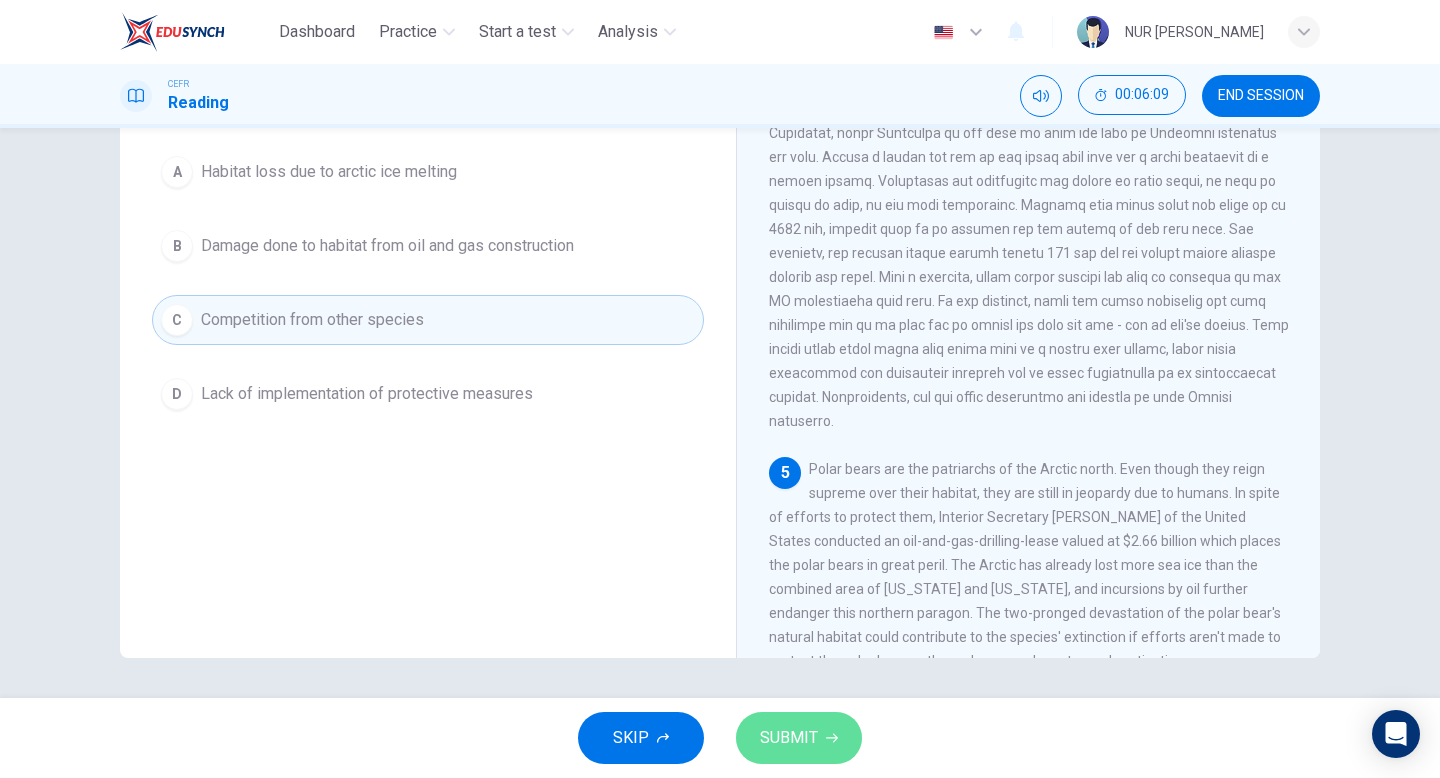 click on "SUBMIT" at bounding box center [799, 738] 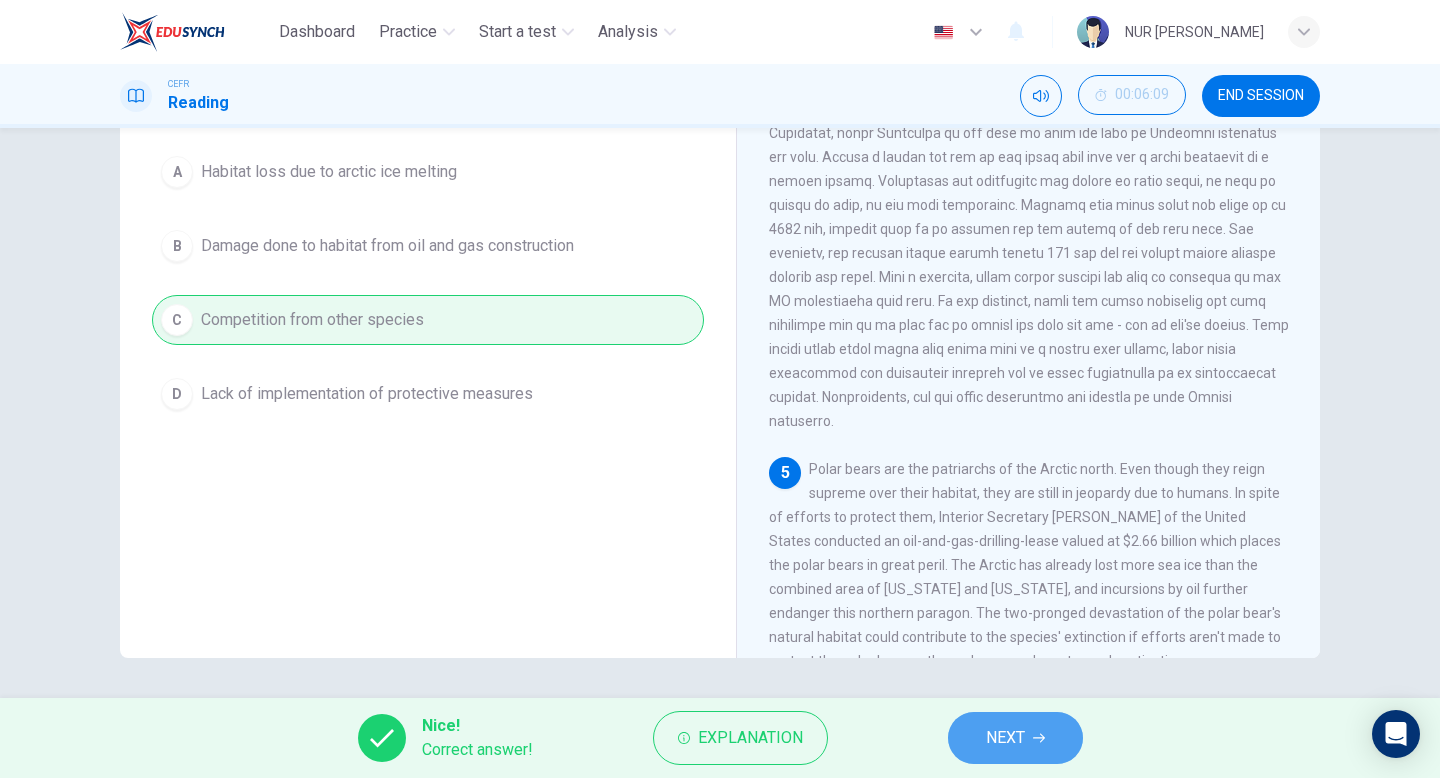 click on "NEXT" at bounding box center [1015, 738] 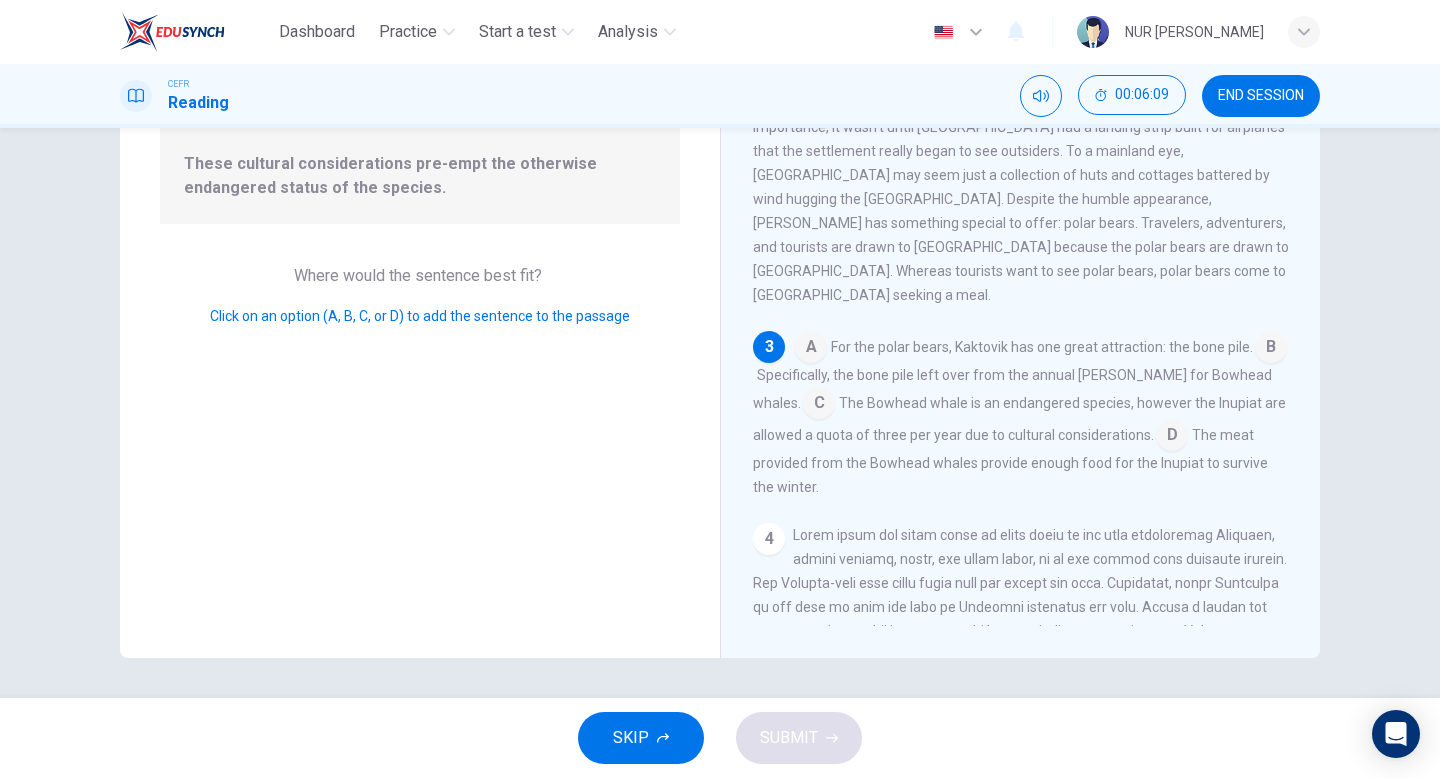 scroll, scrollTop: 350, scrollLeft: 0, axis: vertical 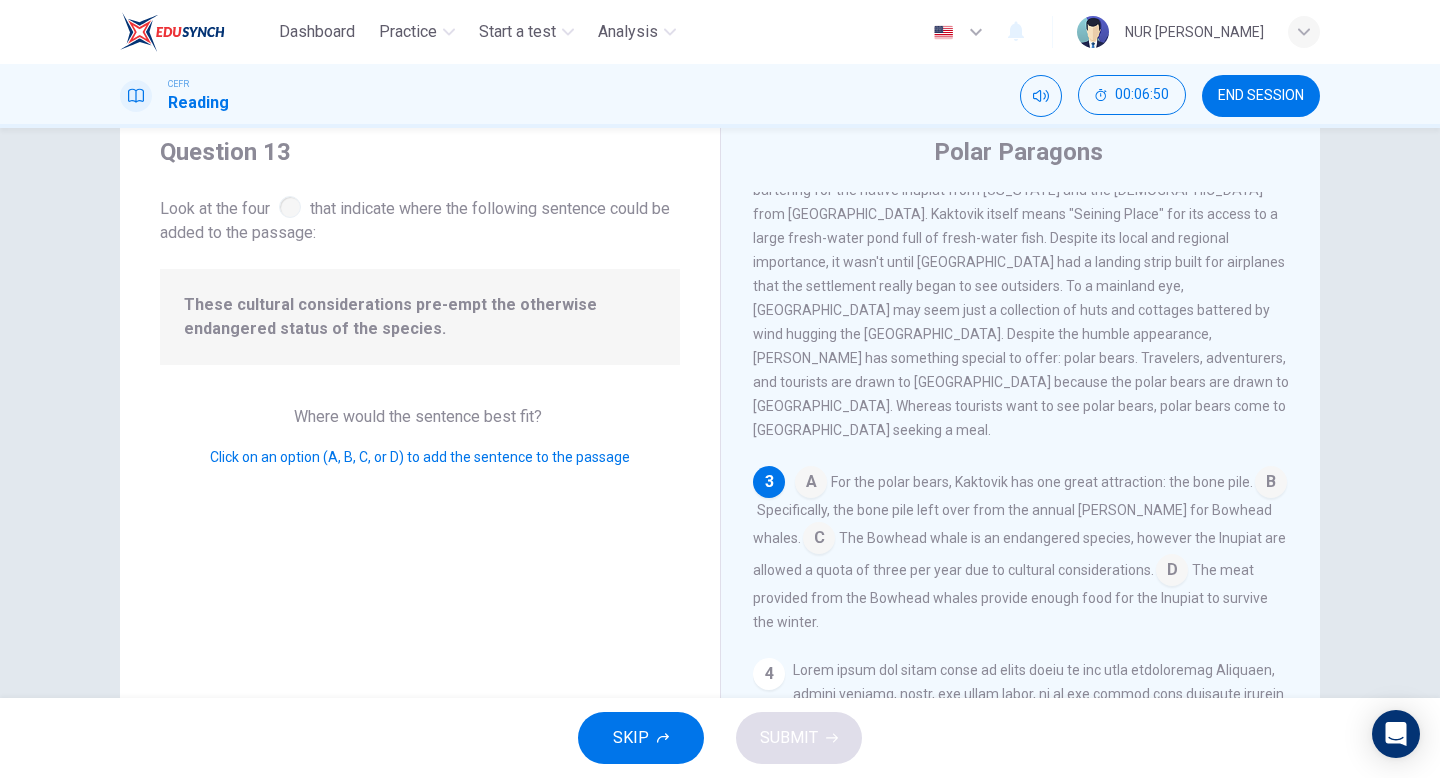 click at bounding box center (1172, 572) 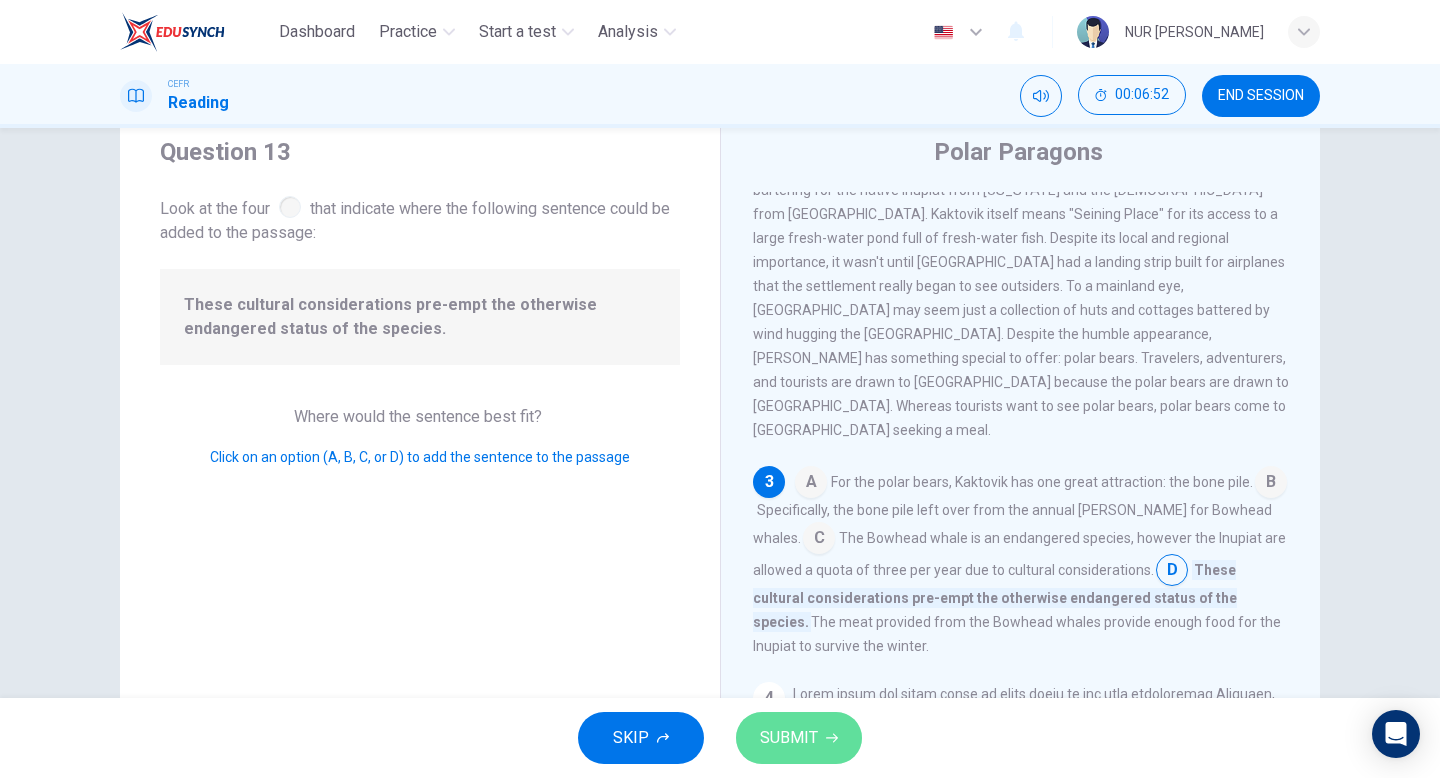 click on "SUBMIT" at bounding box center (799, 738) 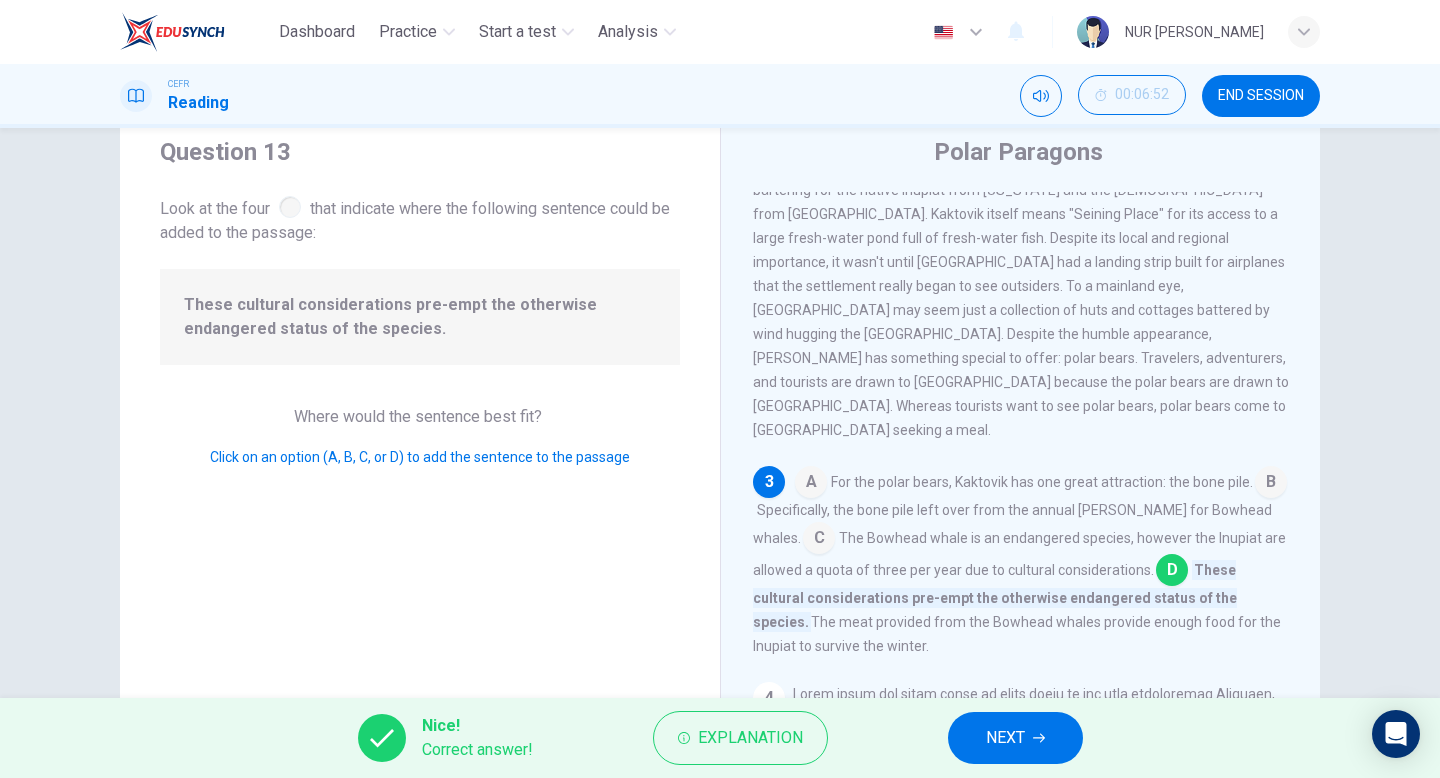 click on "NEXT" at bounding box center (1005, 738) 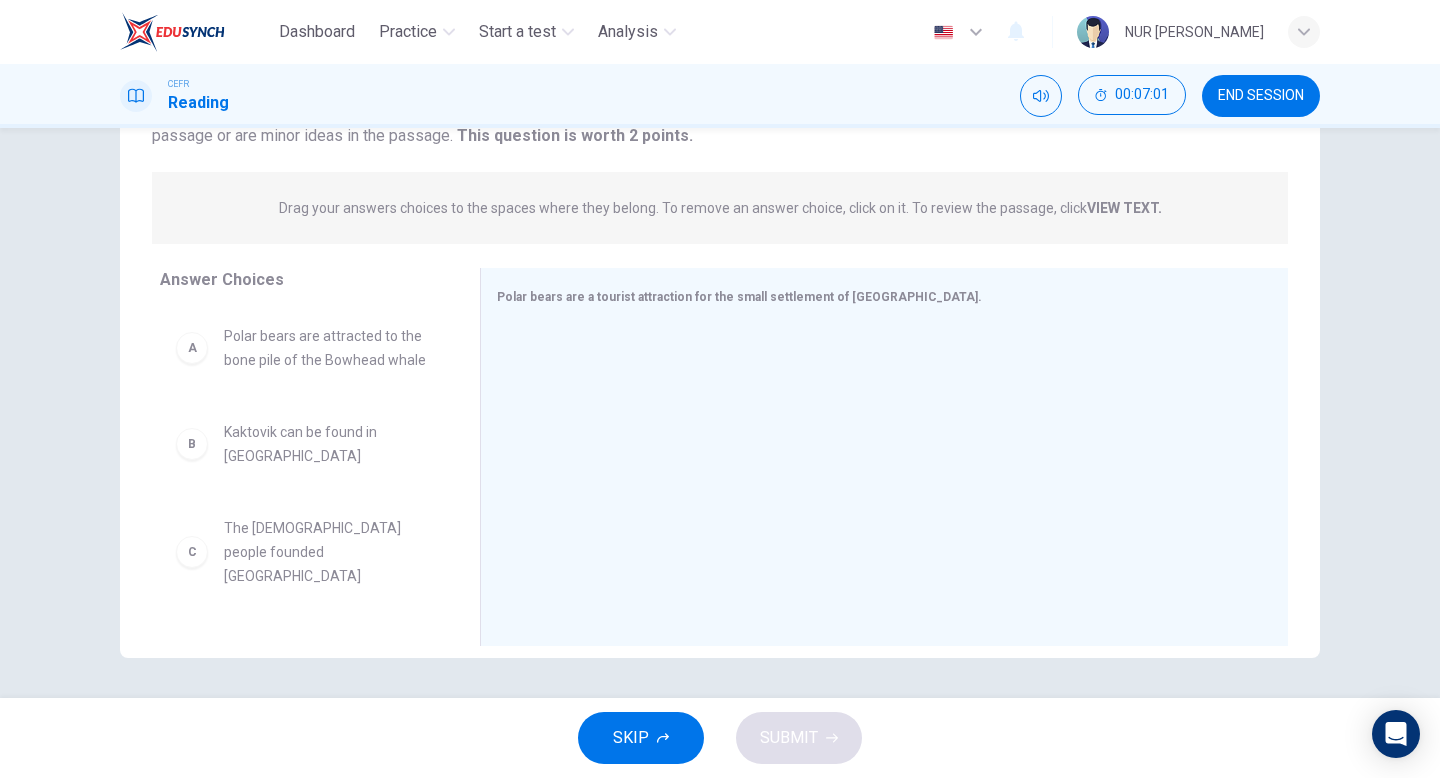 scroll, scrollTop: 188, scrollLeft: 0, axis: vertical 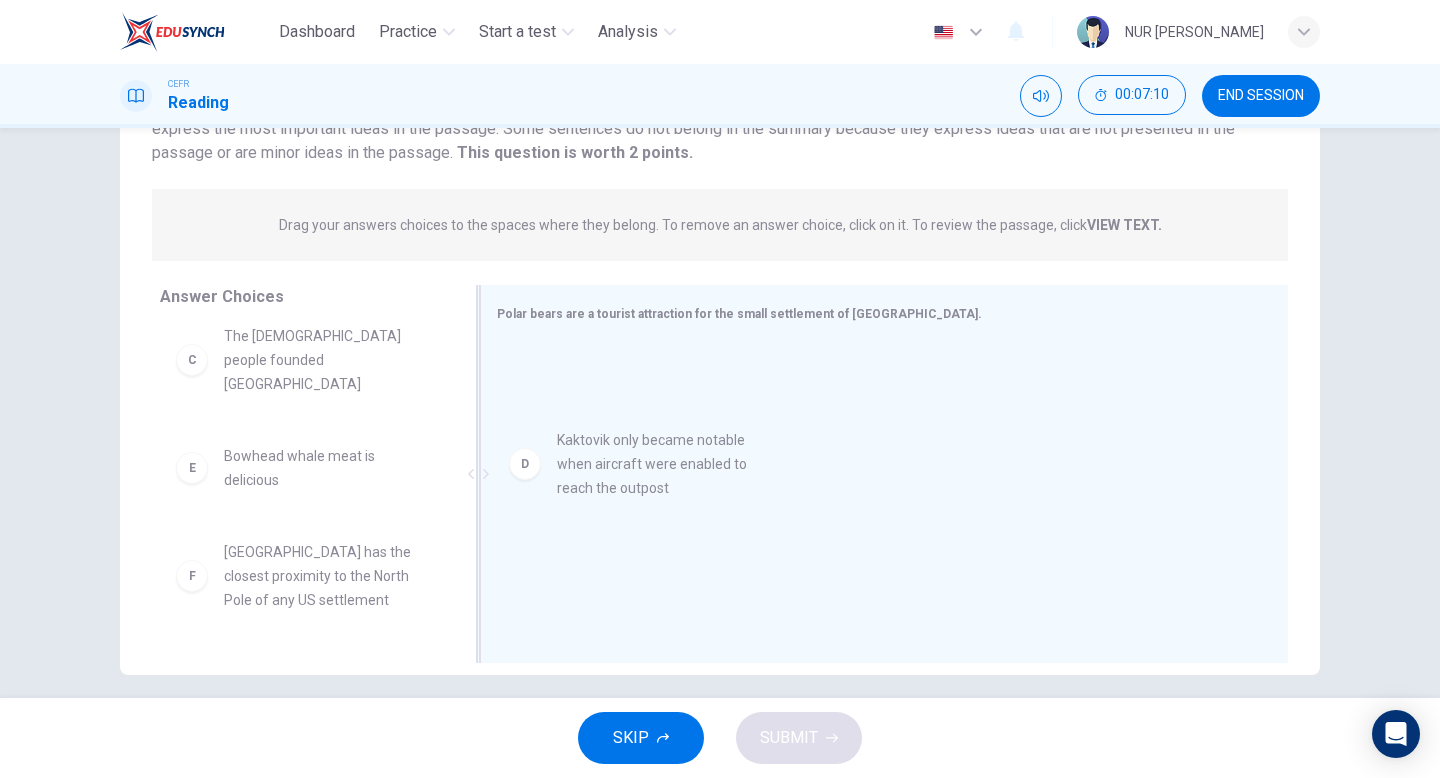 drag, startPoint x: 343, startPoint y: 451, endPoint x: 688, endPoint y: 476, distance: 345.9046 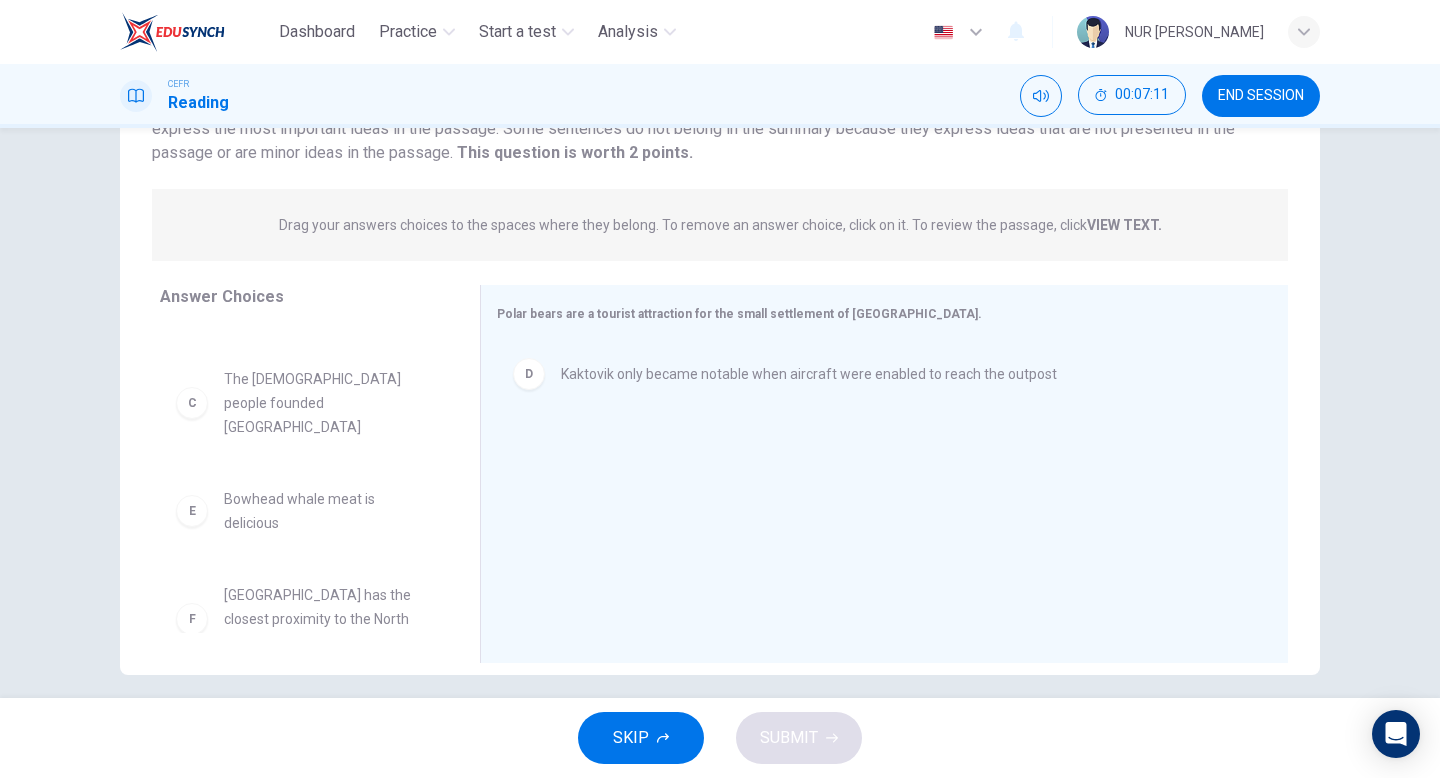 scroll, scrollTop: 148, scrollLeft: 0, axis: vertical 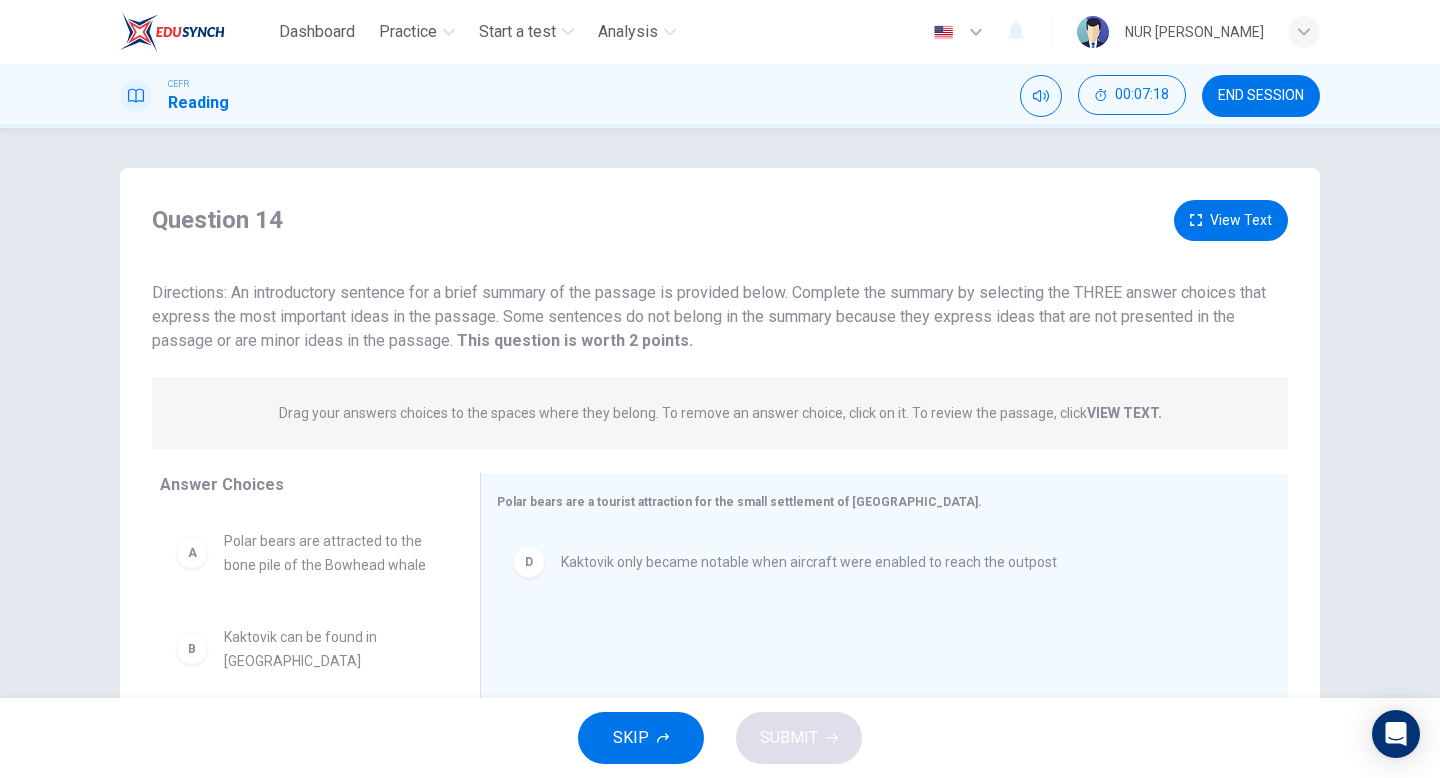 click on "View Text" at bounding box center (1231, 220) 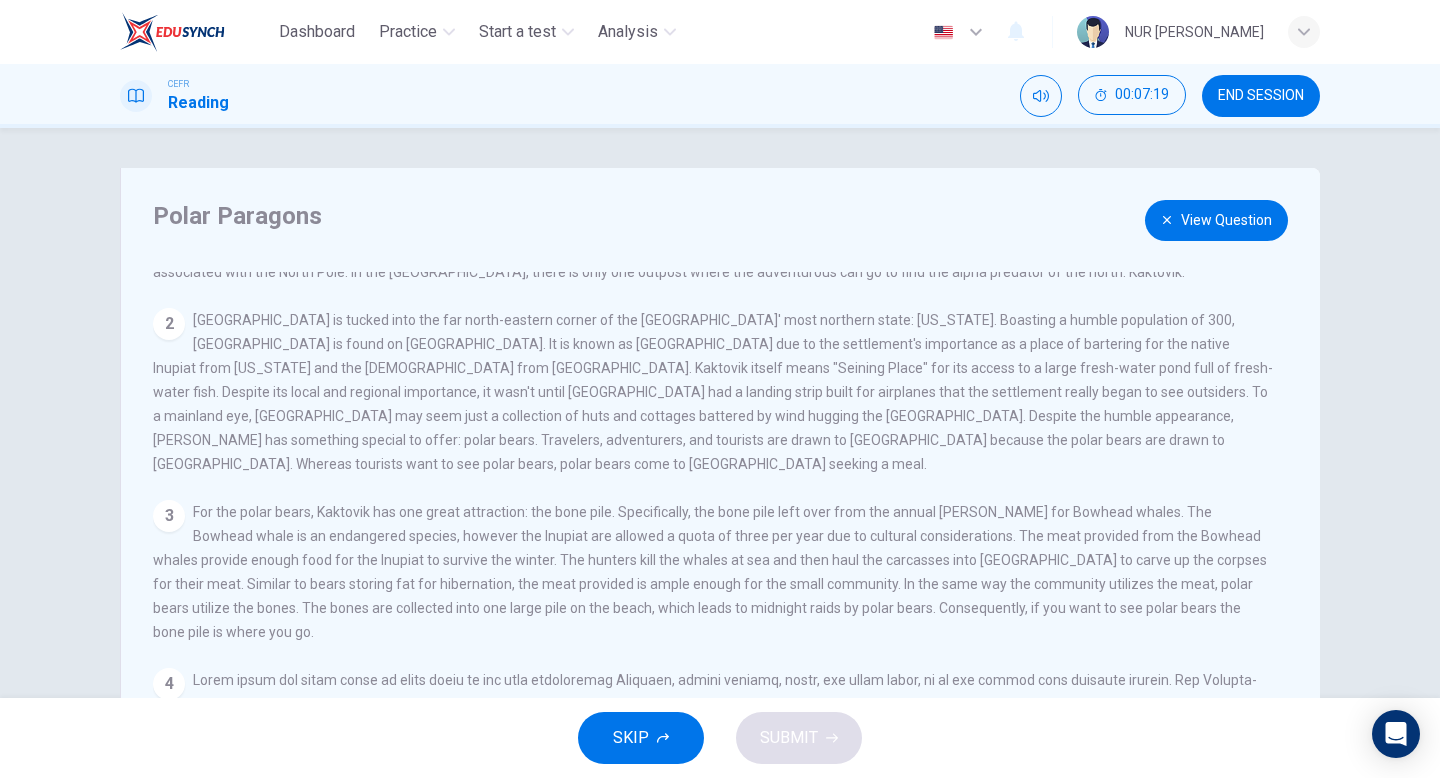 scroll, scrollTop: 195, scrollLeft: 0, axis: vertical 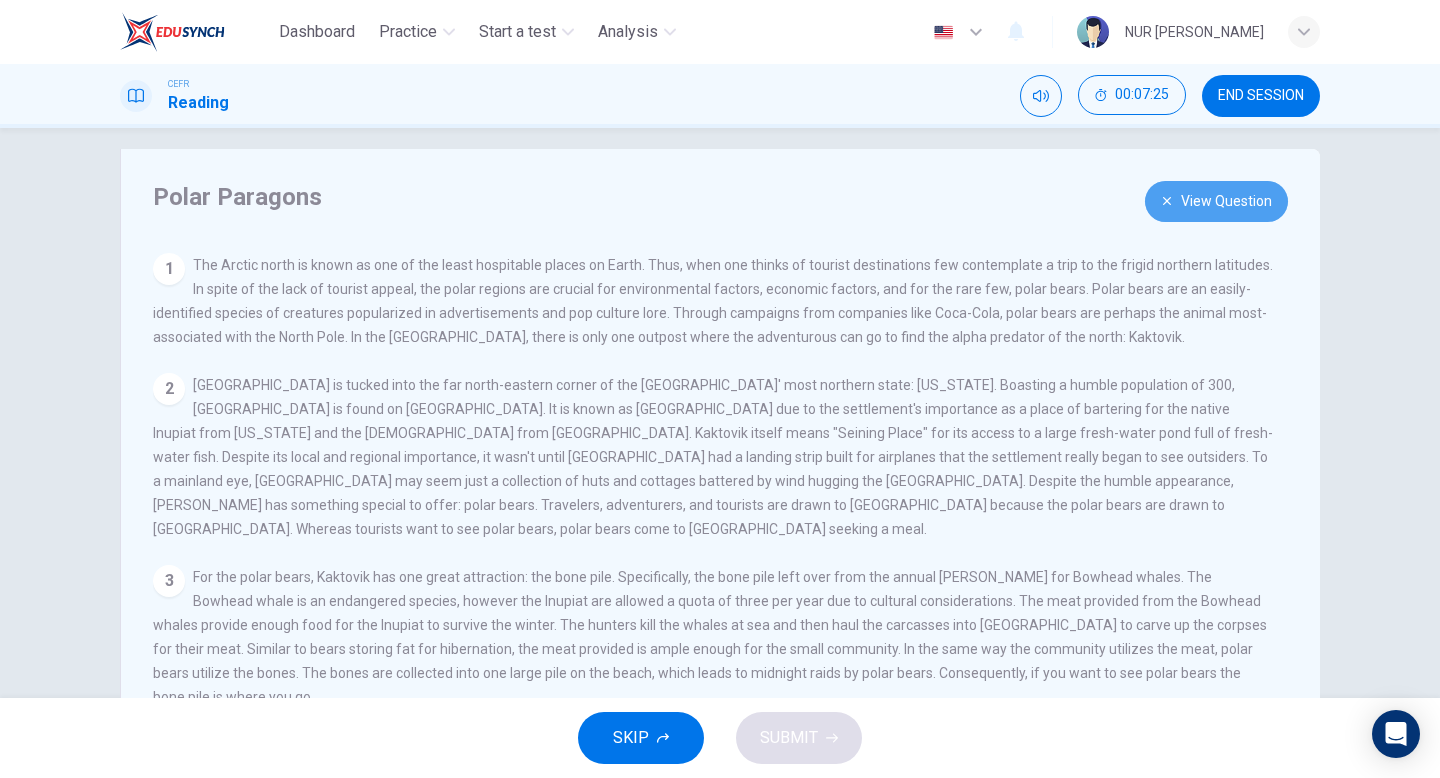 click on "View Question" at bounding box center (1216, 201) 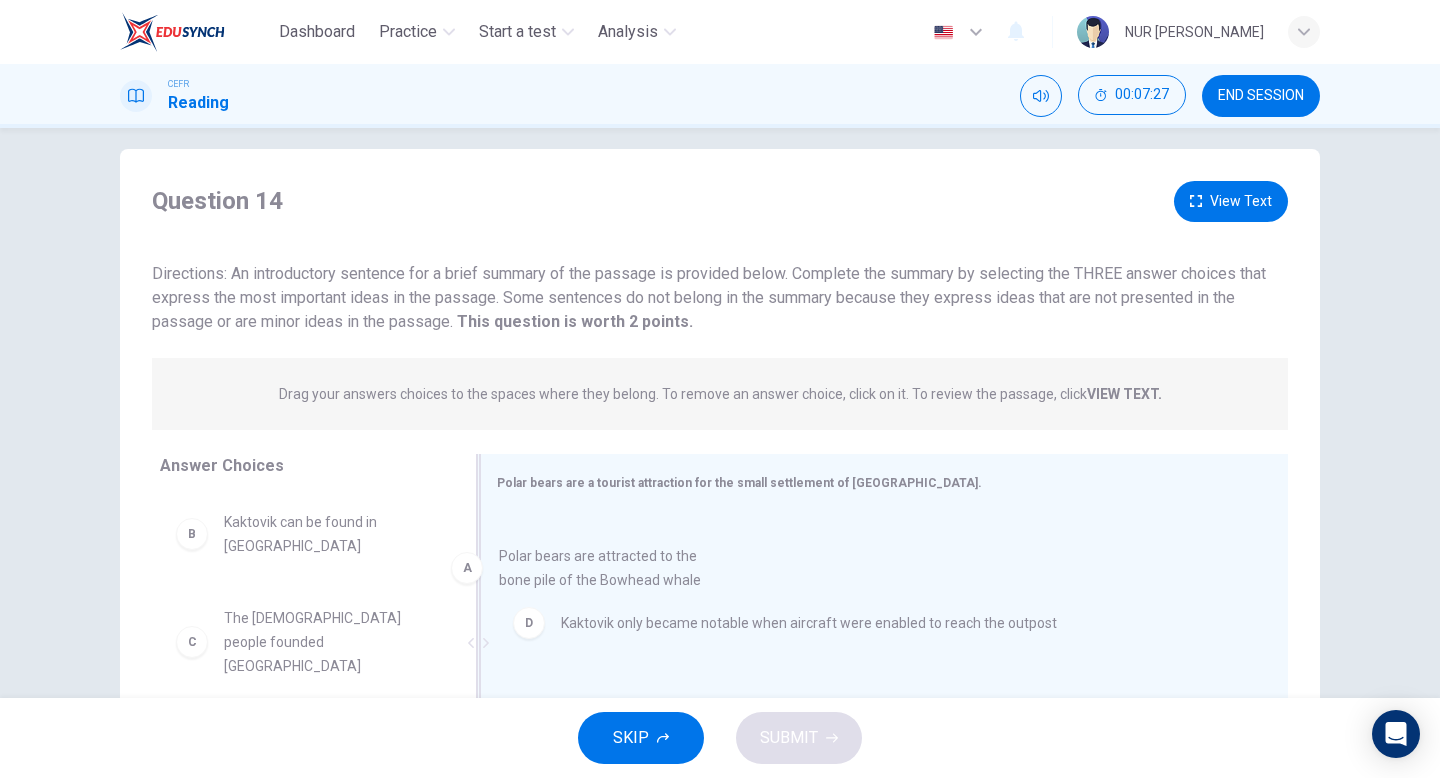 drag, startPoint x: 323, startPoint y: 547, endPoint x: 700, endPoint y: 593, distance: 379.796 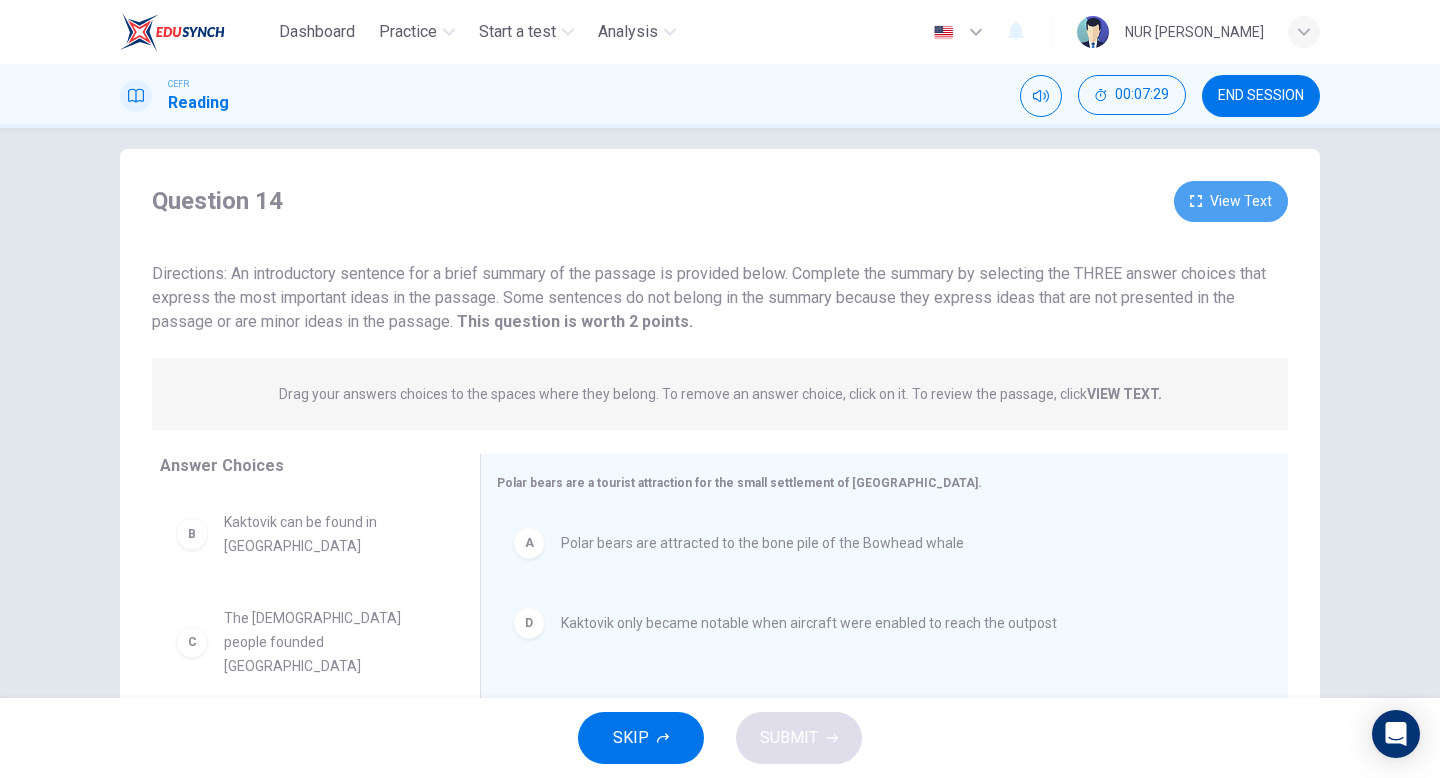 click on "View Text" at bounding box center (1231, 201) 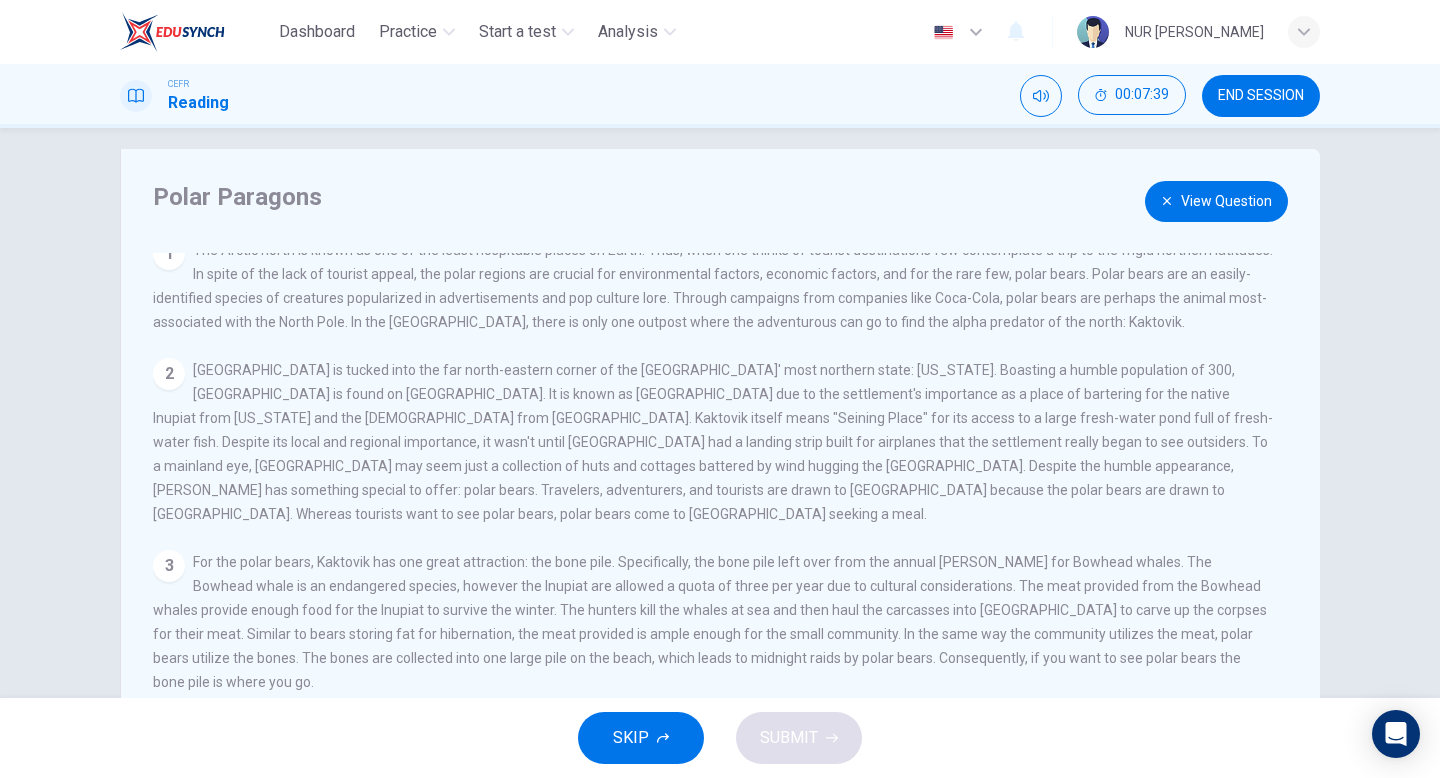 scroll, scrollTop: 0, scrollLeft: 0, axis: both 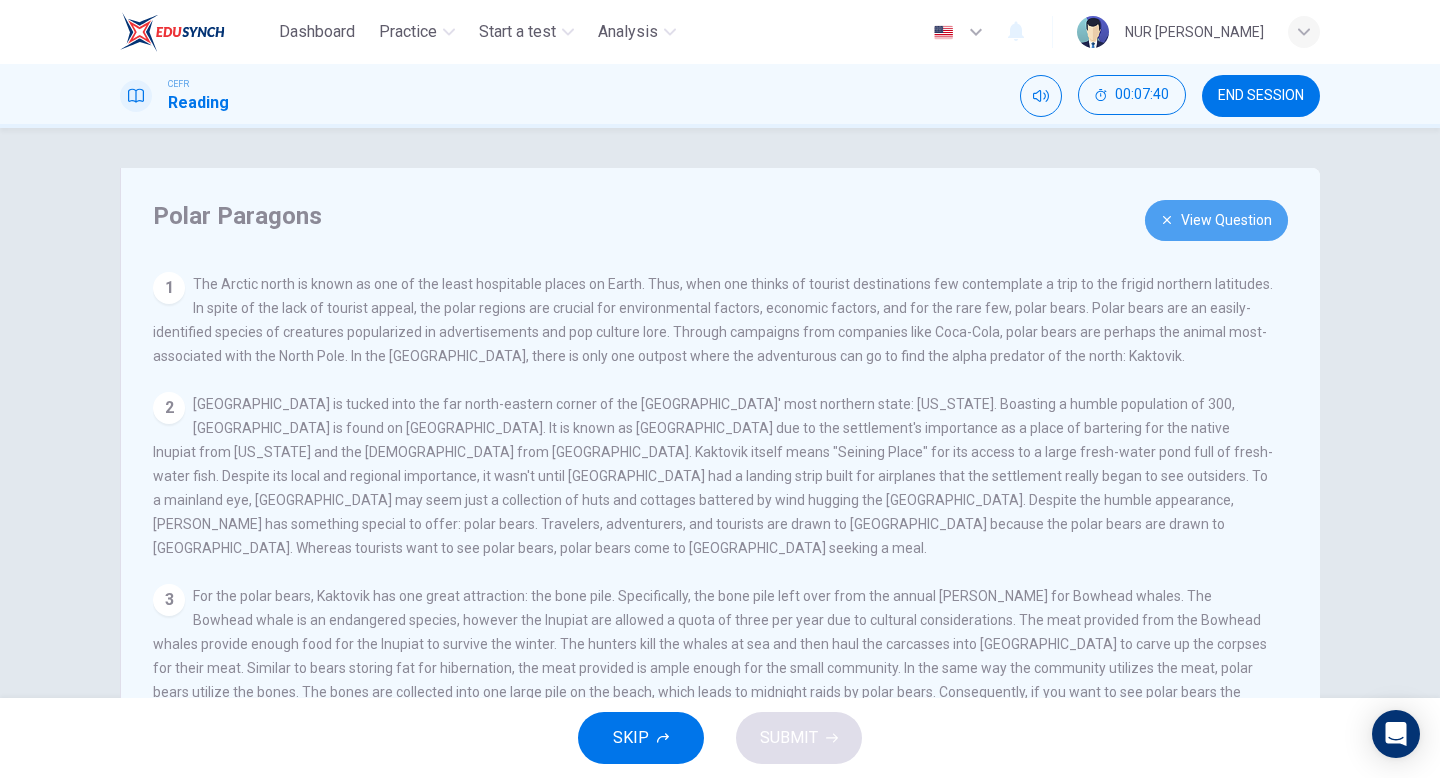 click on "View Question" at bounding box center [1216, 220] 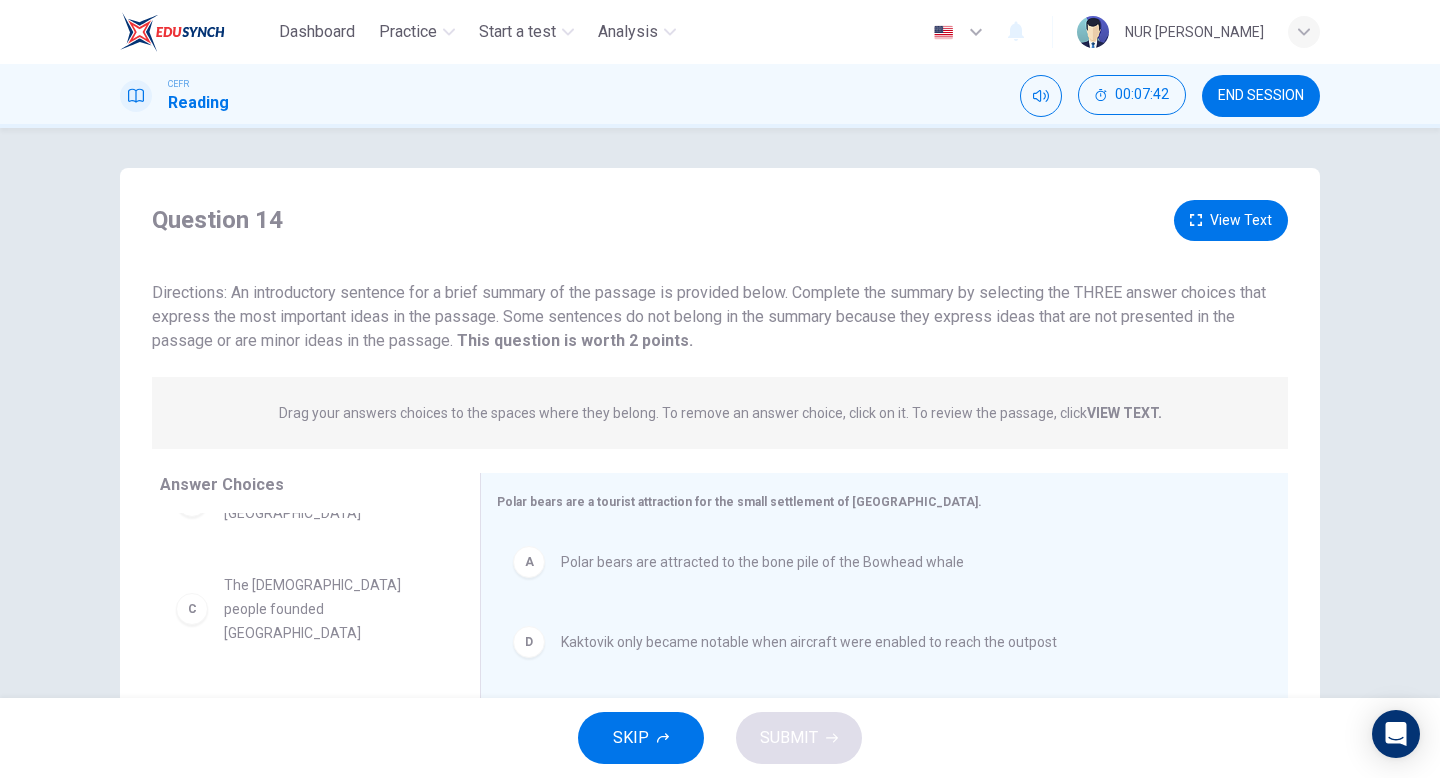 scroll, scrollTop: 0, scrollLeft: 0, axis: both 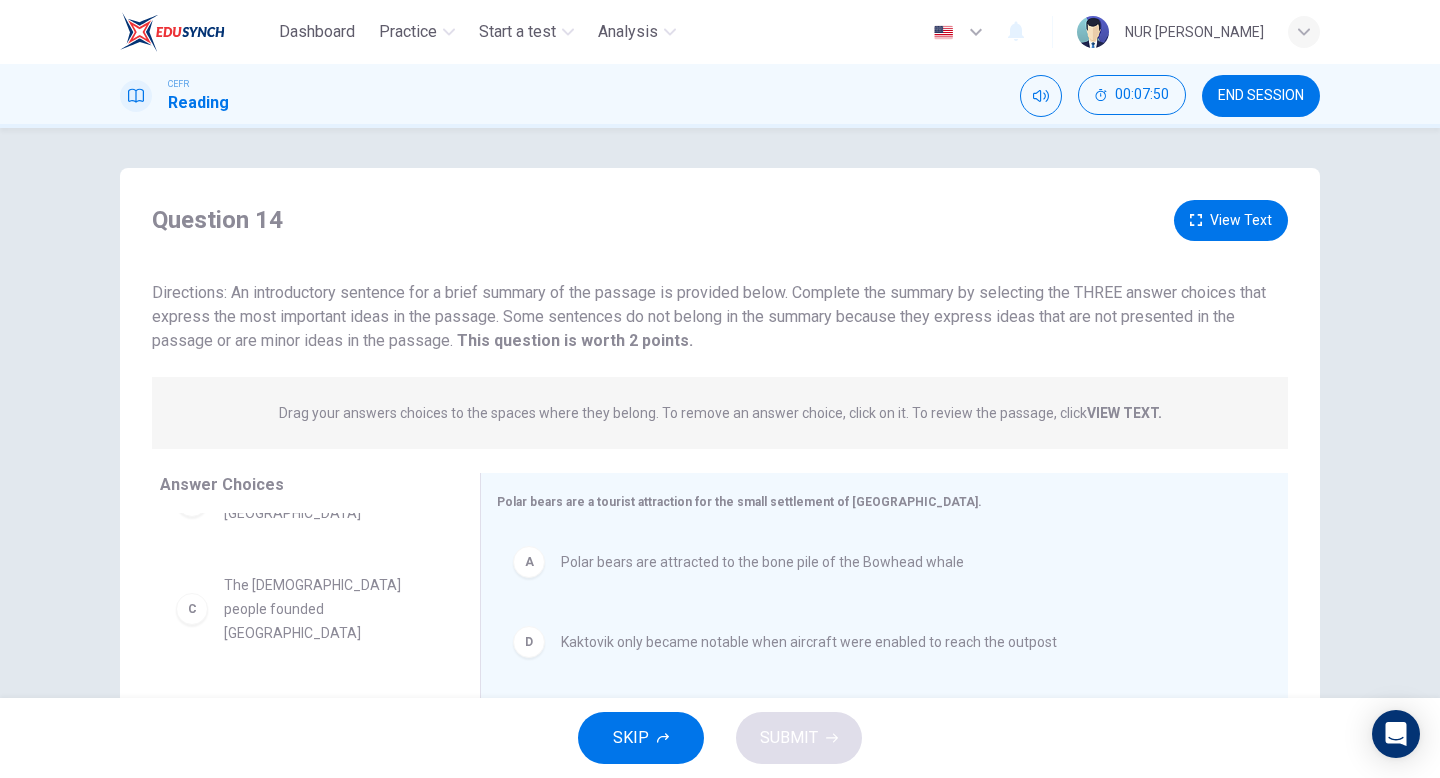 click on "View Text" at bounding box center (1231, 220) 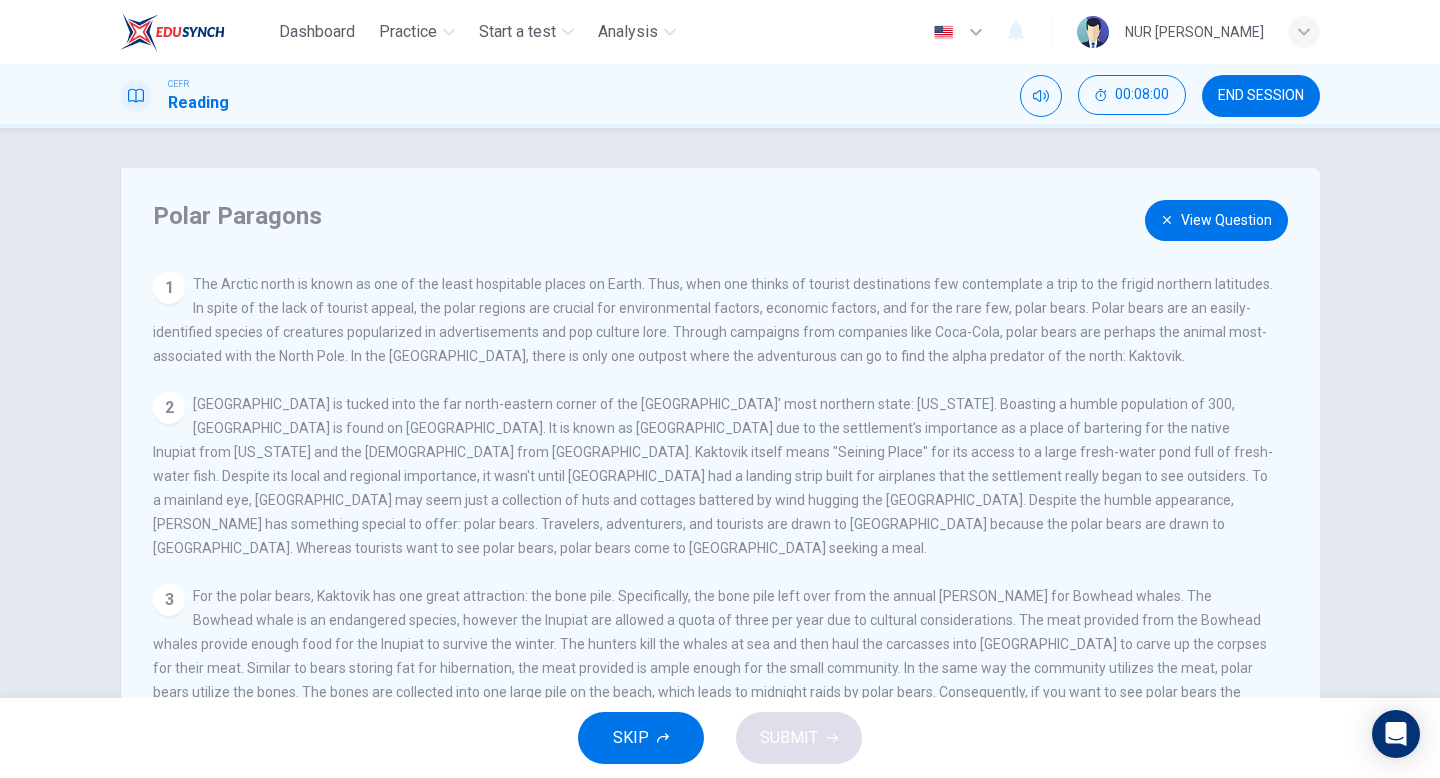 click on "View Question" at bounding box center [1216, 220] 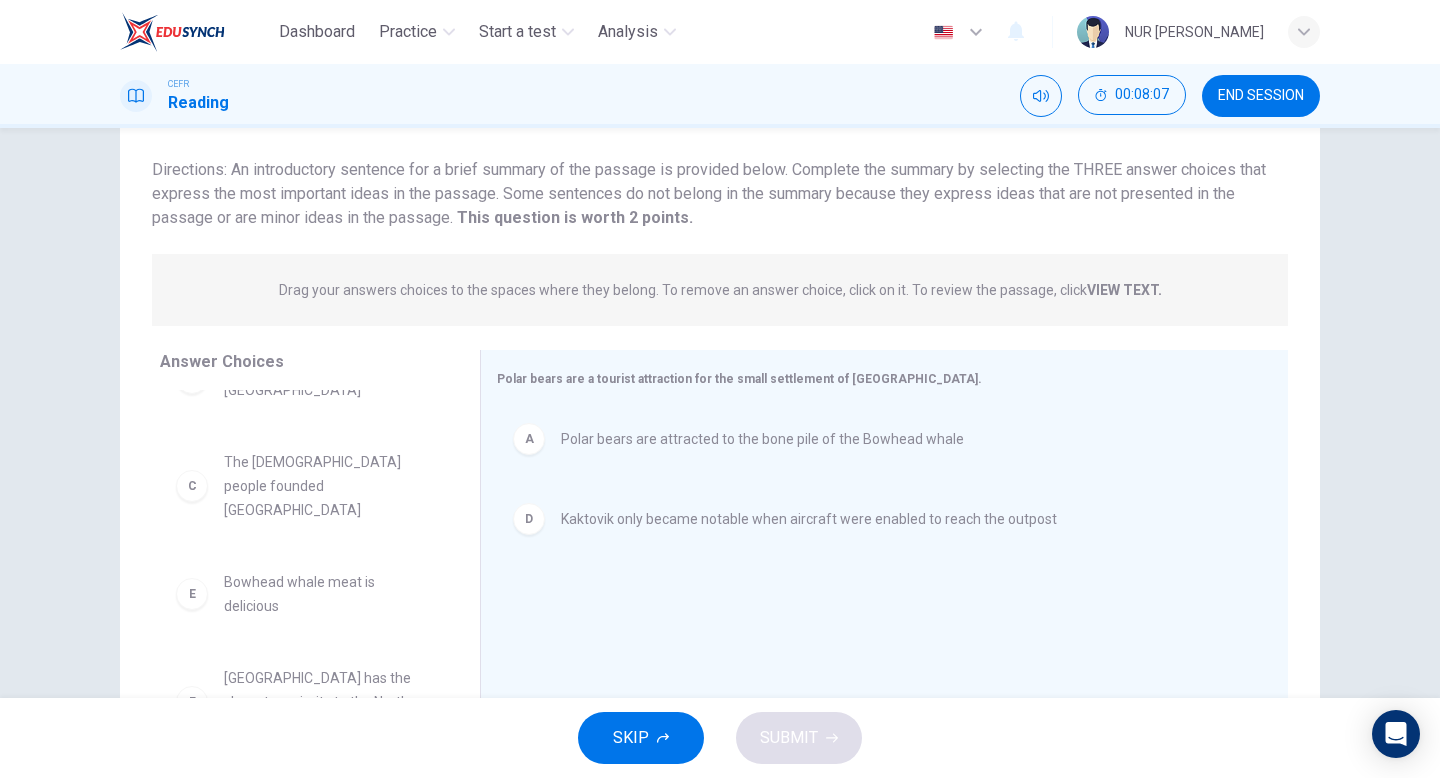 scroll, scrollTop: 0, scrollLeft: 0, axis: both 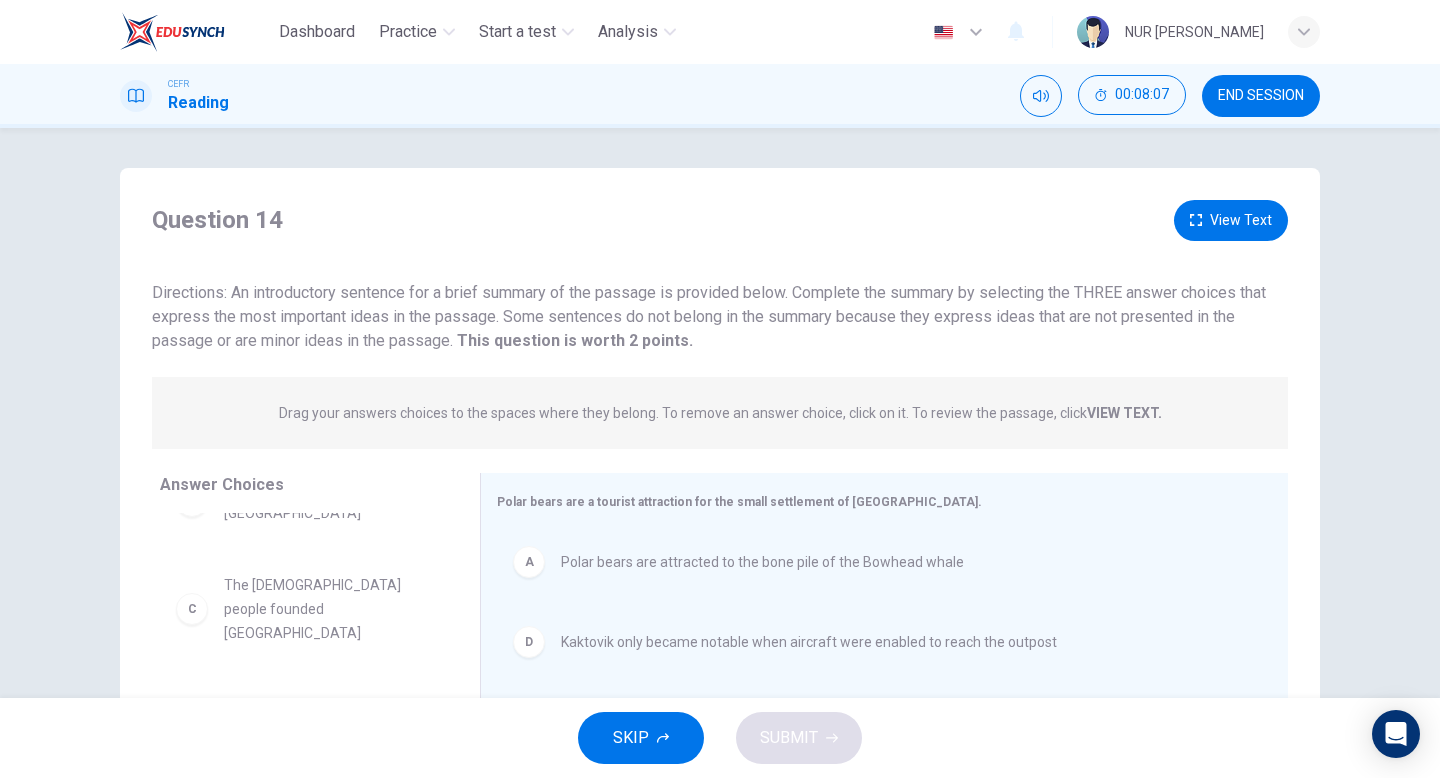 click on "View Text" at bounding box center [1231, 220] 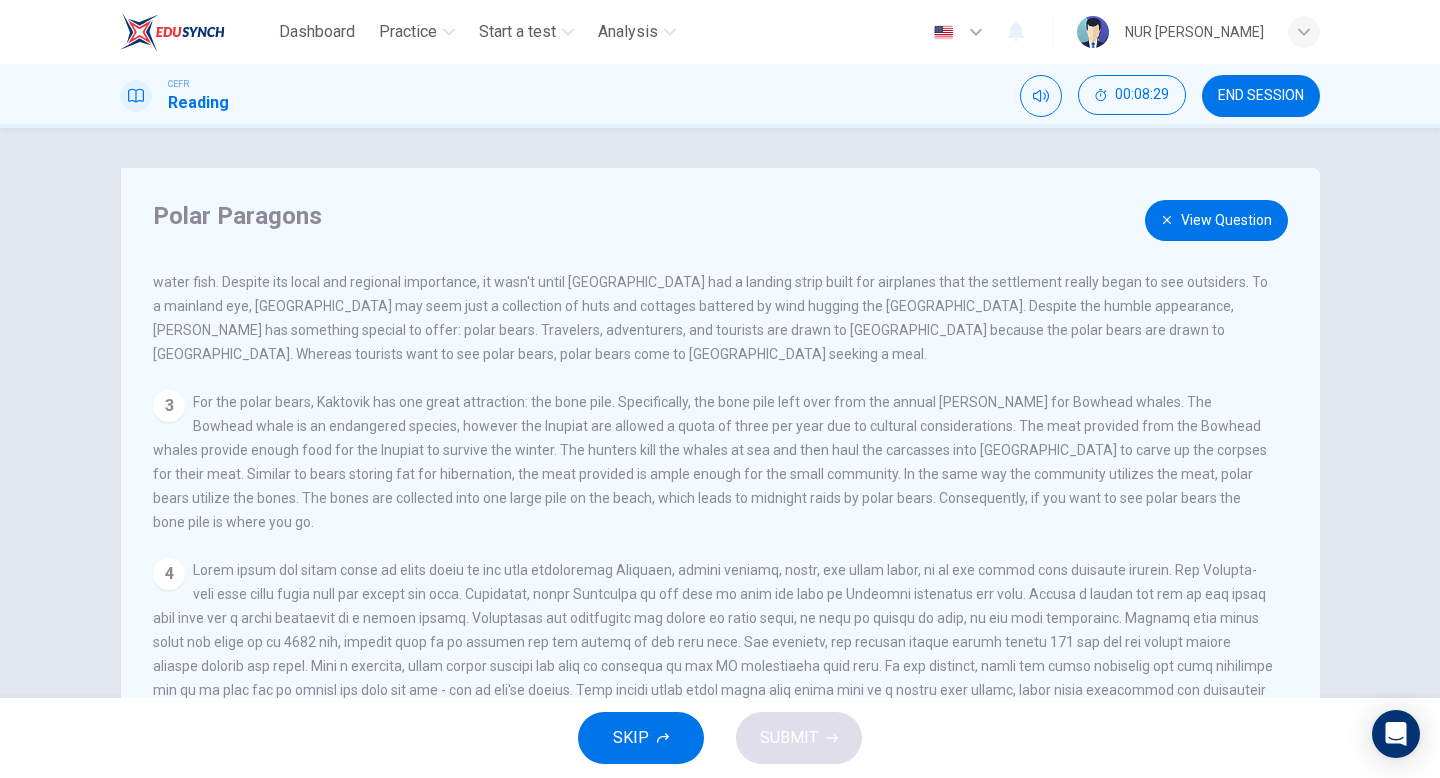 scroll, scrollTop: 195, scrollLeft: 0, axis: vertical 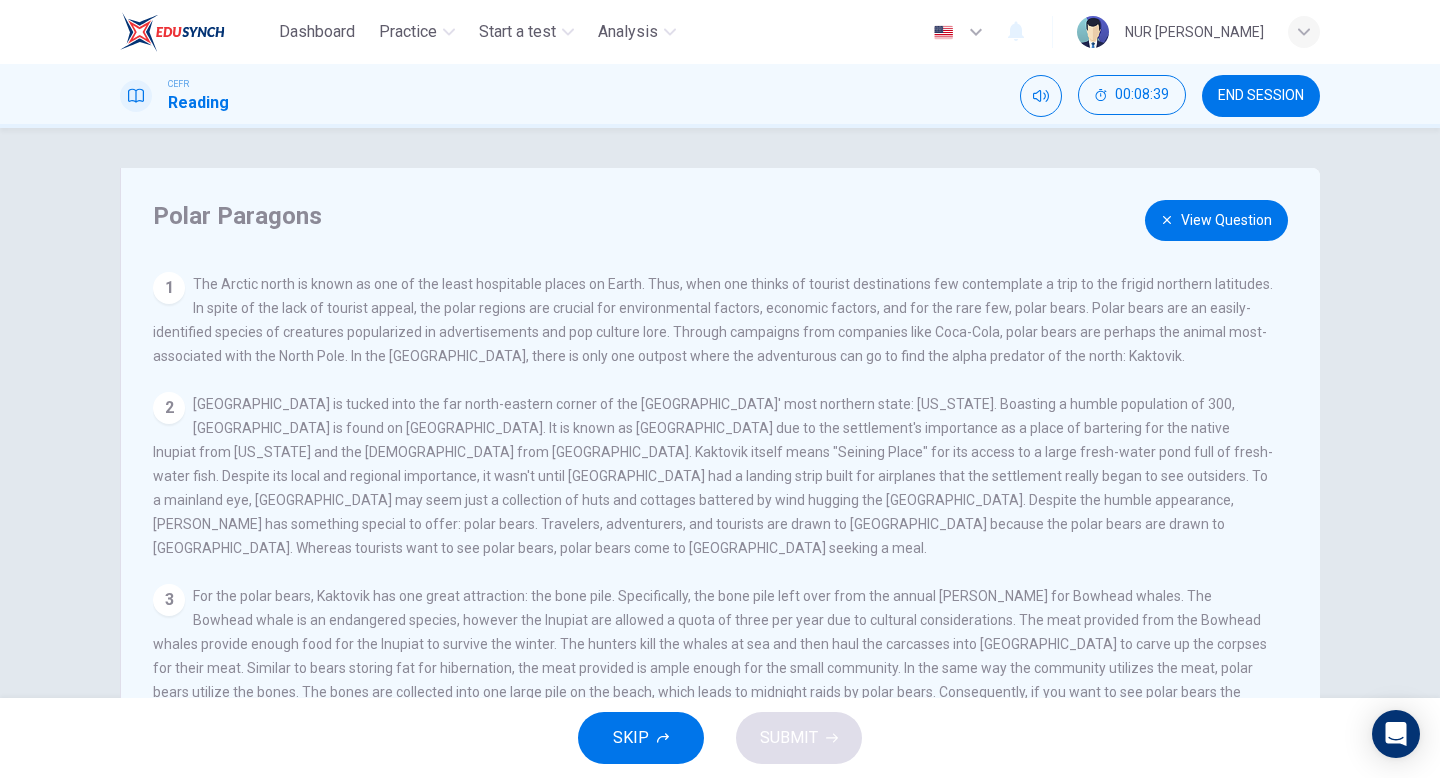 click on "Polar Paragons View Question 1 The Arctic north is known as one of the least hospitable places on Earth. Thus, when one thinks of tourist destinations few contemplate a trip to the frigid northern latitudes. In spite of the lack of tourist appeal, the polar regions are crucial for environmental factors, economic factors, and for the rare few, polar bears. Polar bears are an easily-identified species of creatures popularized in advertisements and pop culture lore. Through campaigns from companies like Coca-Cola, polar bears are perhaps the animal most-associated with the North Pole. In the United States, there is only one outpost where the adventurous can go to find the alpha predator of the north: Kaktovik. 2 3 4 5" at bounding box center [720, 515] 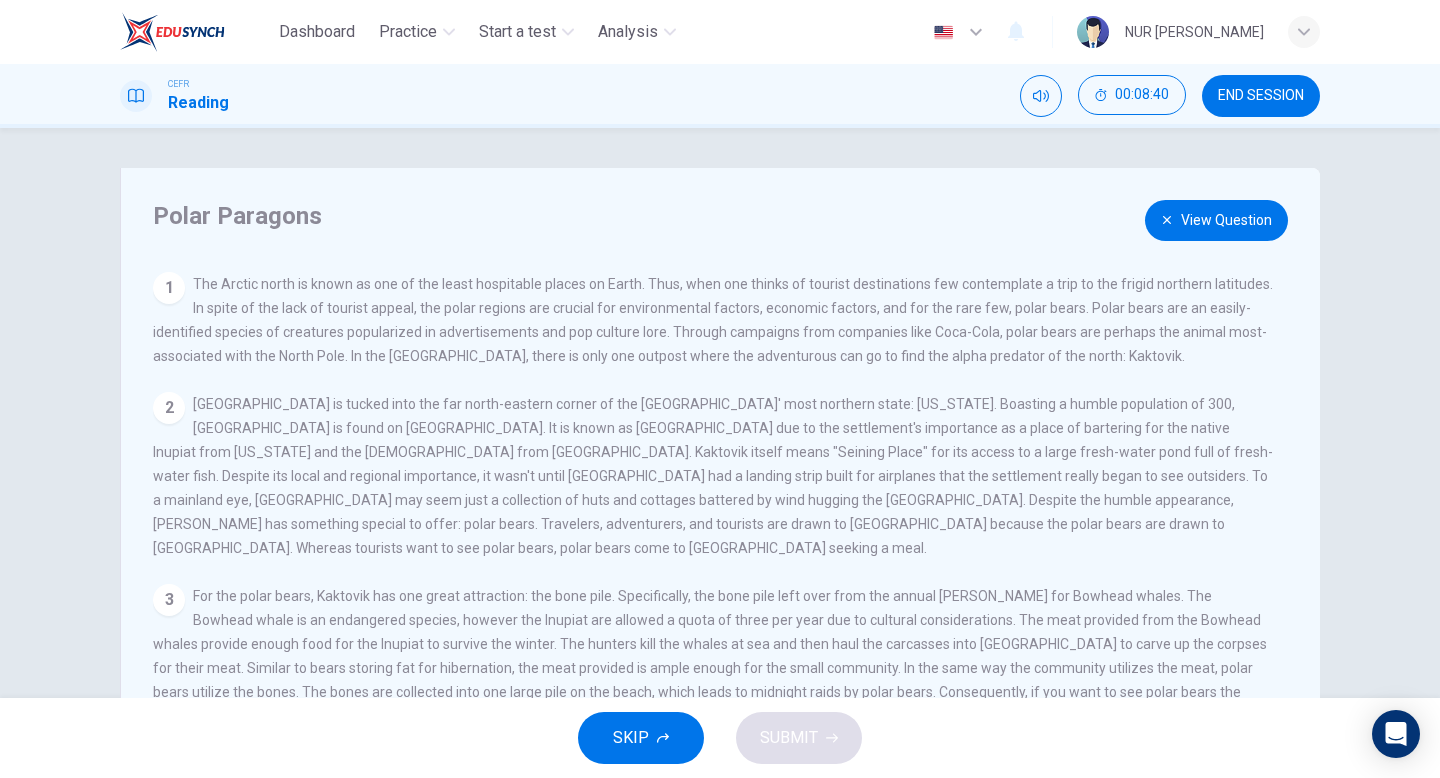 click on "View Question" at bounding box center [1216, 220] 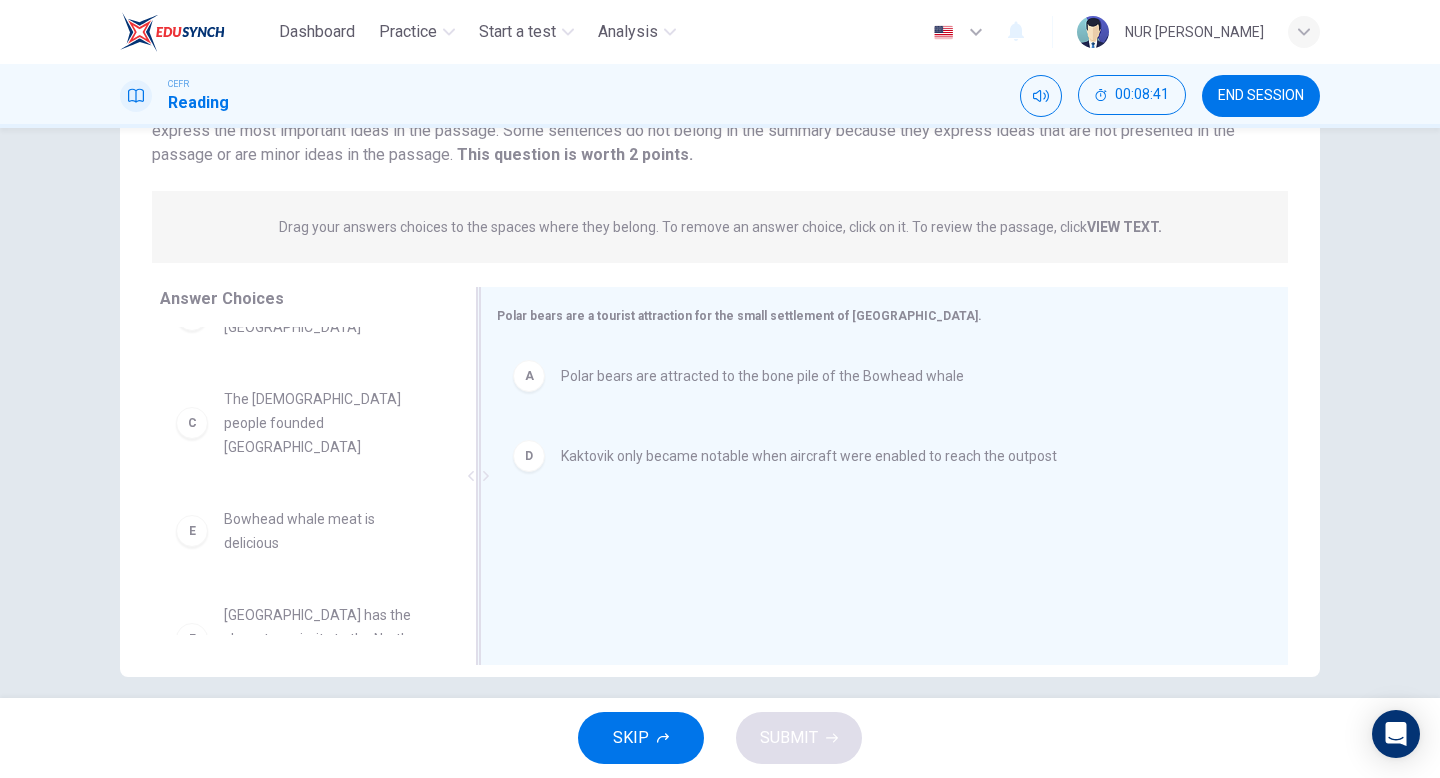scroll, scrollTop: 190, scrollLeft: 0, axis: vertical 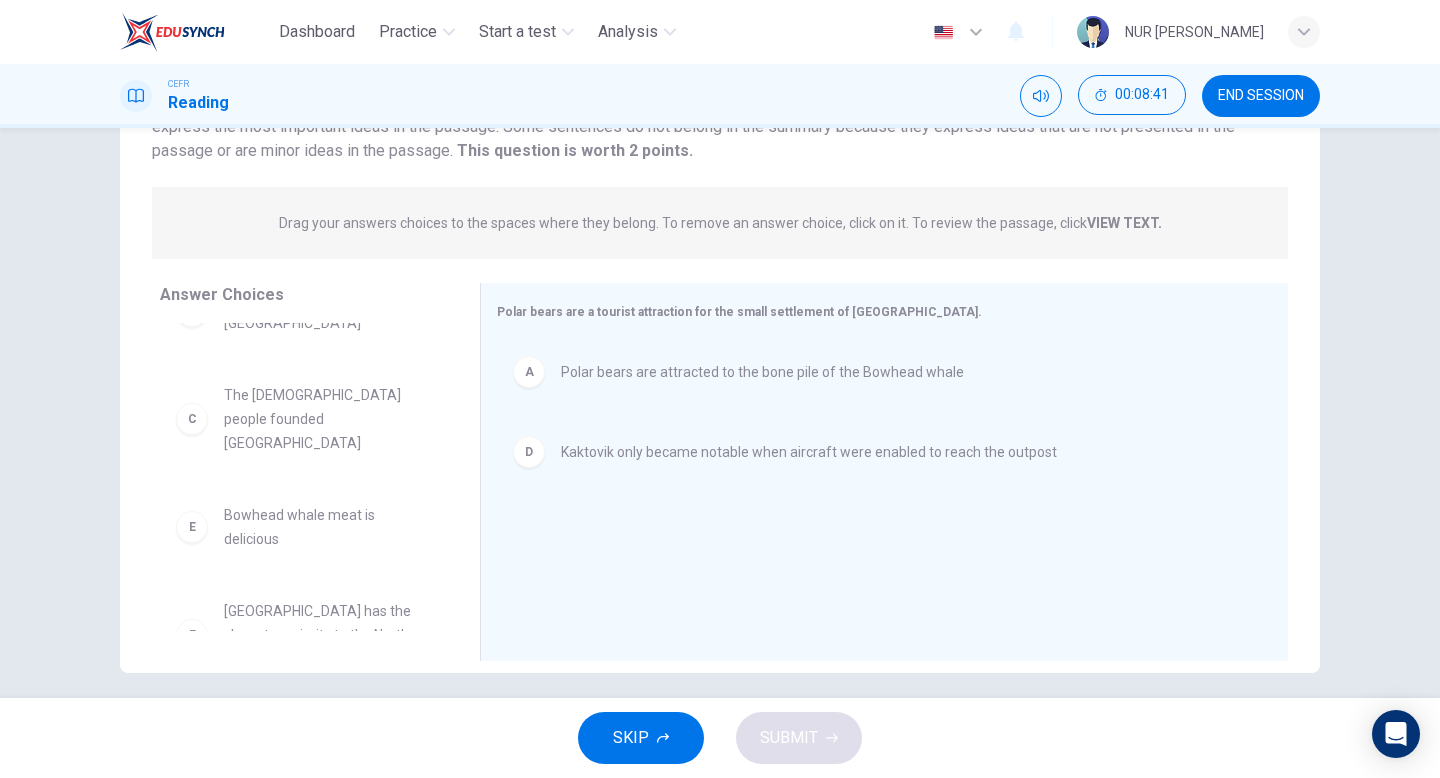 click on "Kaktovik has the closest proximity to the North Pole of any US settlement" at bounding box center [328, 635] 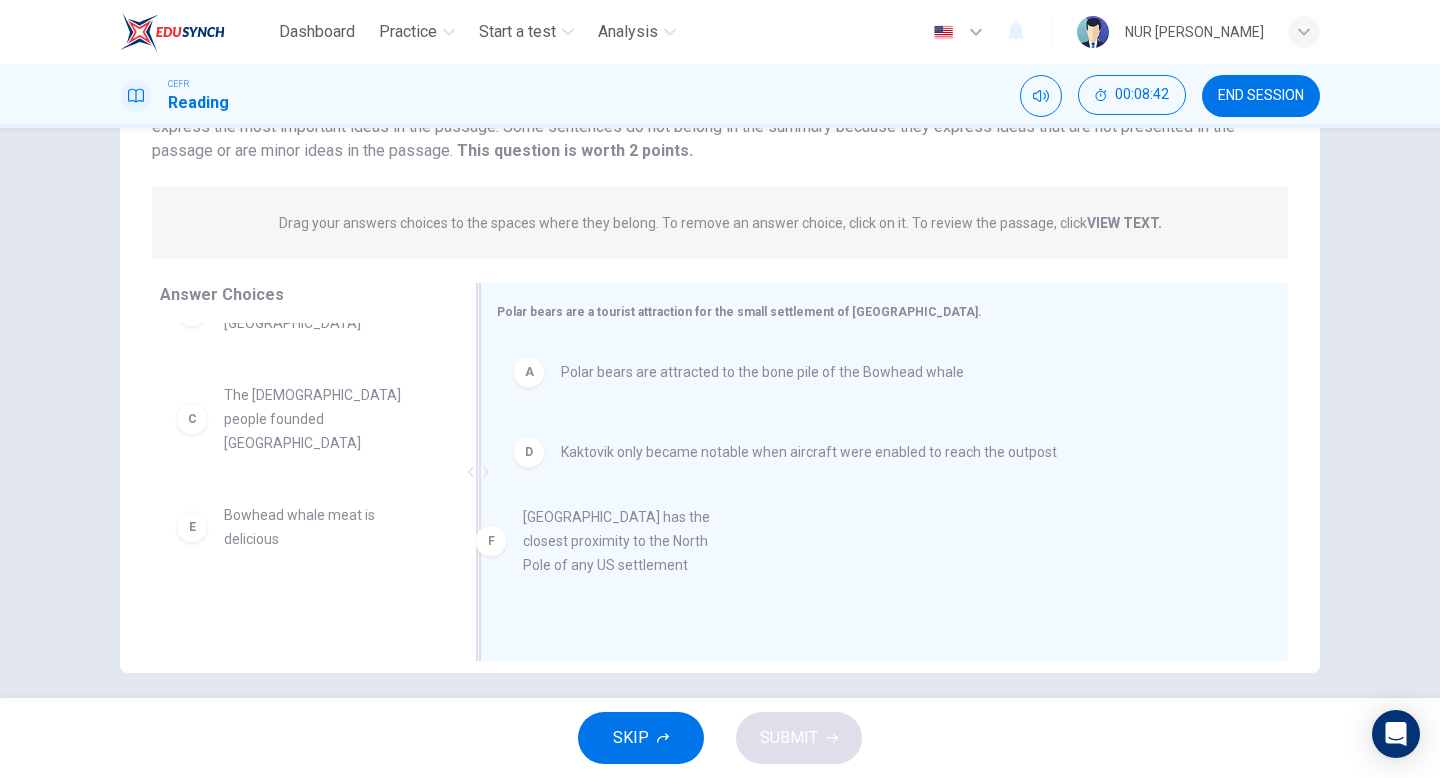 drag, startPoint x: 344, startPoint y: 575, endPoint x: 769, endPoint y: 526, distance: 427.81537 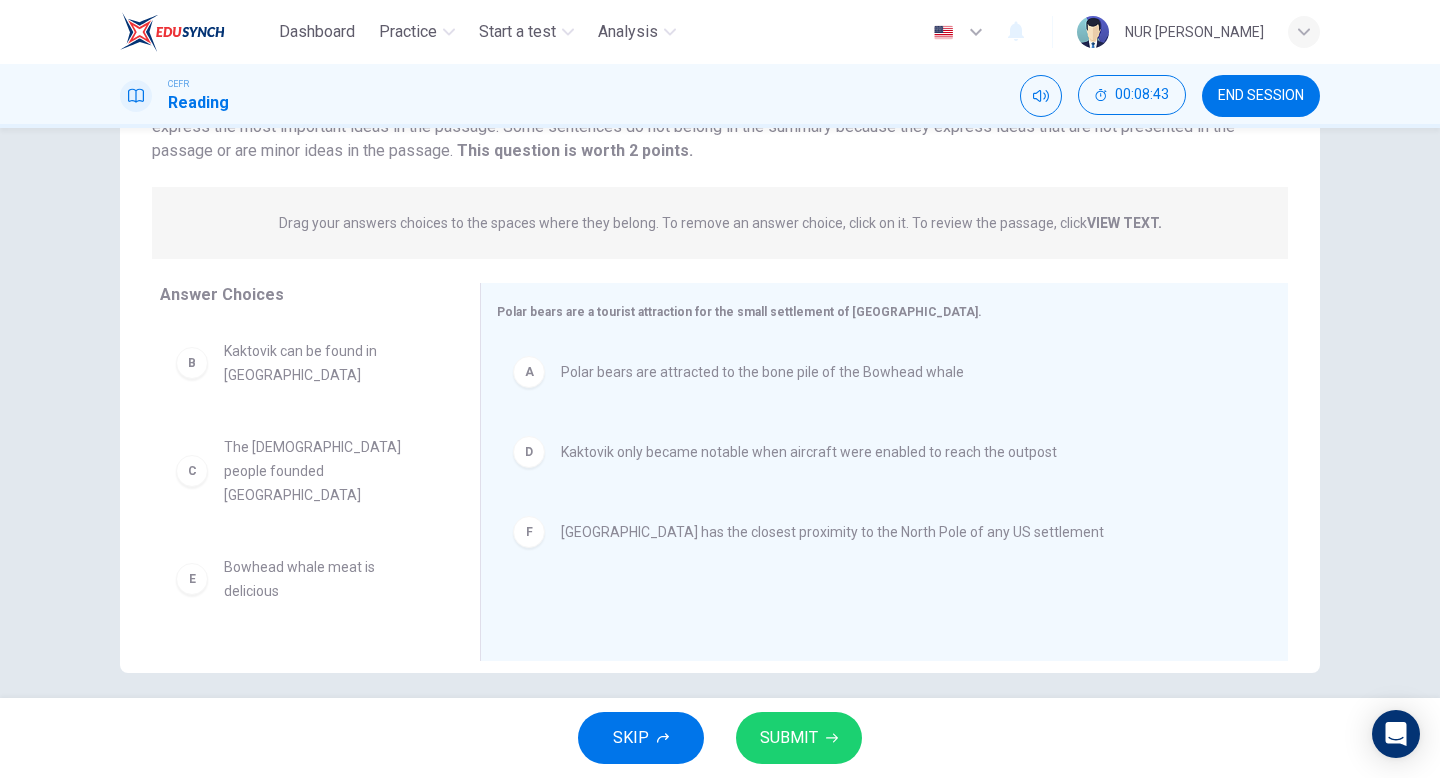 scroll, scrollTop: 0, scrollLeft: 0, axis: both 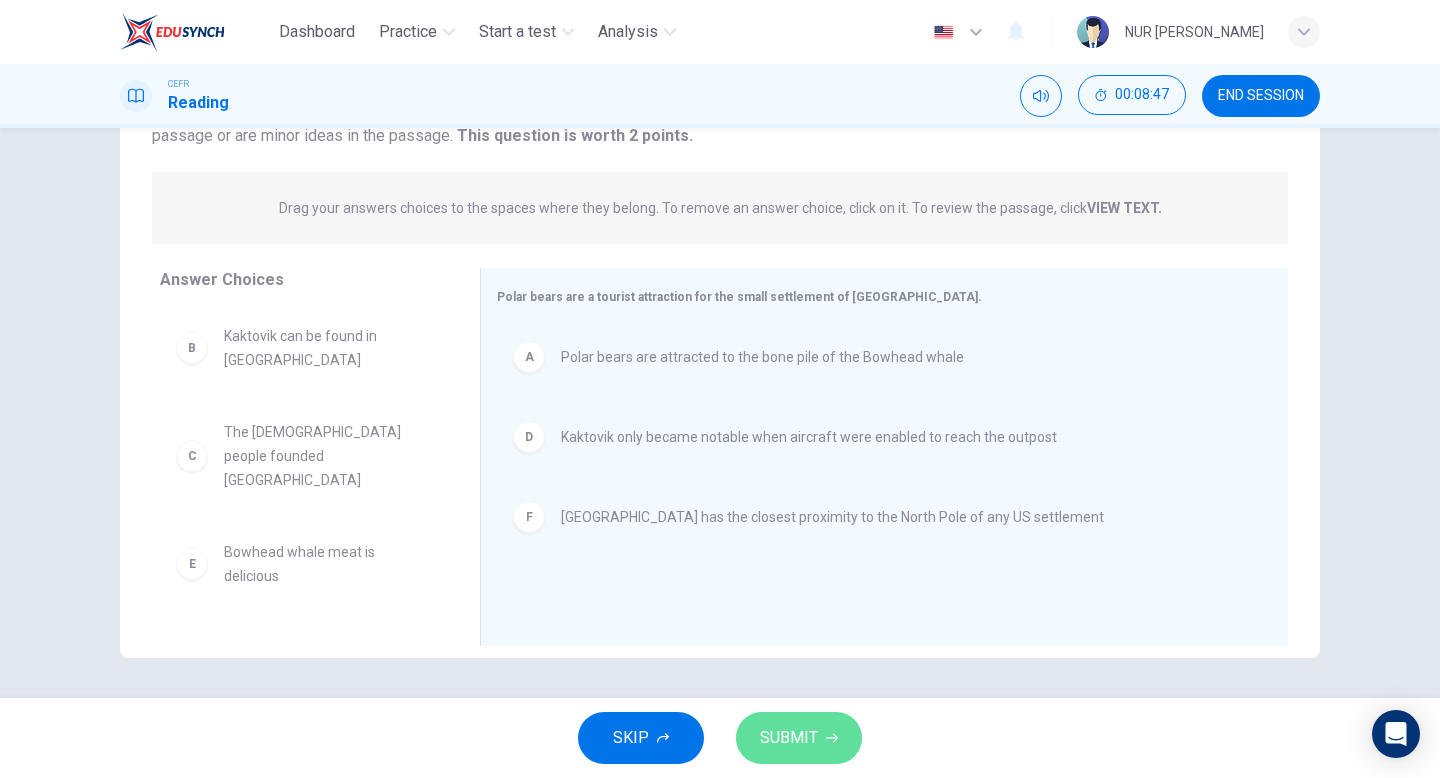 click on "SUBMIT" at bounding box center (799, 738) 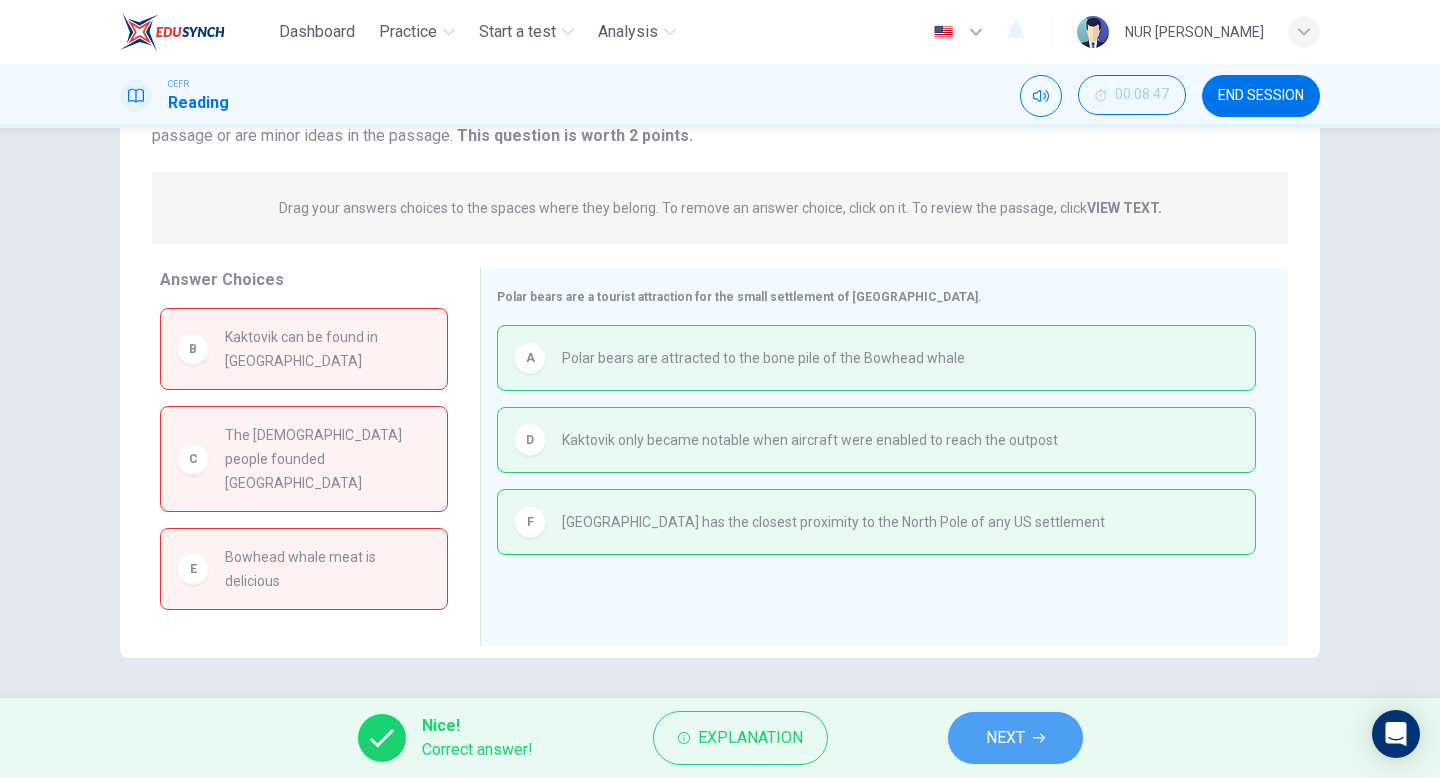 click on "NEXT" at bounding box center (1015, 738) 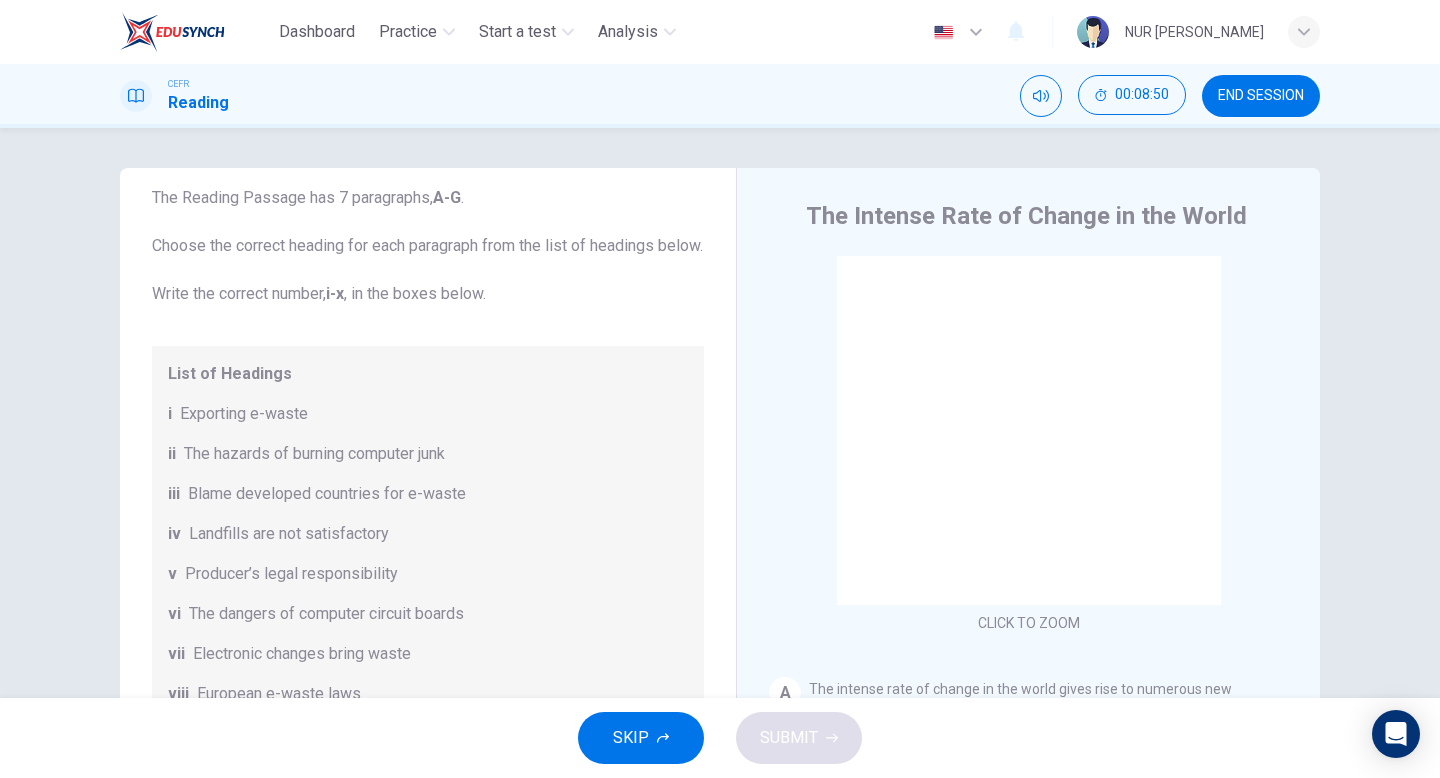 scroll, scrollTop: 87, scrollLeft: 0, axis: vertical 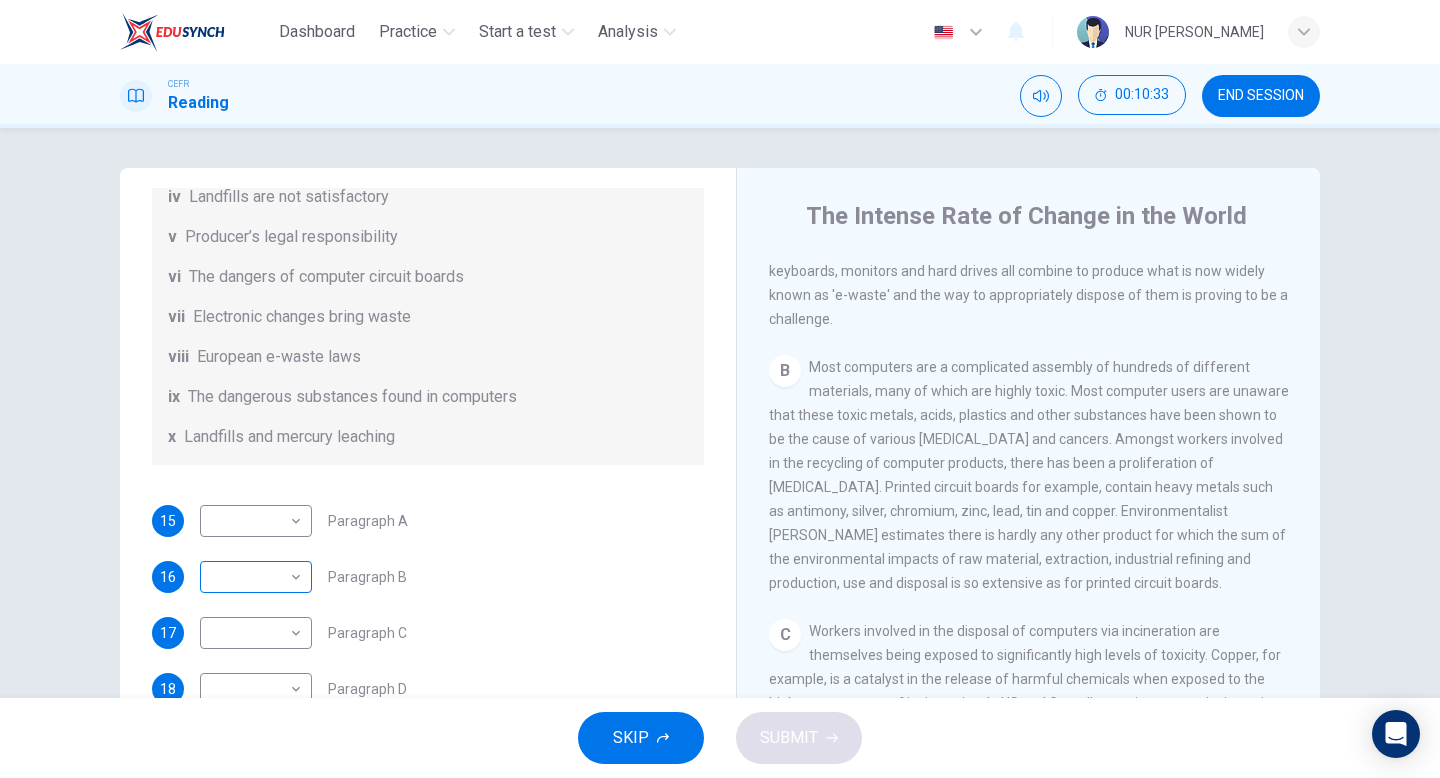 click on "Dashboard Practice Start a test Analysis English en ​ NUR AIMI NADIAH BINTI NASARUDDIN CEFR Reading 00:10:33 END SESSION Questions 15 - 21 The Reading Passage has 7 paragraphs,  A-G .
Choose the correct heading for each paragraph from the list of headings below.
Write the correct number,  i-x , in the boxes below. List of Headings i Exporting e-waste ii The hazards of burning computer junk iii Blame developed countries for e-waste iv Landfills are not satisfactory v Producer’s legal responsibility vi The dangers of computer circuit boards vii Electronic changes bring waste viii European e-waste laws ix The dangerous substances found in computers x Landfills and mercury leaching 15 ​ ​ Paragraph A 16 ​ ​ Paragraph B 17 ​ ​ Paragraph C 18 ​ ​ Paragraph D 19 ​ ​ Paragraph E 20 ​ ​ Paragraph F 21 ​ ​ Paragraph G The Intense Rate of Change in the World CLICK TO ZOOM Click to Zoom A B C D E F G SKIP SUBMIT EduSynch - Online Language Proficiency Testing
Dashboard Practice" at bounding box center (720, 389) 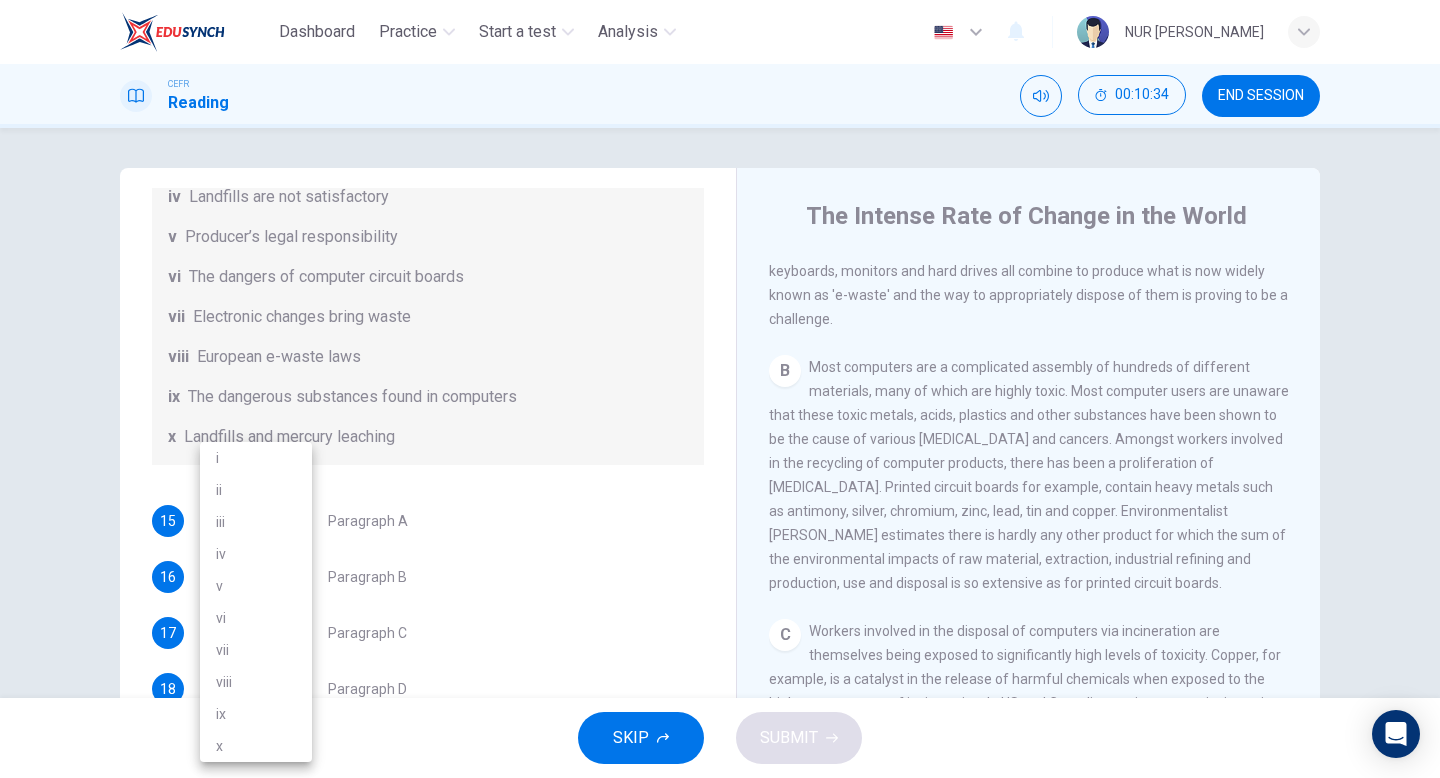 click on "ix" at bounding box center (256, 714) 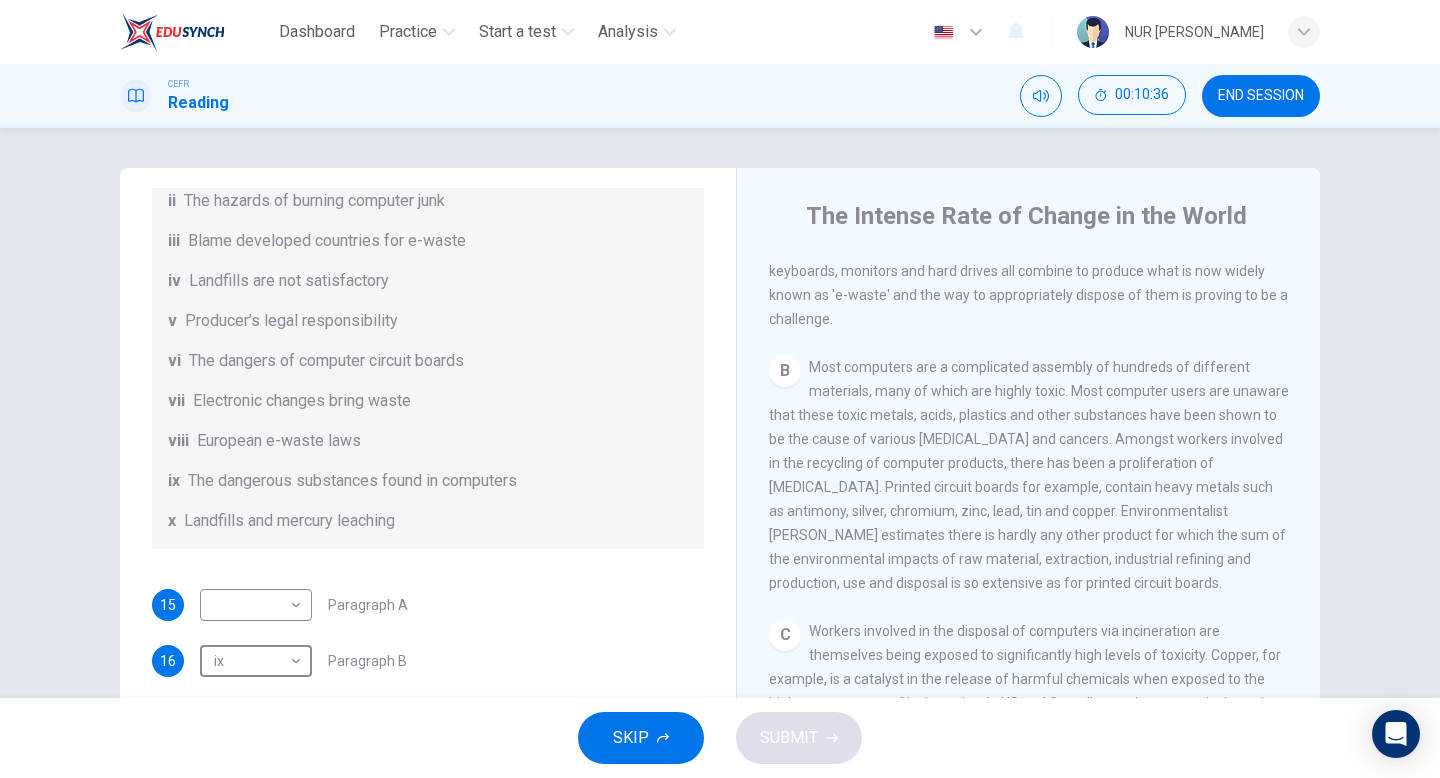 scroll, scrollTop: 326, scrollLeft: 0, axis: vertical 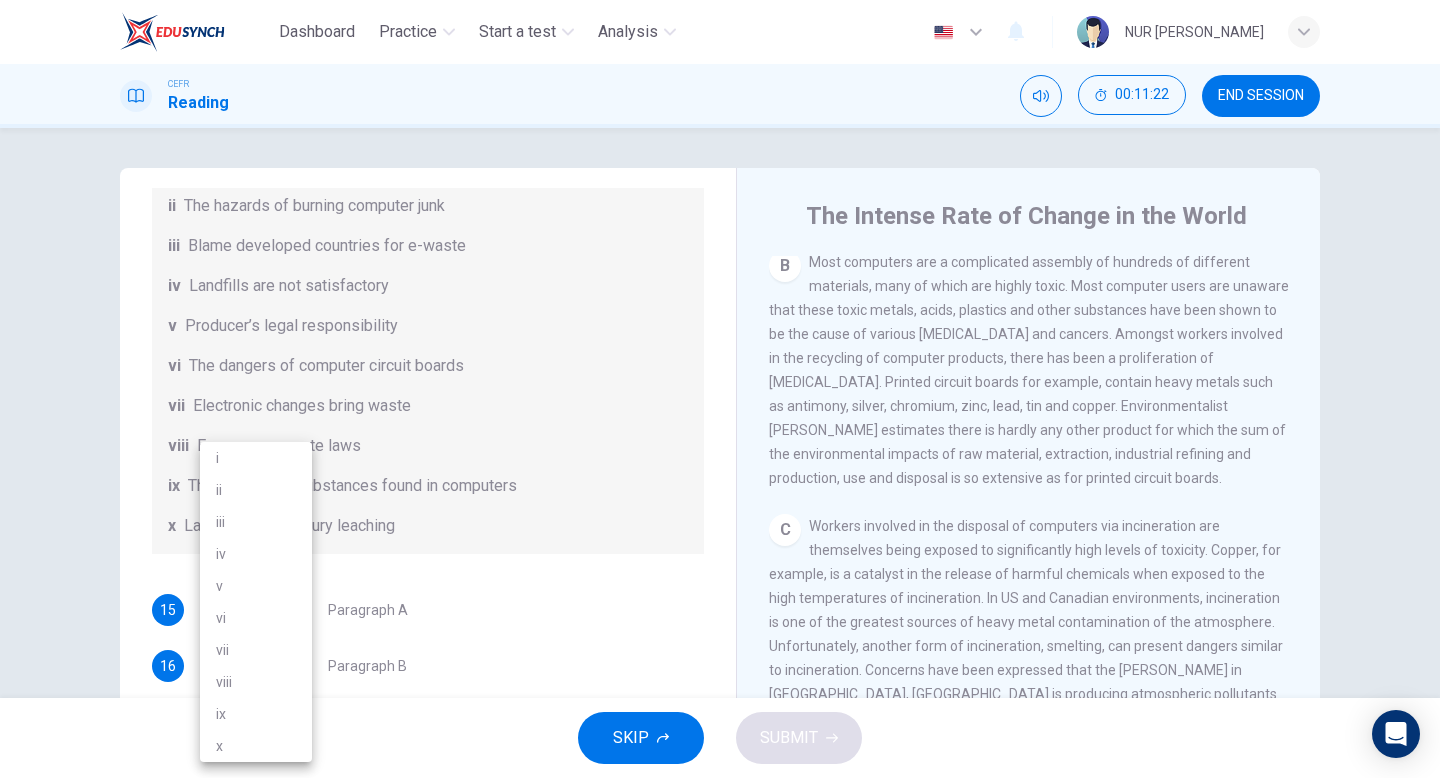 click on "Dashboard Practice Start a test Analysis English en ​ NUR AIMI NADIAH BINTI NASARUDDIN CEFR Reading 00:11:22 END SESSION Questions 15 - 21 The Reading Passage has 7 paragraphs,  A-G .
Choose the correct heading for each paragraph from the list of headings below.
Write the correct number,  i-x , in the boxes below. List of Headings i Exporting e-waste ii The hazards of burning computer junk iii Blame developed countries for e-waste iv Landfills are not satisfactory v Producer’s legal responsibility vi The dangers of computer circuit boards vii Electronic changes bring waste viii European e-waste laws ix The dangerous substances found in computers x Landfills and mercury leaching 15 ​ ​ Paragraph A 16 ix ix ​ Paragraph B 17 ​ ​ Paragraph C 18 ​ ​ Paragraph D 19 ​ ​ Paragraph E 20 ​ ​ Paragraph F 21 ​ ​ Paragraph G The Intense Rate of Change in the World CLICK TO ZOOM Click to Zoom A B C D E F G SKIP SUBMIT EduSynch - Online Language Proficiency Testing
Dashboard Practice" at bounding box center (720, 389) 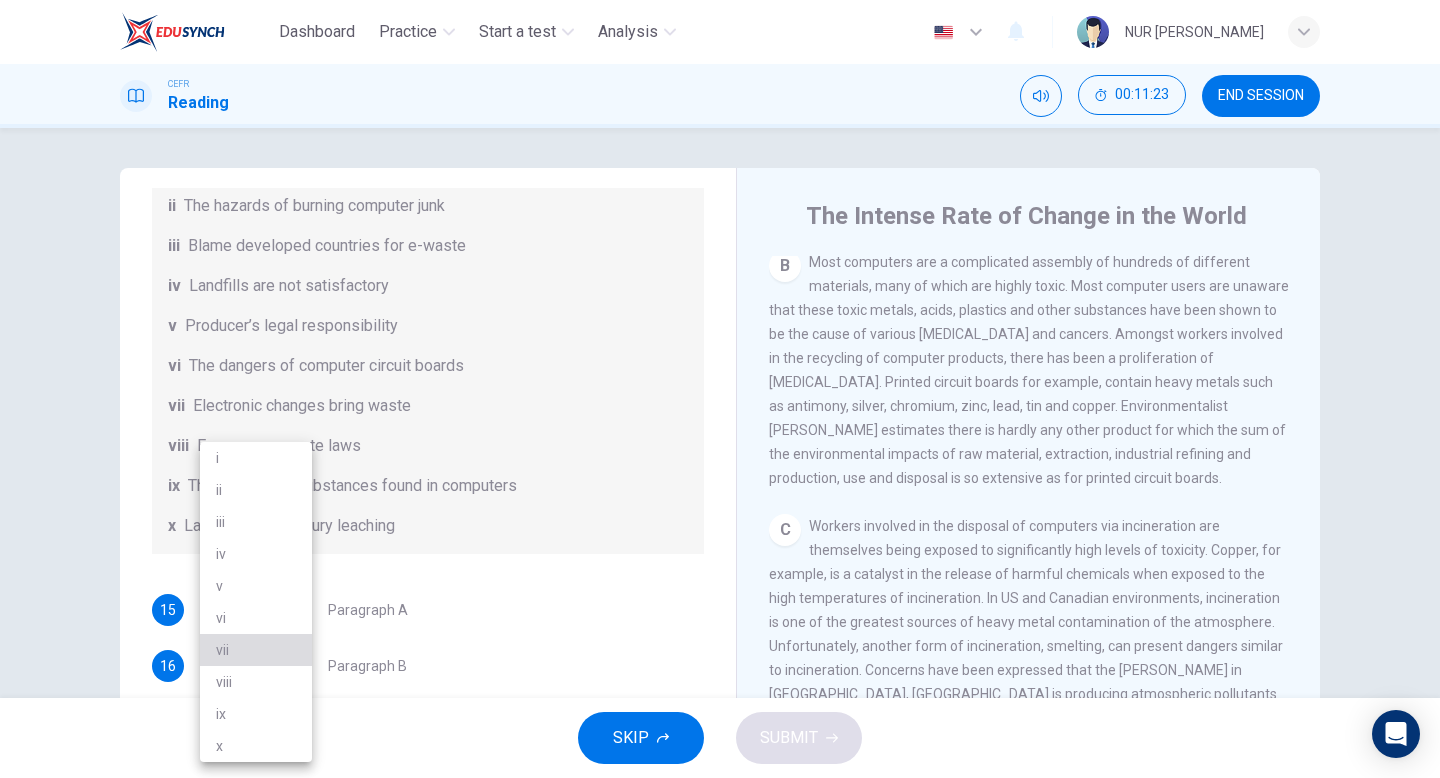 click on "vii" at bounding box center [256, 650] 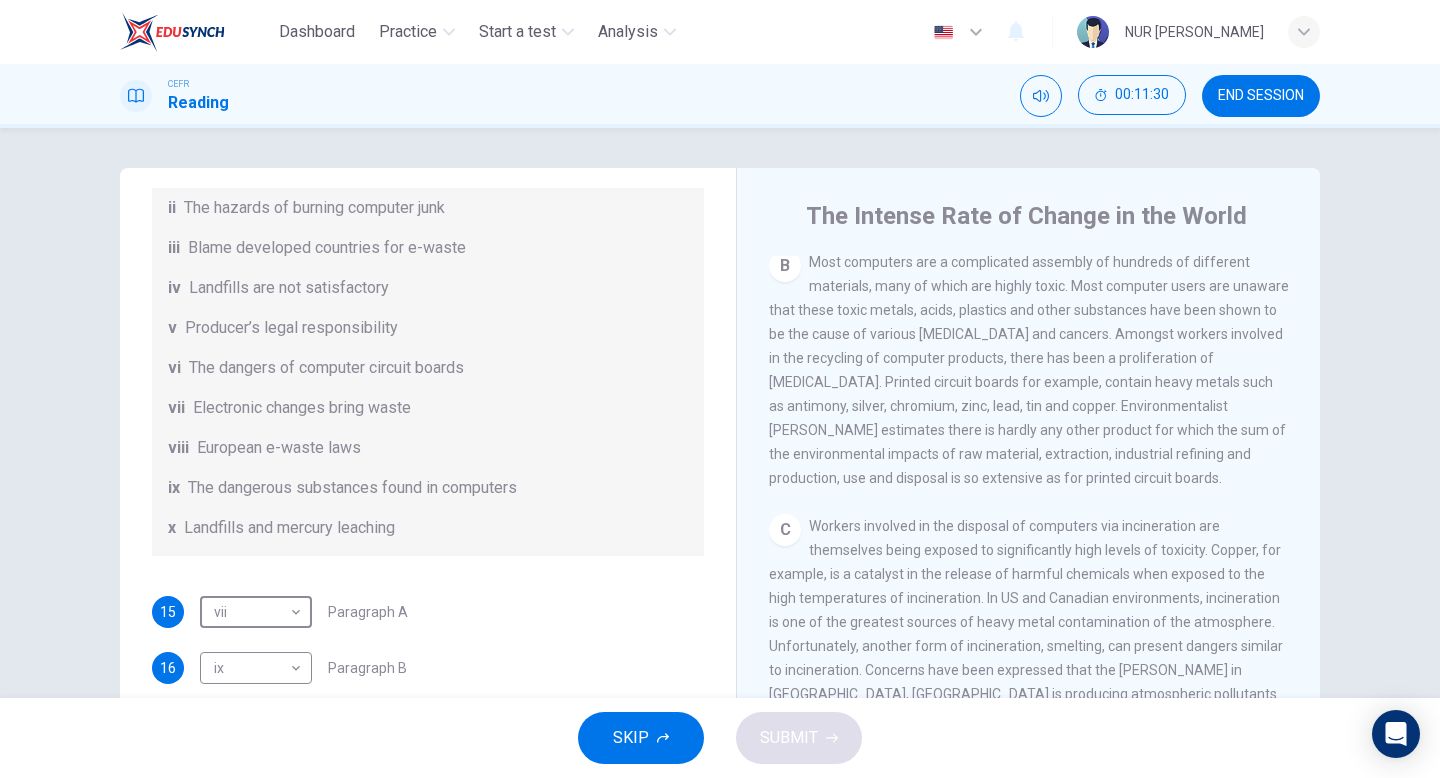 scroll, scrollTop: 325, scrollLeft: 0, axis: vertical 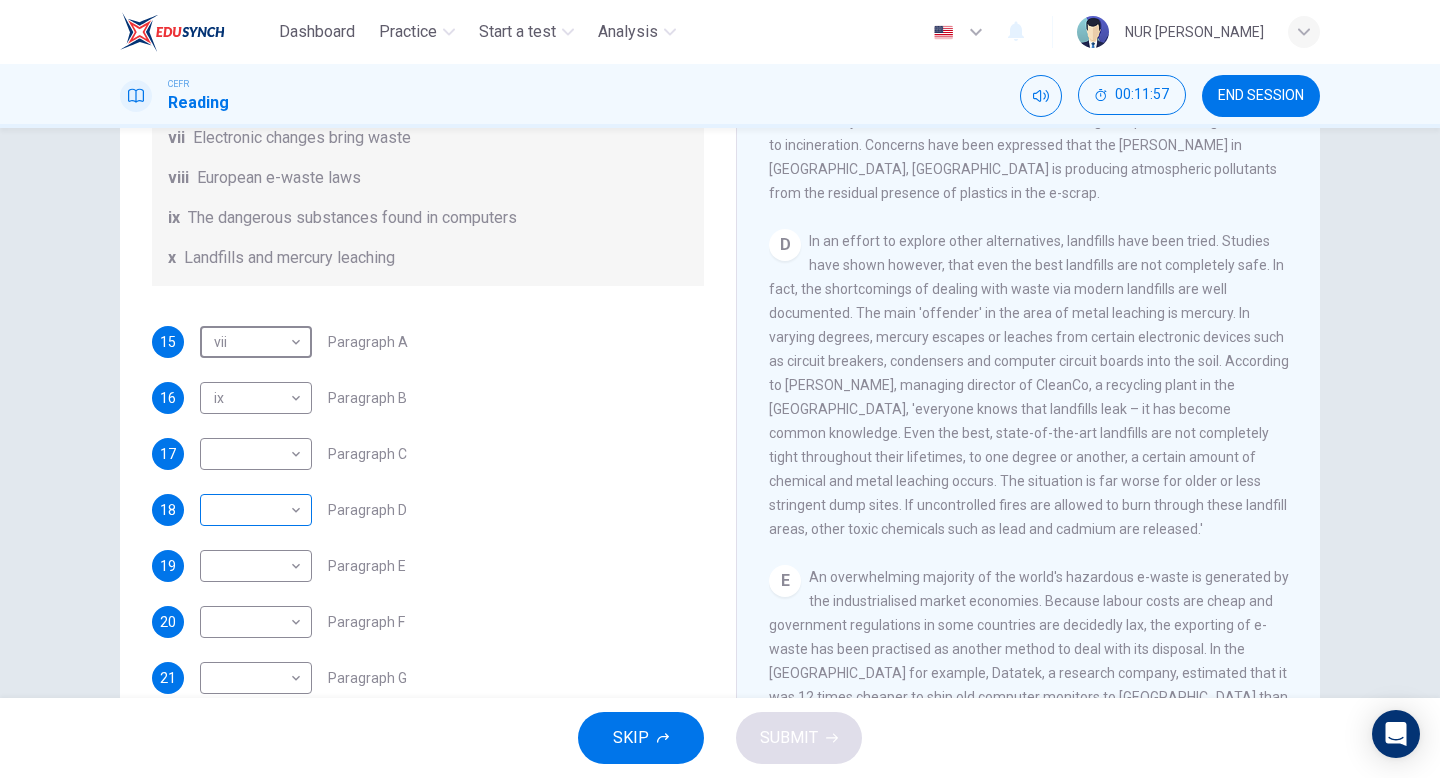 click on "Dashboard Practice Start a test Analysis English en ​ NUR AIMI NADIAH BINTI NASARUDDIN CEFR Reading 00:11:57 END SESSION Questions 15 - 21 The Reading Passage has 7 paragraphs,  A-G .
Choose the correct heading for each paragraph from the list of headings below.
Write the correct number,  i-x , in the boxes below. List of Headings i Exporting e-waste ii The hazards of burning computer junk iii Blame developed countries for e-waste iv Landfills are not satisfactory v Producer’s legal responsibility vi The dangers of computer circuit boards vii Electronic changes bring waste viii European e-waste laws ix The dangerous substances found in computers x Landfills and mercury leaching 15 vii vii ​ Paragraph A 16 ix ix ​ Paragraph B 17 ​ ​ Paragraph C 18 ​ ​ Paragraph D 19 ​ ​ Paragraph E 20 ​ ​ Paragraph F 21 ​ ​ Paragraph G The Intense Rate of Change in the World CLICK TO ZOOM Click to Zoom A B C D E F G SKIP SUBMIT EduSynch - Online Language Proficiency Testing
Dashboard 2025" at bounding box center (720, 389) 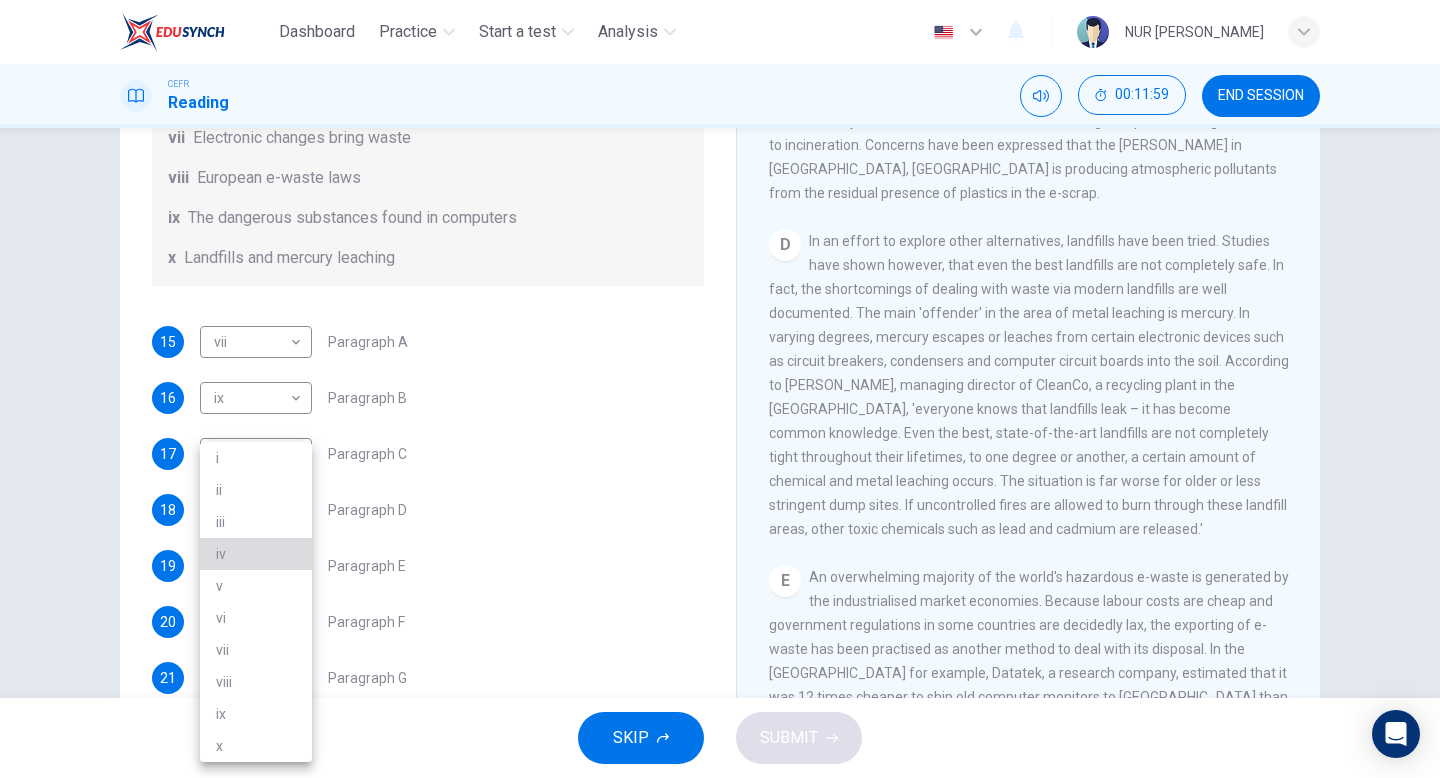 click on "iv" at bounding box center [256, 554] 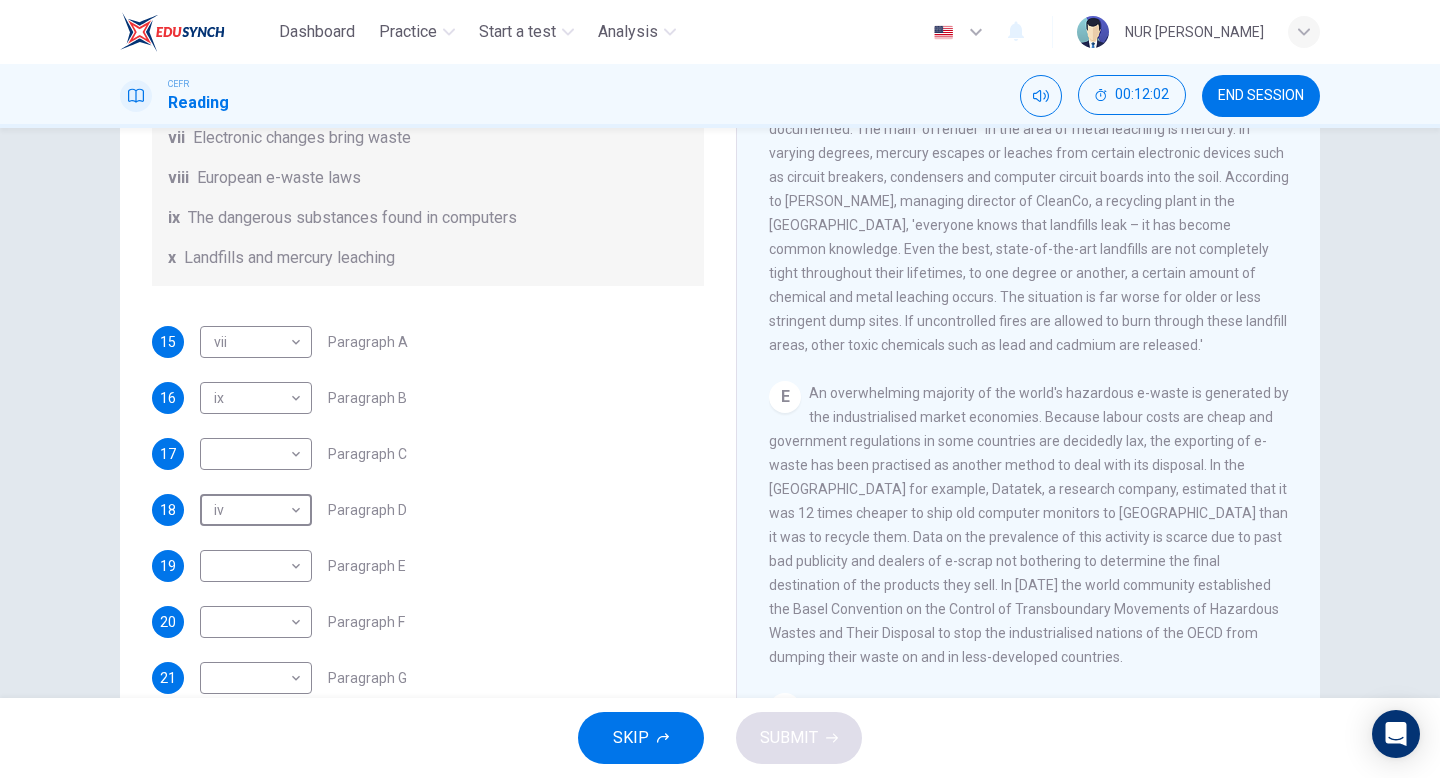 scroll, scrollTop: 1321, scrollLeft: 0, axis: vertical 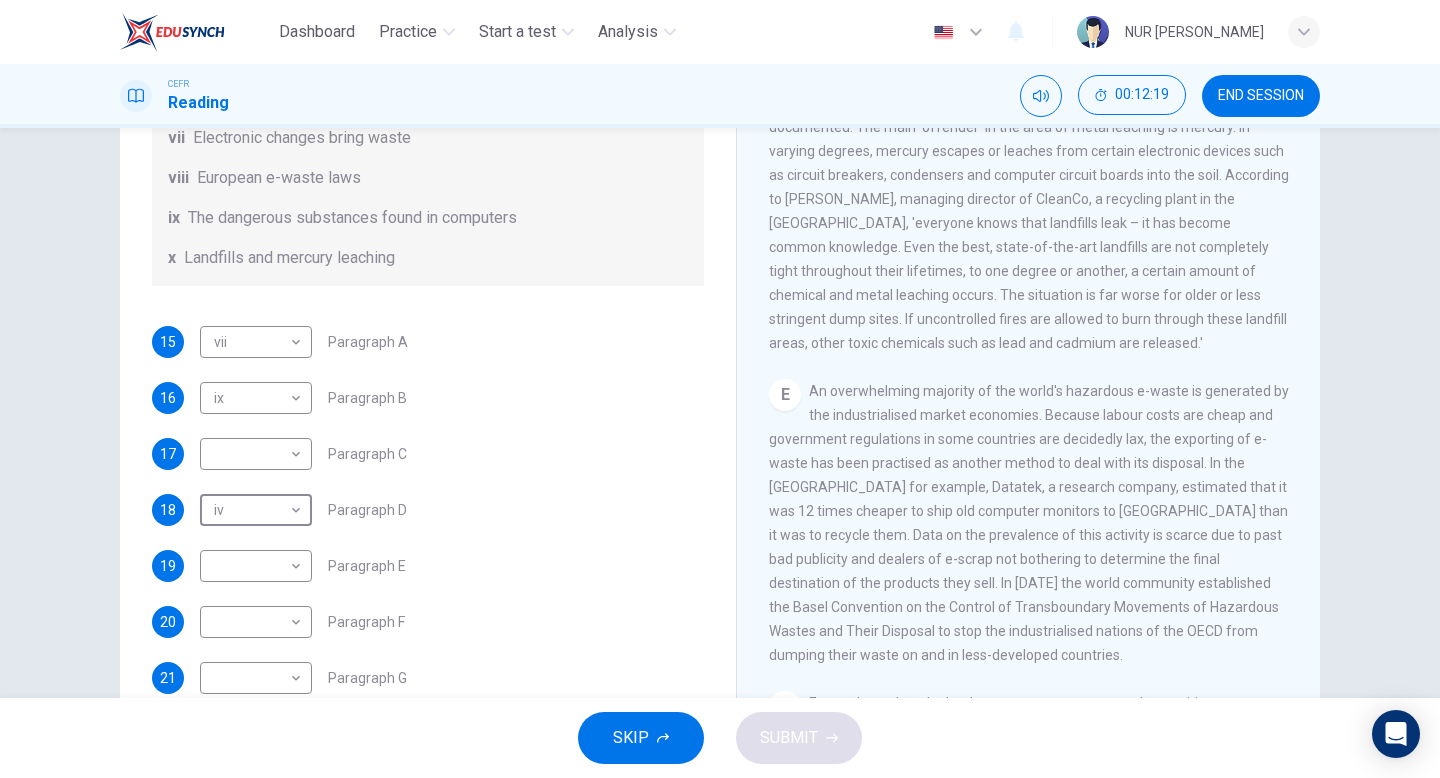 click on "An overwhelming majority of the world's hazardous e-waste is generated by the industrialised market economies. Because labour costs are cheap and government regulations in some countries are decidedly lax, the exporting of e-waste has been practised as another method to deal with its disposal. In the USA for example, Datatek, a research company, estimated that it was 12 times cheaper to ship old computer monitors to China than it was to recycle them. Data on the prevalence of this activity is scarce due to past bad publicity and dealers of e-scrap not bothering to determine the final destination of the products they sell. In 1989 the world community established the Basel Convention on the Control of Transboundary Movements of Hazardous Wastes and Their Disposal to stop the industrialised nations of the OECD from dumping their waste on and in less-developed countries." at bounding box center [1029, 523] 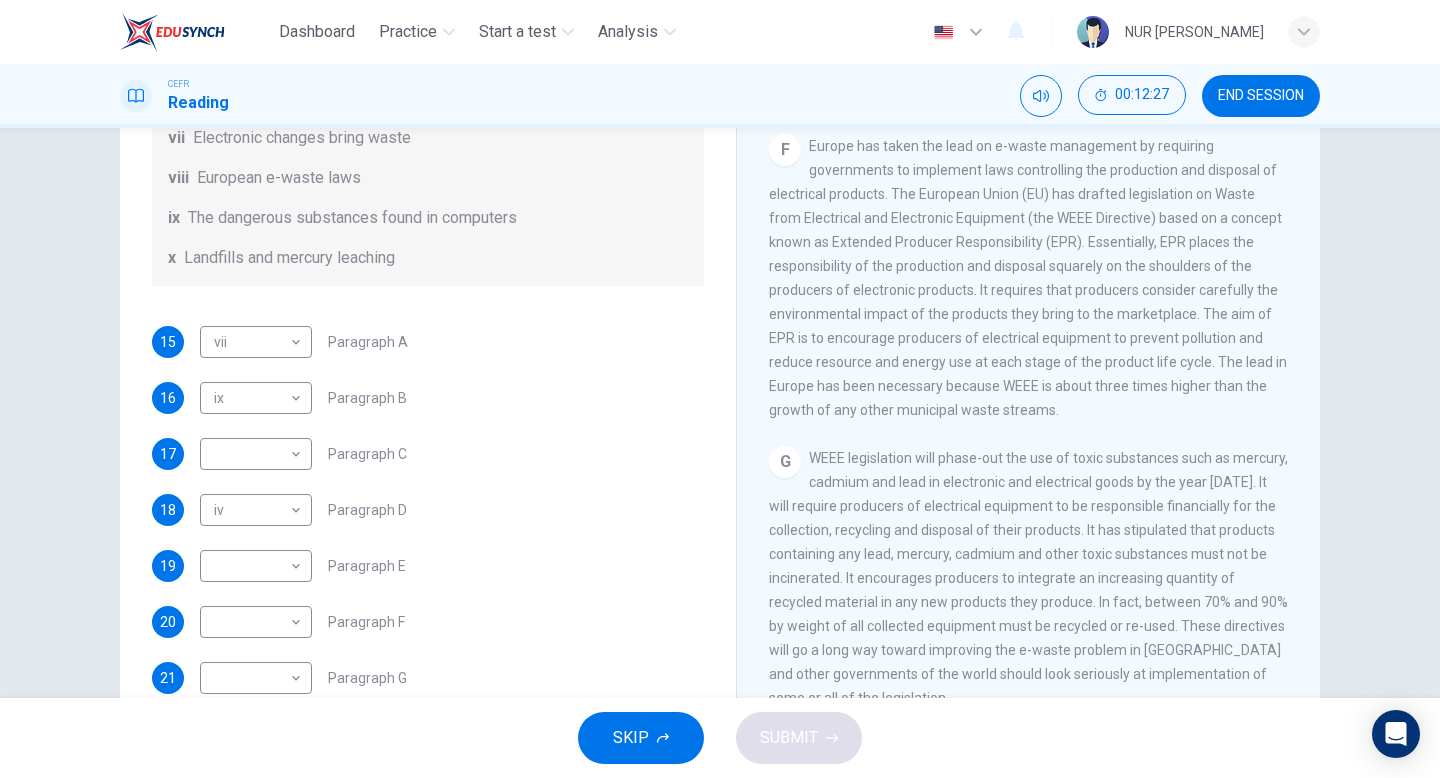 scroll, scrollTop: 1932, scrollLeft: 0, axis: vertical 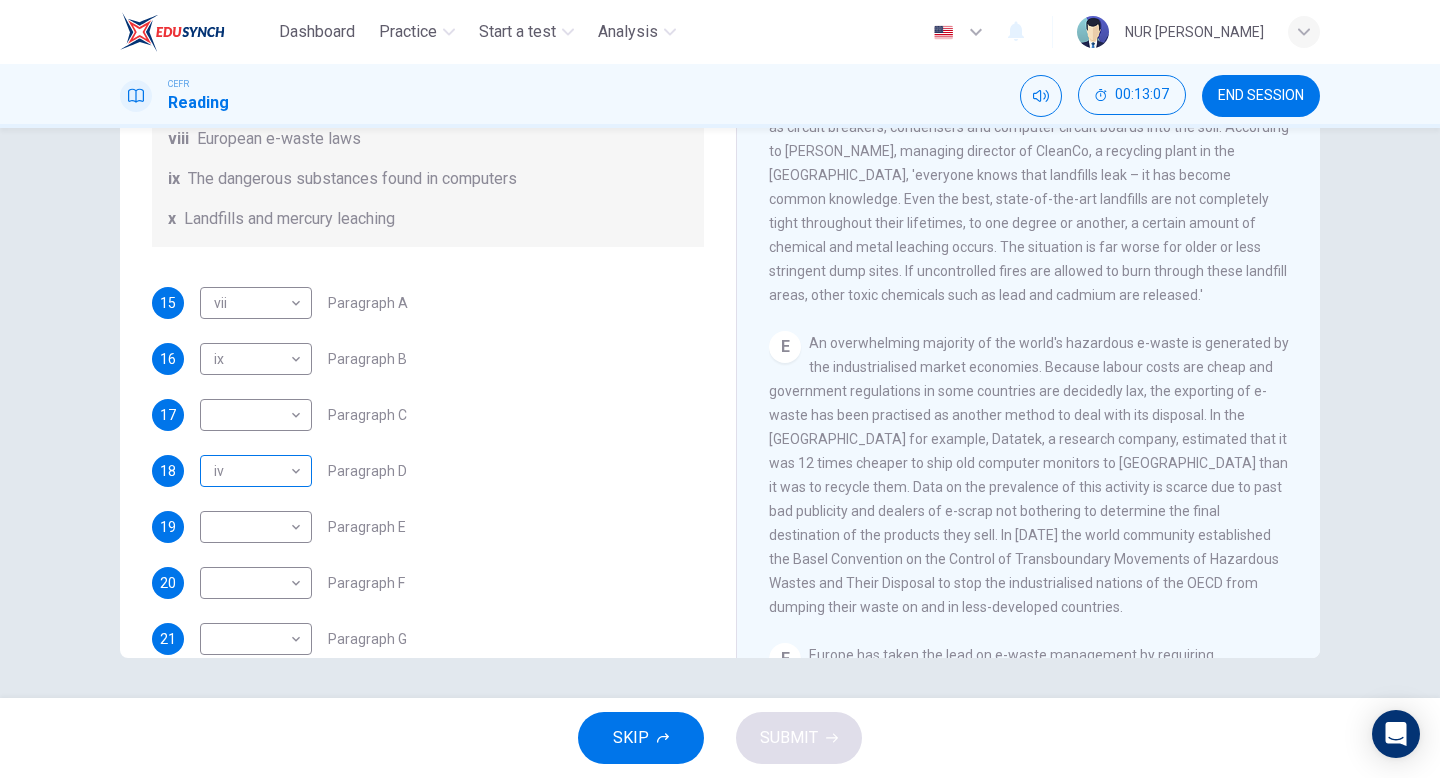 click on "Dashboard Practice Start a test Analysis English en ​ NUR AIMI NADIAH BINTI NASARUDDIN CEFR Reading 00:13:07 END SESSION Questions 15 - 21 The Reading Passage has 7 paragraphs,  A-G .
Choose the correct heading for each paragraph from the list of headings below.
Write the correct number,  i-x , in the boxes below. List of Headings i Exporting e-waste ii The hazards of burning computer junk iii Blame developed countries for e-waste iv Landfills are not satisfactory v Producer’s legal responsibility vi The dangers of computer circuit boards vii Electronic changes bring waste viii European e-waste laws ix The dangerous substances found in computers x Landfills and mercury leaching 15 vii vii ​ Paragraph A 16 ix ix ​ Paragraph B 17 ​ ​ Paragraph C 18 iv iv ​ Paragraph D 19 ​ ​ Paragraph E 20 ​ ​ Paragraph F 21 ​ ​ Paragraph G The Intense Rate of Change in the World CLICK TO ZOOM Click to Zoom A B C D E F G SKIP SUBMIT EduSynch - Online Language Proficiency Testing
Dashboard" at bounding box center (720, 389) 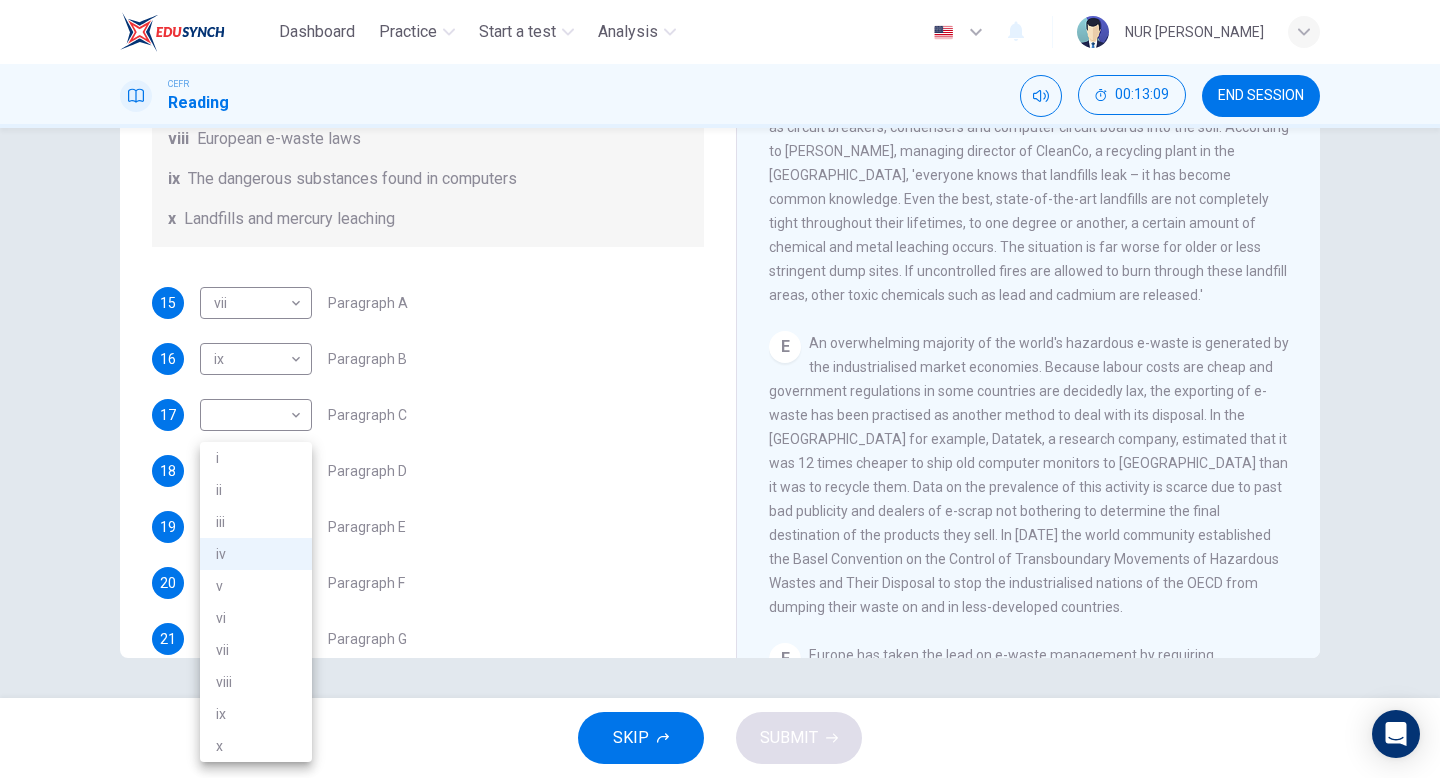 click on "x" at bounding box center (256, 746) 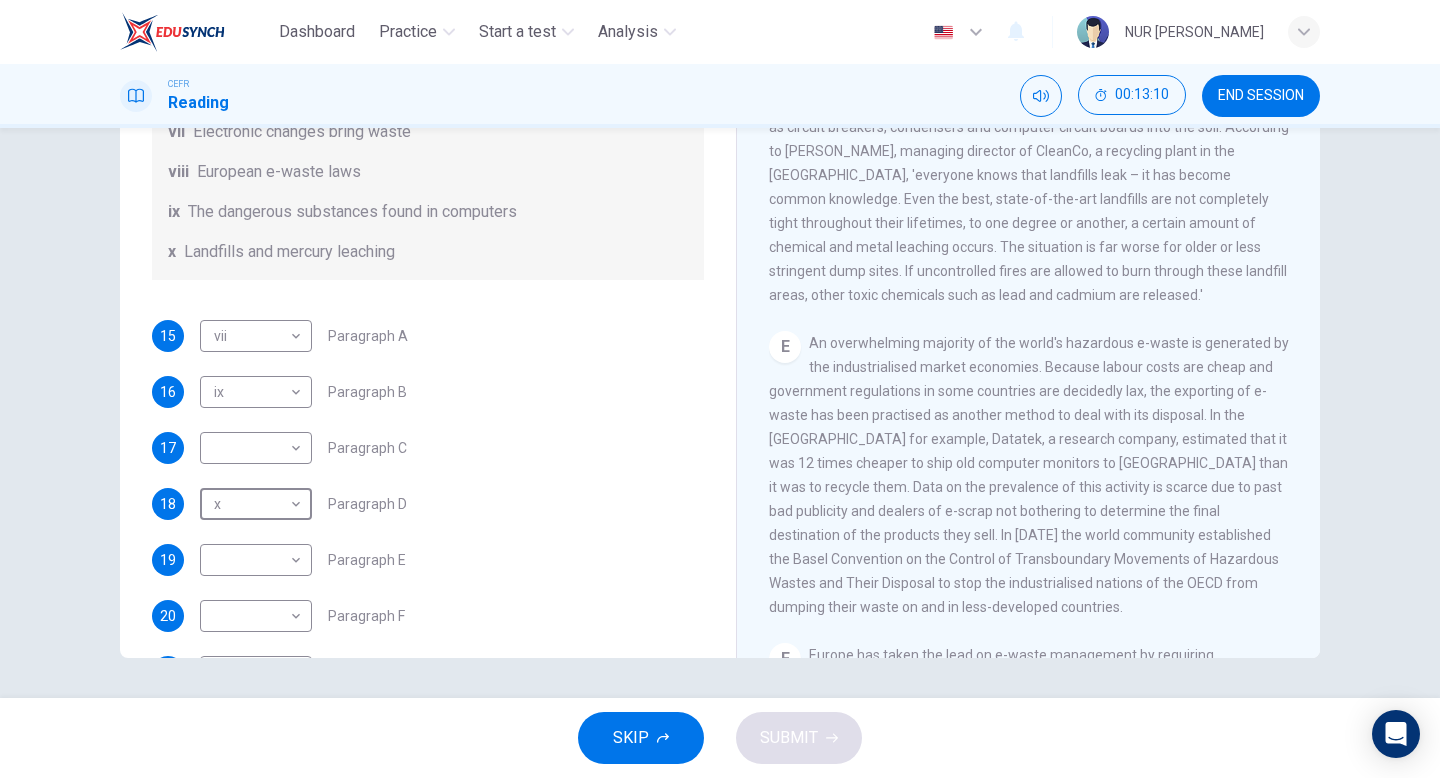 scroll, scrollTop: 393, scrollLeft: 0, axis: vertical 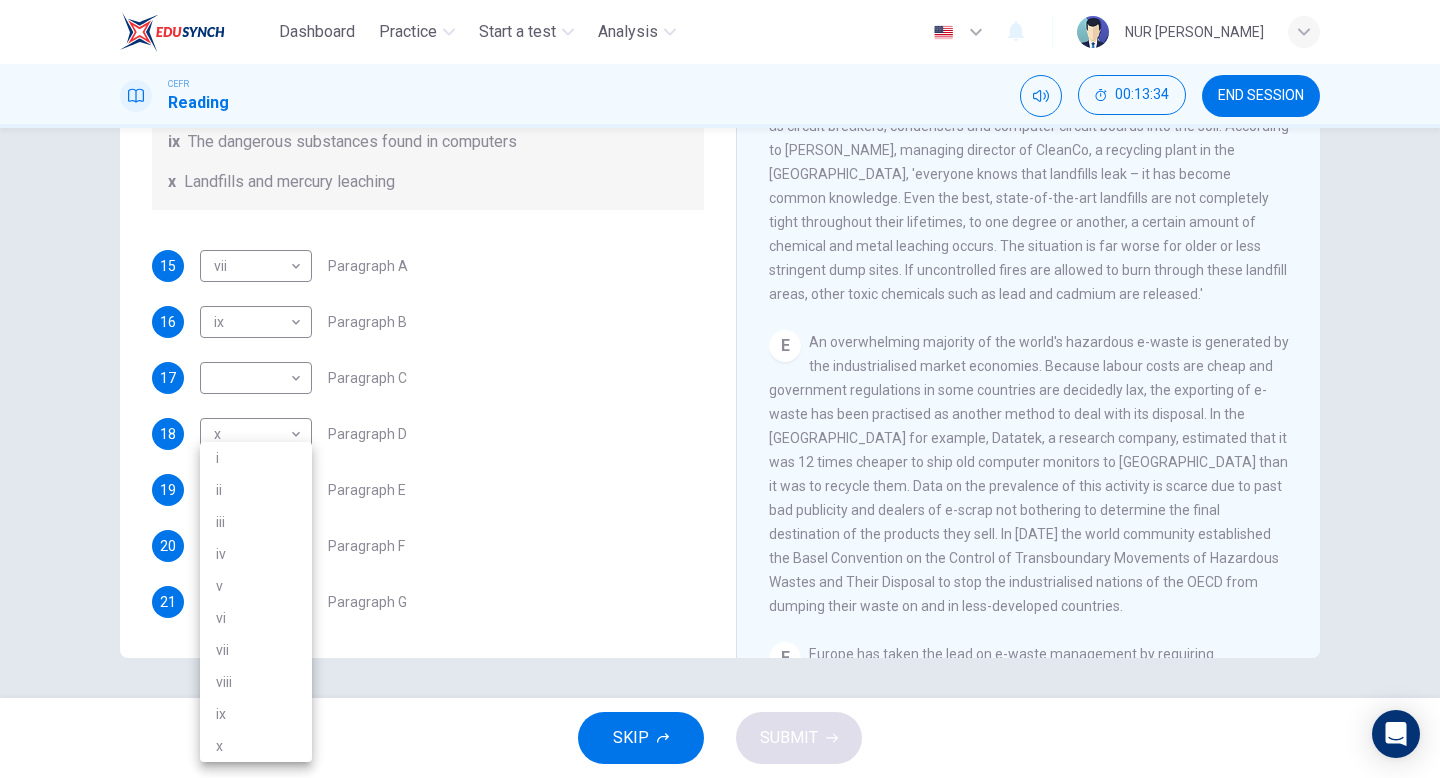 click on "Dashboard Practice Start a test Analysis English en ​ NUR AIMI NADIAH BINTI NASARUDDIN CEFR Reading 00:13:34 END SESSION Questions 15 - 21 The Reading Passage has 7 paragraphs,  A-G .
Choose the correct heading for each paragraph from the list of headings below.
Write the correct number,  i-x , in the boxes below. List of Headings i Exporting e-waste ii The hazards of burning computer junk iii Blame developed countries for e-waste iv Landfills are not satisfactory v Producer’s legal responsibility vi The dangers of computer circuit boards vii Electronic changes bring waste viii European e-waste laws ix The dangerous substances found in computers x Landfills and mercury leaching 15 vii vii ​ Paragraph A 16 ix ix ​ Paragraph B 17 ​ ​ Paragraph C 18 x x ​ Paragraph D 19 ​ ​ Paragraph E 20 ​ ​ Paragraph F 21 ​ ​ Paragraph G The Intense Rate of Change in the World CLICK TO ZOOM Click to Zoom A B C D E F G SKIP SUBMIT EduSynch - Online Language Proficiency Testing
Dashboard 2025" at bounding box center [720, 389] 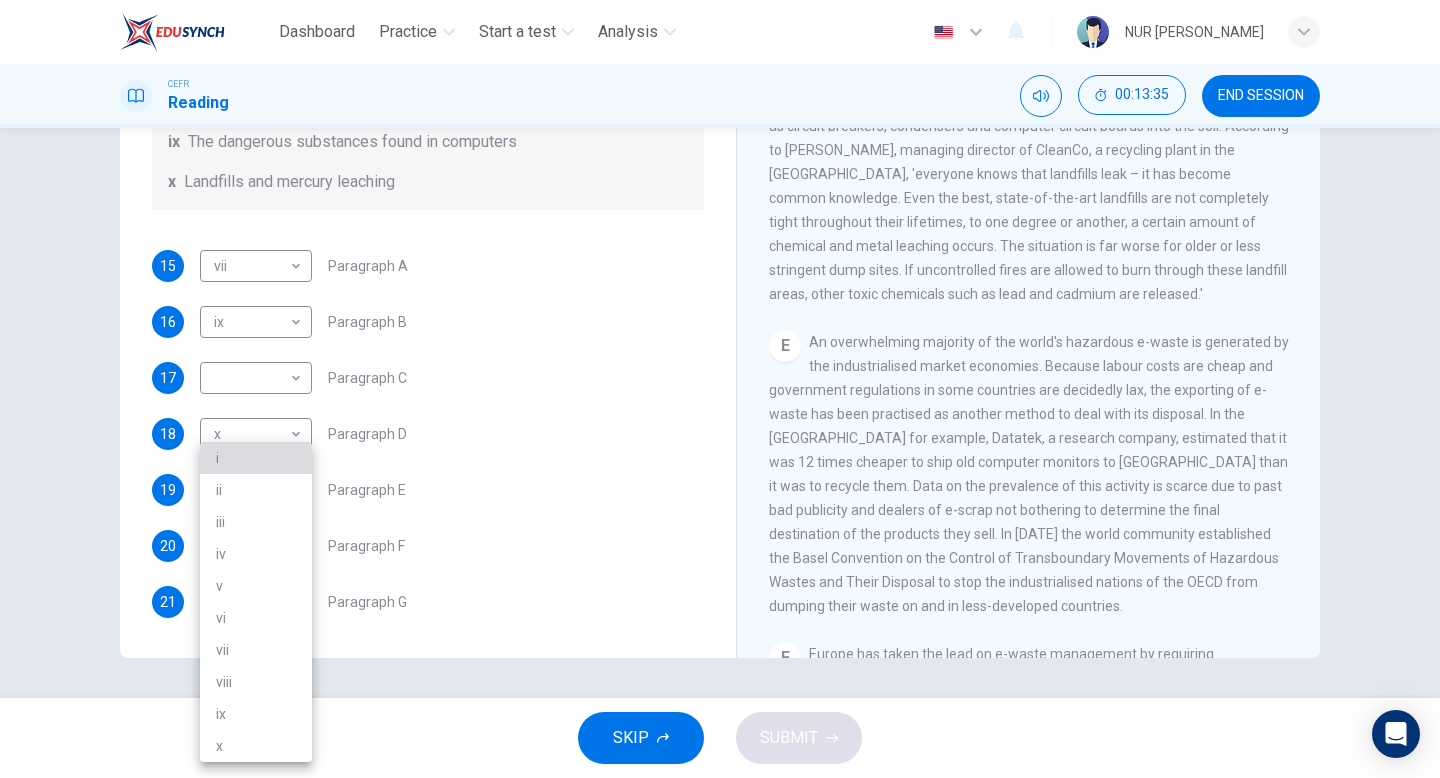 click on "i" at bounding box center (256, 458) 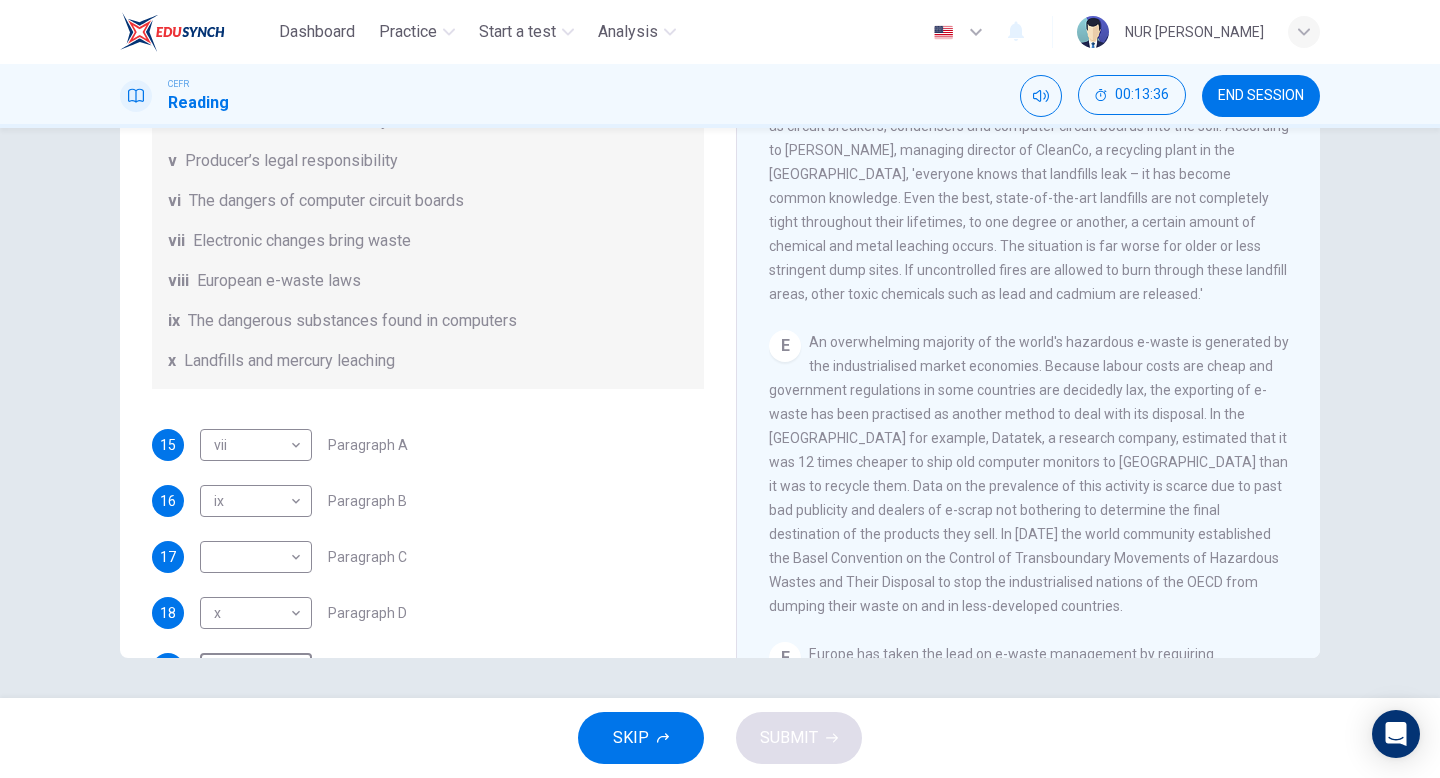 scroll, scrollTop: 262, scrollLeft: 0, axis: vertical 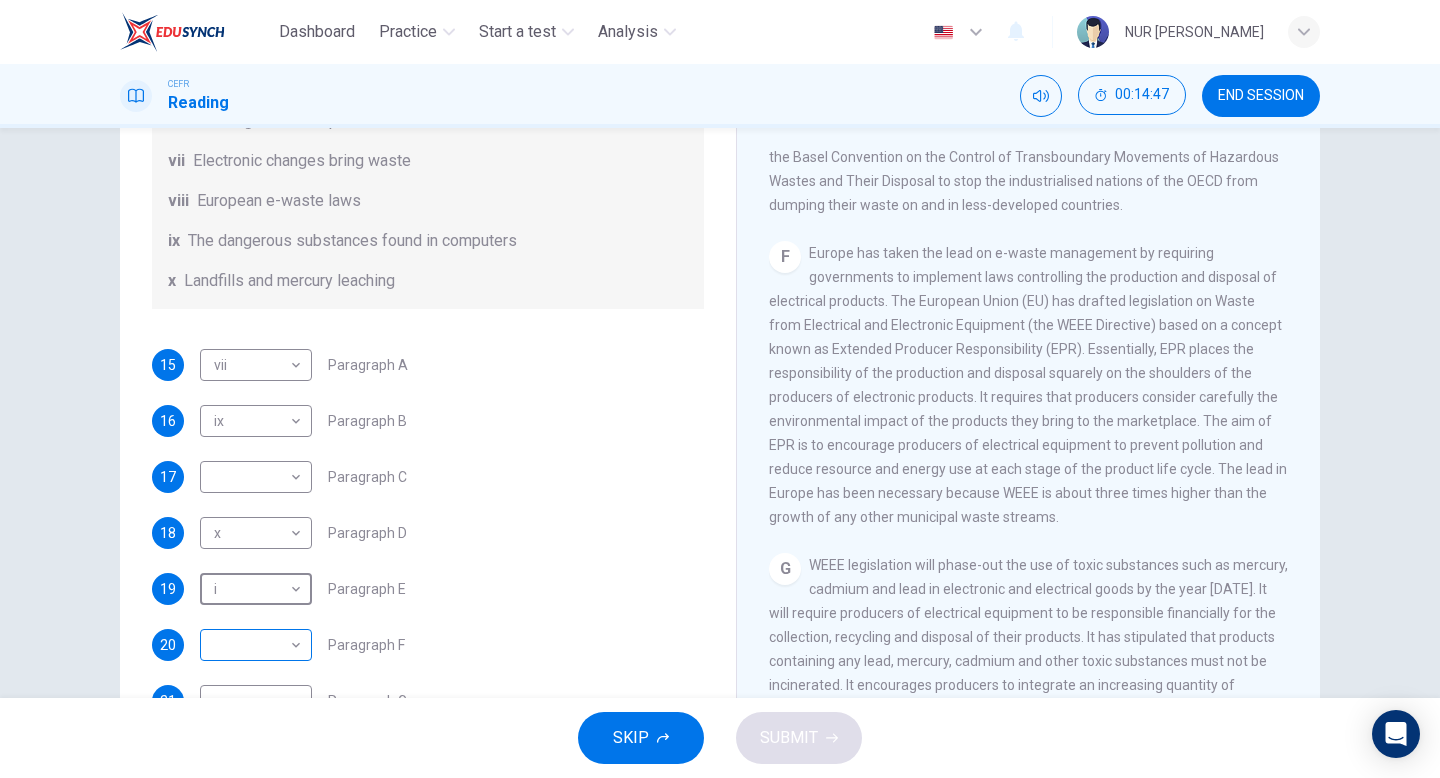 click on "Dashboard Practice Start a test Analysis English en ​ NUR AIMI NADIAH BINTI NASARUDDIN CEFR Reading 00:14:47 END SESSION Questions 15 - 21 The Reading Passage has 7 paragraphs,  A-G .
Choose the correct heading for each paragraph from the list of headings below.
Write the correct number,  i-x , in the boxes below. List of Headings i Exporting e-waste ii The hazards of burning computer junk iii Blame developed countries for e-waste iv Landfills are not satisfactory v Producer’s legal responsibility vi The dangers of computer circuit boards vii Electronic changes bring waste viii European e-waste laws ix The dangerous substances found in computers x Landfills and mercury leaching 15 vii vii ​ Paragraph A 16 ix ix ​ Paragraph B 17 ​ ​ Paragraph C 18 x x ​ Paragraph D 19 i i ​ Paragraph E 20 ​ ​ Paragraph F 21 ​ ​ Paragraph G The Intense Rate of Change in the World CLICK TO ZOOM Click to Zoom A B C D E F G SKIP SUBMIT EduSynch - Online Language Proficiency Testing
Dashboard 2025" at bounding box center (720, 389) 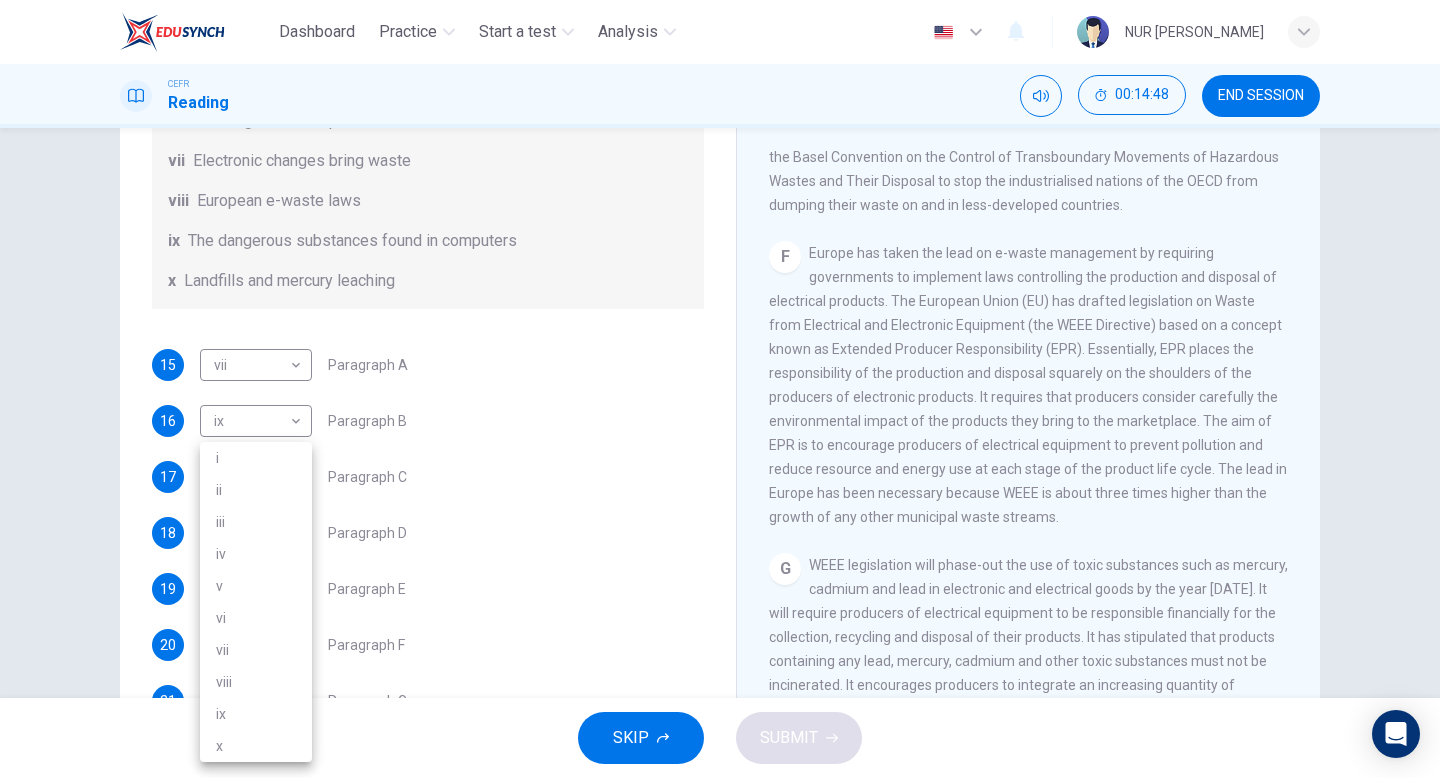click on "vii" at bounding box center (256, 650) 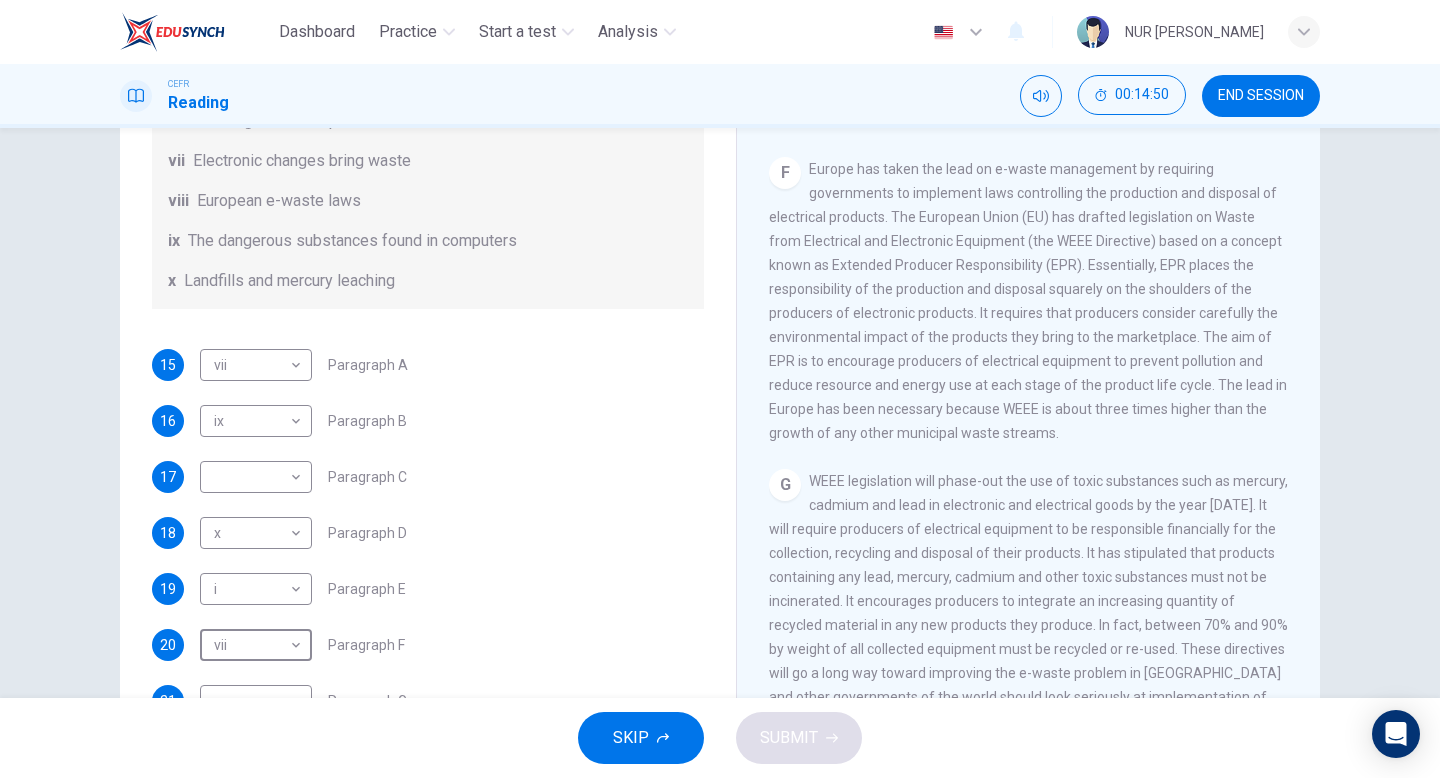 scroll, scrollTop: 1932, scrollLeft: 0, axis: vertical 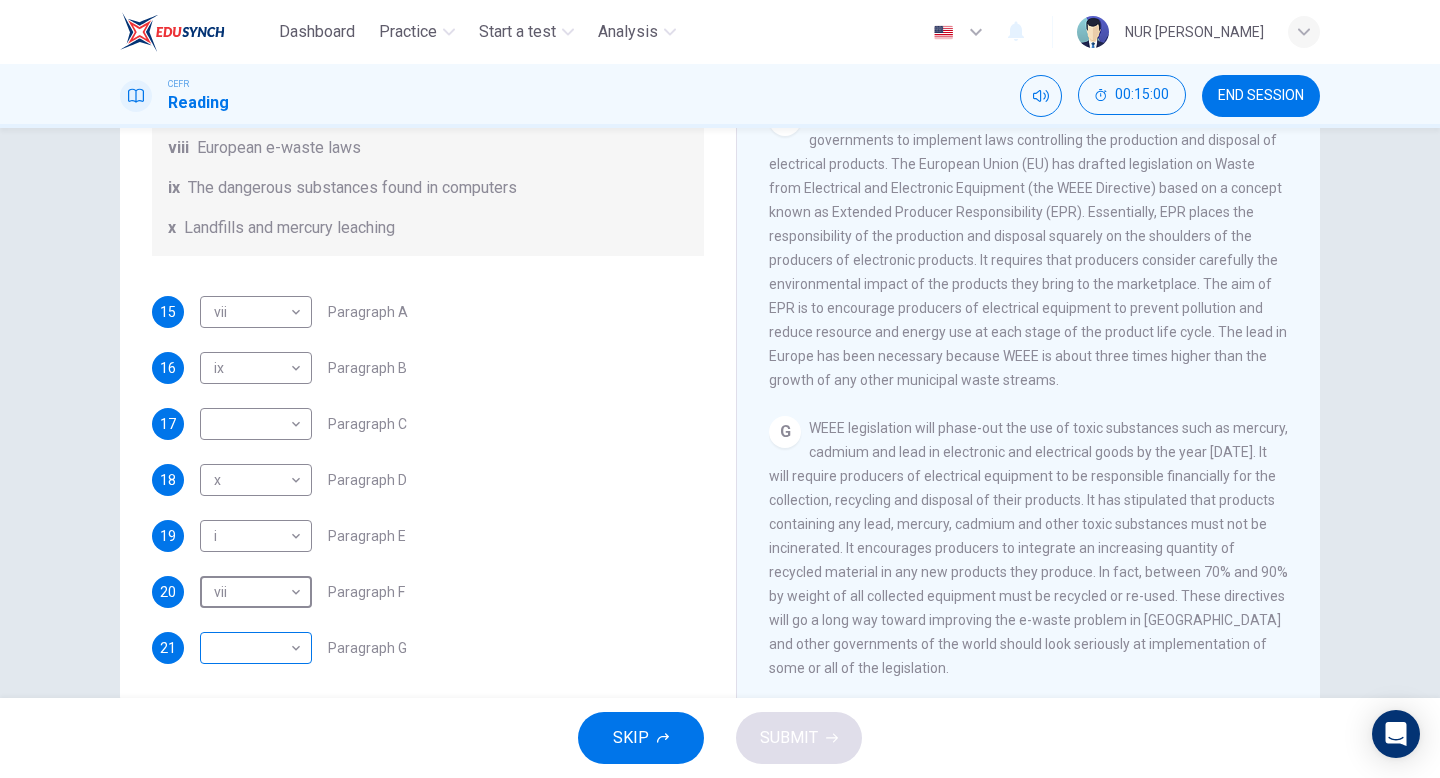click on "Dashboard Practice Start a test Analysis English en ​ NUR AIMI NADIAH BINTI NASARUDDIN CEFR Reading 00:15:00 END SESSION Questions 15 - 21 The Reading Passage has 7 paragraphs,  A-G .
Choose the correct heading for each paragraph from the list of headings below.
Write the correct number,  i-x , in the boxes below. List of Headings i Exporting e-waste ii The hazards of burning computer junk iii Blame developed countries for e-waste iv Landfills are not satisfactory v Producer’s legal responsibility vi The dangers of computer circuit boards vii Electronic changes bring waste viii European e-waste laws ix The dangerous substances found in computers x Landfills and mercury leaching 15 vii vii ​ Paragraph A 16 ix ix ​ Paragraph B 17 ​ ​ Paragraph C 18 x x ​ Paragraph D 19 i i ​ Paragraph E 20 vii vii ​ Paragraph F 21 ​ ​ Paragraph G The Intense Rate of Change in the World CLICK TO ZOOM Click to Zoom A B C D E F G SKIP SUBMIT EduSynch - Online Language Proficiency Testing
Dashboard" at bounding box center (720, 389) 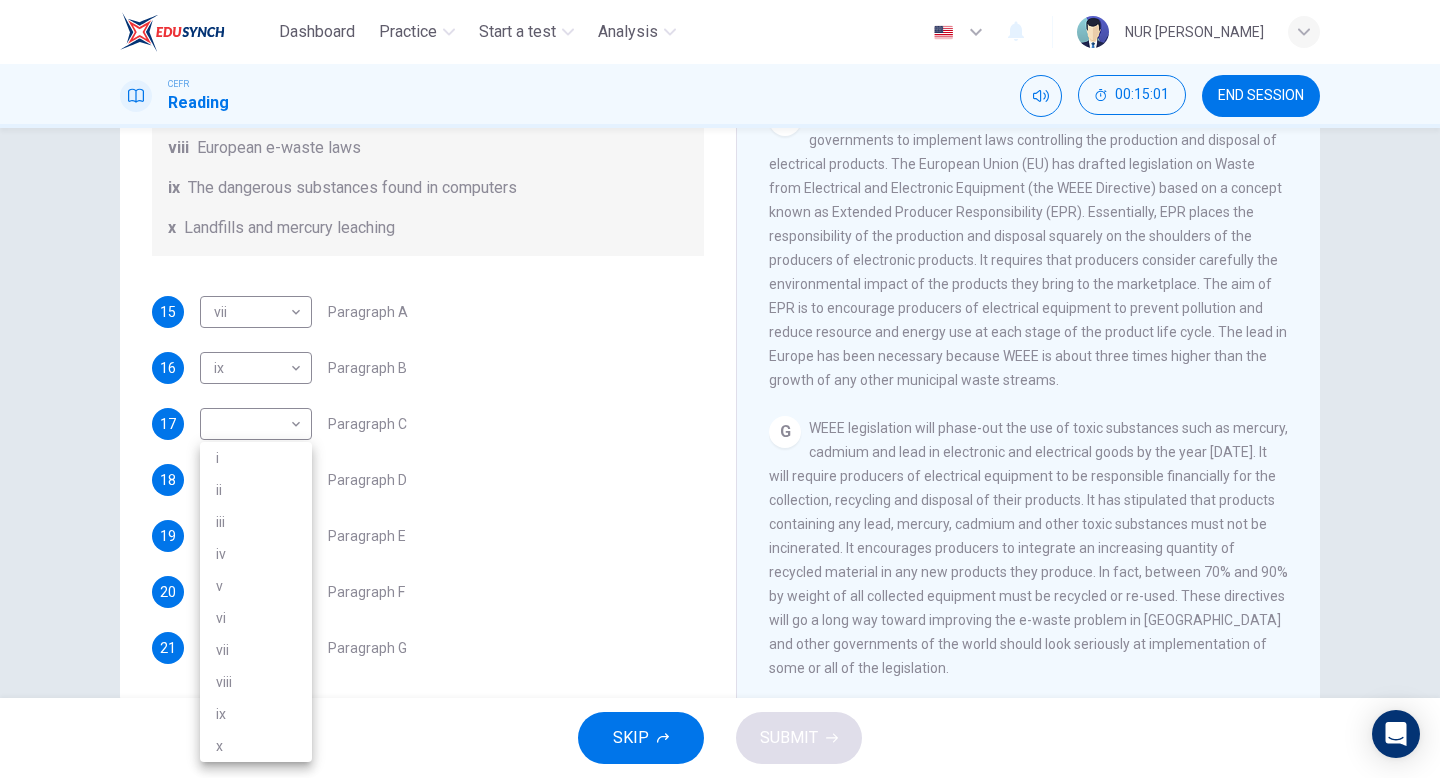click at bounding box center (720, 389) 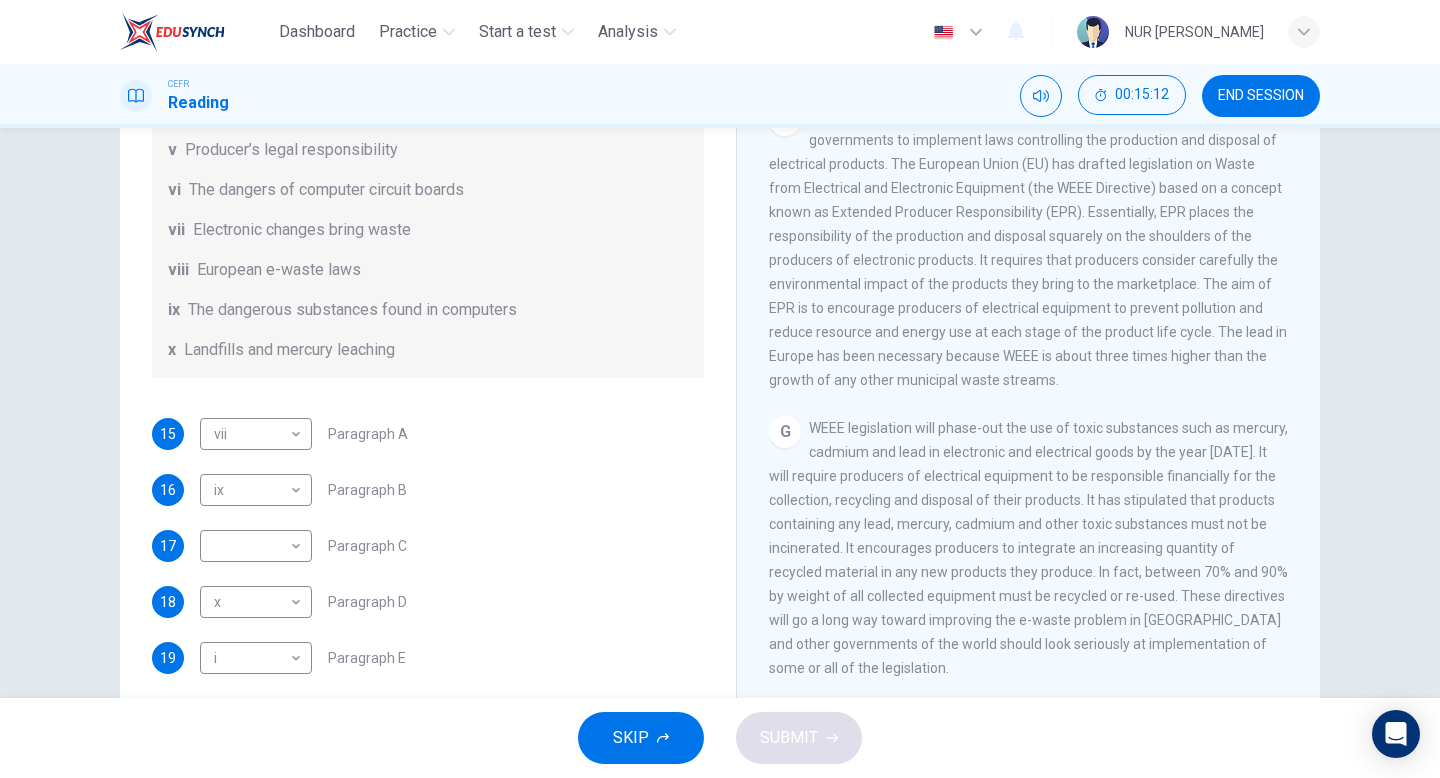 scroll, scrollTop: 489, scrollLeft: 0, axis: vertical 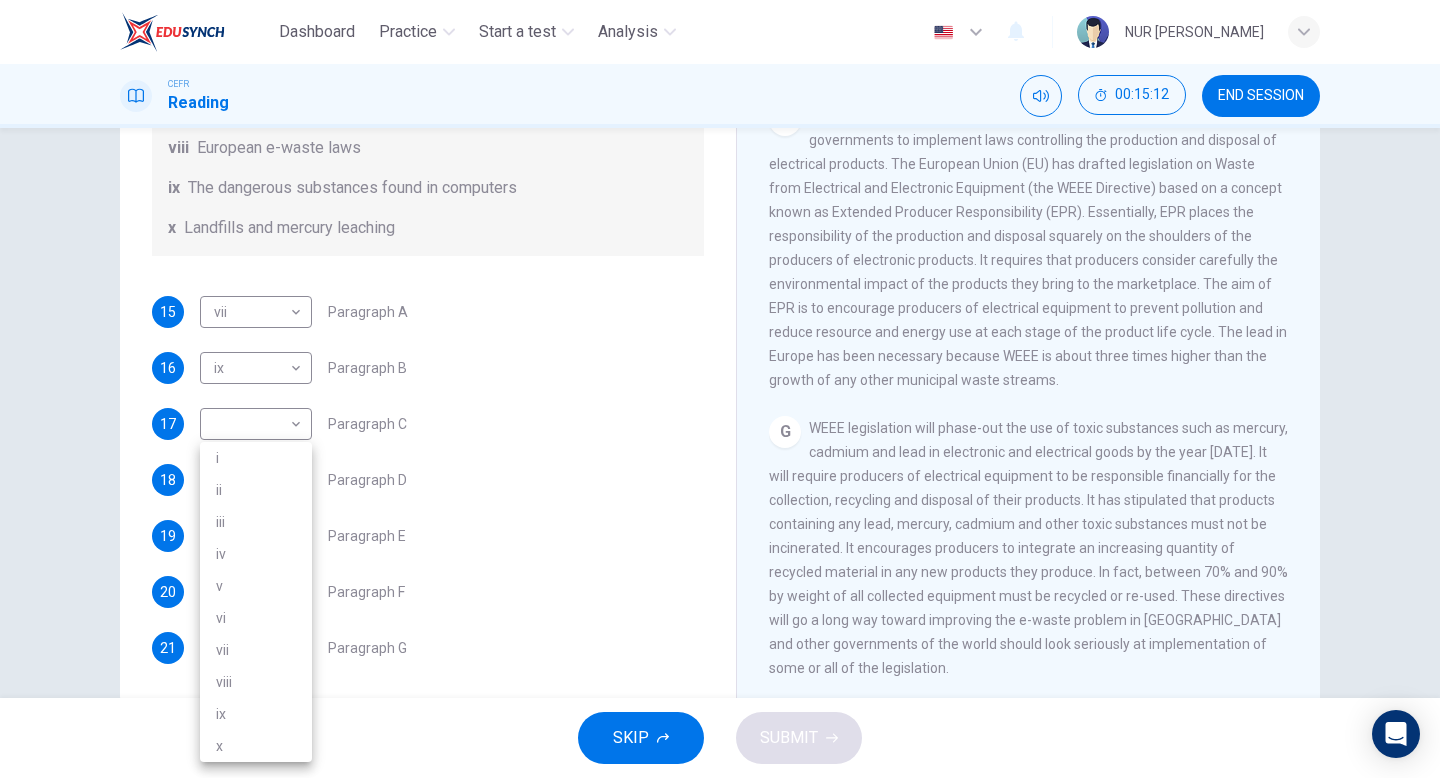 click on "Dashboard Practice Start a test Analysis English en ​ NUR AIMI NADIAH BINTI NASARUDDIN CEFR Reading 00:15:12 END SESSION Questions 15 - 21 The Reading Passage has 7 paragraphs,  A-G .
Choose the correct heading for each paragraph from the list of headings below.
Write the correct number,  i-x , in the boxes below. List of Headings i Exporting e-waste ii The hazards of burning computer junk iii Blame developed countries for e-waste iv Landfills are not satisfactory v Producer’s legal responsibility vi The dangers of computer circuit boards vii Electronic changes bring waste viii European e-waste laws ix The dangerous substances found in computers x Landfills and mercury leaching 15 vii vii ​ Paragraph A 16 ix ix ​ Paragraph B 17 ​ ​ Paragraph C 18 x x ​ Paragraph D 19 i i ​ Paragraph E 20 vii vii ​ Paragraph F 21 ​ ​ Paragraph G The Intense Rate of Change in the World CLICK TO ZOOM Click to Zoom A B C D E F G SKIP SUBMIT EduSynch - Online Language Proficiency Testing
Dashboard i" at bounding box center [720, 389] 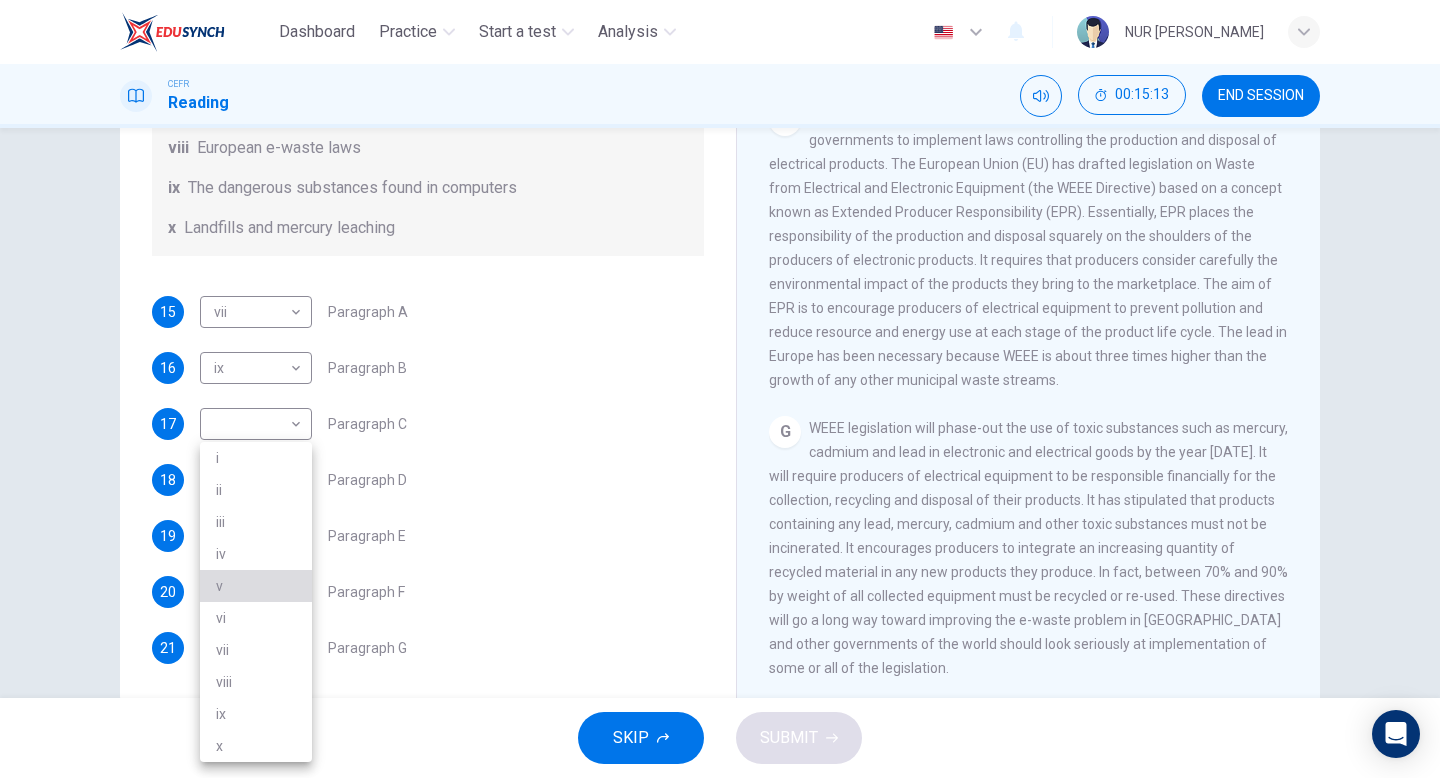 click on "v" at bounding box center (256, 586) 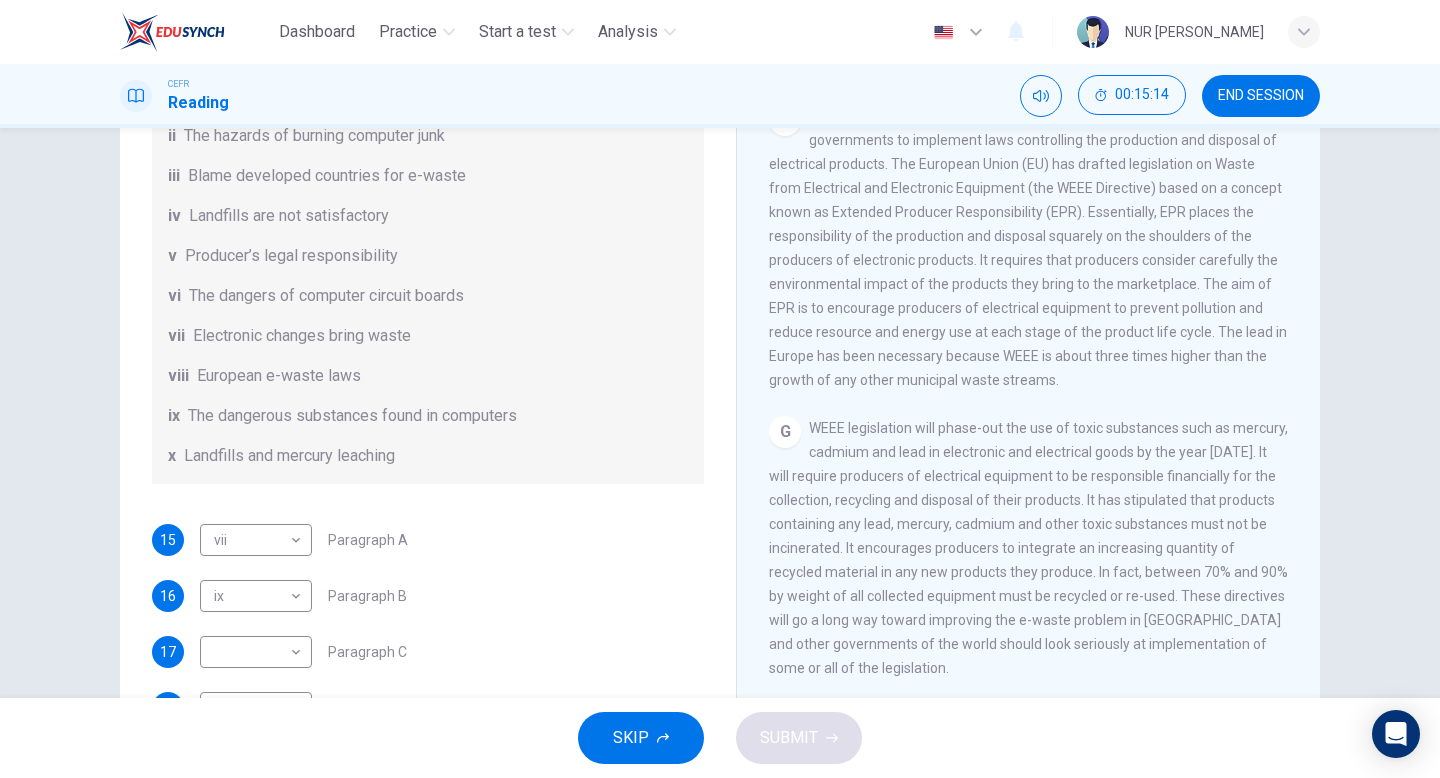 scroll, scrollTop: 236, scrollLeft: 0, axis: vertical 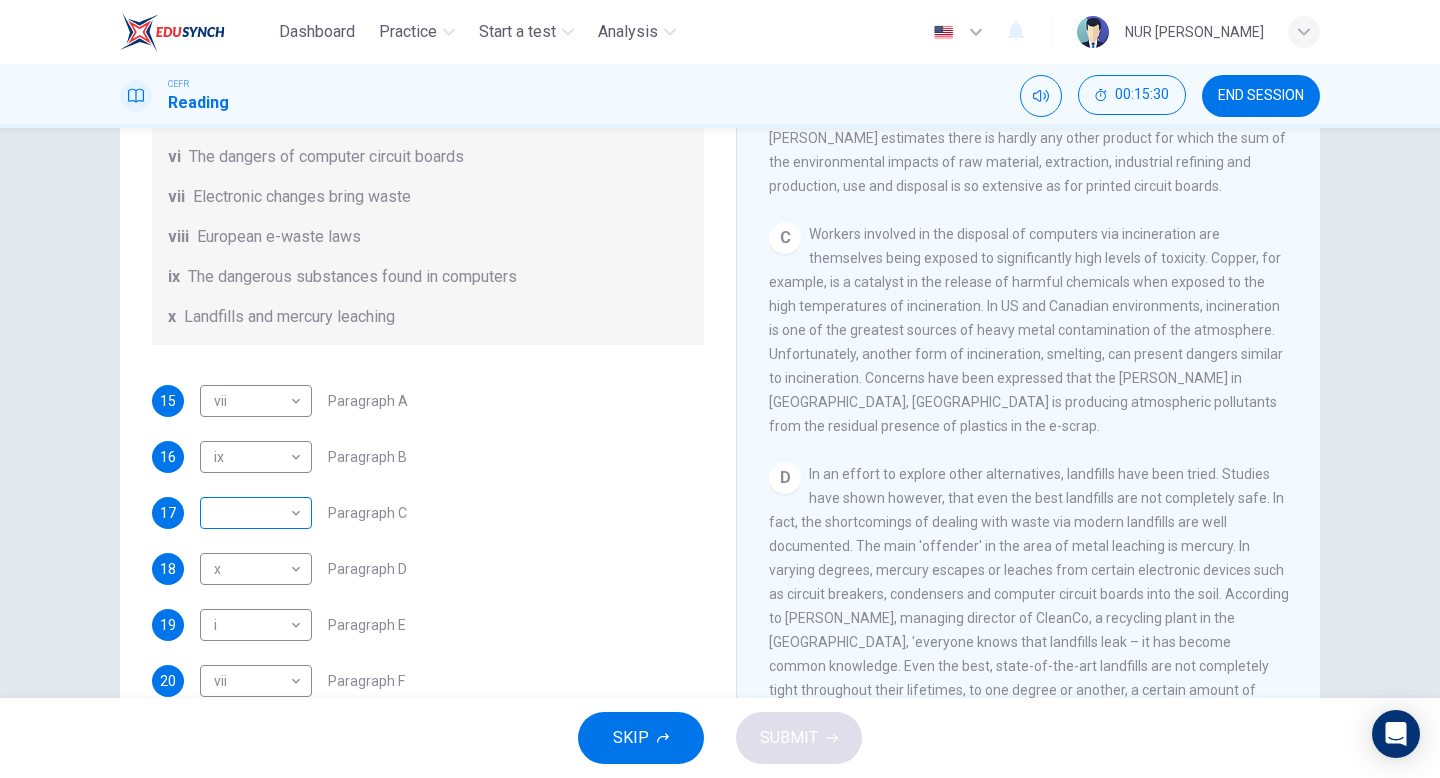 click on "Dashboard Practice Start a test Analysis English en ​ NUR AIMI NADIAH BINTI NASARUDDIN CEFR Reading 00:15:30 END SESSION Questions 15 - 21 The Reading Passage has 7 paragraphs,  A-G .
Choose the correct heading for each paragraph from the list of headings below.
Write the correct number,  i-x , in the boxes below. List of Headings i Exporting e-waste ii The hazards of burning computer junk iii Blame developed countries for e-waste iv Landfills are not satisfactory v Producer’s legal responsibility vi The dangers of computer circuit boards vii Electronic changes bring waste viii European e-waste laws ix The dangerous substances found in computers x Landfills and mercury leaching 15 vii vii ​ Paragraph A 16 ix ix ​ Paragraph B 17 ​ ​ Paragraph C 18 x x ​ Paragraph D 19 i i ​ Paragraph E 20 vii vii ​ Paragraph F 21 v v ​ Paragraph G The Intense Rate of Change in the World CLICK TO ZOOM Click to Zoom A B C D E F G SKIP SUBMIT EduSynch - Online Language Proficiency Testing
Dashboard" at bounding box center [720, 389] 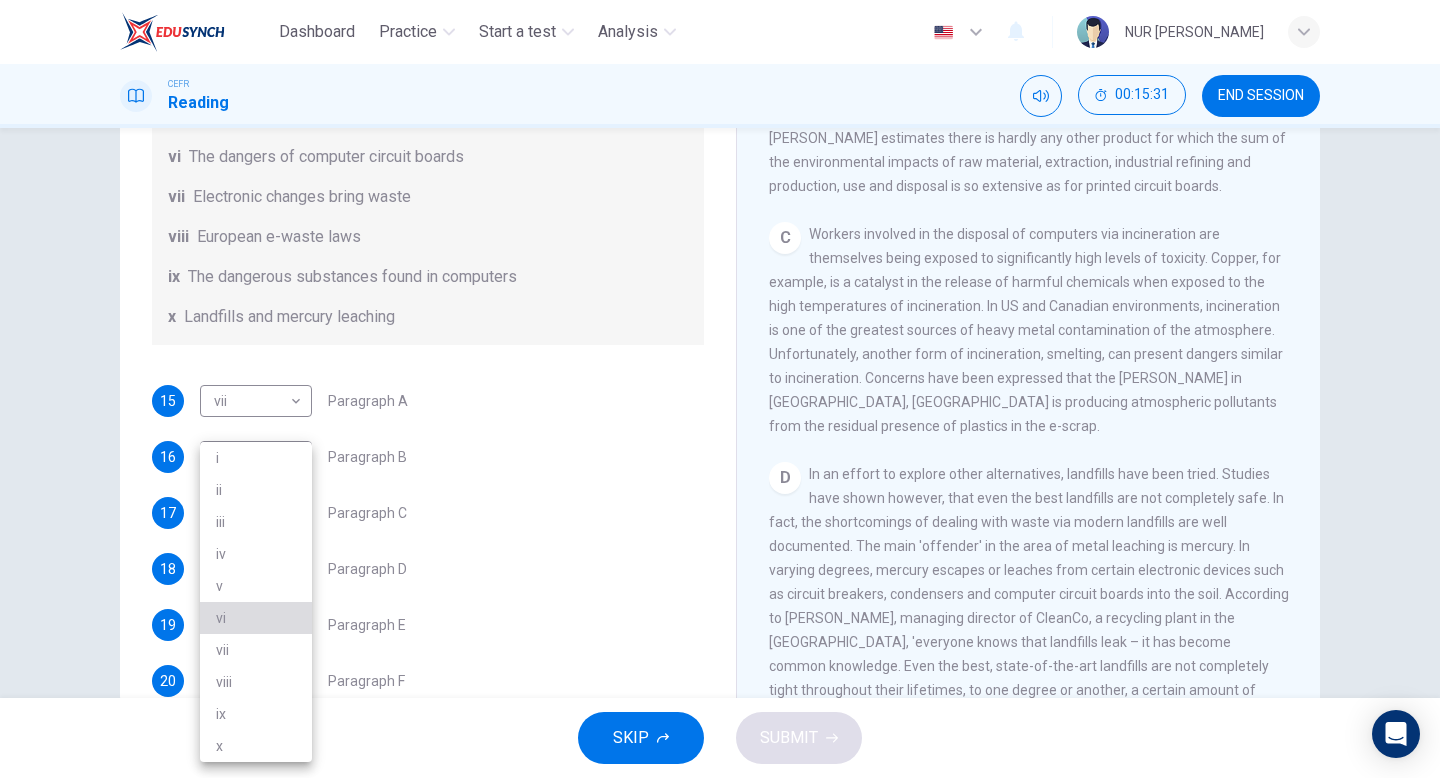 click on "vi" at bounding box center [256, 618] 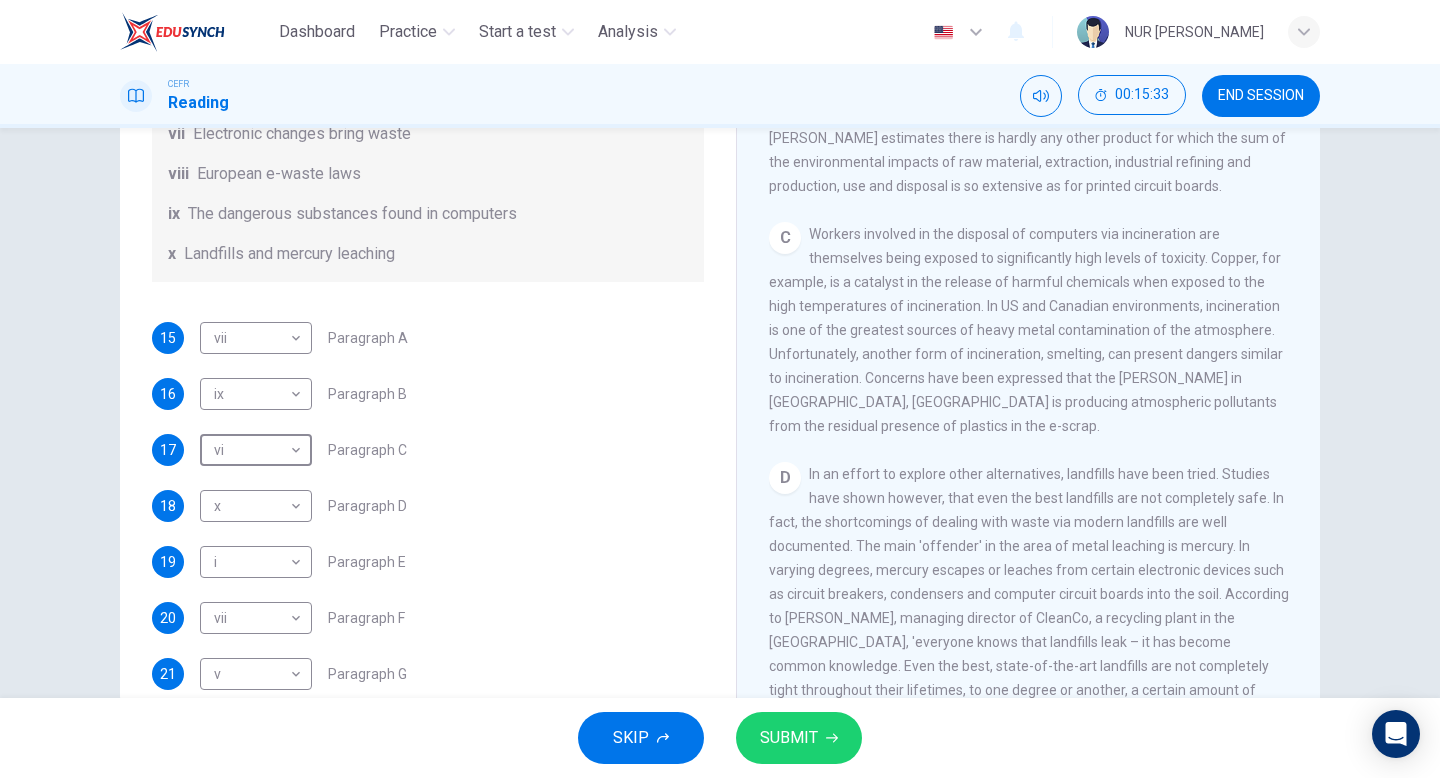 scroll, scrollTop: 489, scrollLeft: 0, axis: vertical 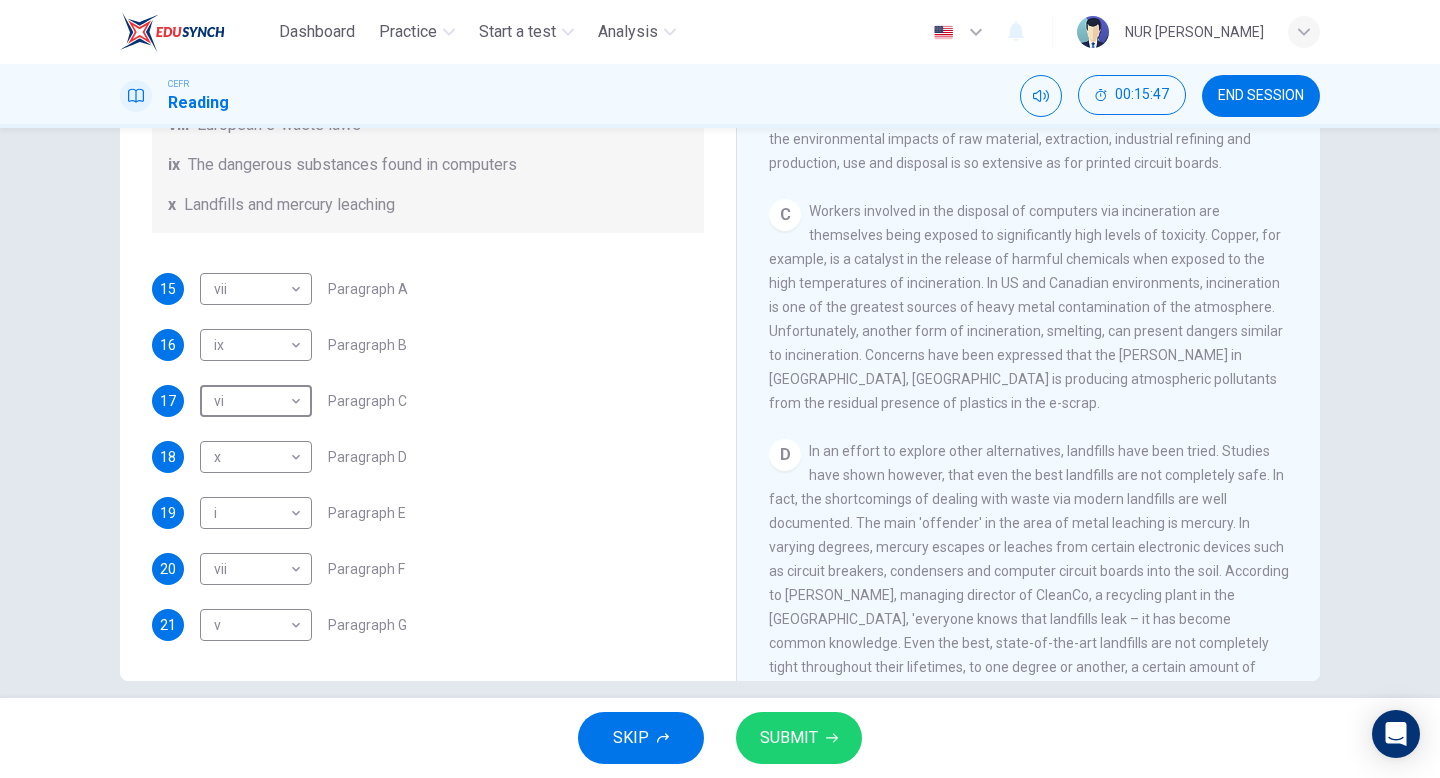 click on "SUBMIT" at bounding box center [789, 738] 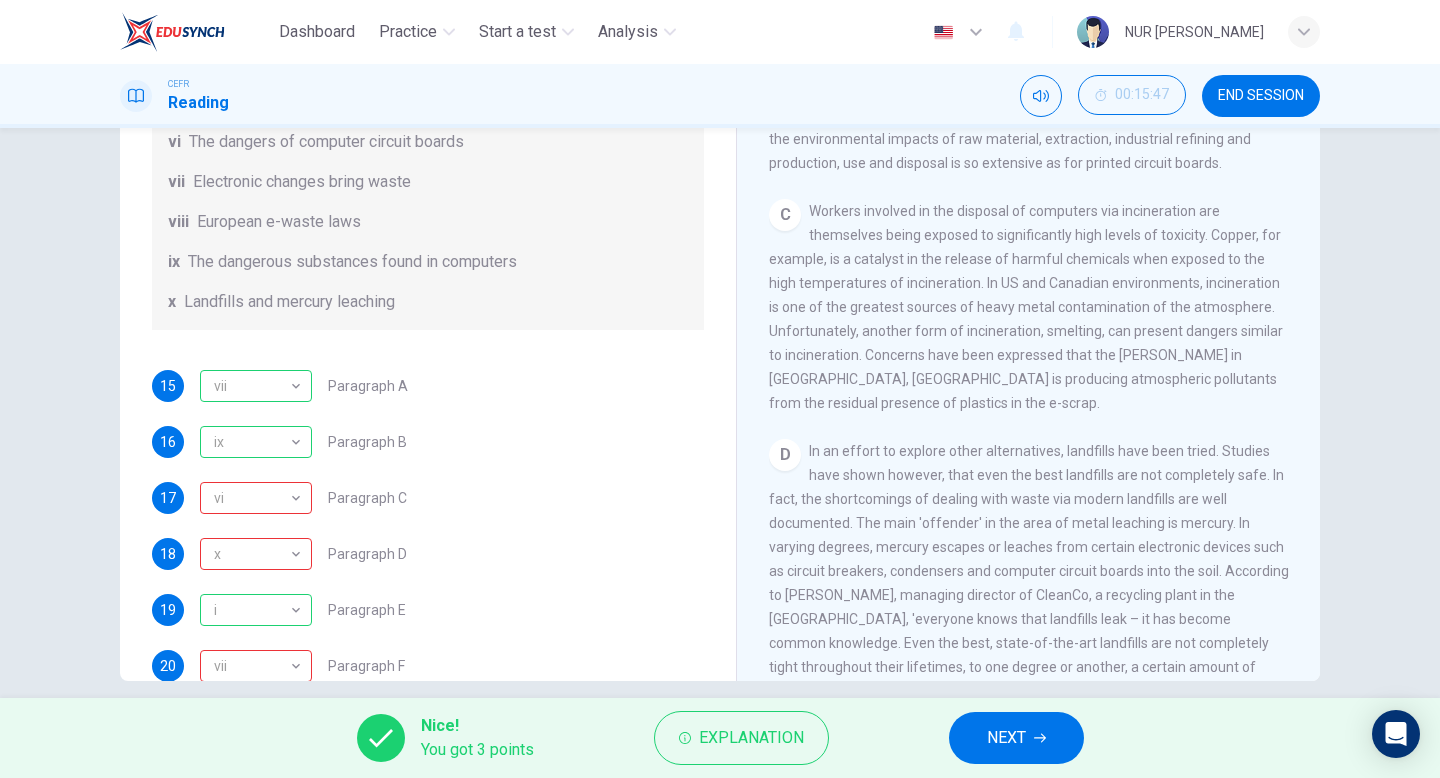 scroll, scrollTop: 489, scrollLeft: 0, axis: vertical 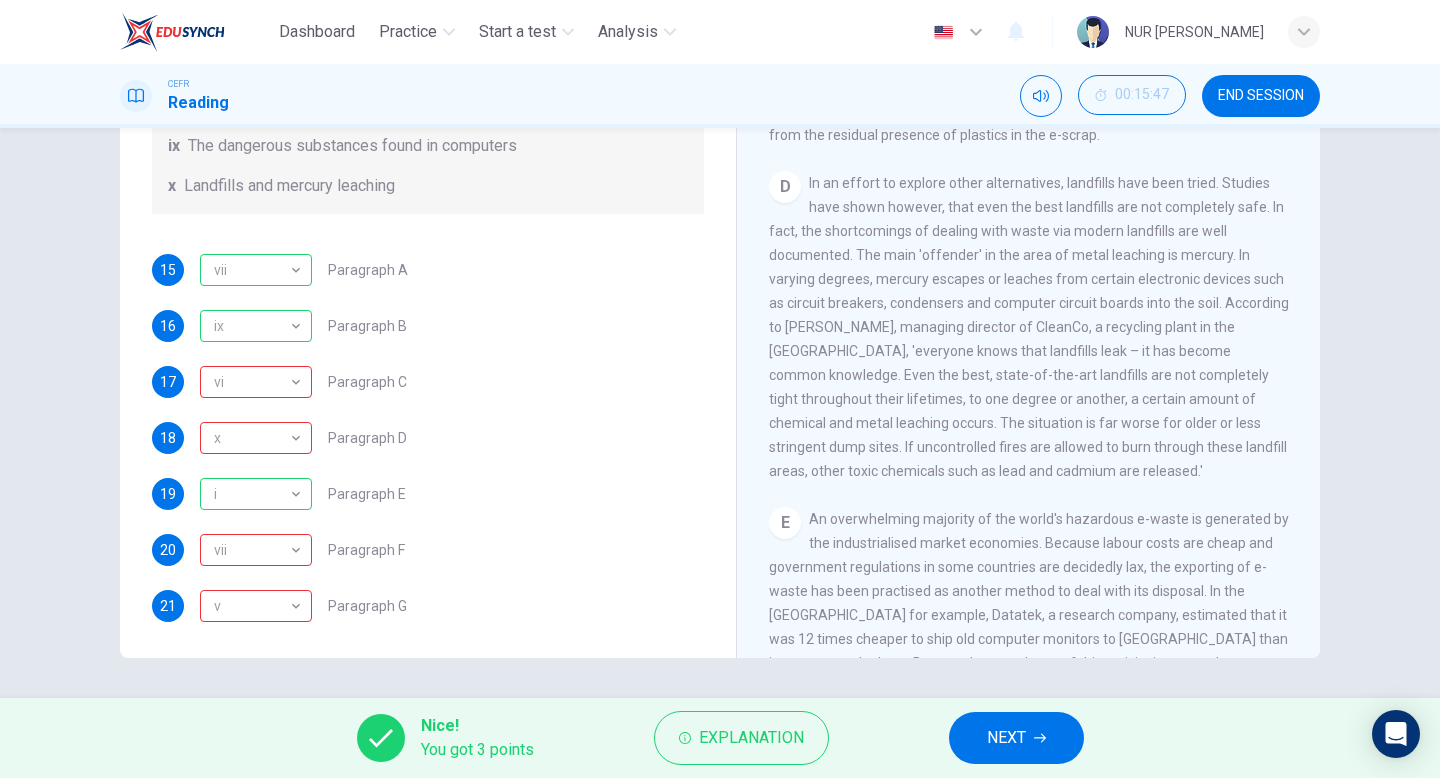 click on "15 vii vii ​ Paragraph A 16 ix ix ​ Paragraph B 17 vi vi ​ Paragraph C 18 x x ​ Paragraph D 19 i i ​ Paragraph E 20 vii vii ​ Paragraph F 21 v v ​ Paragraph G" at bounding box center (428, 438) 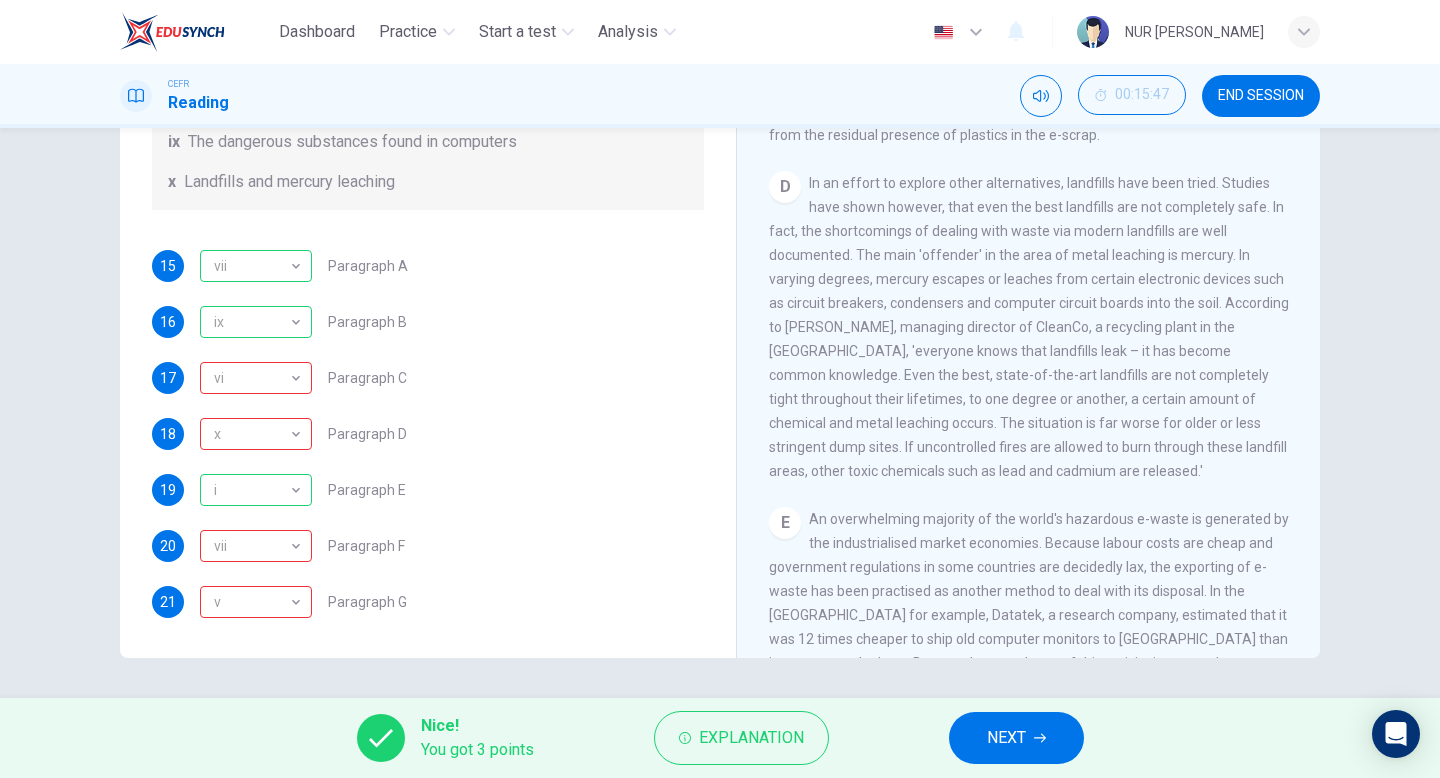 scroll, scrollTop: 489, scrollLeft: 0, axis: vertical 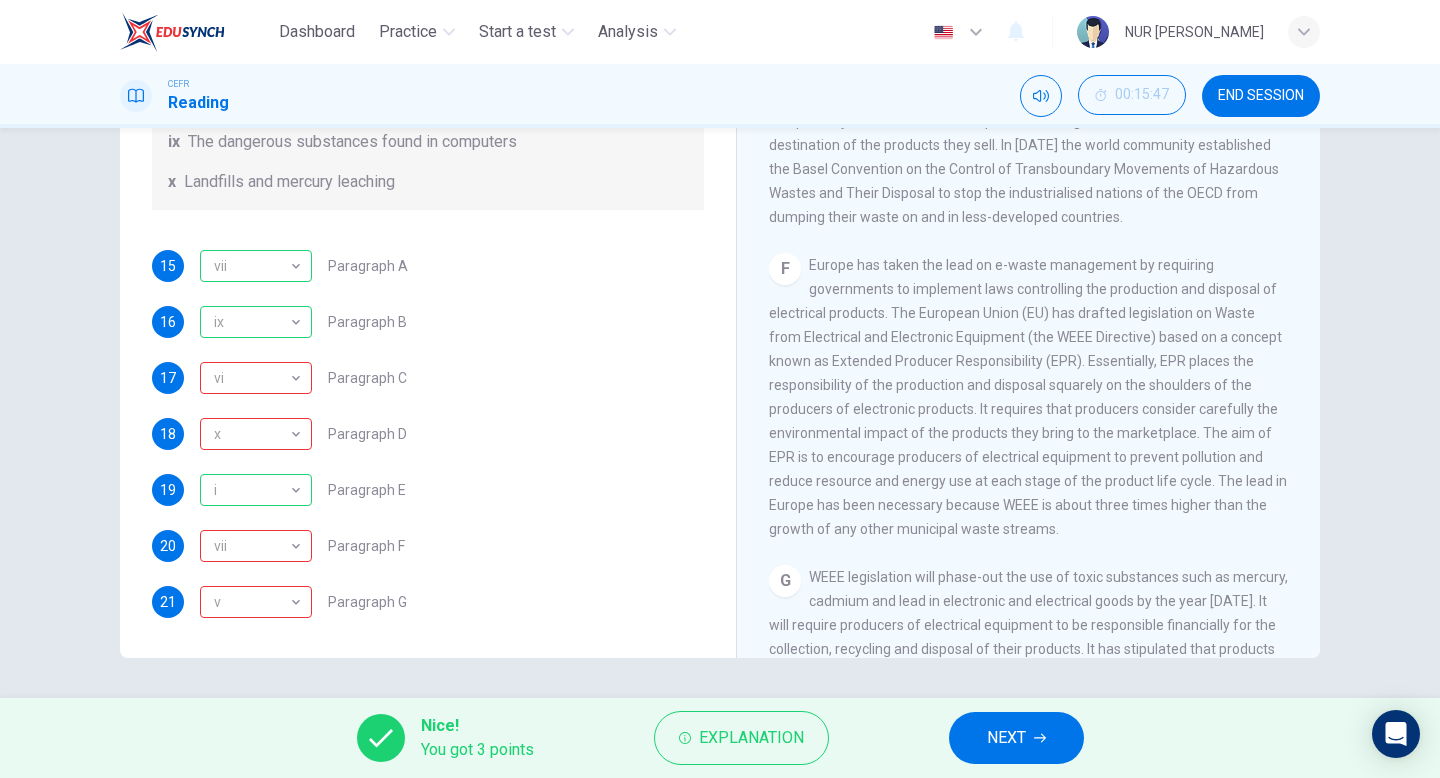 click on "NEXT" at bounding box center [1016, 738] 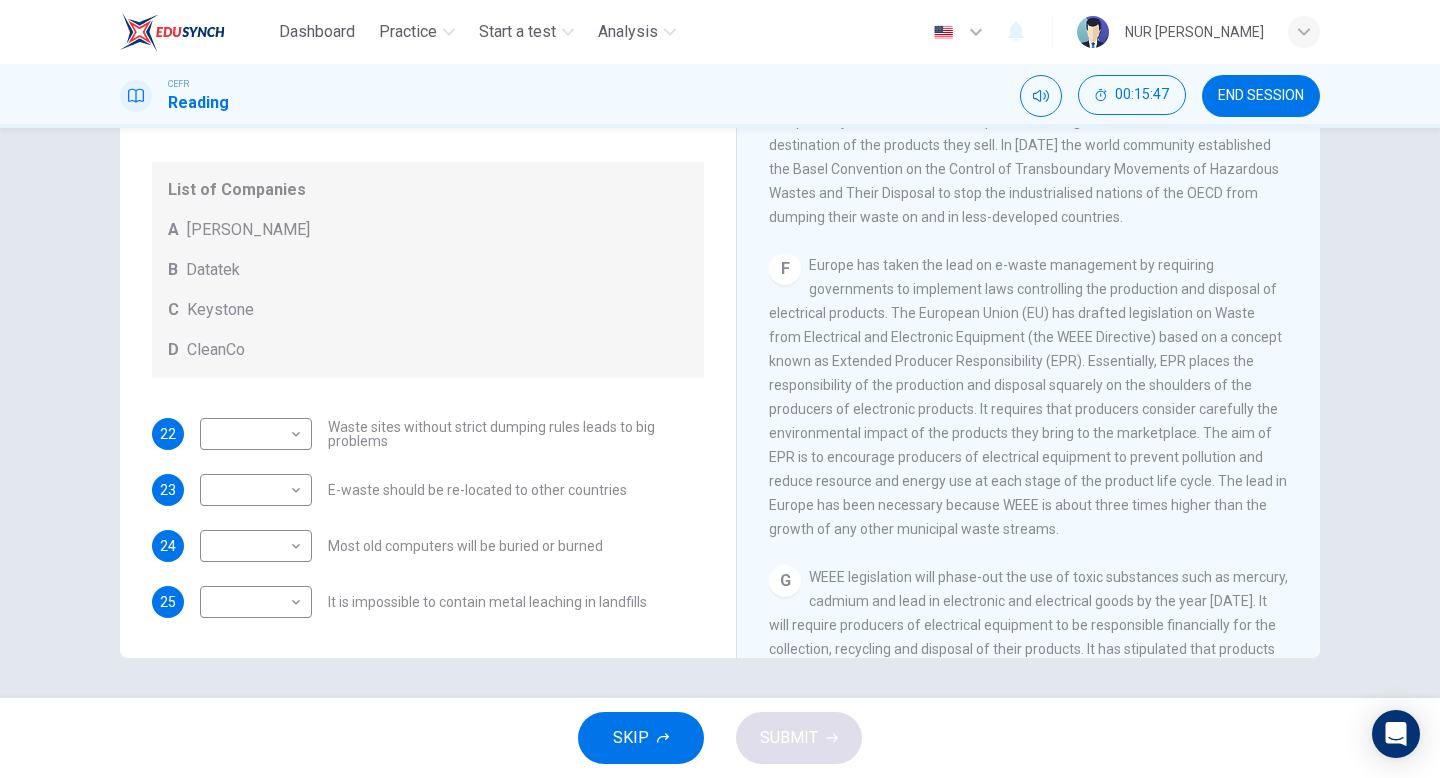scroll, scrollTop: 105, scrollLeft: 0, axis: vertical 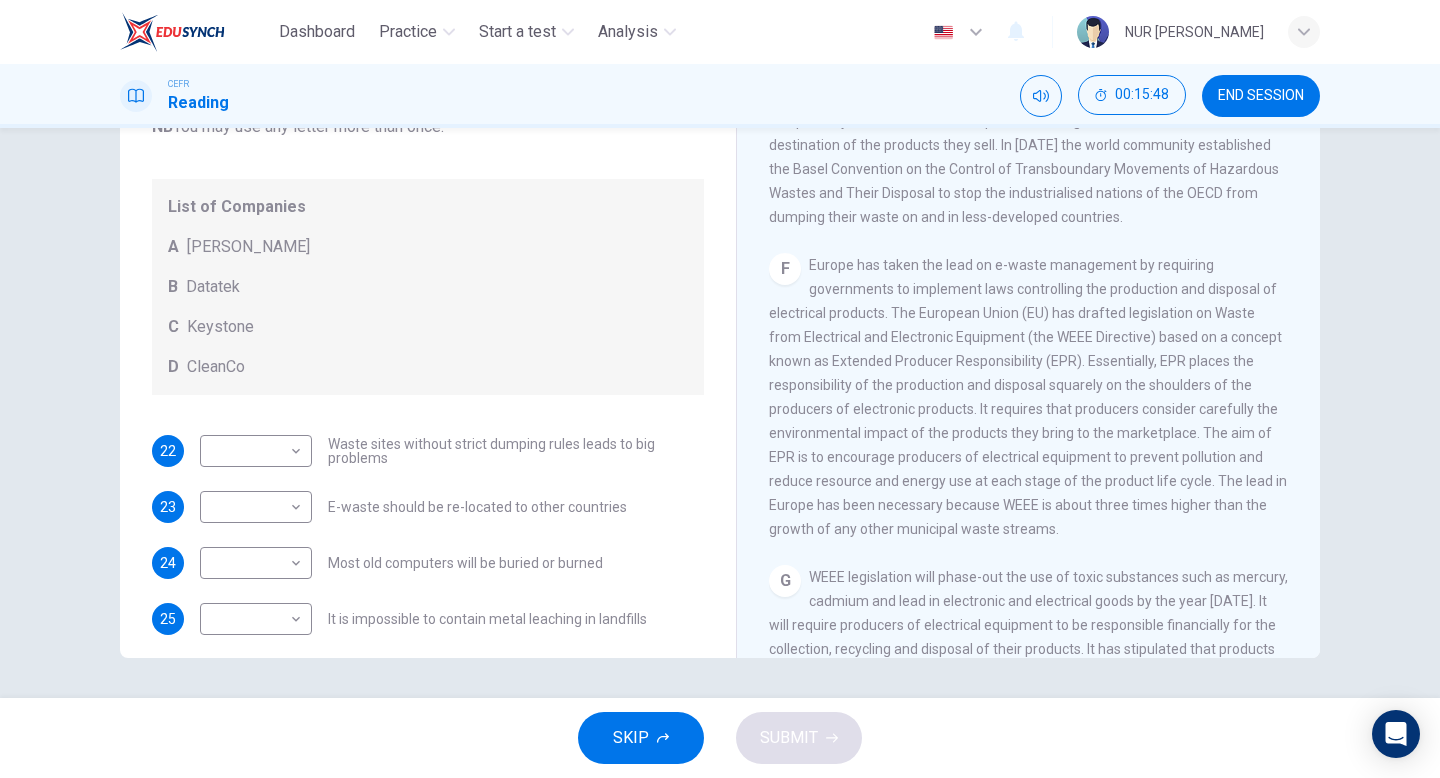 click on "E-waste should be re-located to other countries" at bounding box center [477, 507] 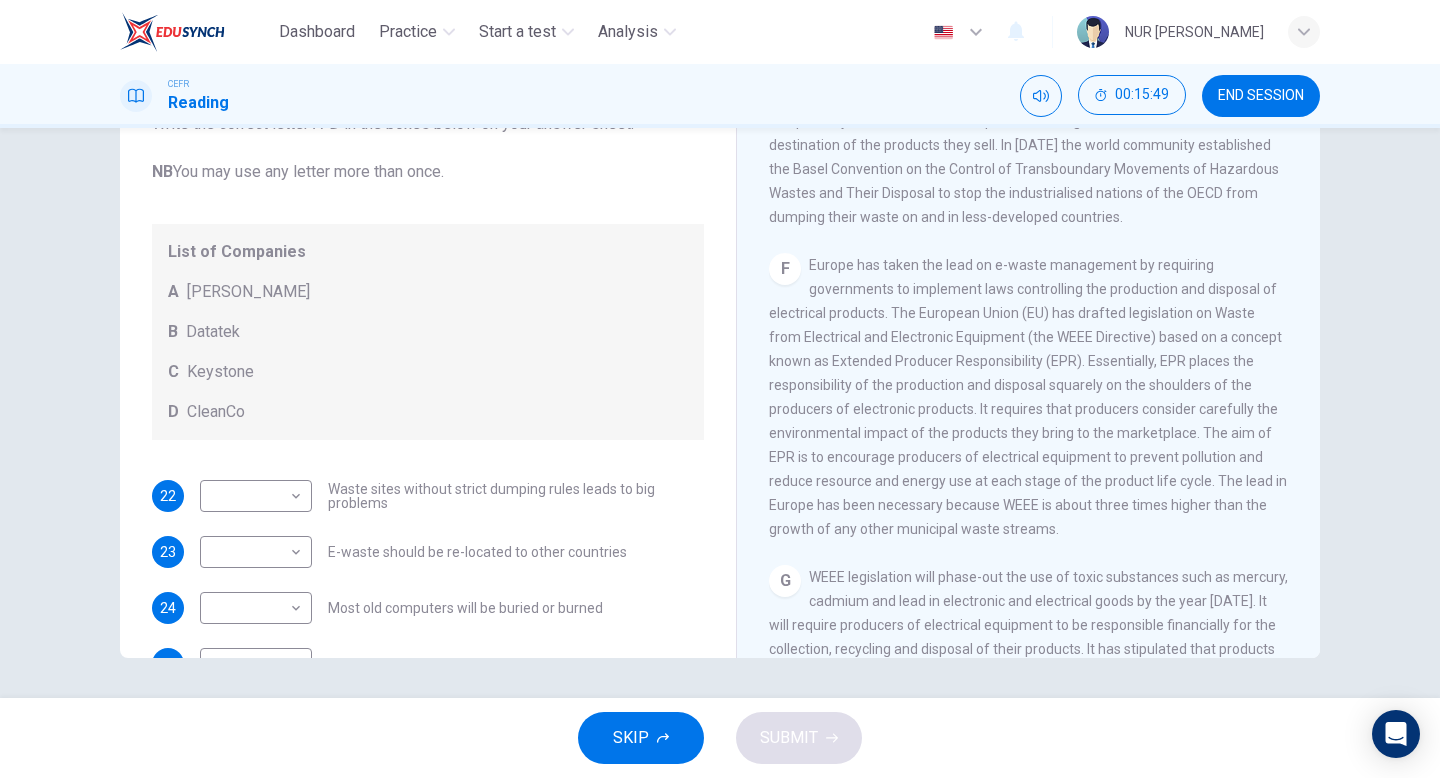 scroll, scrollTop: 0, scrollLeft: 0, axis: both 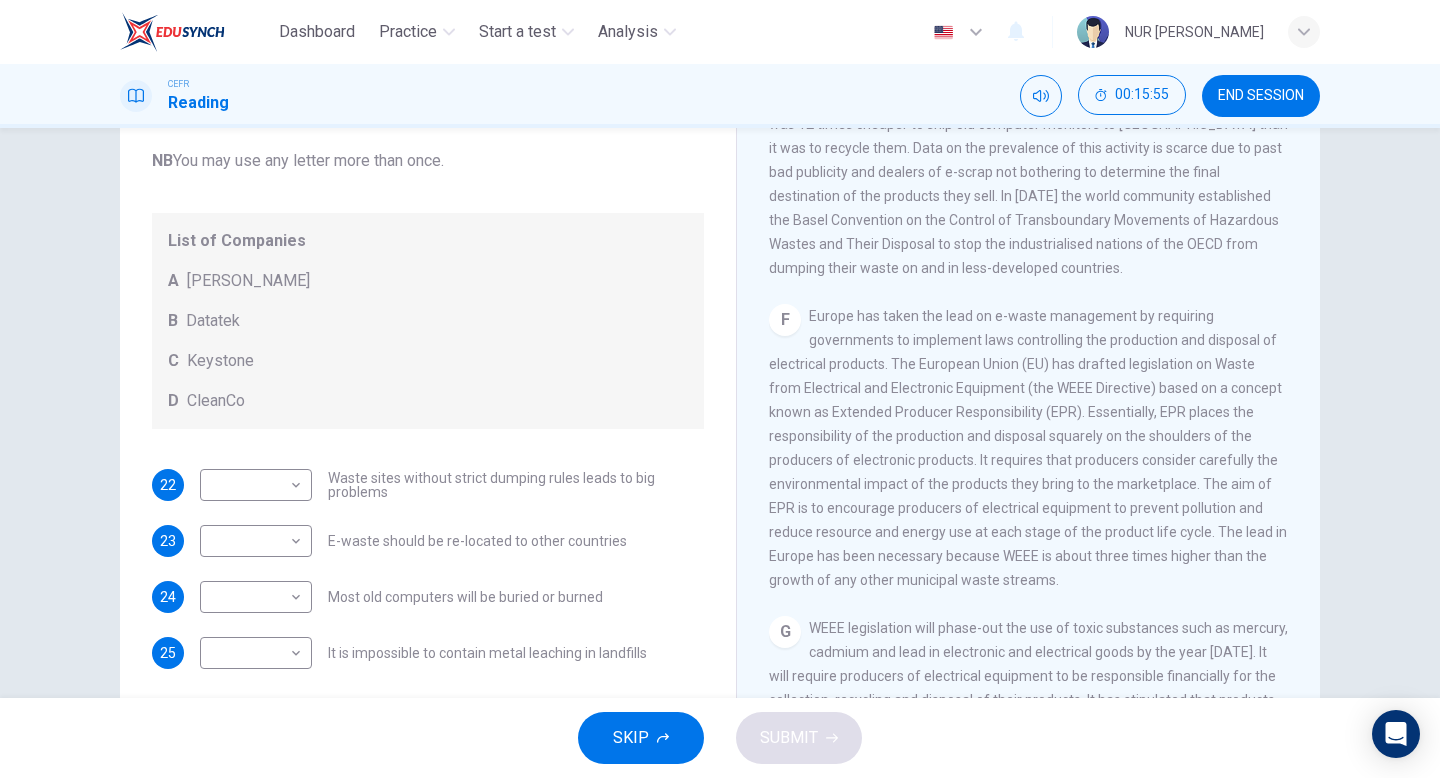 click on "E-waste should be re-located to other countries" at bounding box center [477, 541] 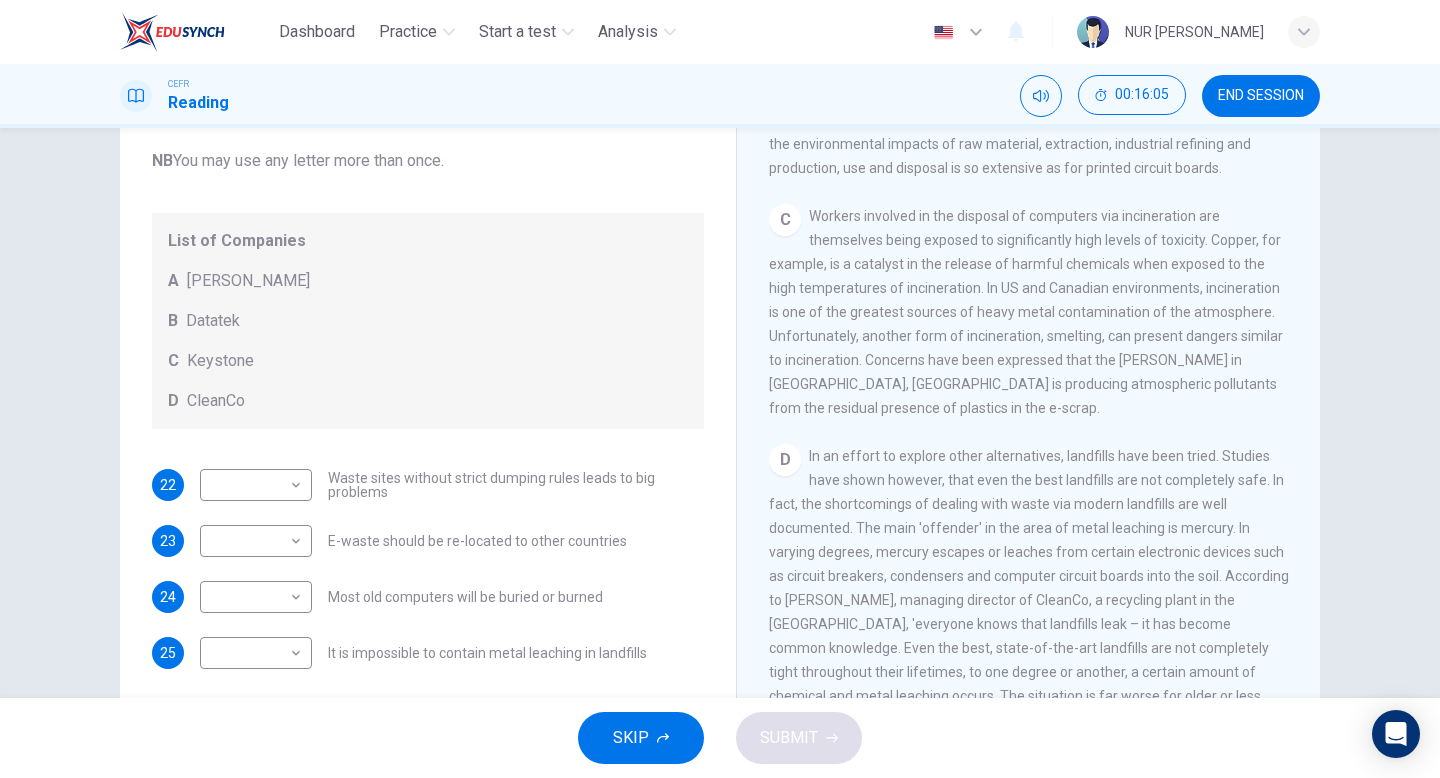 scroll, scrollTop: 893, scrollLeft: 0, axis: vertical 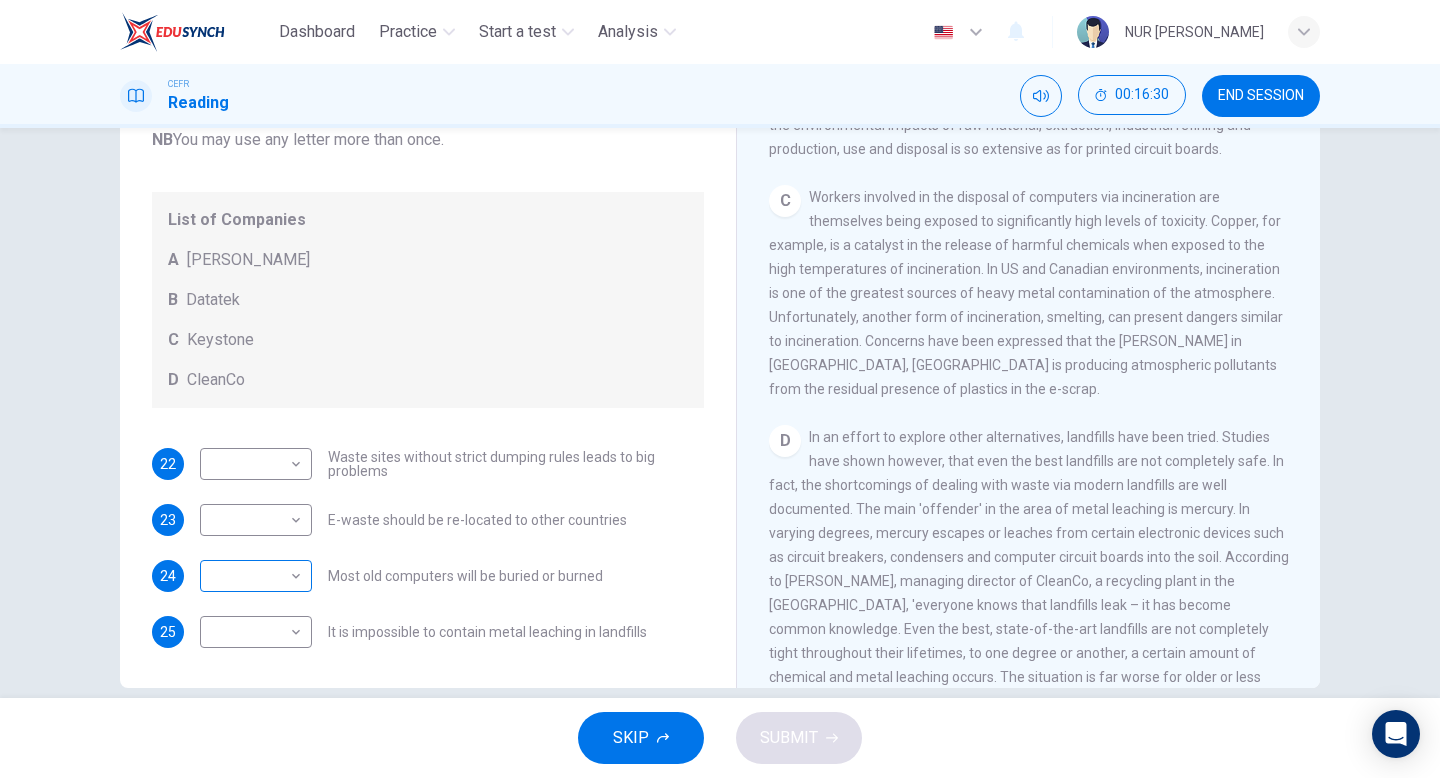 click on "Dashboard Practice Start a test Analysis English en ​ NUR AIMI NADIAH BINTI NASARUDDIN CEFR Reading 00:16:30 END SESSION Questions 22 - 25 Look at the following list of statements and the list of
companies below.
Match each statement with the correct company. Write the correct letter A-D in the boxes below on your answer sheet.
NB  You may use any letter more than once. List of Companies A Noranda Smelter B Datatek C Keystone D CleanCo 22 ​ ​ Waste sites without strict dumping rules leads to big problems 23 ​ ​ E-waste should be re-located to other countries 24 ​ ​ Most old computers will be buried or burned 25 ​ ​ It is impossible to contain metal leaching in landfills The Intense Rate of Change in the World CLICK TO ZOOM Click to Zoom A B C D E F G SKIP SUBMIT EduSynch - Online Language Proficiency Testing
Dashboard Practice Start a test Analysis Notifications © Copyright  2025" at bounding box center [720, 389] 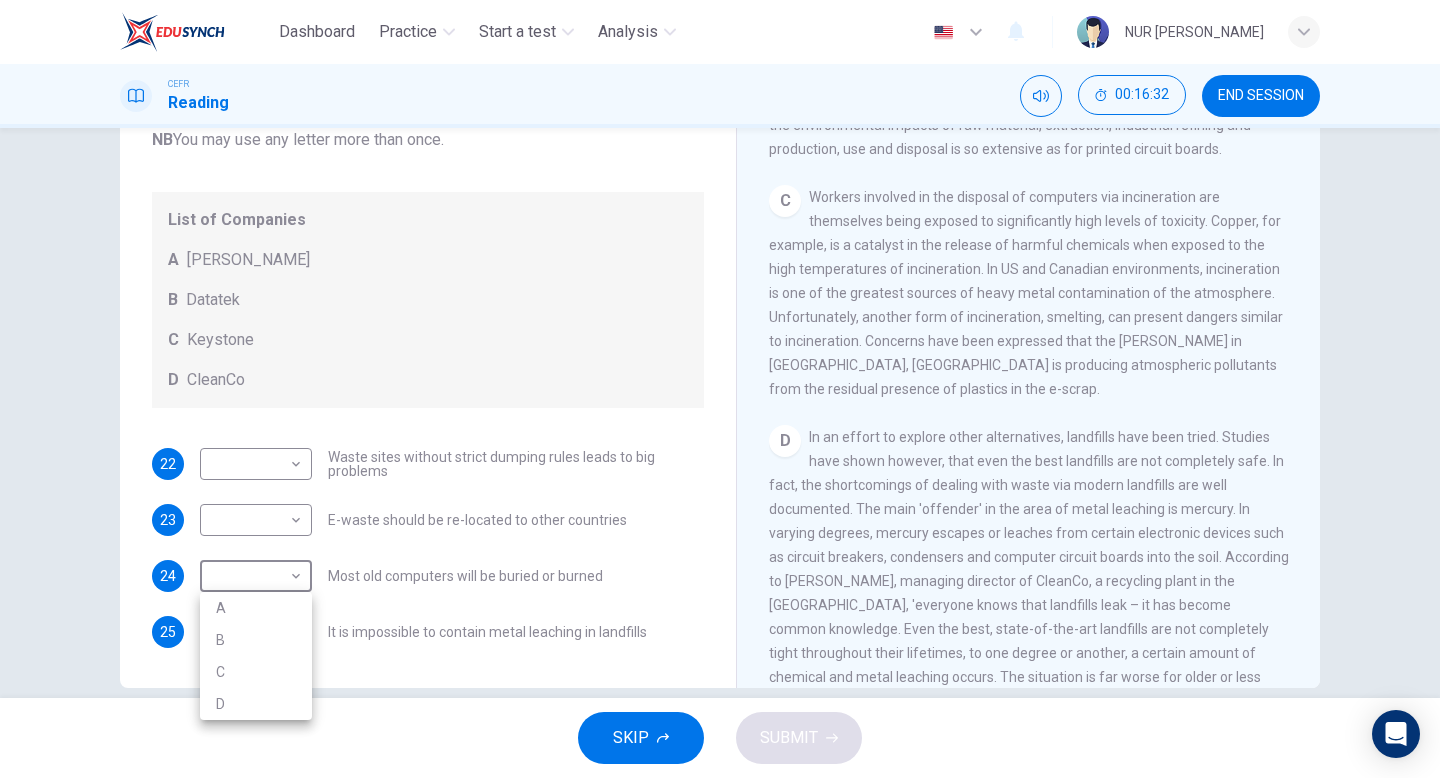 click on "A" at bounding box center [256, 608] 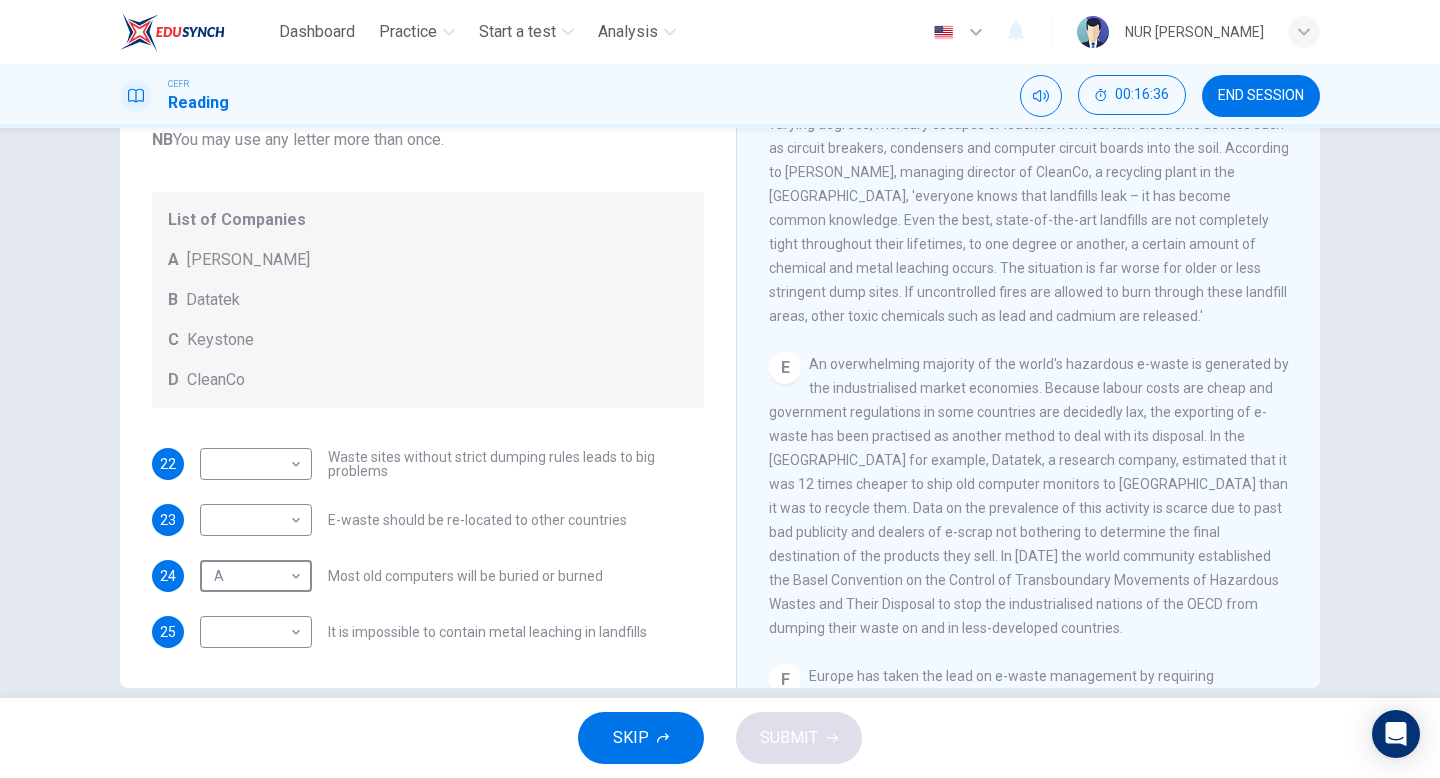 scroll, scrollTop: 1303, scrollLeft: 0, axis: vertical 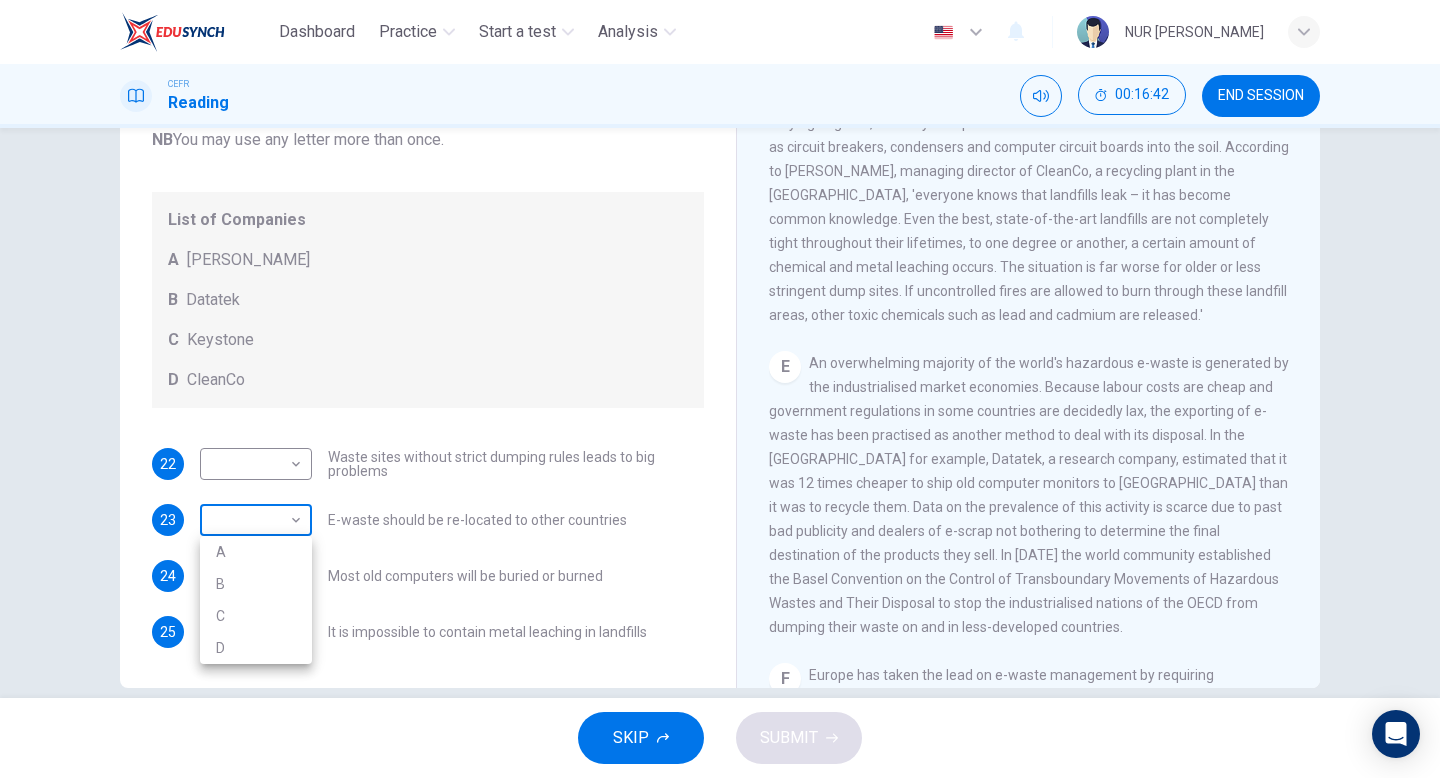 click on "Dashboard Practice Start a test Analysis English en ​ NUR AIMI NADIAH BINTI NASARUDDIN CEFR Reading 00:16:42 END SESSION Questions 22 - 25 Look at the following list of statements and the list of
companies below.
Match each statement with the correct company. Write the correct letter A-D in the boxes below on your answer sheet.
NB  You may use any letter more than once. List of Companies A Noranda Smelter B Datatek C Keystone D CleanCo 22 ​ ​ Waste sites without strict dumping rules leads to big problems 23 ​ ​ E-waste should be re-located to other countries 24 A A ​ Most old computers will be buried or burned 25 ​ ​ It is impossible to contain metal leaching in landfills The Intense Rate of Change in the World CLICK TO ZOOM Click to Zoom A B C D E F G SKIP SUBMIT EduSynch - Online Language Proficiency Testing
Dashboard Practice Start a test Analysis Notifications © Copyright  2025 A B C D" at bounding box center (720, 389) 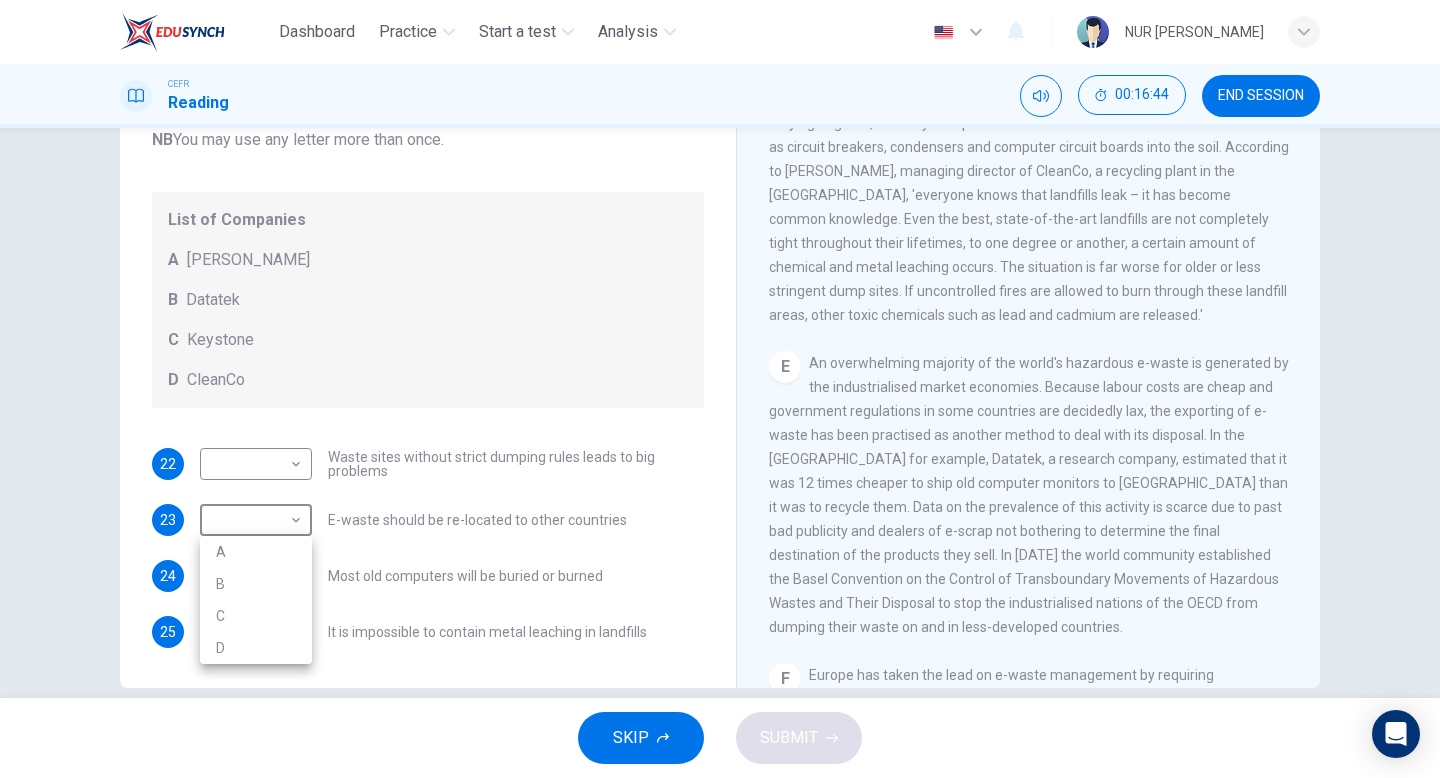 click on "B" at bounding box center (256, 584) 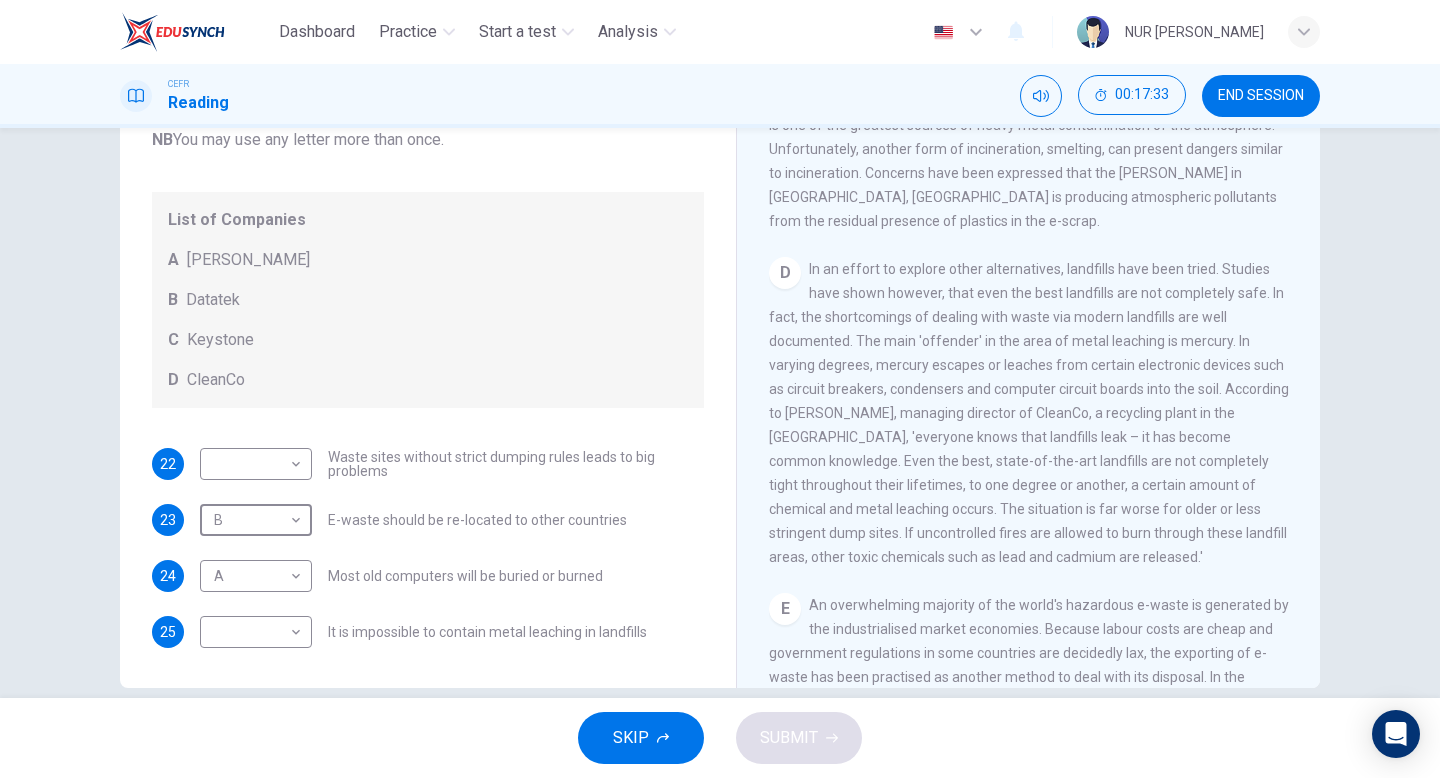 scroll, scrollTop: 1062, scrollLeft: 0, axis: vertical 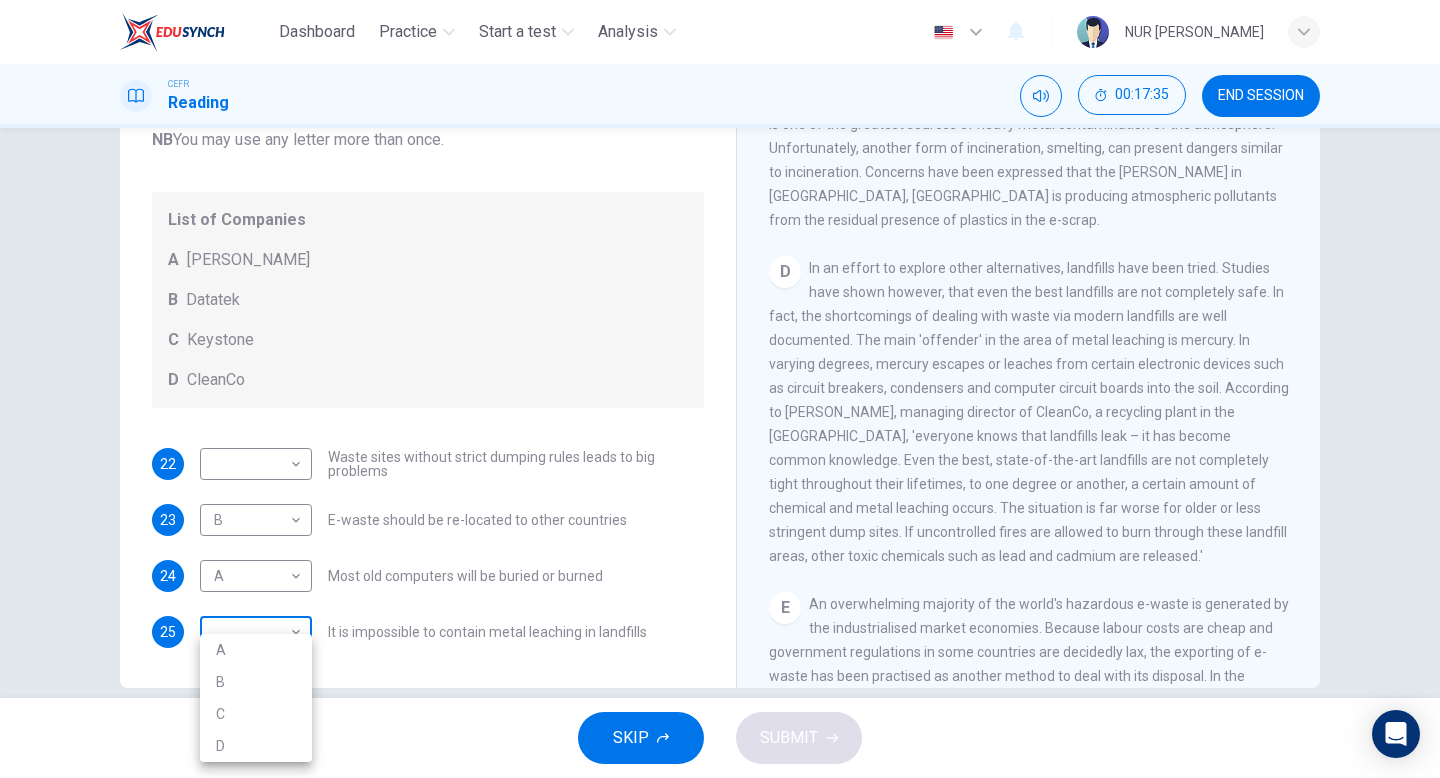 click on "Dashboard Practice Start a test Analysis English en ​ NUR AIMI NADIAH BINTI NASARUDDIN CEFR Reading 00:17:35 END SESSION Questions 22 - 25 Look at the following list of statements and the list of
companies below.
Match each statement with the correct company. Write the correct letter A-D in the boxes below on your answer sheet.
NB  You may use any letter more than once. List of Companies A Noranda Smelter B Datatek C Keystone D CleanCo 22 ​ ​ Waste sites without strict dumping rules leads to big problems 23 B B ​ E-waste should be re-located to other countries 24 A A ​ Most old computers will be buried or burned 25 ​ ​ It is impossible to contain metal leaching in landfills The Intense Rate of Change in the World CLICK TO ZOOM Click to Zoom A B C D E F G SKIP SUBMIT EduSynch - Online Language Proficiency Testing
Dashboard Practice Start a test Analysis Notifications © Copyright  2025 A B C D" at bounding box center (720, 389) 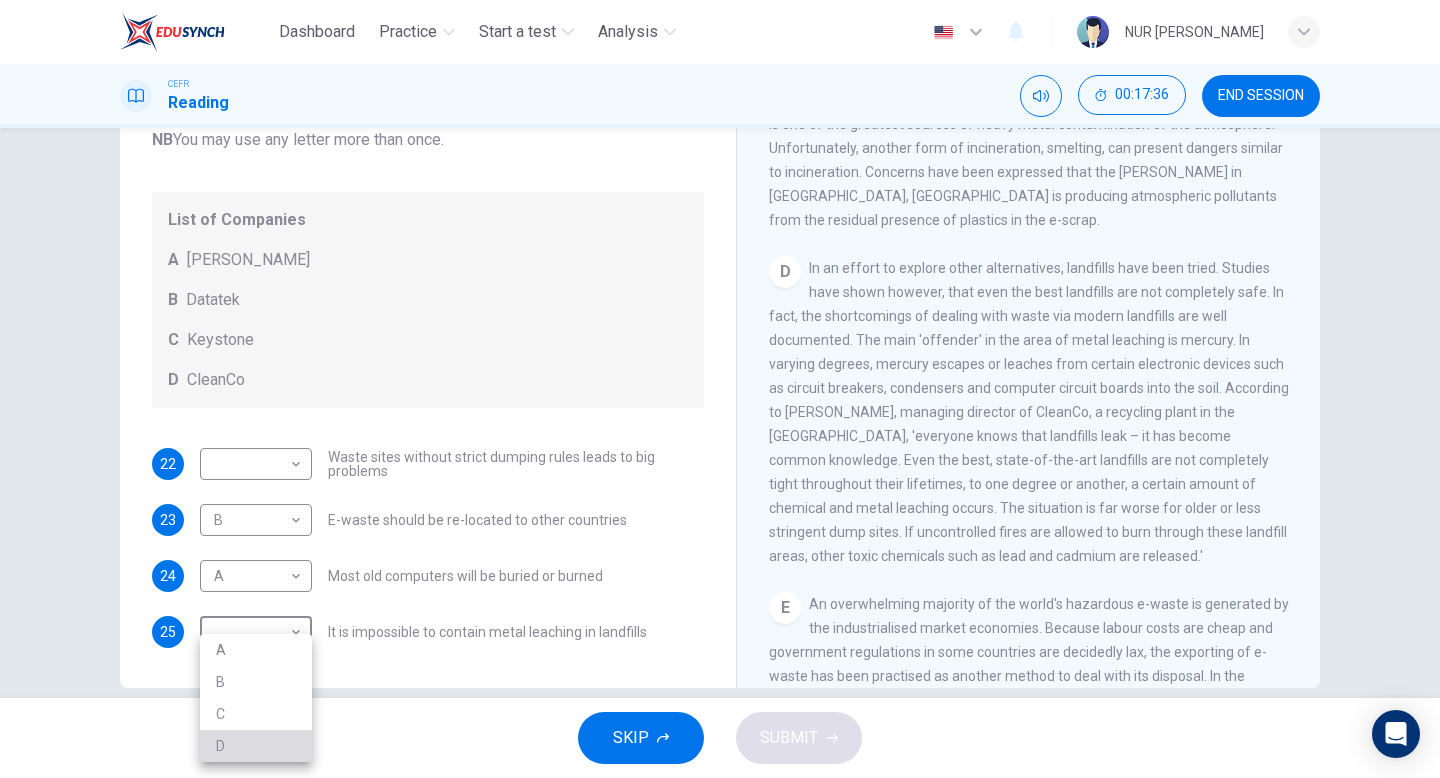 click on "D" at bounding box center (256, 746) 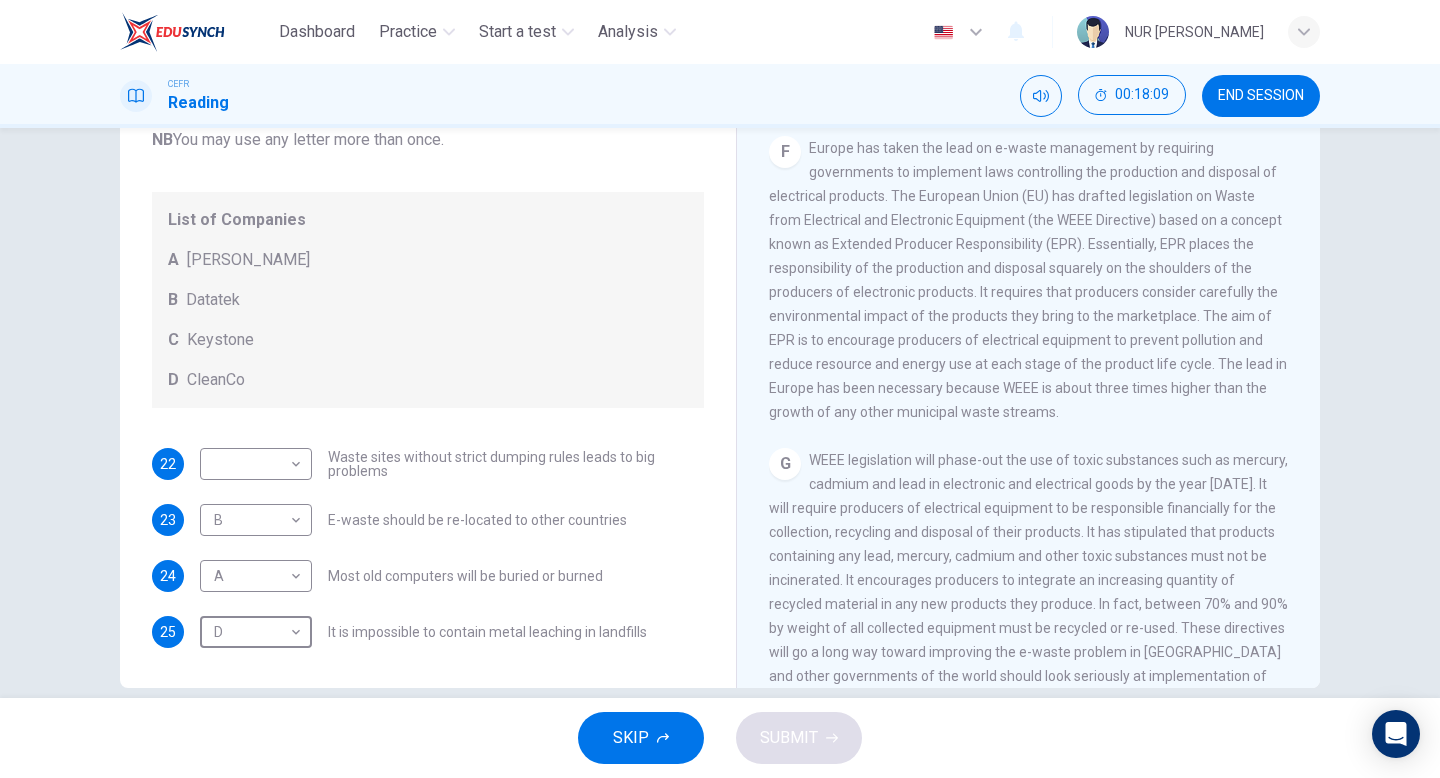 scroll, scrollTop: 1932, scrollLeft: 0, axis: vertical 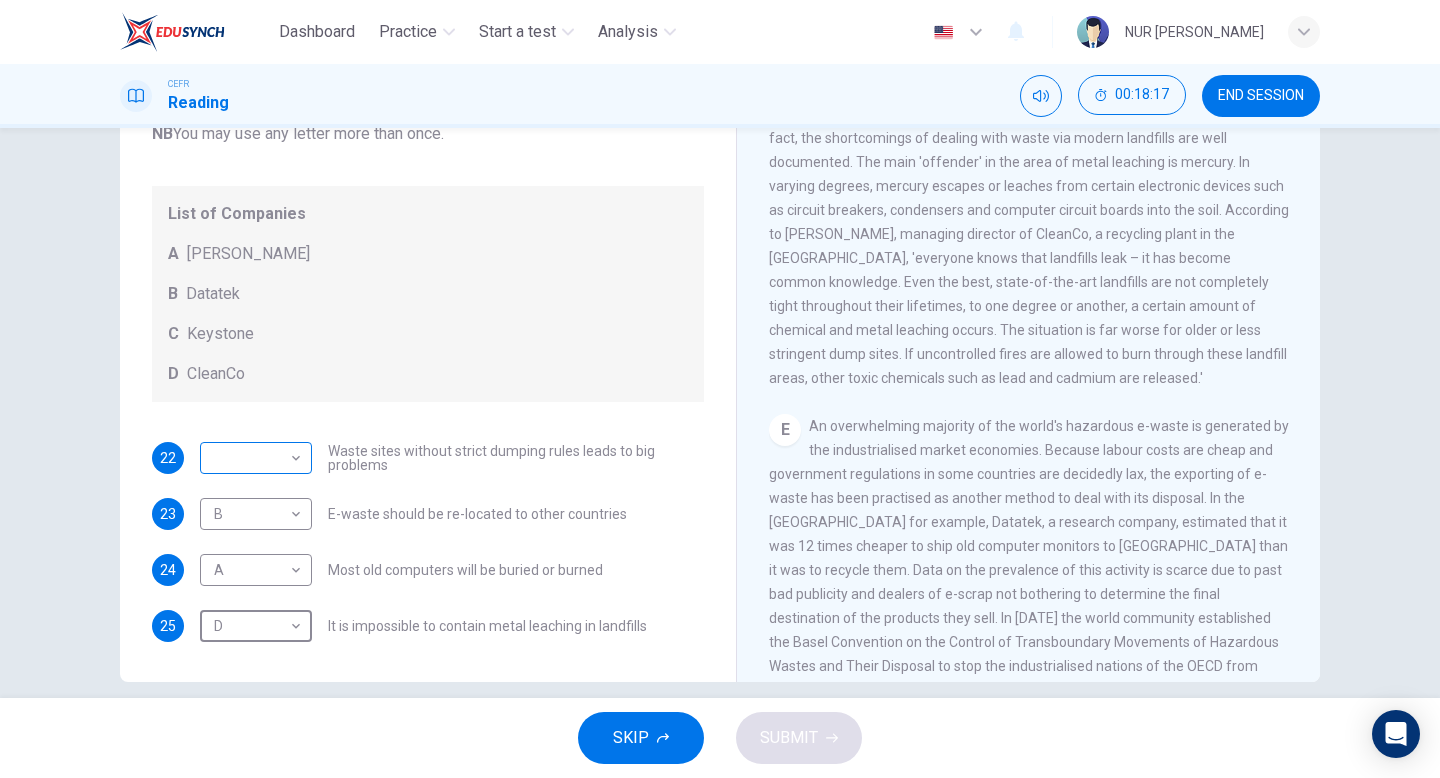 click on "Dashboard Practice Start a test Analysis English en ​ NUR AIMI NADIAH BINTI NASARUDDIN CEFR Reading 00:18:17 END SESSION Questions 22 - 25 Look at the following list of statements and the list of
companies below.
Match each statement with the correct company. Write the correct letter A-D in the boxes below on your answer sheet.
NB  You may use any letter more than once. List of Companies A Noranda Smelter B Datatek C Keystone D CleanCo 22 ​ ​ Waste sites without strict dumping rules leads to big problems 23 B B ​ E-waste should be re-located to other countries 24 A A ​ Most old computers will be buried or burned 25 D D ​ It is impossible to contain metal leaching in landfills The Intense Rate of Change in the World CLICK TO ZOOM Click to Zoom A B C D E F G SKIP SUBMIT EduSynch - Online Language Proficiency Testing
Dashboard Practice Start a test Analysis Notifications © Copyright  2025" at bounding box center (720, 389) 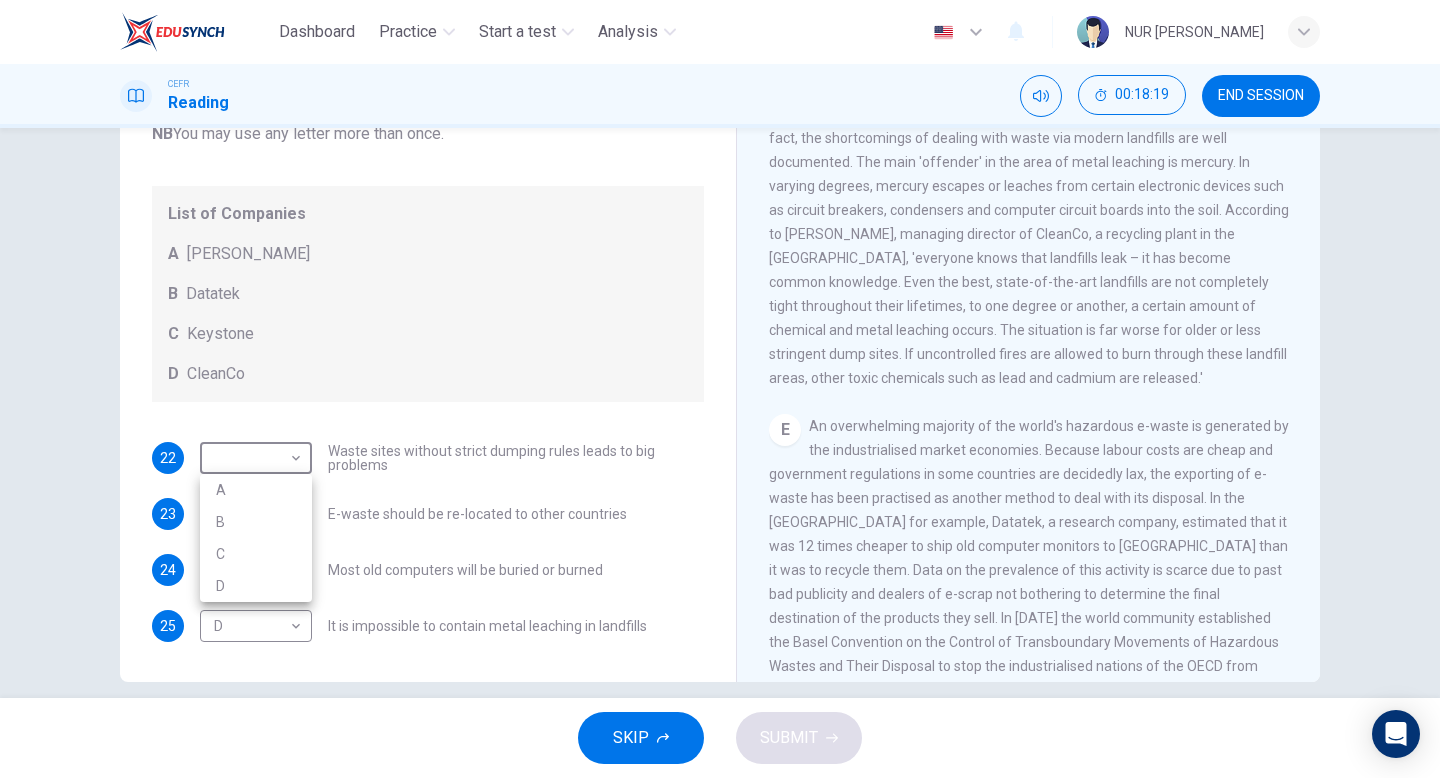 click on "C" at bounding box center [256, 554] 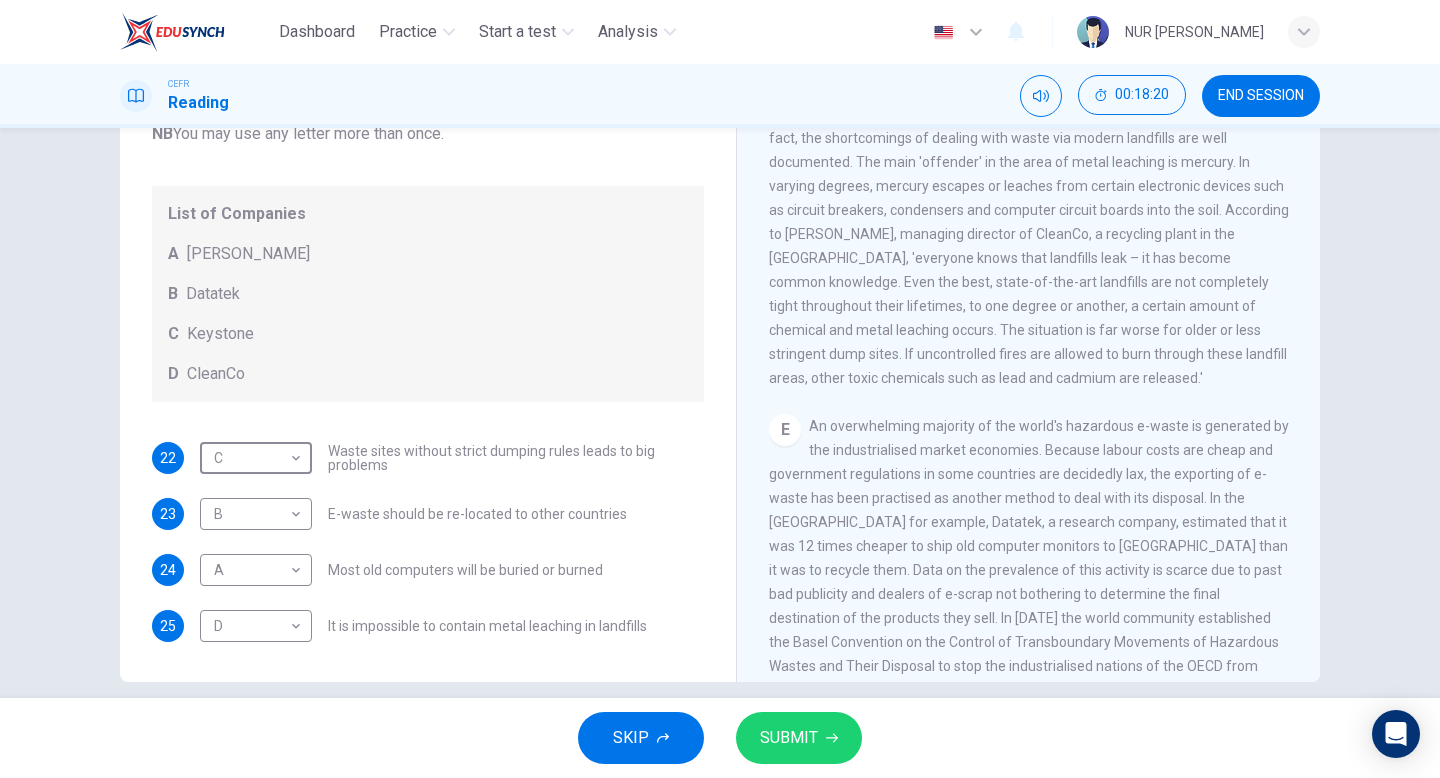 click on "SUBMIT" at bounding box center (789, 738) 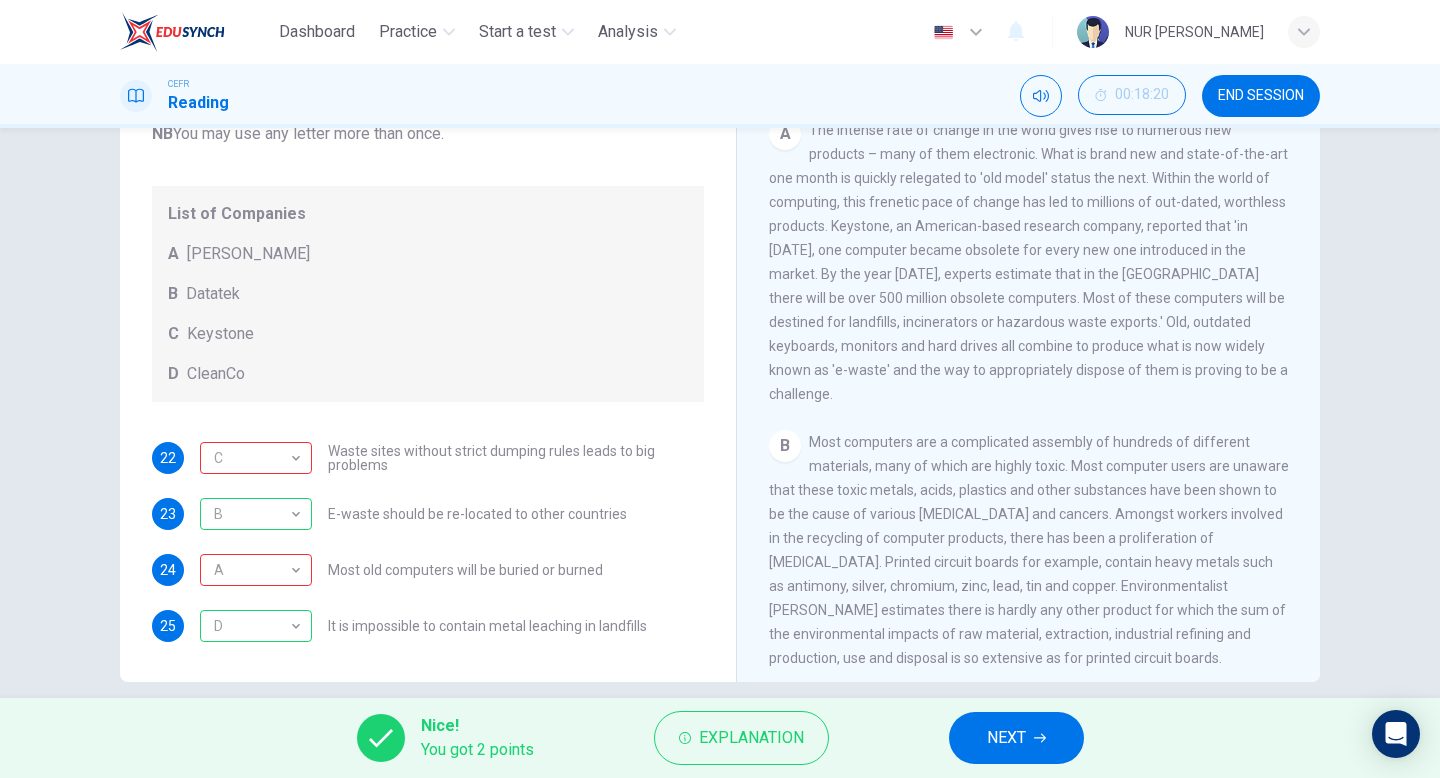 scroll, scrollTop: 375, scrollLeft: 0, axis: vertical 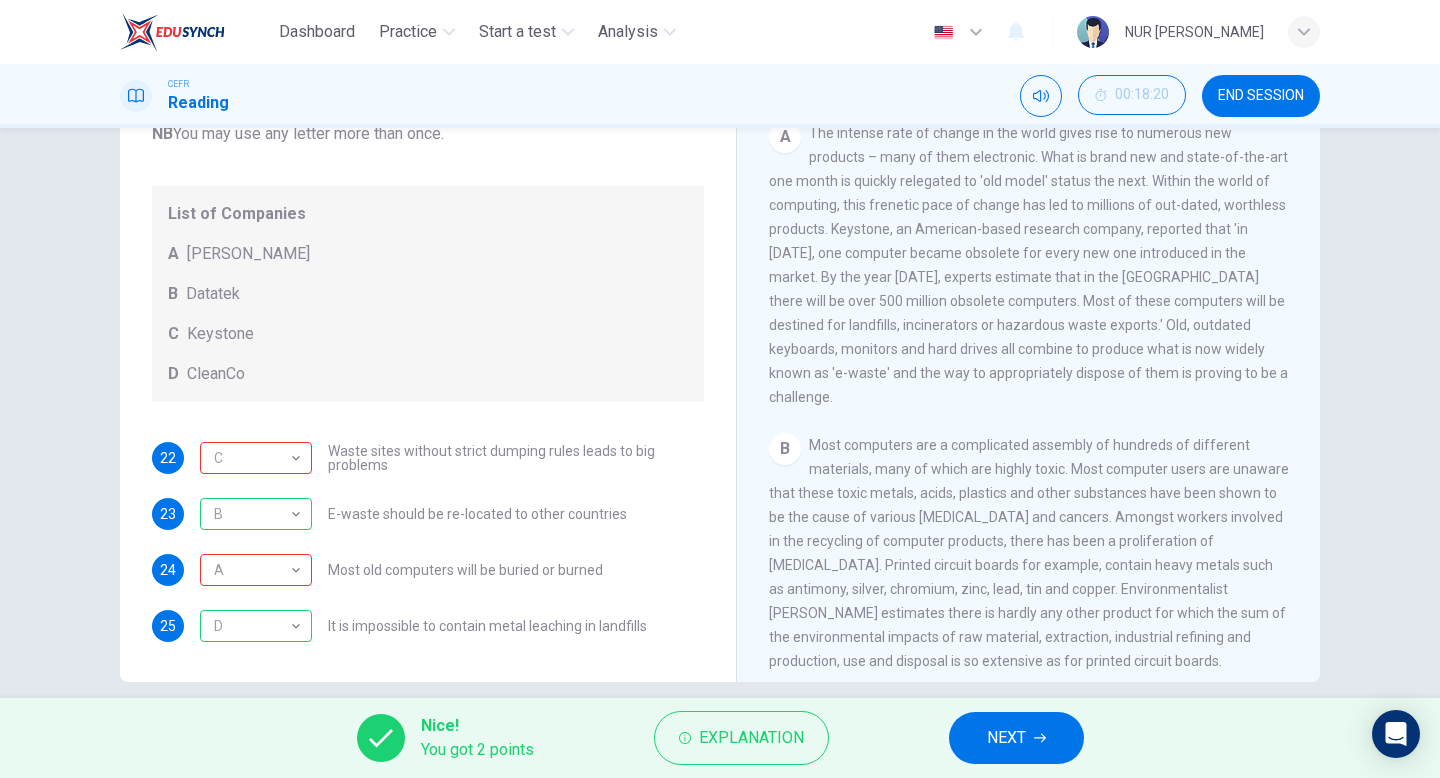 drag, startPoint x: 770, startPoint y: 240, endPoint x: 910, endPoint y: 272, distance: 143.61058 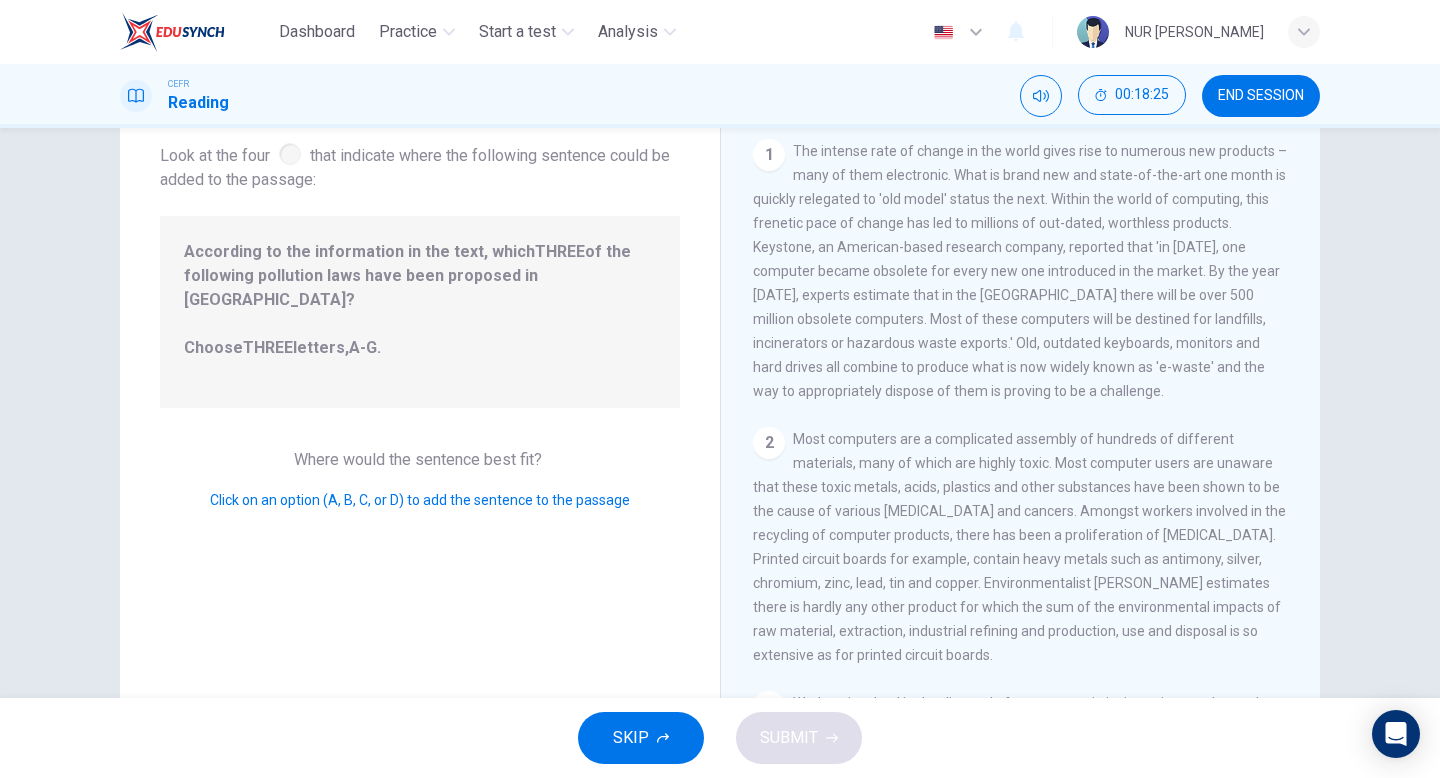 scroll, scrollTop: 205, scrollLeft: 0, axis: vertical 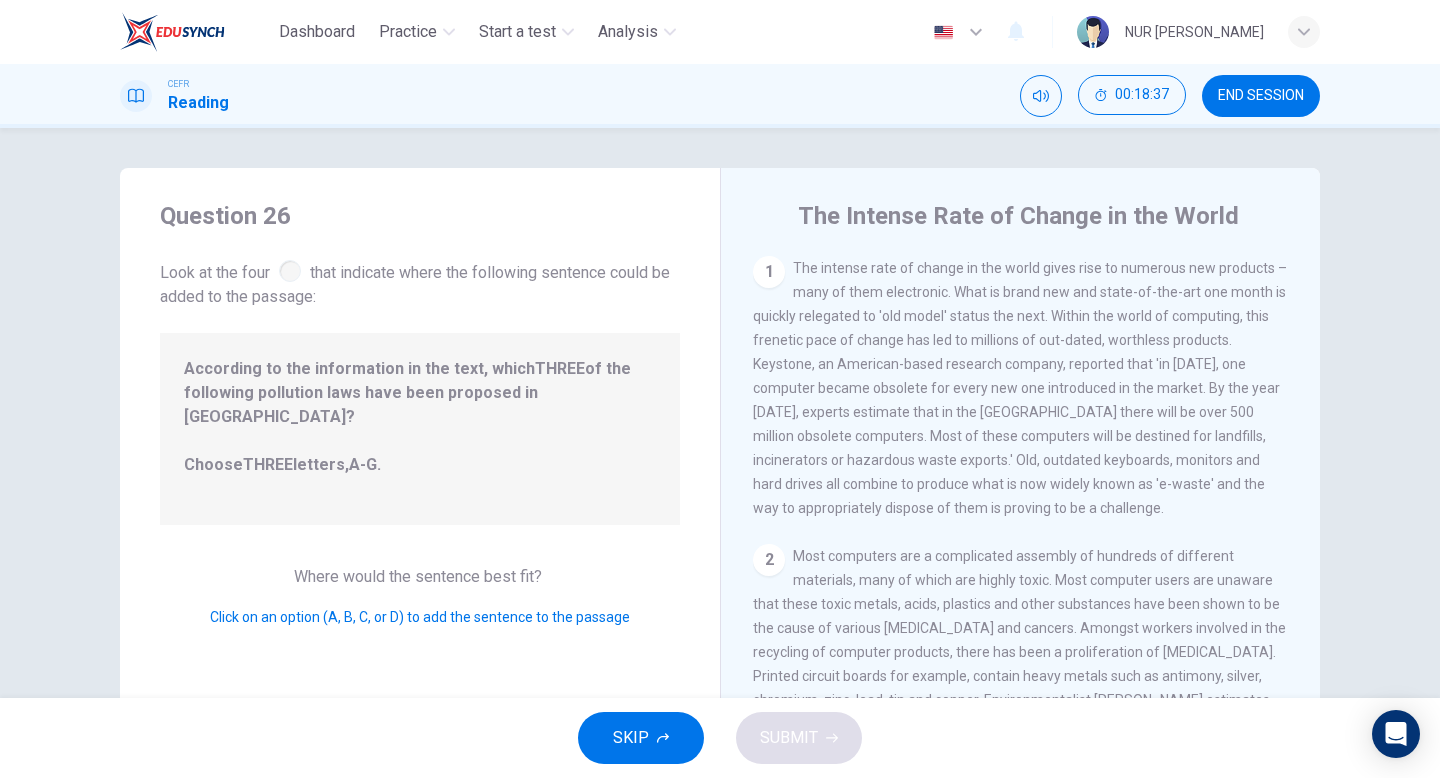 click at bounding box center (290, 271) 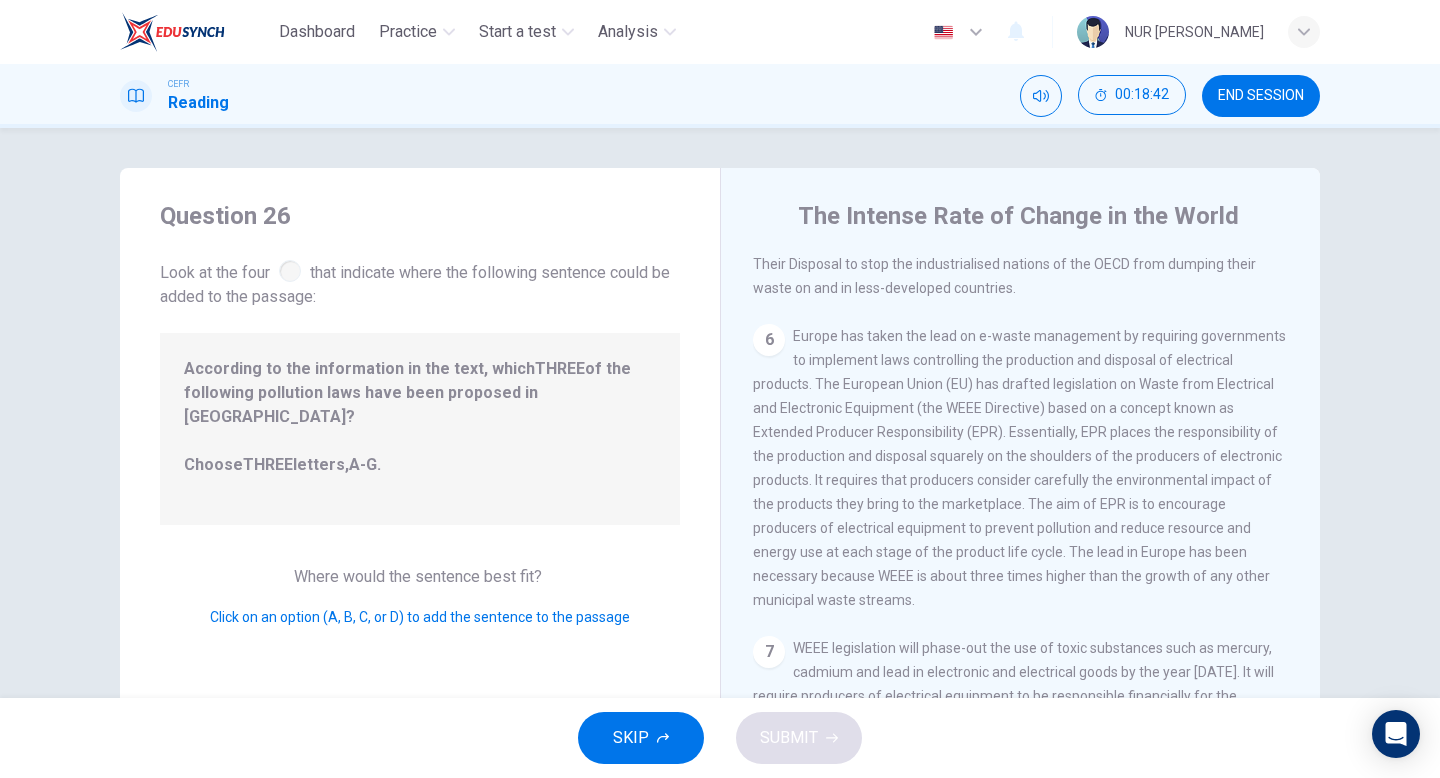 scroll, scrollTop: 1418, scrollLeft: 0, axis: vertical 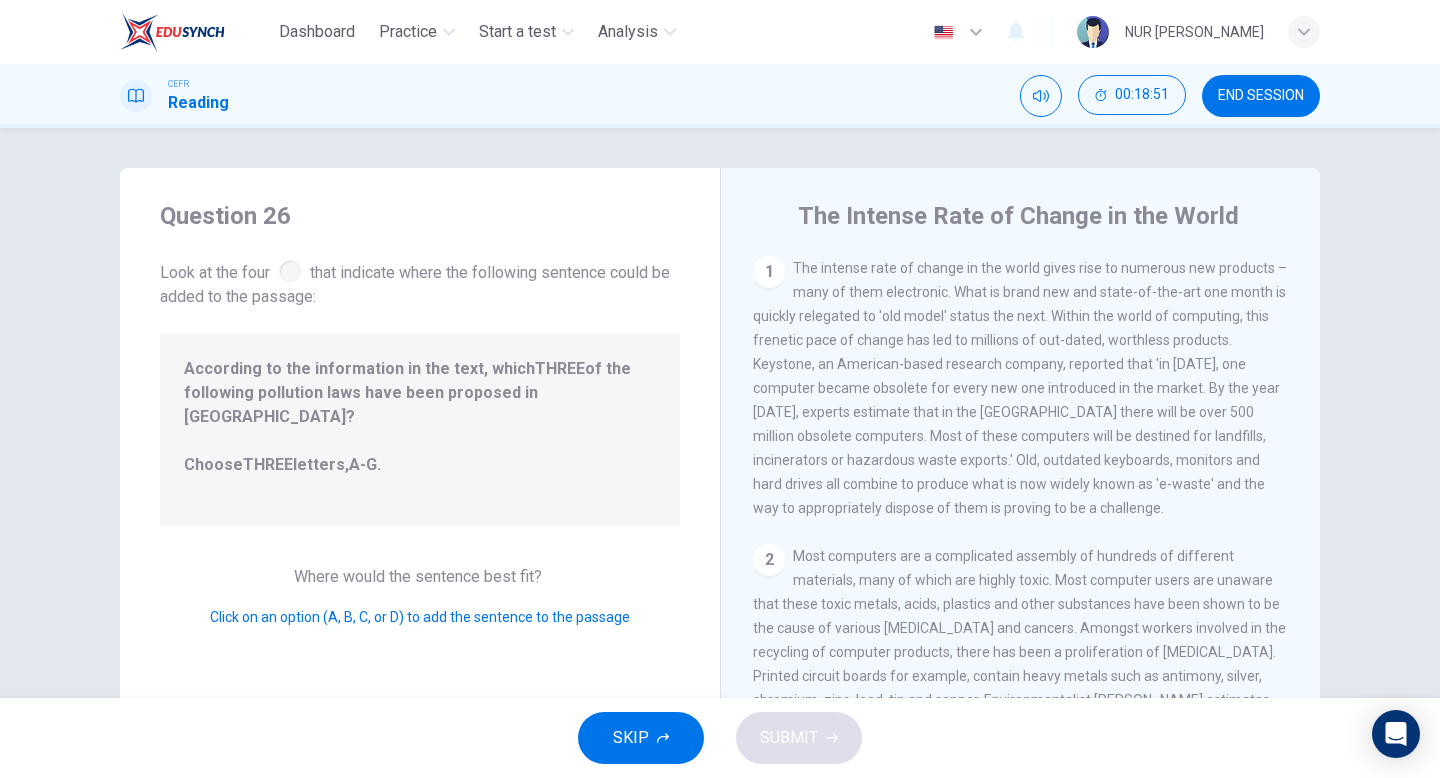 click on "END SESSION" at bounding box center (1261, 96) 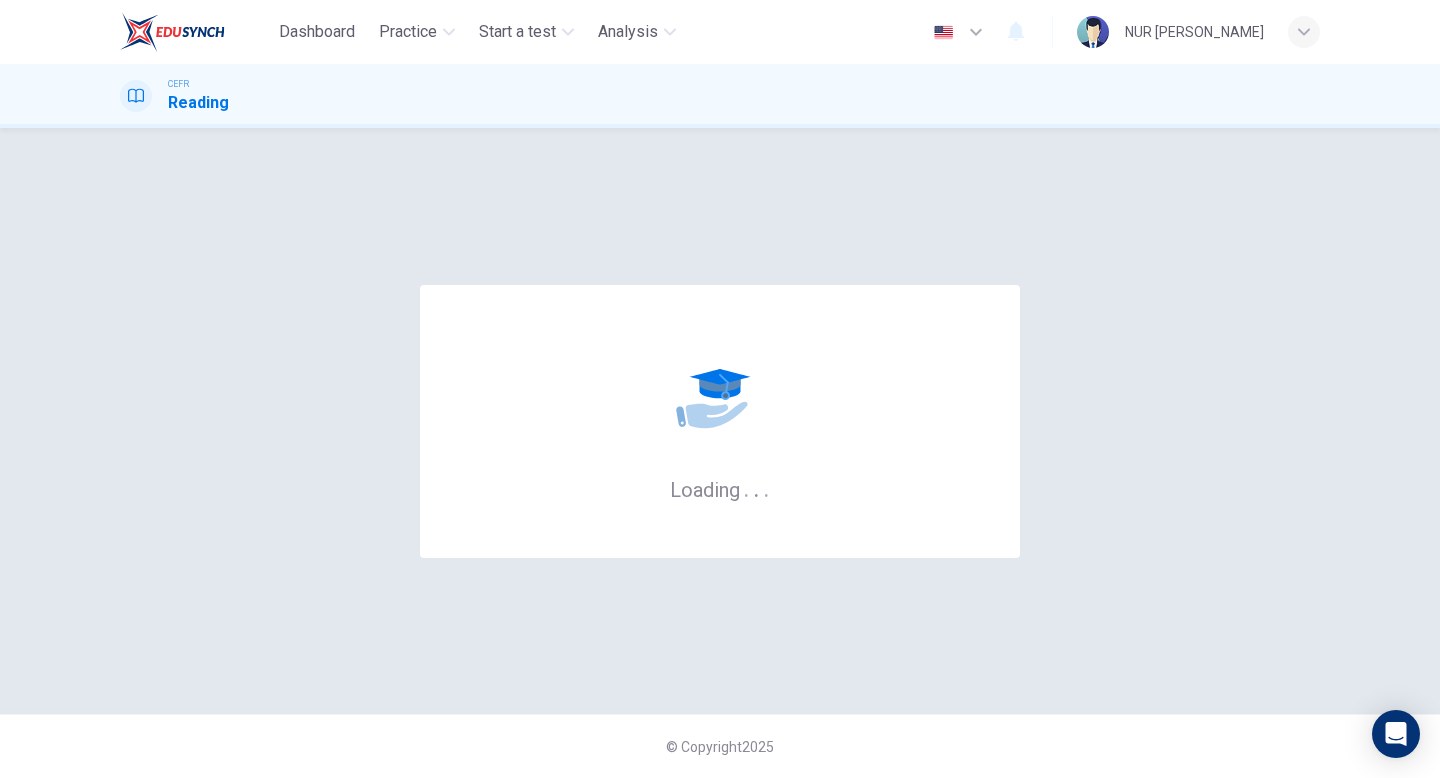 scroll, scrollTop: 0, scrollLeft: 0, axis: both 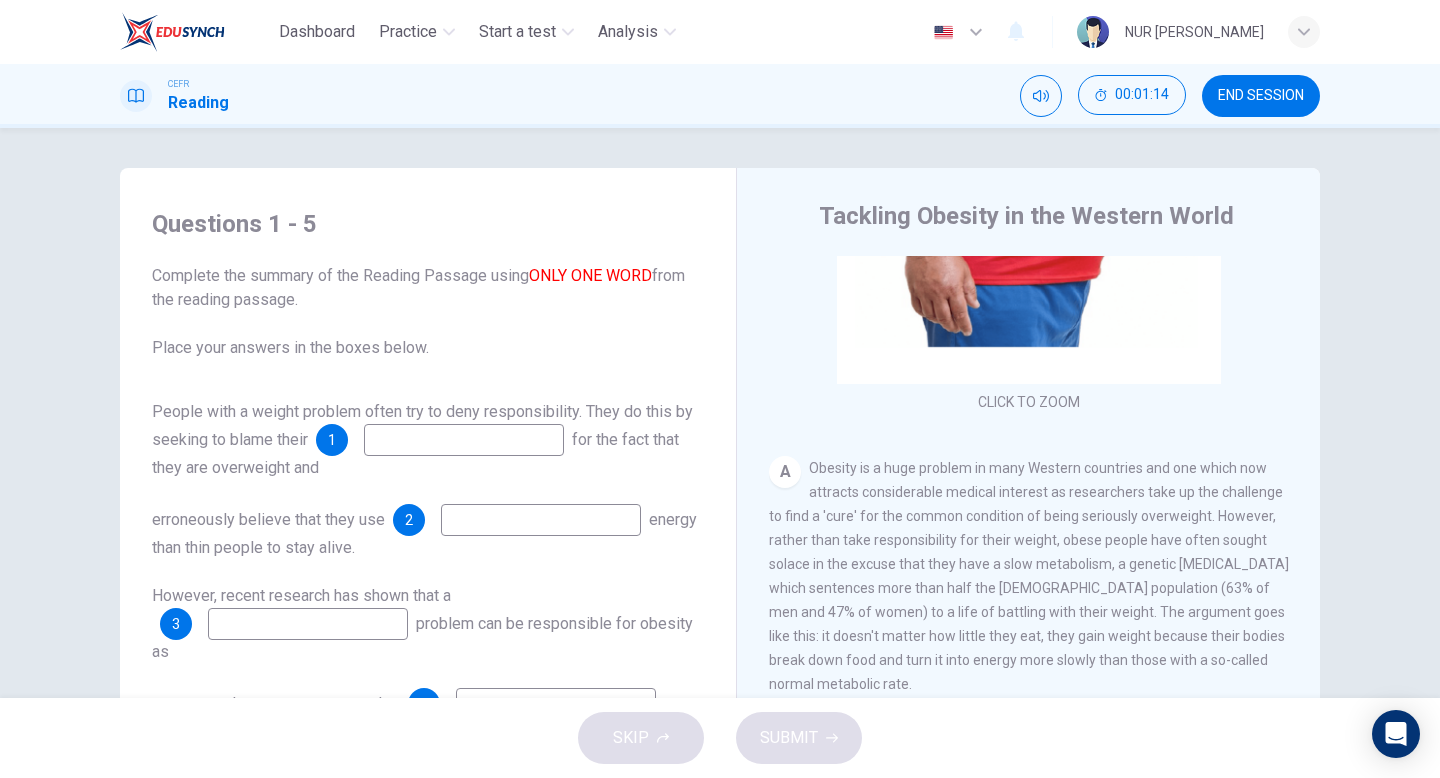 click at bounding box center (464, 440) 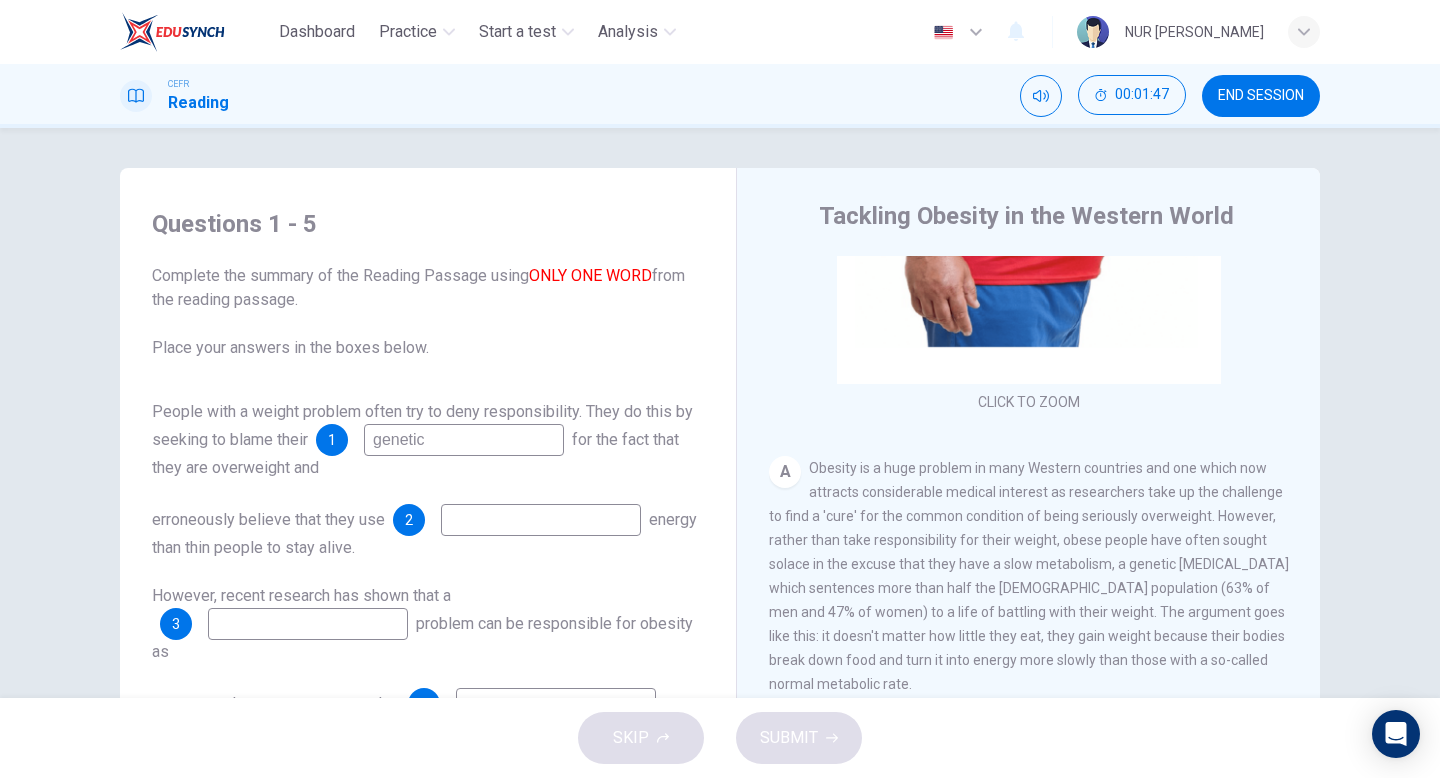 type on "genetic" 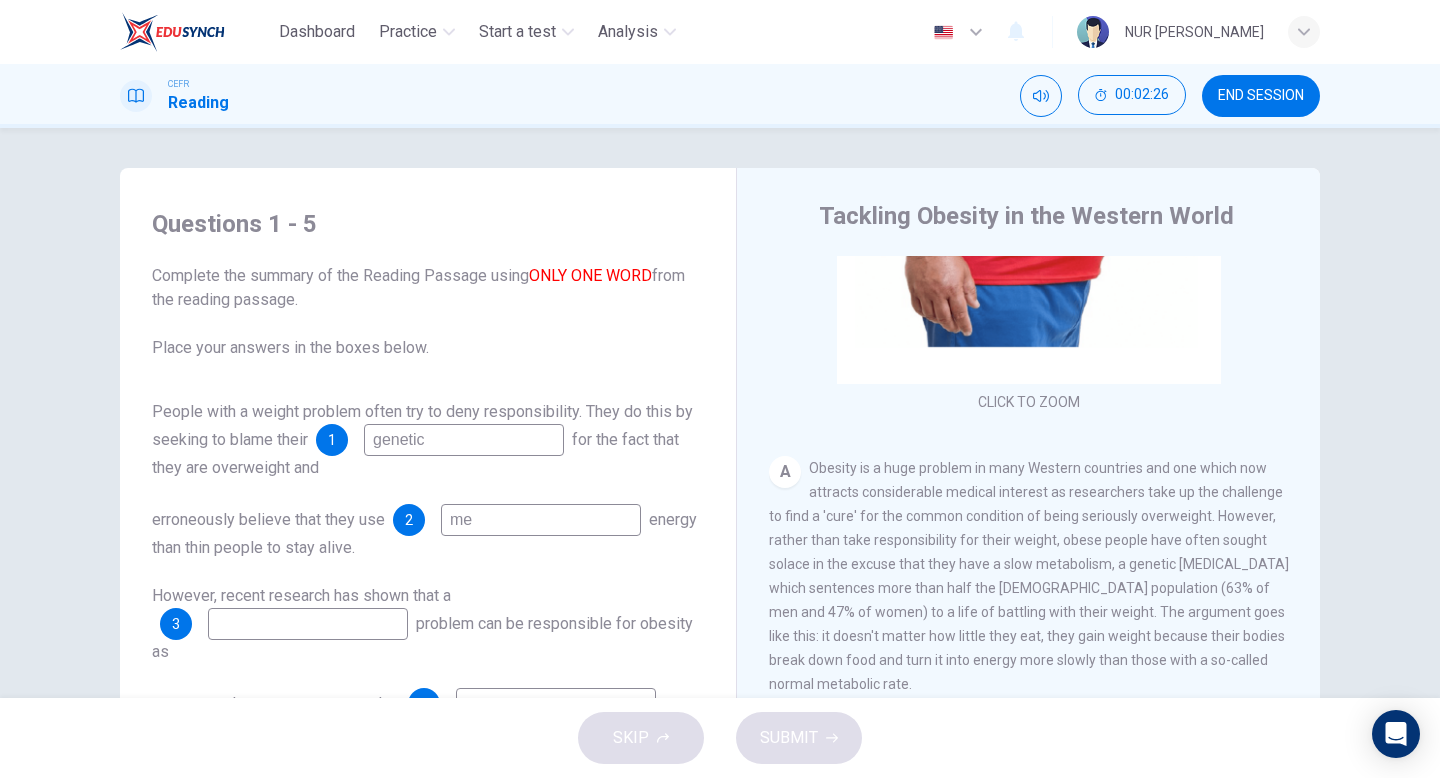 type on "m" 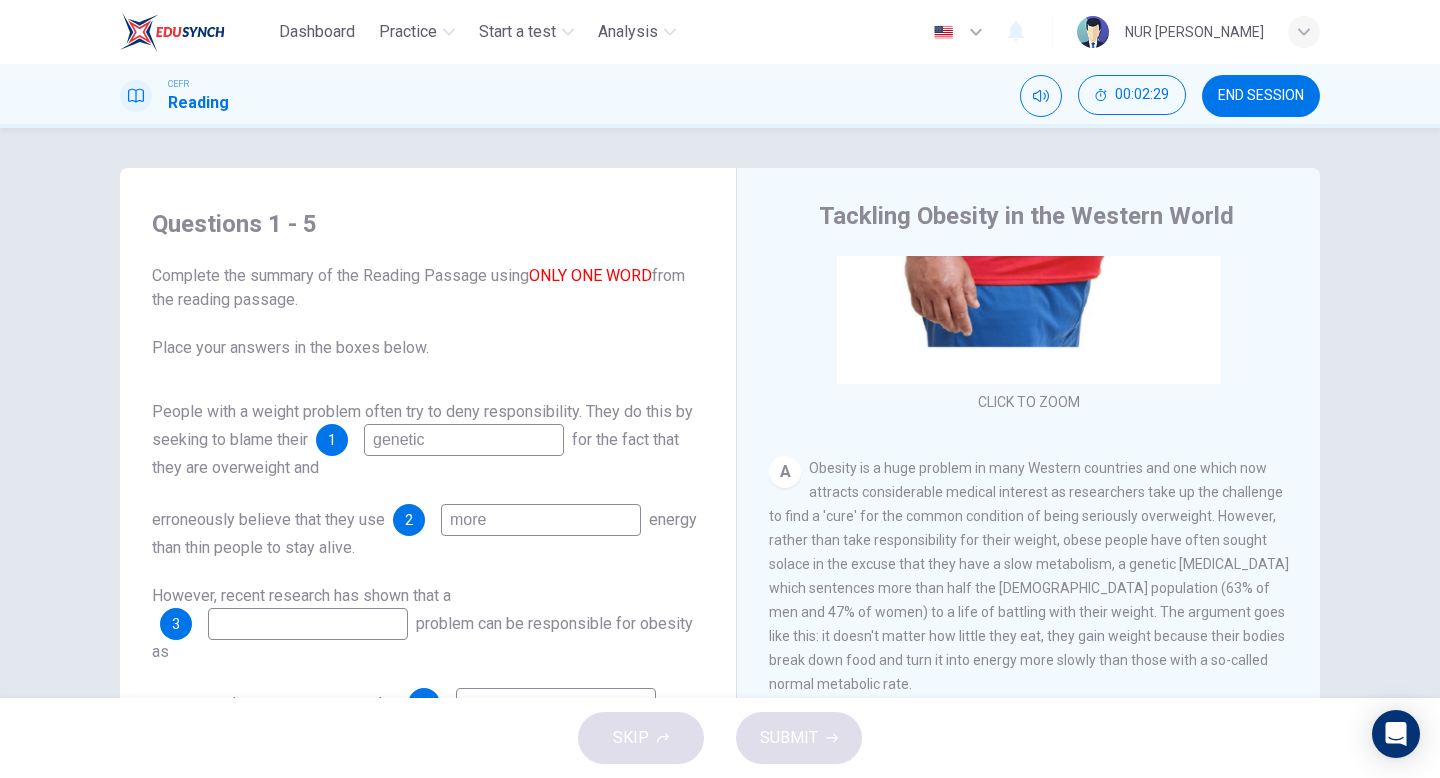 type on "more" 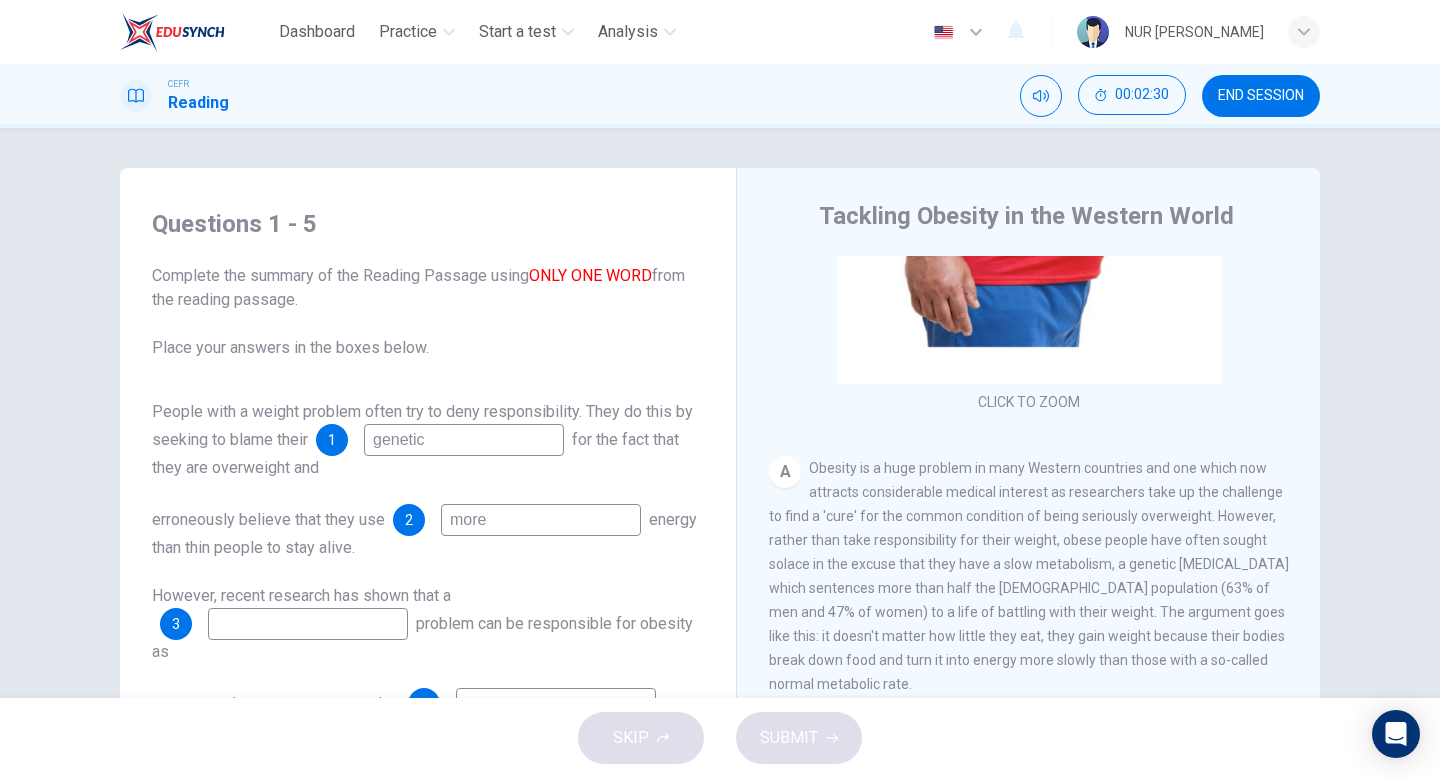 click on "genetic" at bounding box center [464, 440] 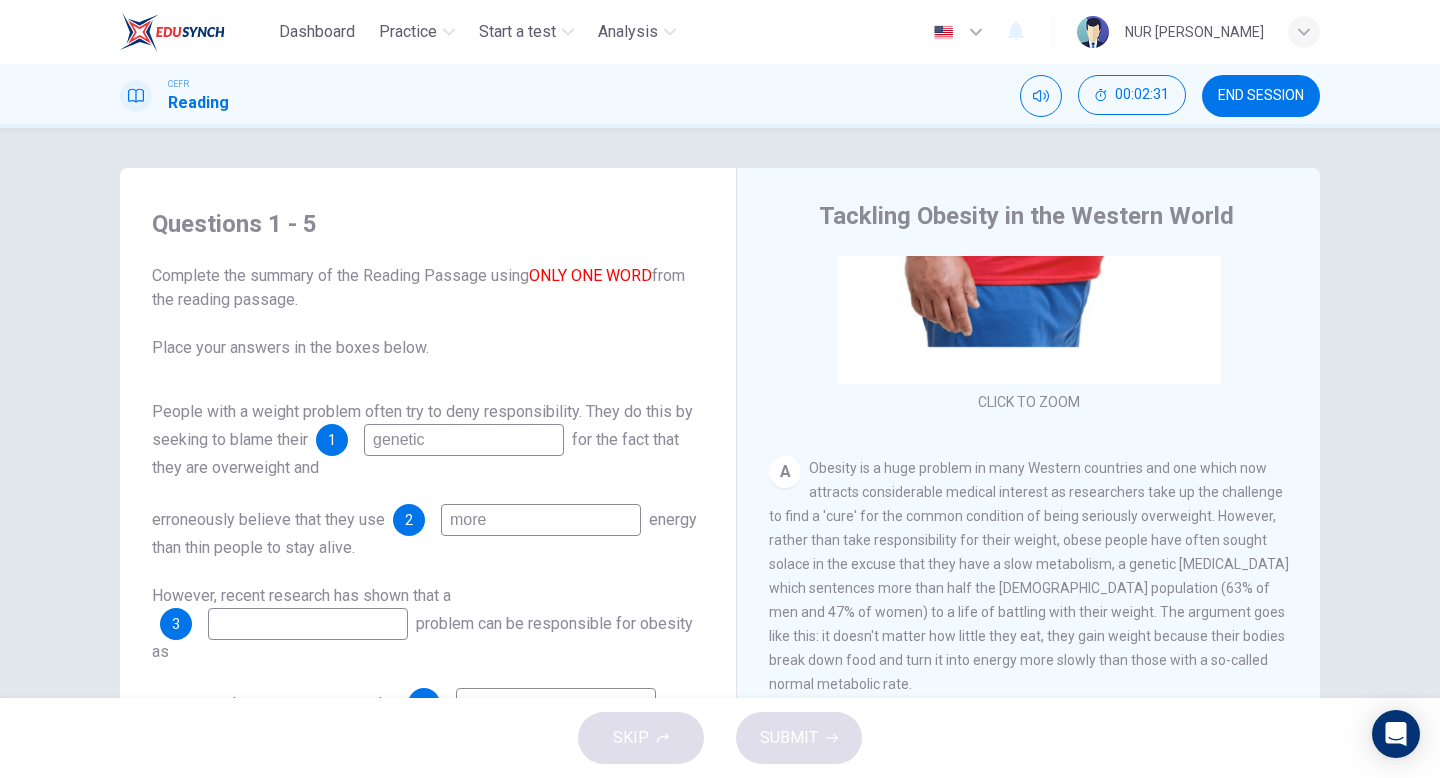 drag, startPoint x: 444, startPoint y: 440, endPoint x: 354, endPoint y: 440, distance: 90 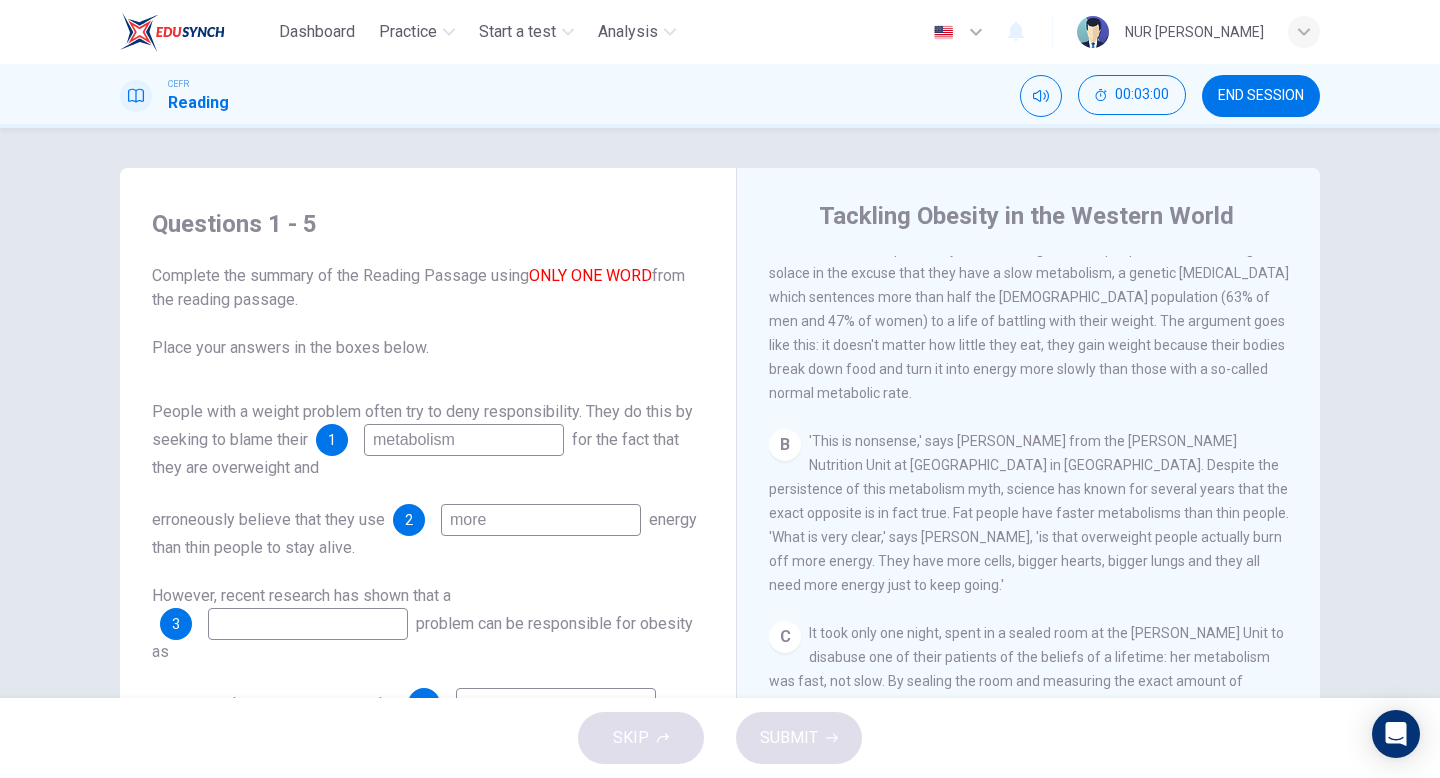 scroll, scrollTop: 518, scrollLeft: 0, axis: vertical 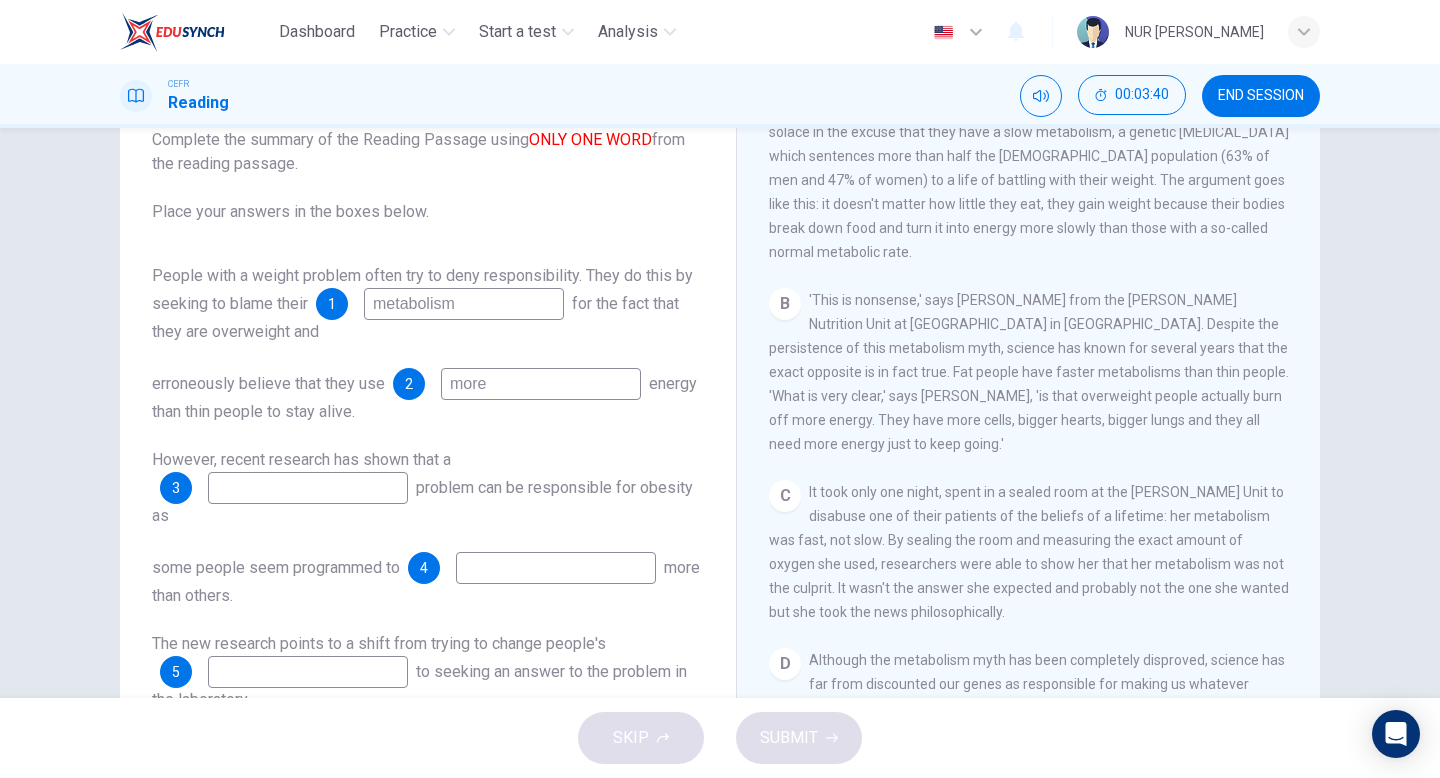 type on "metabolism" 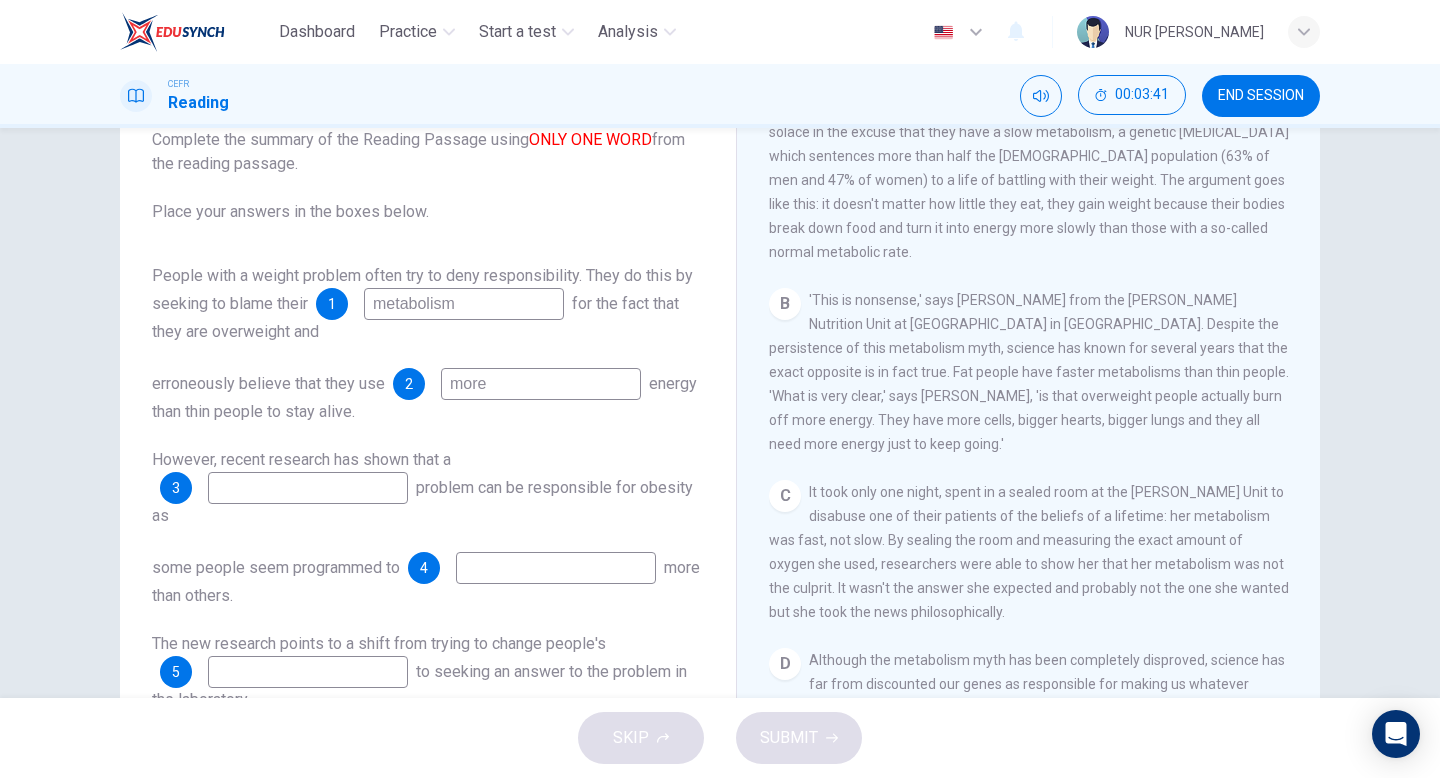 drag, startPoint x: 520, startPoint y: 388, endPoint x: 418, endPoint y: 380, distance: 102.31325 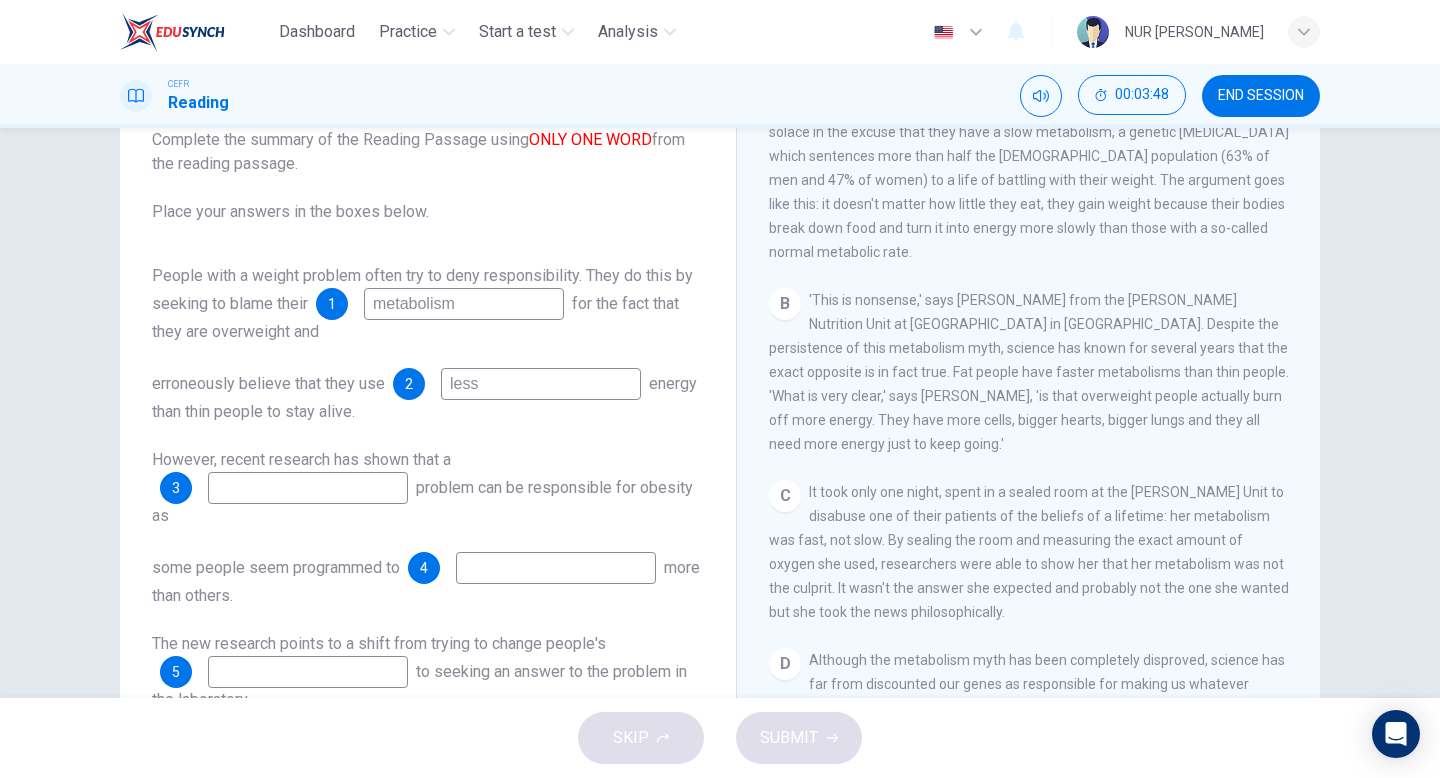 type on "less" 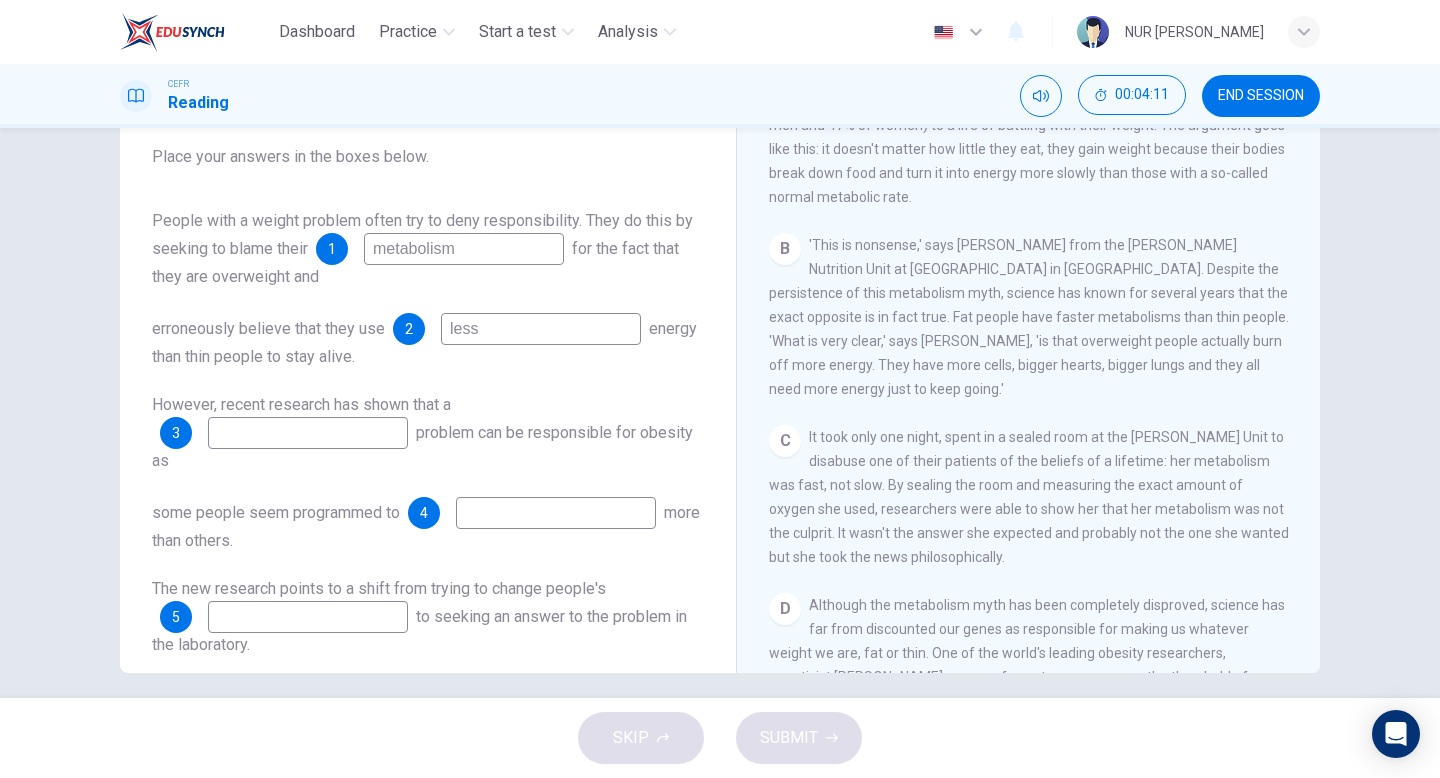 scroll, scrollTop: 205, scrollLeft: 0, axis: vertical 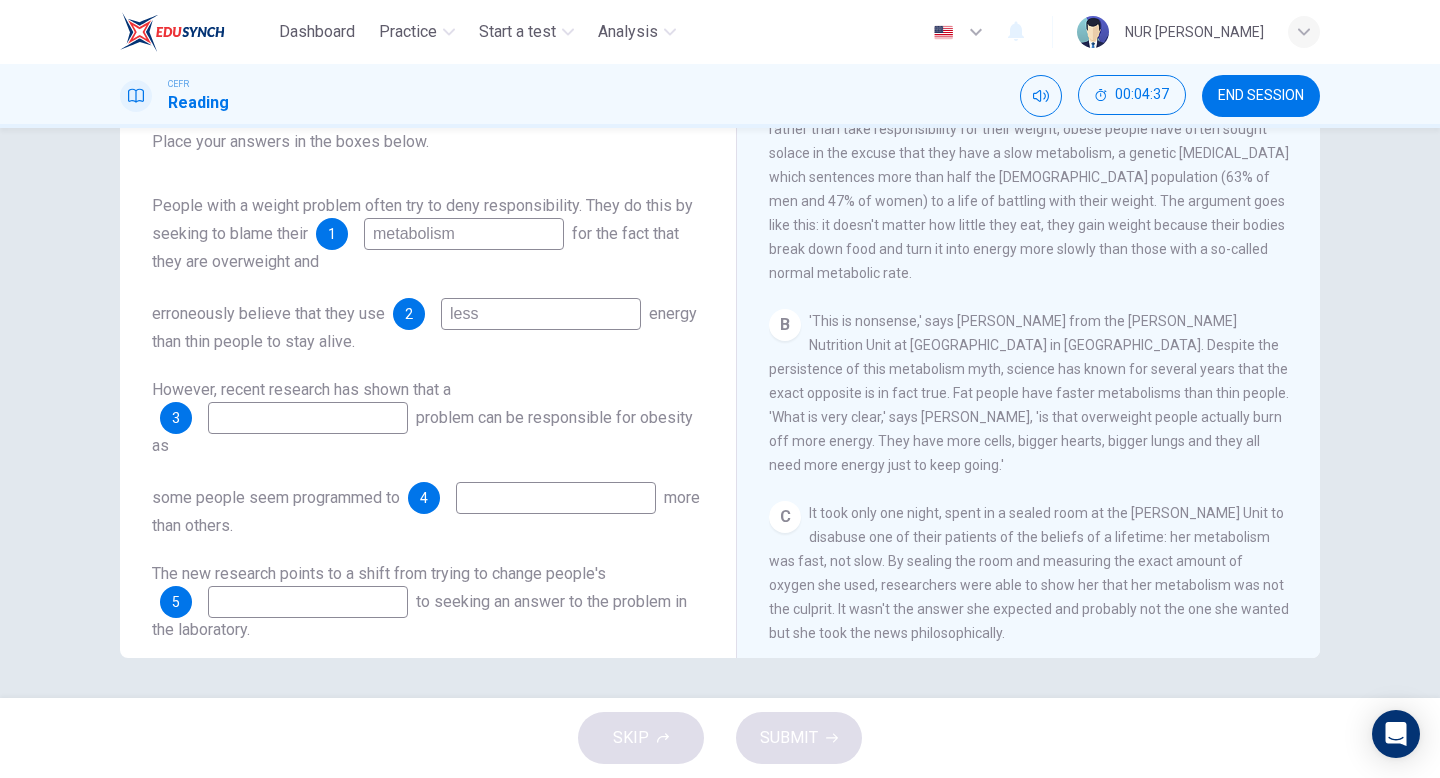 click at bounding box center [308, 602] 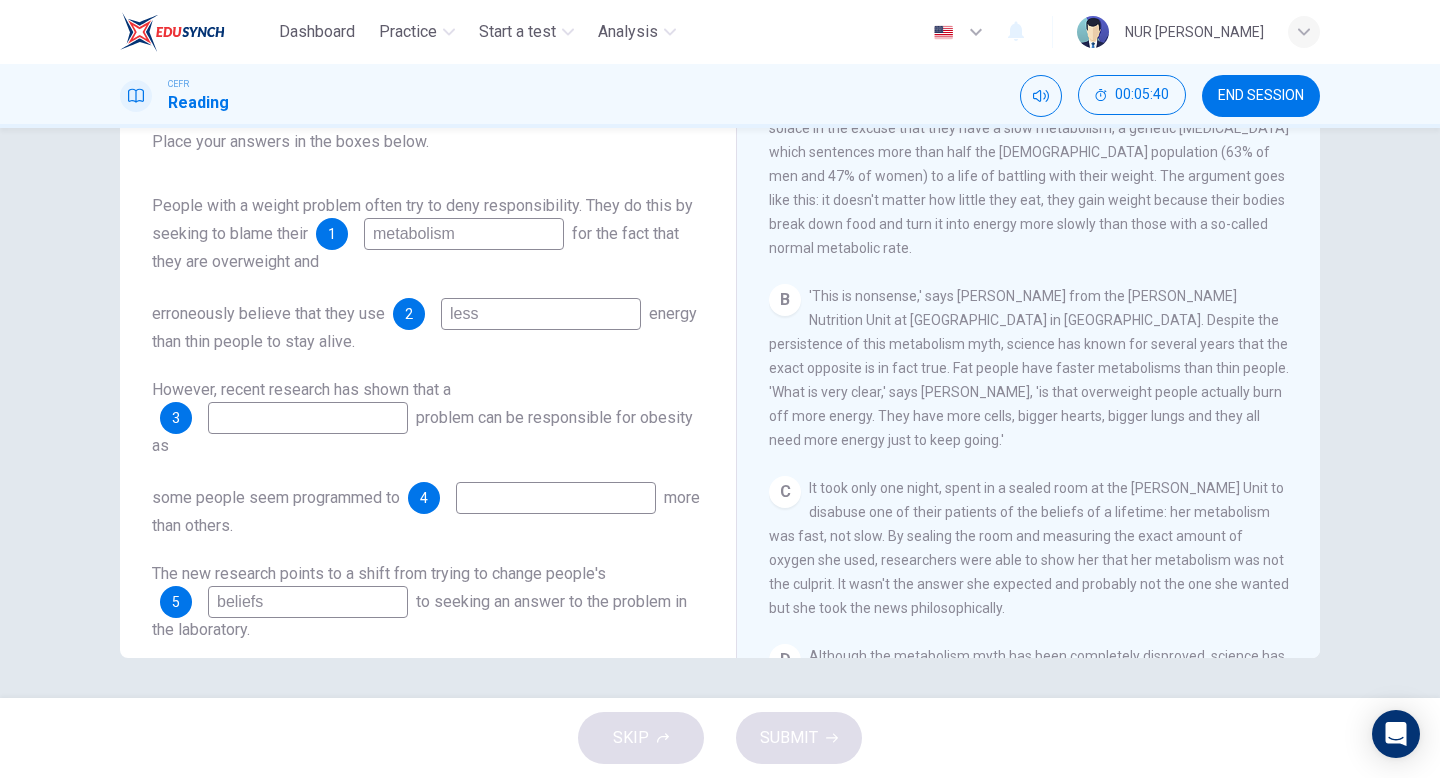 scroll, scrollTop: 455, scrollLeft: 0, axis: vertical 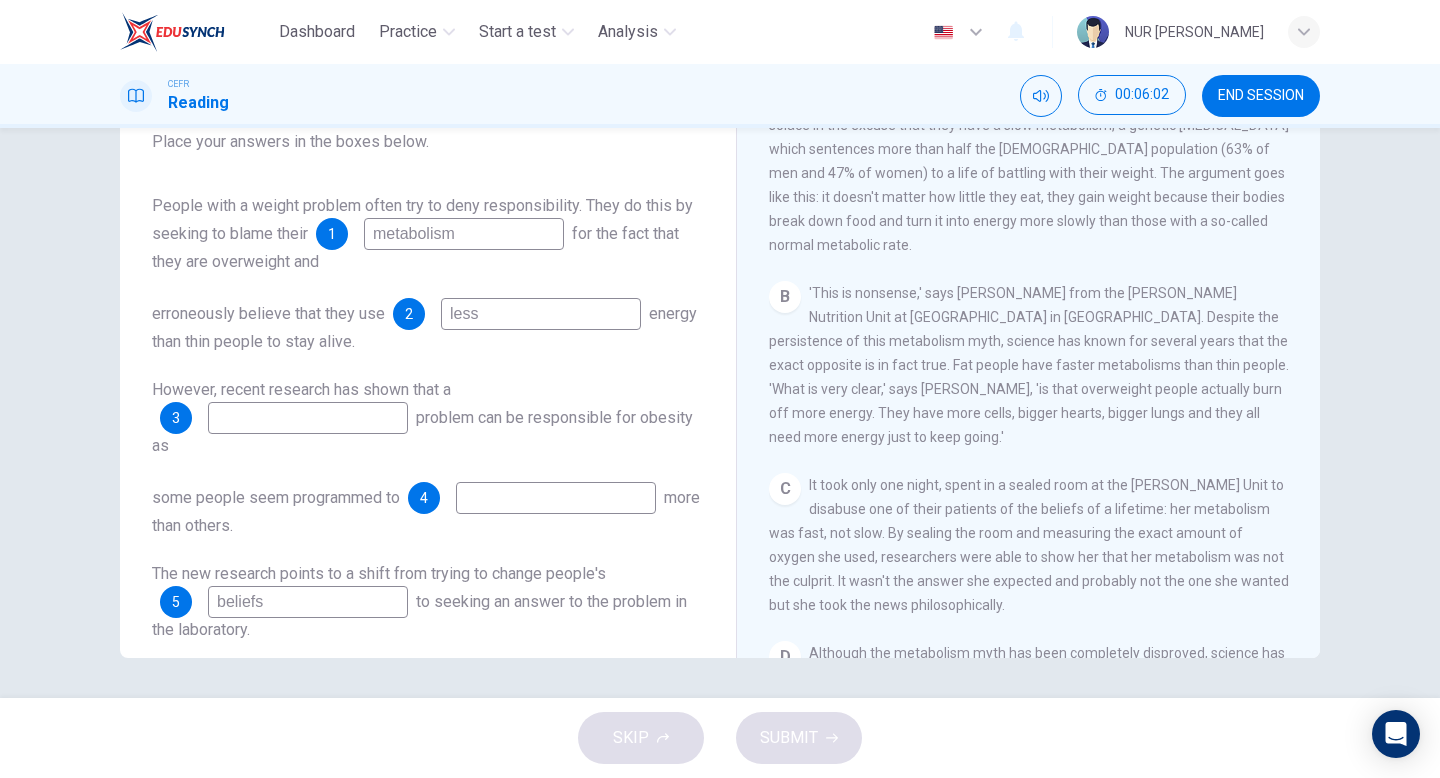type on "beliefs" 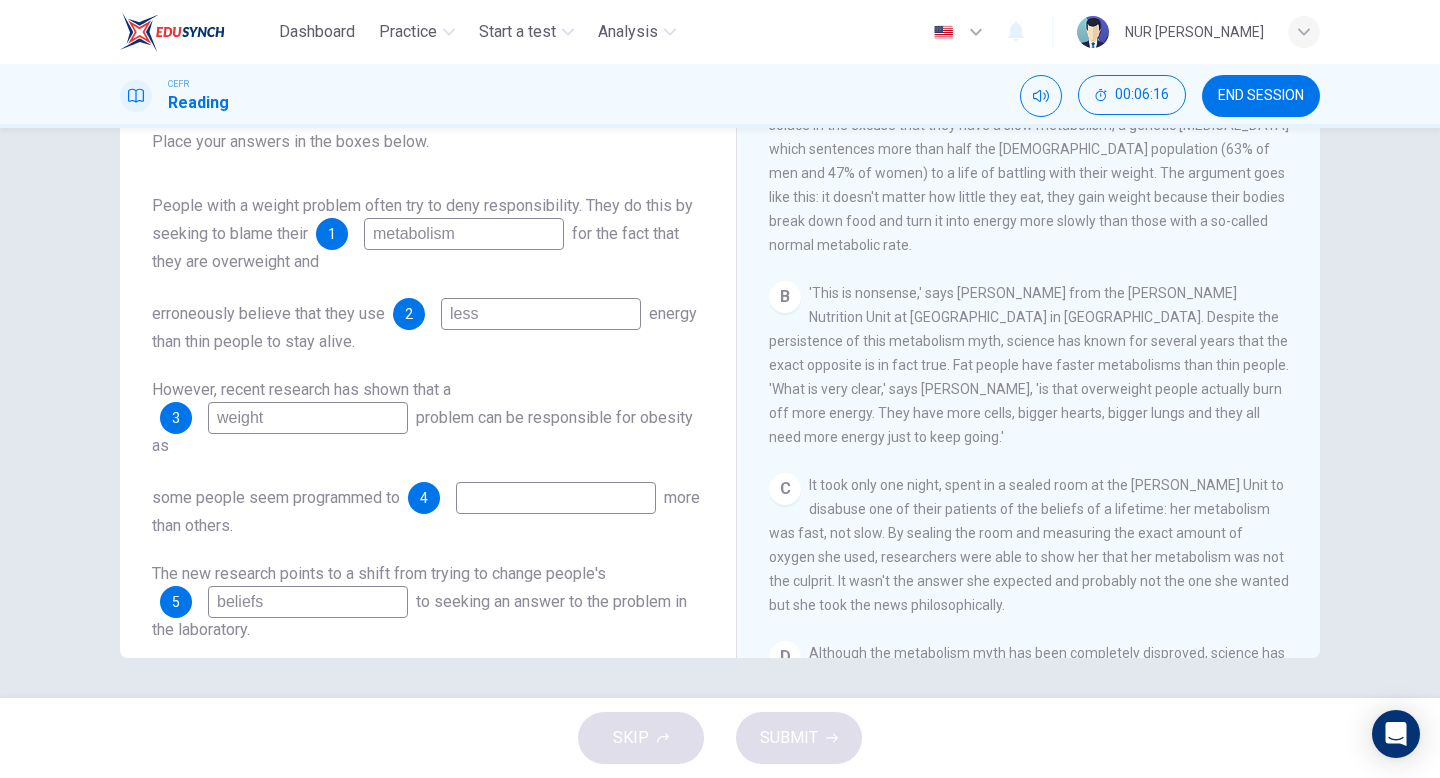 type on "weight" 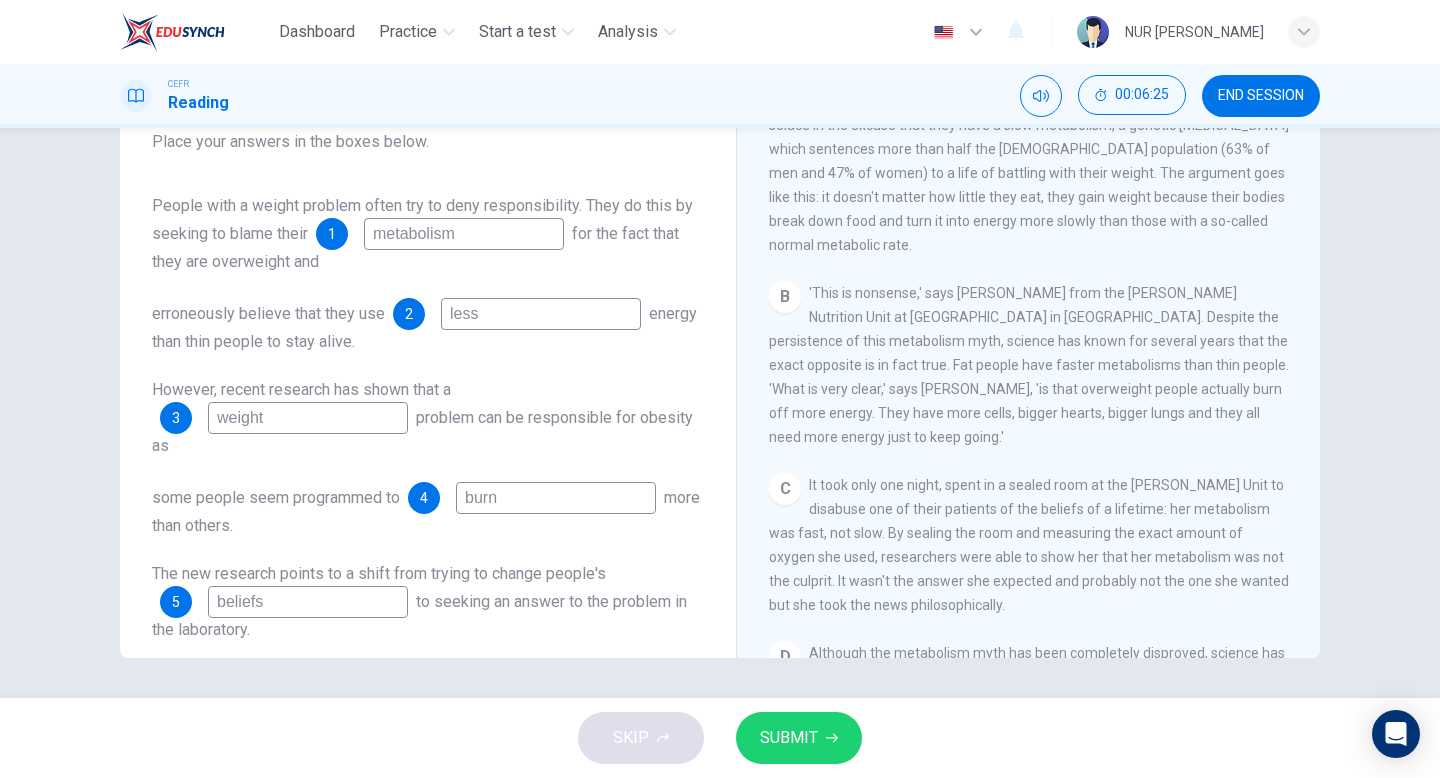 type on "burn" 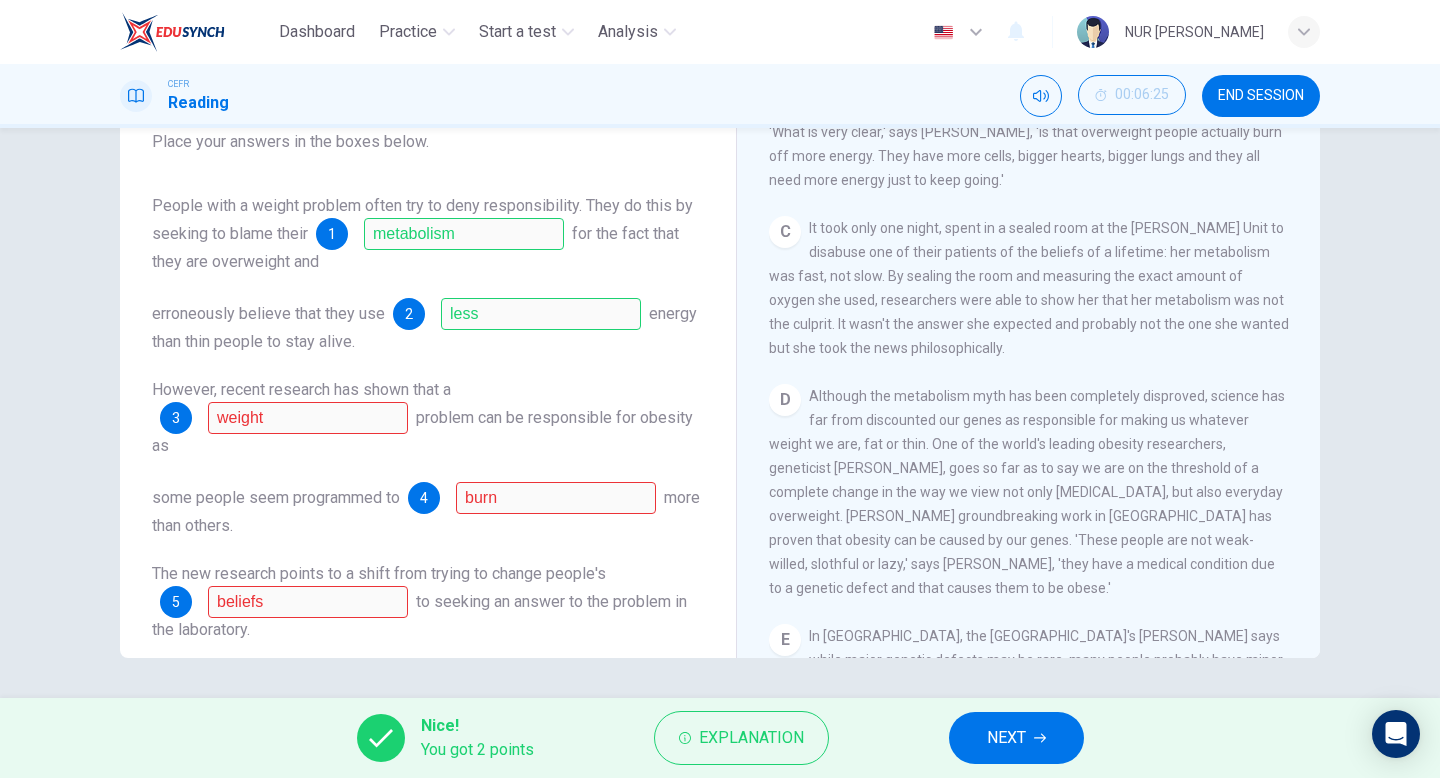 scroll, scrollTop: 715, scrollLeft: 0, axis: vertical 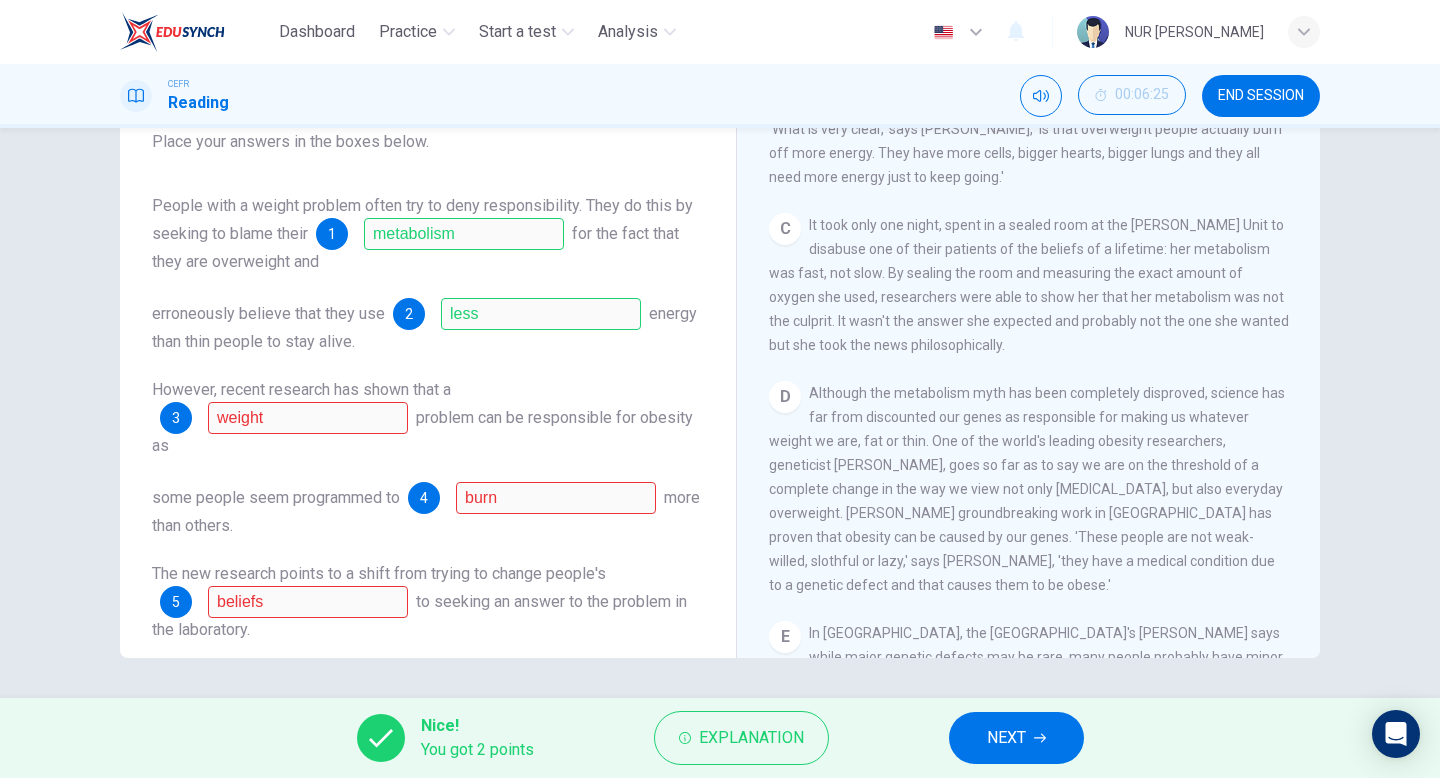 drag, startPoint x: 849, startPoint y: 547, endPoint x: 1001, endPoint y: 554, distance: 152.1611 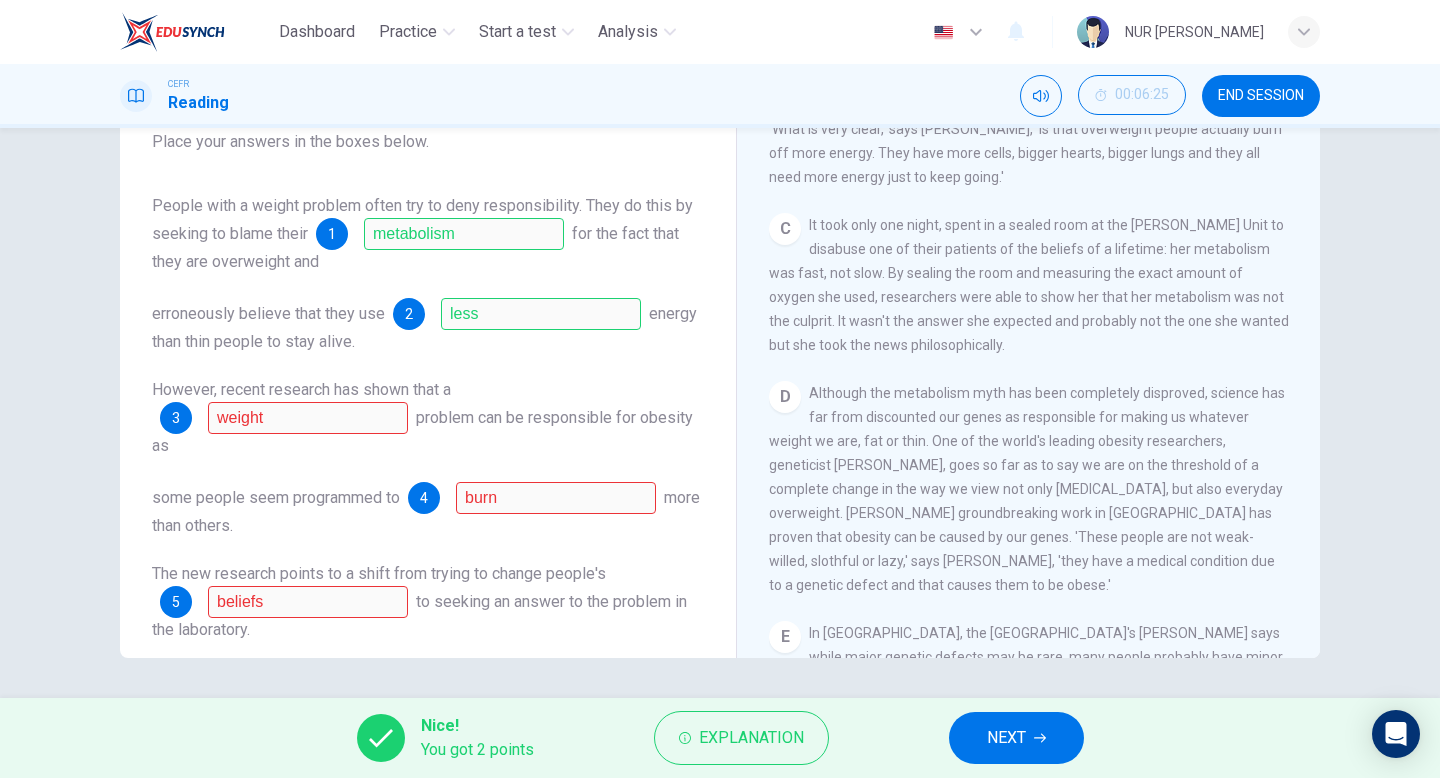 click on "D Although the metabolism myth has been completely disproved, science has far from discounted our genes as responsible for making us whatever weight we are, fat or thin. One of the world's leading obesity researchers, geneticist Professor Stephen O'Rahilly, goes so far as to say we are on the threshold of a complete change in the way we view not only morbid obesity, but also everyday overweight. Prof. O'Rahilly's groundbreaking work in Cambridge has proven that obesity can be caused by our genes. 'These people are not weak-willed, slothful or lazy,' says Prof. O'Rahilly, 'they have a medical condition due to a genetic defect and that causes them to be obese.'" at bounding box center (1029, 489) 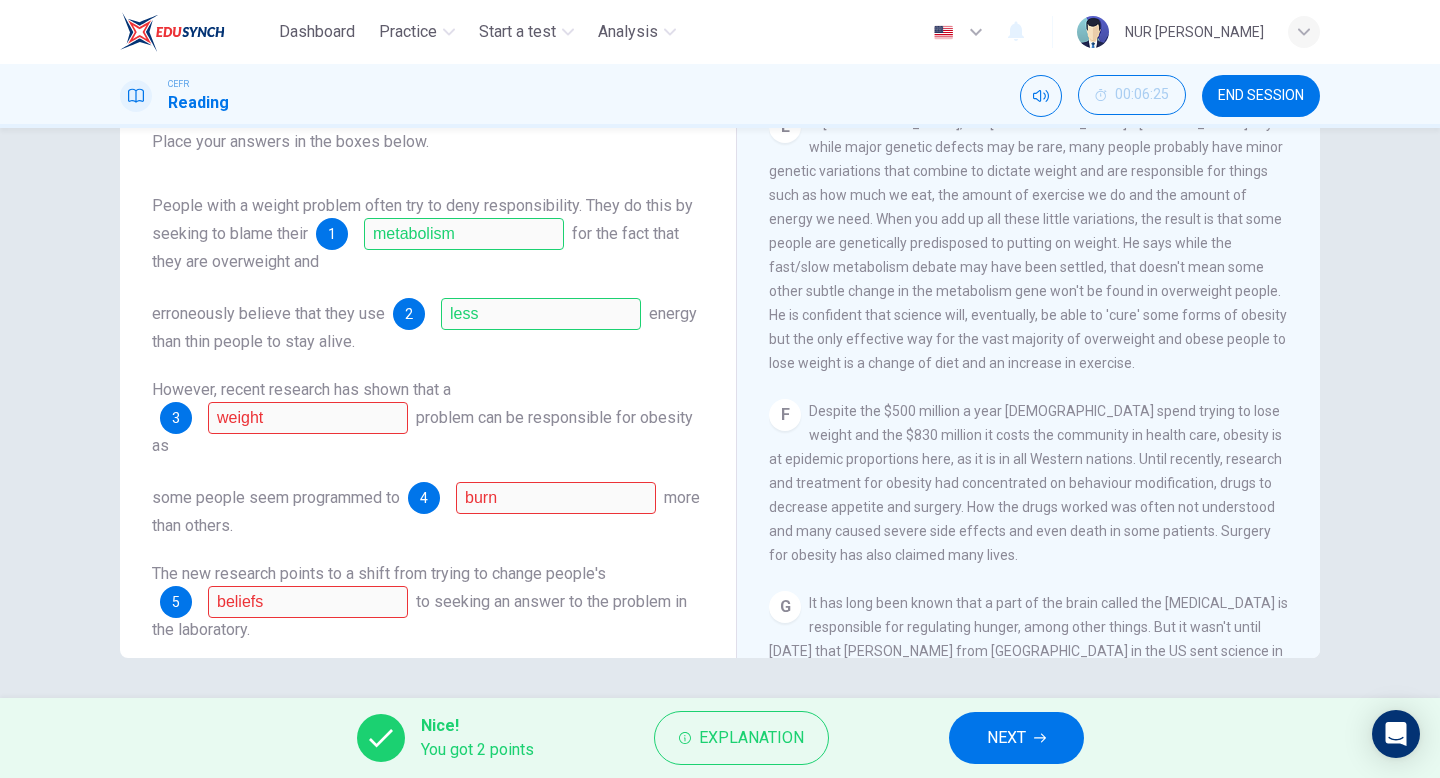 scroll, scrollTop: 1358, scrollLeft: 0, axis: vertical 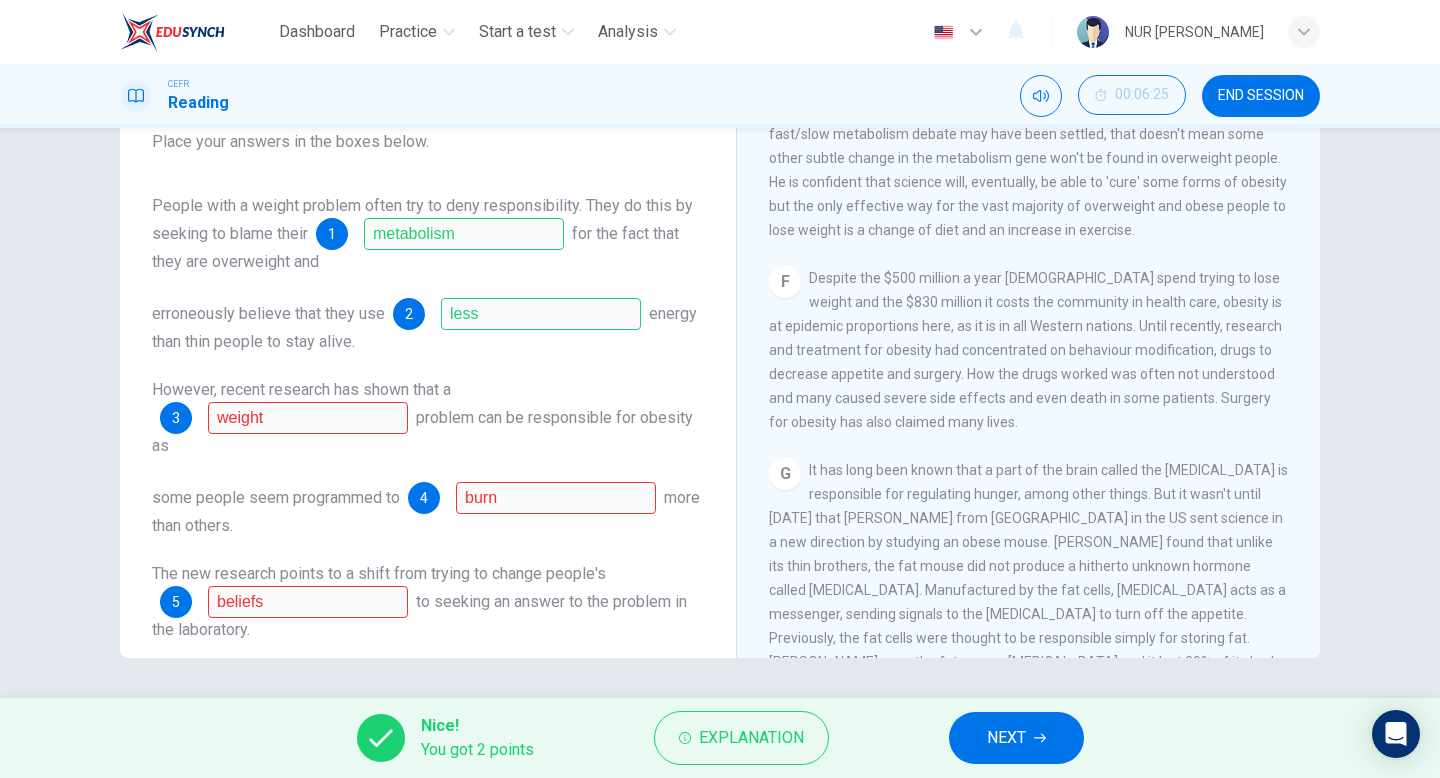 click on "NEXT" at bounding box center (1006, 738) 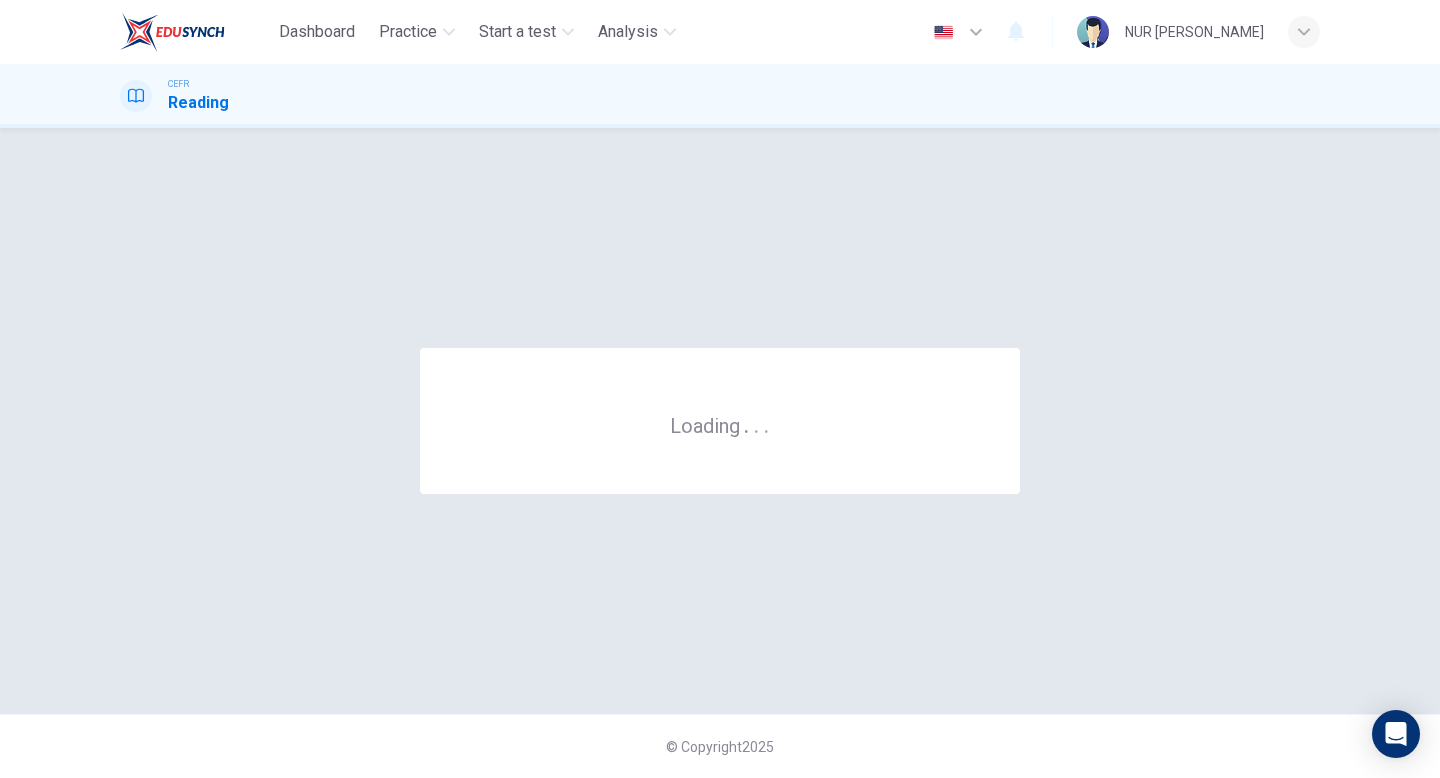 scroll, scrollTop: 0, scrollLeft: 0, axis: both 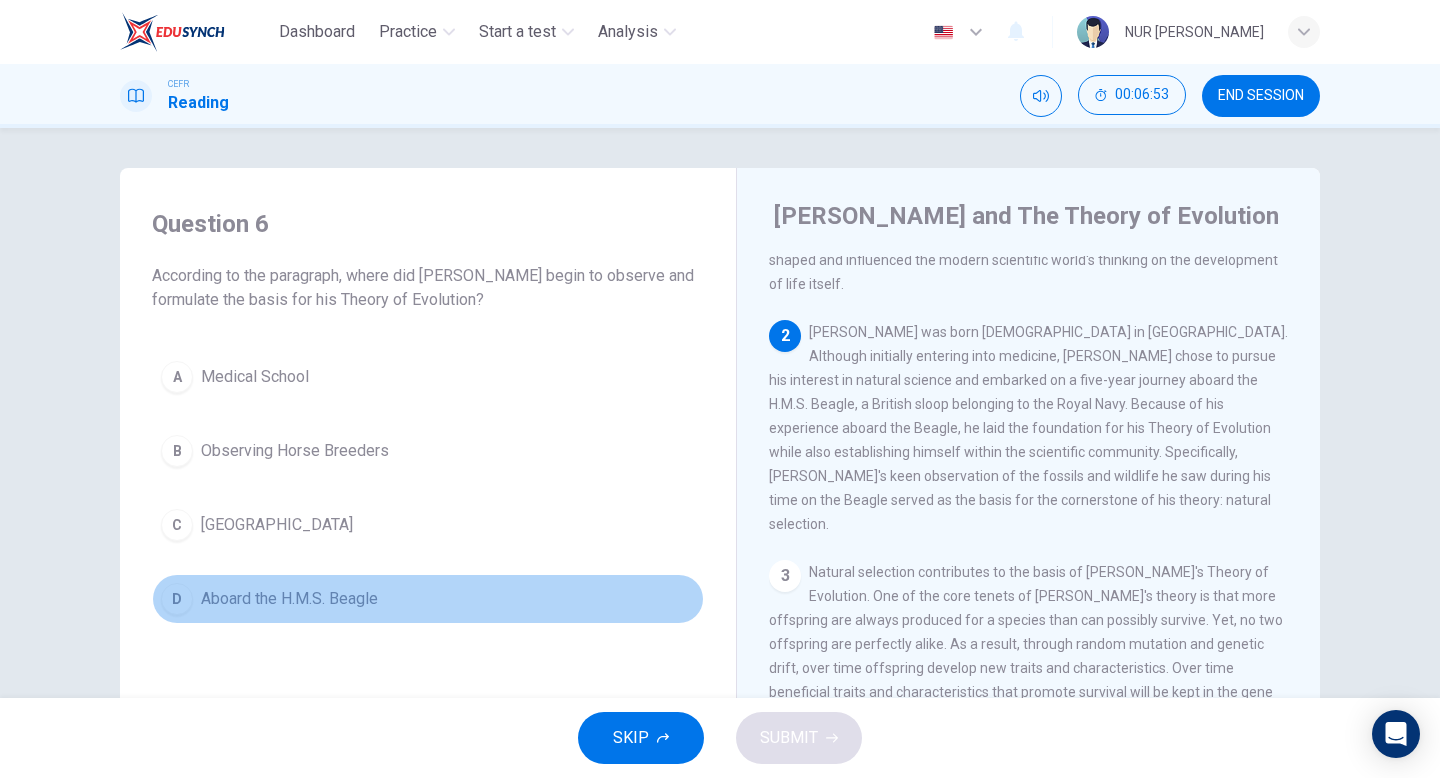 click on "Aboard the H.M.S. Beagle" at bounding box center [289, 599] 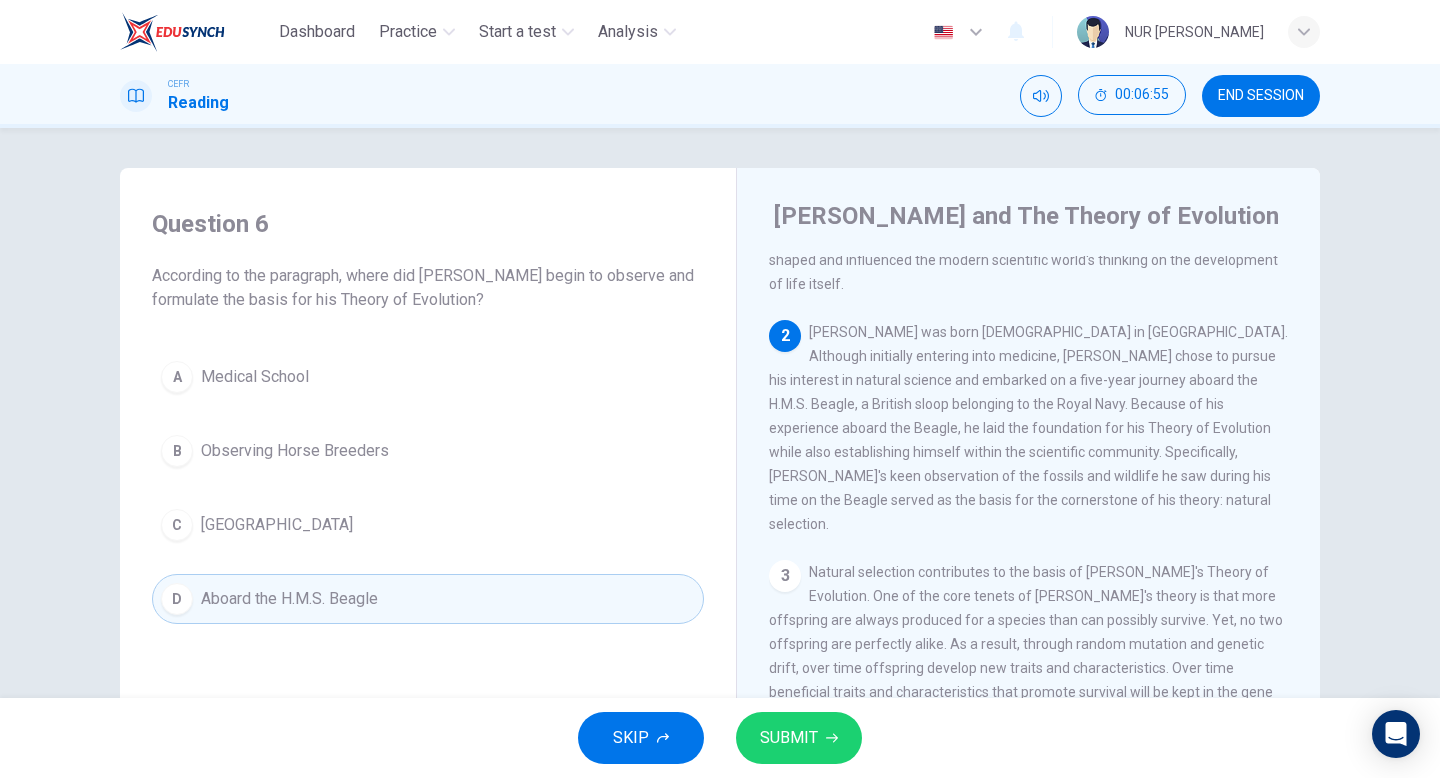 click on "SUBMIT" at bounding box center [789, 738] 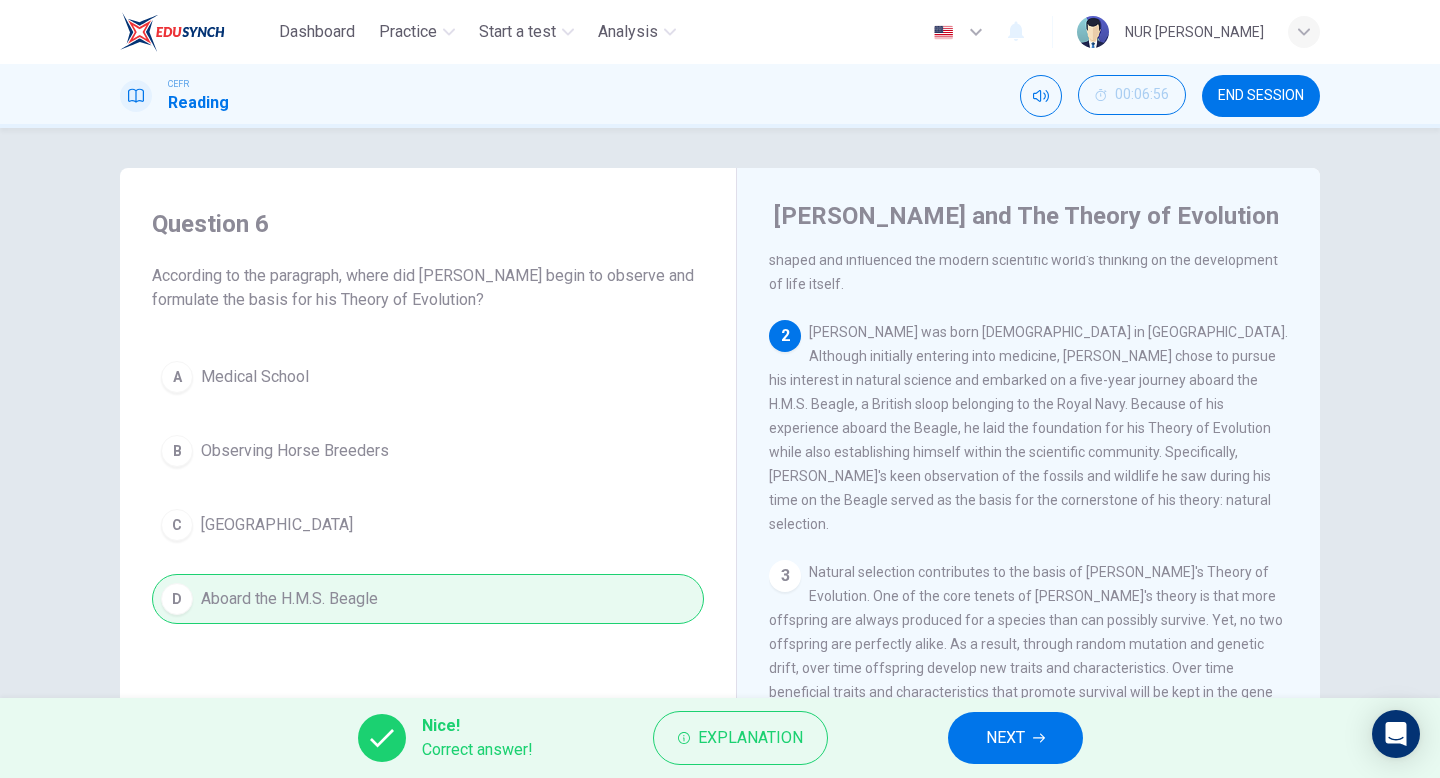 click on "NEXT" at bounding box center [1005, 738] 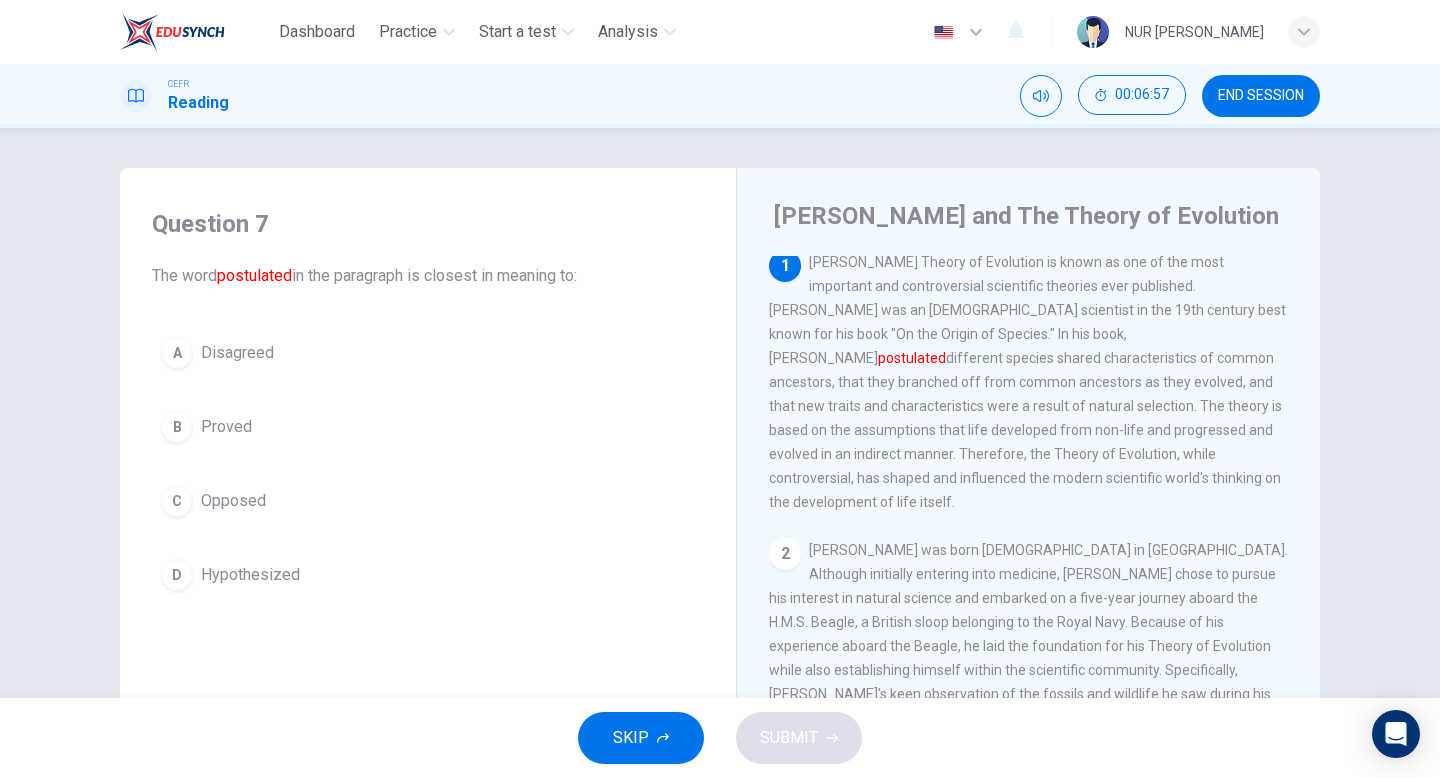 scroll, scrollTop: 0, scrollLeft: 0, axis: both 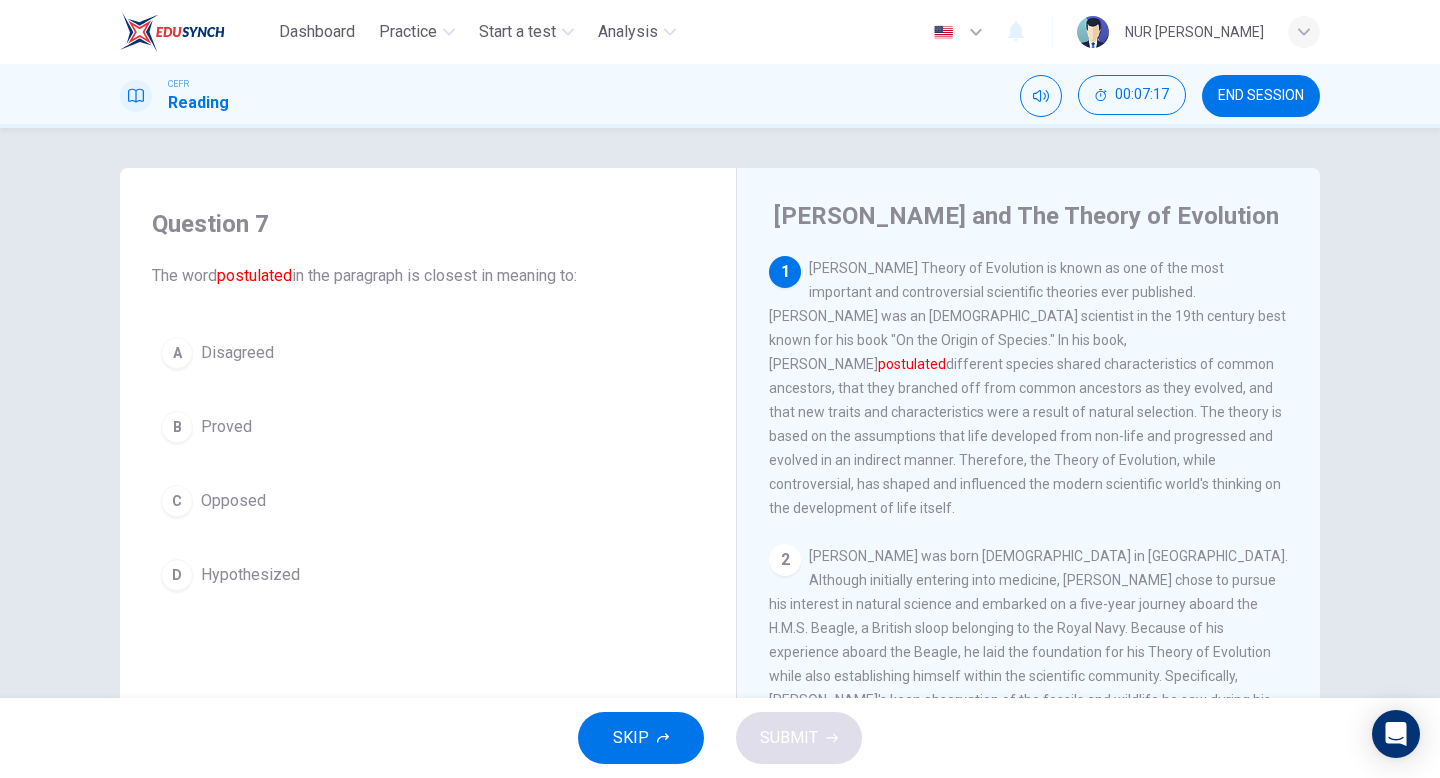 click on "Question 7 The word  postulated  in the paragraph is closest in meaning to: A Disagreed B Proved C Opposed D Hypothesized" at bounding box center [428, 404] 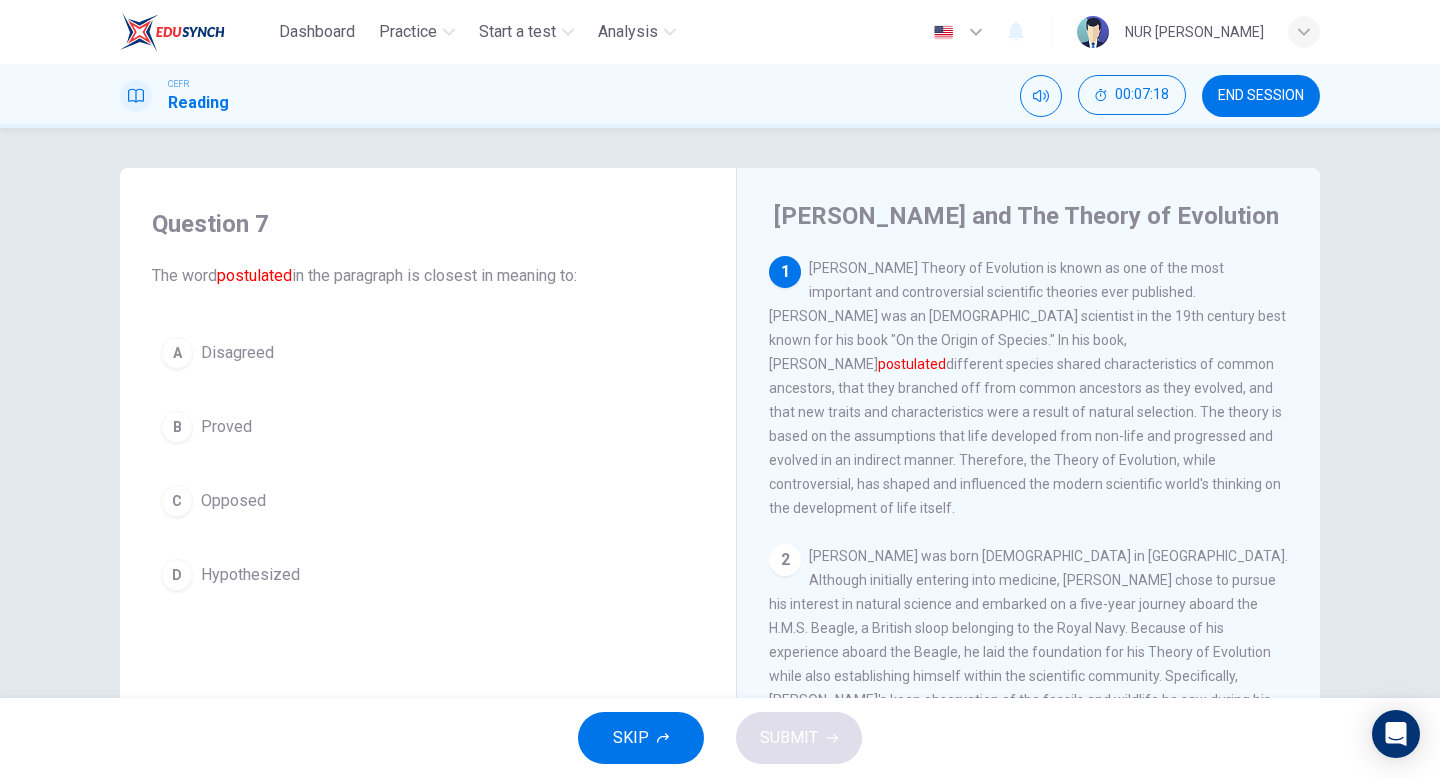 click on "D Hypothesized" at bounding box center (428, 575) 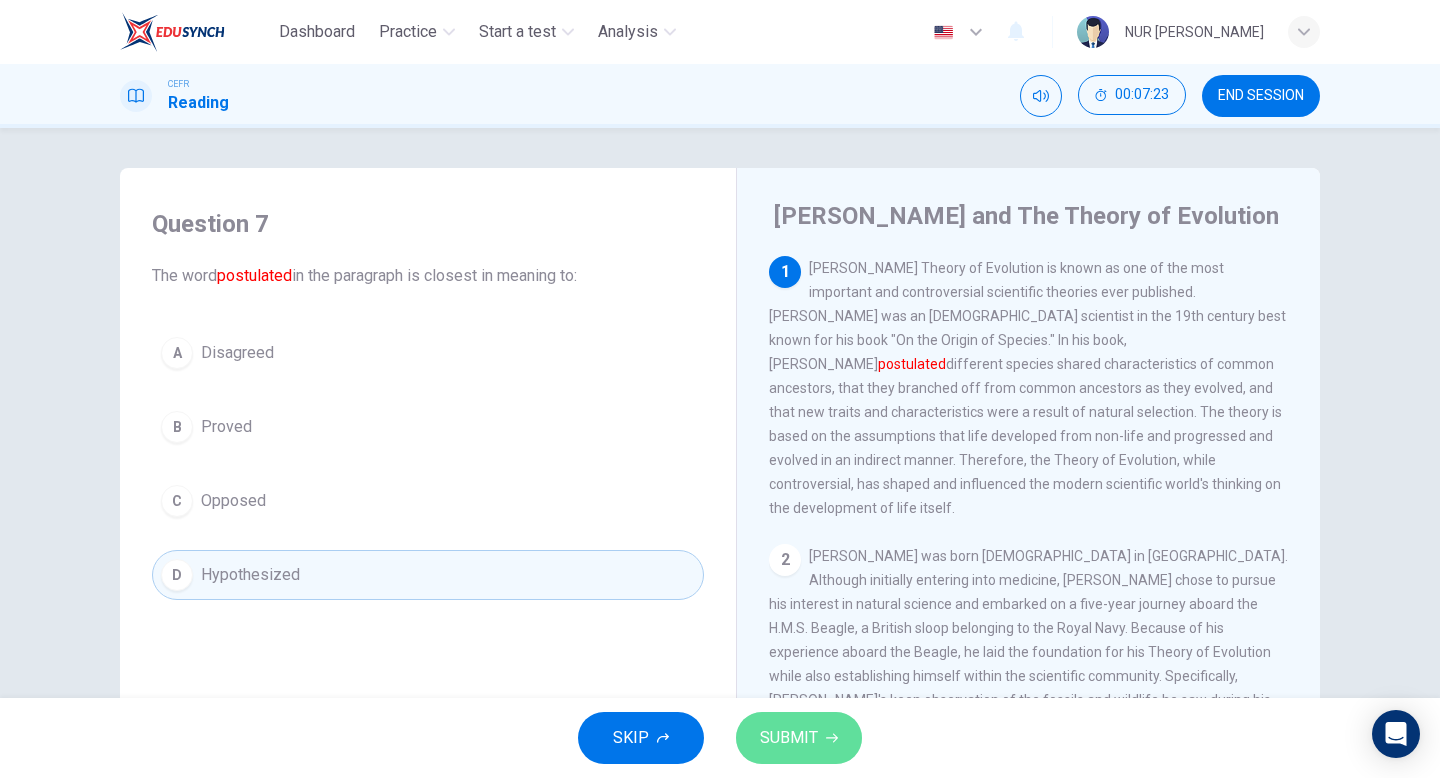 click on "SUBMIT" at bounding box center [799, 738] 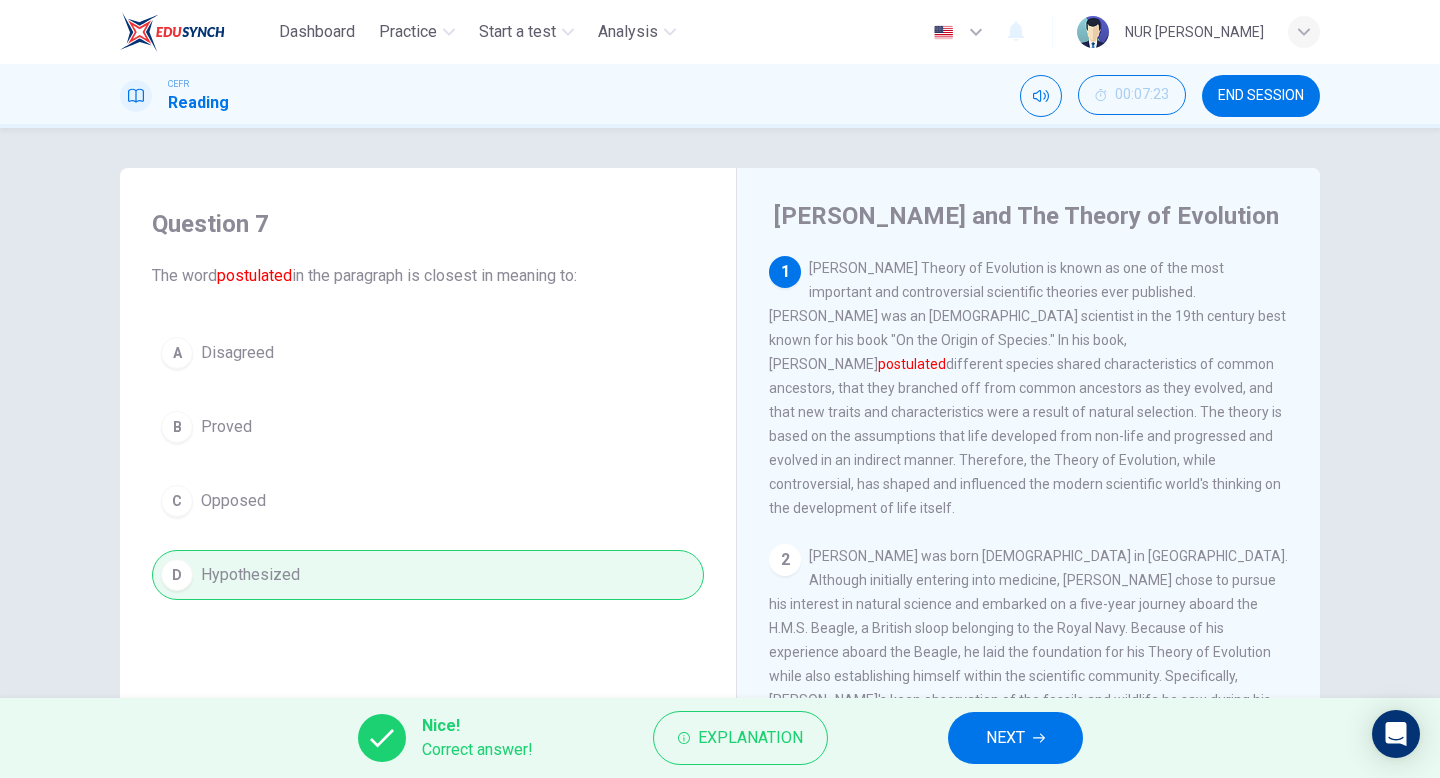 click on "Nice! Correct answer! Explanation NEXT" at bounding box center (720, 738) 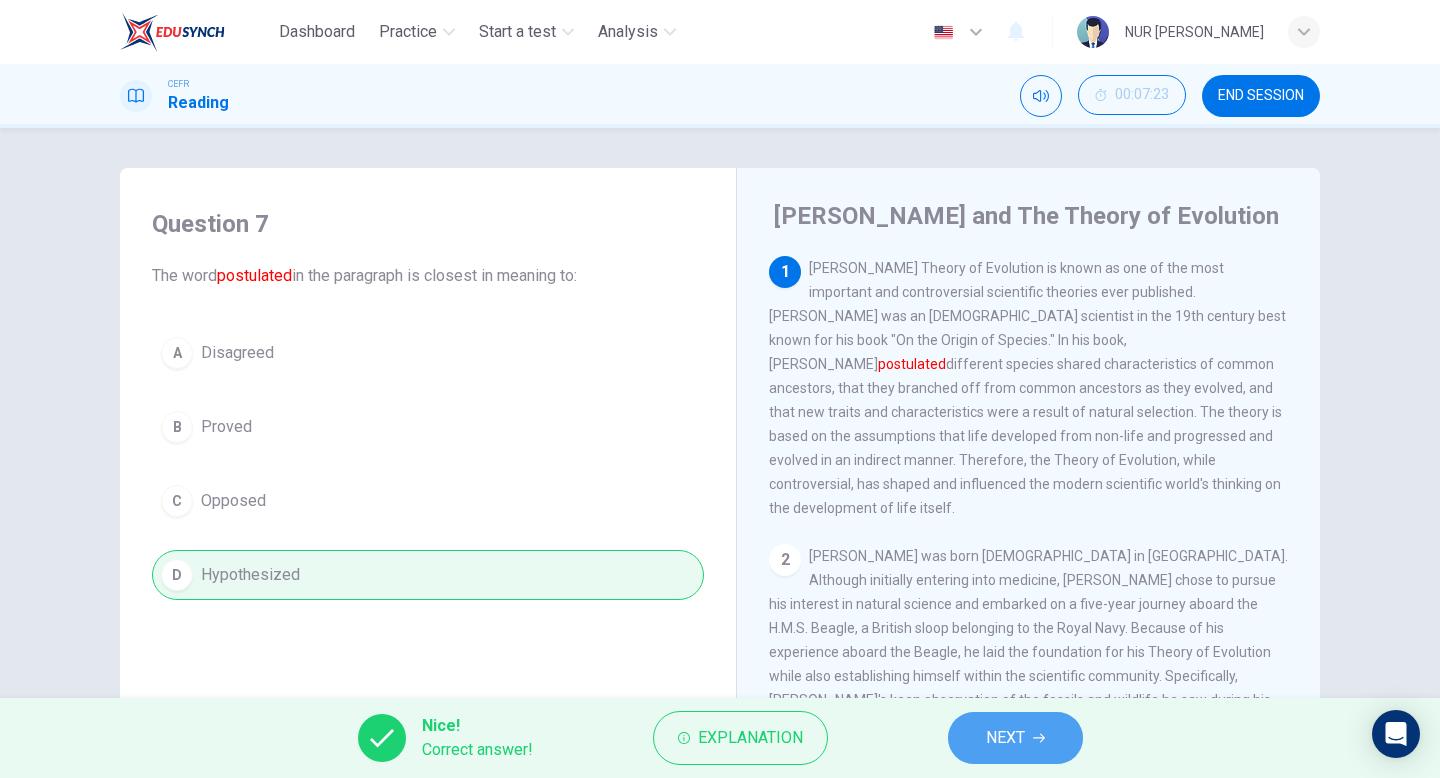 click on "NEXT" at bounding box center [1015, 738] 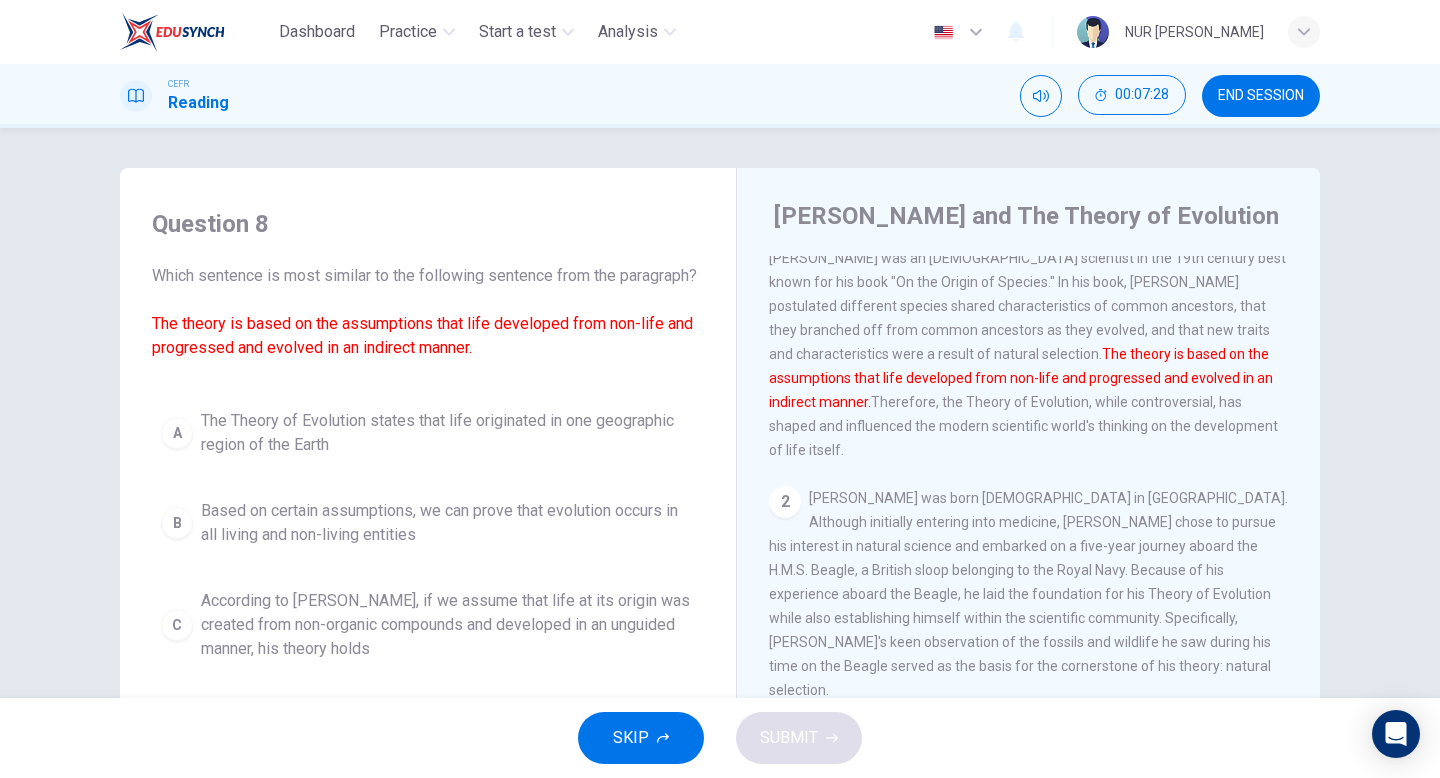 scroll, scrollTop: 59, scrollLeft: 0, axis: vertical 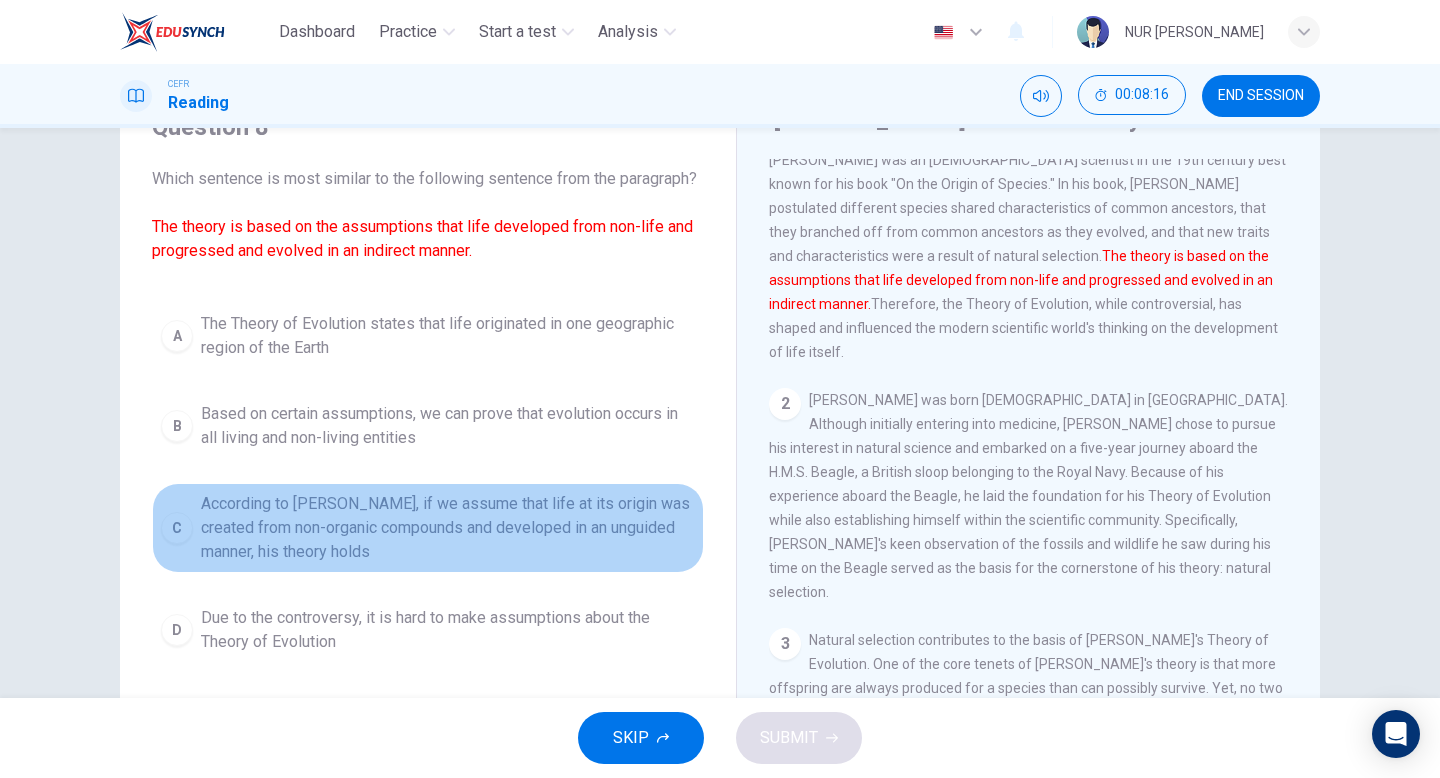 click on "According to Darwin, if we assume that life at its origin was created from non-organic compounds and developed in an unguided manner, his theory holds" at bounding box center [448, 528] 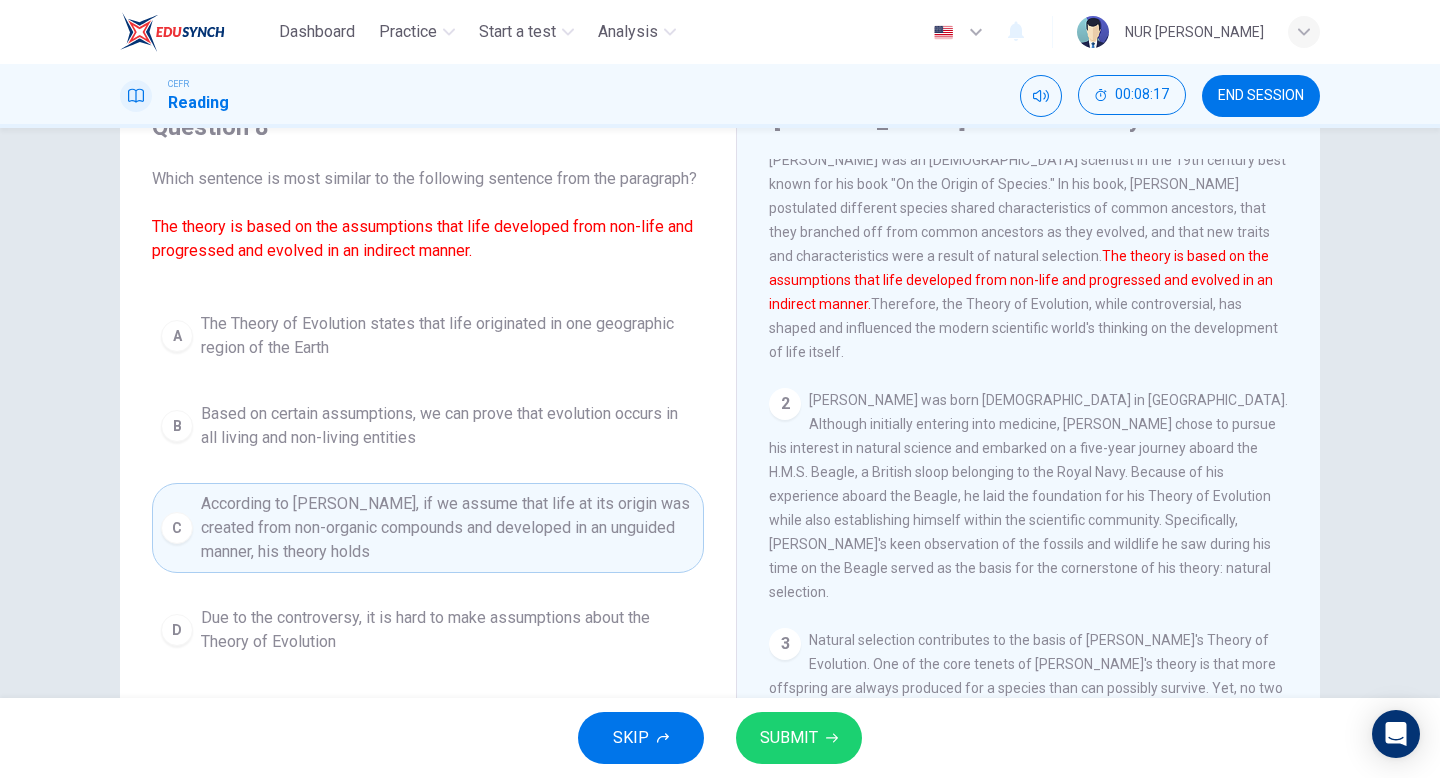 click on "SUBMIT" at bounding box center [789, 738] 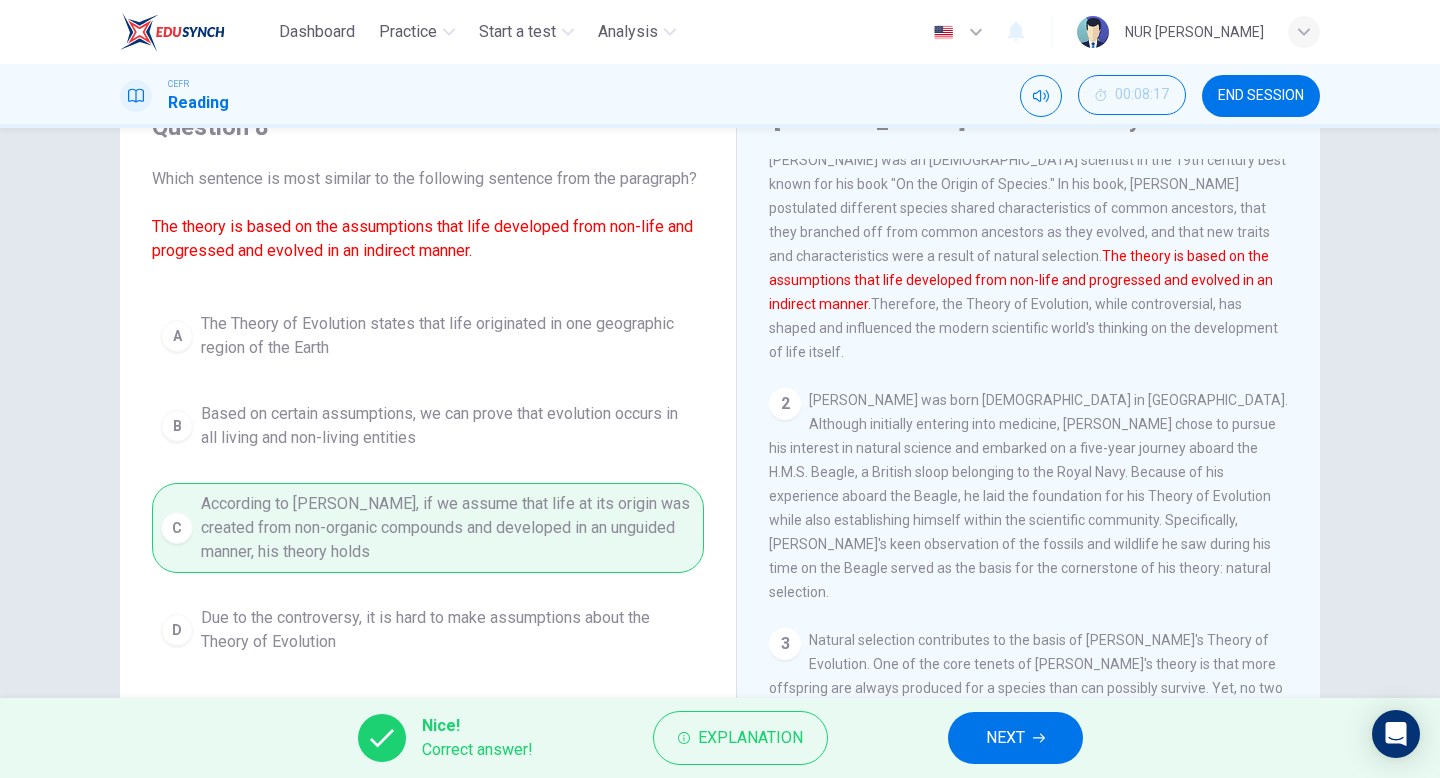 click on "NEXT" at bounding box center [1005, 738] 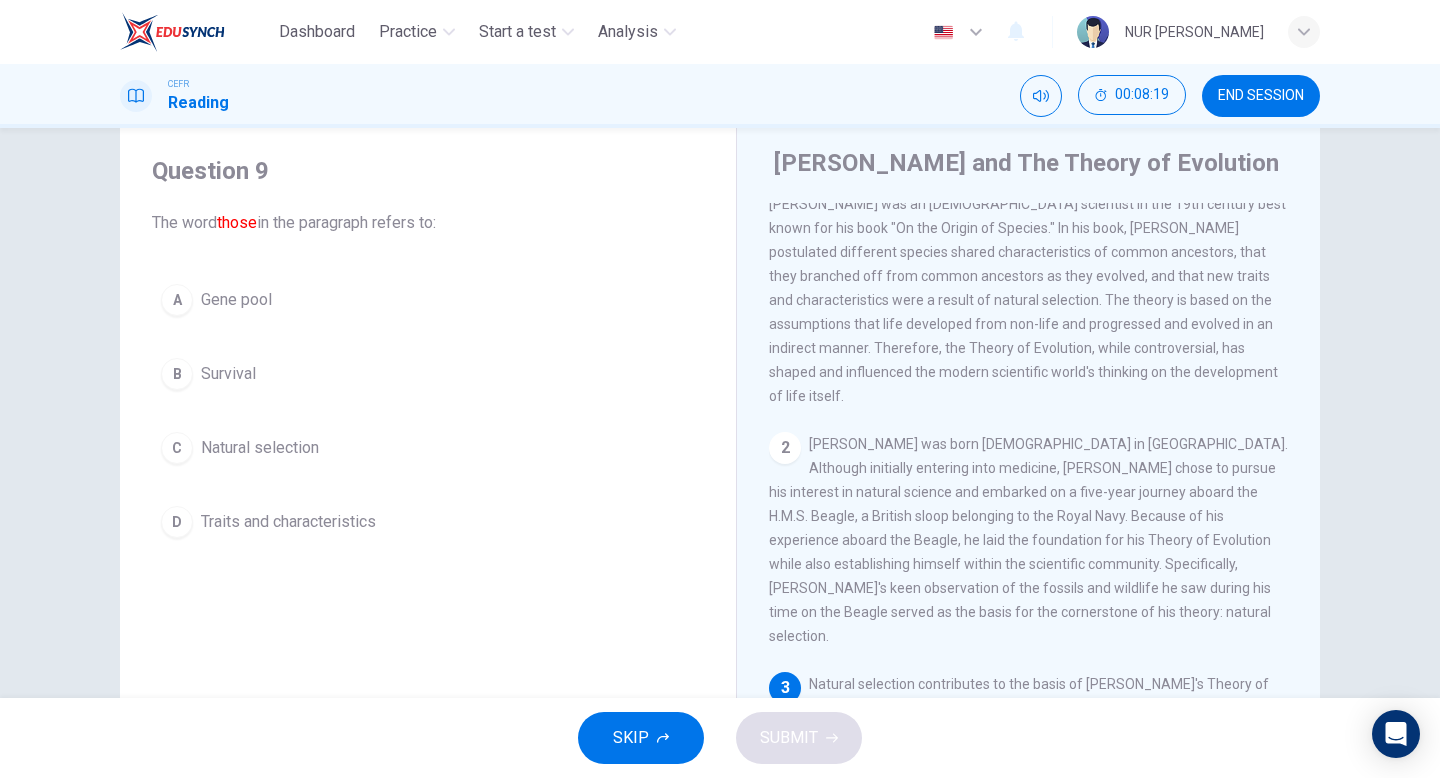 scroll, scrollTop: 55, scrollLeft: 0, axis: vertical 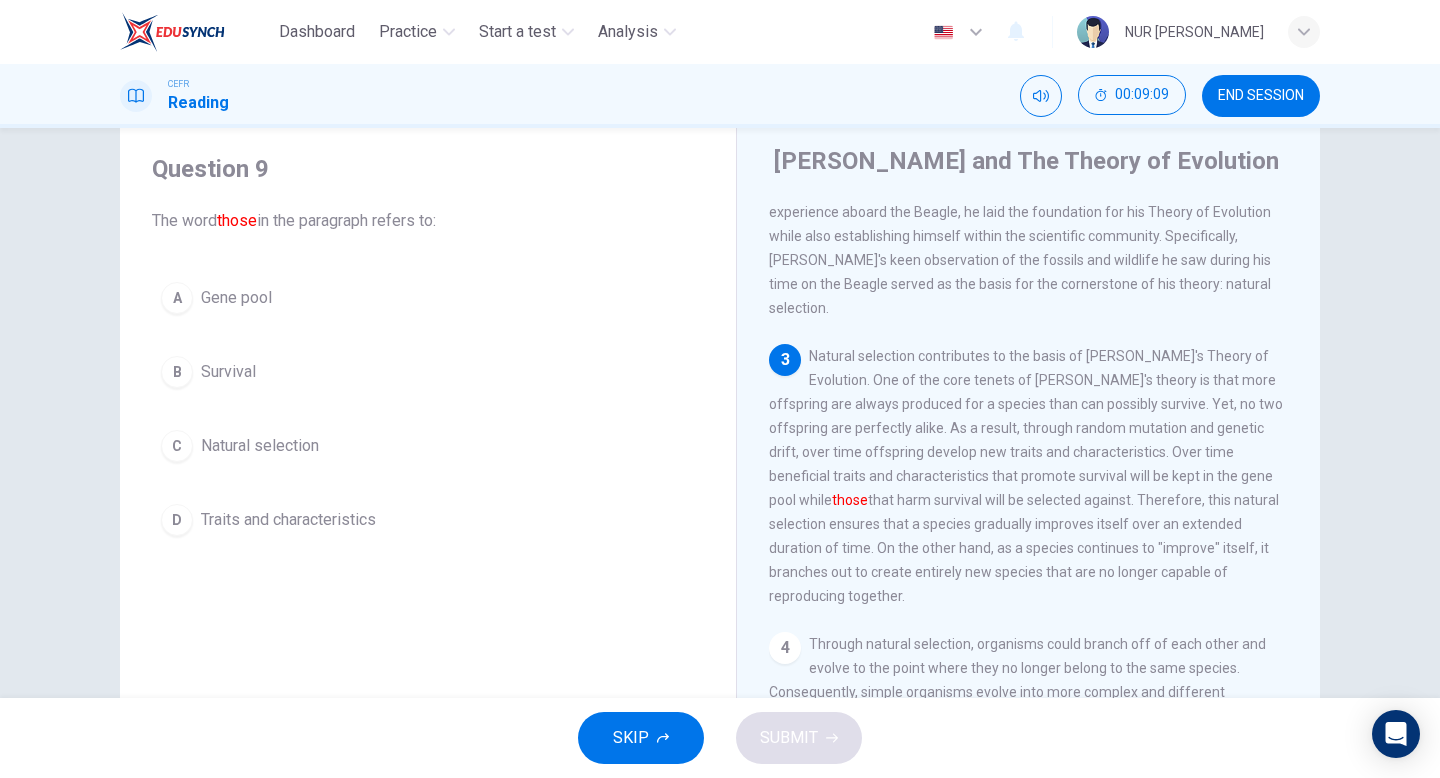 click on "Gene pool" at bounding box center [236, 298] 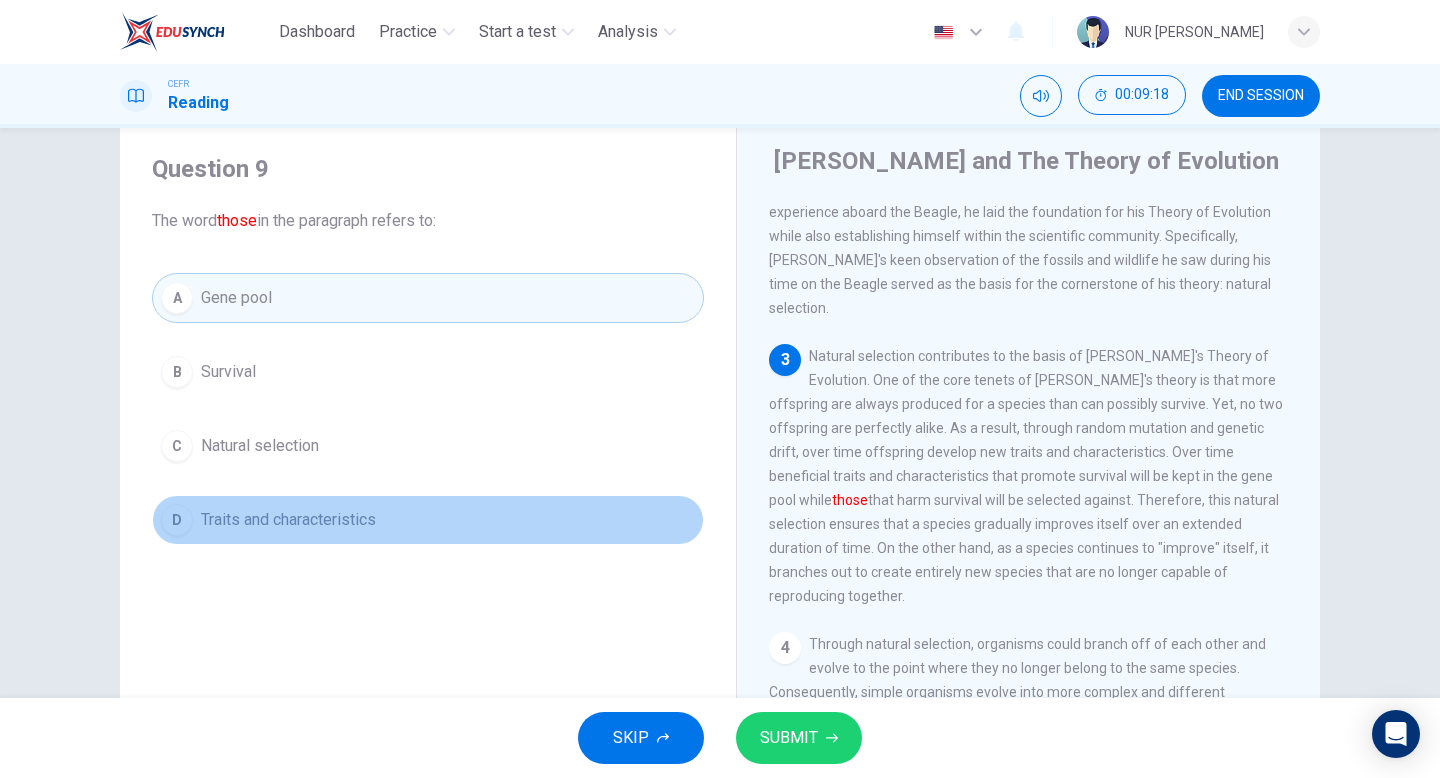 click on "Traits and characteristics" at bounding box center (288, 520) 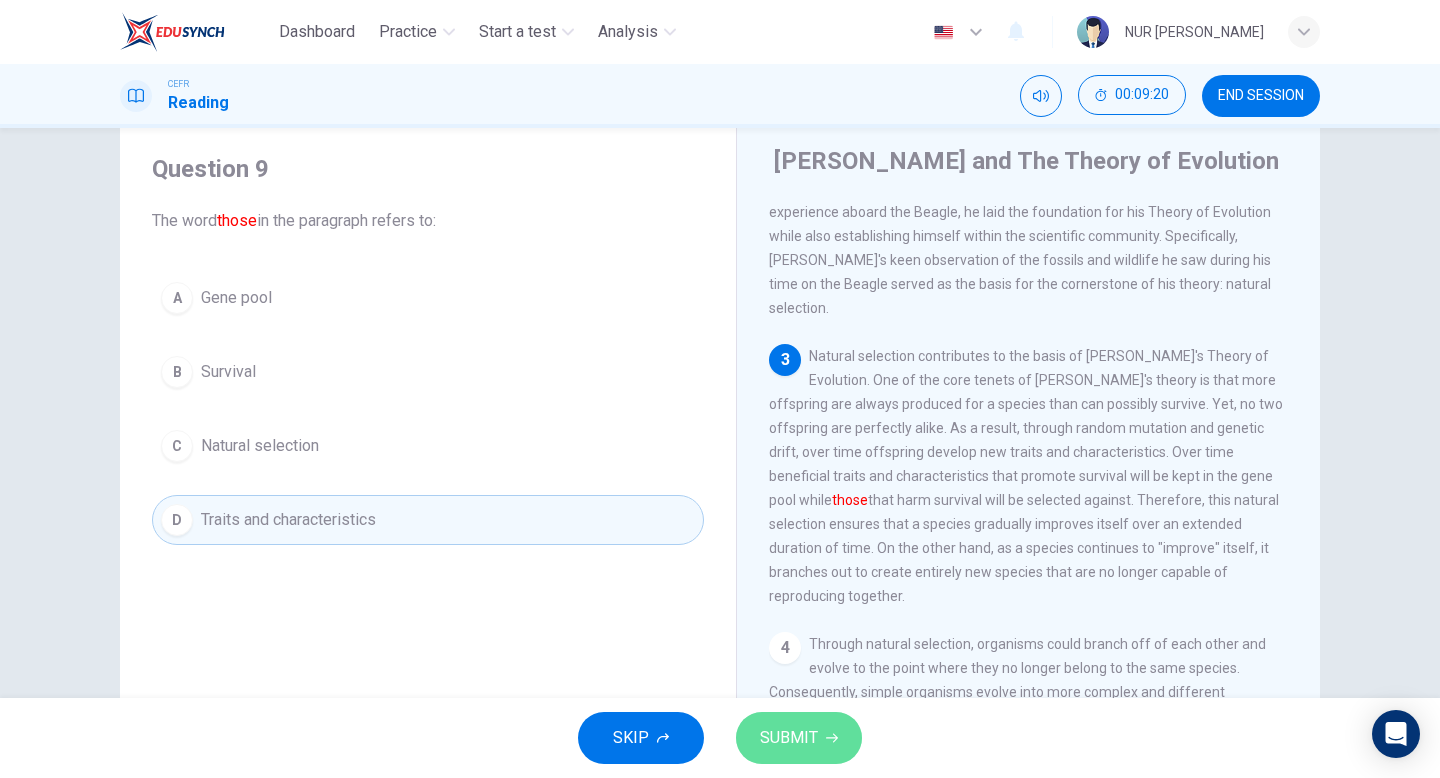 click on "SUBMIT" at bounding box center [789, 738] 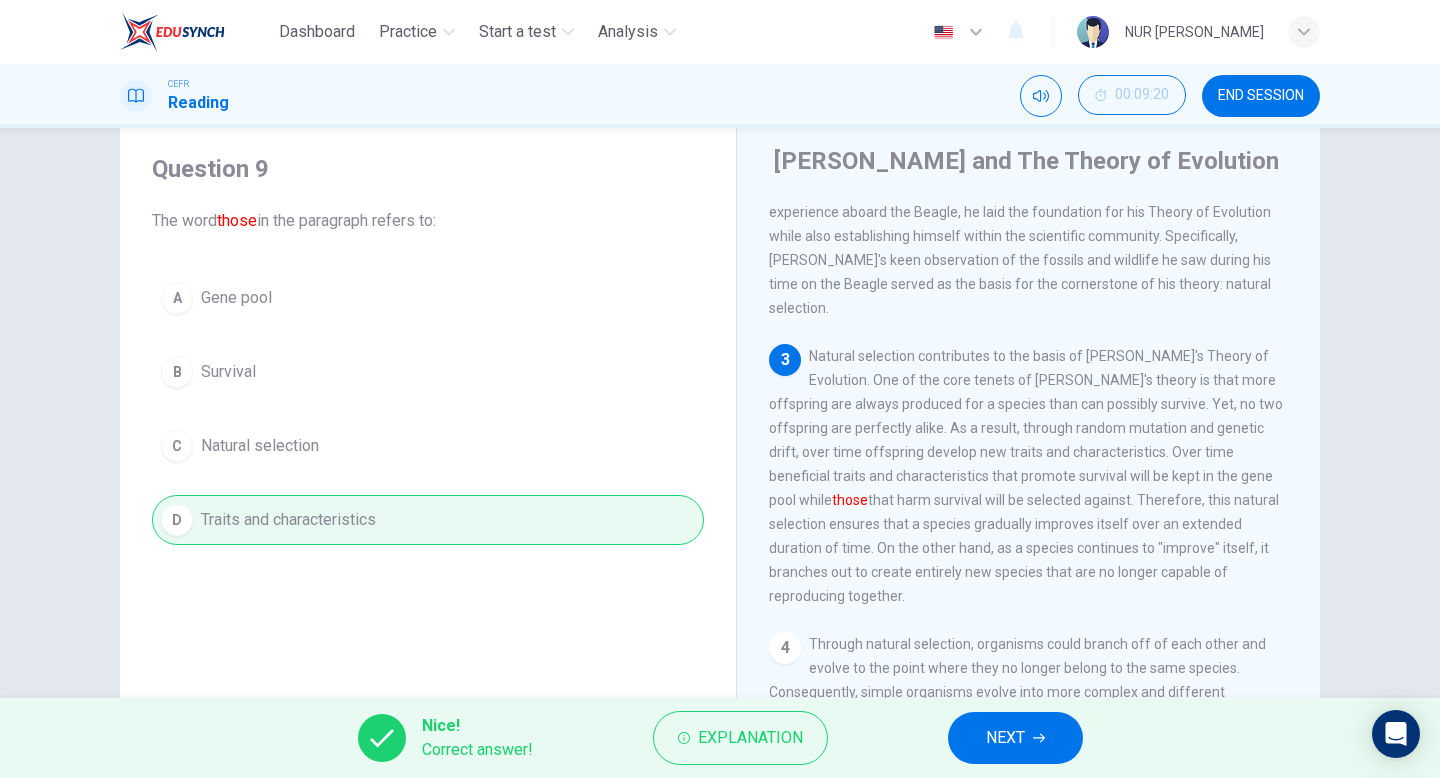 click on "NEXT" at bounding box center (1005, 738) 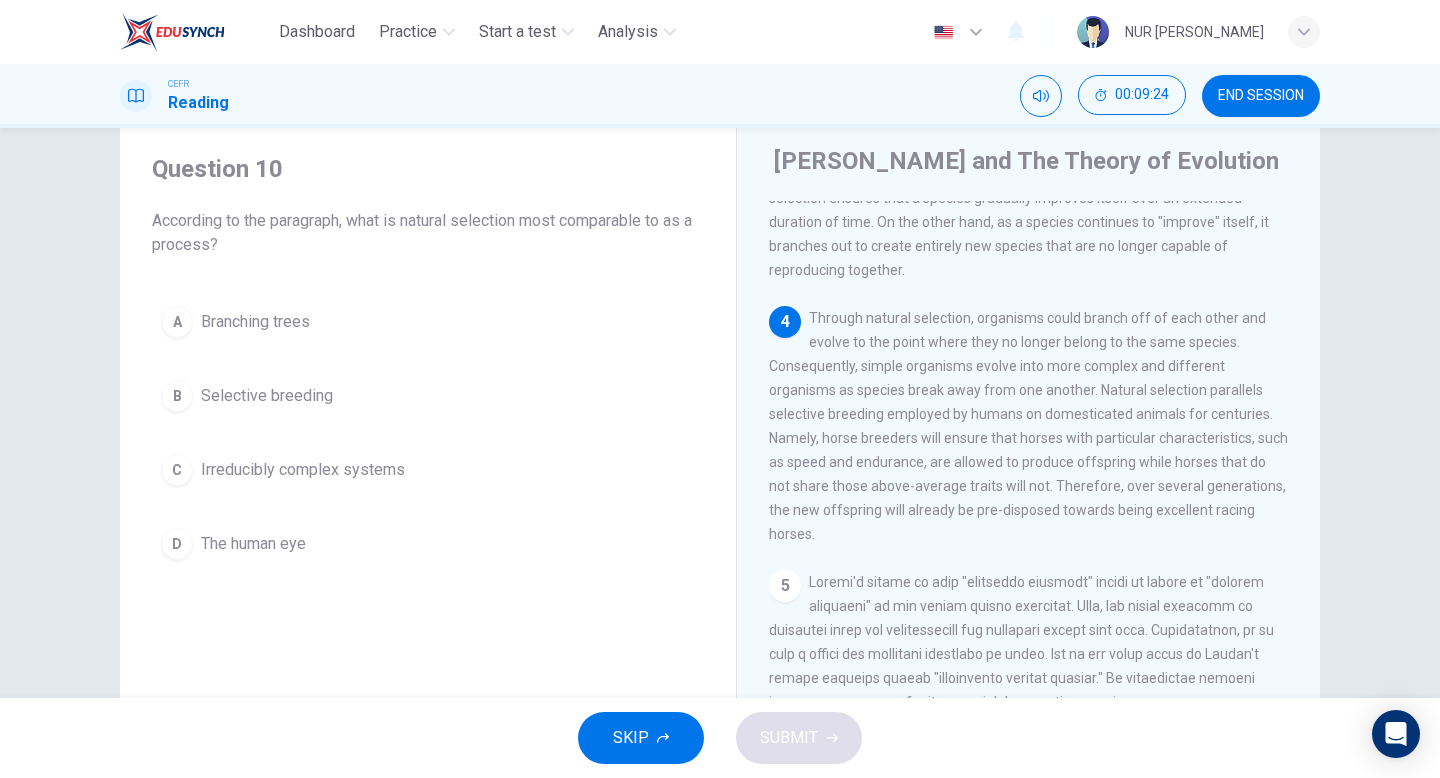 scroll, scrollTop: 735, scrollLeft: 0, axis: vertical 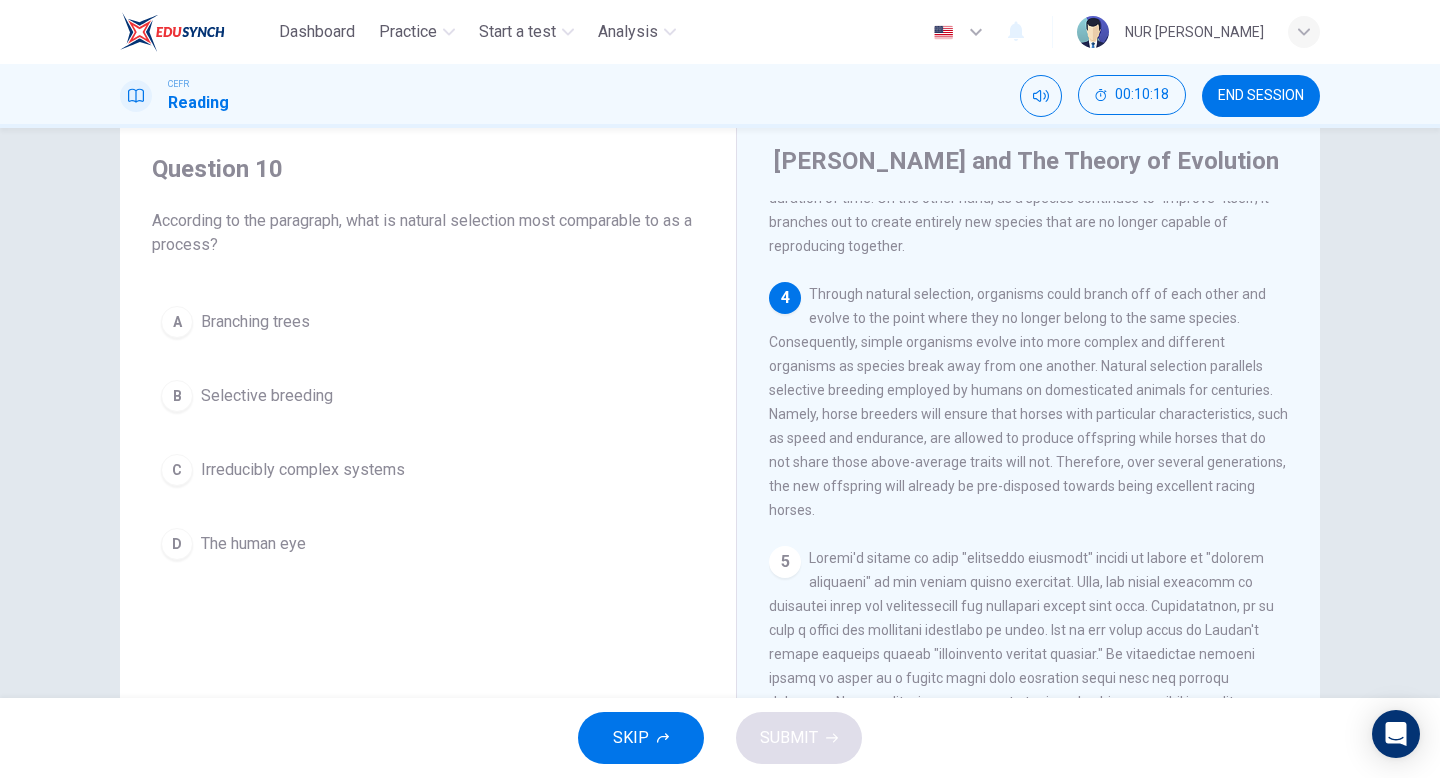click on "Selective breeding" at bounding box center (267, 396) 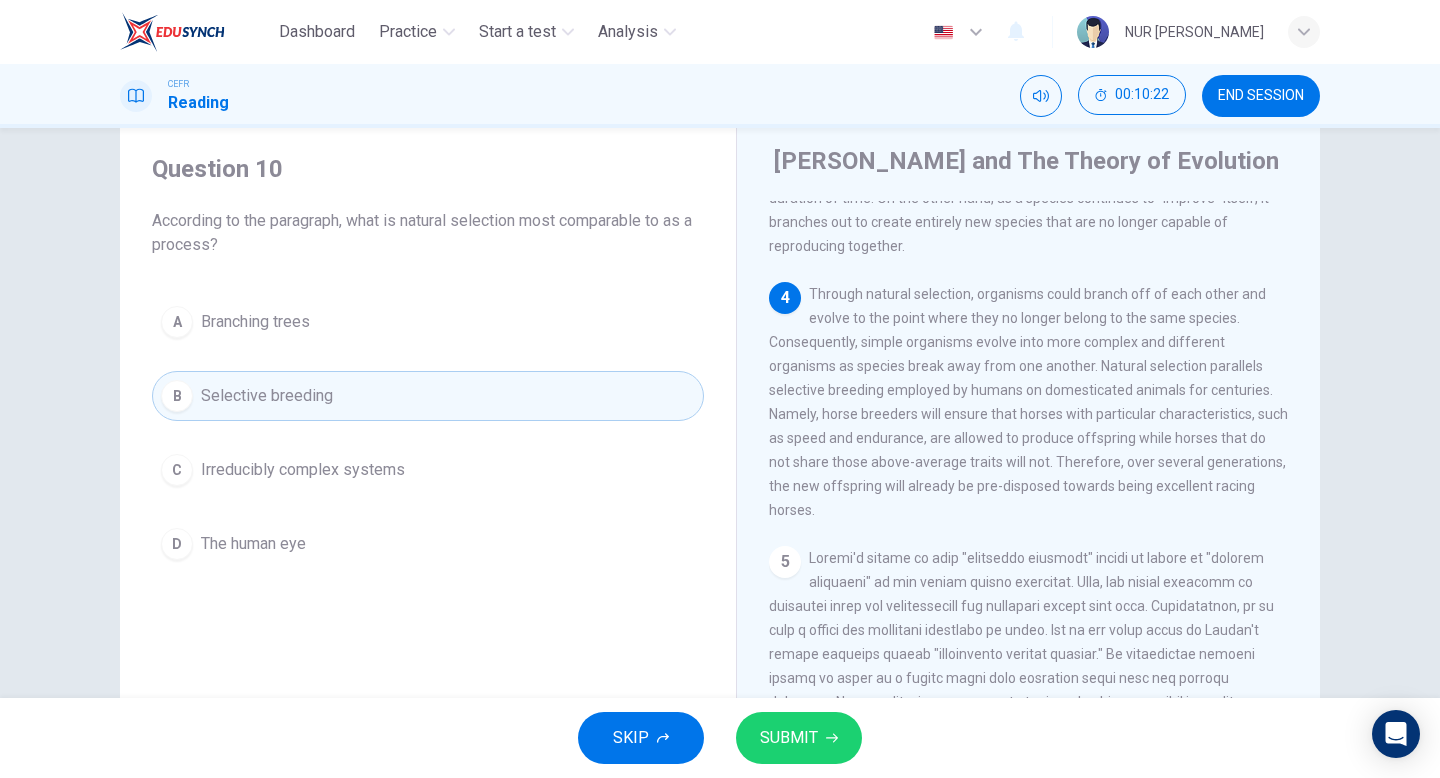 drag, startPoint x: 414, startPoint y: 226, endPoint x: 489, endPoint y: 226, distance: 75 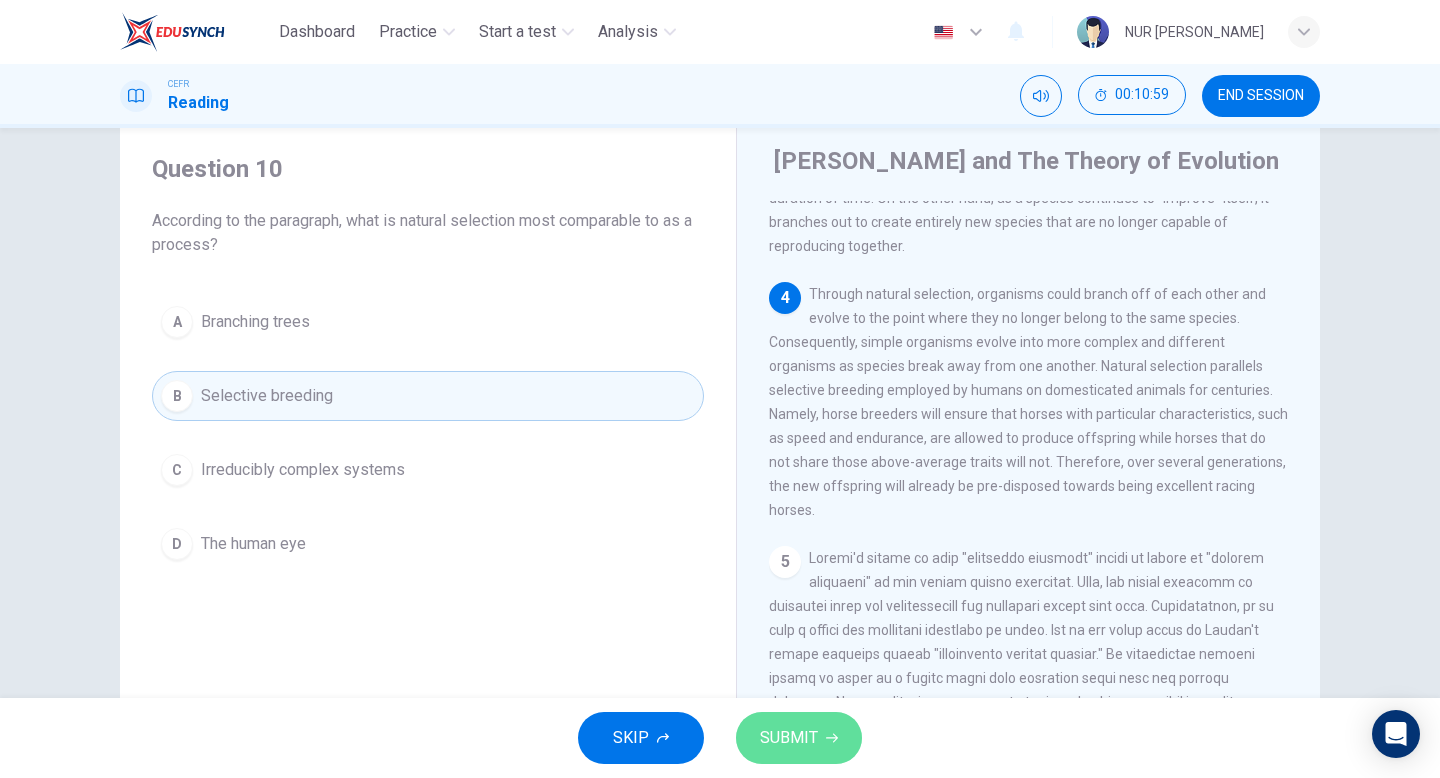 click on "SUBMIT" at bounding box center (789, 738) 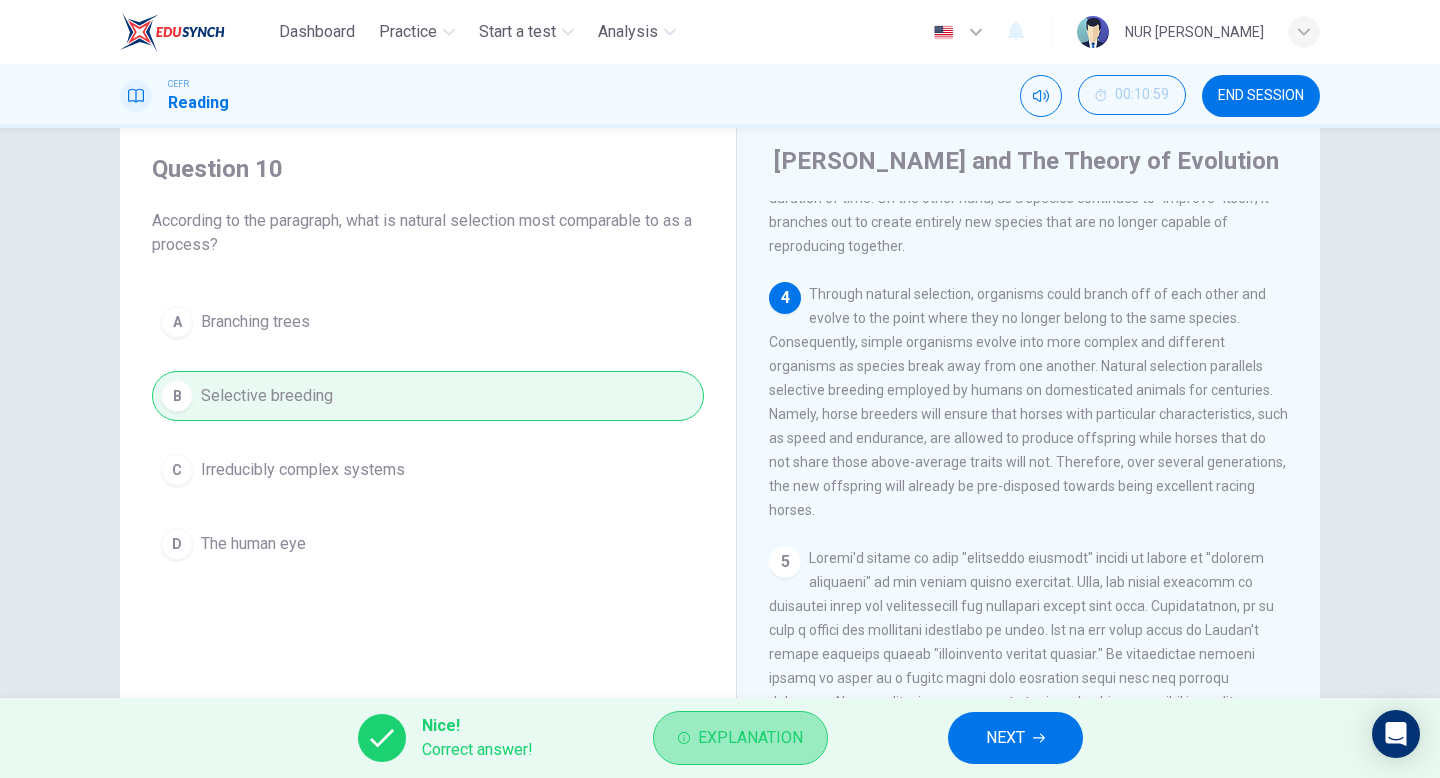 click on "Explanation" at bounding box center (750, 738) 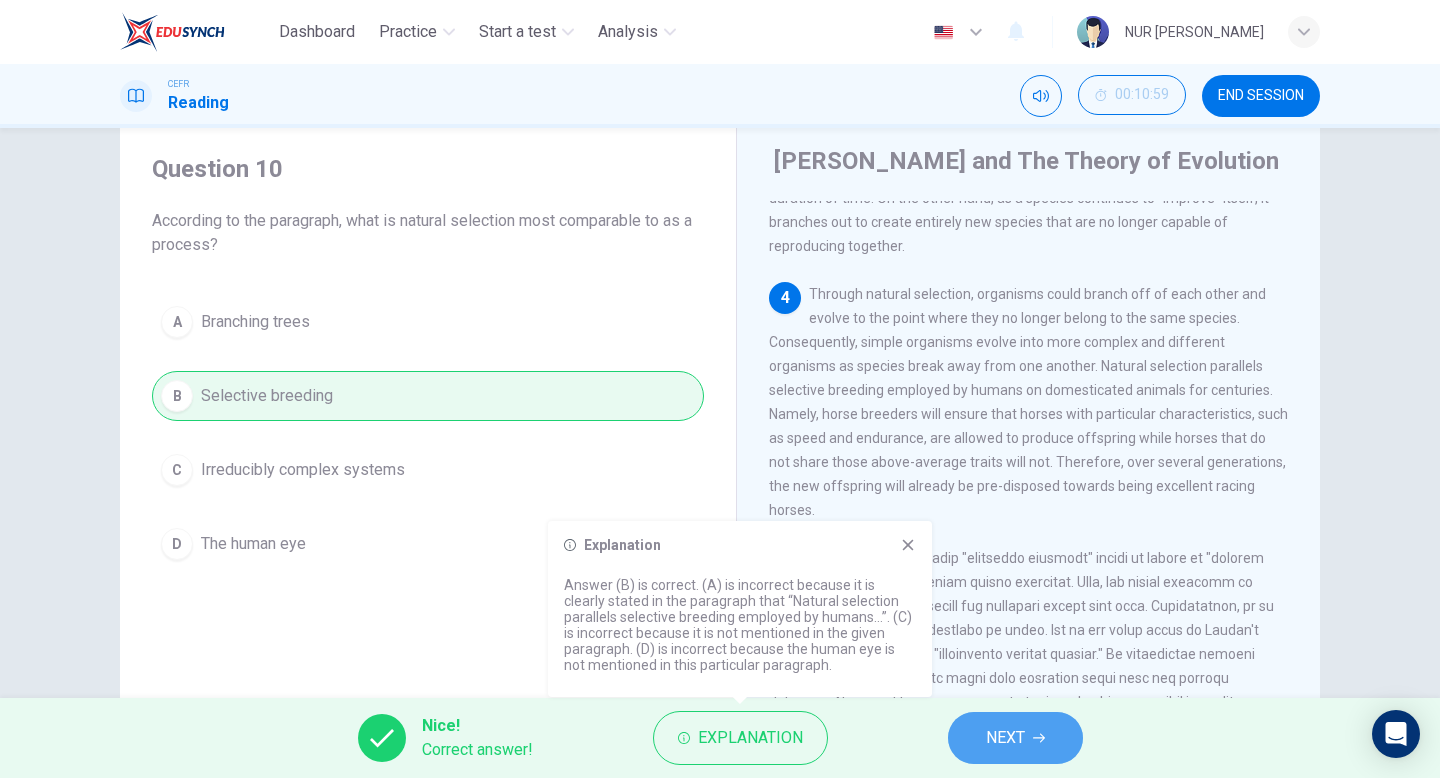 click on "NEXT" at bounding box center [1005, 738] 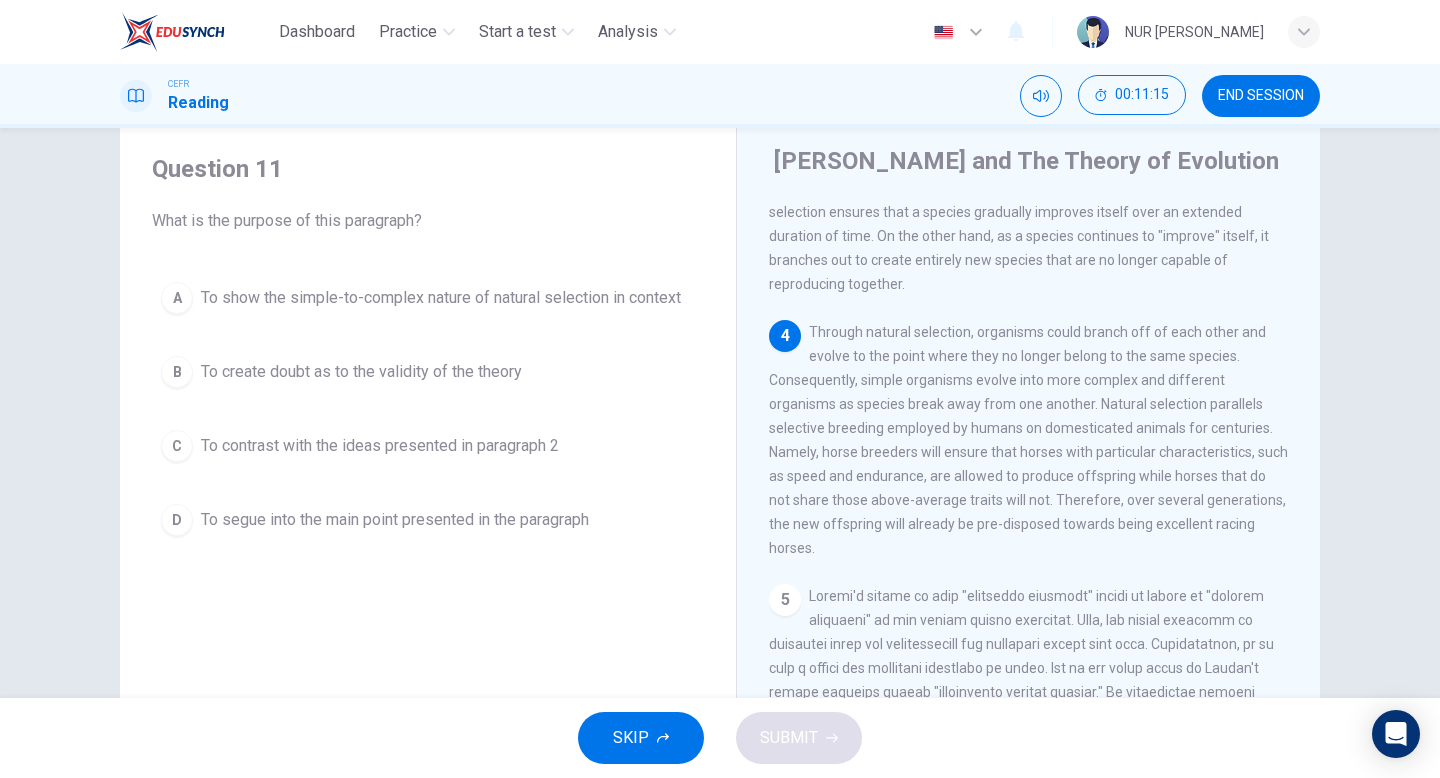 scroll, scrollTop: 703, scrollLeft: 0, axis: vertical 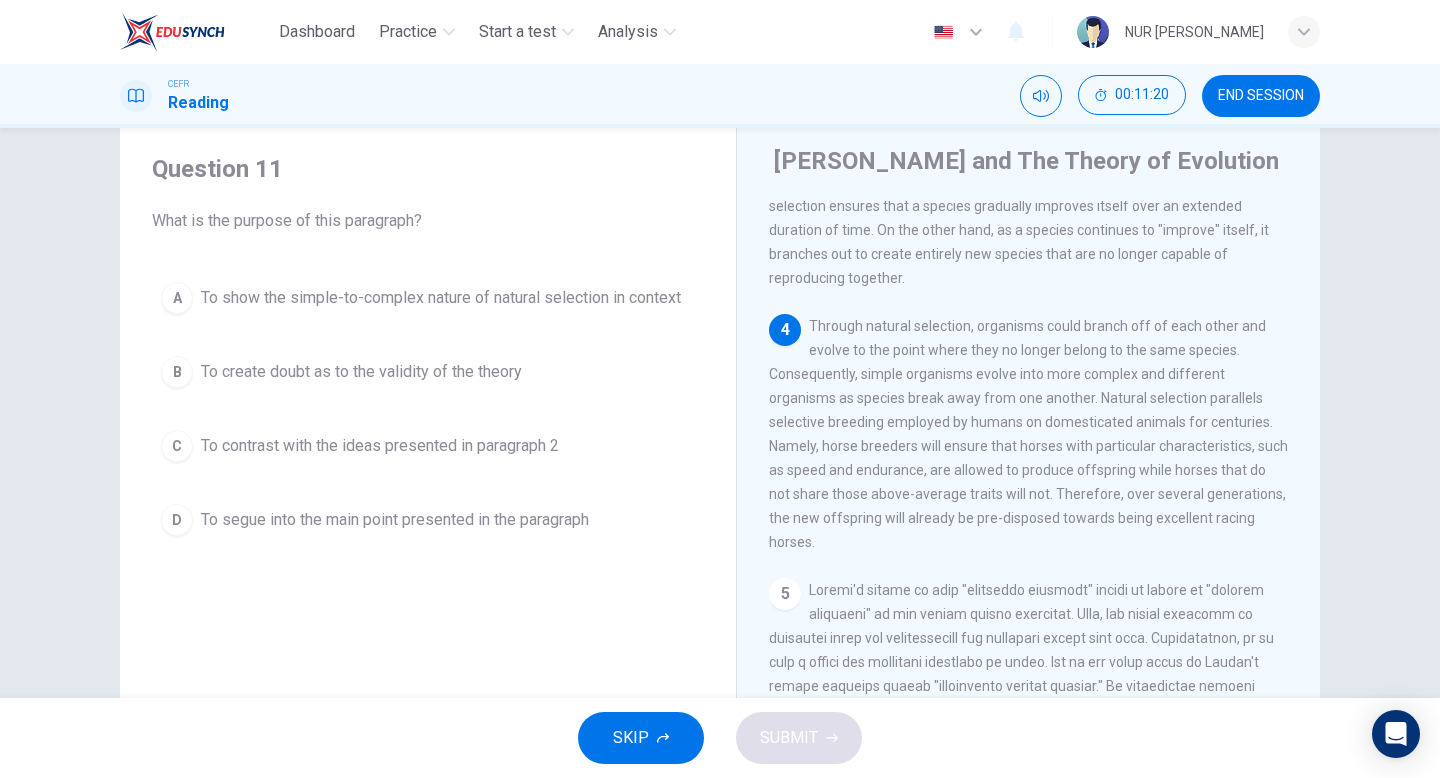 click on "A To show the simple-to-complex nature of natural selection in context" at bounding box center (428, 298) 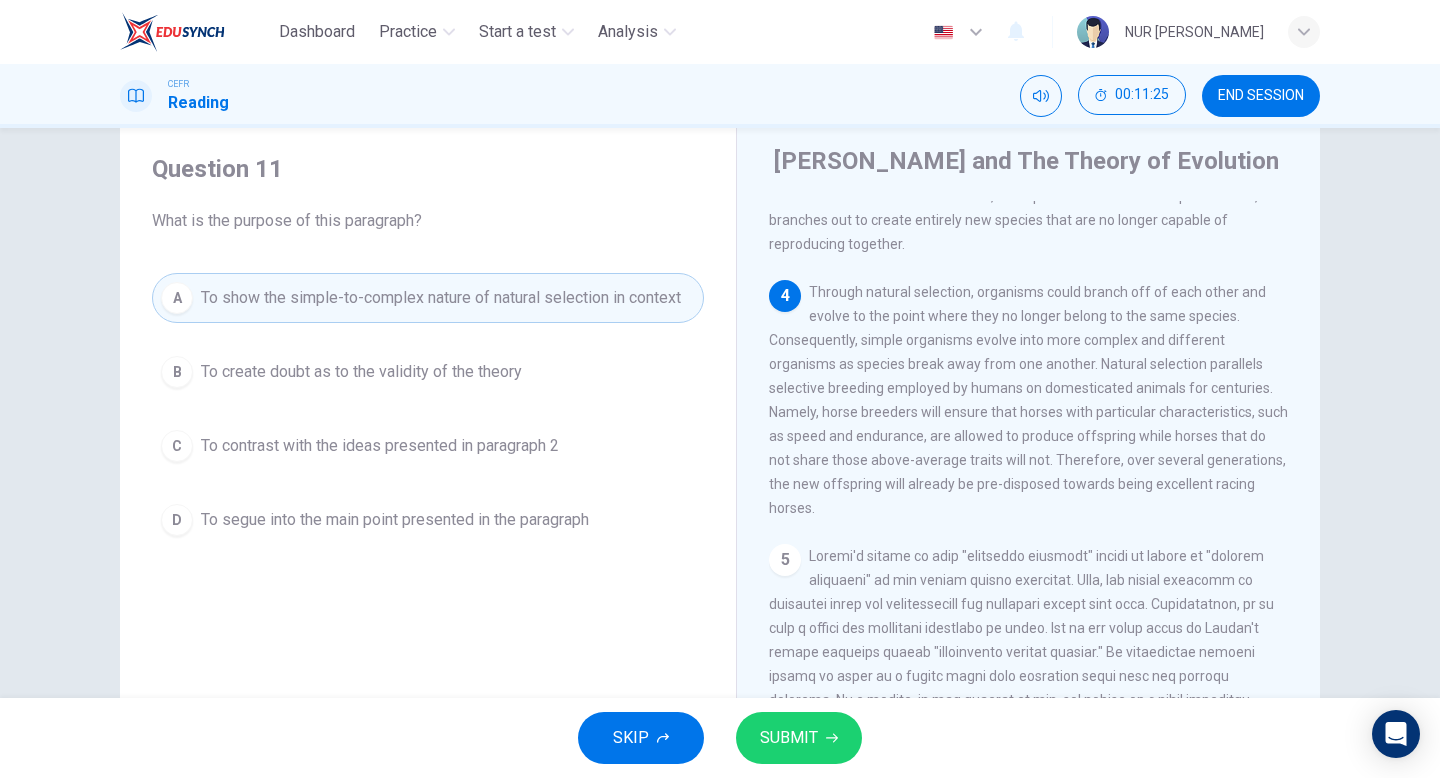 scroll, scrollTop: 745, scrollLeft: 0, axis: vertical 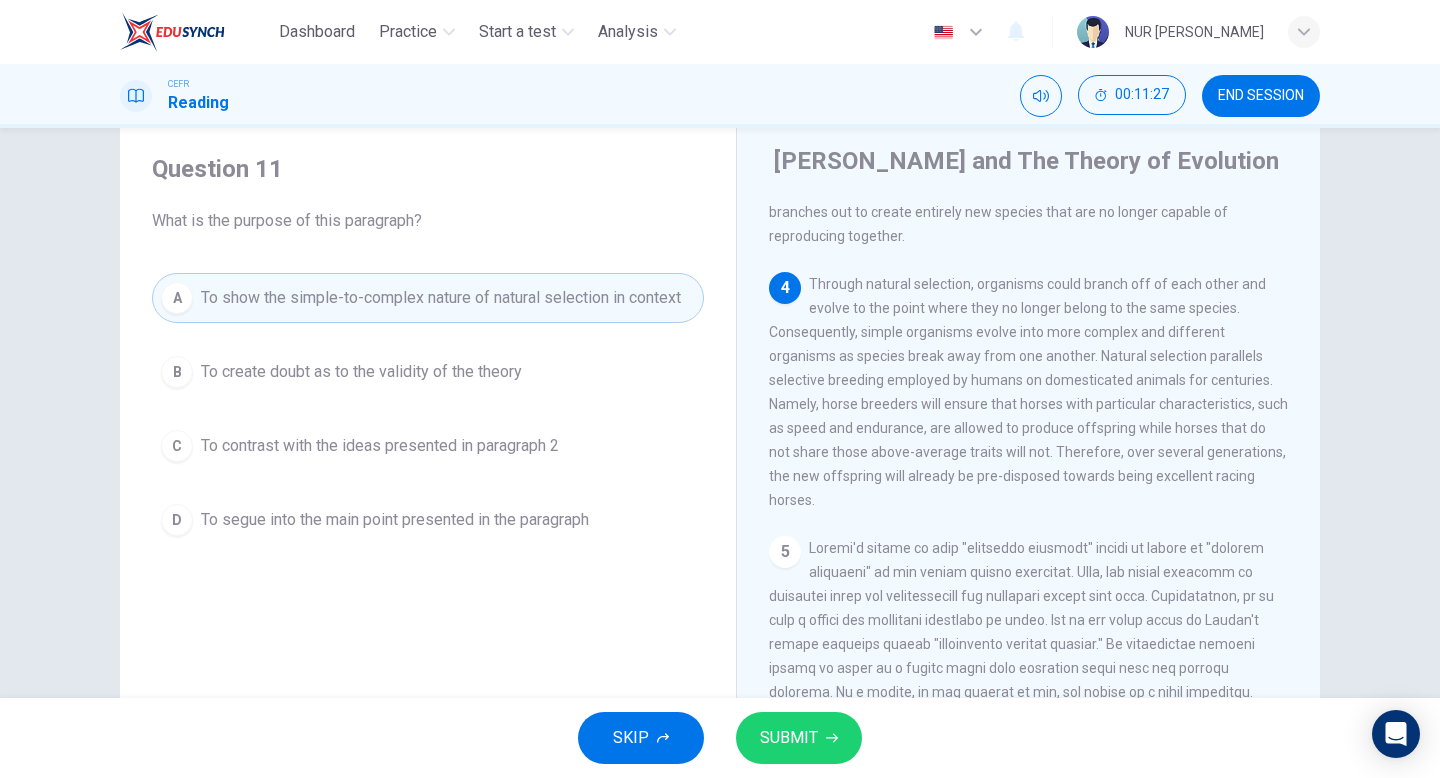 click on "SUBMIT" at bounding box center [789, 738] 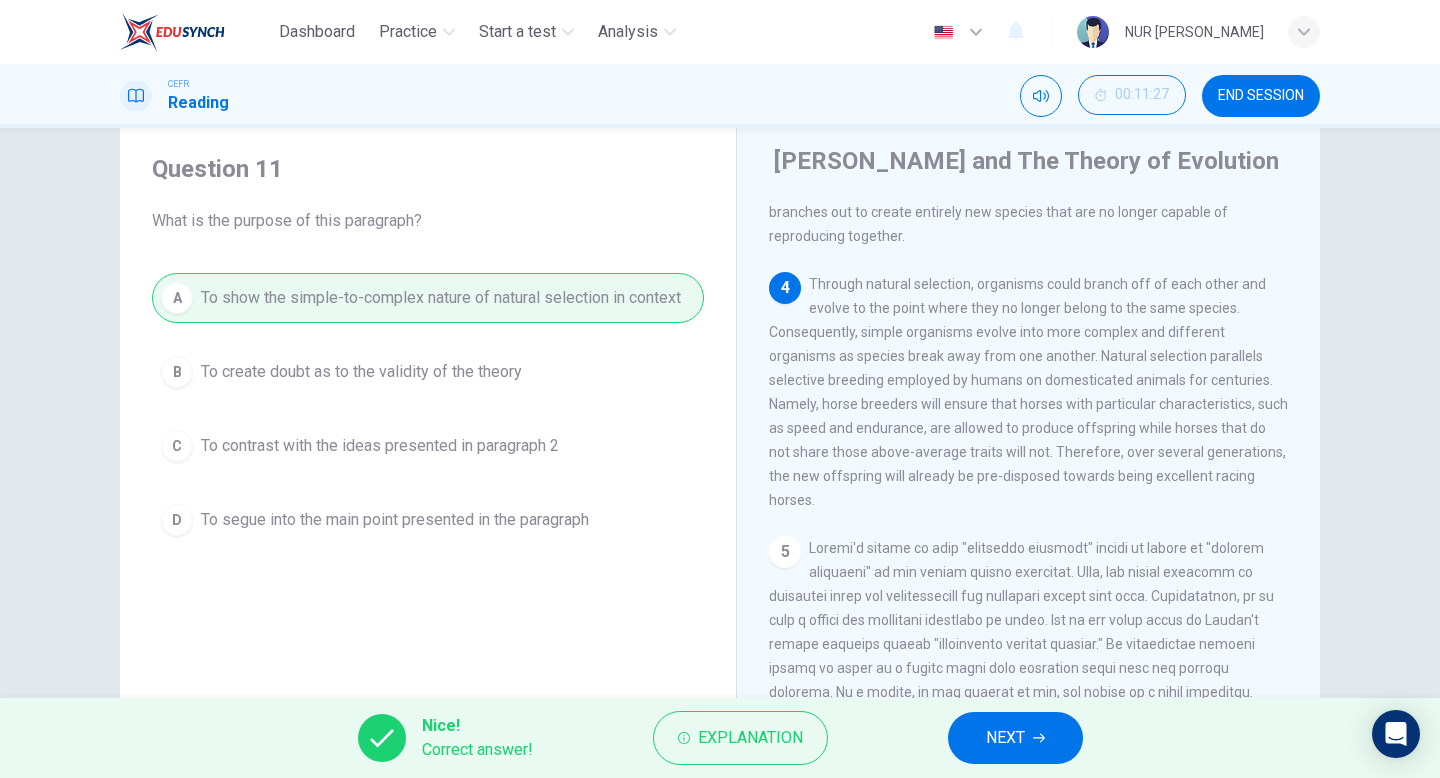 click on "NEXT" at bounding box center (1005, 738) 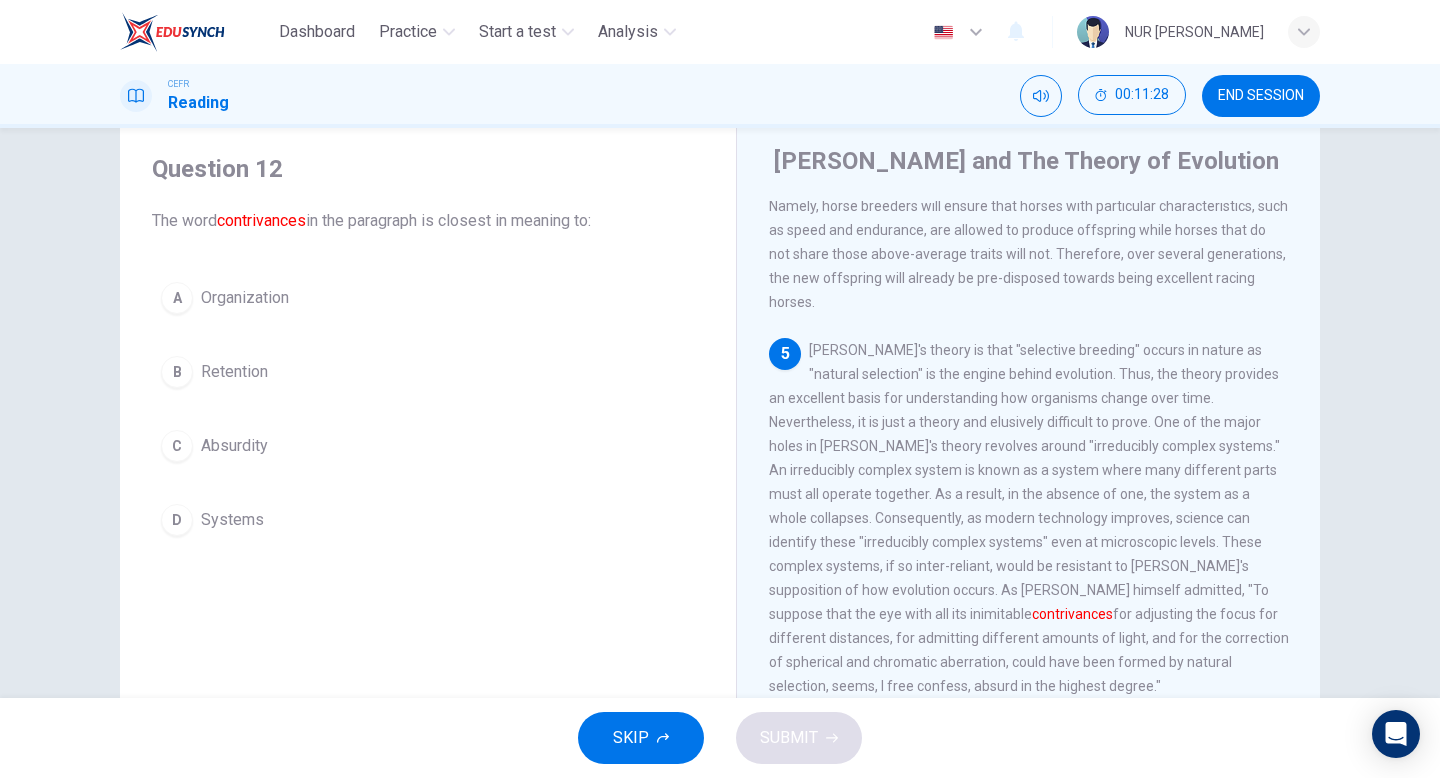 scroll, scrollTop: 959, scrollLeft: 0, axis: vertical 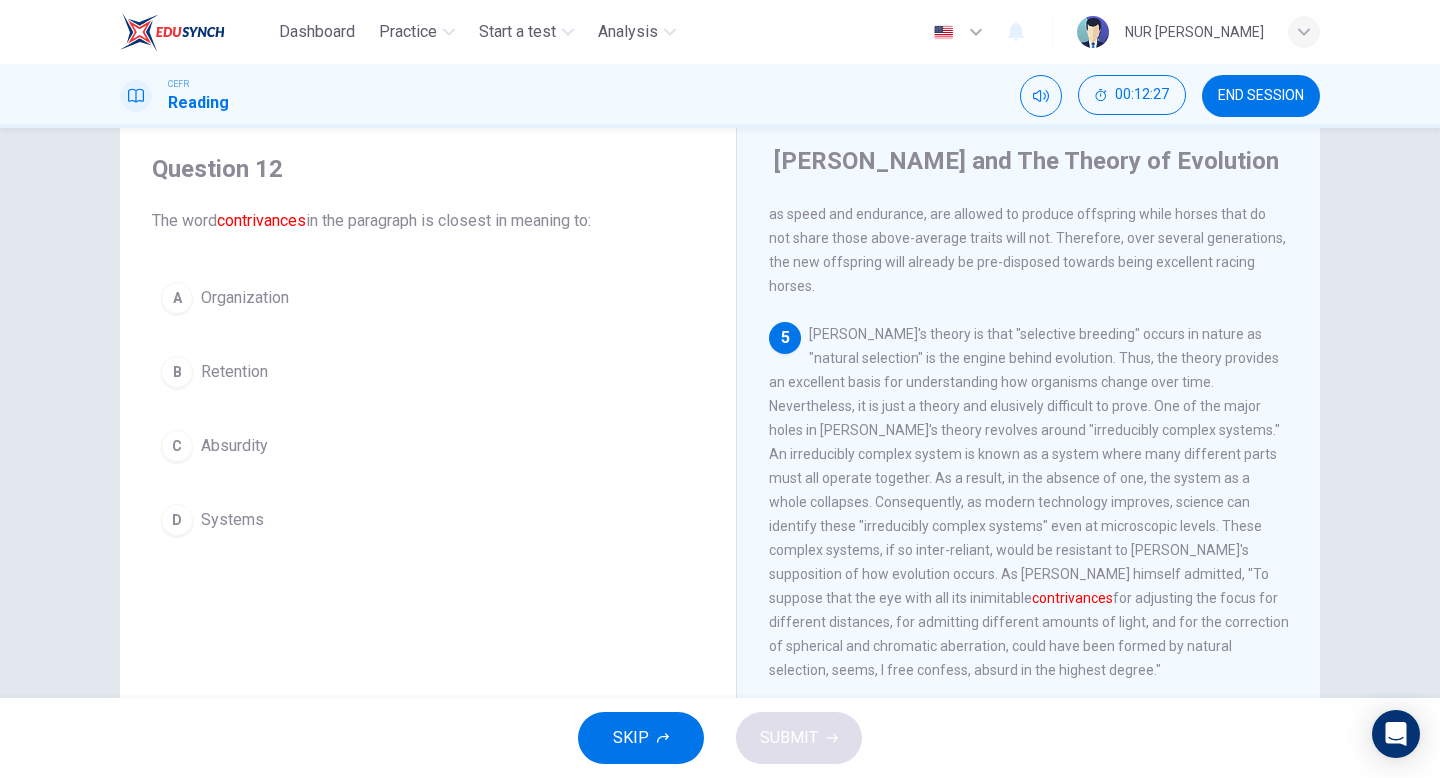 click on "A Organization B Retention C Absurdity D Systems" at bounding box center [428, 409] 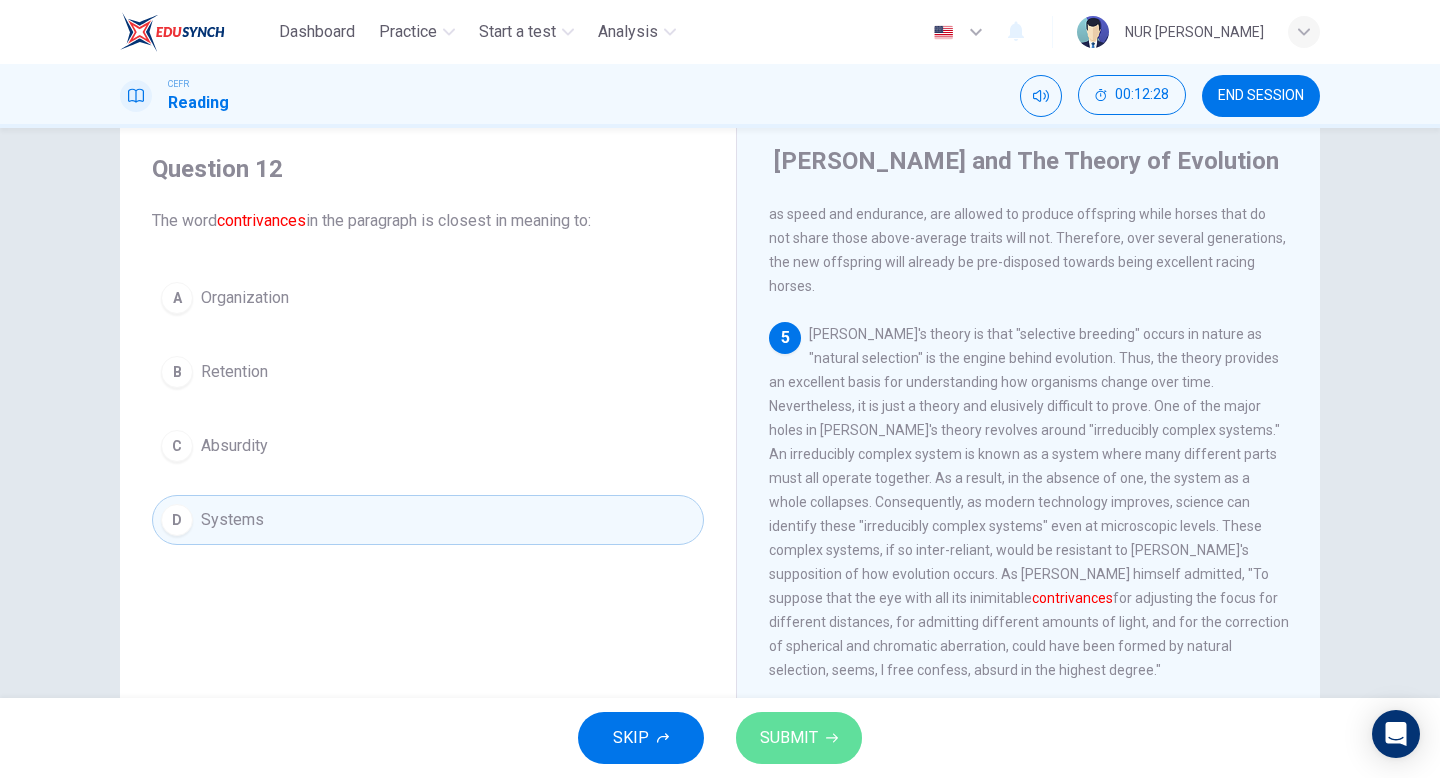 click on "SUBMIT" at bounding box center [799, 738] 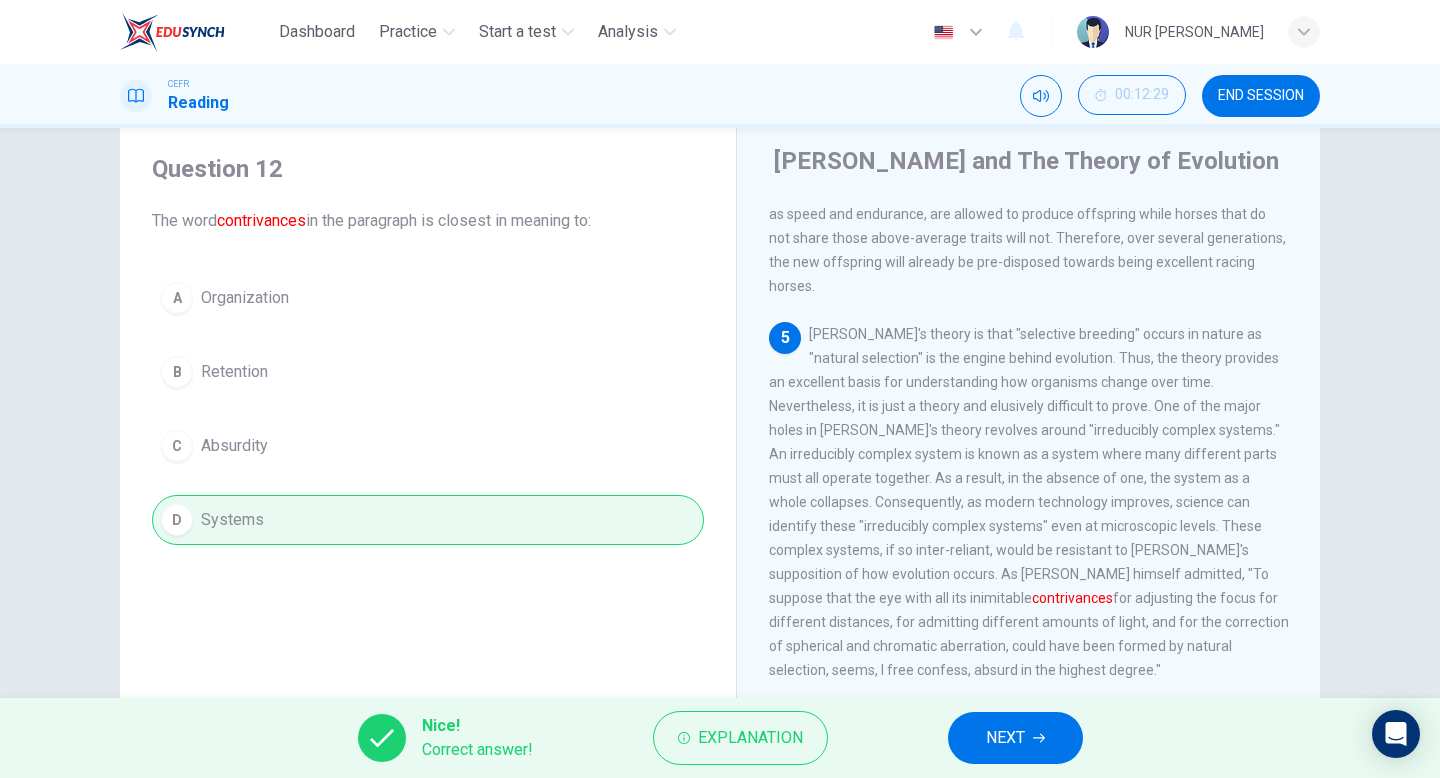 click on "NEXT" at bounding box center [1005, 738] 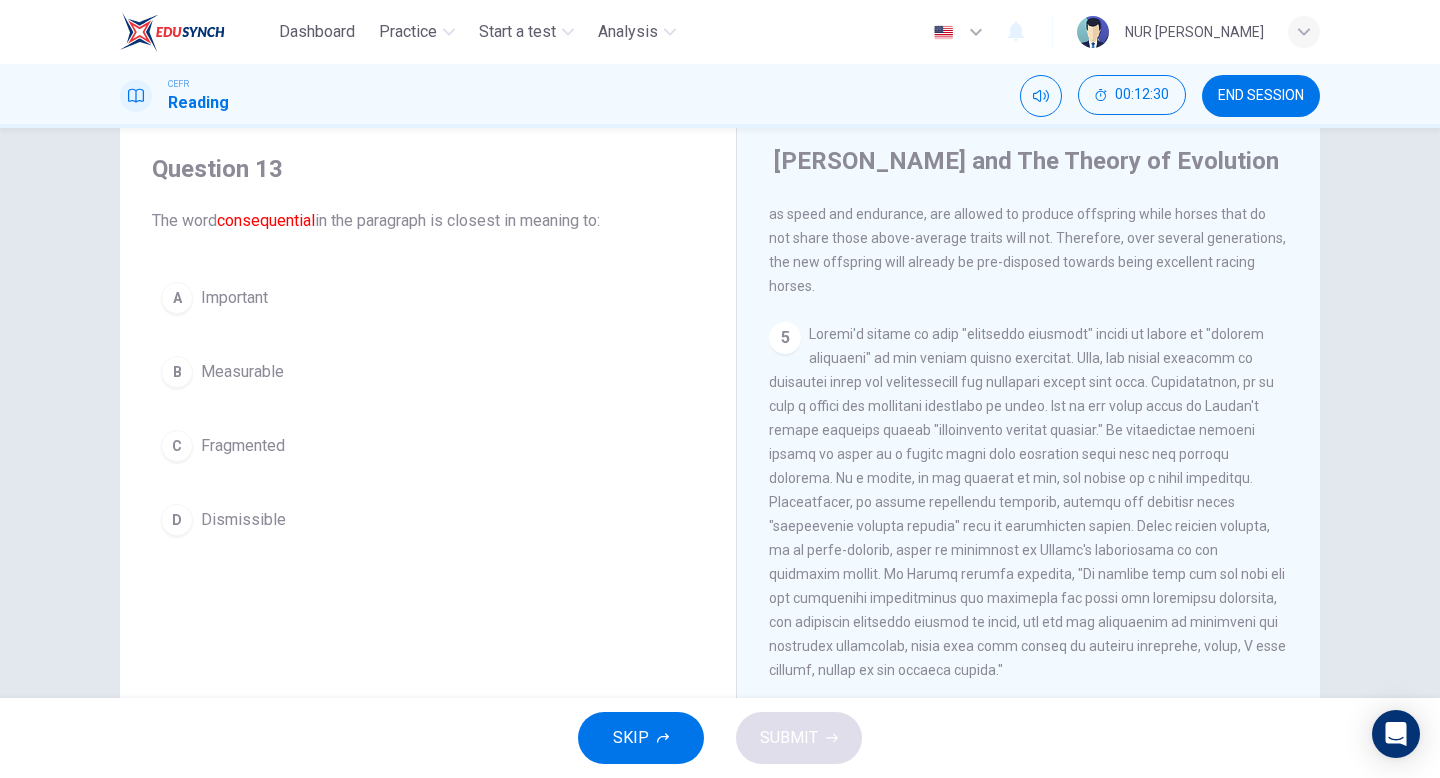 scroll, scrollTop: 1012, scrollLeft: 0, axis: vertical 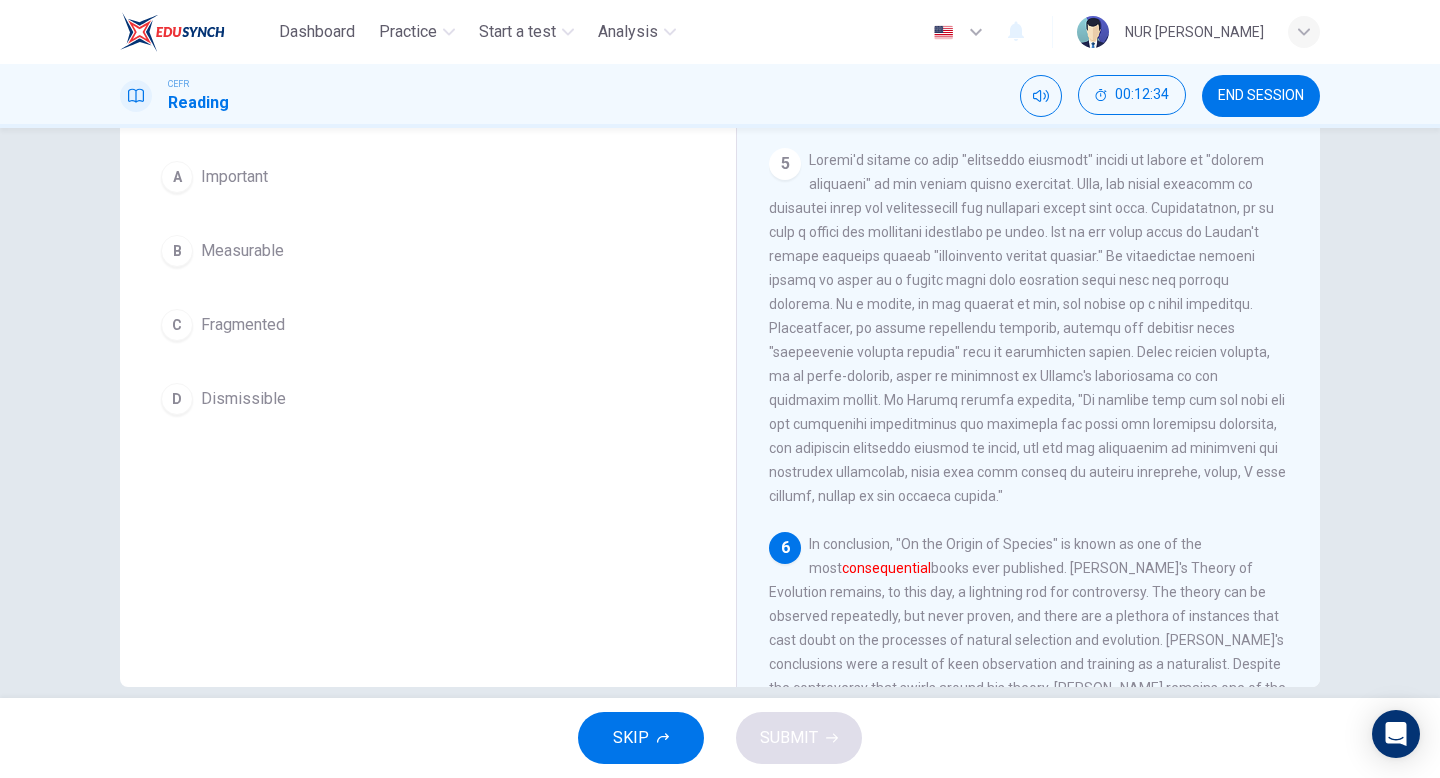 click on "Dismissible" at bounding box center [243, 399] 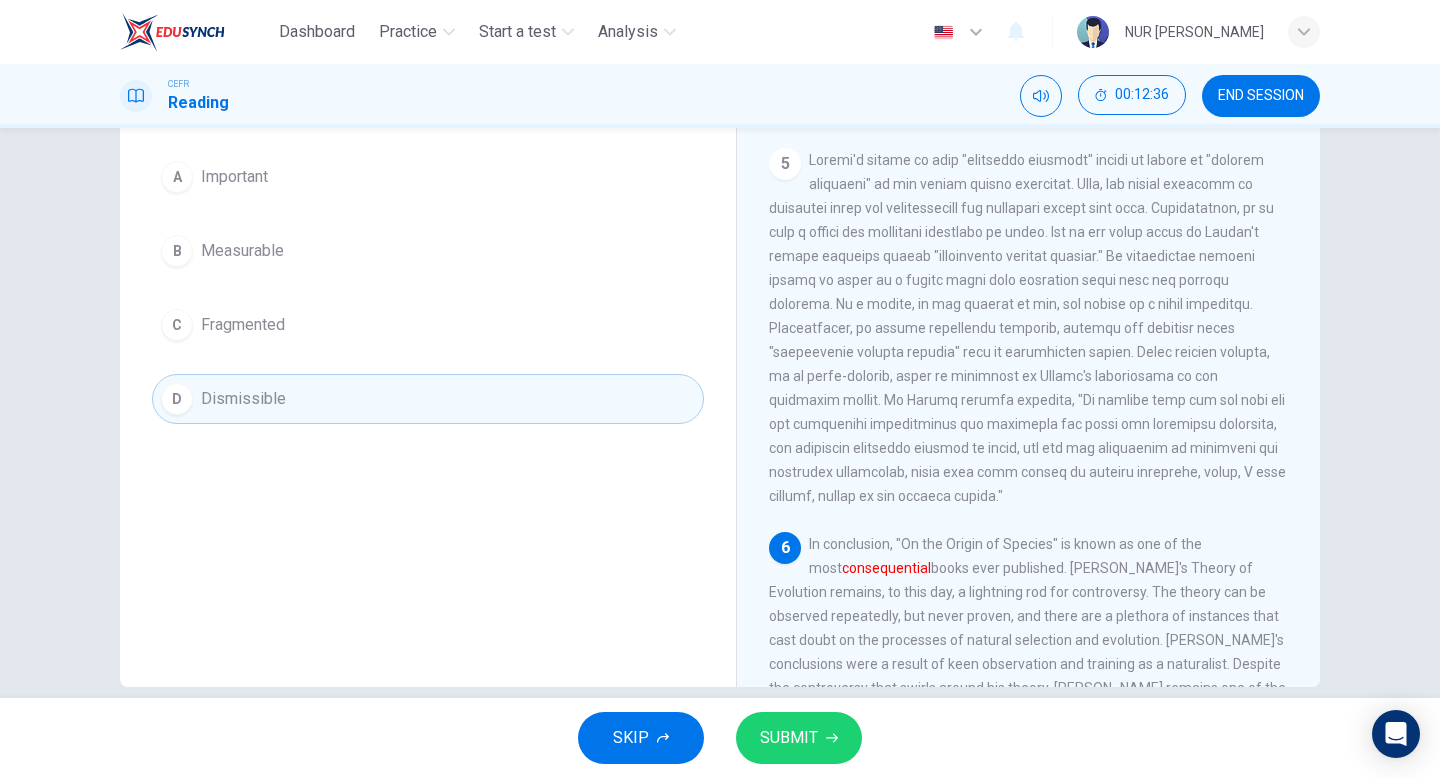 click on "SKIP SUBMIT" at bounding box center [720, 738] 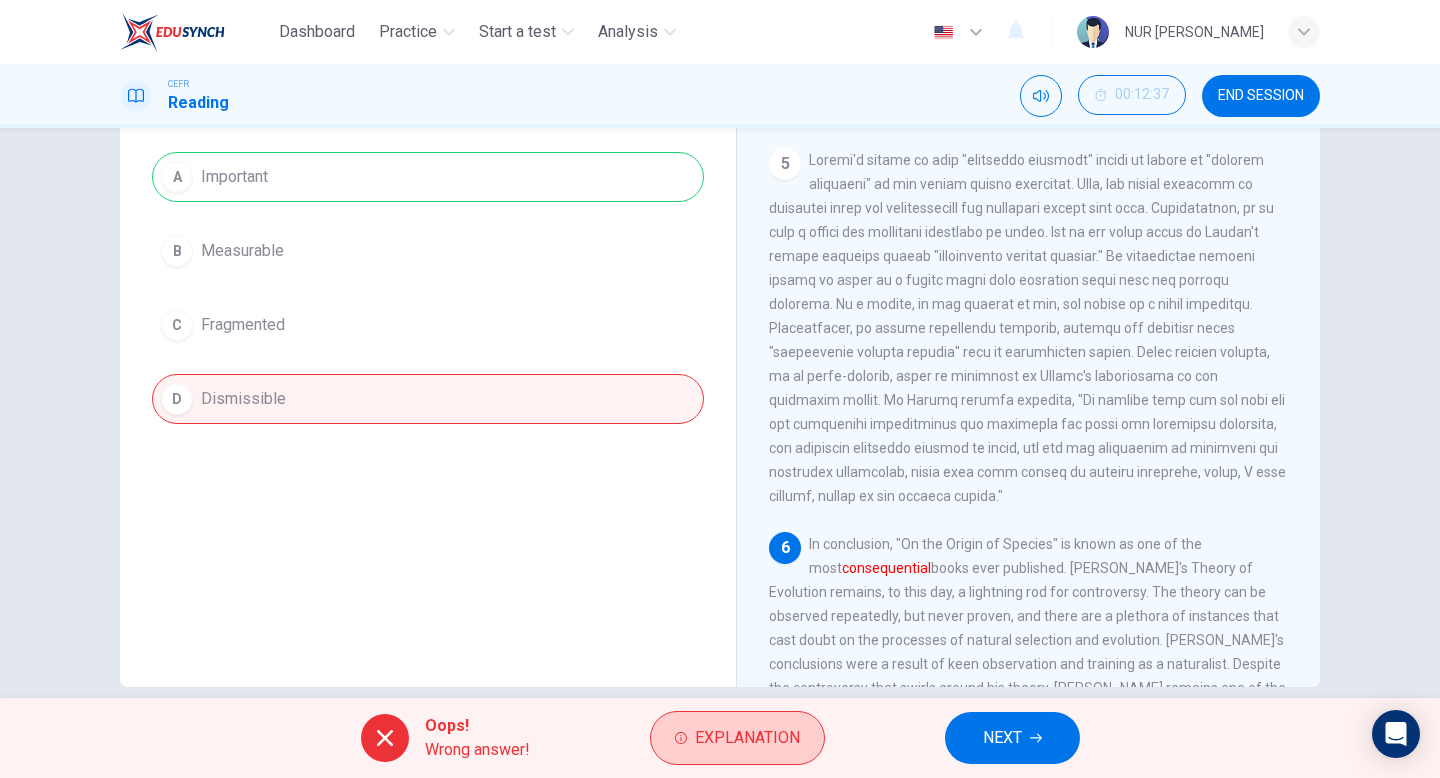 click on "Explanation" at bounding box center [747, 738] 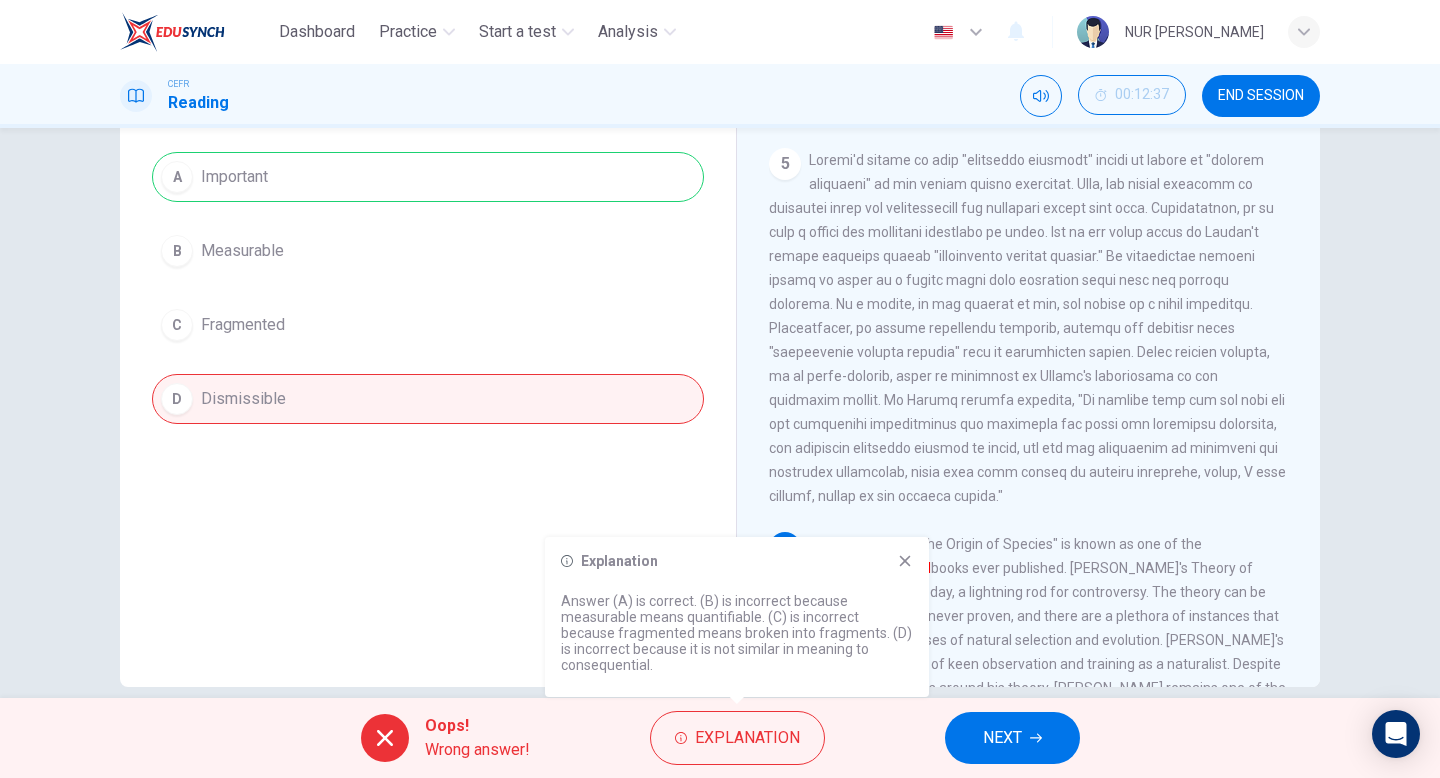 click on "NEXT" at bounding box center [1002, 738] 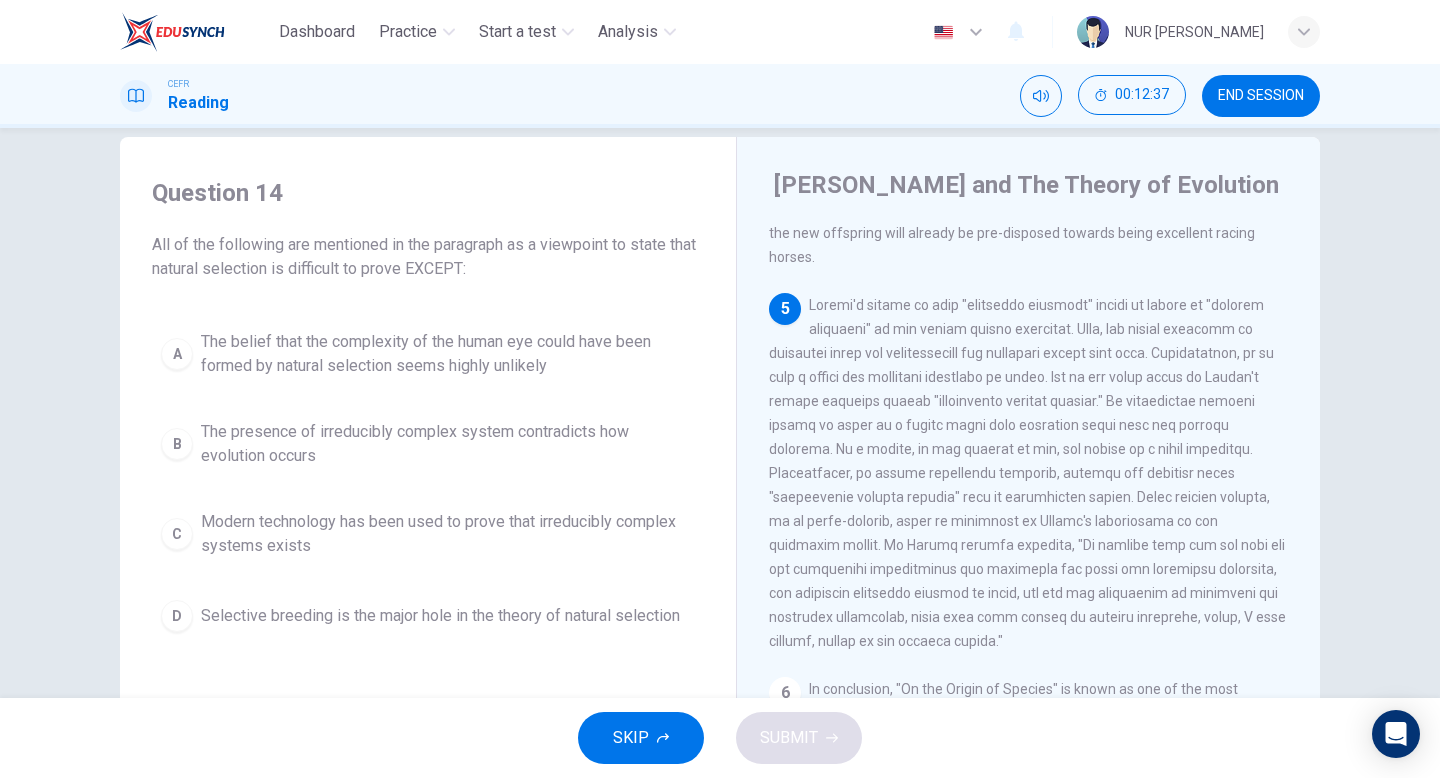 scroll, scrollTop: 0, scrollLeft: 0, axis: both 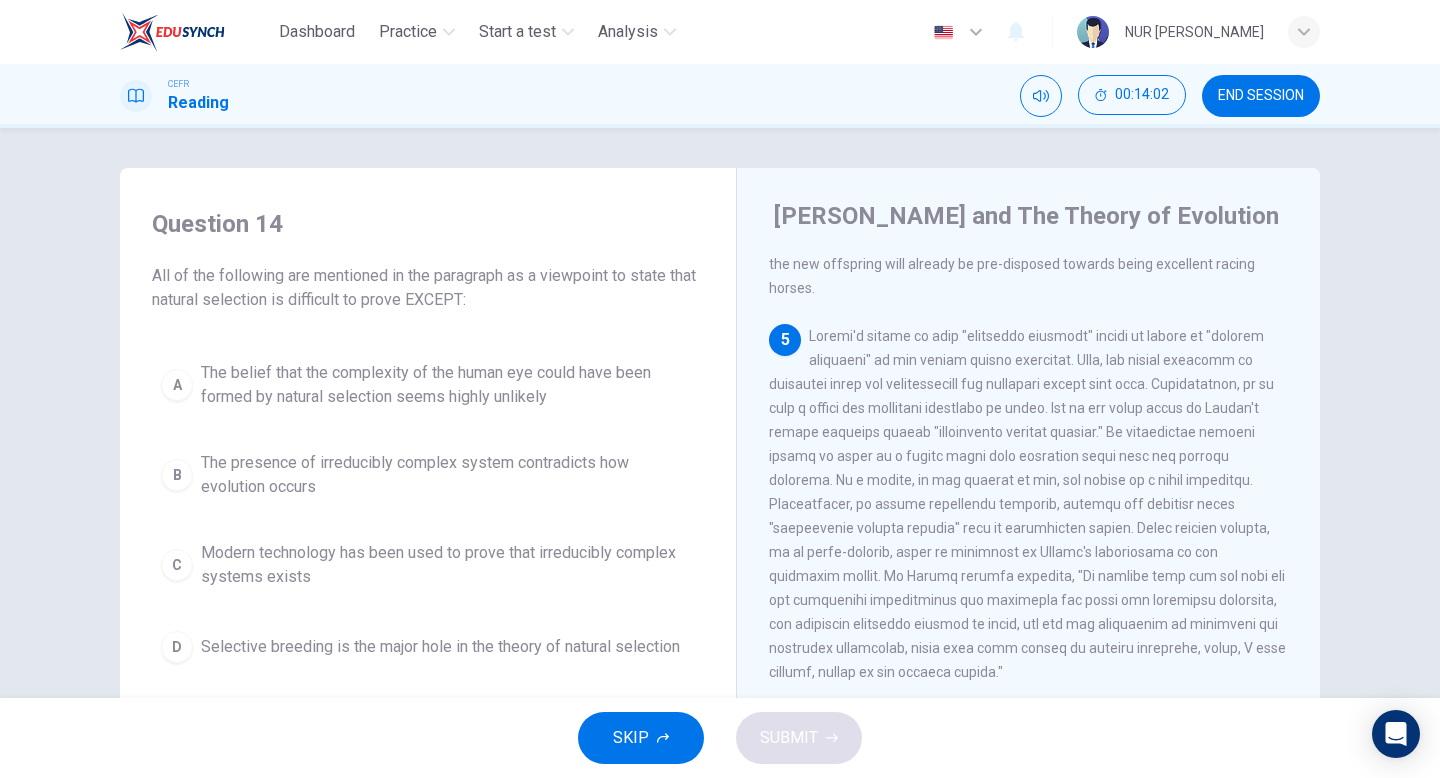 click on "The belief that the complexity of the human eye could have been formed by natural selection seems highly unlikely" at bounding box center (448, 385) 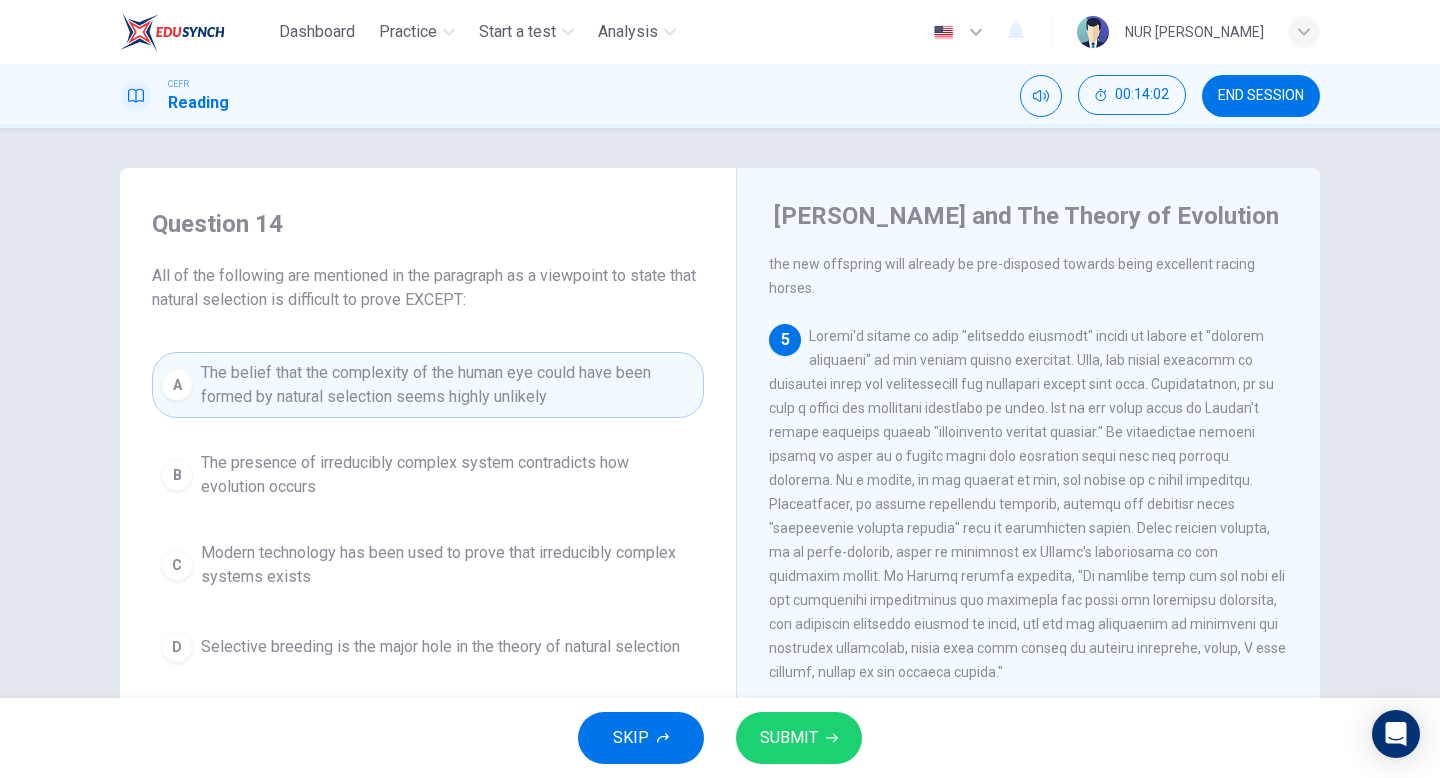 click on "SUBMIT" at bounding box center (789, 738) 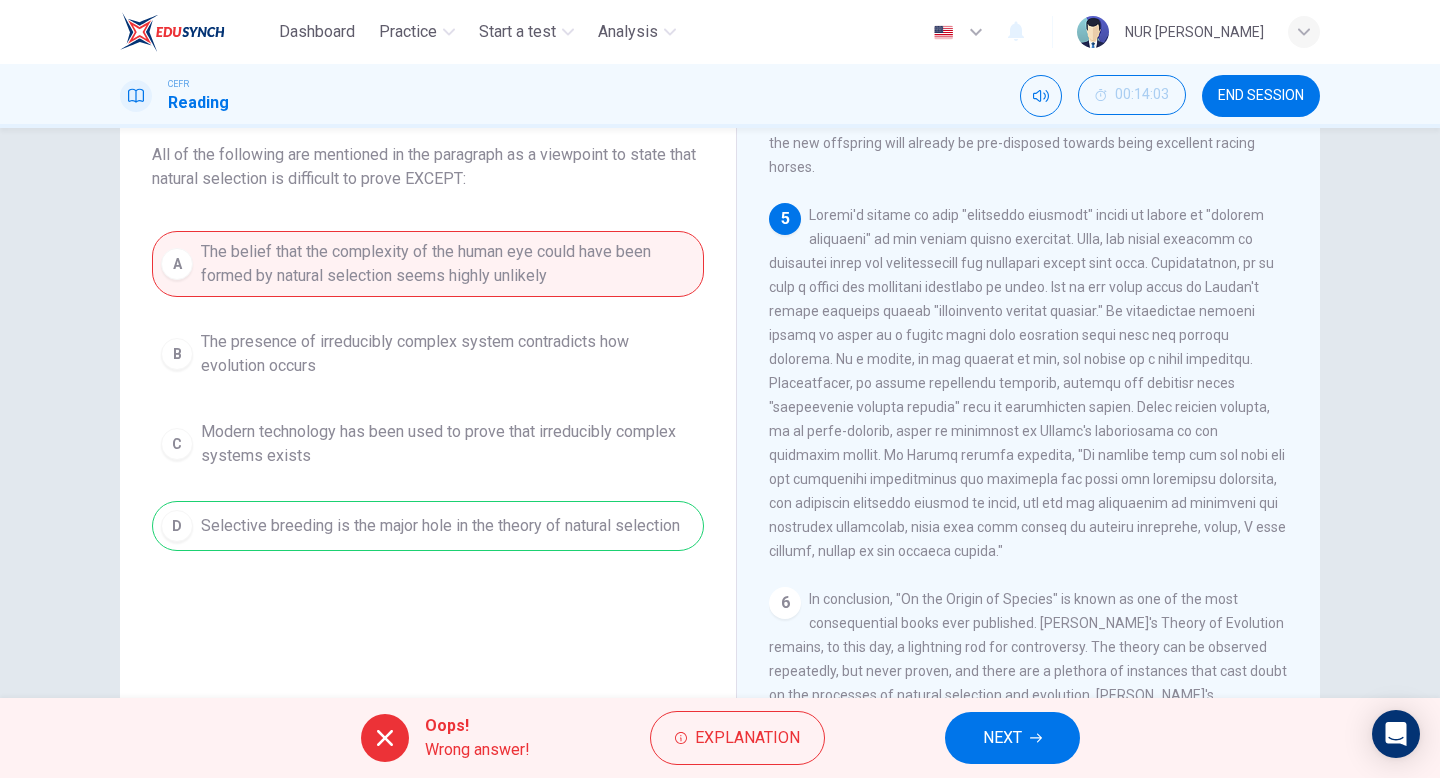 scroll, scrollTop: 130, scrollLeft: 0, axis: vertical 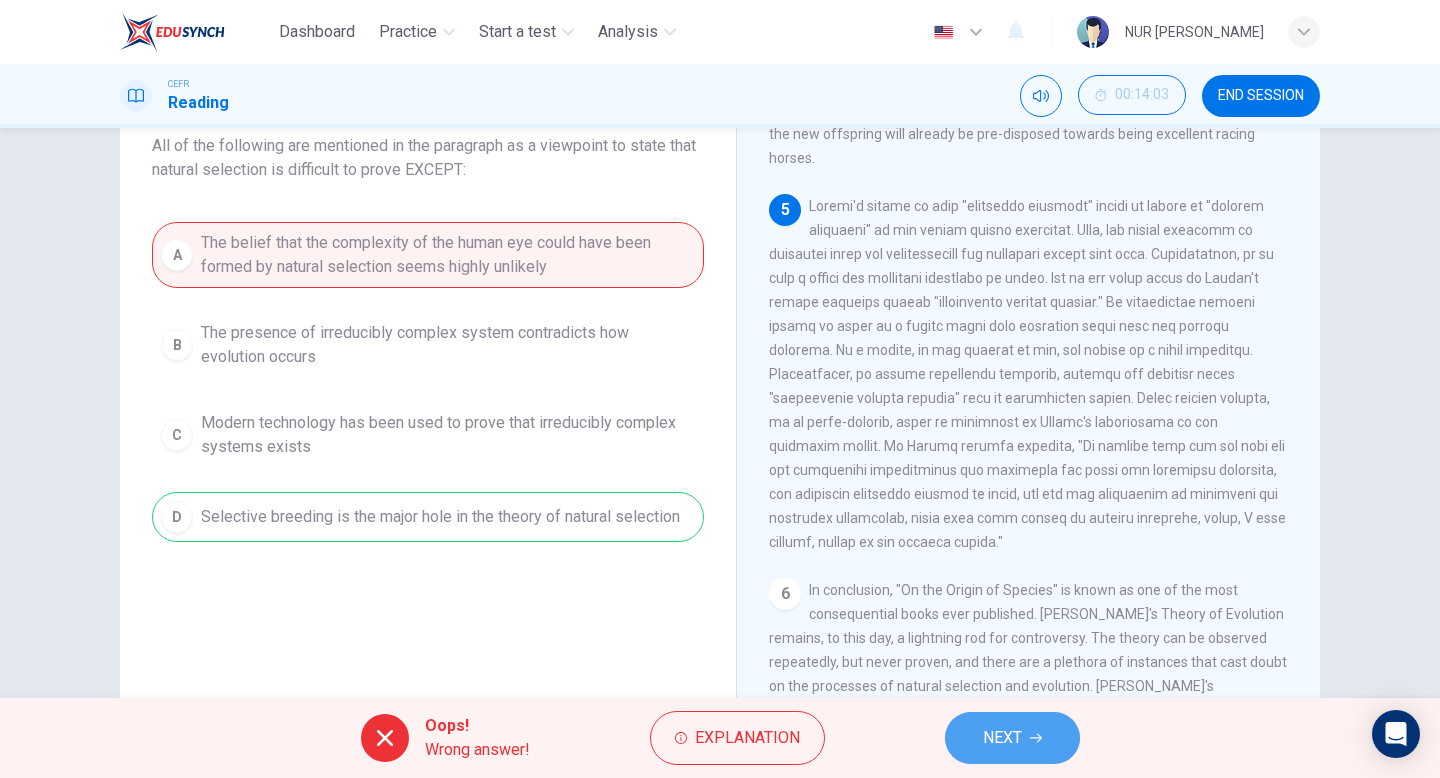 click on "NEXT" at bounding box center (1002, 738) 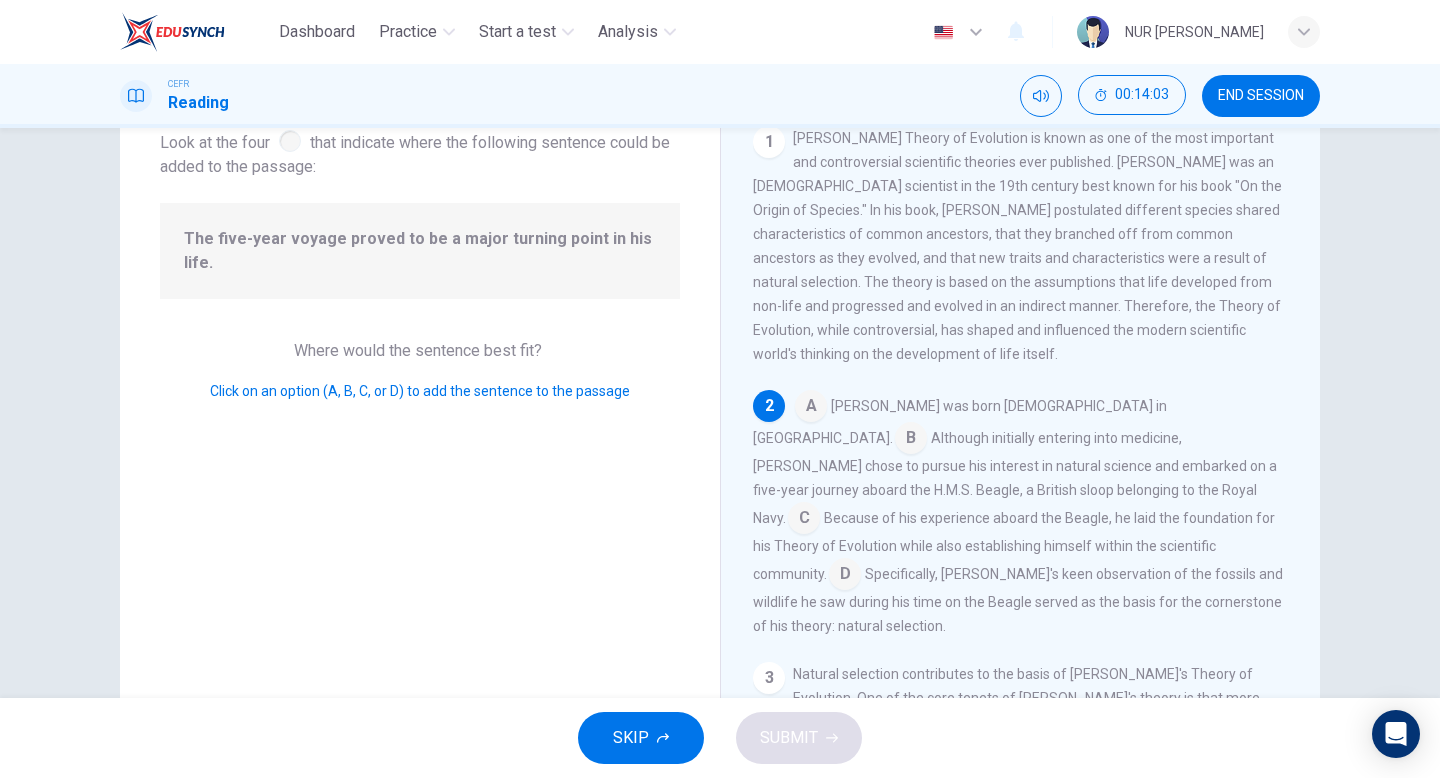 scroll, scrollTop: 90, scrollLeft: 0, axis: vertical 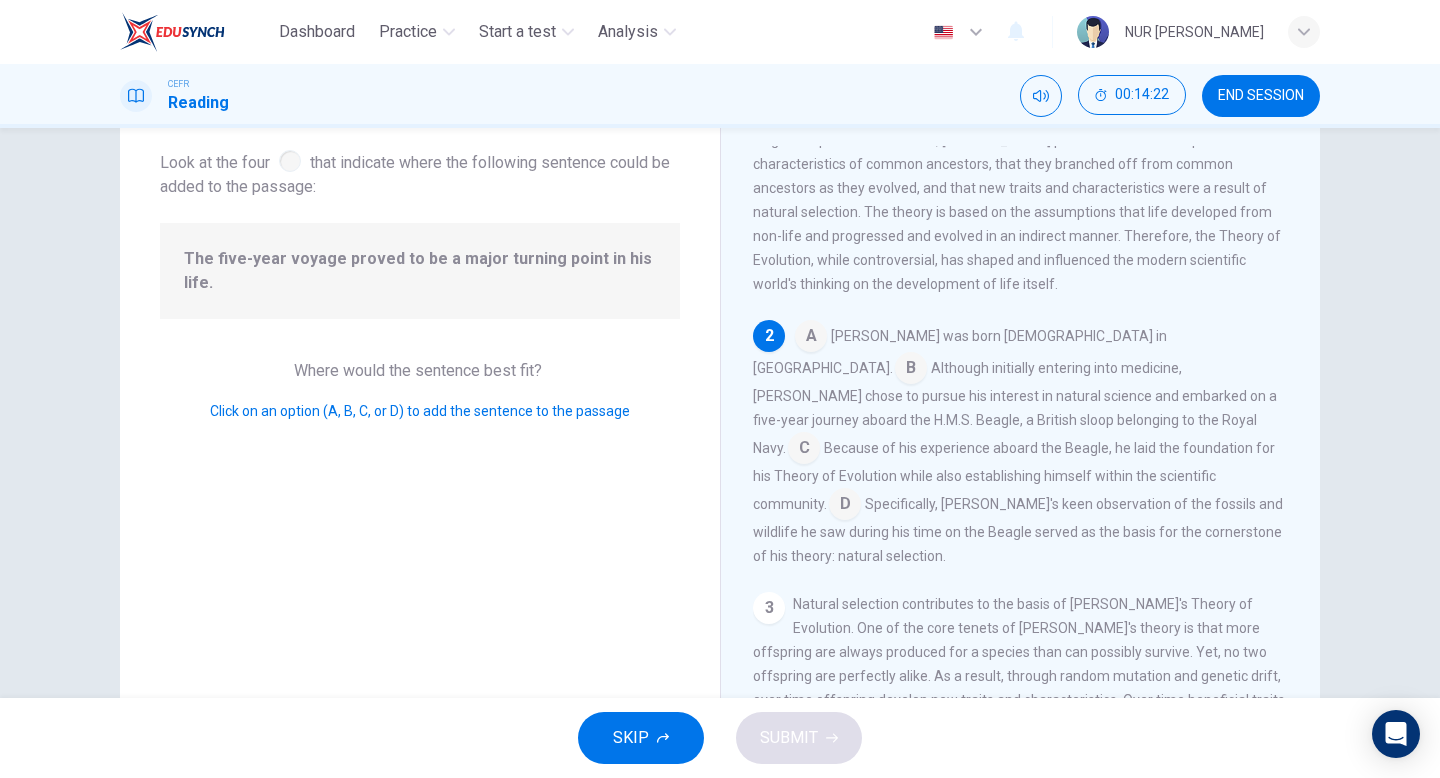 click at bounding box center (804, 450) 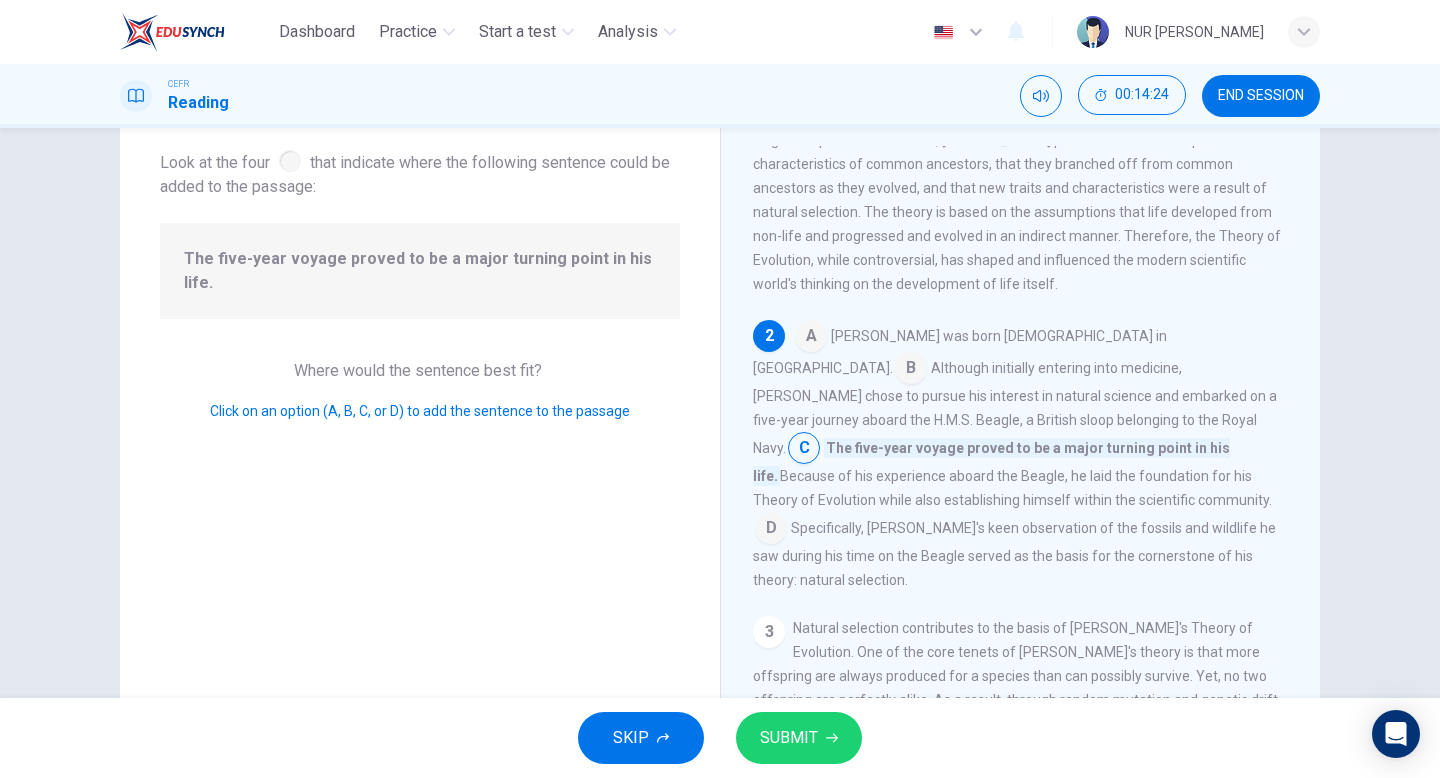 click on "SUBMIT" at bounding box center (789, 738) 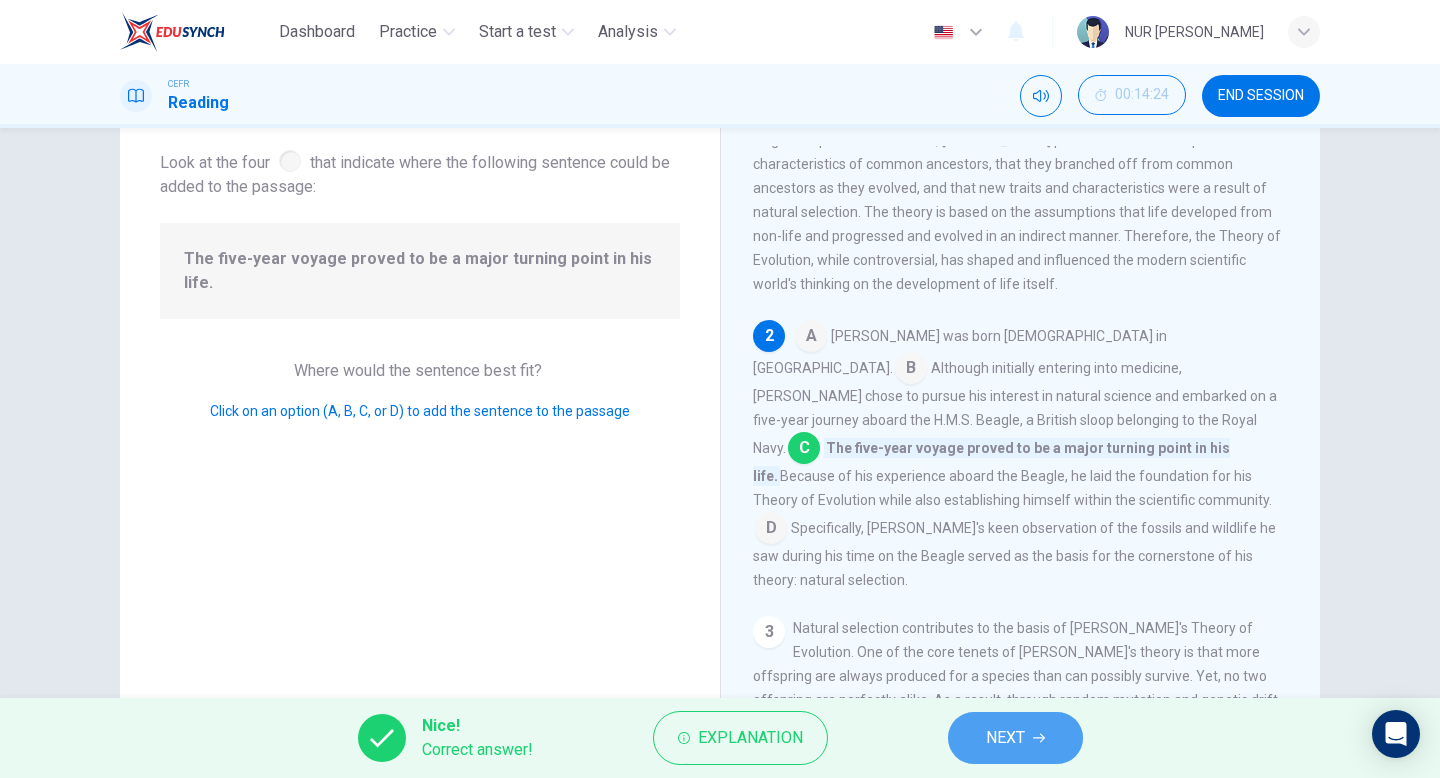 click on "NEXT" at bounding box center (1015, 738) 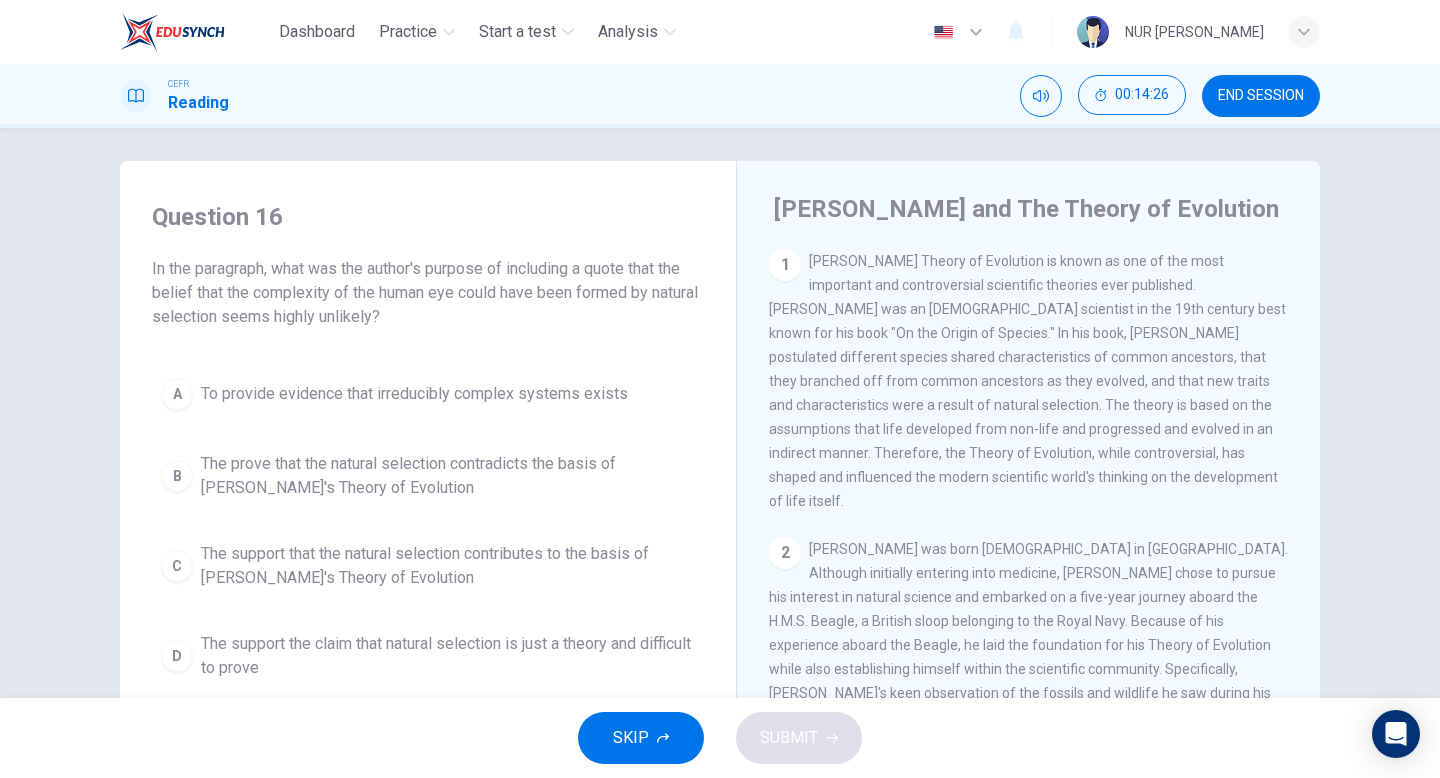 scroll, scrollTop: 0, scrollLeft: 0, axis: both 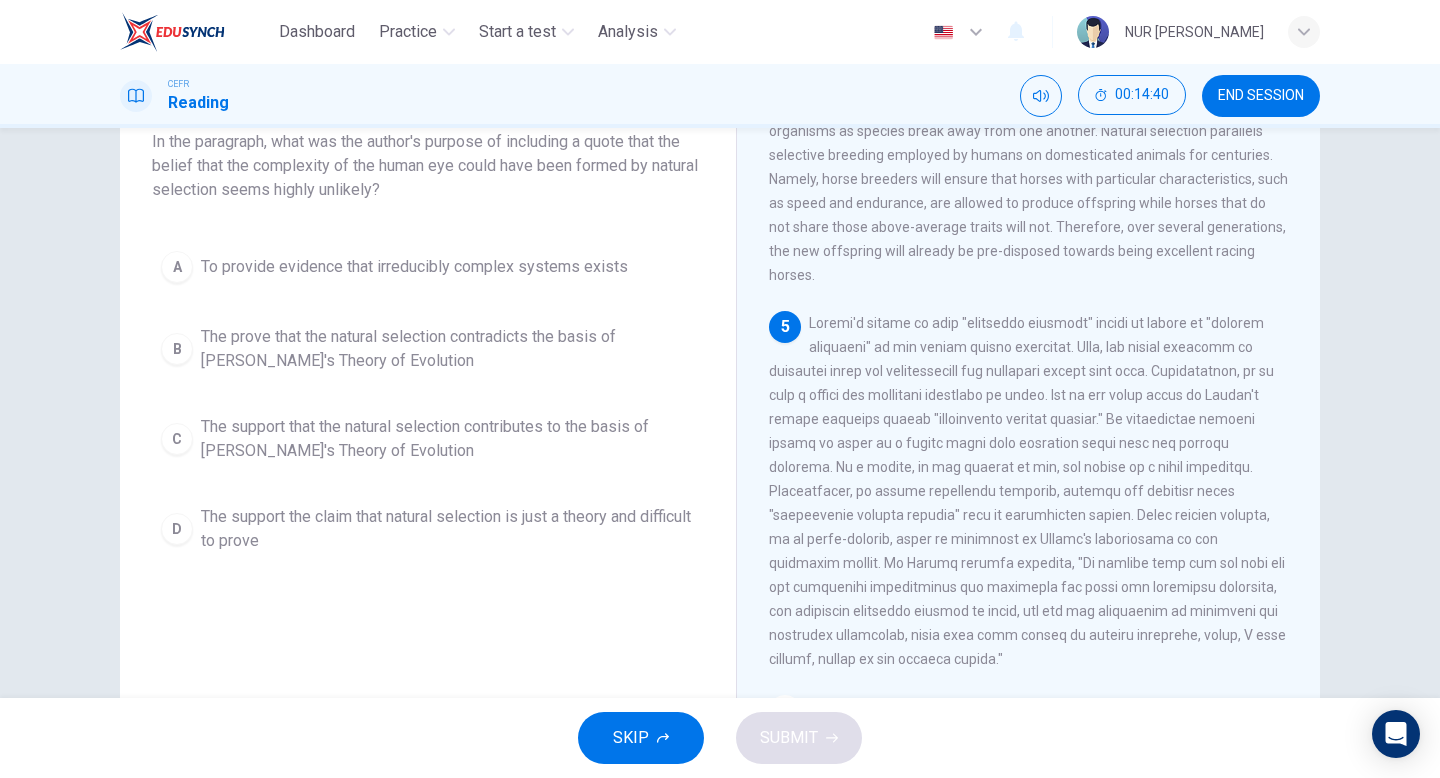 click on "The support the claim that natural selection is just a theory and difficult to prove" at bounding box center [448, 529] 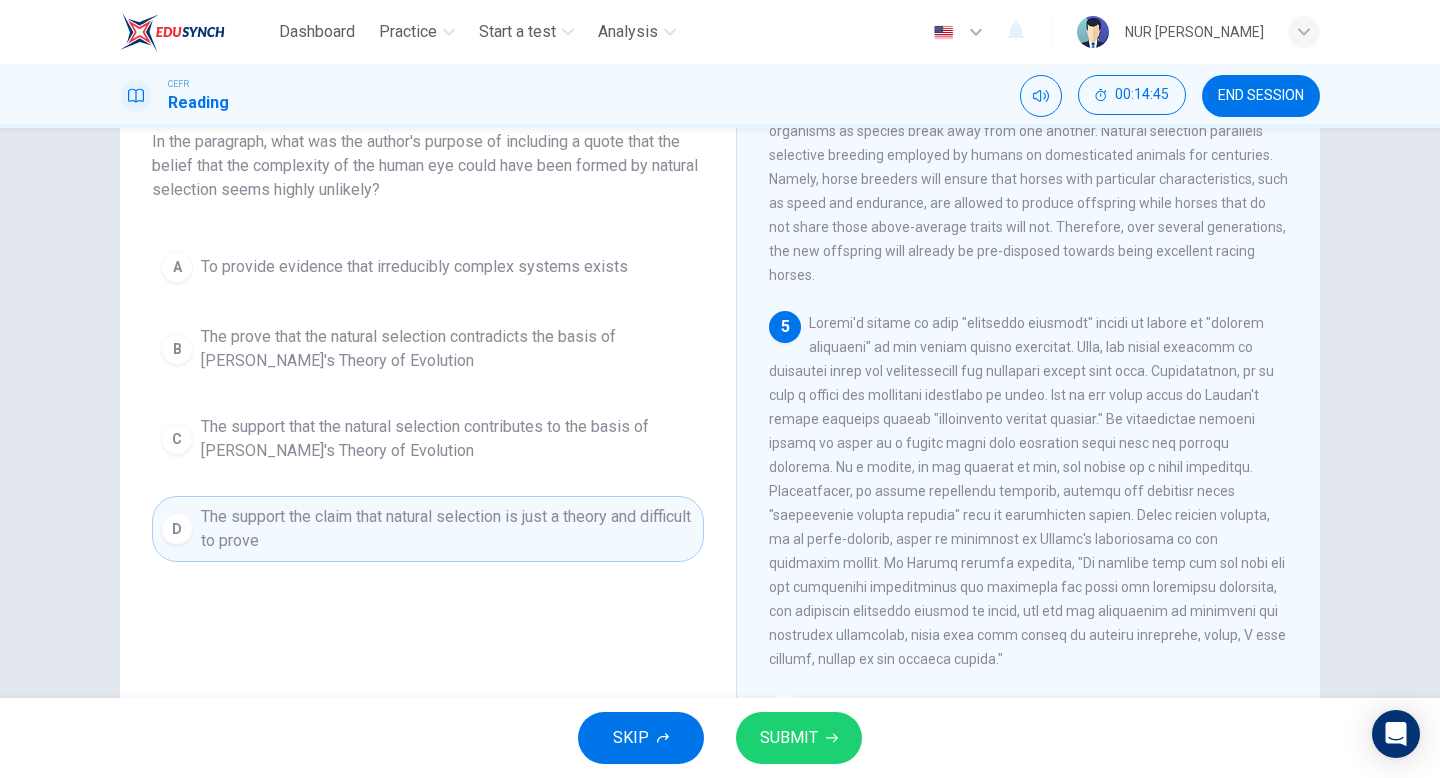 click on "SUBMIT" at bounding box center (789, 738) 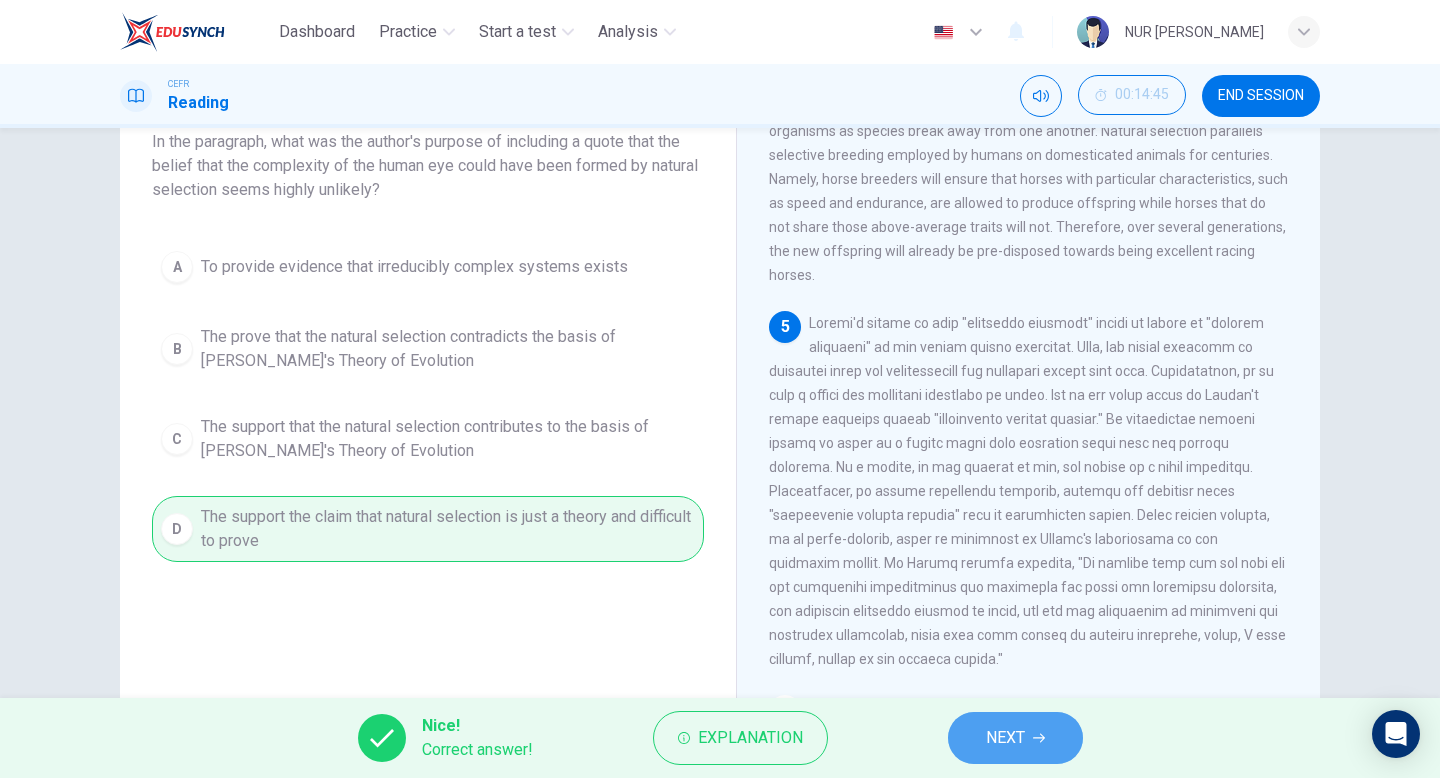 click on "NEXT" at bounding box center [1015, 738] 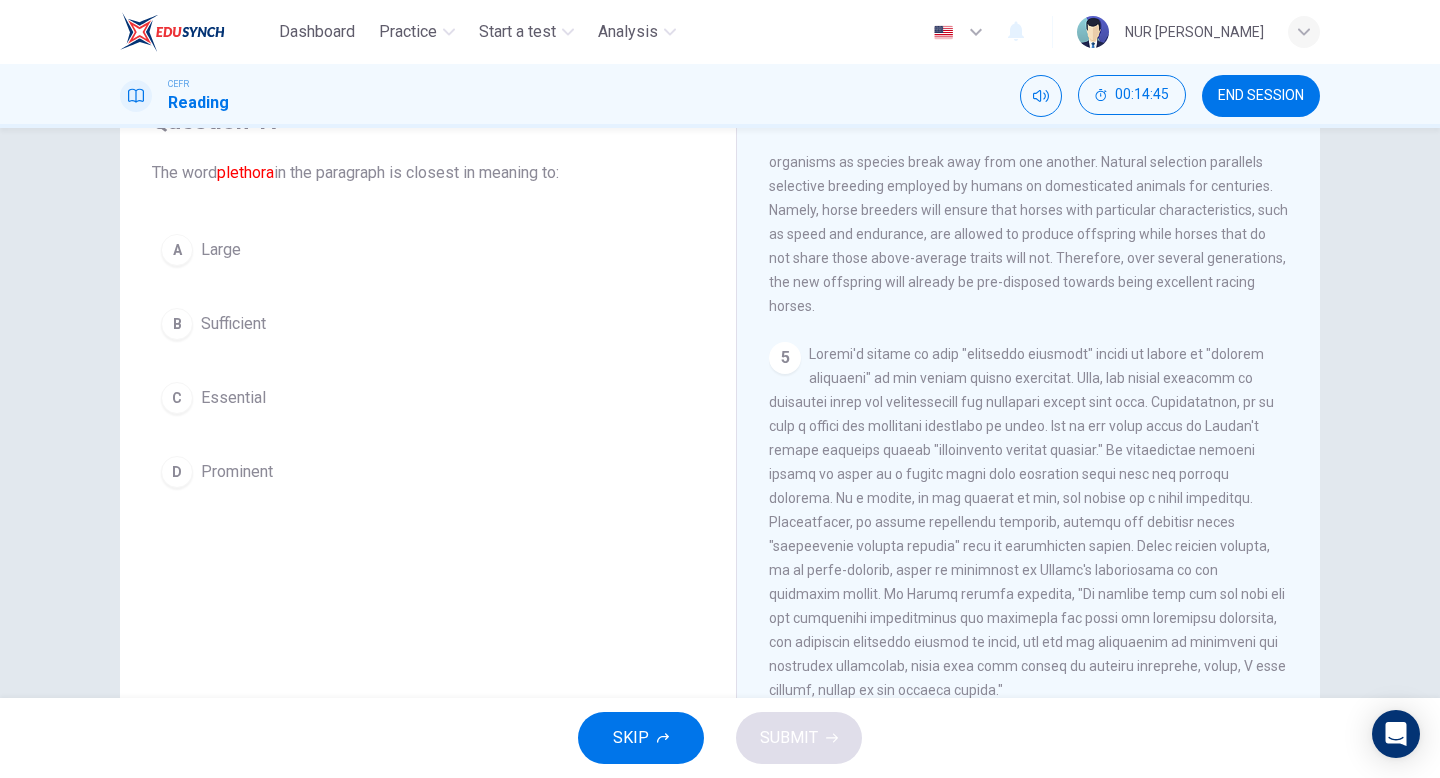 scroll, scrollTop: 96, scrollLeft: 0, axis: vertical 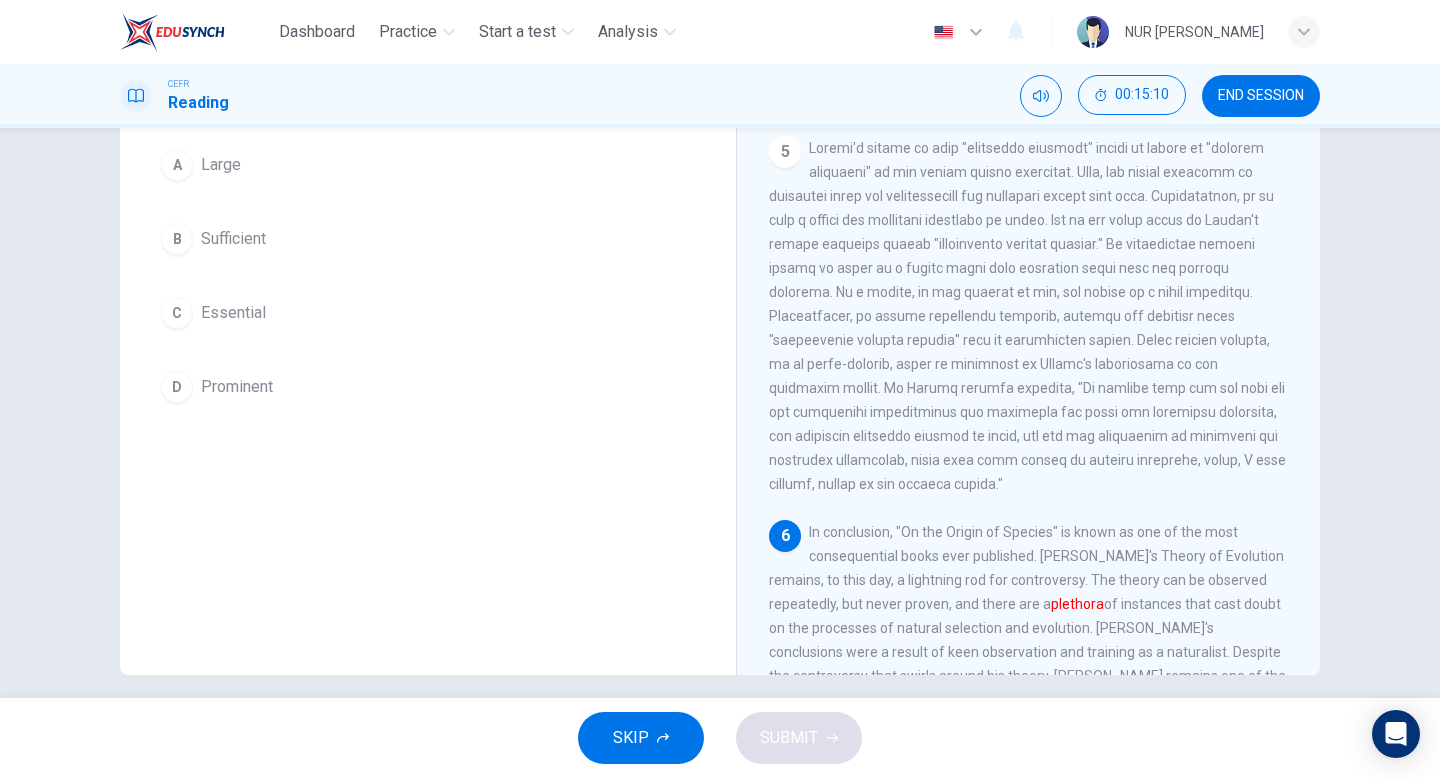 click on "A Large" at bounding box center [428, 165] 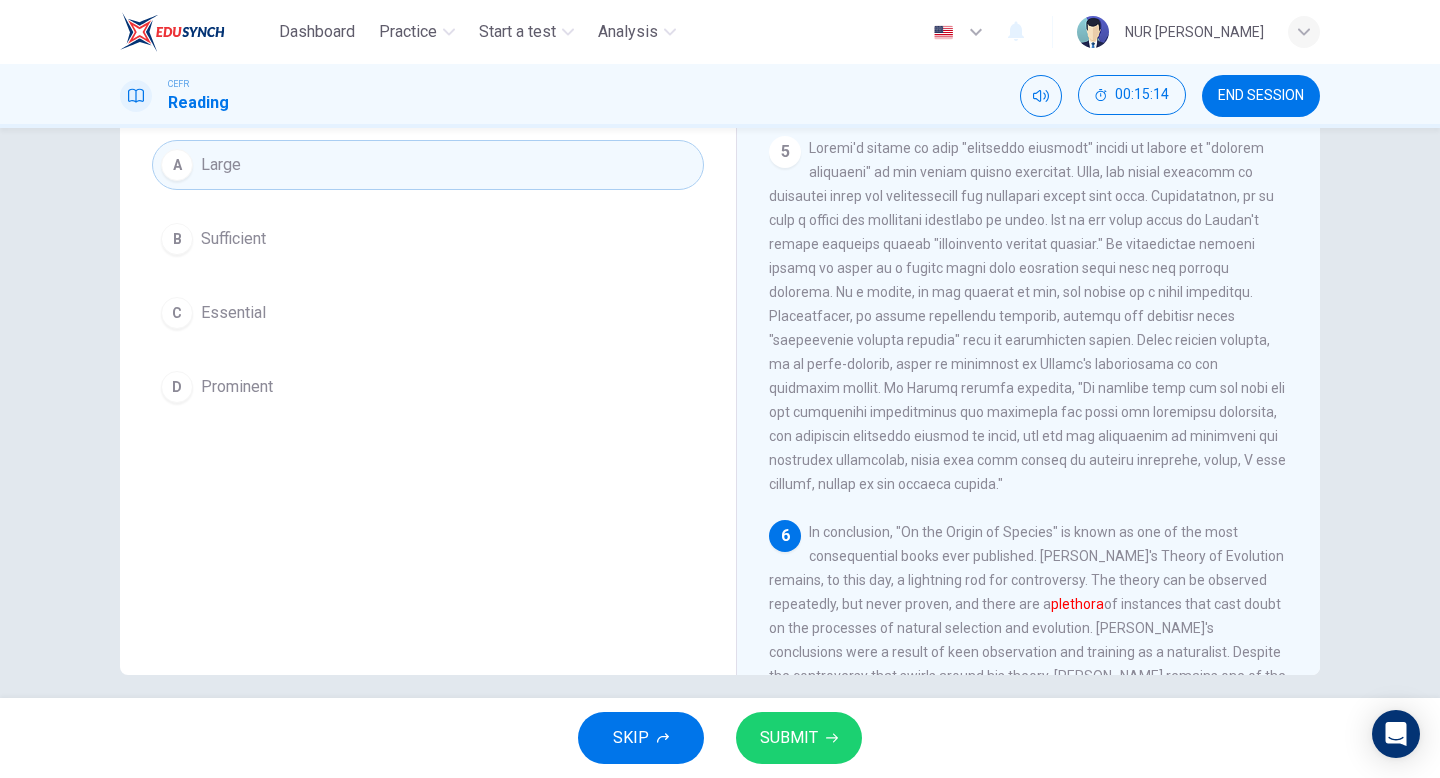 click on "SUBMIT" at bounding box center (799, 738) 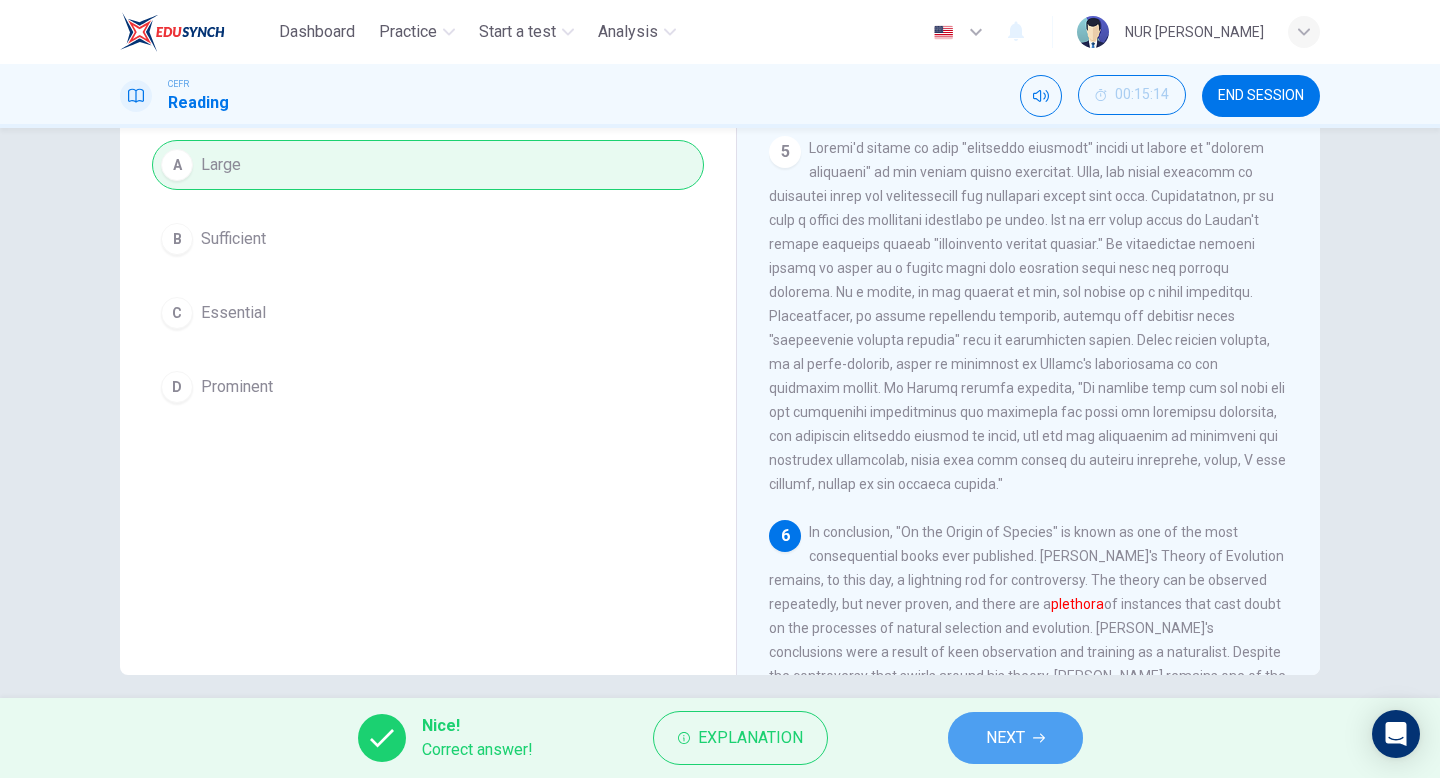 click on "NEXT" at bounding box center [1005, 738] 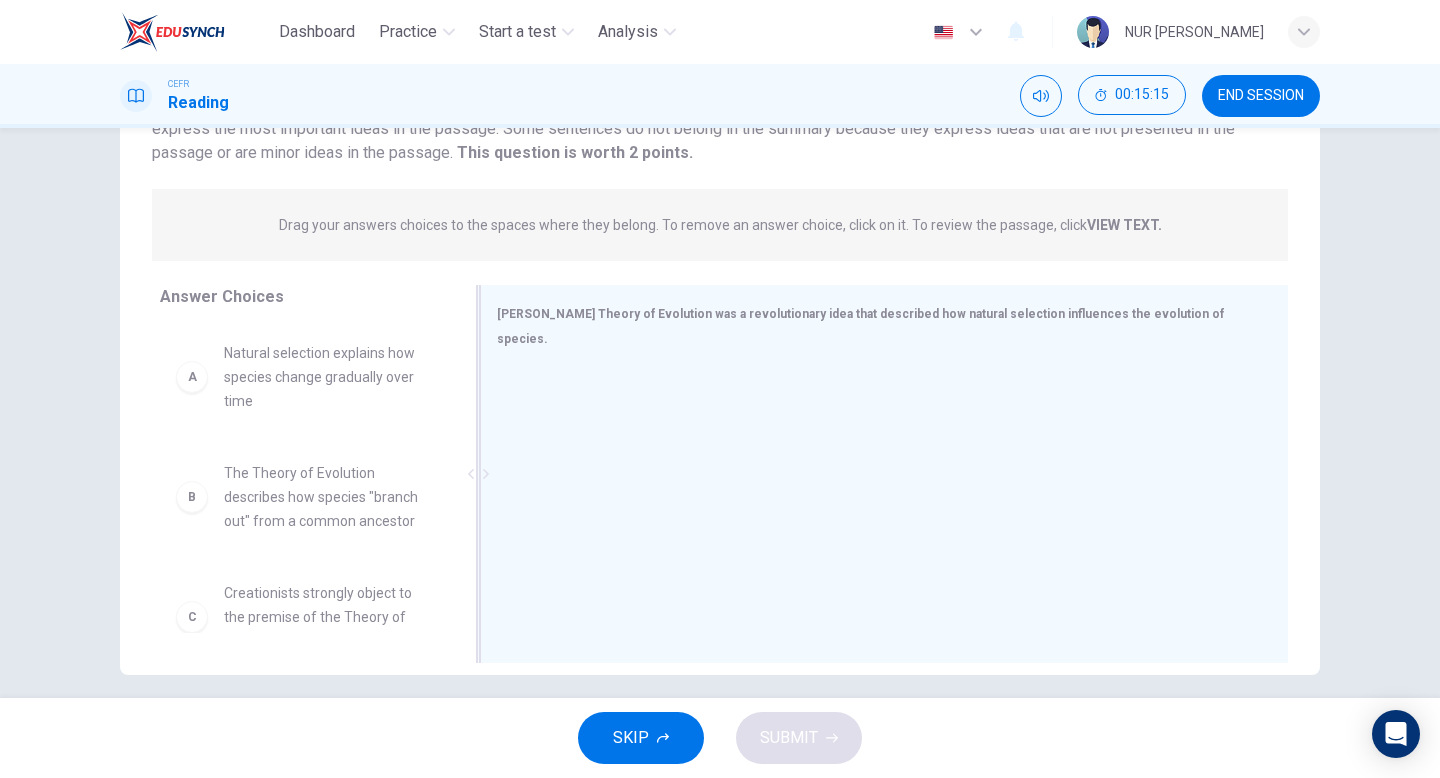 scroll, scrollTop: 205, scrollLeft: 0, axis: vertical 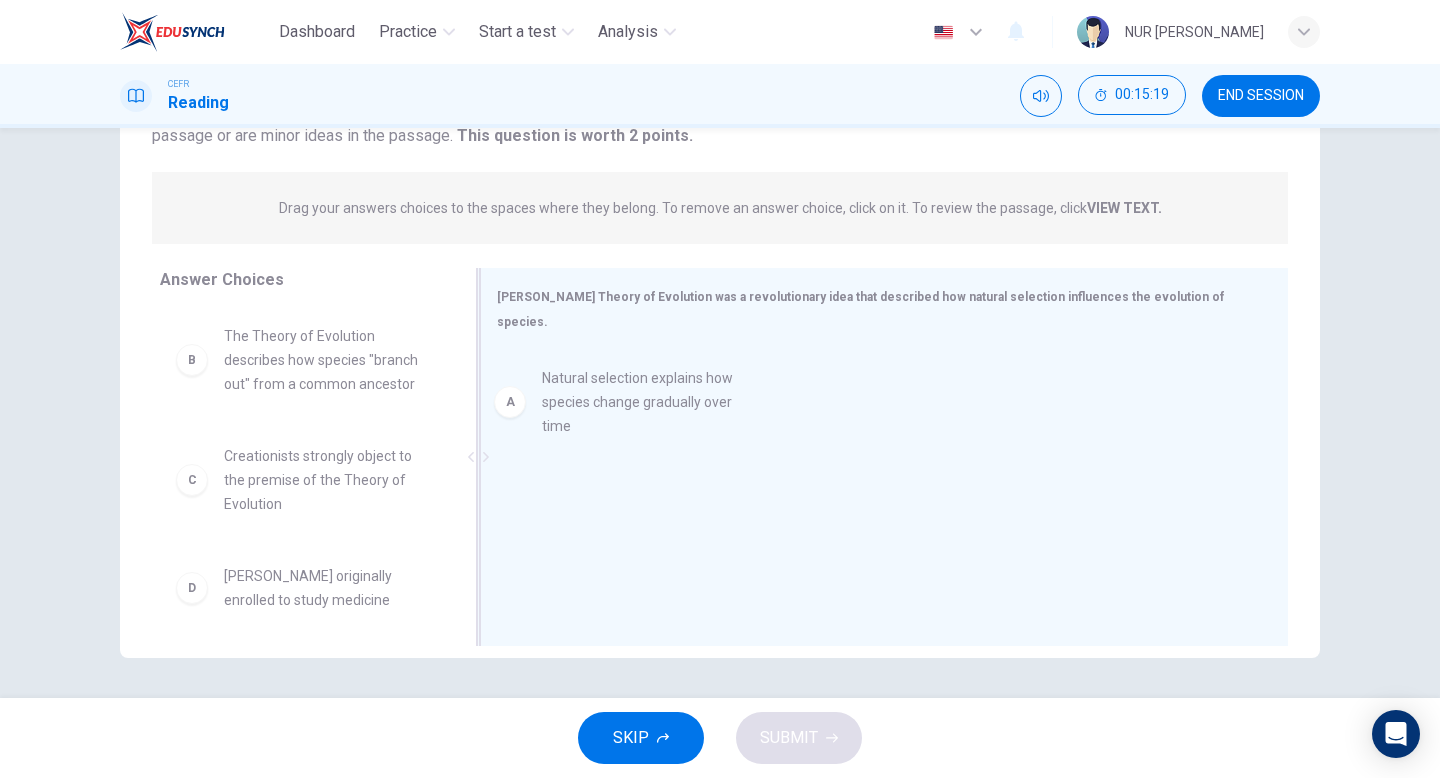 drag, startPoint x: 326, startPoint y: 348, endPoint x: 668, endPoint y: 377, distance: 343.22733 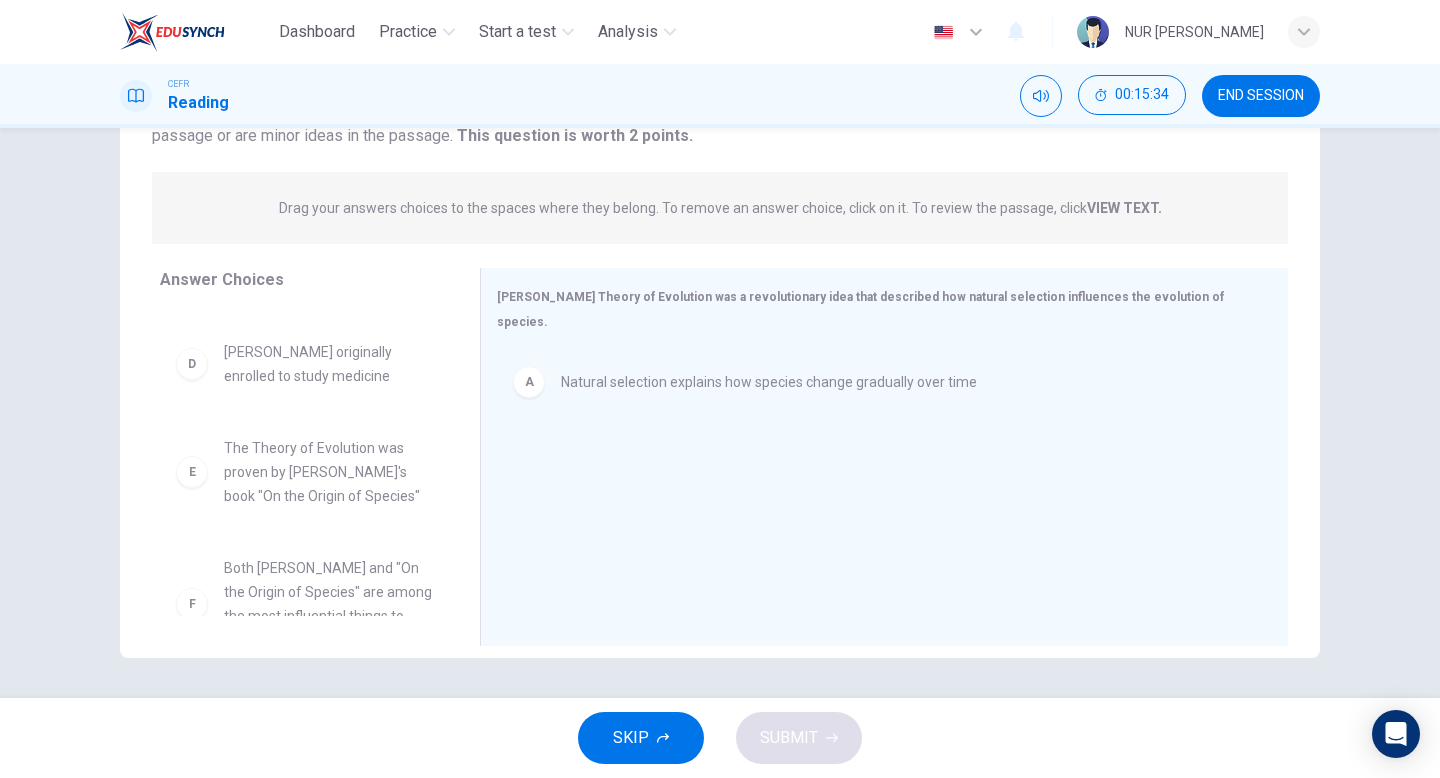 scroll, scrollTop: 276, scrollLeft: 0, axis: vertical 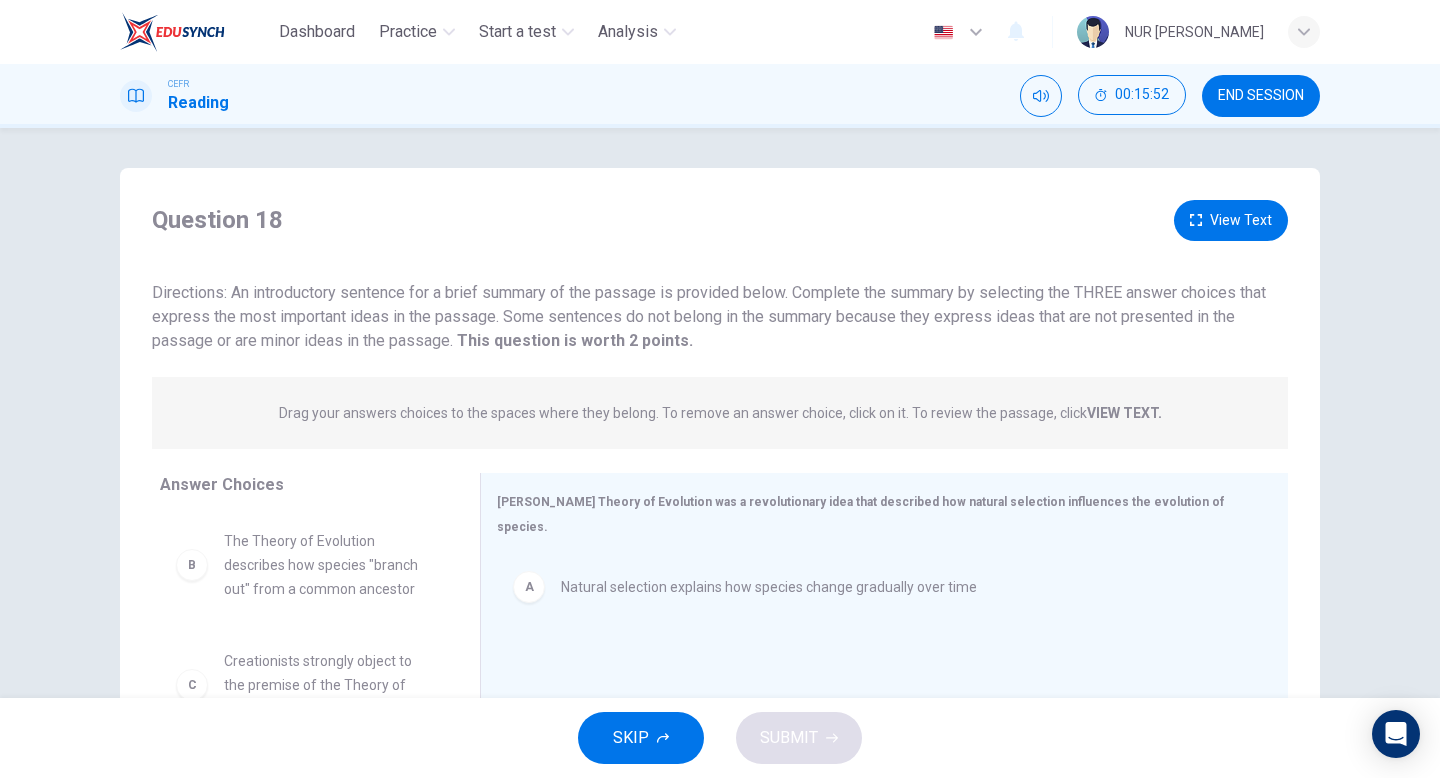 click on "View Text" at bounding box center [1231, 220] 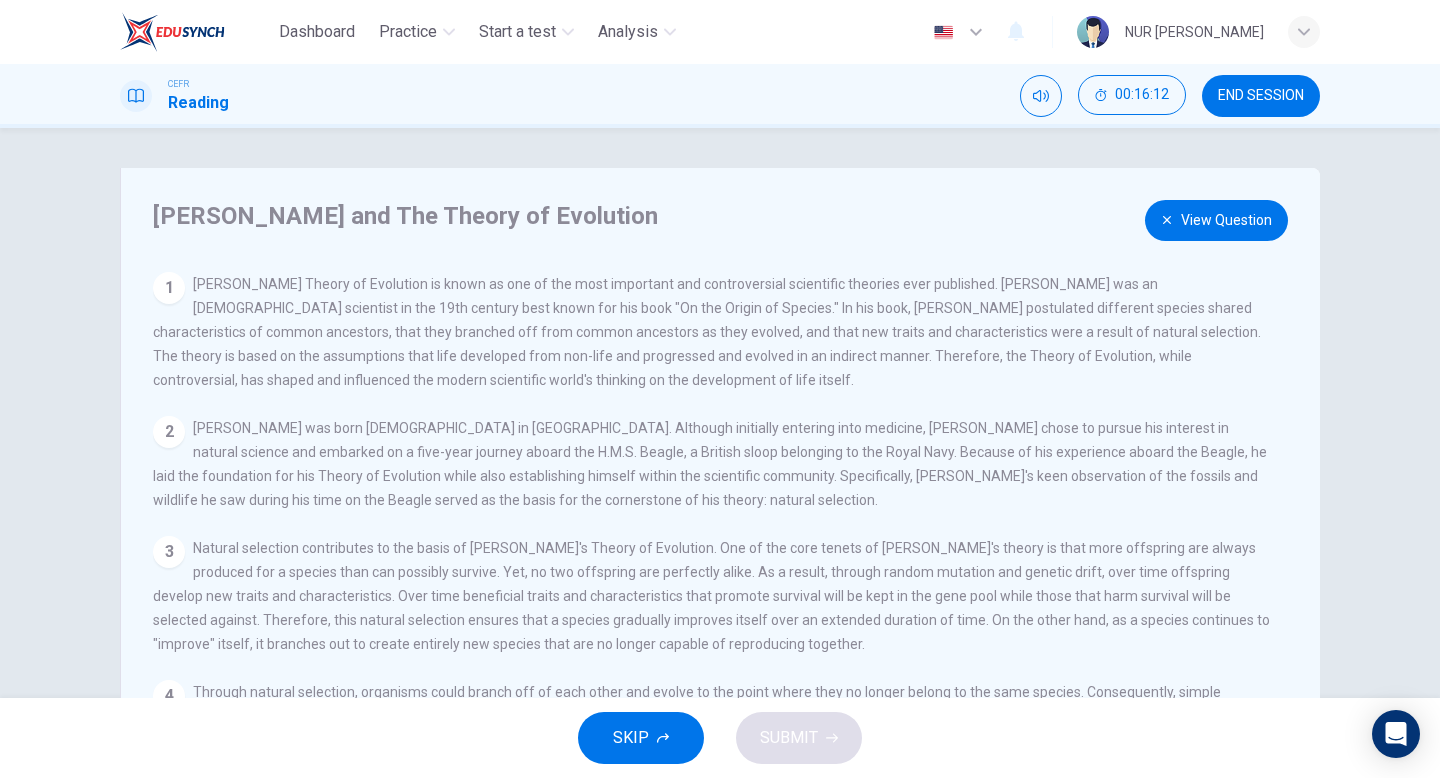 click on "View Question" at bounding box center (1216, 220) 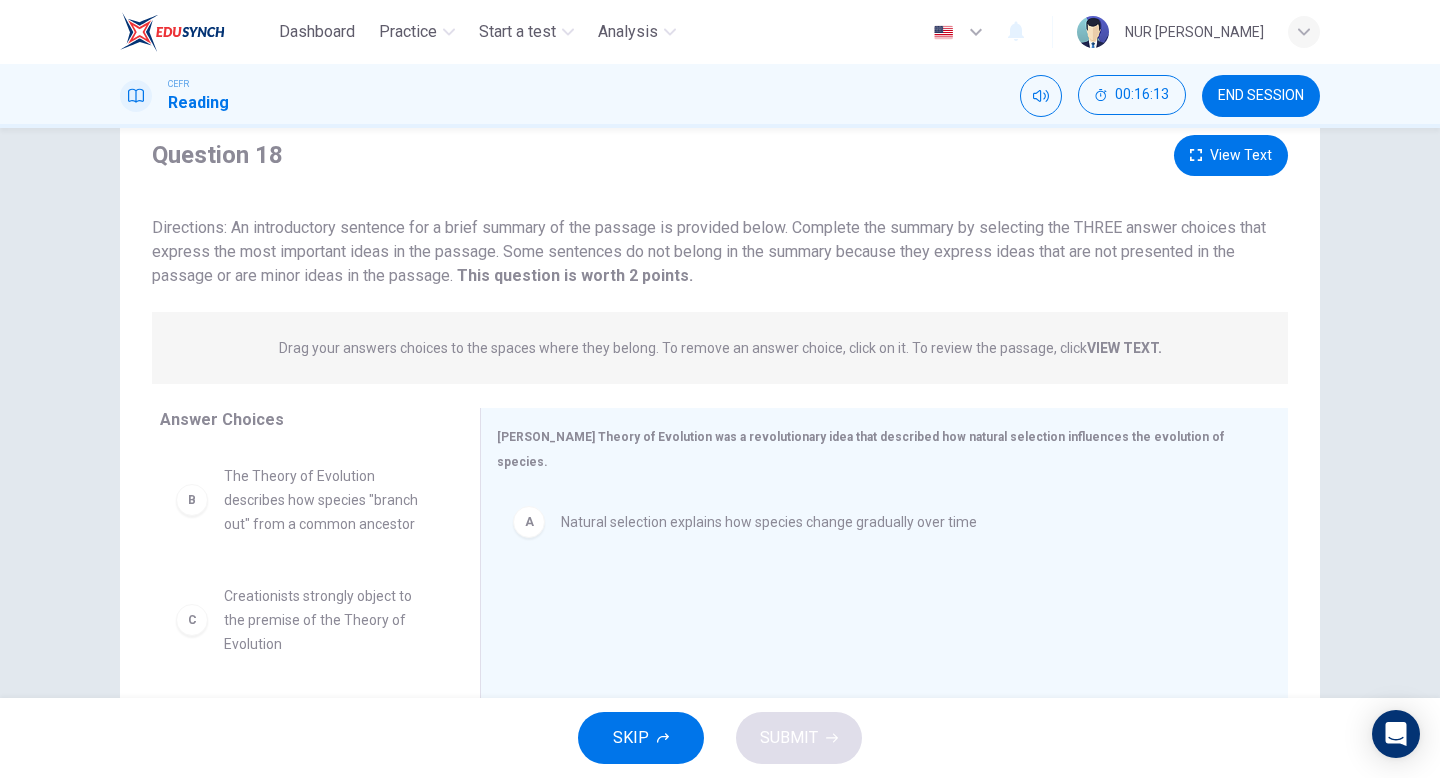 scroll, scrollTop: 101, scrollLeft: 0, axis: vertical 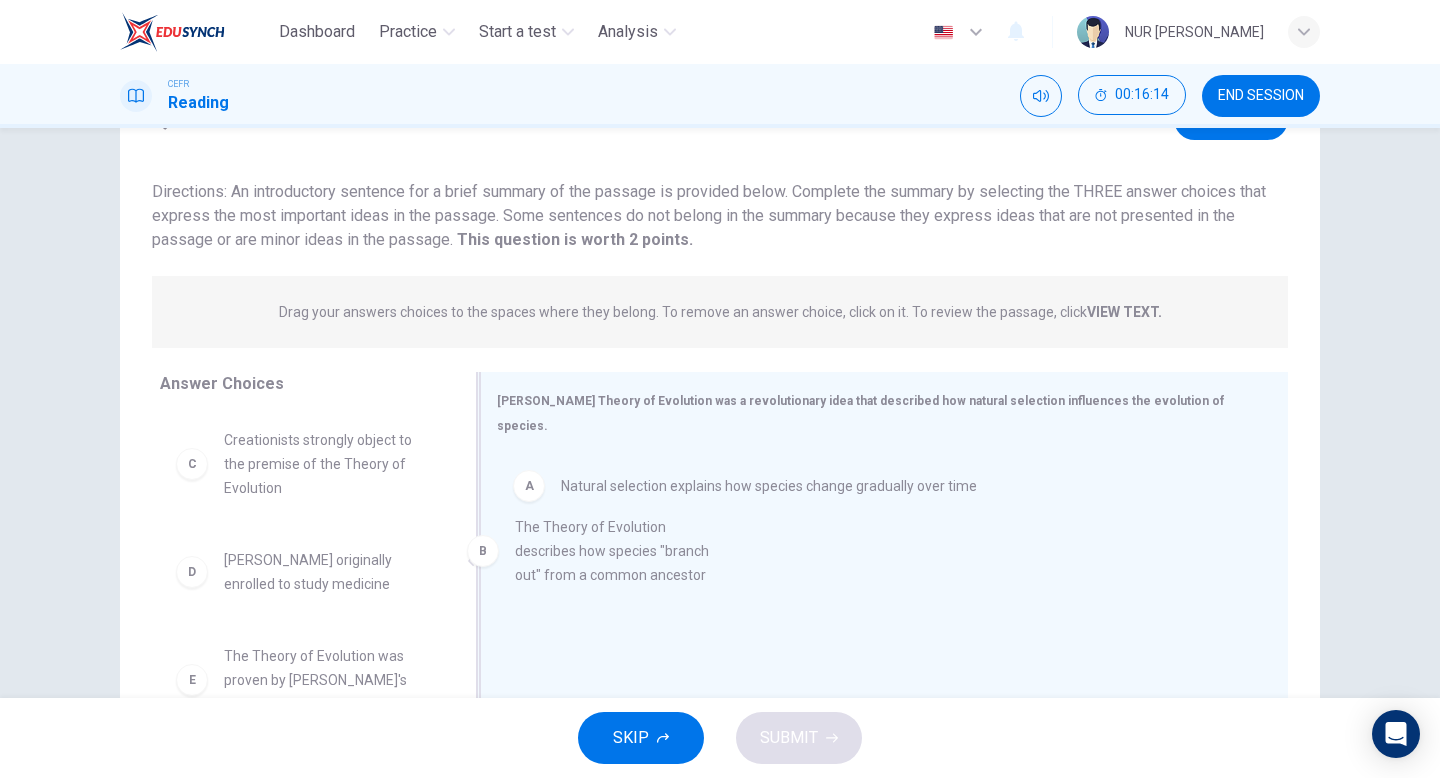 drag, startPoint x: 360, startPoint y: 471, endPoint x: 672, endPoint y: 563, distance: 325.2814 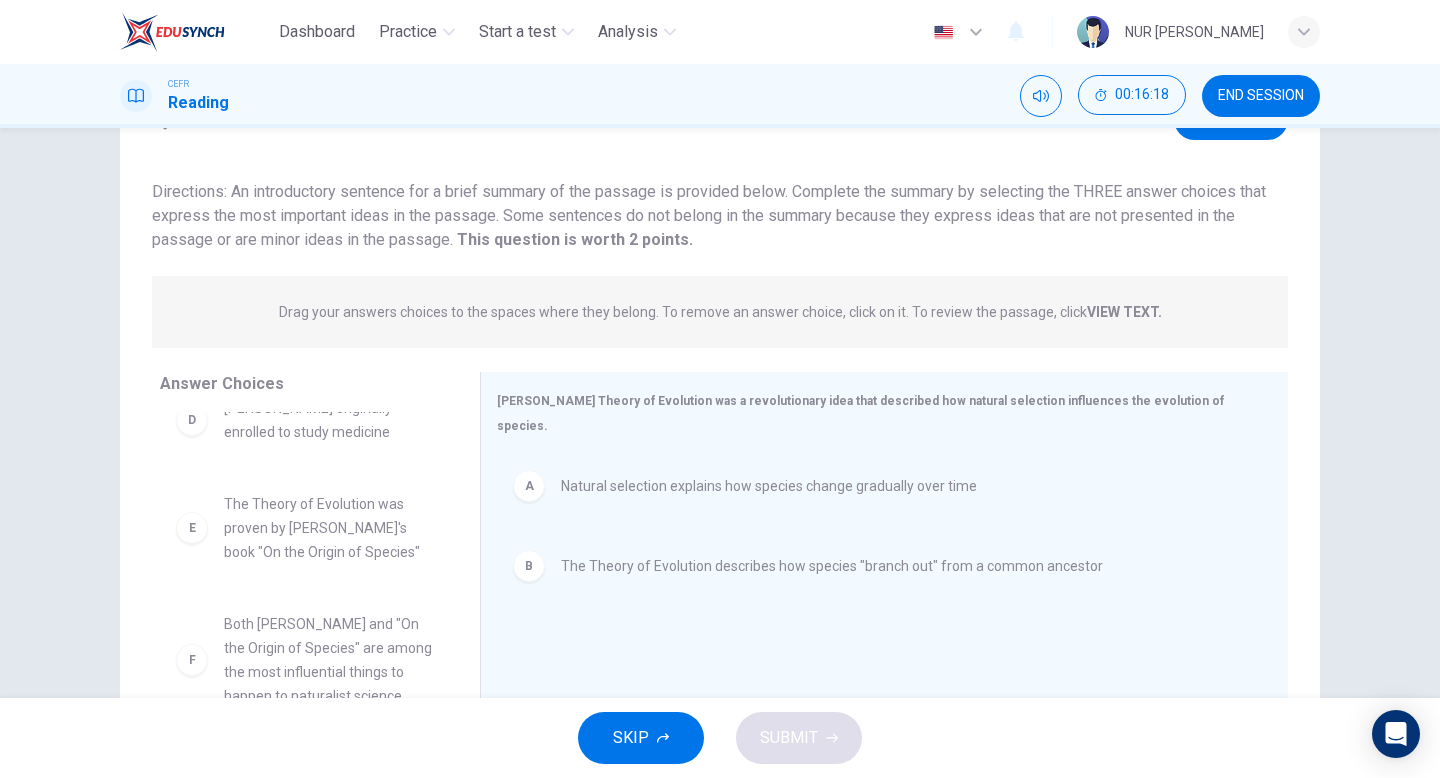 scroll, scrollTop: 156, scrollLeft: 0, axis: vertical 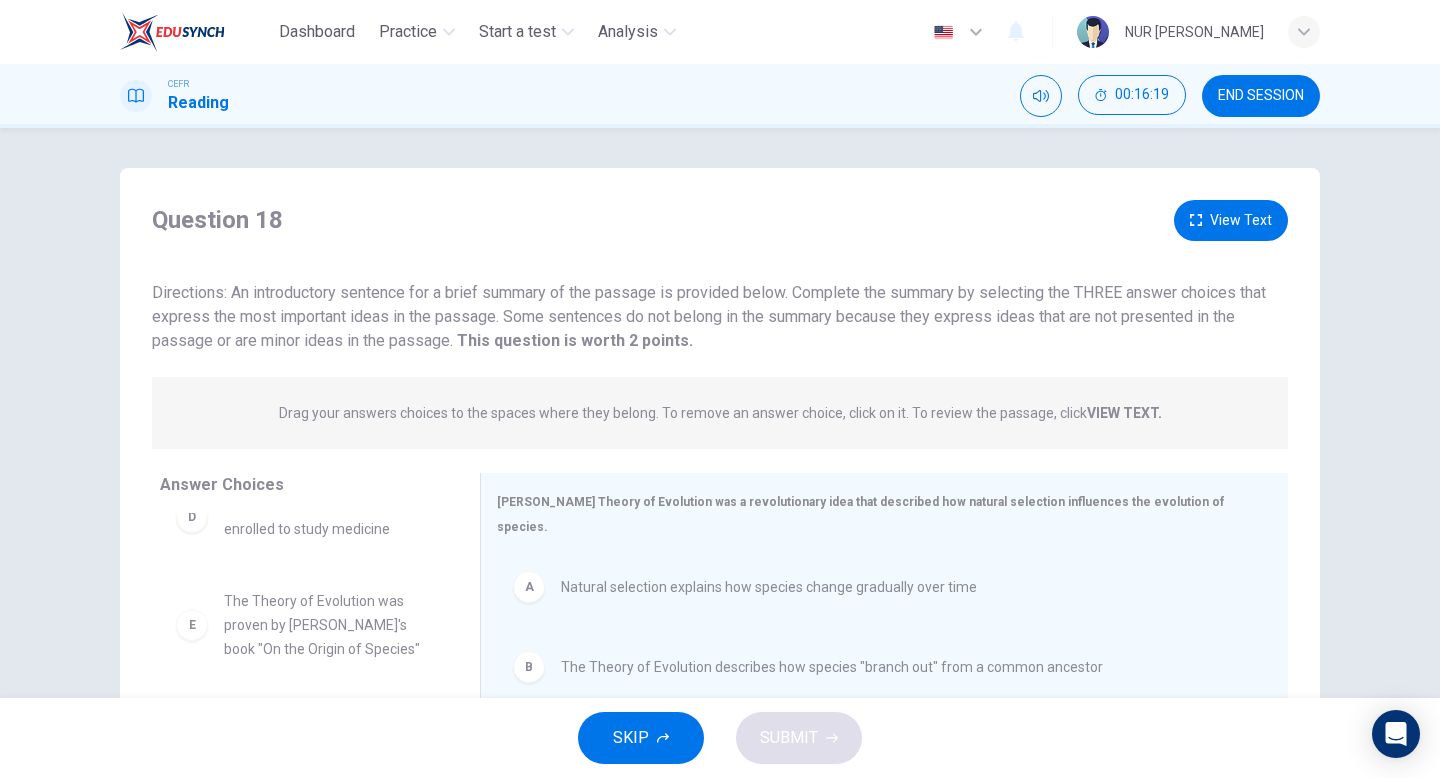 click on "View Text" at bounding box center (1231, 220) 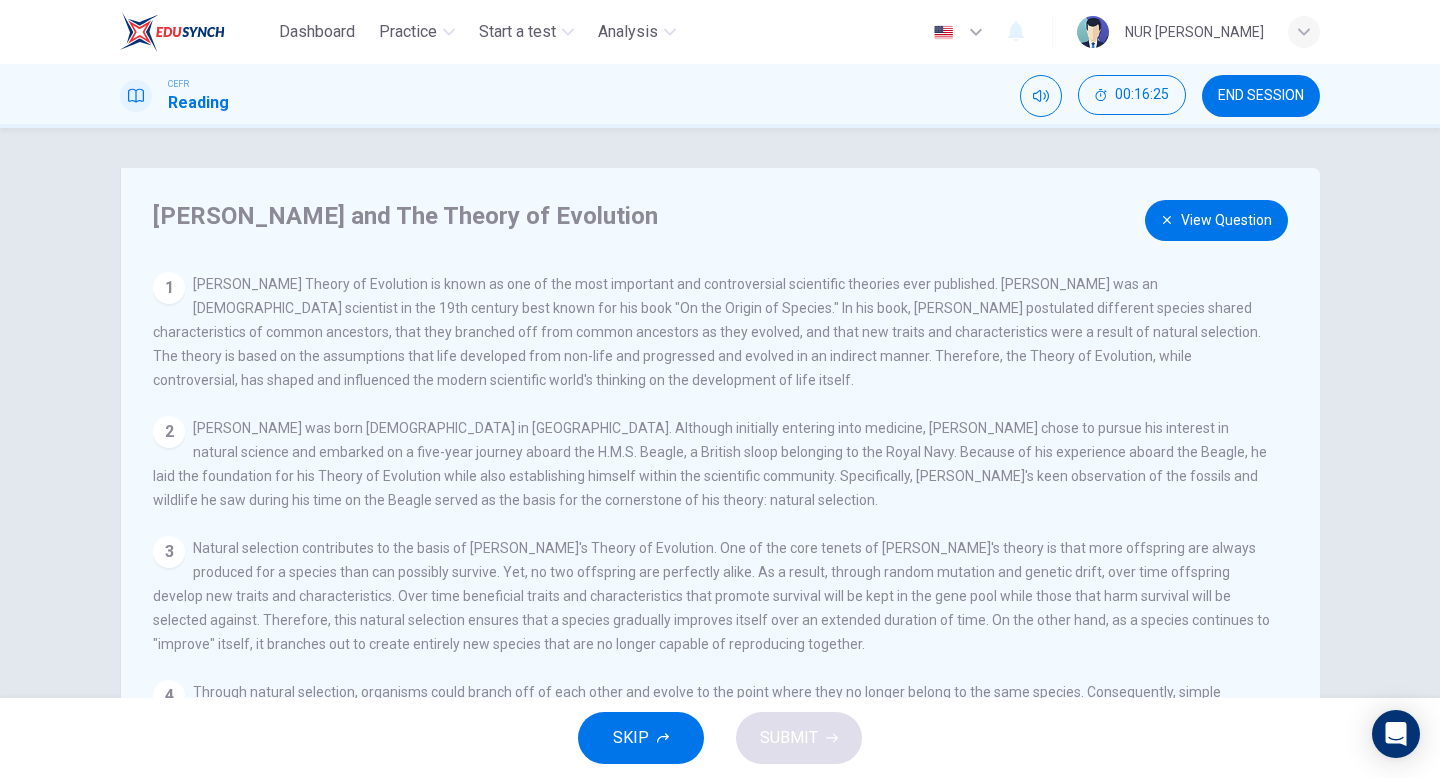 click on "Charles Darwin and The Theory of Evolution View Question 1 Charles Darwin's Theory of Evolution is known as one of the most important and controversial scientific theories ever published. Darwin was an English scientist in the 19th century best known for his book "On the Origin of Species." In his book, Darwin postulated different species shared characteristics of common ancestors, that they branched off from common ancestors as they evolved, and that new traits and characteristics were a result of natural selection. The theory is based on the assumptions that life developed from non-life and progressed and evolved in an indirect manner. Therefore, the Theory of Evolution, while controversial, has shaped and influenced the modern scientific world's thinking on the development of life itself. 2 3 4 5 6" at bounding box center (720, 515) 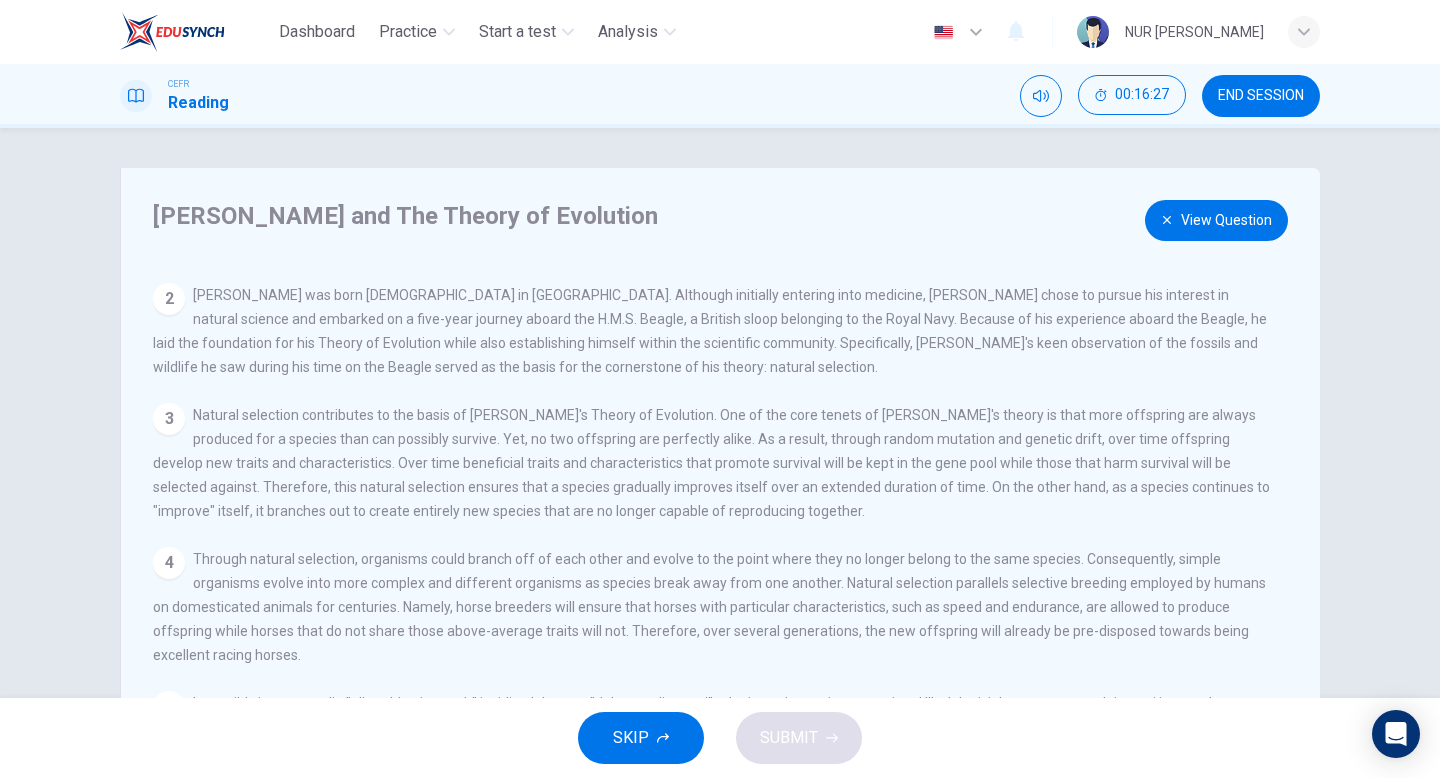 scroll, scrollTop: 166, scrollLeft: 0, axis: vertical 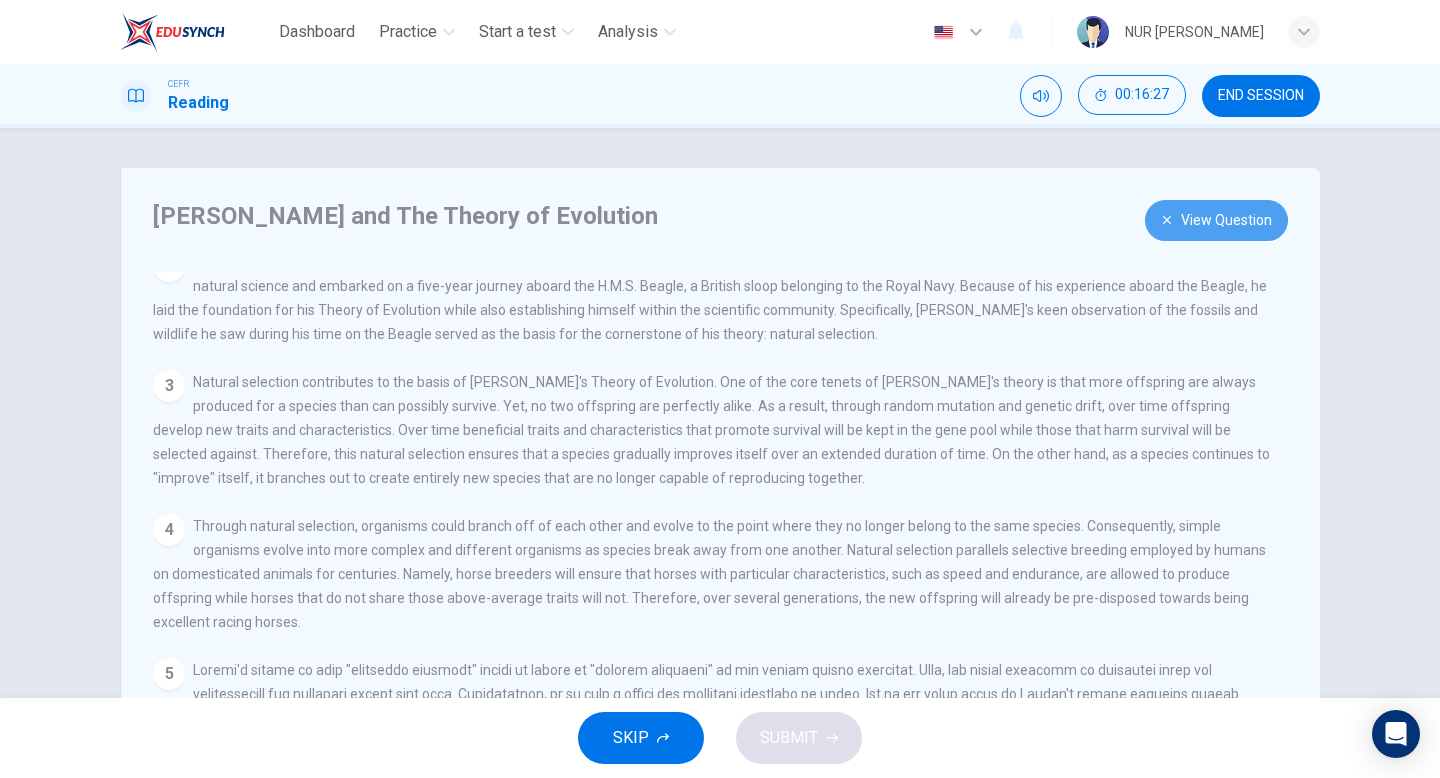 click on "View Question" at bounding box center (1216, 220) 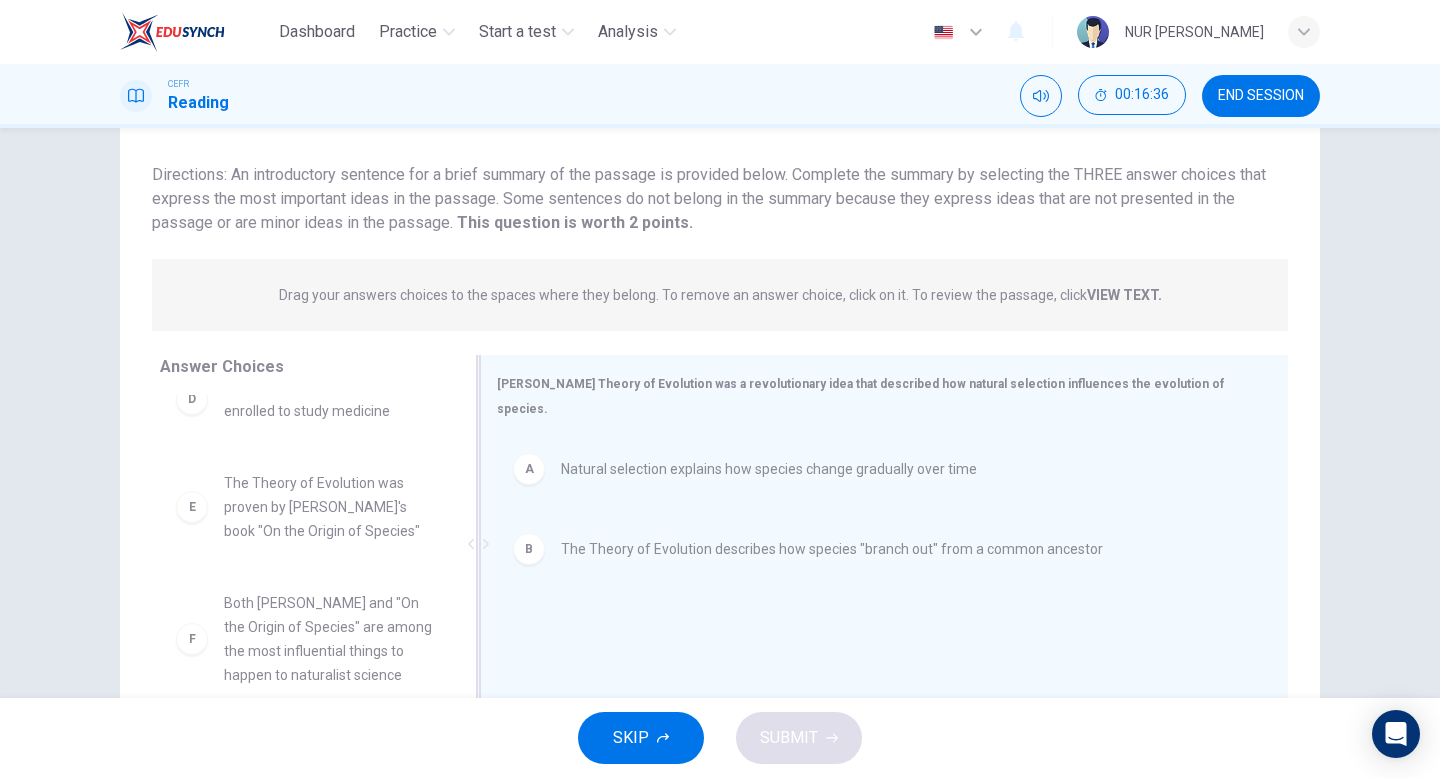 scroll, scrollTop: 0, scrollLeft: 0, axis: both 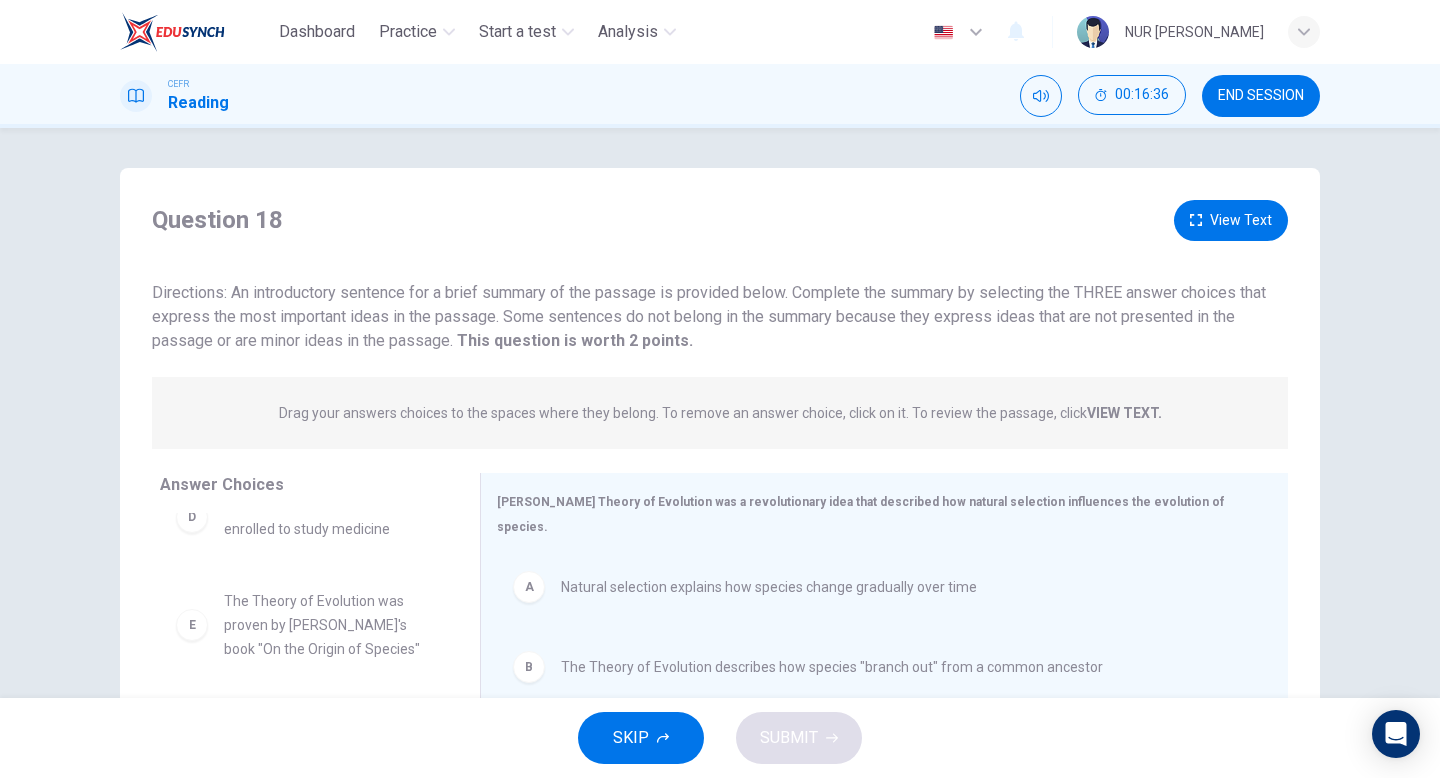 click on "View Text" at bounding box center [1231, 220] 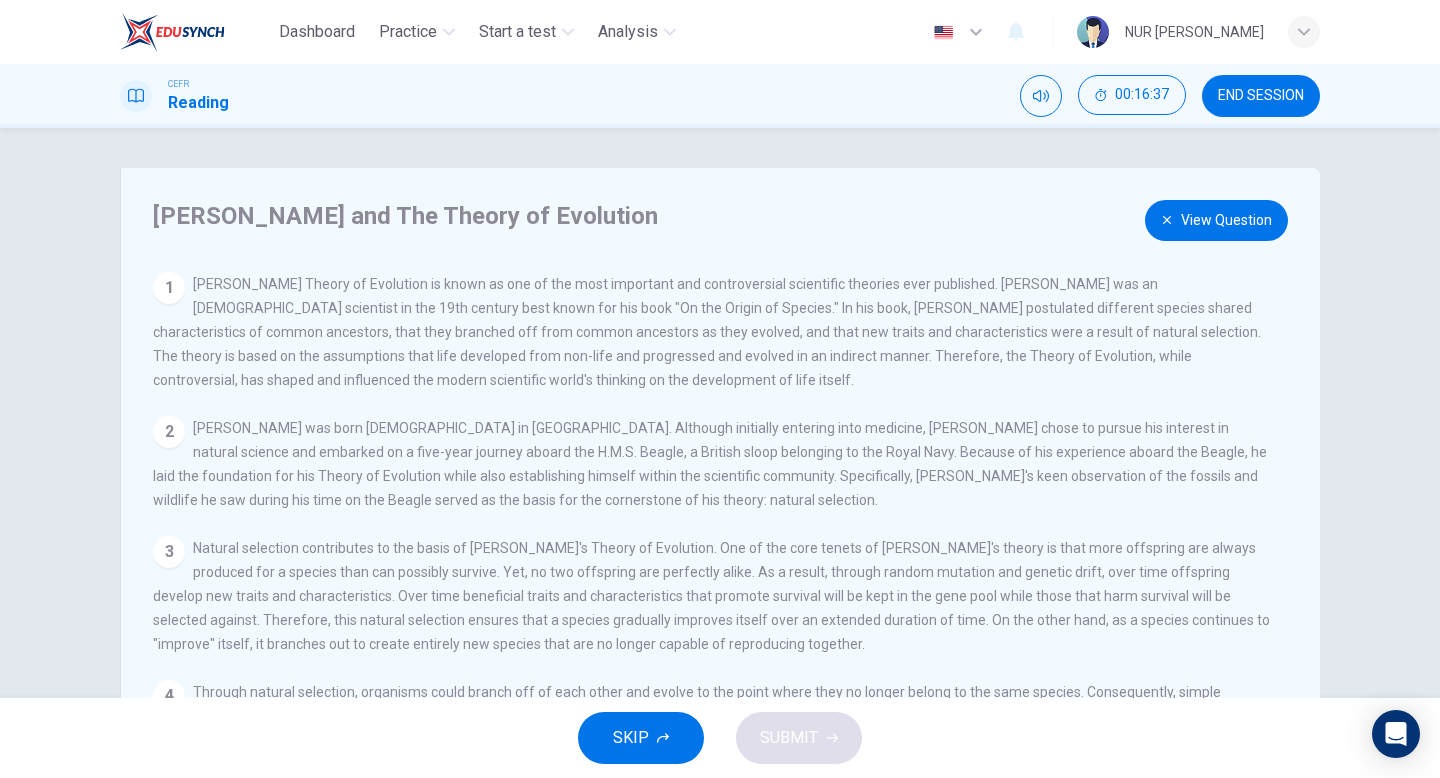 scroll, scrollTop: 319, scrollLeft: 0, axis: vertical 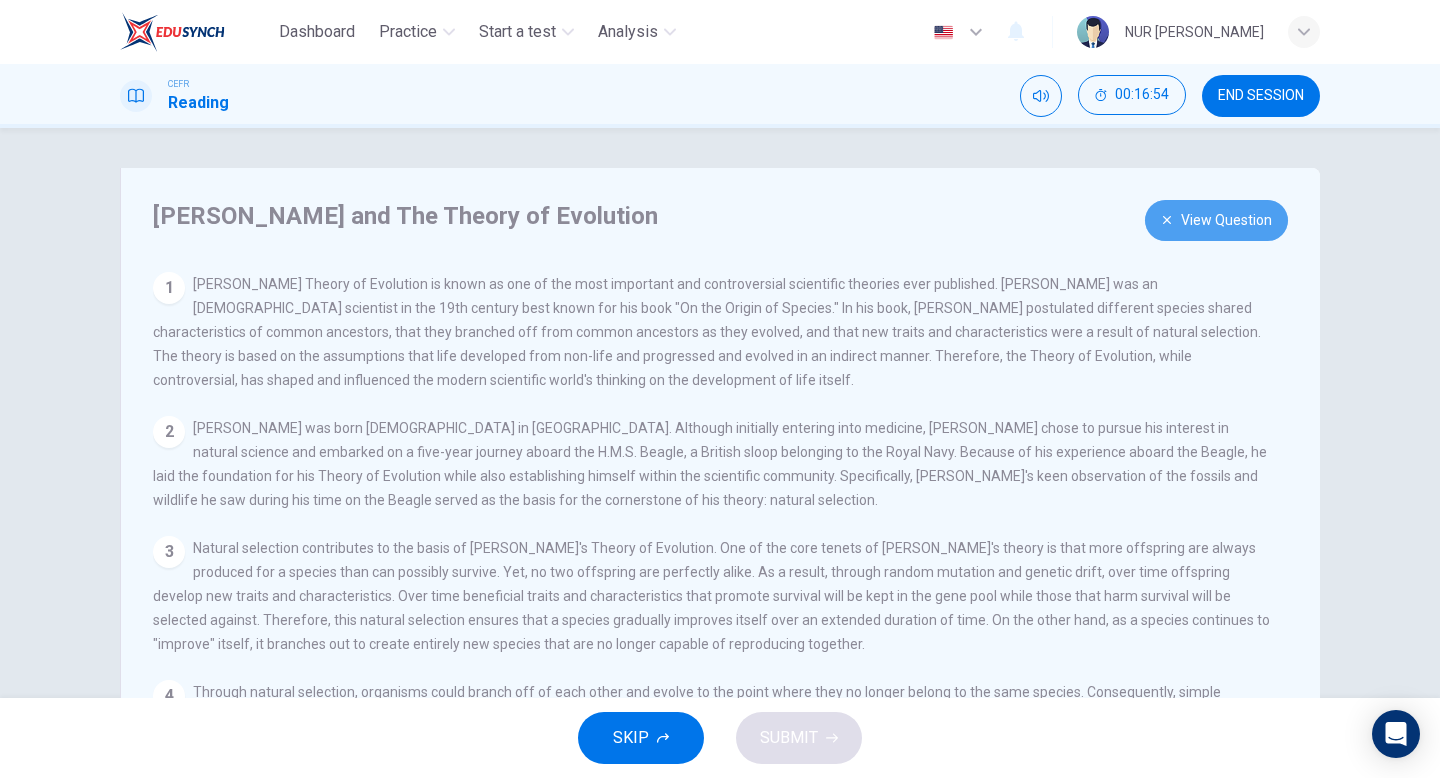 click on "View Question" at bounding box center [1216, 220] 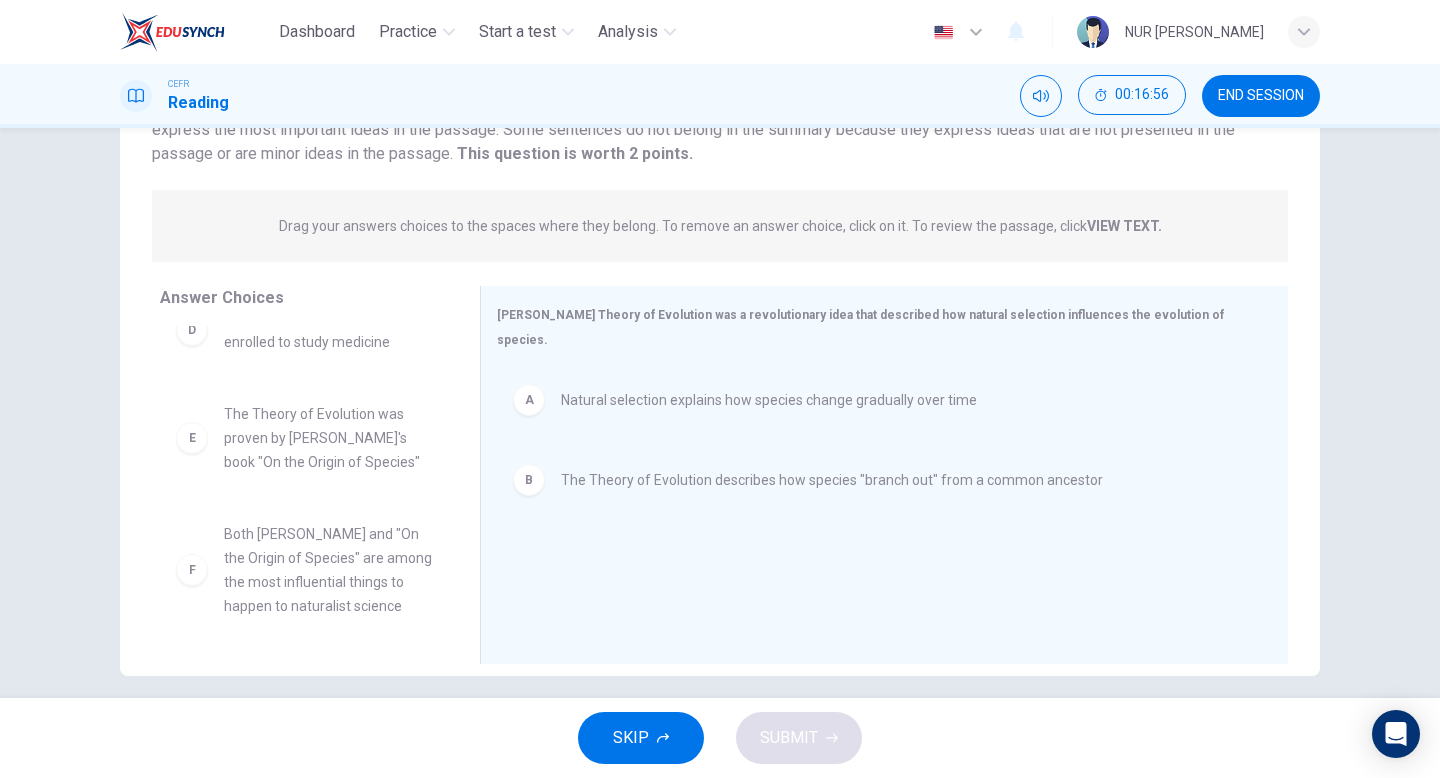 scroll, scrollTop: 205, scrollLeft: 0, axis: vertical 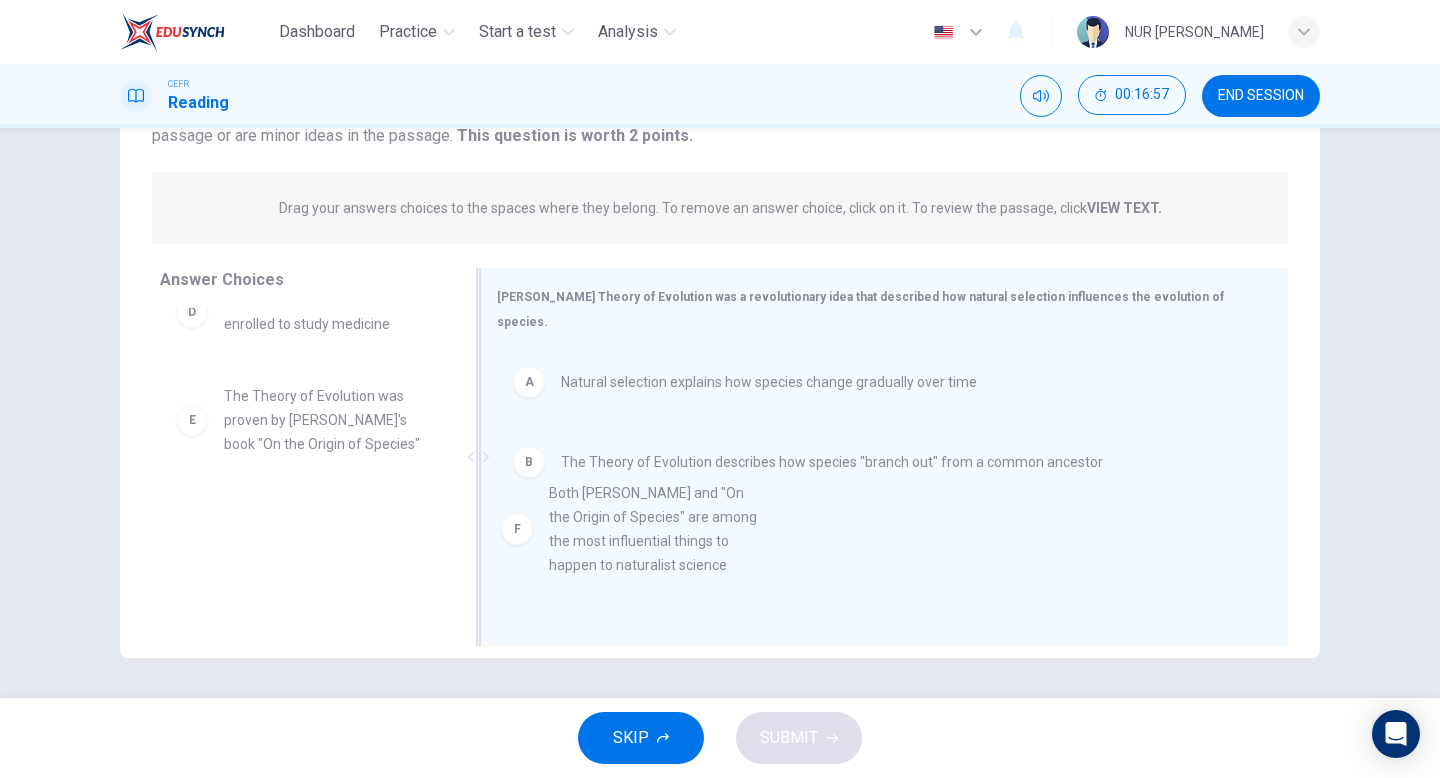 drag, startPoint x: 329, startPoint y: 559, endPoint x: 691, endPoint y: 534, distance: 362.86224 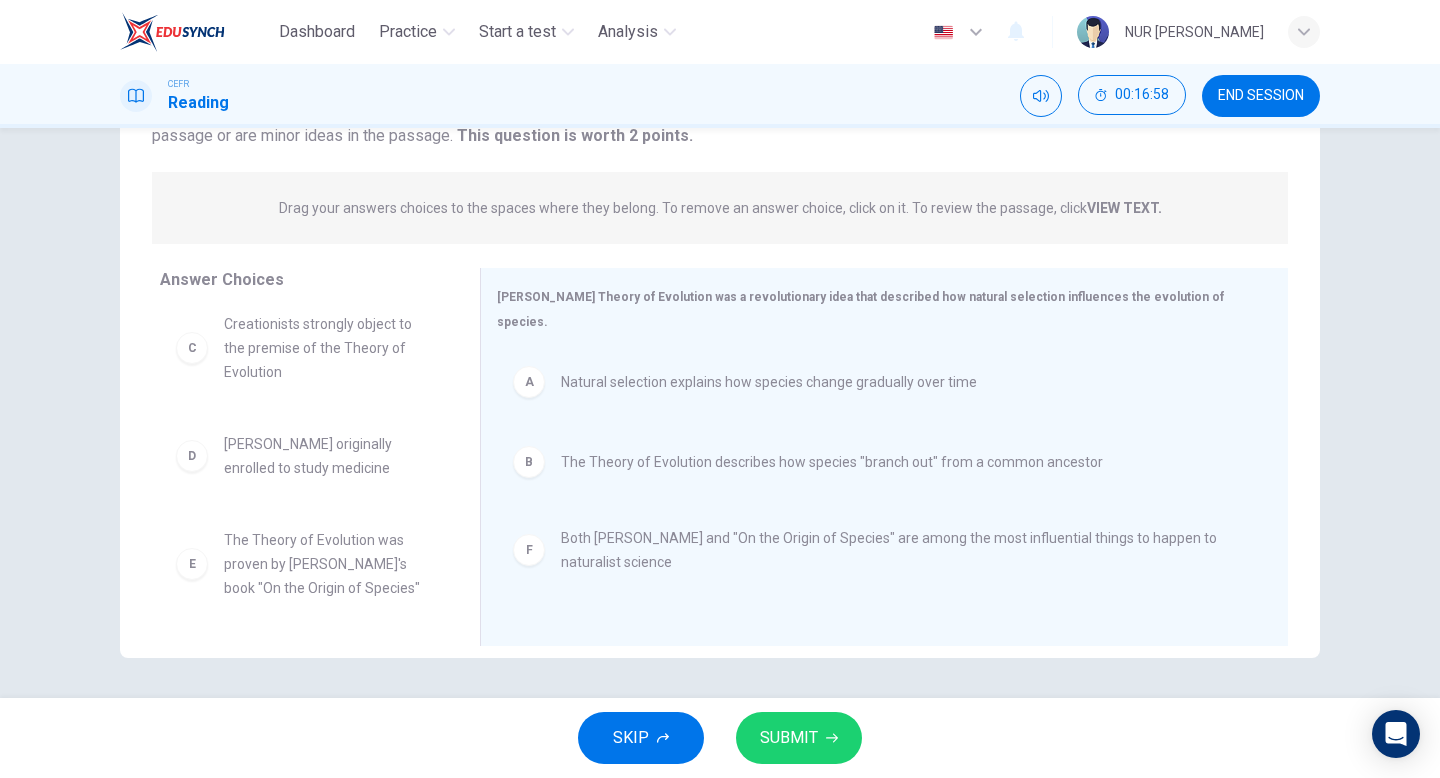 scroll, scrollTop: 12, scrollLeft: 0, axis: vertical 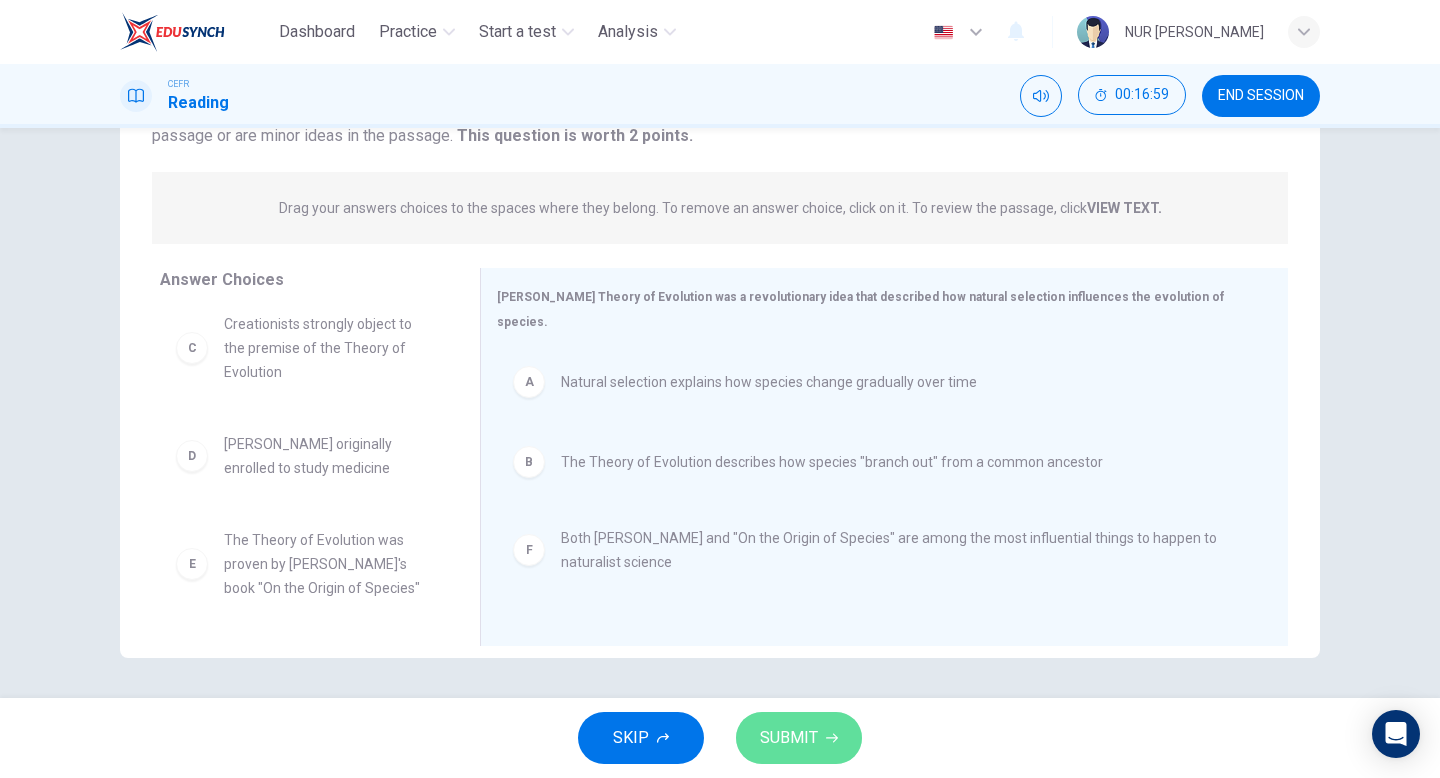 click on "SUBMIT" at bounding box center [789, 738] 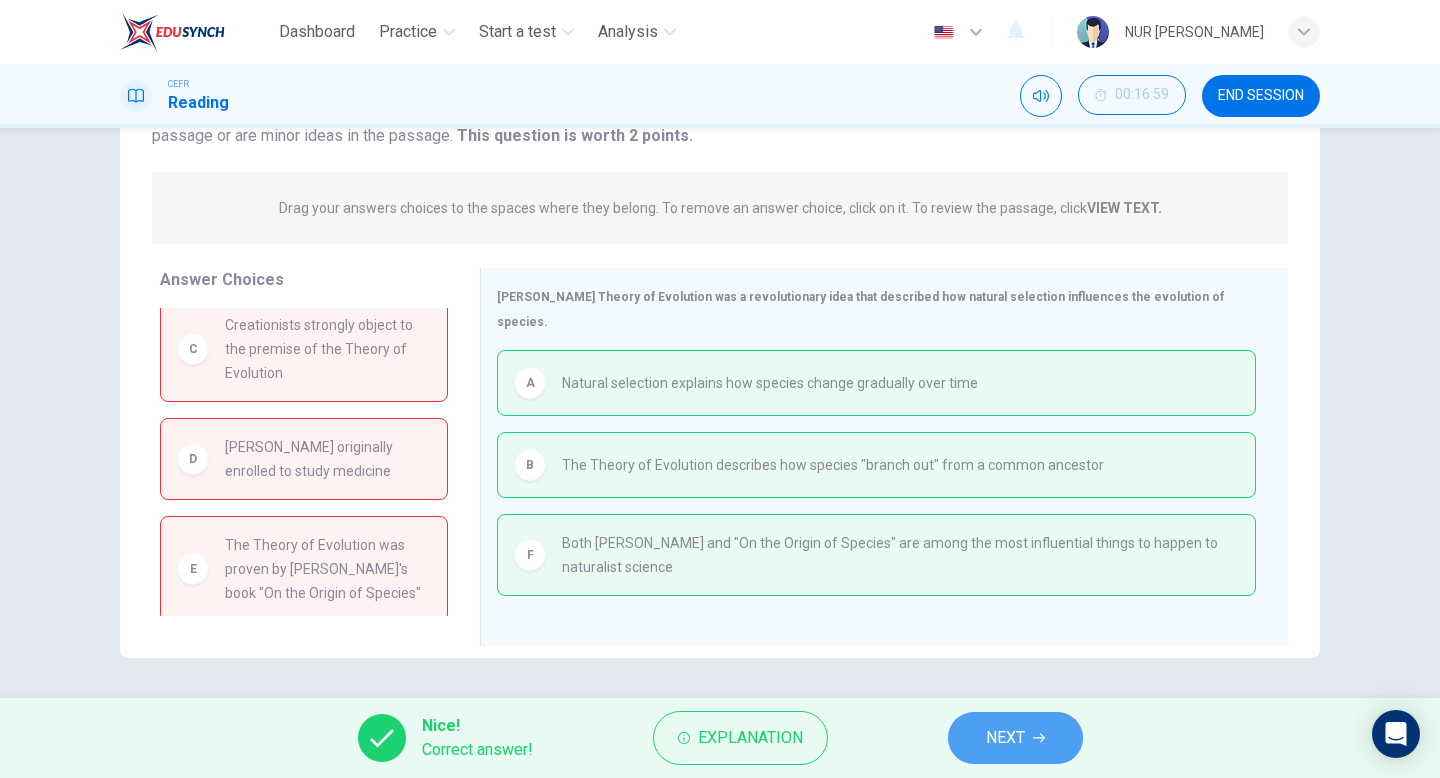 click on "NEXT" at bounding box center [1015, 738] 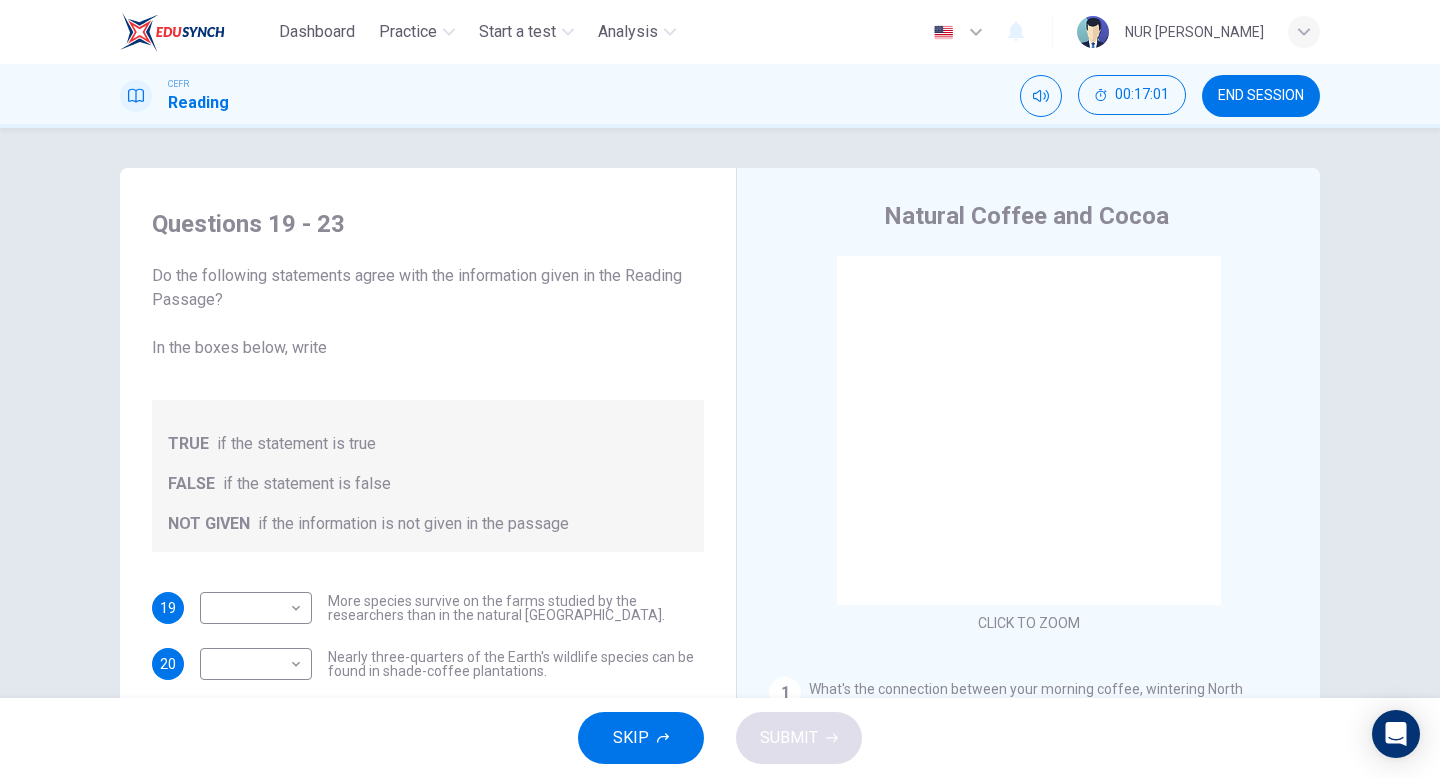 scroll, scrollTop: 25, scrollLeft: 0, axis: vertical 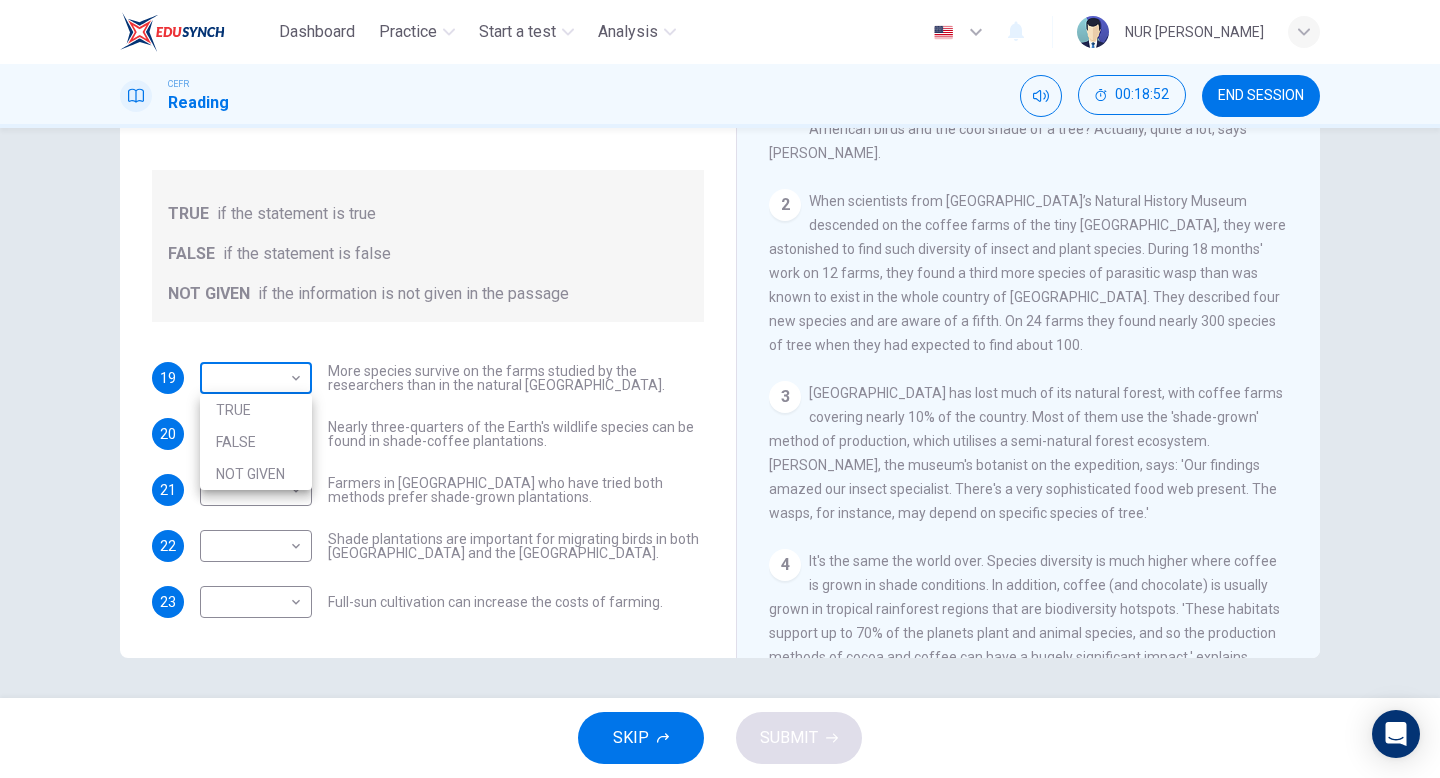 click on "Dashboard Practice Start a test Analysis English en ​ NUR AIMI NADIAH BINTI NASARUDDIN CEFR Reading 00:18:52 END SESSION Questions 19 - 23 Do the following statements agree with the information given in the Reading
Passage?
In the boxes below, write TRUE if the statement is true FALSE if the statement is false NOT GIVEN if the information is not given in the passage 19 ​ ​ More species survive on the farms studied by the researchers than in the natural El Salvador forests. 20 ​ ​ Nearly three-quarters of the Earth's wildlife species can be found in shade-coffee plantations. 21 ​ ​ Farmers in El Salvador who have tried both methods prefer shade-grown plantations. 22 ​ ​ Shade plantations are important for migrating birds in both Africa and the Americas. 23 ​ ​ Full-sun cultivation can increase the costs of farming. Natural Coffee and Cocoa CLICK TO ZOOM Click to Zoom 1 2 3 4 5 6 7 8 9 10 11 12 SKIP SUBMIT EduSynch - Online Language Proficiency Testing
Dashboard Practice Analysis" at bounding box center [720, 389] 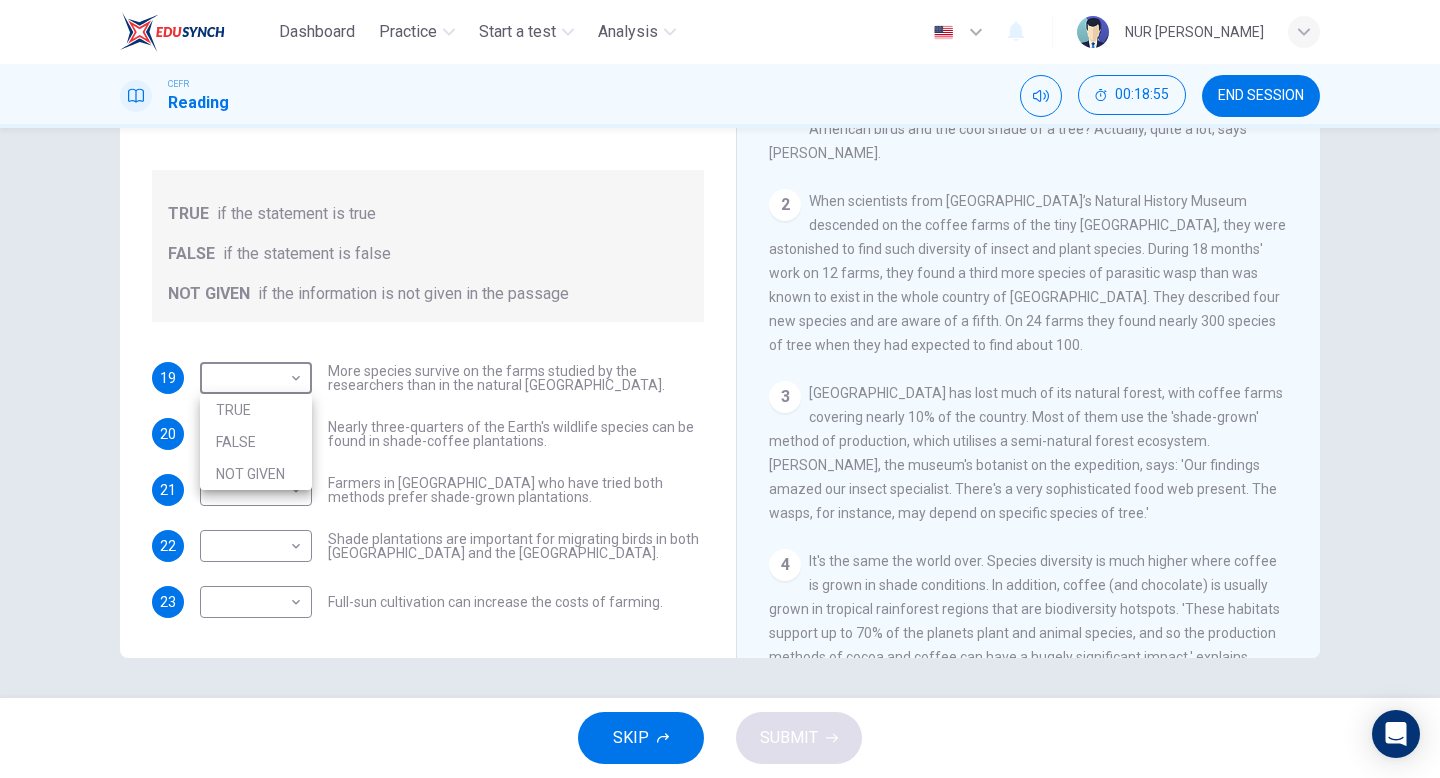 click on "FALSE" at bounding box center [256, 442] 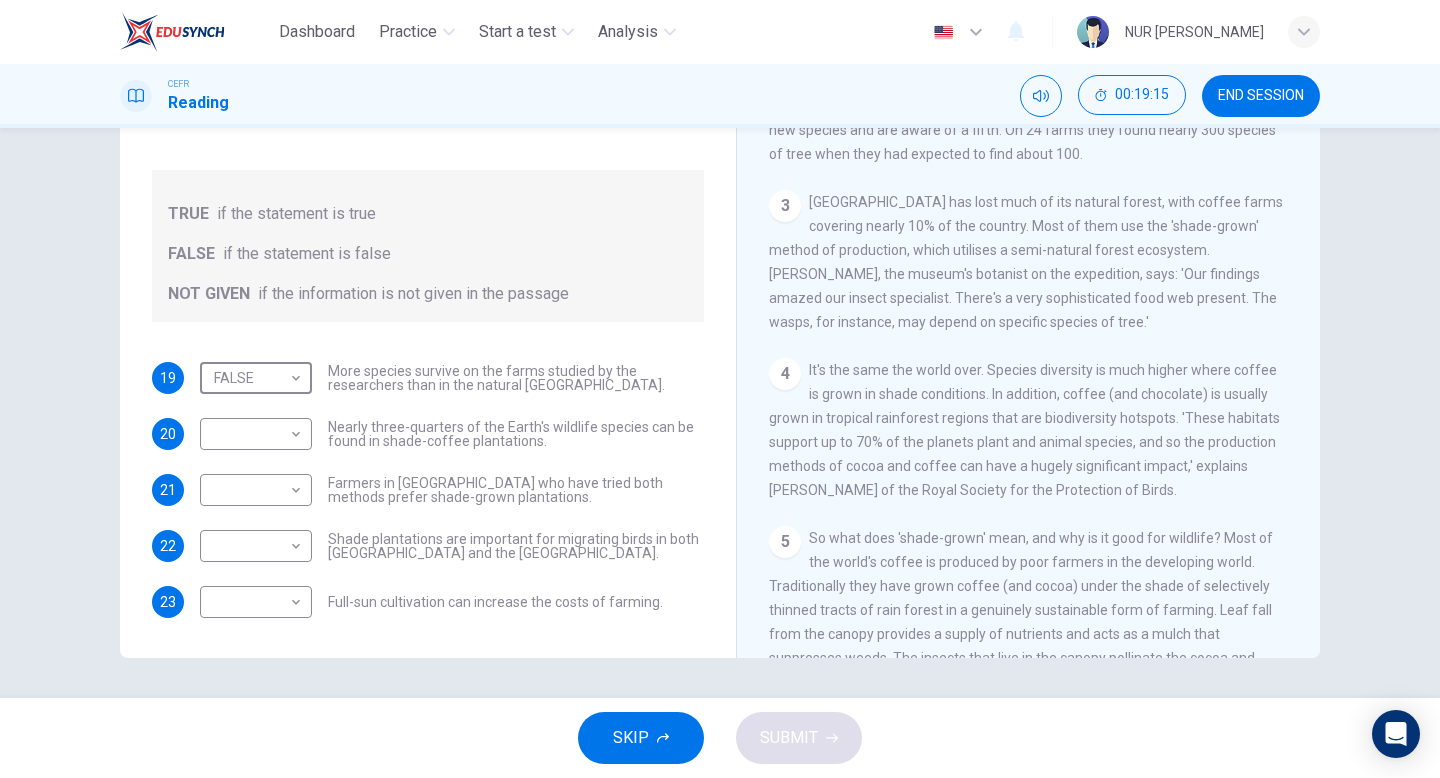 scroll, scrollTop: 572, scrollLeft: 0, axis: vertical 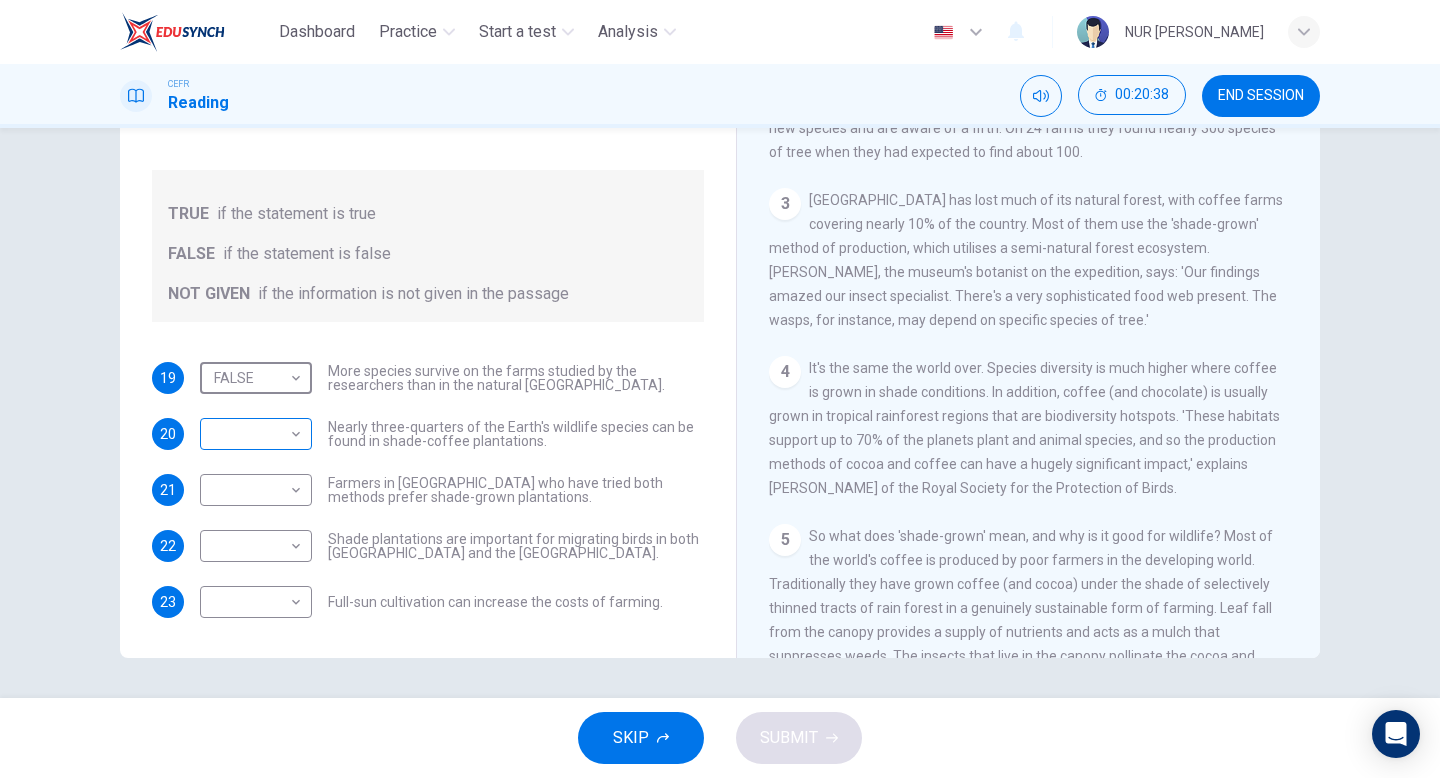 click on "Dashboard Practice Start a test Analysis English en ​ NUR AIMI NADIAH BINTI NASARUDDIN CEFR Reading 00:20:38 END SESSION Questions 19 - 23 Do the following statements agree with the information given in the Reading
Passage?
In the boxes below, write TRUE if the statement is true FALSE if the statement is false NOT GIVEN if the information is not given in the passage 19 FALSE FALSE ​ More species survive on the farms studied by the researchers than in the natural El Salvador forests. 20 ​ ​ Nearly three-quarters of the Earth's wildlife species can be found in shade-coffee plantations. 21 ​ ​ Farmers in El Salvador who have tried both methods prefer shade-grown plantations. 22 ​ ​ Shade plantations are important for migrating birds in both Africa and the Americas. 23 ​ ​ Full-sun cultivation can increase the costs of farming. Natural Coffee and Cocoa CLICK TO ZOOM Click to Zoom 1 2 3 4 5 6 7 8 9 10 11 12 SKIP SUBMIT EduSynch - Online Language Proficiency Testing
Dashboard Practice" at bounding box center [720, 389] 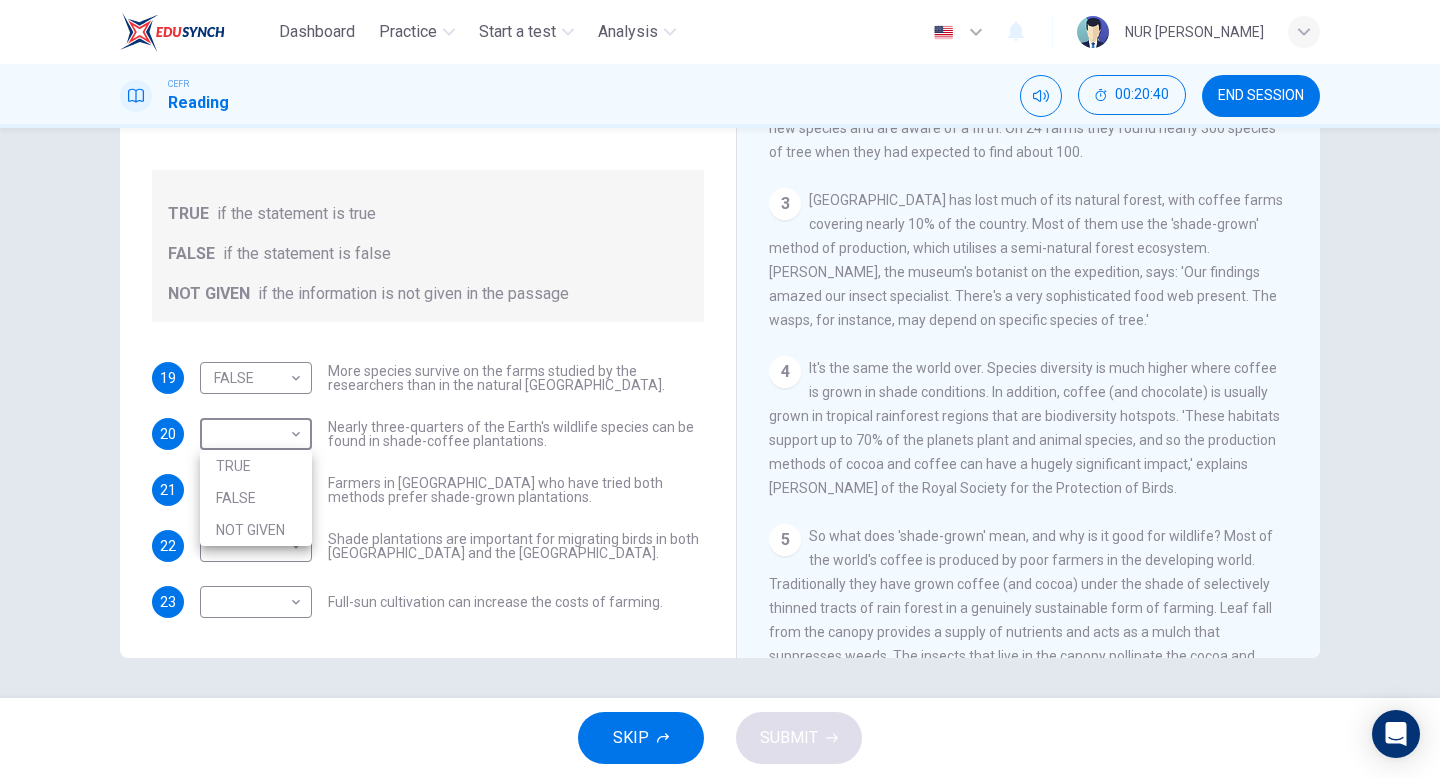 click at bounding box center (720, 389) 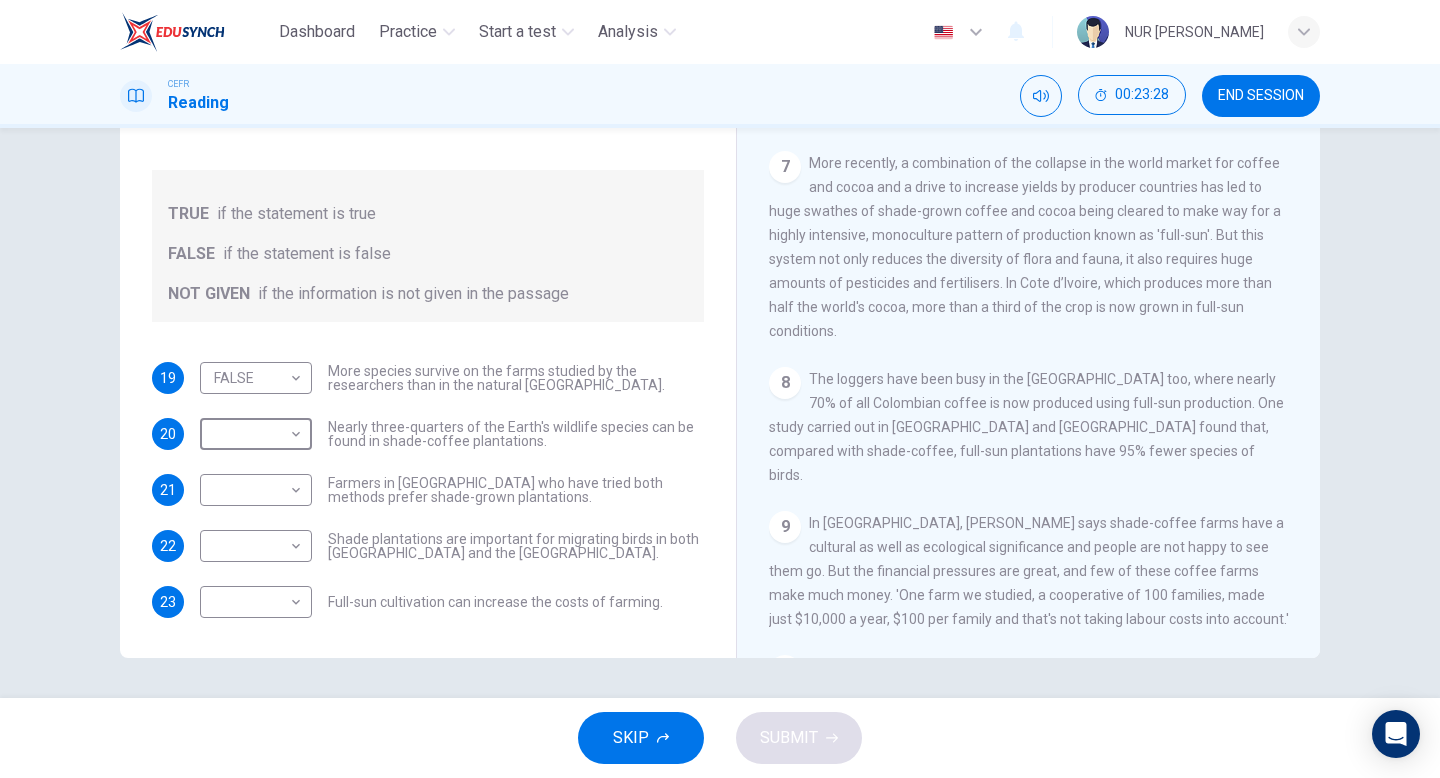 scroll, scrollTop: 1352, scrollLeft: 0, axis: vertical 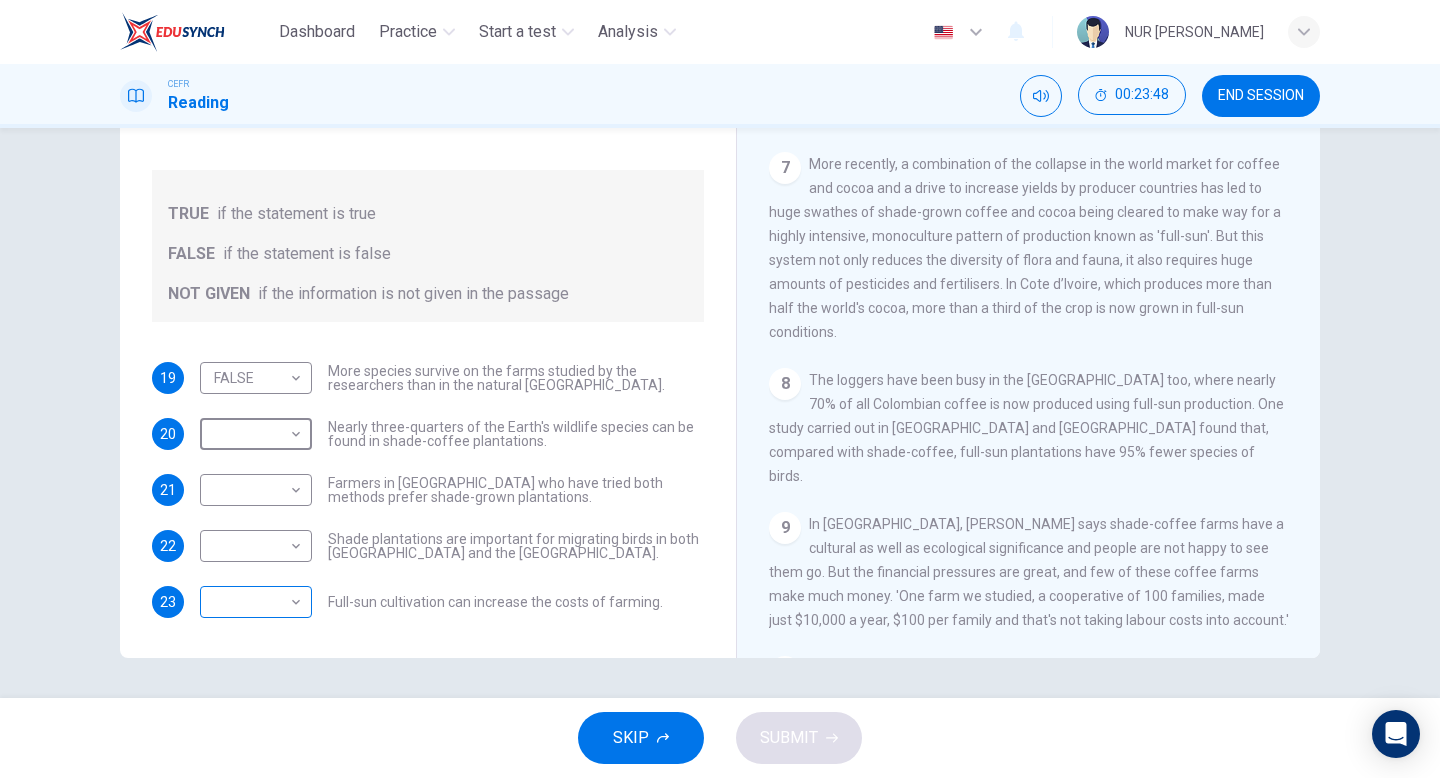 click on "Dashboard Practice Start a test Analysis English en ​ NUR AIMI NADIAH BINTI NASARUDDIN CEFR Reading 00:23:48 END SESSION Questions 19 - 23 Do the following statements agree with the information given in the Reading
Passage?
In the boxes below, write TRUE if the statement is true FALSE if the statement is false NOT GIVEN if the information is not given in the passage 19 FALSE FALSE ​ More species survive on the farms studied by the researchers than in the natural El Salvador forests. 20 ​ ​ Nearly three-quarters of the Earth's wildlife species can be found in shade-coffee plantations. 21 ​ ​ Farmers in El Salvador who have tried both methods prefer shade-grown plantations. 22 ​ ​ Shade plantations are important for migrating birds in both Africa and the Americas. 23 ​ ​ Full-sun cultivation can increase the costs of farming. Natural Coffee and Cocoa CLICK TO ZOOM Click to Zoom 1 2 3 4 5 6 7 8 9 10 11 12 SKIP SUBMIT EduSynch - Online Language Proficiency Testing
Dashboard Practice" at bounding box center [720, 389] 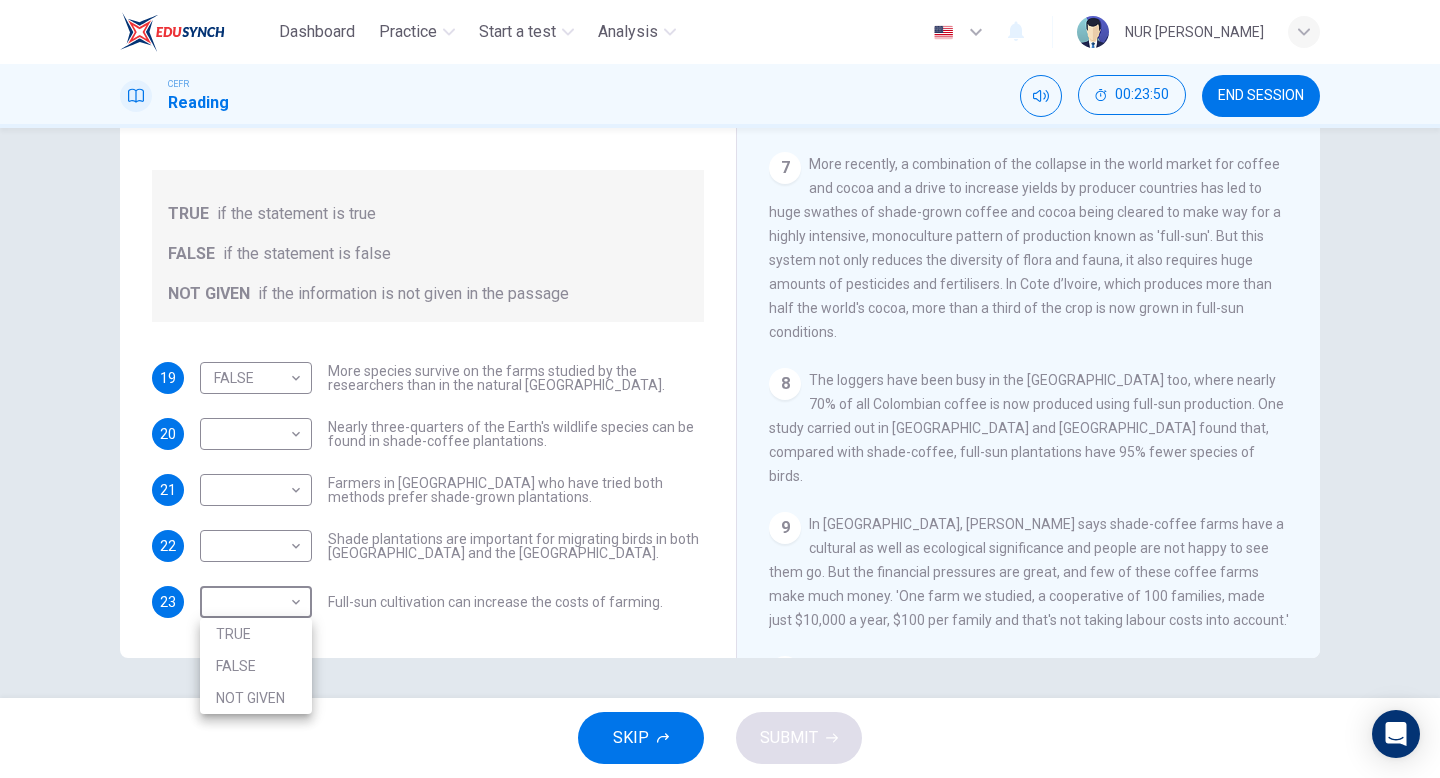 click on "TRUE" at bounding box center (256, 634) 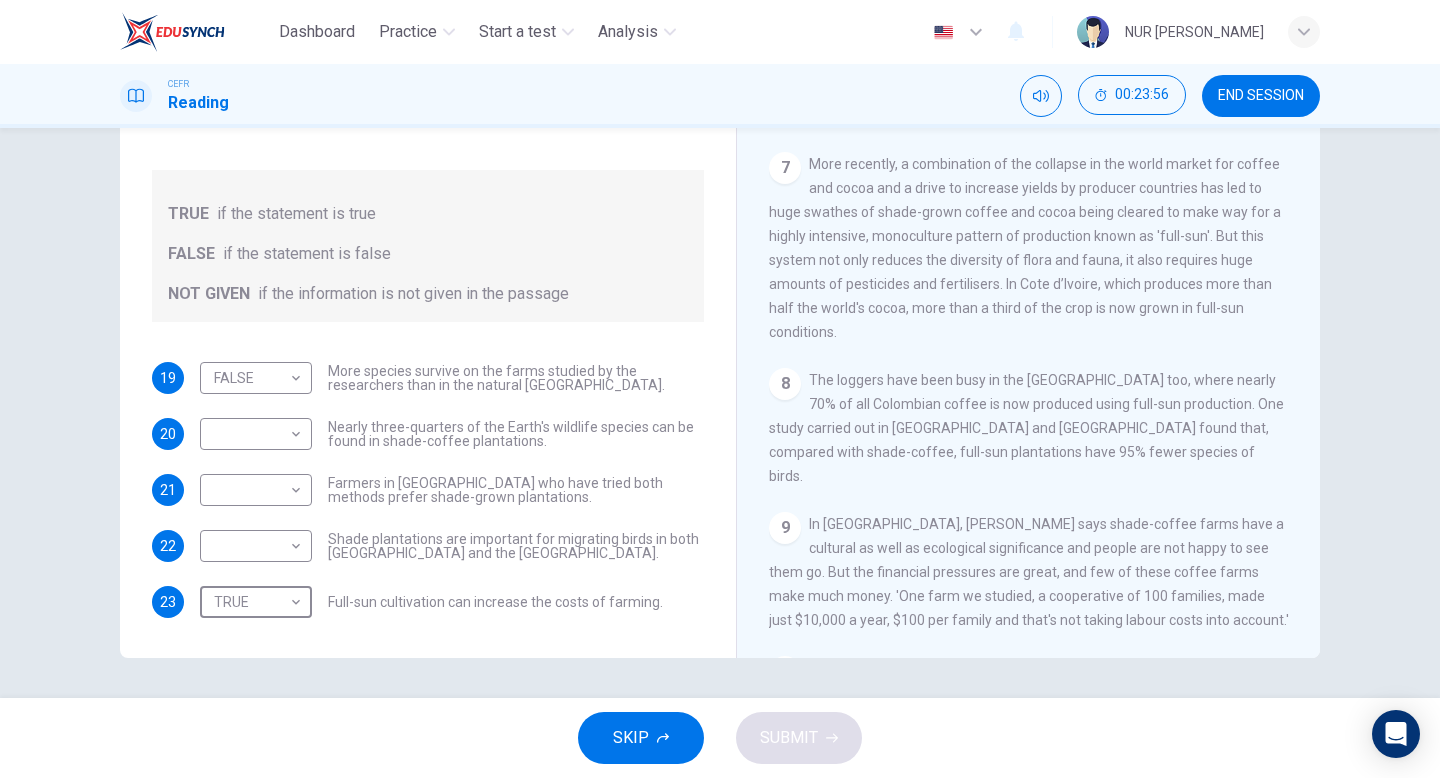 scroll, scrollTop: 138, scrollLeft: 0, axis: vertical 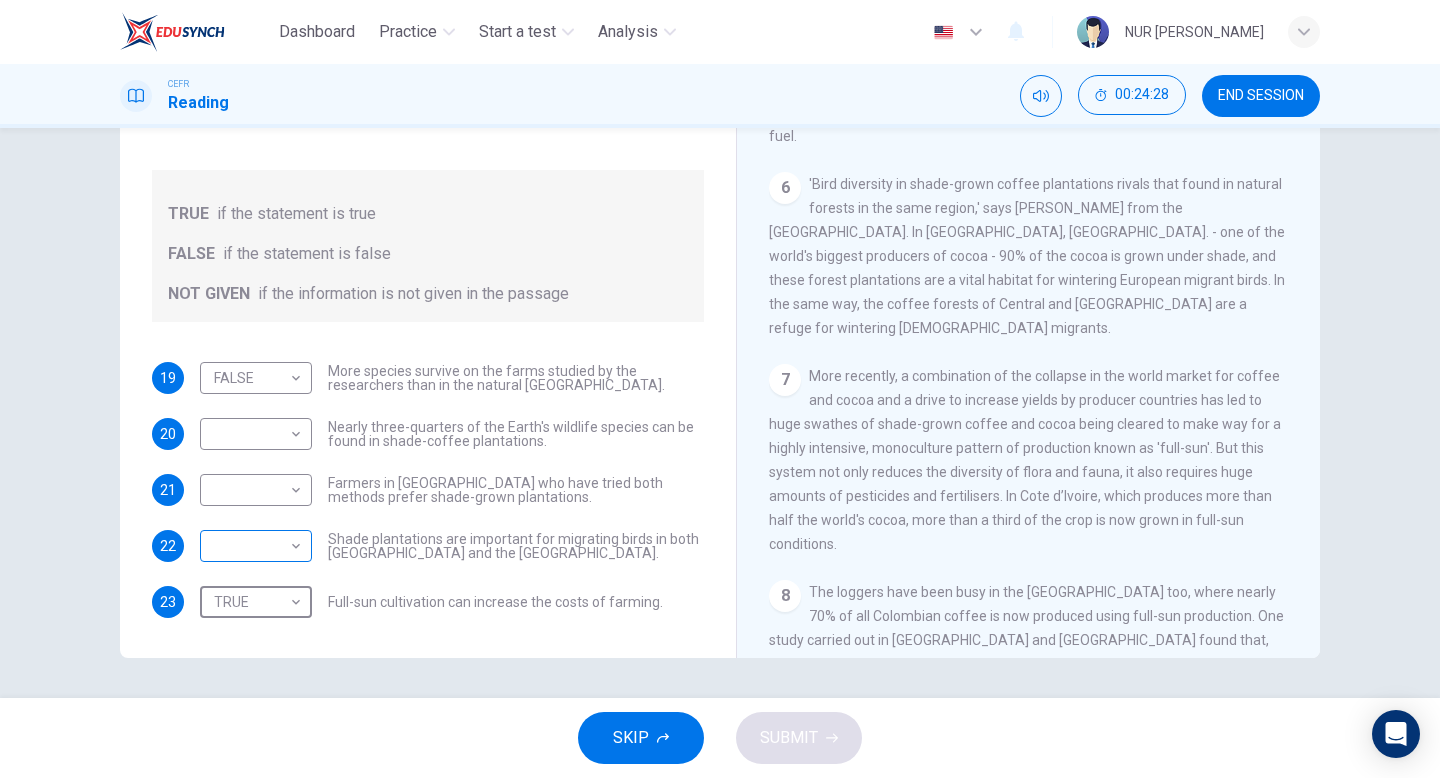 click on "Dashboard Practice Start a test Analysis English en ​ NUR AIMI NADIAH BINTI NASARUDDIN CEFR Reading 00:24:28 END SESSION Questions 19 - 23 Do the following statements agree with the information given in the Reading
Passage?
In the boxes below, write TRUE if the statement is true FALSE if the statement is false NOT GIVEN if the information is not given in the passage 19 FALSE FALSE ​ More species survive on the farms studied by the researchers than in the natural El Salvador forests. 20 ​ ​ Nearly three-quarters of the Earth's wildlife species can be found in shade-coffee plantations. 21 ​ ​ Farmers in El Salvador who have tried both methods prefer shade-grown plantations. 22 ​ ​ Shade plantations are important for migrating birds in both Africa and the Americas. 23 TRUE TRUE ​ Full-sun cultivation can increase the costs of farming. Natural Coffee and Cocoa CLICK TO ZOOM Click to Zoom 1 2 3 4 5 6 7 8 9 10 11 12 SKIP SUBMIT EduSynch - Online Language Proficiency Testing
Dashboard 2025" at bounding box center [720, 389] 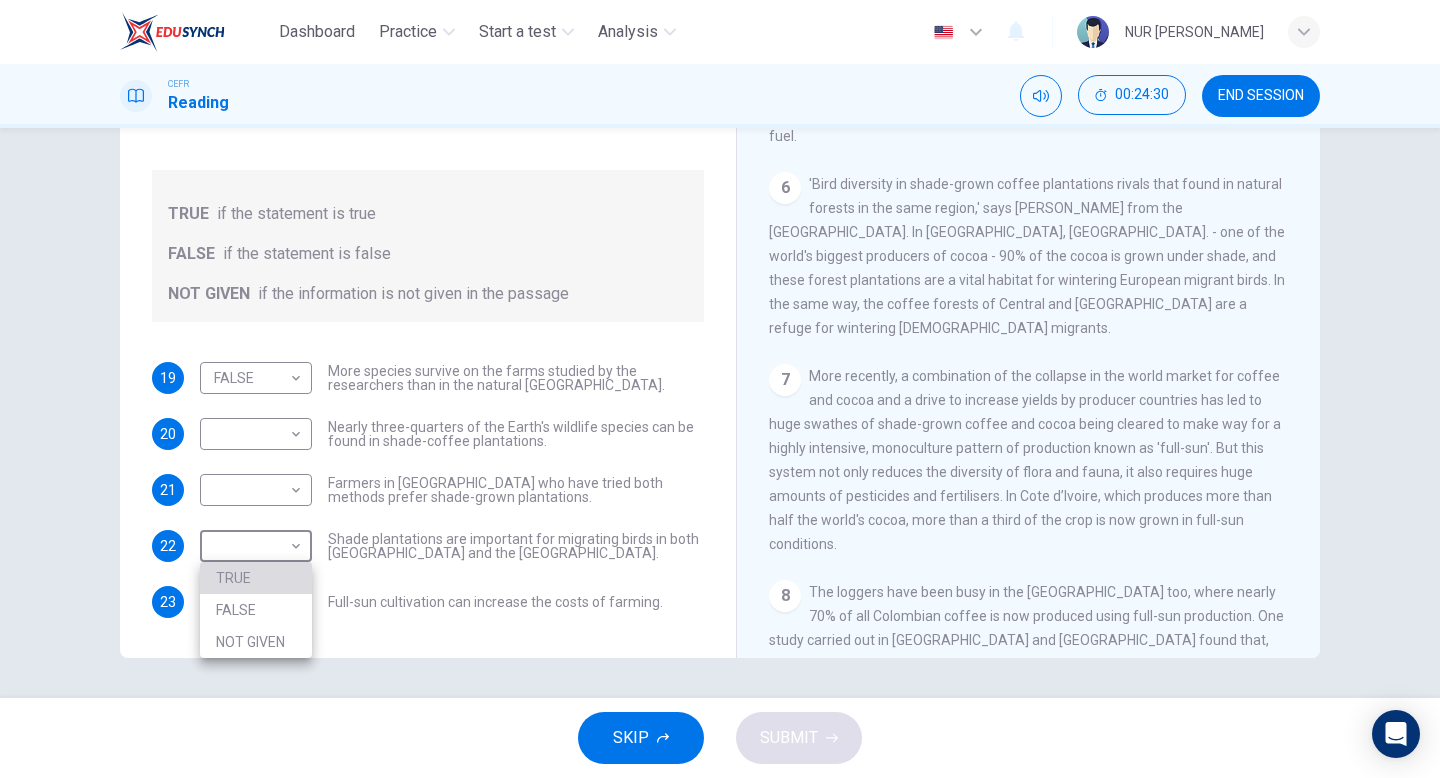 click on "TRUE" at bounding box center (256, 578) 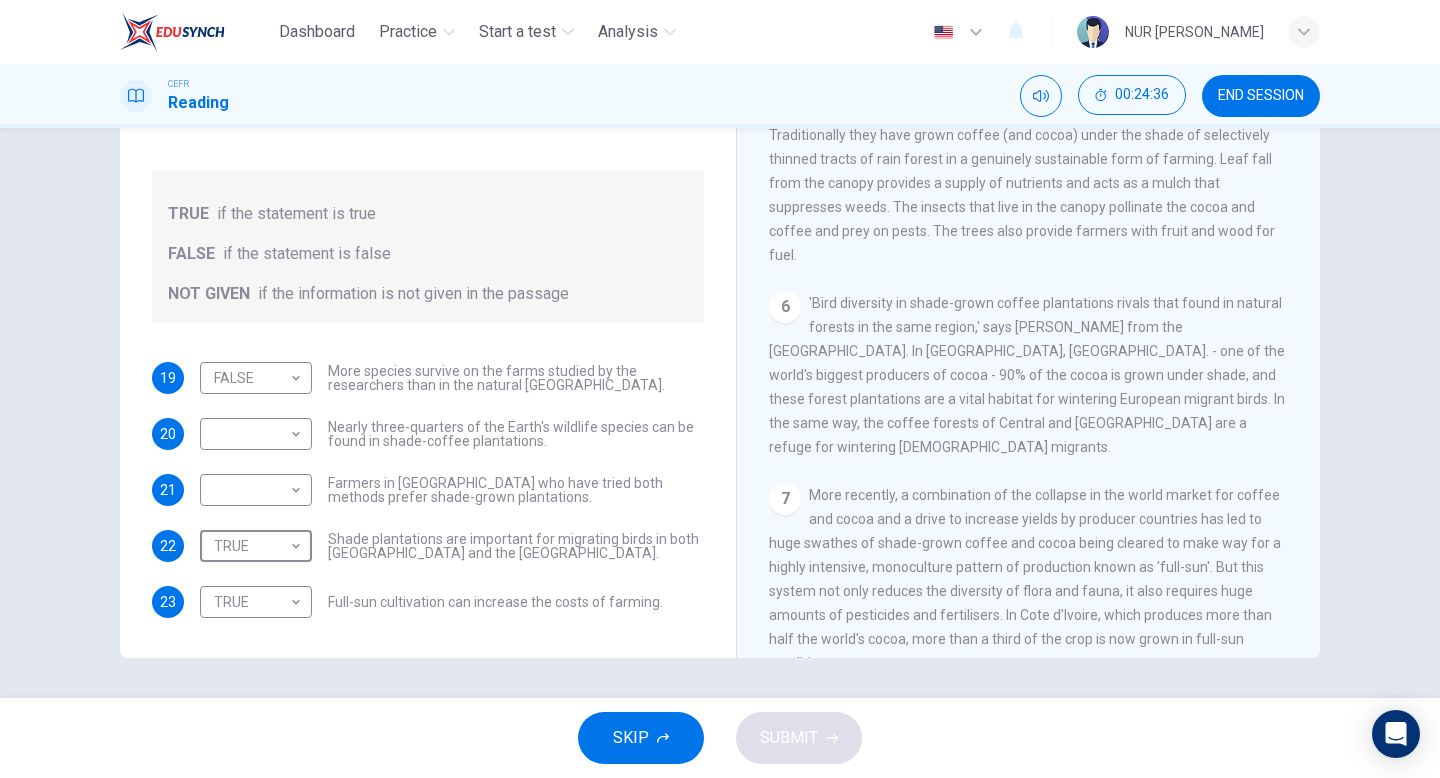 scroll, scrollTop: 1010, scrollLeft: 0, axis: vertical 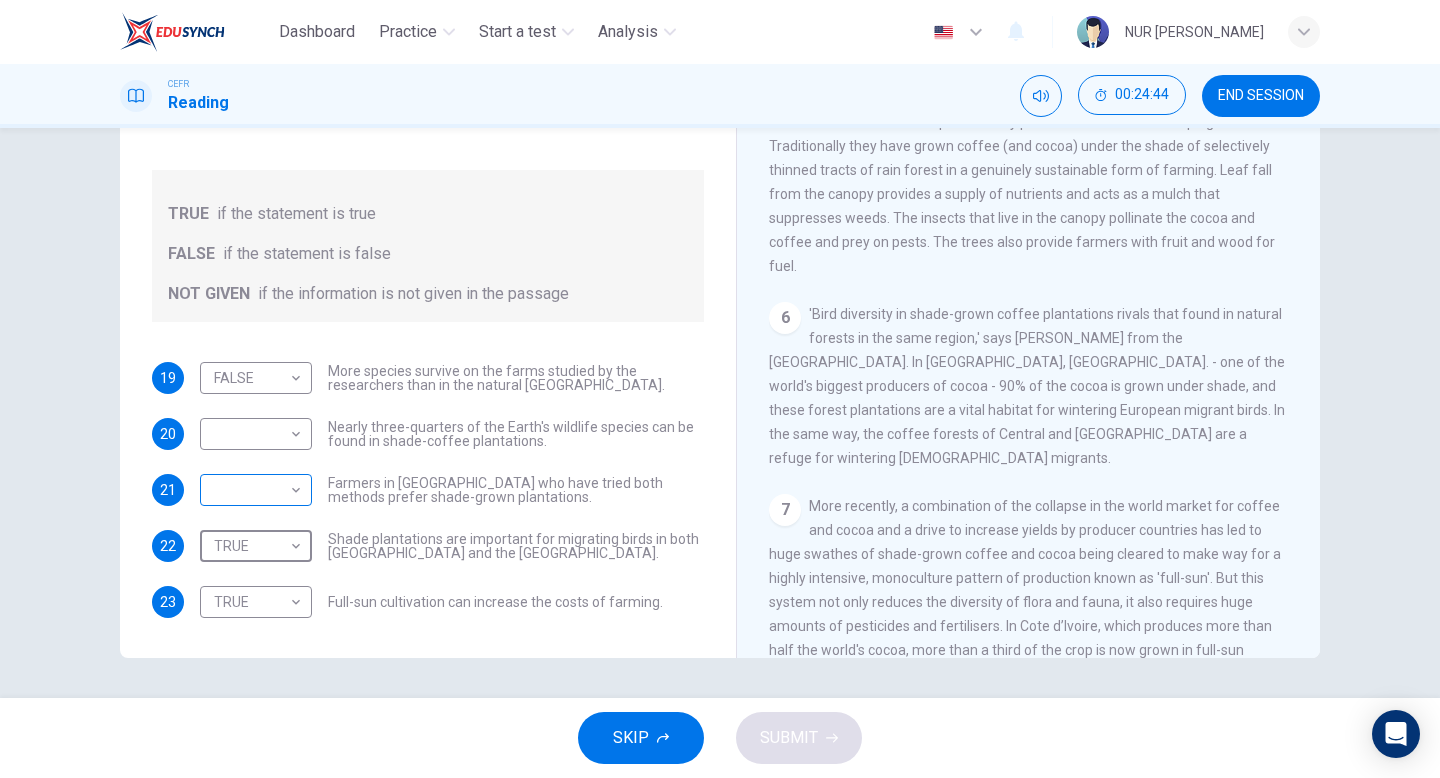 click on "Dashboard Practice Start a test Analysis English en ​ NUR AIMI NADIAH BINTI NASARUDDIN CEFR Reading 00:24:44 END SESSION Questions 19 - 23 Do the following statements agree with the information given in the Reading
Passage?
In the boxes below, write TRUE if the statement is true FALSE if the statement is false NOT GIVEN if the information is not given in the passage 19 FALSE FALSE ​ More species survive on the farms studied by the researchers than in the natural El Salvador forests. 20 ​ ​ Nearly three-quarters of the Earth's wildlife species can be found in shade-coffee plantations. 21 ​ ​ Farmers in El Salvador who have tried both methods prefer shade-grown plantations. 22 TRUE TRUE ​ Shade plantations are important for migrating birds in both Africa and the Americas. 23 TRUE TRUE ​ Full-sun cultivation can increase the costs of farming. Natural Coffee and Cocoa CLICK TO ZOOM Click to Zoom 1 2 3 4 5 6 7 8 9 10 11 12 SKIP SUBMIT EduSynch - Online Language Proficiency Testing
Practice" at bounding box center [720, 389] 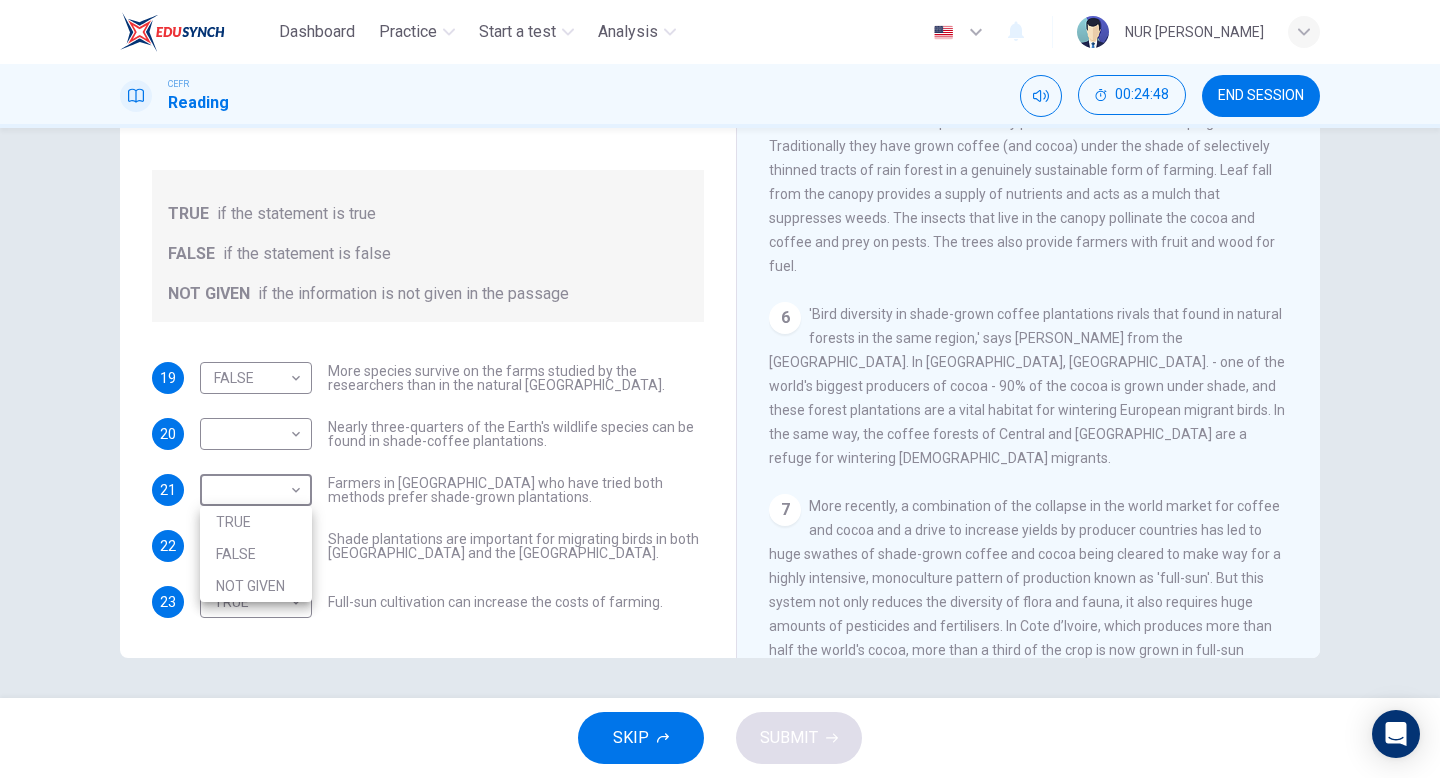 click at bounding box center (720, 389) 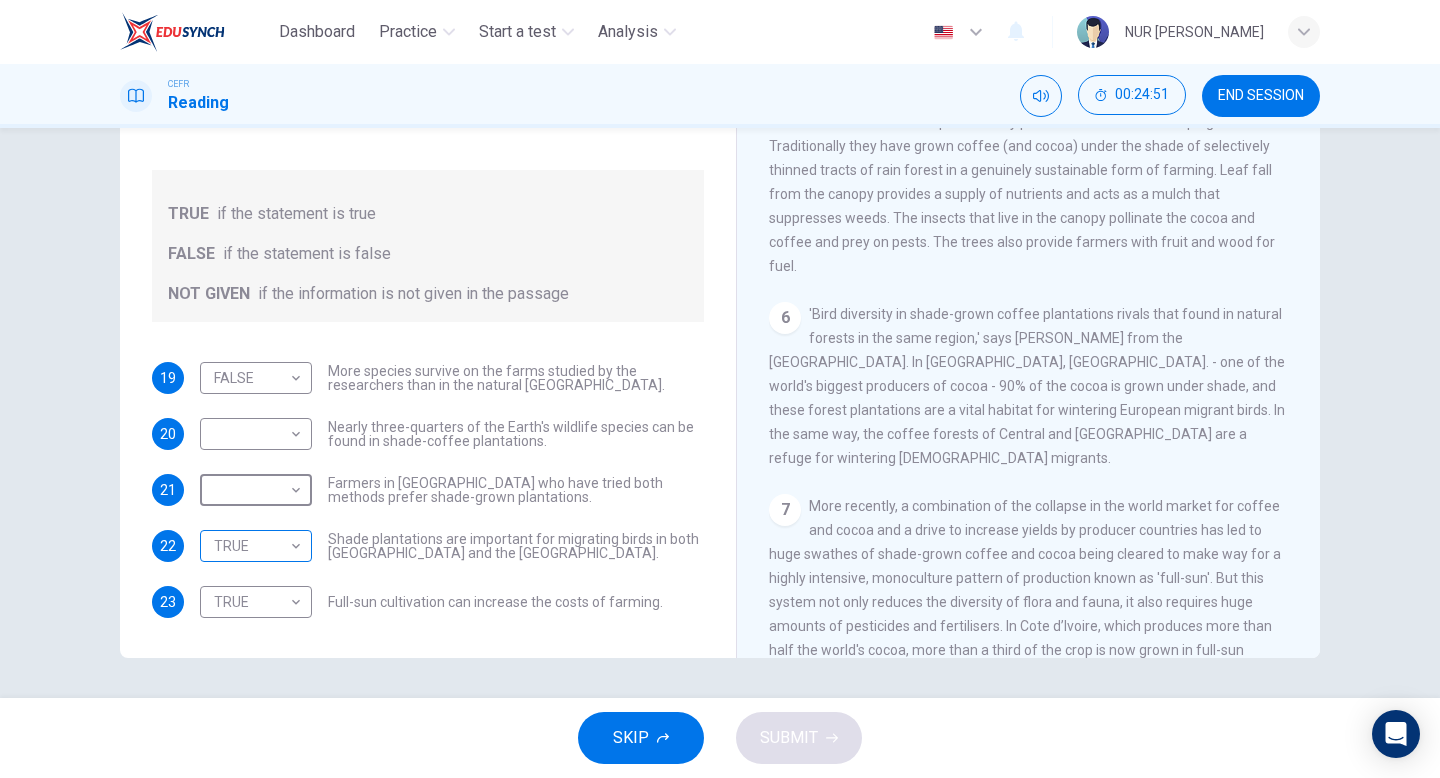 click on "Dashboard Practice Start a test Analysis English en ​ NUR AIMI NADIAH BINTI NASARUDDIN CEFR Reading 00:24:51 END SESSION Questions 19 - 23 Do the following statements agree with the information given in the Reading
Passage?
In the boxes below, write TRUE if the statement is true FALSE if the statement is false NOT GIVEN if the information is not given in the passage 19 FALSE FALSE ​ More species survive on the farms studied by the researchers than in the natural El Salvador forests. 20 ​ ​ Nearly three-quarters of the Earth's wildlife species can be found in shade-coffee plantations. 21 ​ ​ Farmers in El Salvador who have tried both methods prefer shade-grown plantations. 22 TRUE TRUE ​ Shade plantations are important for migrating birds in both Africa and the Americas. 23 TRUE TRUE ​ Full-sun cultivation can increase the costs of farming. Natural Coffee and Cocoa CLICK TO ZOOM Click to Zoom 1 2 3 4 5 6 7 8 9 10 11 12 SKIP SUBMIT EduSynch - Online Language Proficiency Testing
Practice" at bounding box center [720, 389] 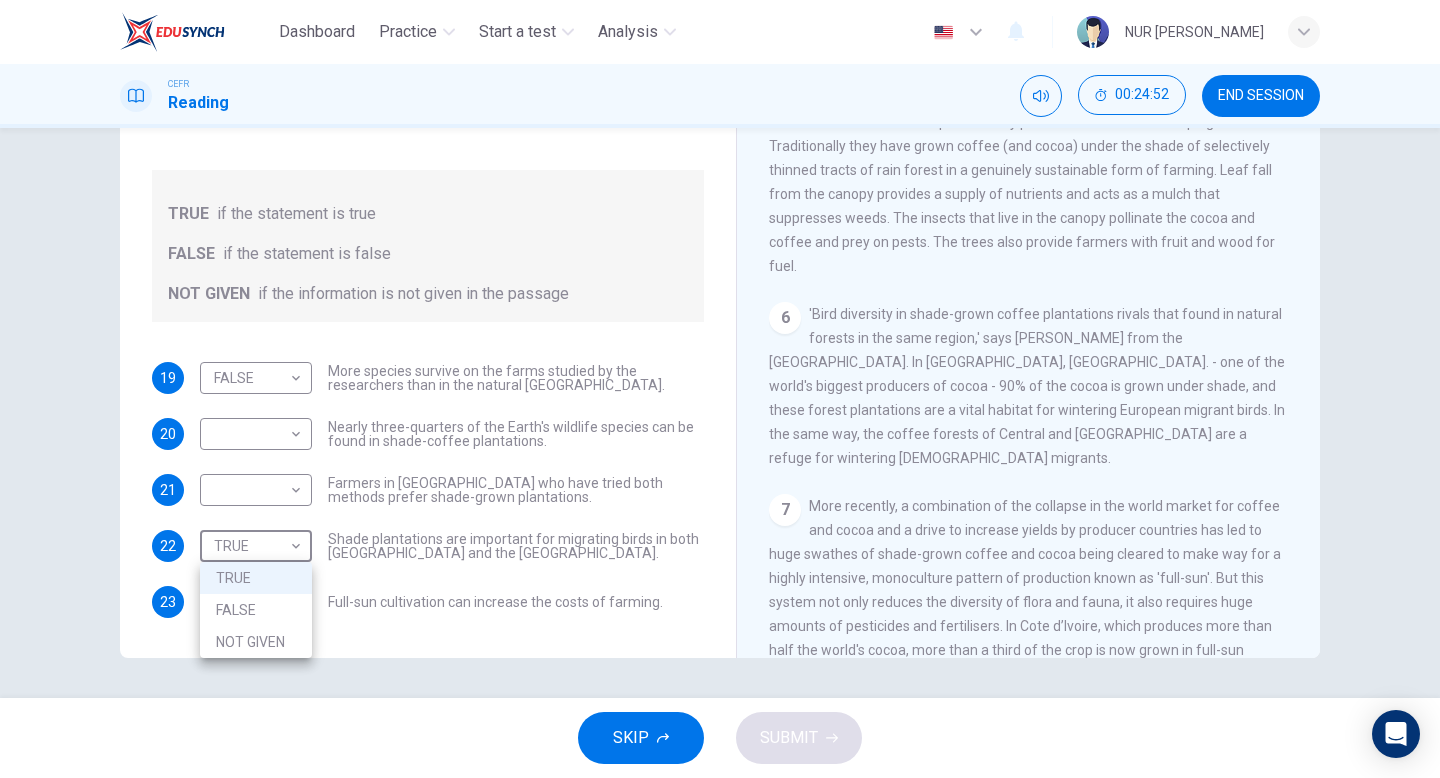 click on "NOT GIVEN" at bounding box center [256, 642] 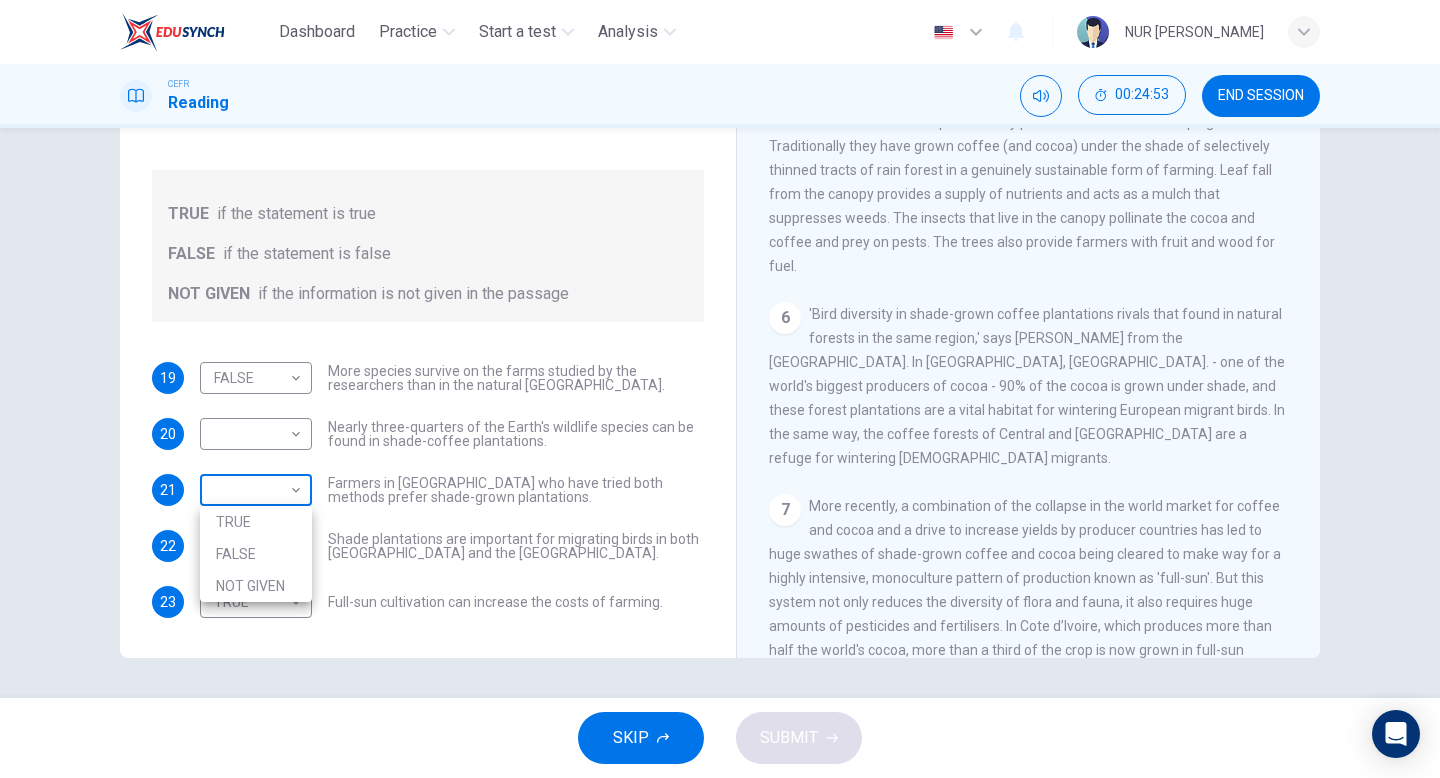 click on "Dashboard Practice Start a test Analysis English en ​ NUR AIMI NADIAH BINTI NASARUDDIN CEFR Reading 00:24:53 END SESSION Questions 19 - 23 Do the following statements agree with the information given in the Reading
Passage?
In the boxes below, write TRUE if the statement is true FALSE if the statement is false NOT GIVEN if the information is not given in the passage 19 FALSE FALSE ​ More species survive on the farms studied by the researchers than in the natural El Salvador forests. 20 ​ ​ Nearly three-quarters of the Earth's wildlife species can be found in shade-coffee plantations. 21 ​ ​ Farmers in El Salvador who have tried both methods prefer shade-grown plantations. 22 NOT GIVEN NOT GIVEN ​ Shade plantations are important for migrating birds in both Africa and the Americas. 23 TRUE TRUE ​ Full-sun cultivation can increase the costs of farming. Natural Coffee and Cocoa CLICK TO ZOOM Click to Zoom 1 2 3 4 5 6 7 8 9 10 11 12 SKIP SUBMIT EduSynch - Online Language Proficiency Testing" at bounding box center (720, 389) 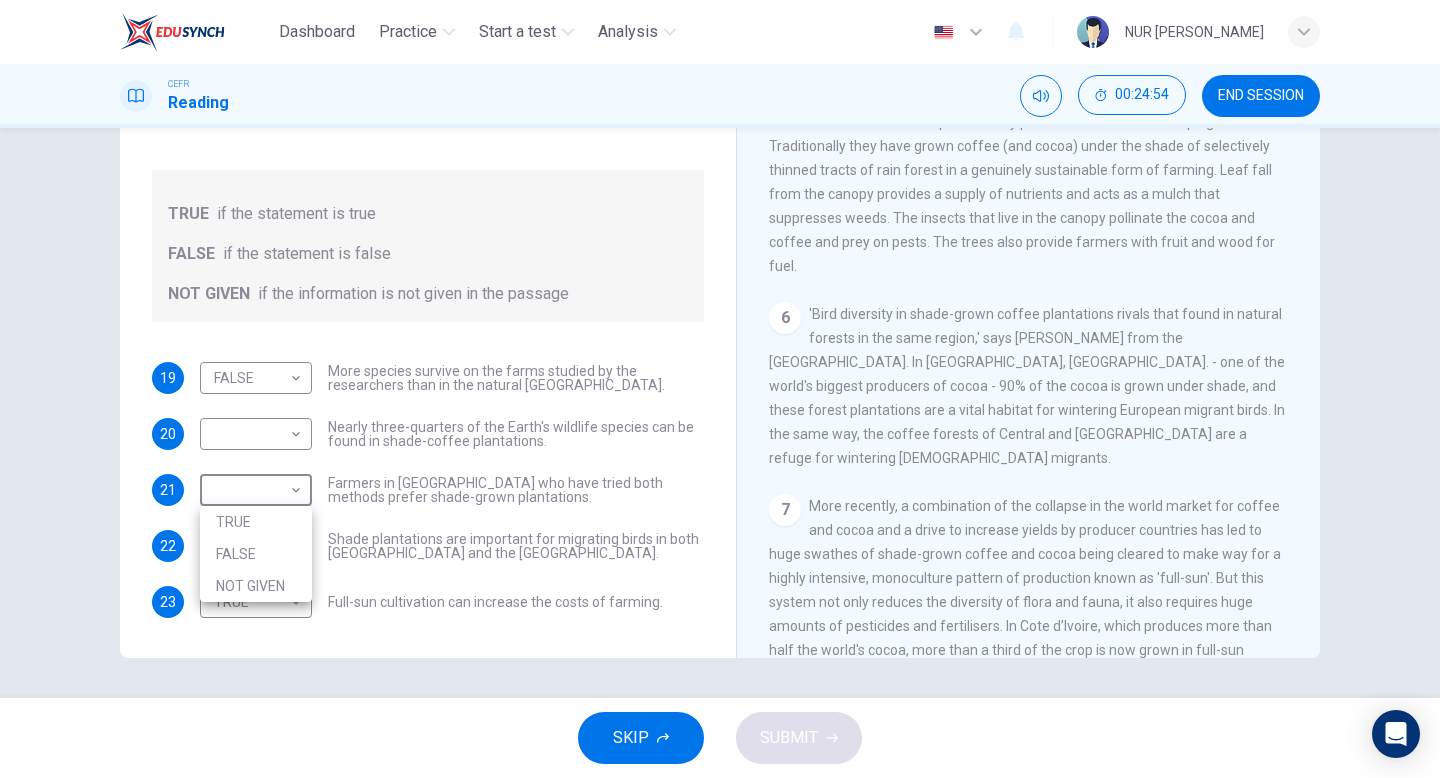 click on "TRUE" at bounding box center (256, 522) 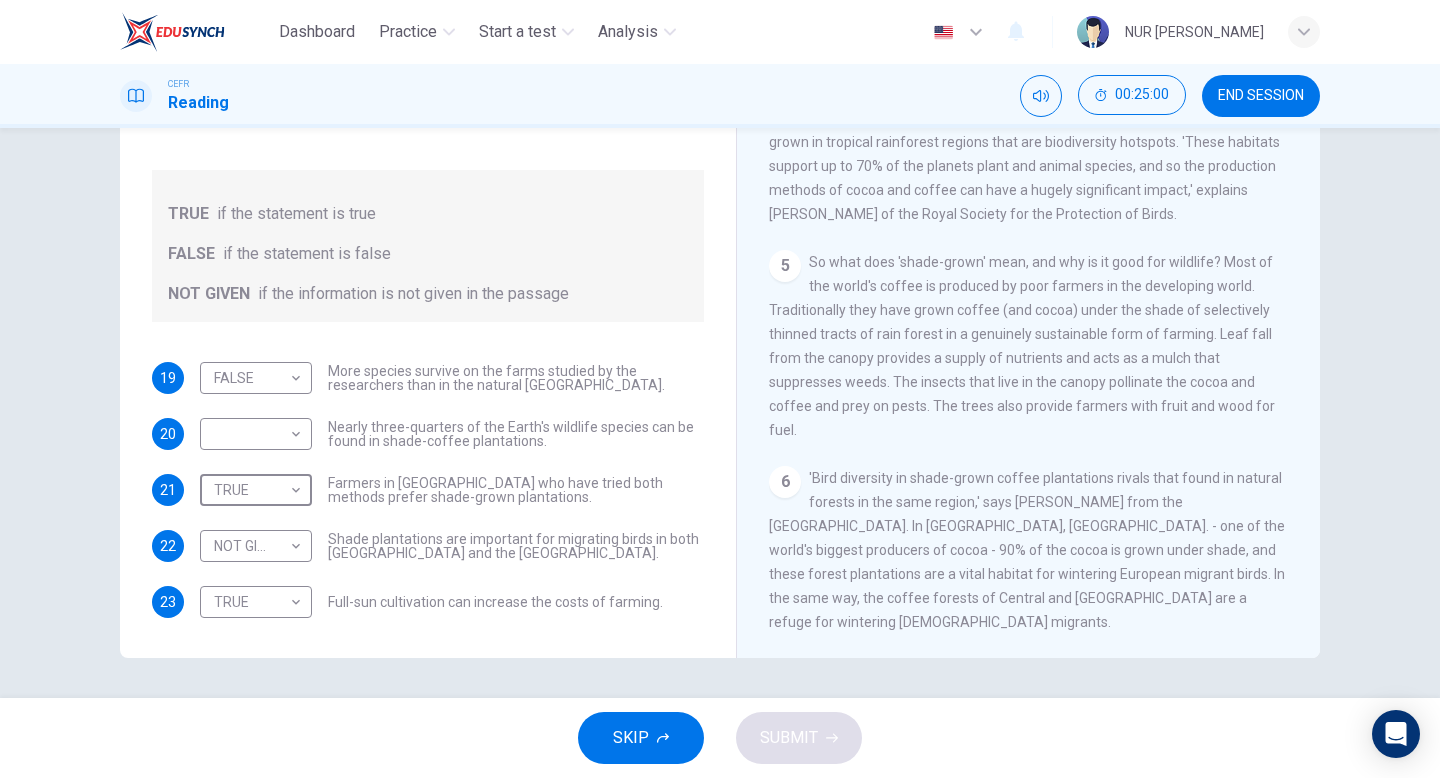 scroll, scrollTop: 845, scrollLeft: 0, axis: vertical 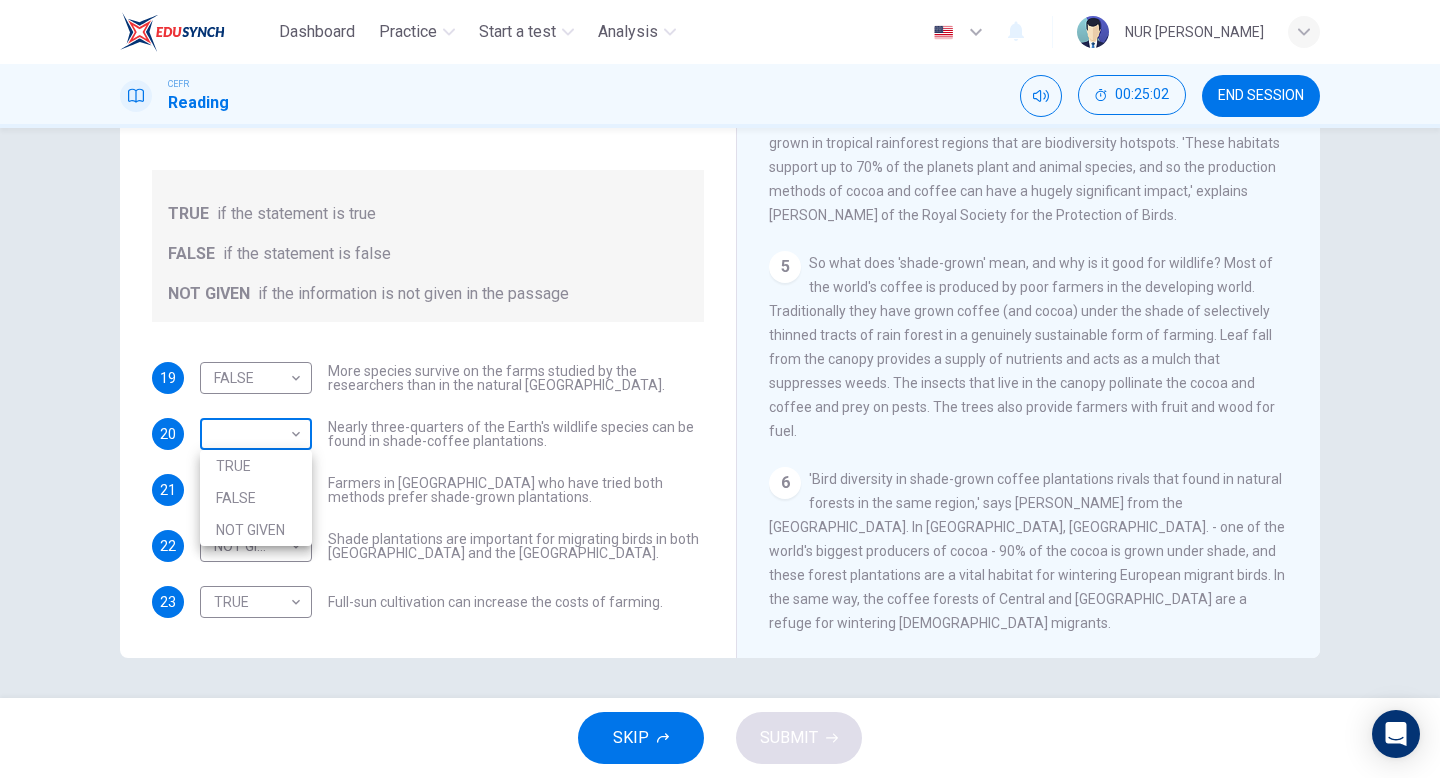 click on "Dashboard Practice Start a test Analysis English en ​ NUR AIMI NADIAH BINTI NASARUDDIN CEFR Reading 00:25:02 END SESSION Questions 19 - 23 Do the following statements agree with the information given in the Reading
Passage?
In the boxes below, write TRUE if the statement is true FALSE if the statement is false NOT GIVEN if the information is not given in the passage 19 FALSE FALSE ​ More species survive on the farms studied by the researchers than in the natural El Salvador forests. 20 ​ ​ Nearly three-quarters of the Earth's wildlife species can be found in shade-coffee plantations. 21 TRUE TRUE ​ Farmers in El Salvador who have tried both methods prefer shade-grown plantations. 22 NOT GIVEN NOT GIVEN ​ Shade plantations are important for migrating birds in both Africa and the Americas. 23 TRUE TRUE ​ Full-sun cultivation can increase the costs of farming. Natural Coffee and Cocoa CLICK TO ZOOM Click to Zoom 1 2 3 4 5 6 7 8 9 10 11 12 SKIP SUBMIT EduSynch - Online Language Proficiency Testing" at bounding box center [720, 389] 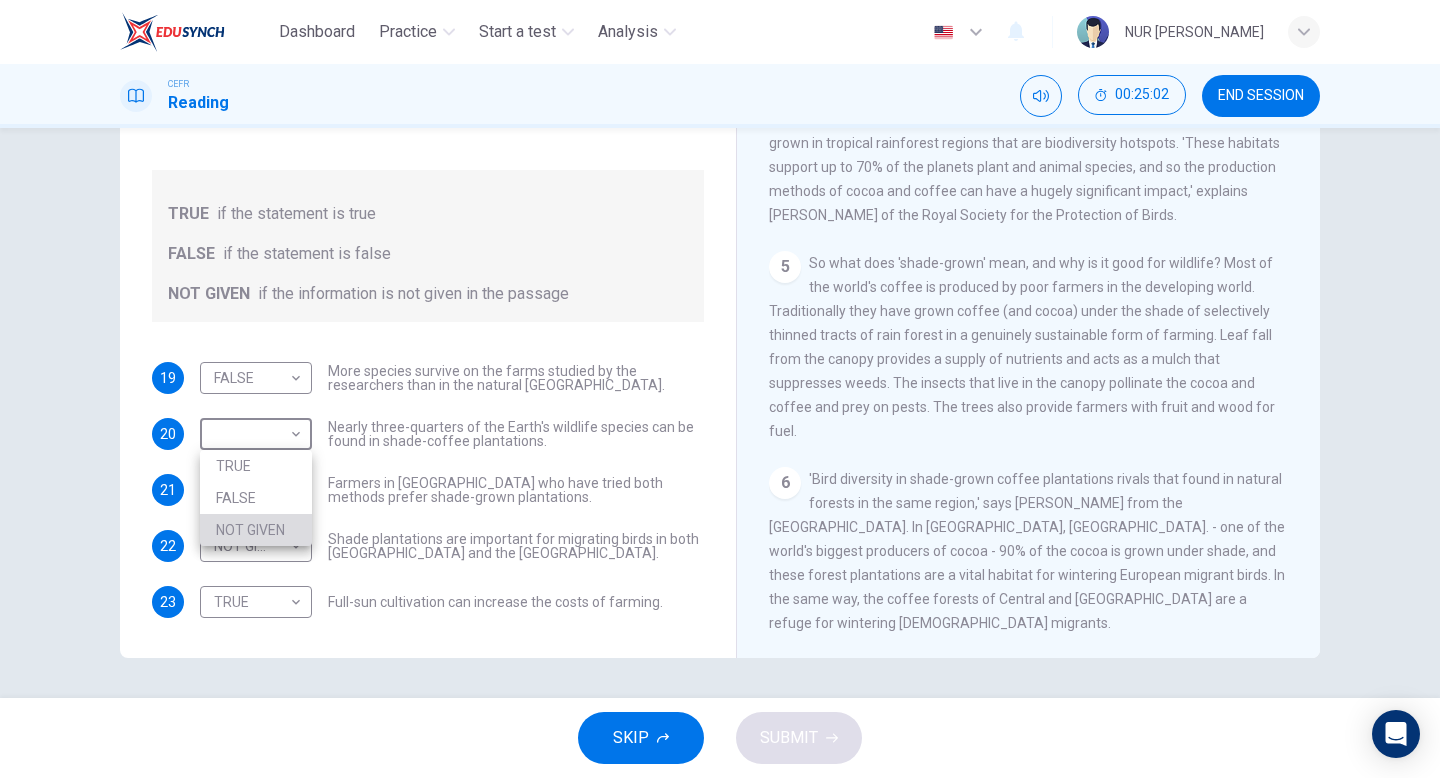 click on "NOT GIVEN" at bounding box center [256, 530] 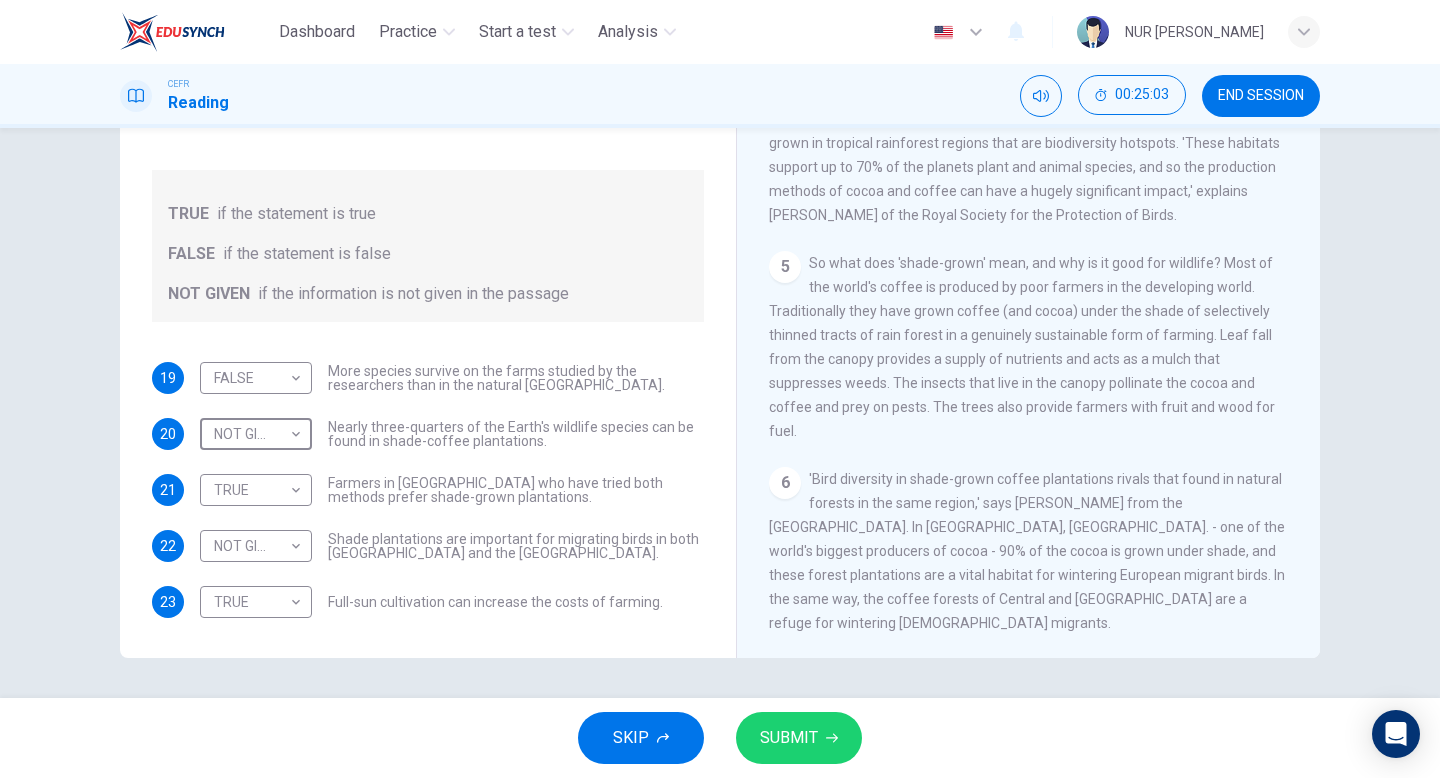click on "SUBMIT" at bounding box center [789, 738] 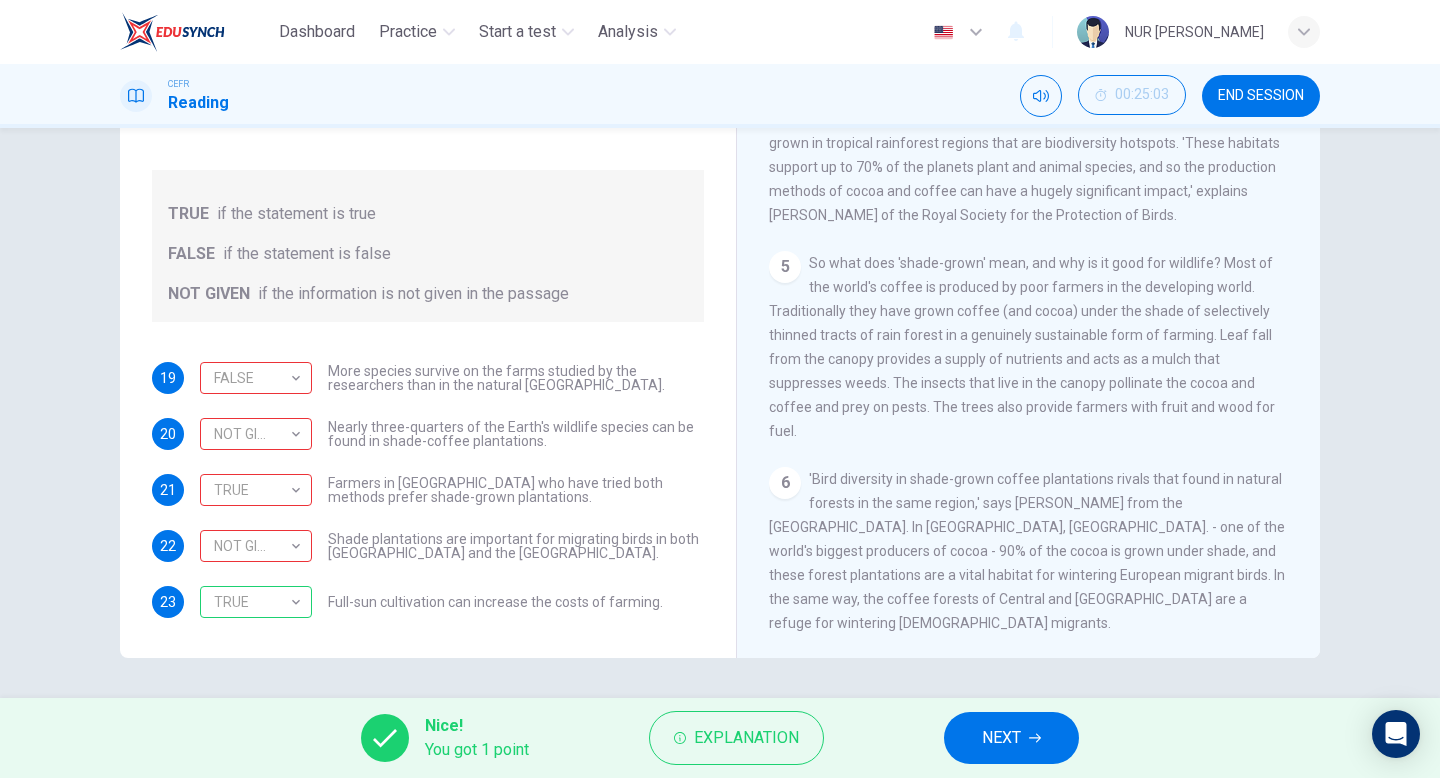 click on "6 'Bird diversity in shade-grown coffee plantations rivals that found in natural forests in the same region,' says Robert Rice from the Smithsonian Migratory Bird Centre. In Ghana, West Africa. - one of the world's biggest producers of cocoa - 90% of the cocoa is grown under shade, and these forest plantations are a vital habitat for wintering European migrant birds. In the same way, the coffee forests of Central and South America are a refuge for wintering North American migrants." at bounding box center [1029, 551] 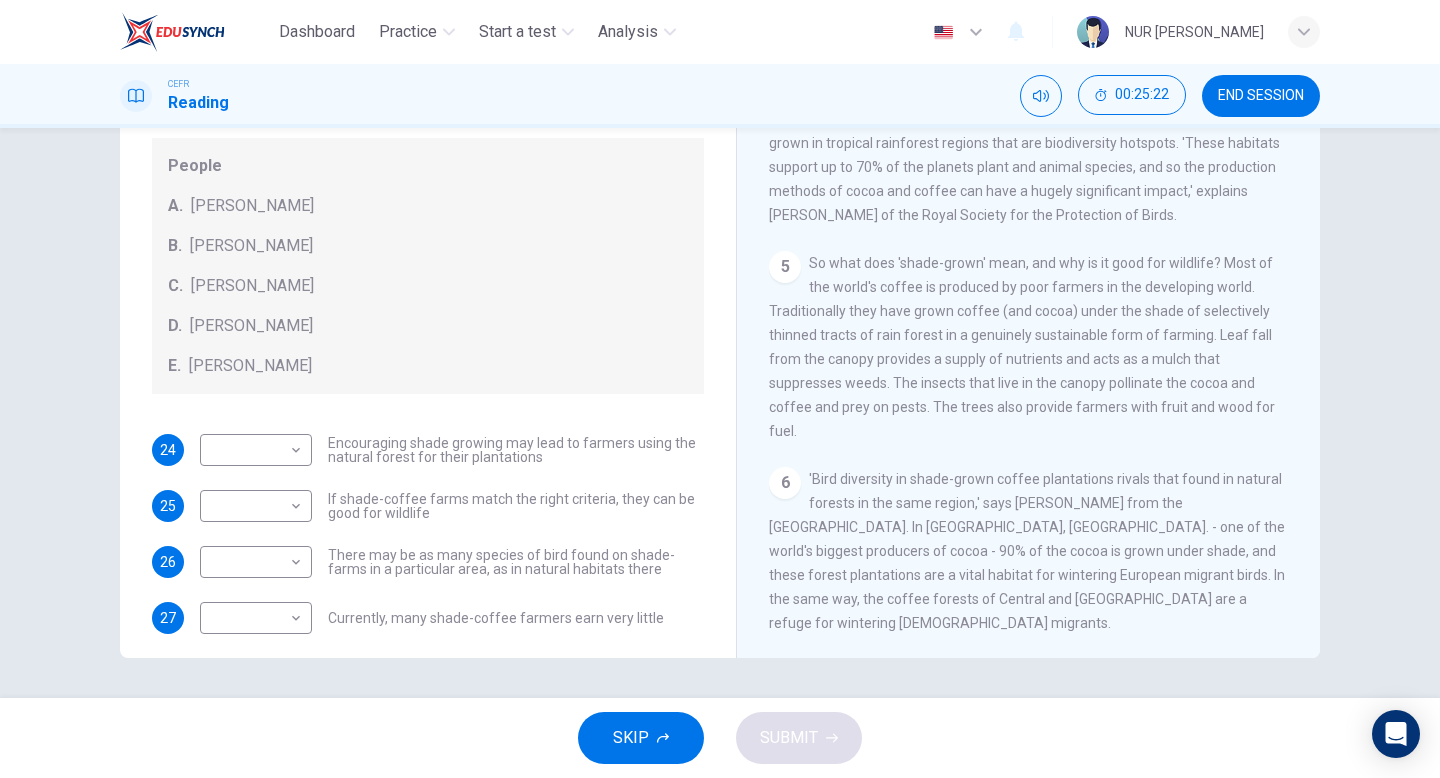 scroll, scrollTop: 121, scrollLeft: 0, axis: vertical 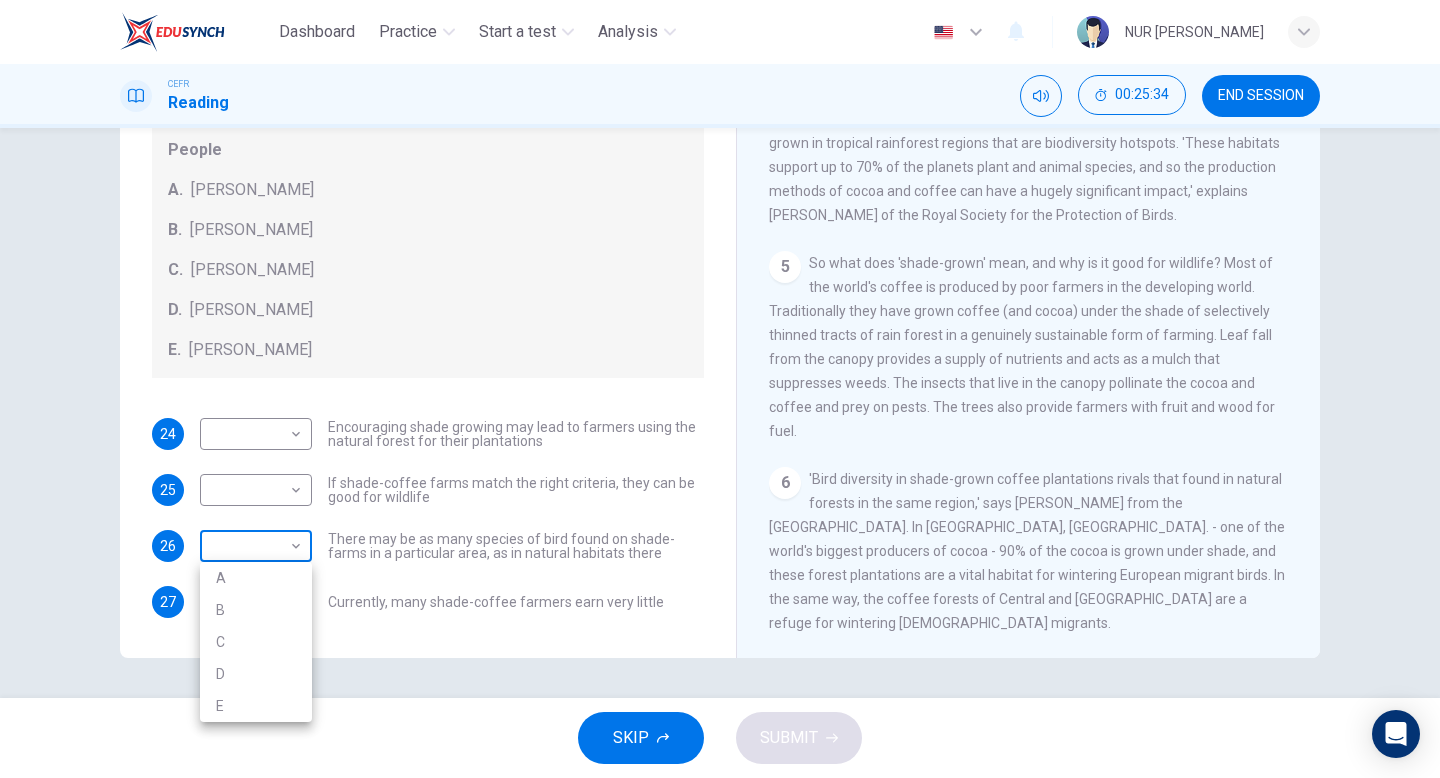 click on "Dashboard Practice Start a test Analysis English en ​ NUR AIMI NADIAH BINTI NASARUDDIN CEFR Reading 00:25:34 END SESSION Questions 24 - 27 Look at the following opinions and the list of people below.
Match each opinion to the person credited with it.
Write the correct letter  A-E  in the boxes below.
NB  You can write any letter  more than once . People A. Alex Munroe B. Paul Donald C. Robert Rice D. John Rappole E. Stacey Philpott 24 ​ ​ Encouraging shade growing may lead to farmers using the natural forest for their plantations 25 ​ ​ If shade-coffee farms match the right criteria, they can be good for wildlife 26 ​ ​ There may be as many species of bird found on shade-farms in a particular area, as in natural habitats there 27 ​ ​ Currently, many shade-coffee farmers earn very little Natural Coffee and Cocoa CLICK TO ZOOM Click to Zoom 1 2 3 4 5 6 7 8 9 10 11 12 SKIP SUBMIT EduSynch - Online Language Proficiency Testing
Dashboard Practice Start a test Analysis Notifications A B" at bounding box center (720, 389) 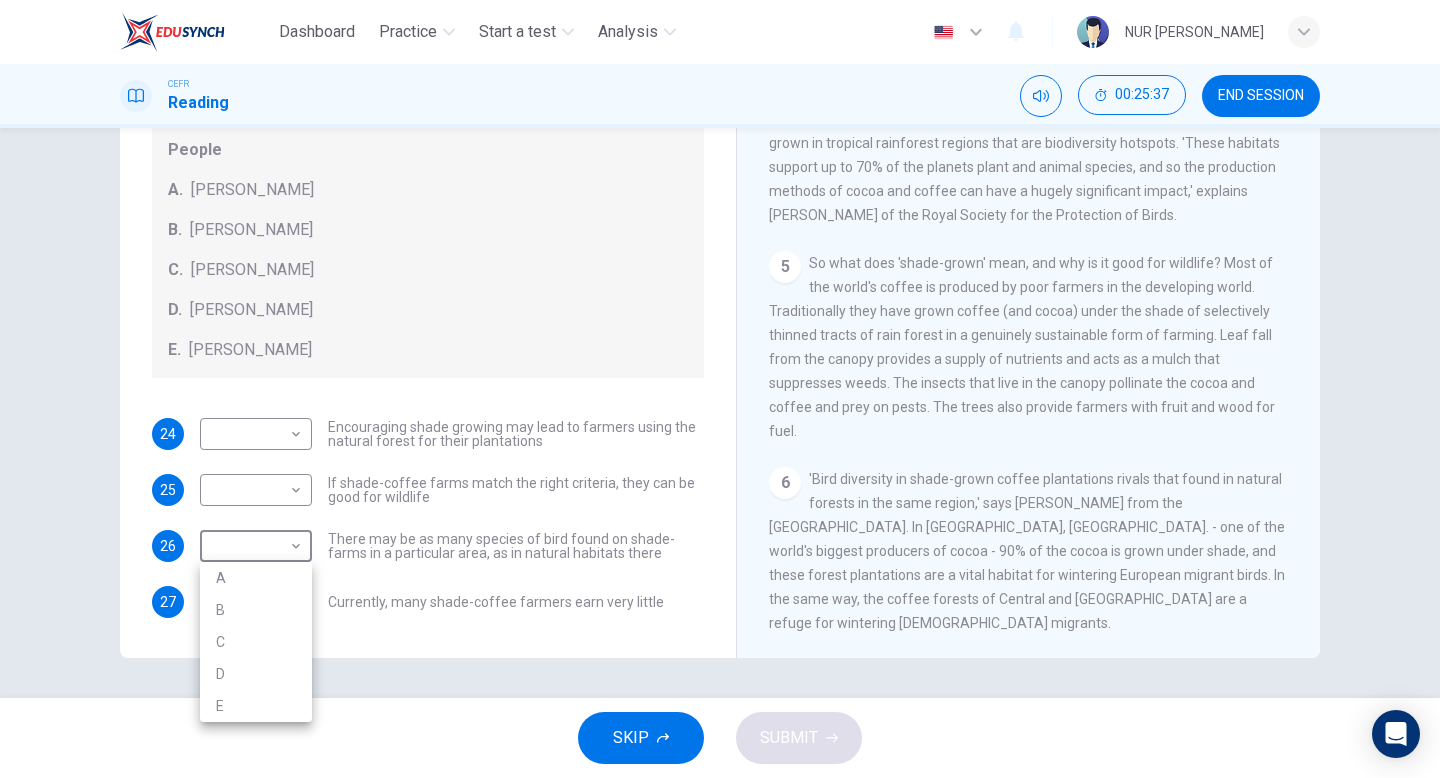 click on "C" at bounding box center [256, 642] 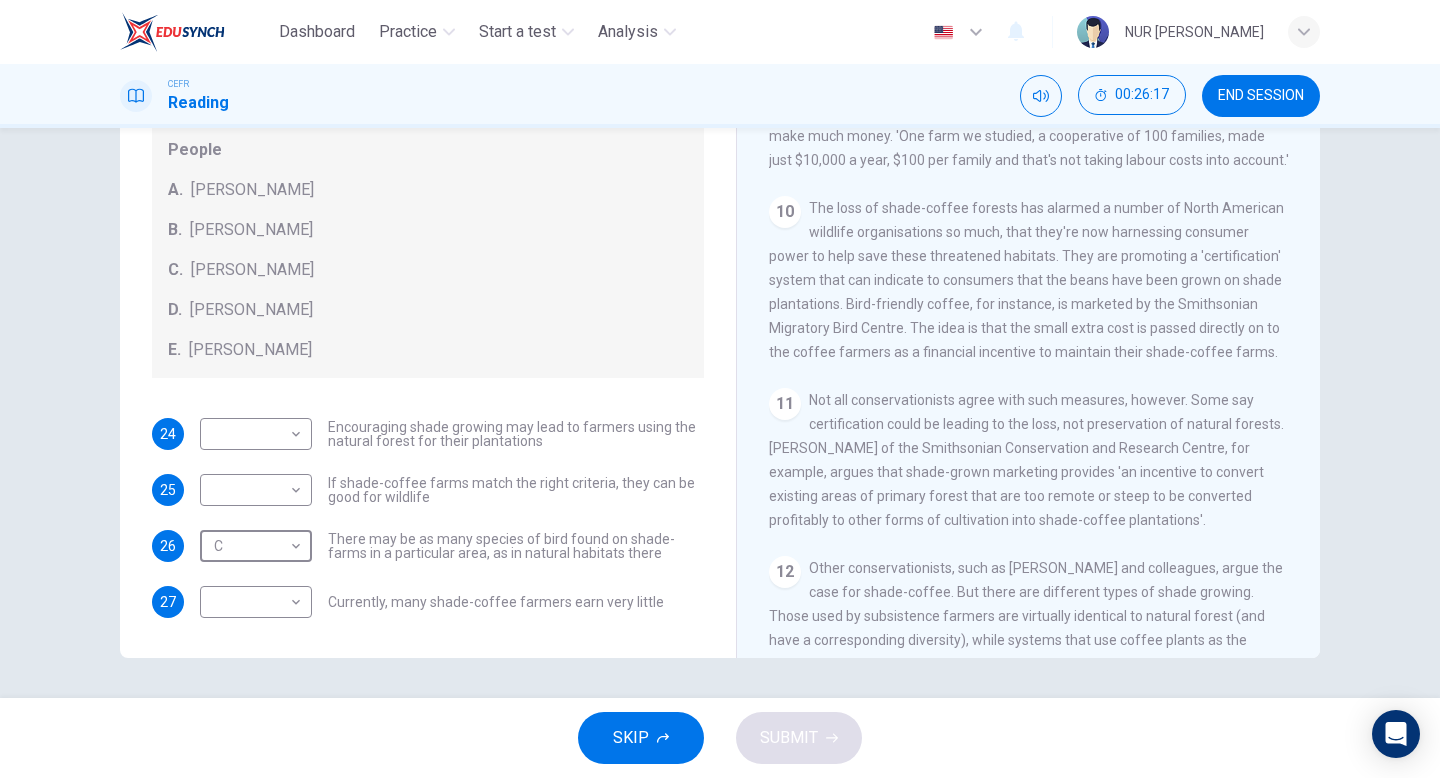 scroll, scrollTop: 1927, scrollLeft: 0, axis: vertical 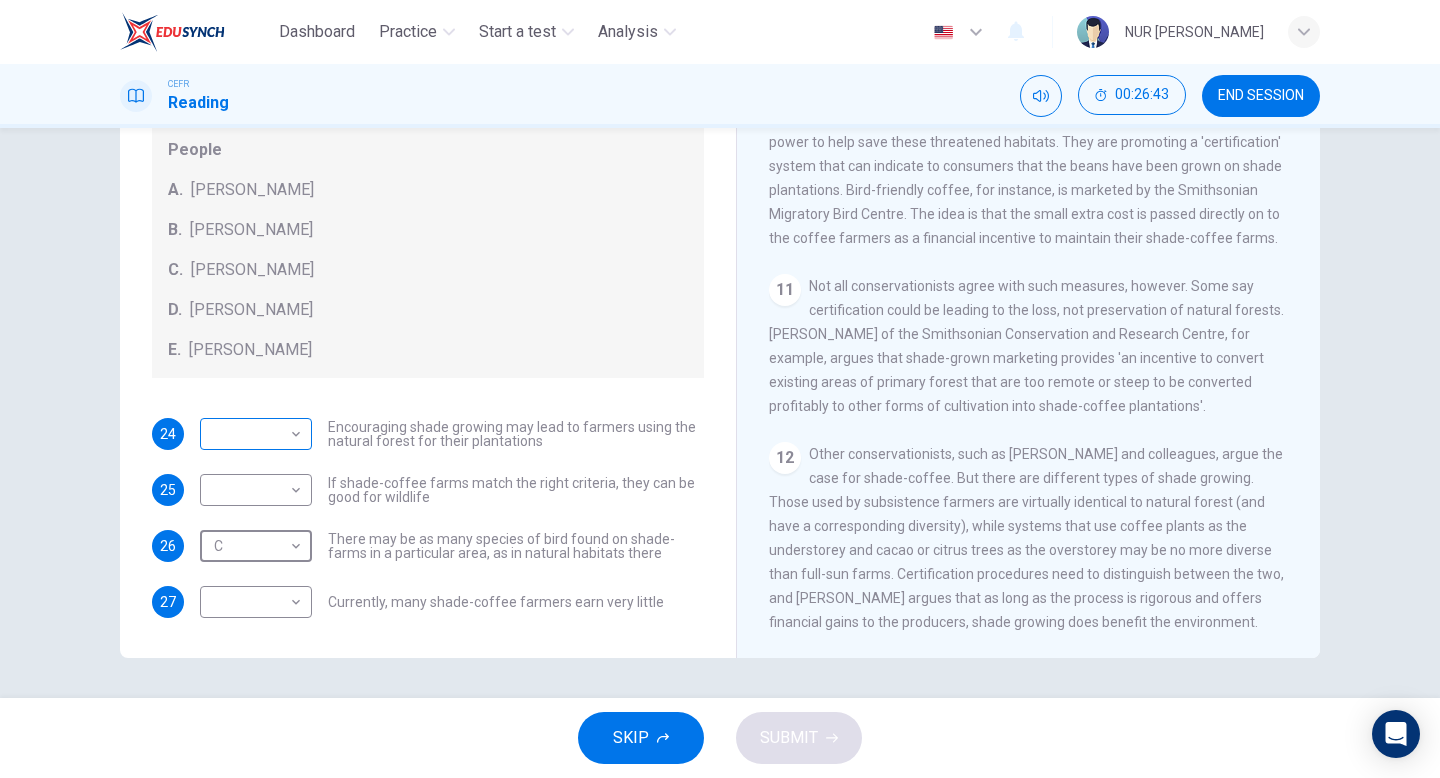 click on "Dashboard Practice Start a test Analysis English en ​ NUR AIMI NADIAH BINTI NASARUDDIN CEFR Reading 00:26:43 END SESSION Questions 24 - 27 Look at the following opinions and the list of people below.
Match each opinion to the person credited with it.
Write the correct letter  A-E  in the boxes below.
NB  You can write any letter  more than once . People A. Alex Munroe B. Paul Donald C. Robert Rice D. John Rappole E. Stacey Philpott 24 ​ ​ Encouraging shade growing may lead to farmers using the natural forest for their plantations 25 ​ ​ If shade-coffee farms match the right criteria, they can be good for wildlife 26 C C ​ There may be as many species of bird found on shade-farms in a particular area, as in natural habitats there 27 ​ ​ Currently, many shade-coffee farmers earn very little Natural Coffee and Cocoa CLICK TO ZOOM Click to Zoom 1 2 3 4 5 6 7 8 9 10 11 12 SKIP SUBMIT EduSynch - Online Language Proficiency Testing
Dashboard Practice Start a test Analysis Notifications" at bounding box center (720, 389) 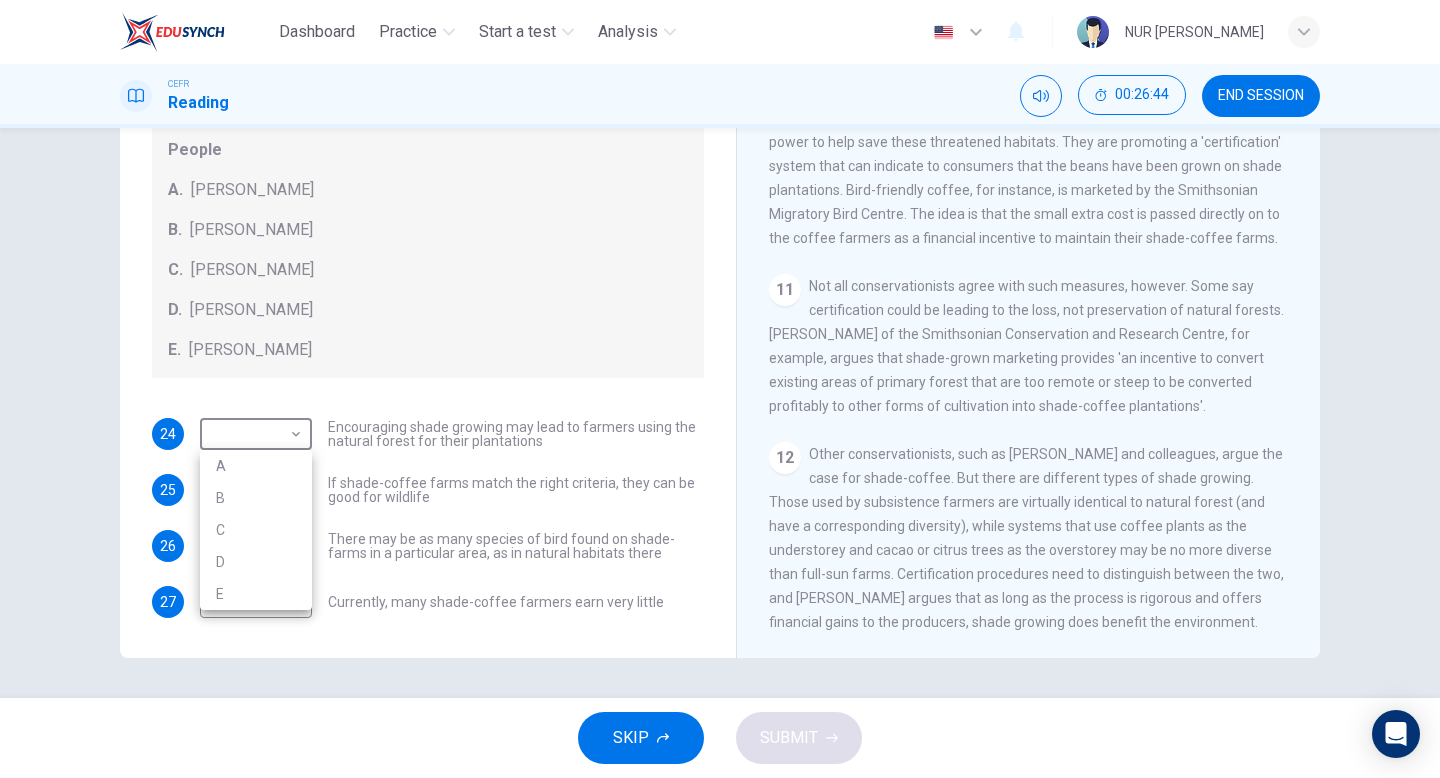 click on "E" at bounding box center (256, 594) 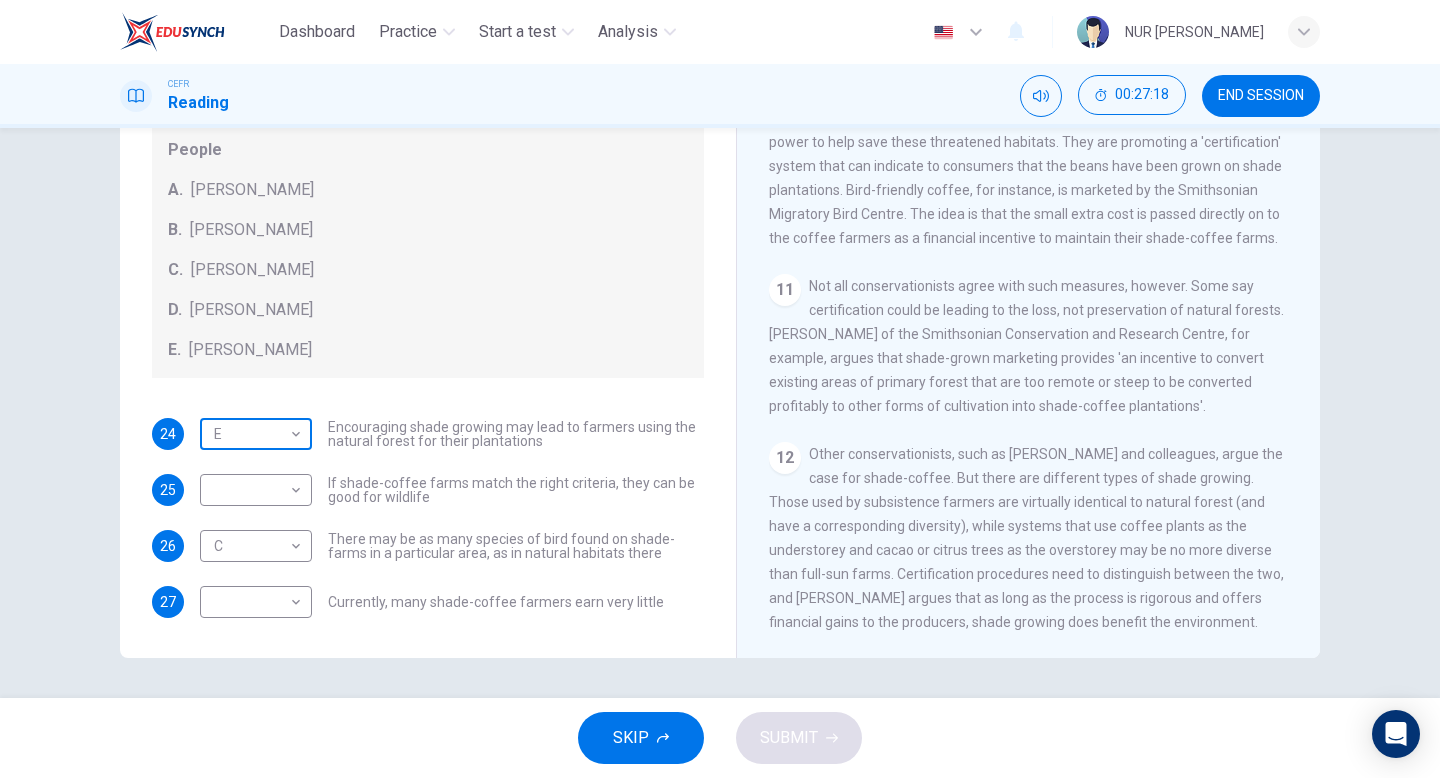 click on "Dashboard Practice Start a test Analysis English en ​ NUR AIMI NADIAH BINTI NASARUDDIN CEFR Reading 00:27:18 END SESSION Questions 24 - 27 Look at the following opinions and the list of people below.
Match each opinion to the person credited with it.
Write the correct letter  A-E  in the boxes below.
NB  You can write any letter  more than once . People A. Alex Munroe B. Paul Donald C. Robert Rice D. John Rappole E. Stacey Philpott 24 E E ​ Encouraging shade growing may lead to farmers using the natural forest for their plantations 25 ​ ​ If shade-coffee farms match the right criteria, they can be good for wildlife 26 C C ​ There may be as many species of bird found on shade-farms in a particular area, as in natural habitats there 27 ​ ​ Currently, many shade-coffee farmers earn very little Natural Coffee and Cocoa CLICK TO ZOOM Click to Zoom 1 2 3 4 5 6 7 8 9 10 11 12 SKIP SUBMIT EduSynch - Online Language Proficiency Testing
Dashboard Practice Start a test Analysis Notifications" at bounding box center [720, 389] 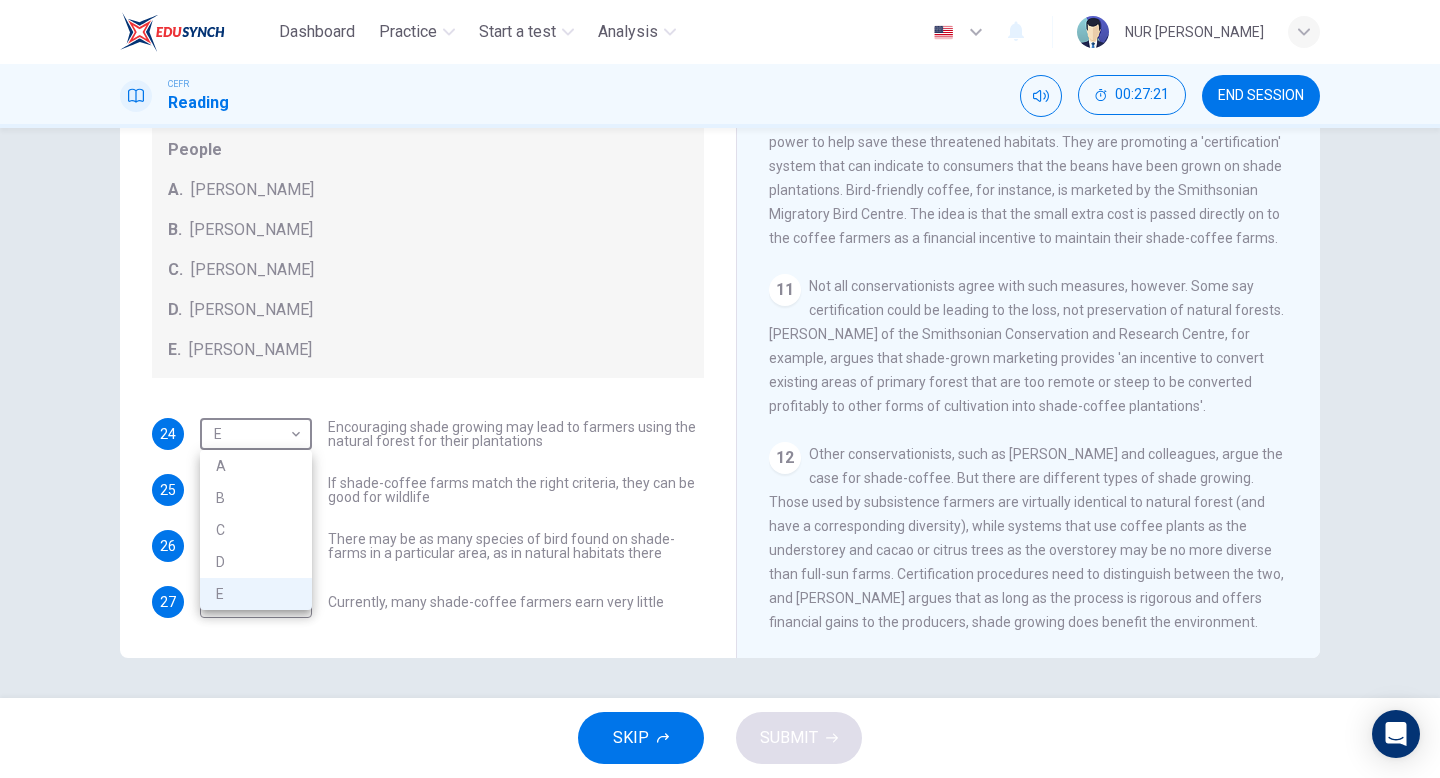click on "D" at bounding box center (256, 562) 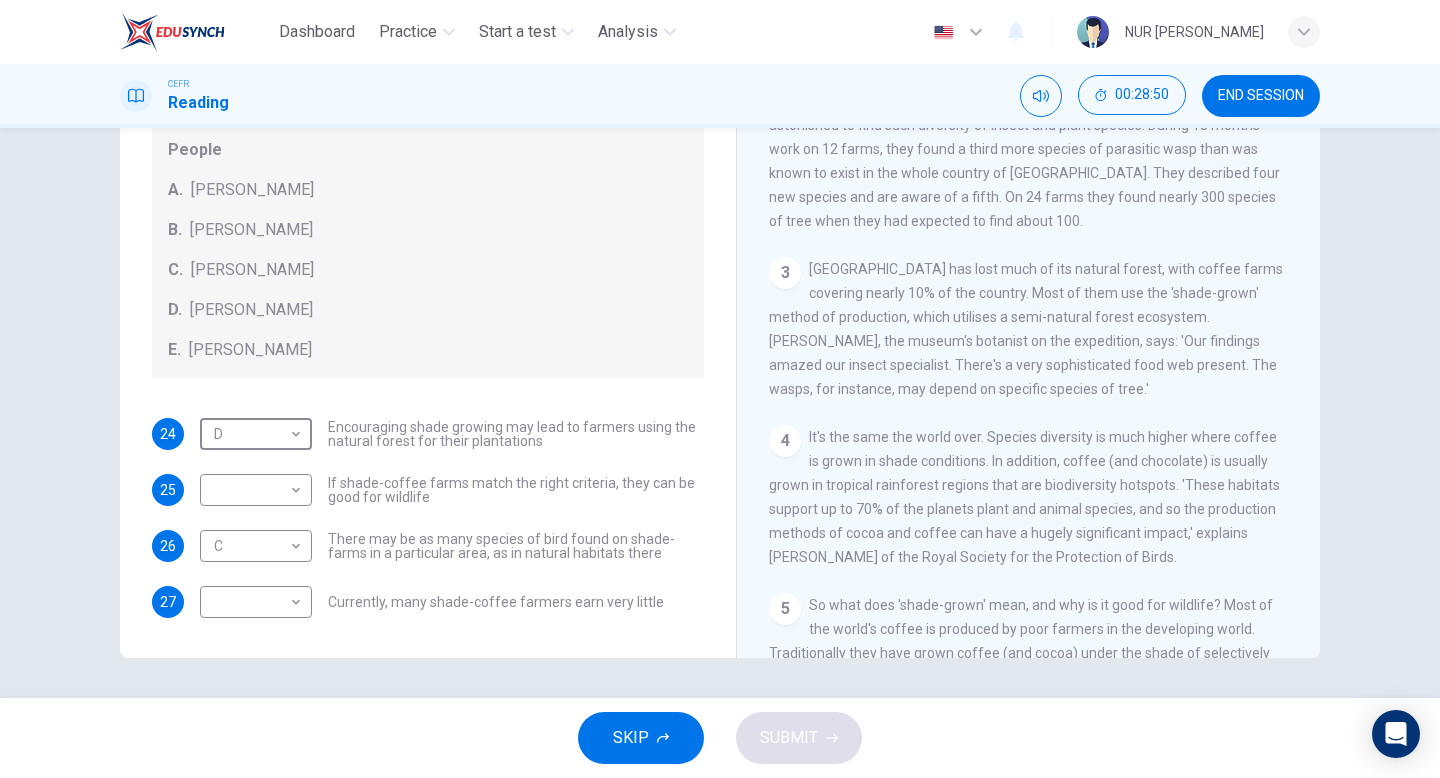 scroll, scrollTop: 574, scrollLeft: 0, axis: vertical 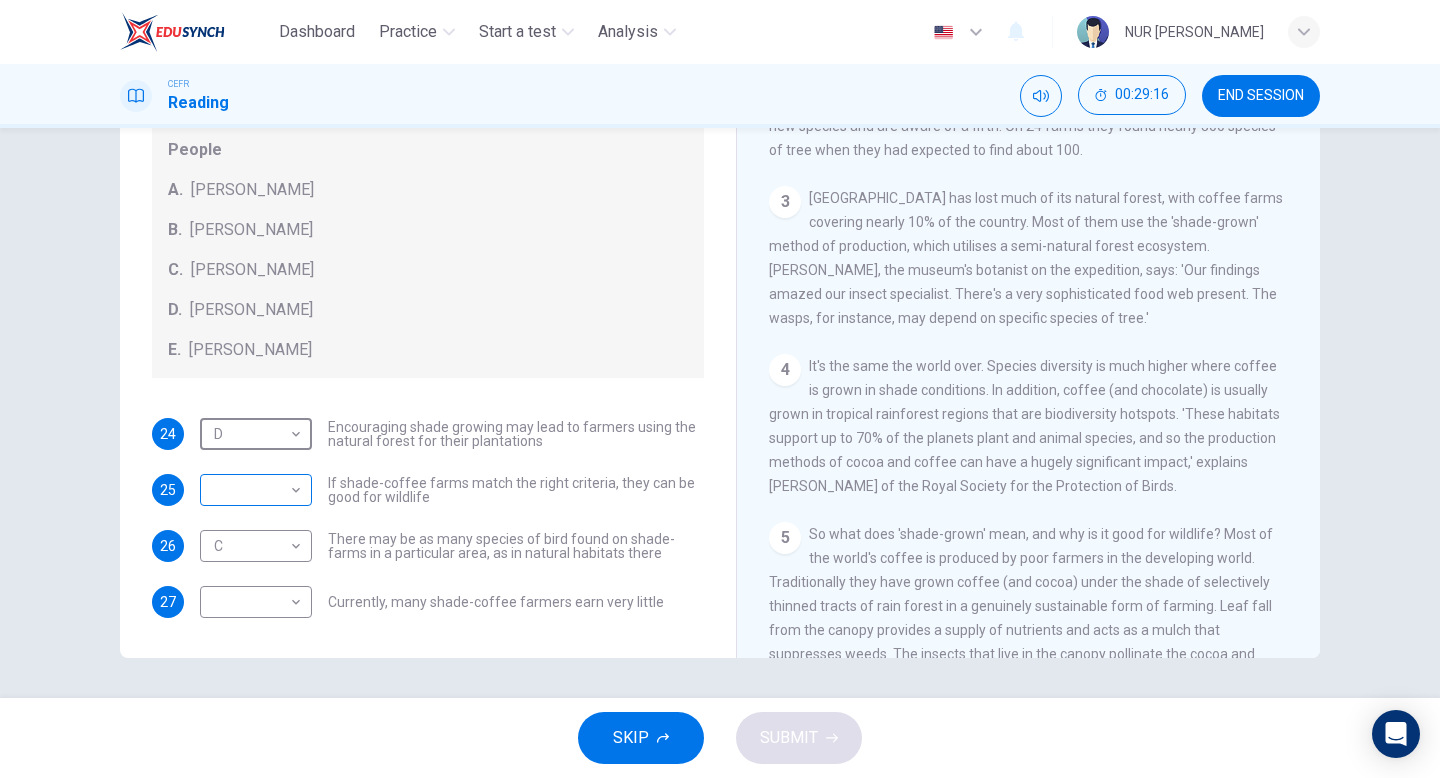 click on "Dashboard Practice Start a test Analysis English en ​ NUR AIMI NADIAH BINTI NASARUDDIN CEFR Reading 00:29:16 END SESSION Questions 24 - 27 Look at the following opinions and the list of people below.
Match each opinion to the person credited with it.
Write the correct letter  A-E  in the boxes below.
NB  You can write any letter  more than once . People A. Alex Munroe B. Paul Donald C. Robert Rice D. John Rappole E. Stacey Philpott 24 D D ​ Encouraging shade growing may lead to farmers using the natural forest for their plantations 25 ​ ​ If shade-coffee farms match the right criteria, they can be good for wildlife 26 C C ​ There may be as many species of bird found on shade-farms in a particular area, as in natural habitats there 27 ​ ​ Currently, many shade-coffee farmers earn very little Natural Coffee and Cocoa CLICK TO ZOOM Click to Zoom 1 2 3 4 5 6 7 8 9 10 11 12 SKIP SUBMIT EduSynch - Online Language Proficiency Testing
Dashboard Practice Start a test Analysis Notifications" at bounding box center [720, 389] 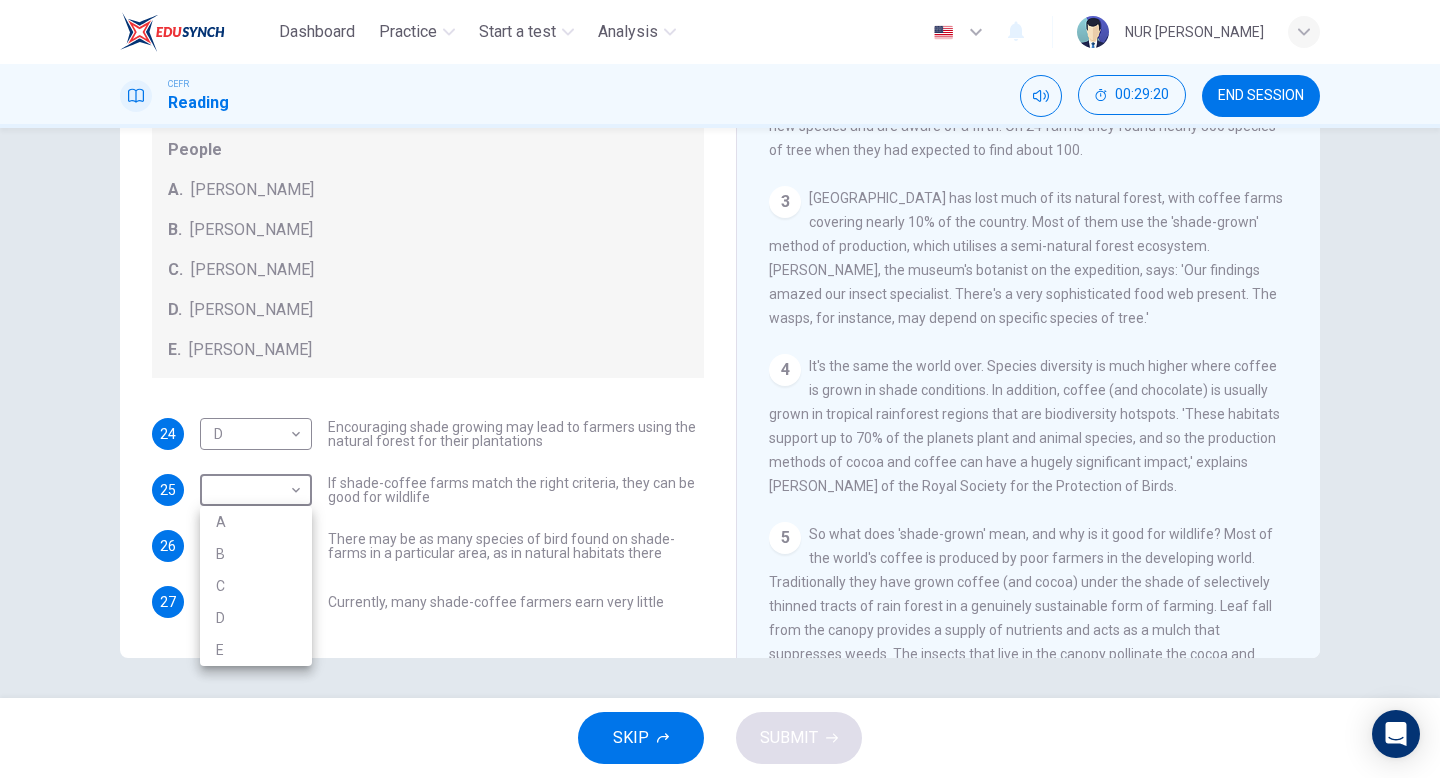 click on "A" at bounding box center [256, 522] 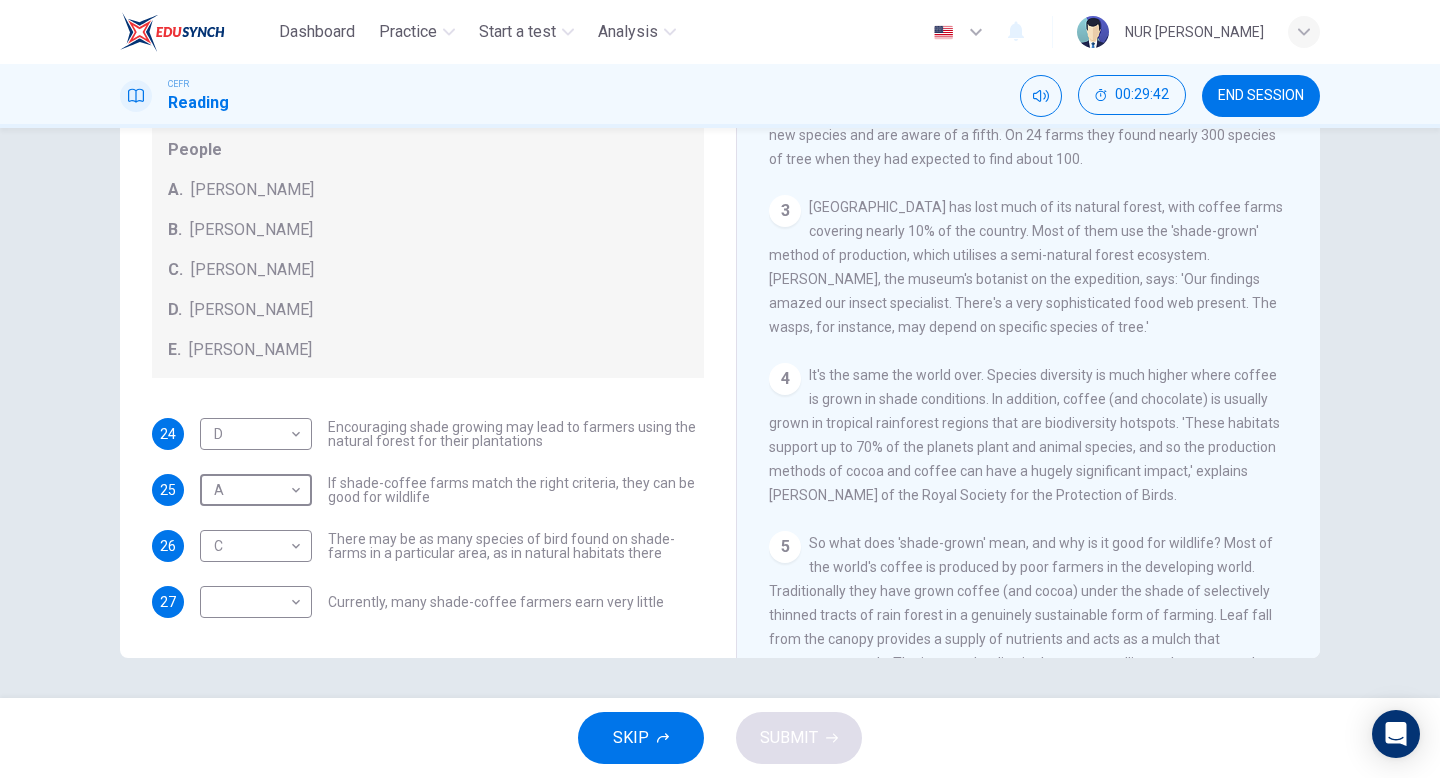 scroll, scrollTop: 572, scrollLeft: 0, axis: vertical 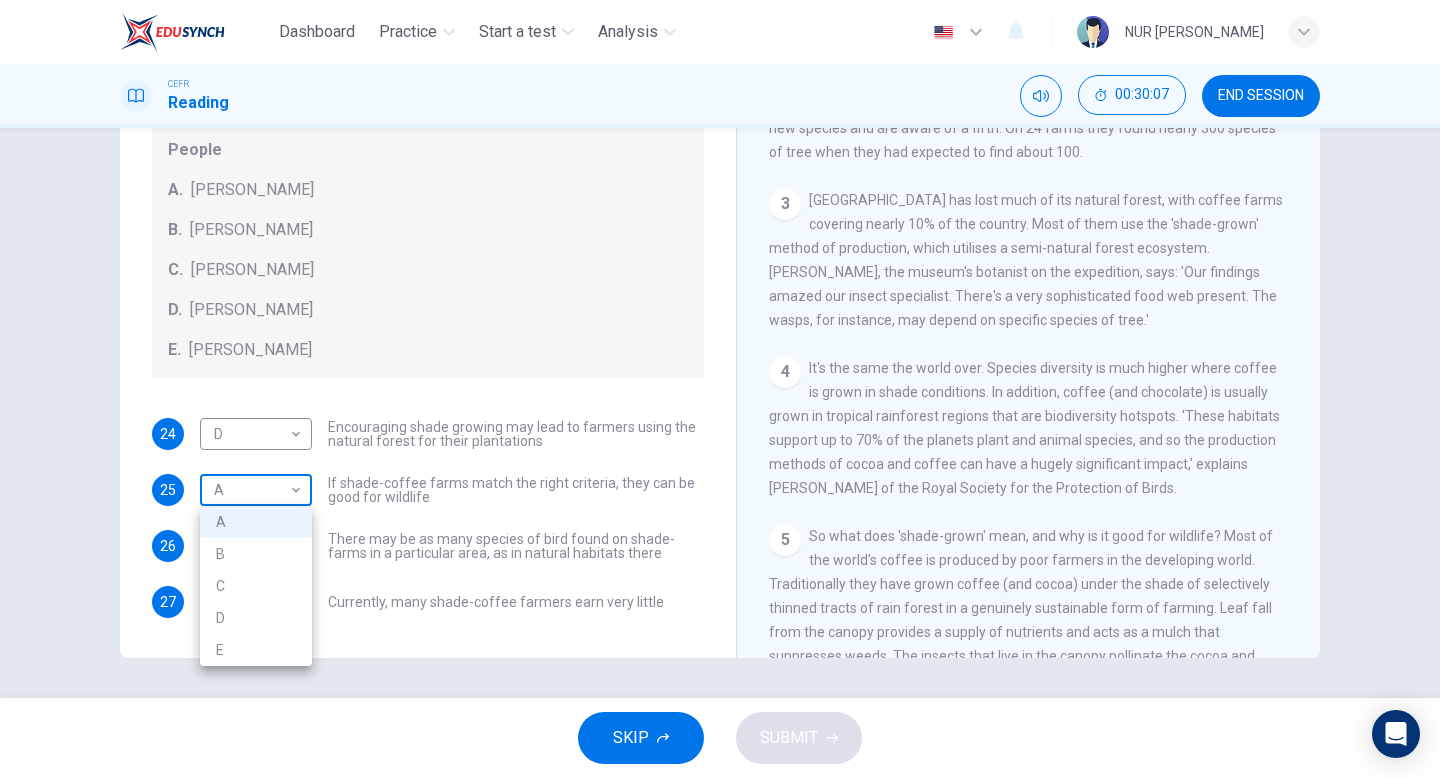 click on "Dashboard Practice Start a test Analysis English en ​ NUR AIMI NADIAH BINTI NASARUDDIN CEFR Reading 00:30:07 END SESSION Questions 24 - 27 Look at the following opinions and the list of people below.
Match each opinion to the person credited with it.
Write the correct letter  A-E  in the boxes below.
NB  You can write any letter  more than once . People A. Alex Munroe B. Paul Donald C. Robert Rice D. John Rappole E. Stacey Philpott 24 D D ​ Encouraging shade growing may lead to farmers using the natural forest for their plantations 25 A A ​ If shade-coffee farms match the right criteria, they can be good for wildlife 26 C C ​ There may be as many species of bird found on shade-farms in a particular area, as in natural habitats there 27 ​ ​ Currently, many shade-coffee farmers earn very little Natural Coffee and Cocoa CLICK TO ZOOM Click to Zoom 1 2 3 4 5 6 7 8 9 10 11 12 SKIP SUBMIT EduSynch - Online Language Proficiency Testing
Dashboard Practice Start a test Analysis Notifications A B" at bounding box center [720, 389] 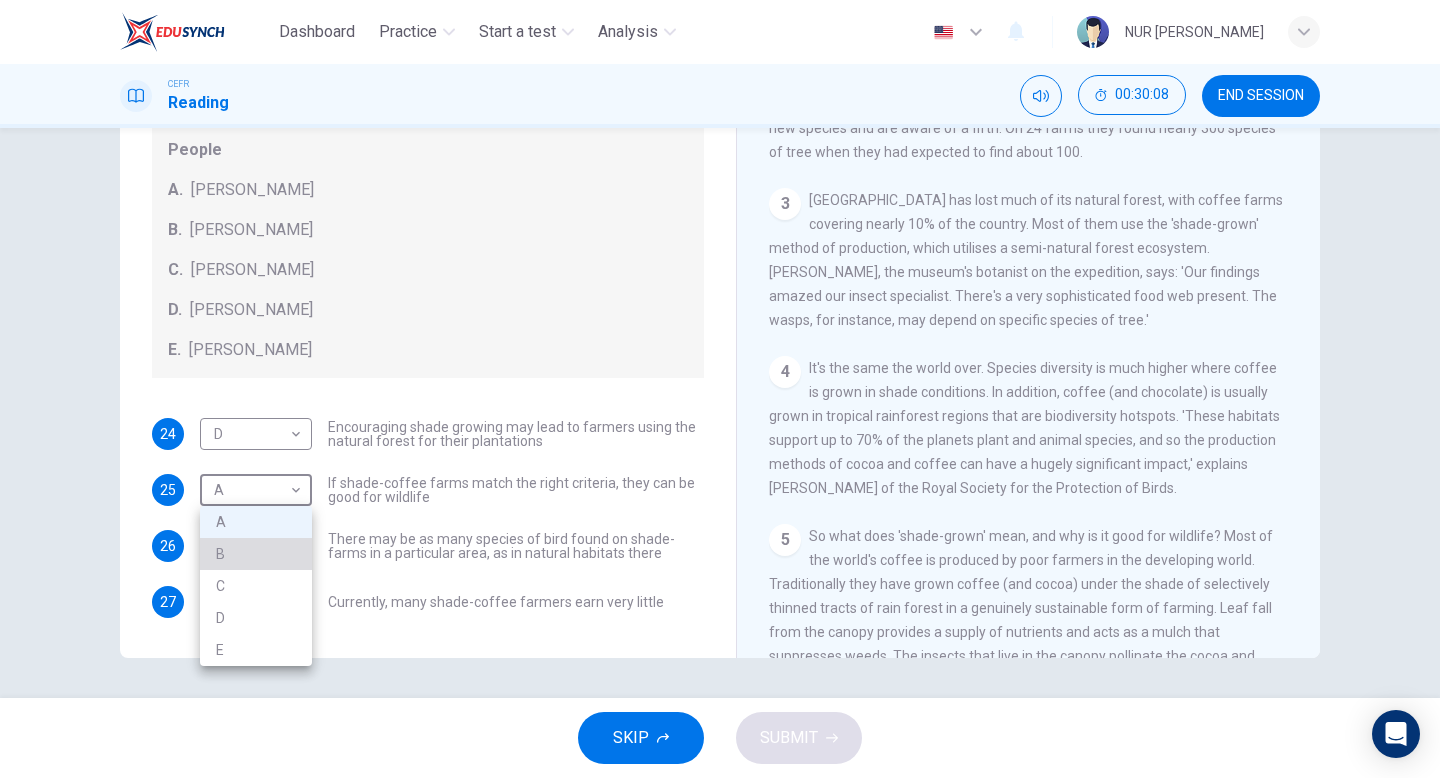 click on "B" at bounding box center (256, 554) 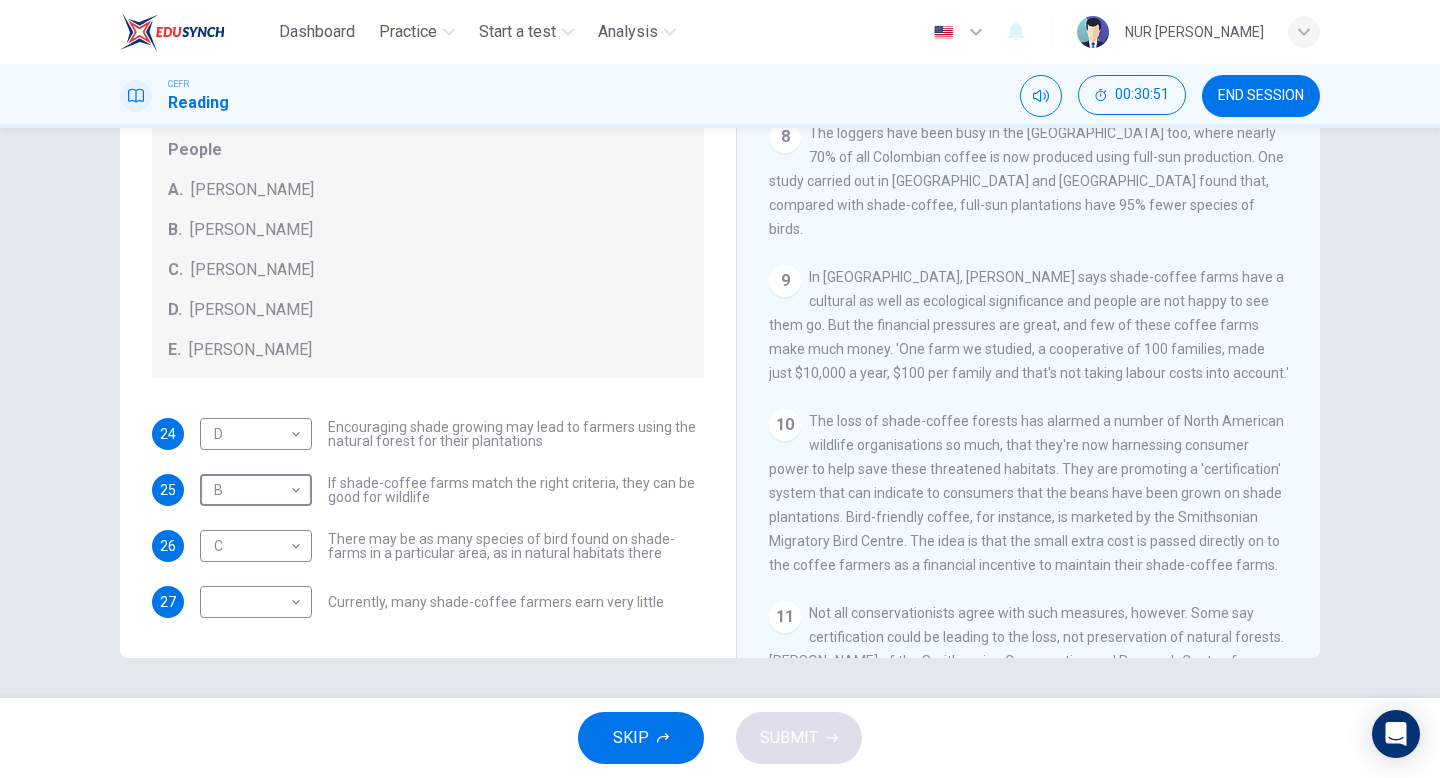 scroll, scrollTop: 1609, scrollLeft: 0, axis: vertical 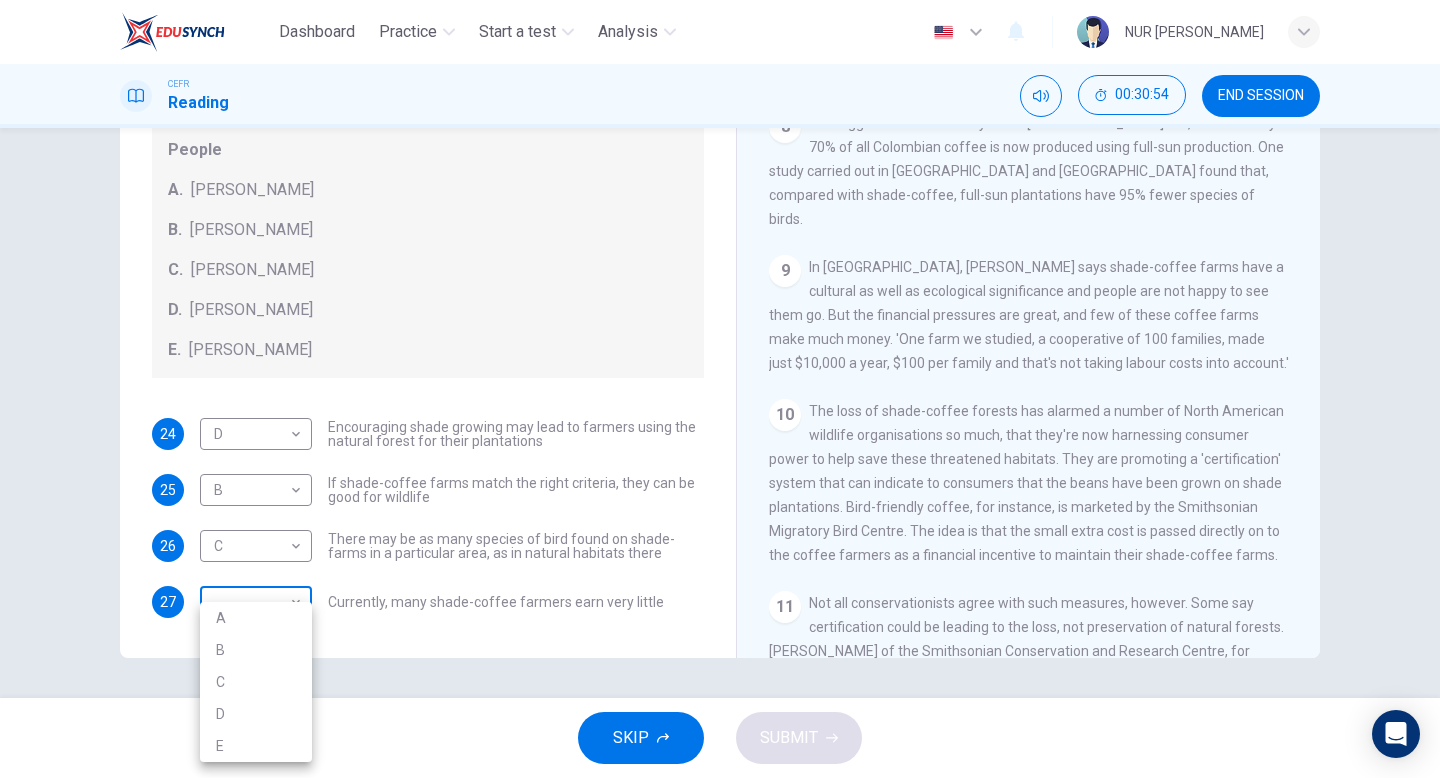 click on "Dashboard Practice Start a test Analysis English en ​ NUR AIMI NADIAH BINTI NASARUDDIN CEFR Reading 00:30:54 END SESSION Questions 24 - 27 Look at the following opinions and the list of people below.
Match each opinion to the person credited with it.
Write the correct letter  A-E  in the boxes below.
NB  You can write any letter  more than once . People A. Alex Munroe B. Paul Donald C. Robert Rice D. John Rappole E. Stacey Philpott 24 D D ​ Encouraging shade growing may lead to farmers using the natural forest for their plantations 25 B B ​ If shade-coffee farms match the right criteria, they can be good for wildlife 26 C C ​ There may be as many species of bird found on shade-farms in a particular area, as in natural habitats there 27 ​ ​ Currently, many shade-coffee farmers earn very little Natural Coffee and Cocoa CLICK TO ZOOM Click to Zoom 1 2 3 4 5 6 7 8 9 10 11 12 SKIP SUBMIT EduSynch - Online Language Proficiency Testing
Dashboard Practice Start a test Analysis Notifications A B" at bounding box center (720, 389) 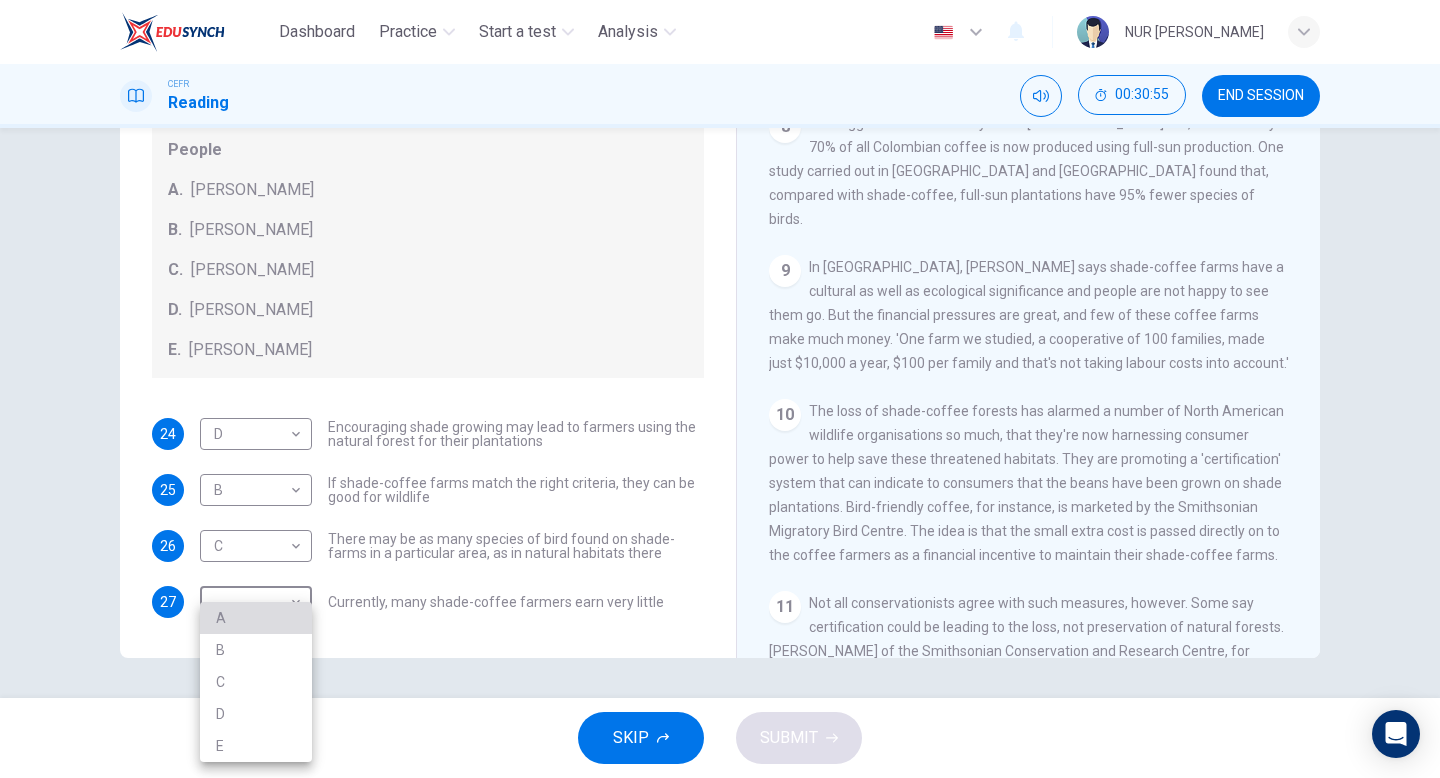 click on "A" at bounding box center [256, 618] 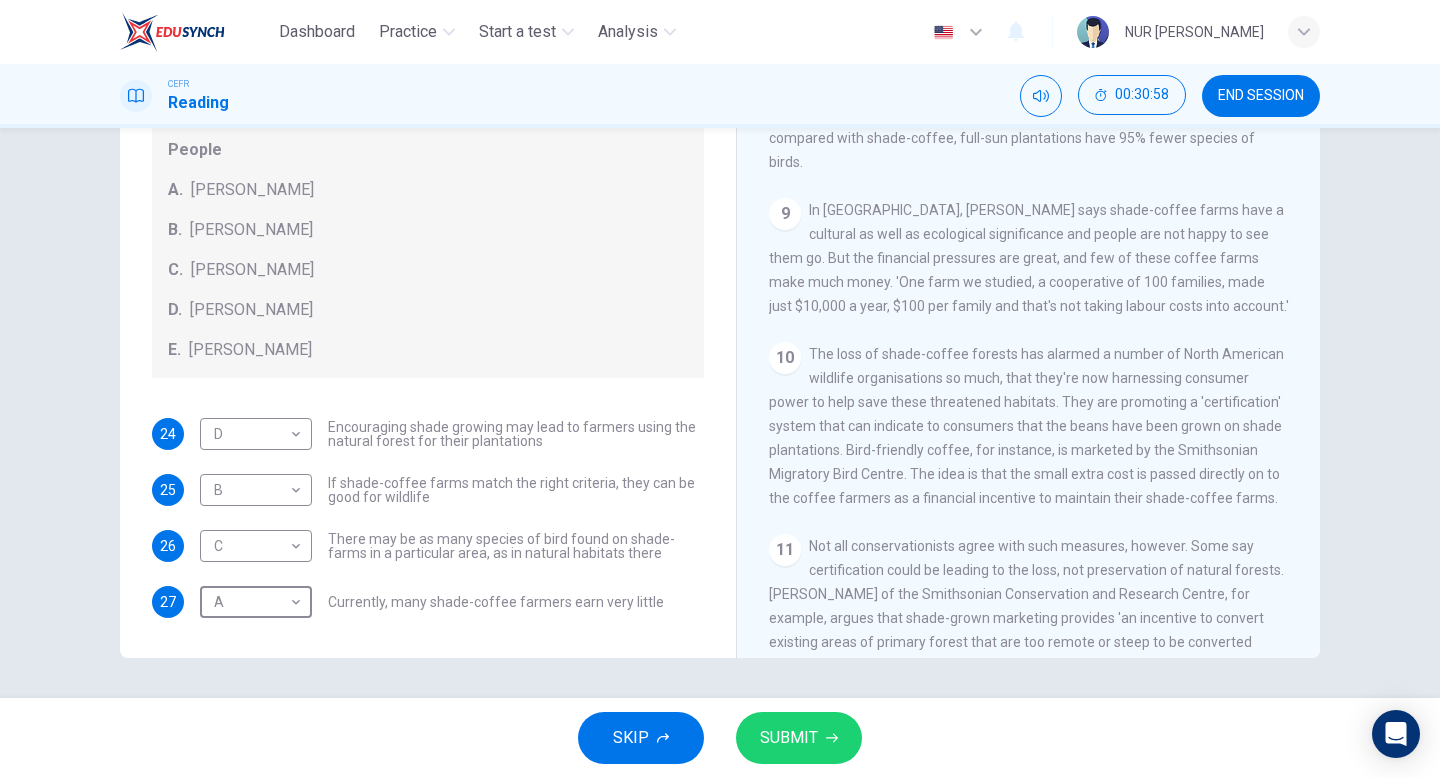 scroll, scrollTop: 1671, scrollLeft: 0, axis: vertical 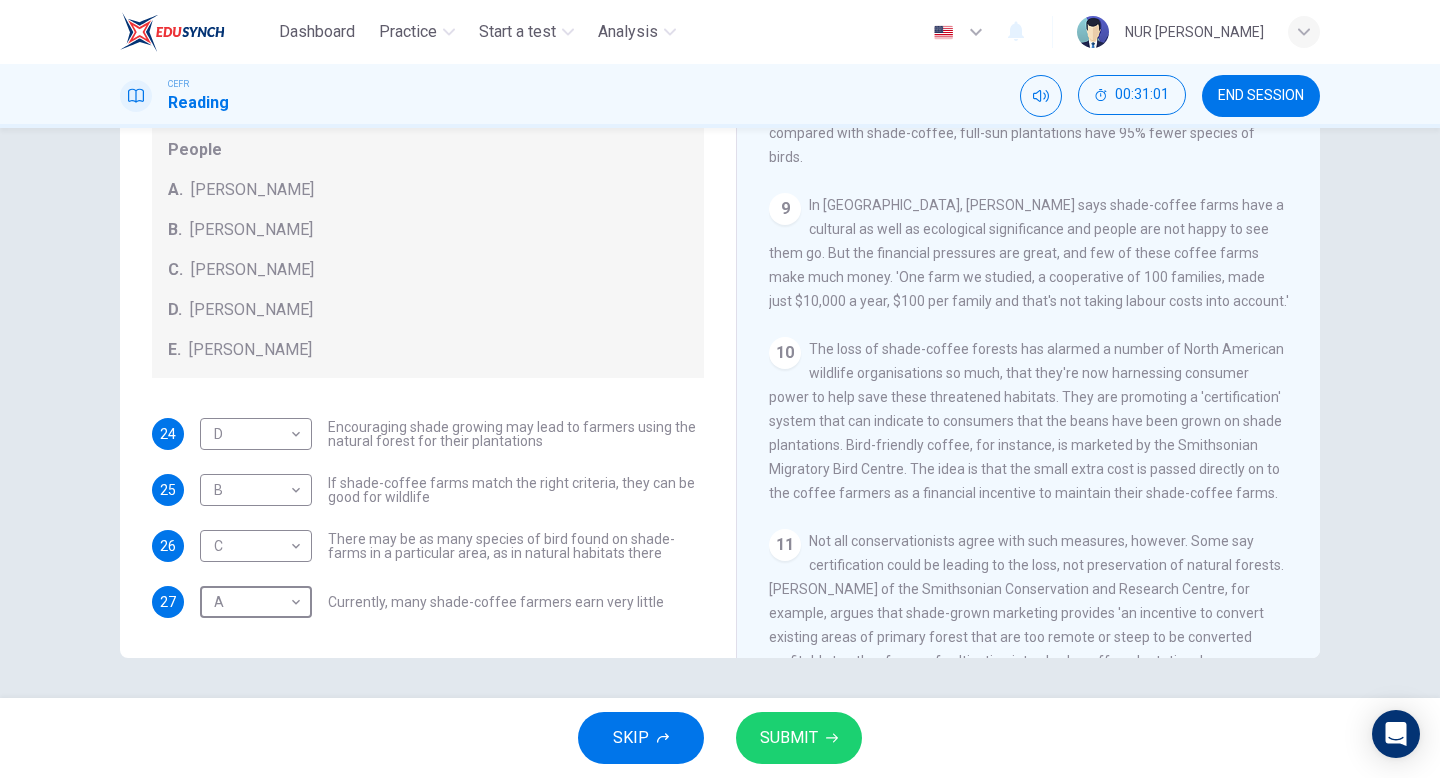 click on "SUBMIT" at bounding box center (799, 738) 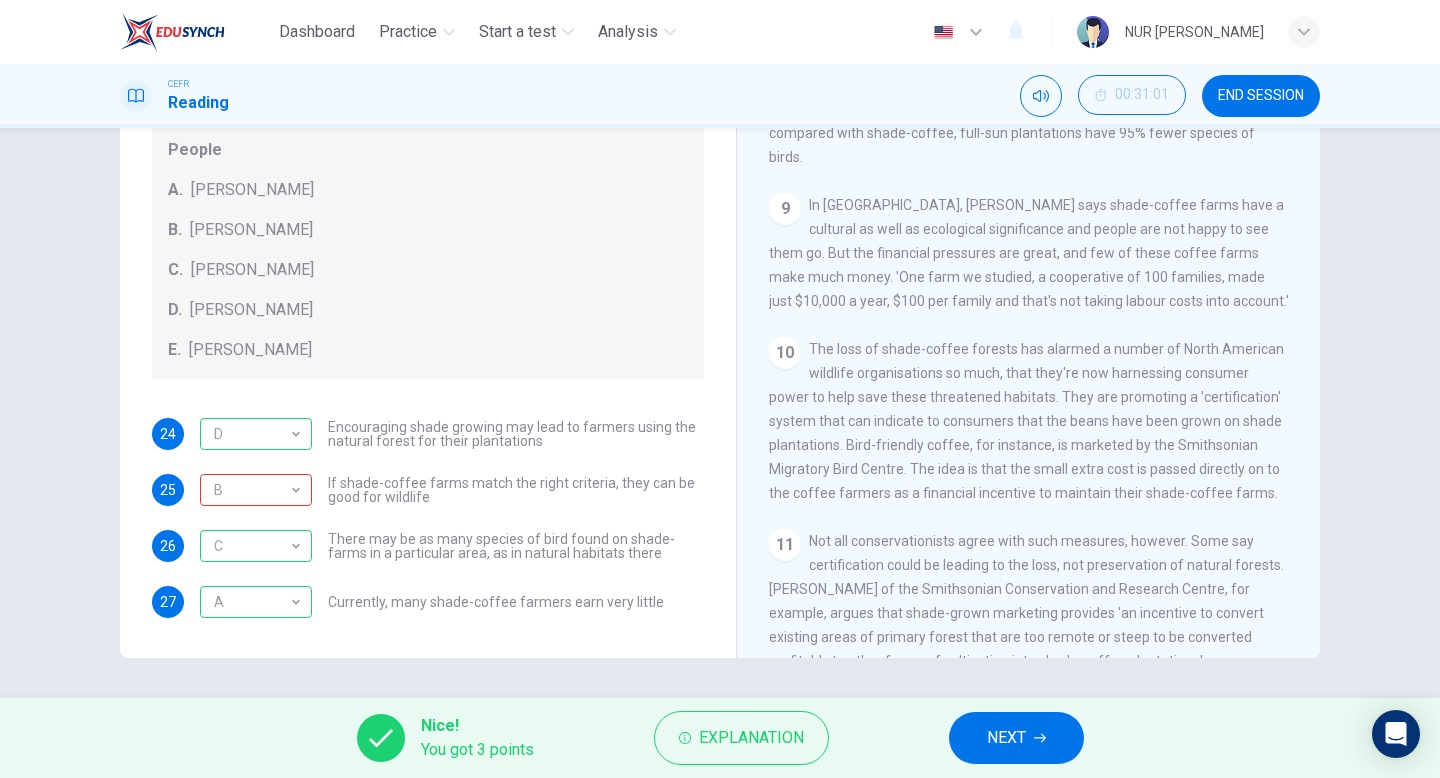 click on "NEXT" at bounding box center [1016, 738] 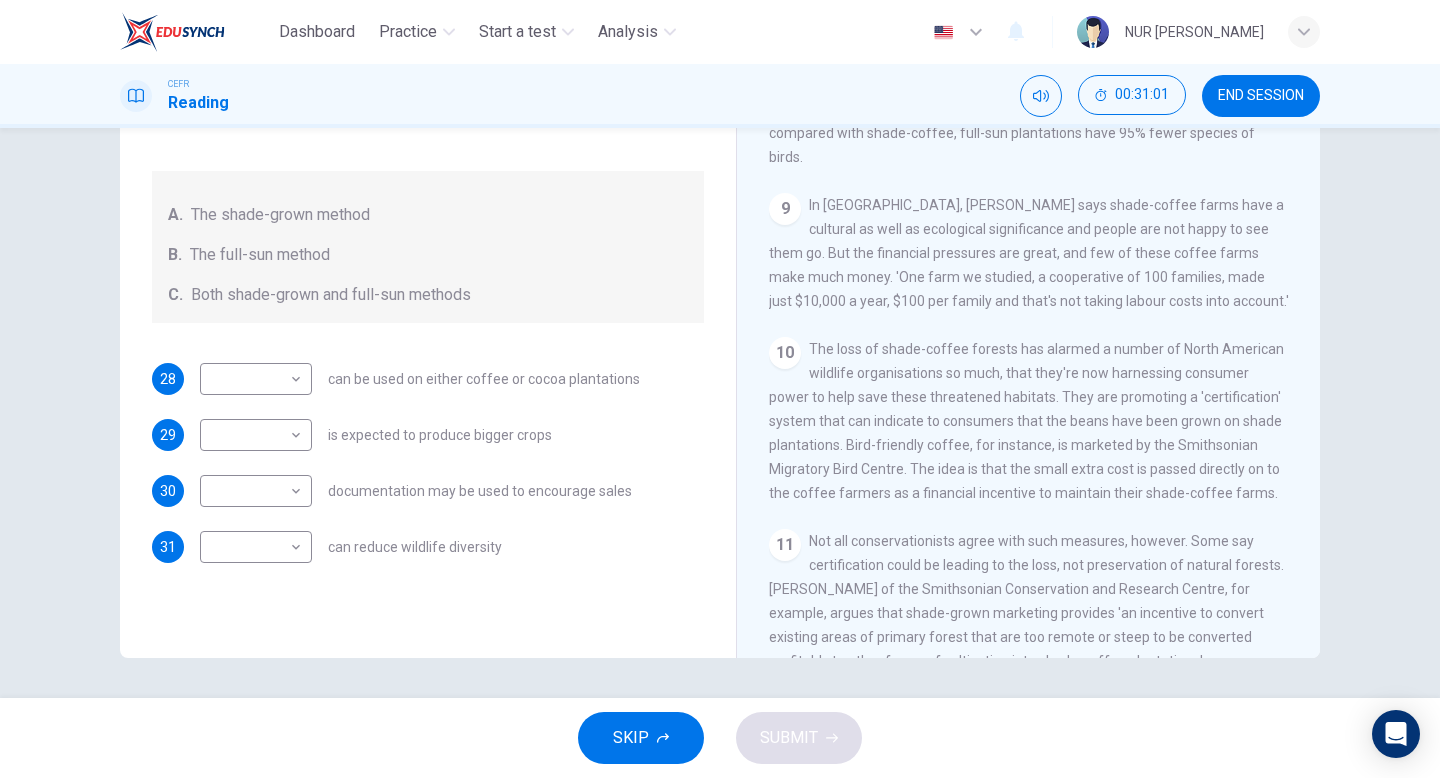 scroll, scrollTop: 0, scrollLeft: 0, axis: both 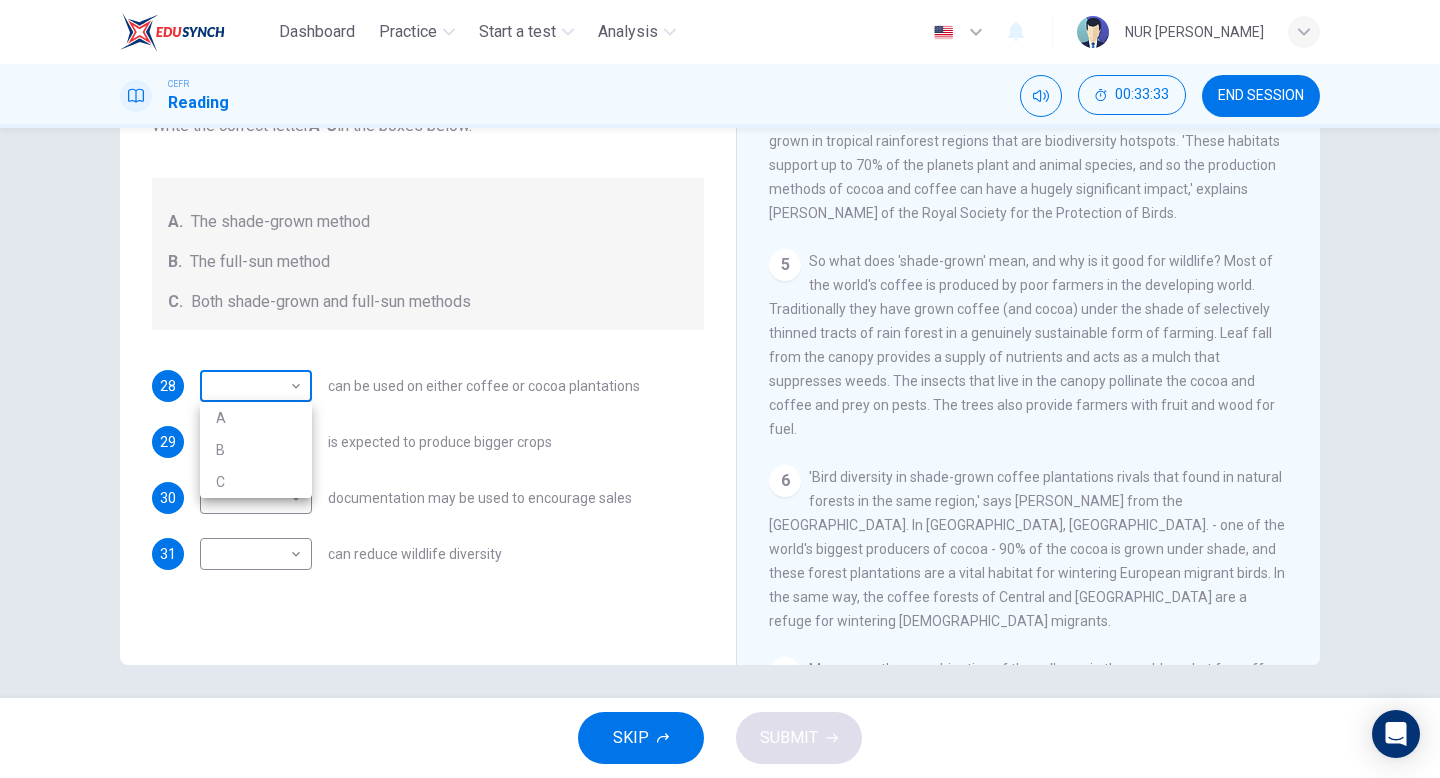 click on "Dashboard Practice Start a test Analysis English en ​ NUR AIMI NADIAH BINTI NASARUDDIN CEFR Reading 00:33:33 END SESSION Questions 28 - 31 Classify the features described below as applying to growing coffee.
Write the correct letter  A-C  in the boxes below. A. The shade-grown method B. The full-sun method C. Both shade-grown and full-sun methods 28 ​ ​ can be used on either coffee or cocoa plantations 29 ​ ​ is expected to produce bigger crops 30 ​ ​ documentation may be used to encourage sales 31 ​ ​ can reduce wildlife diversity Natural Coffee and Cocoa CLICK TO ZOOM Click to Zoom 1 What's the connection between your morning coffee, wintering North American birds and the cool shade of a tree? Actually, quite a lot, says Simon Birch. 2 3 4 5 6 7 8 9 10 11 12 SKIP SUBMIT EduSynch - Online Language Proficiency Testing
Dashboard Practice Start a test Analysis Notifications © Copyright  2025 A B C" at bounding box center (720, 389) 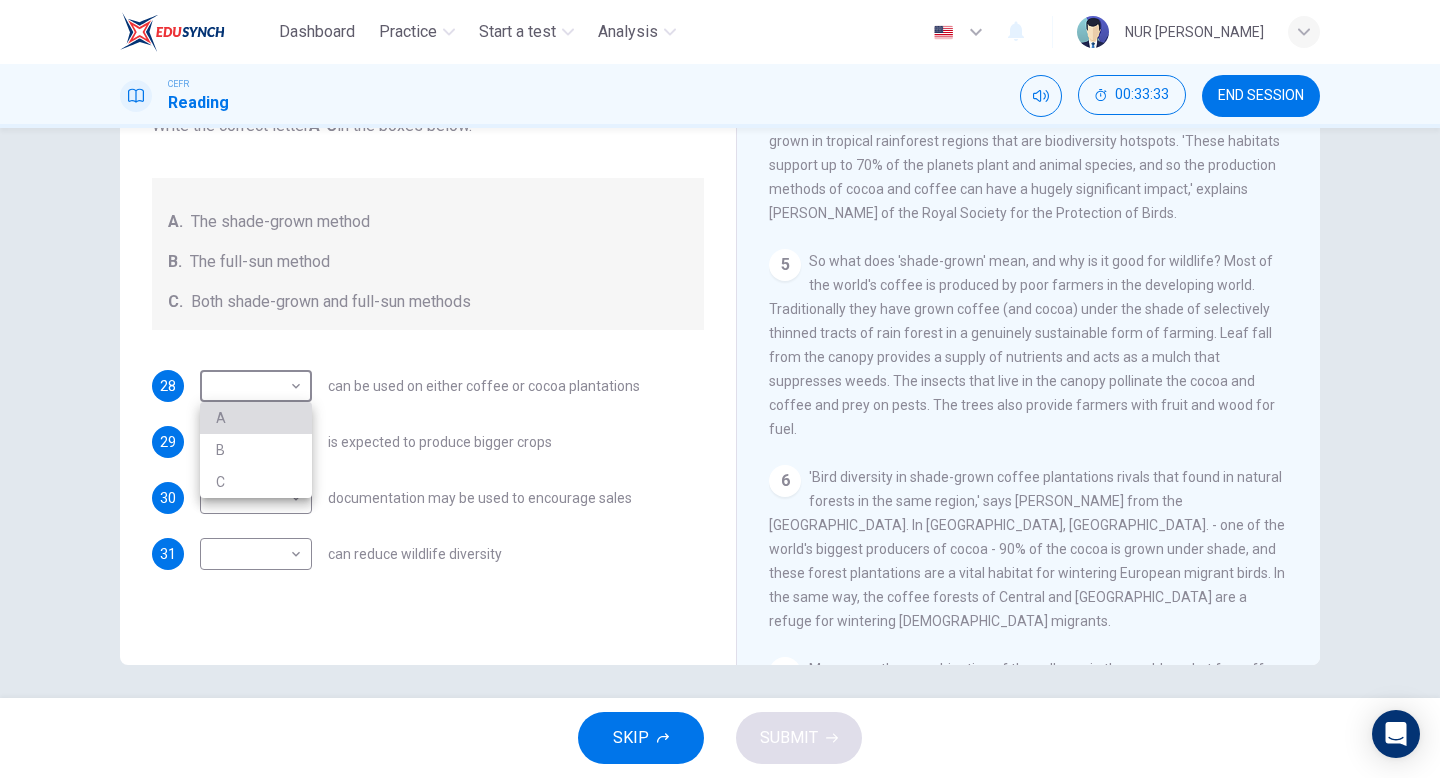 click on "A" at bounding box center [256, 418] 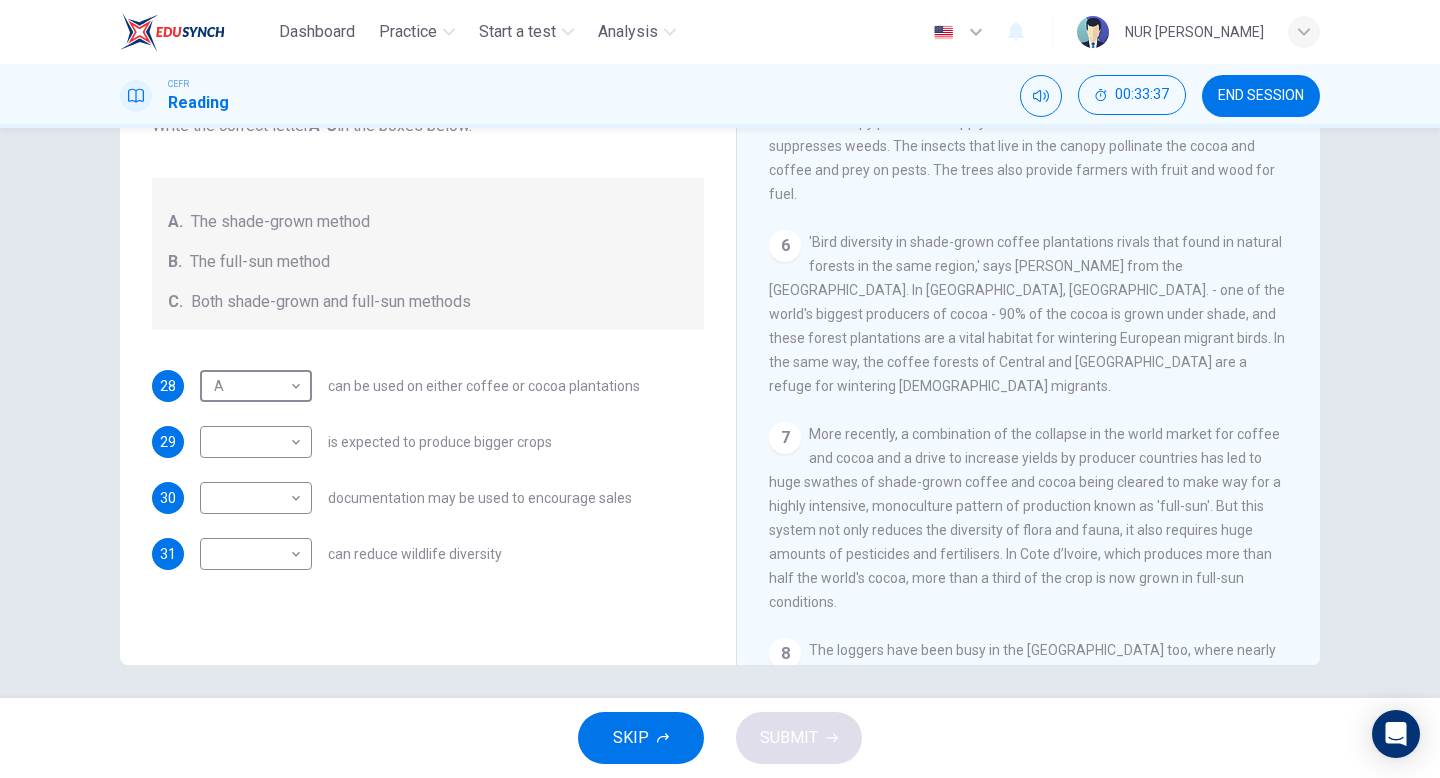 scroll, scrollTop: 1090, scrollLeft: 0, axis: vertical 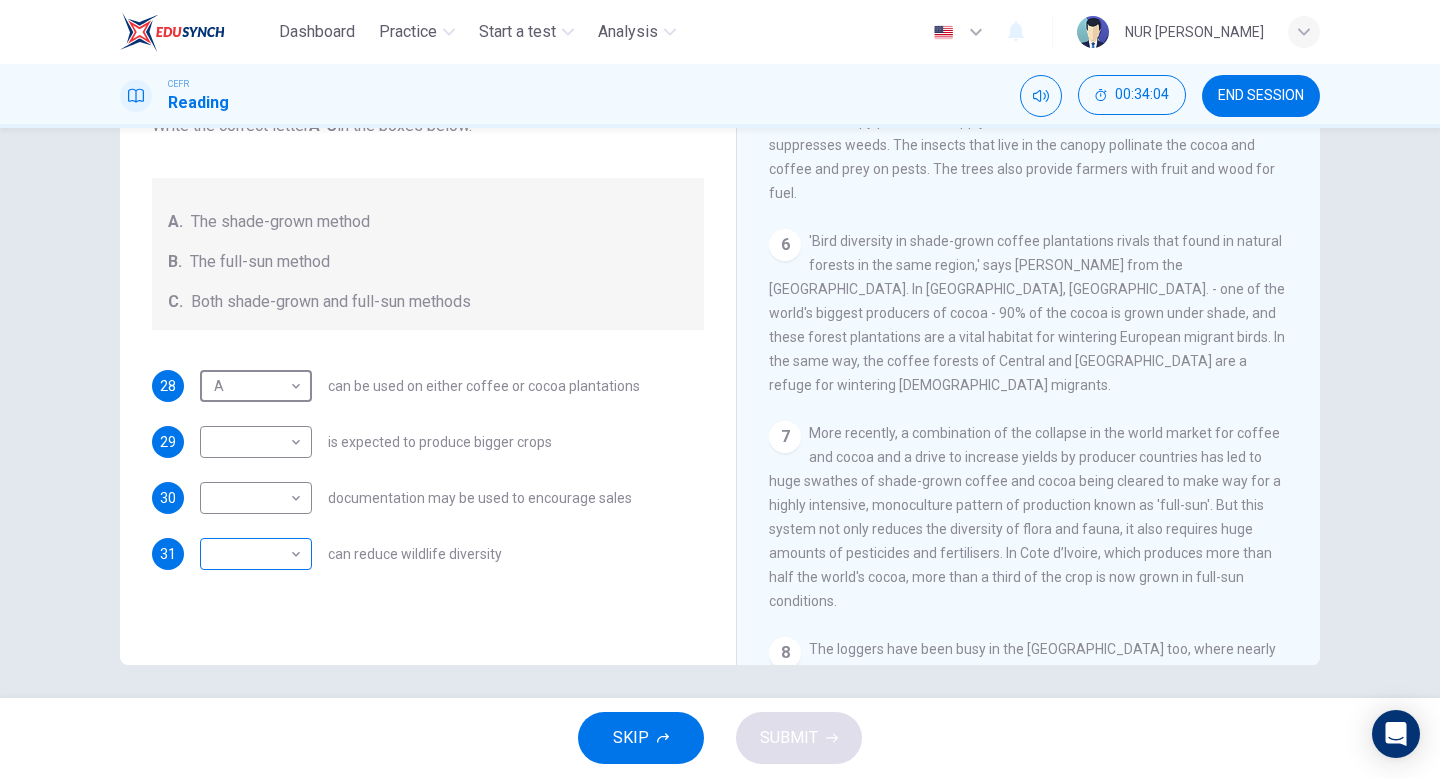 click on "Dashboard Practice Start a test Analysis English en ​ NUR AIMI NADIAH BINTI NASARUDDIN CEFR Reading 00:34:04 END SESSION Questions 28 - 31 Classify the features described below as applying to growing coffee.
Write the correct letter  A-C  in the boxes below. A. The shade-grown method B. The full-sun method C. Both shade-grown and full-sun methods 28 A A ​ can be used on either coffee or cocoa plantations 29 ​ ​ is expected to produce bigger crops 30 ​ ​ documentation may be used to encourage sales 31 ​ ​ can reduce wildlife diversity Natural Coffee and Cocoa CLICK TO ZOOM Click to Zoom 1 What's the connection between your morning coffee, wintering North American birds and the cool shade of a tree? Actually, quite a lot, says Simon Birch. 2 3 4 5 6 7 8 9 10 11 12 SKIP SUBMIT EduSynch - Online Language Proficiency Testing
Dashboard Practice Start a test Analysis Notifications © Copyright  2025" at bounding box center (720, 389) 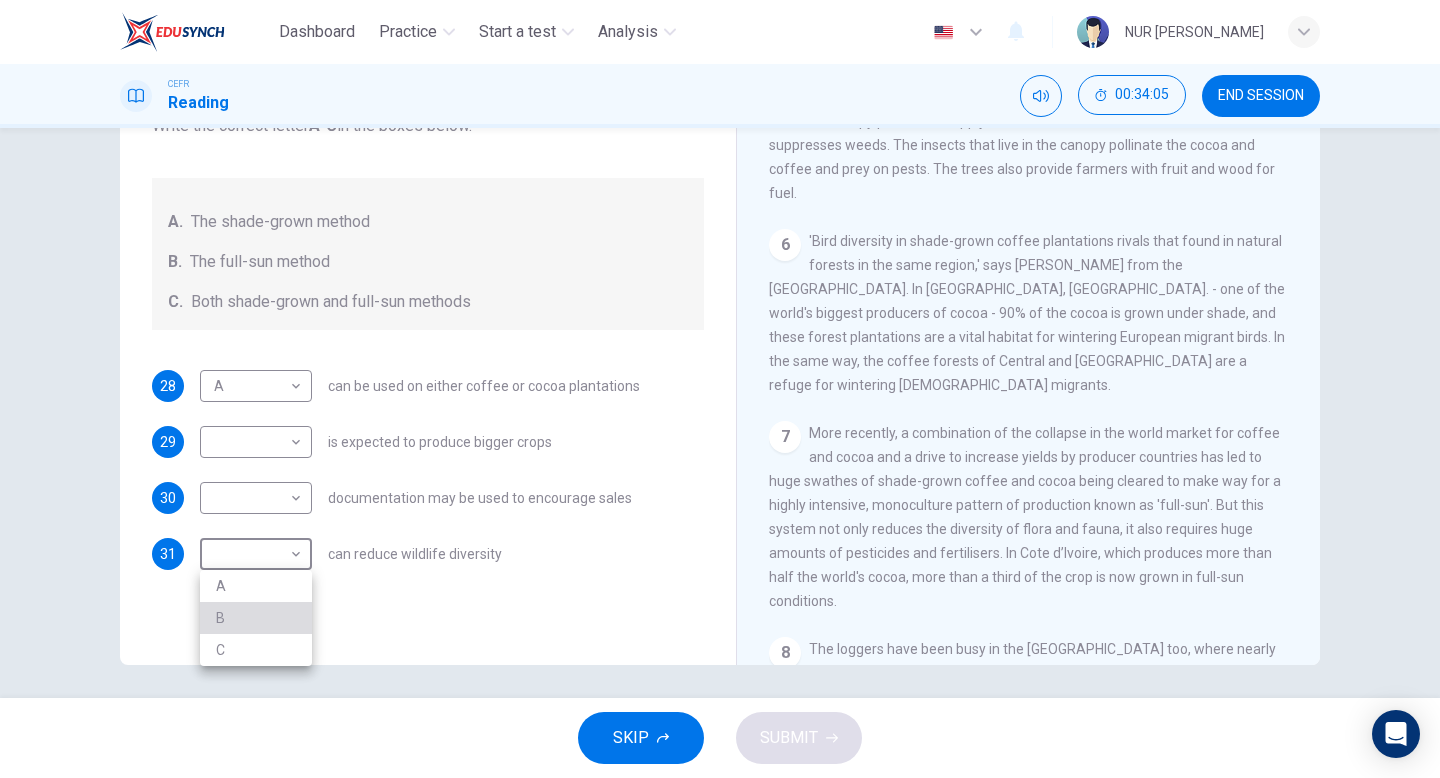 click on "B" at bounding box center (256, 618) 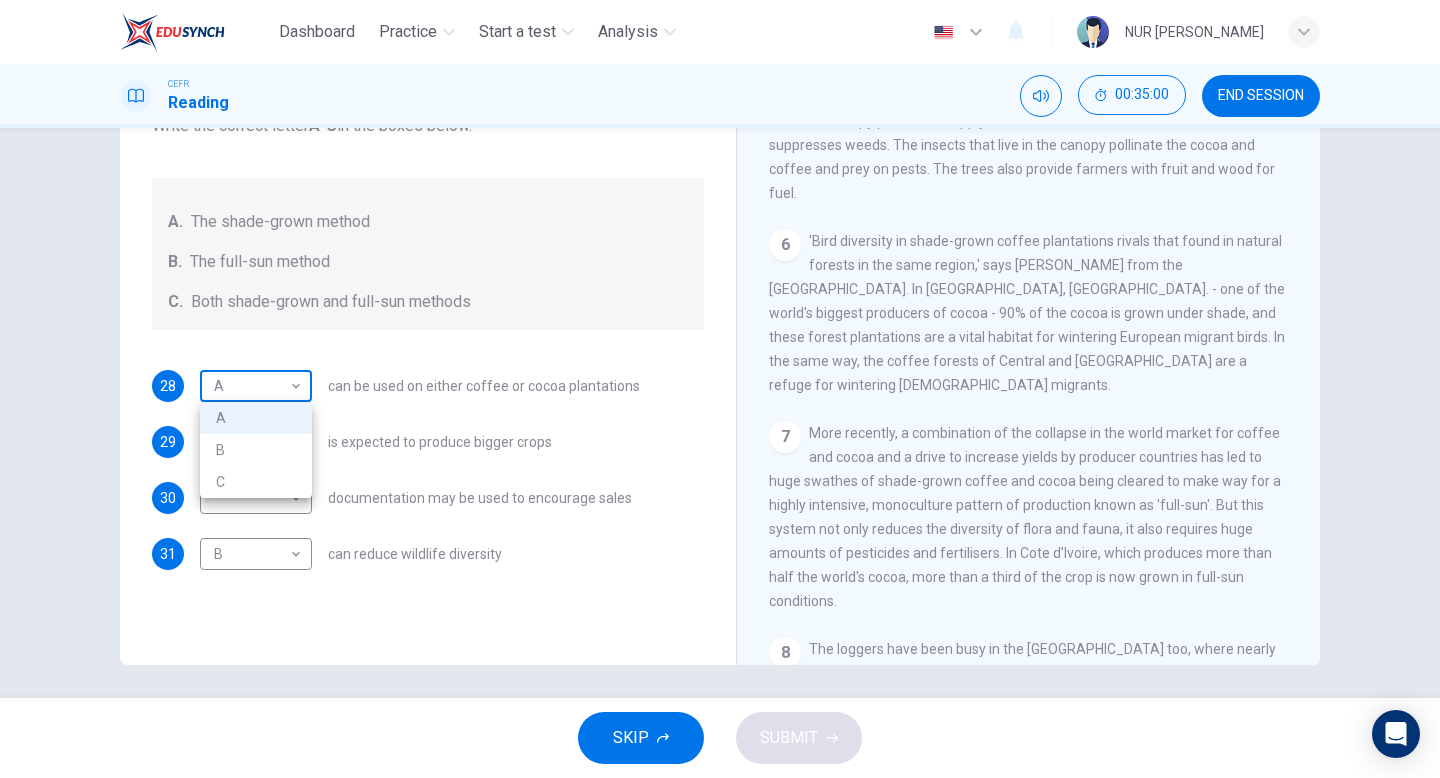 click on "Dashboard Practice Start a test Analysis English en ​ NUR AIMI NADIAH BINTI NASARUDDIN CEFR Reading 00:35:00 END SESSION Questions 28 - 31 Classify the features described below as applying to growing coffee.
Write the correct letter  A-C  in the boxes below. A. The shade-grown method B. The full-sun method C. Both shade-grown and full-sun methods 28 A A ​ can be used on either coffee or cocoa plantations 29 ​ ​ is expected to produce bigger crops 30 ​ ​ documentation may be used to encourage sales 31 B B ​ can reduce wildlife diversity Natural Coffee and Cocoa CLICK TO ZOOM Click to Zoom 1 What's the connection between your morning coffee, wintering North American birds and the cool shade of a tree? Actually, quite a lot, says Simon Birch. 2 3 4 5 6 7 8 9 10 11 12 SKIP SUBMIT EduSynch - Online Language Proficiency Testing
Dashboard Practice Start a test Analysis Notifications © Copyright  2025 A B C" at bounding box center [720, 389] 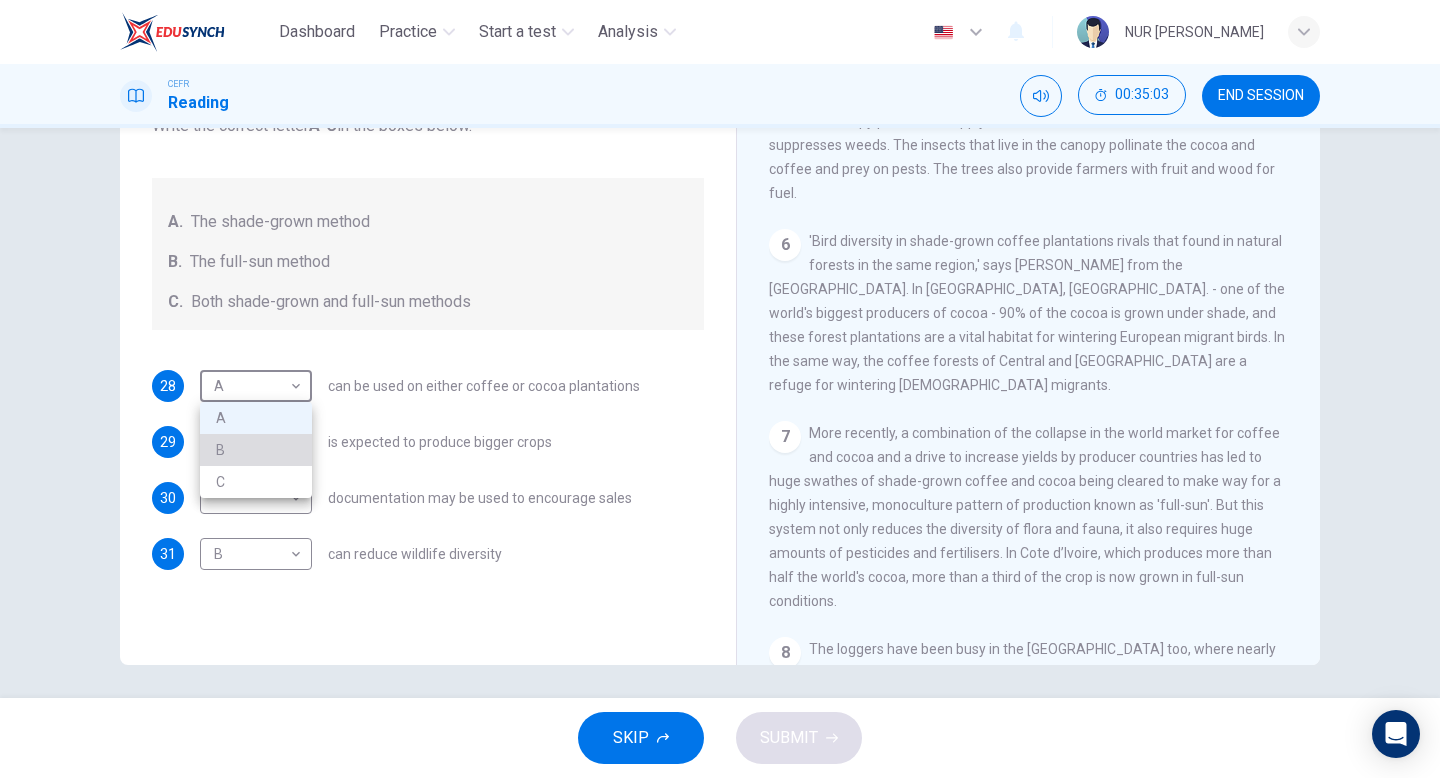 click on "B" at bounding box center [256, 450] 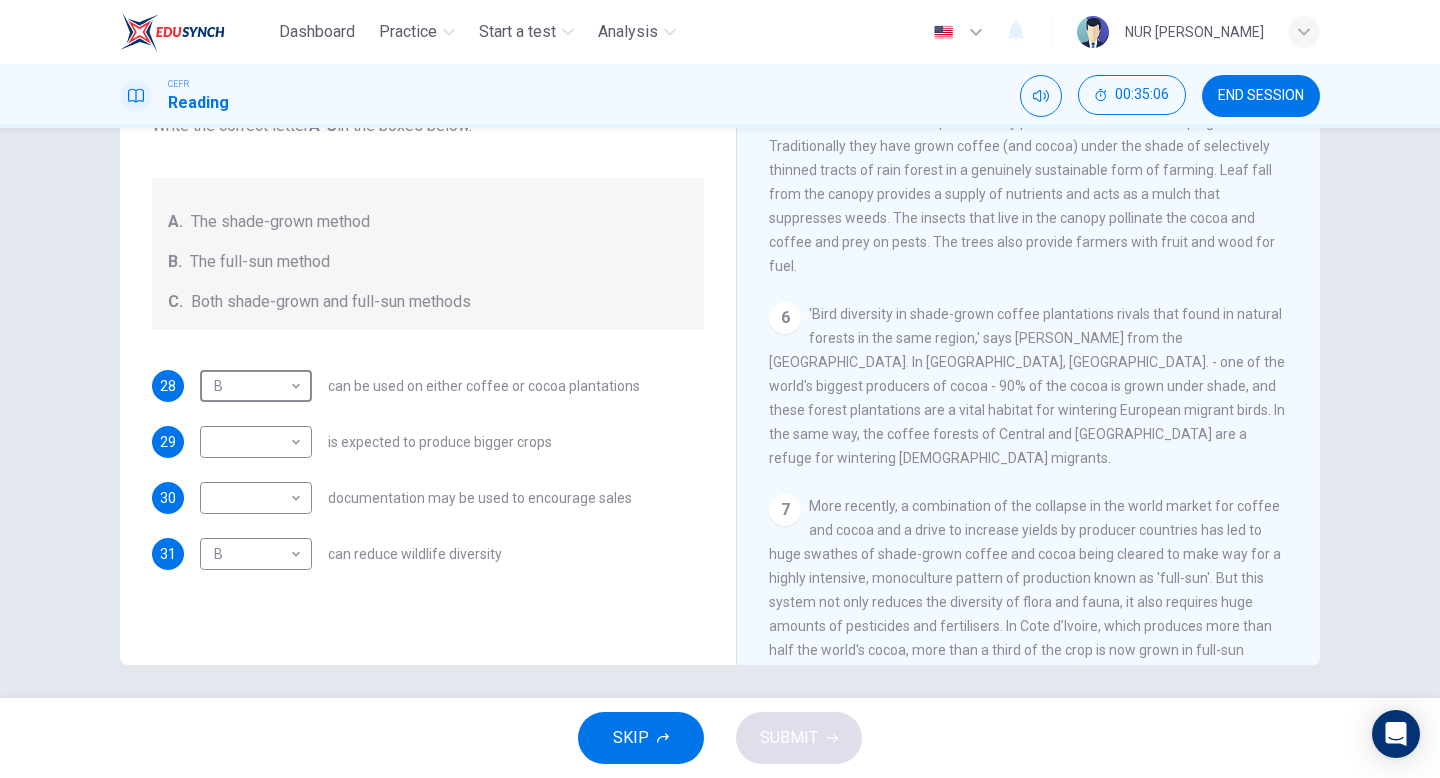 scroll, scrollTop: 1006, scrollLeft: 0, axis: vertical 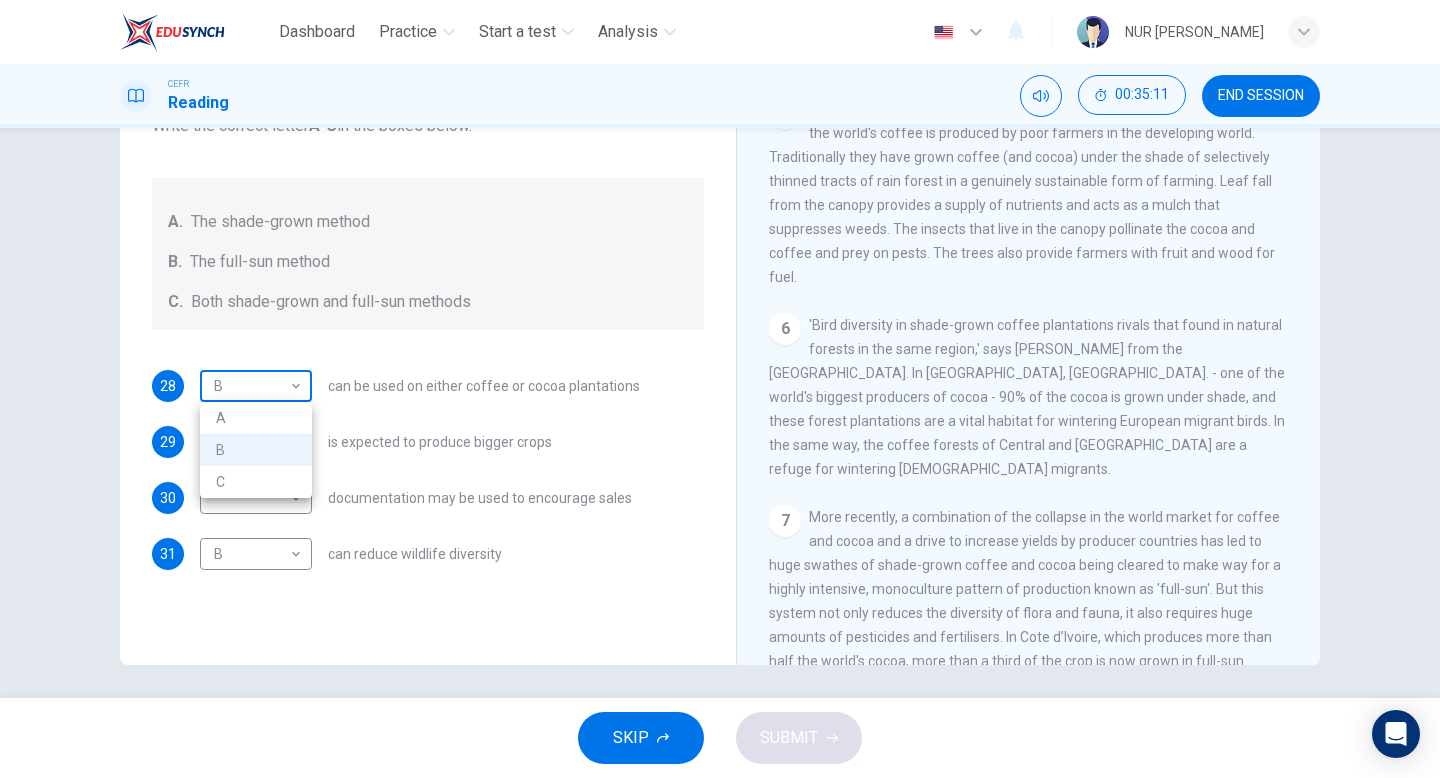 click on "Dashboard Practice Start a test Analysis English en ​ NUR AIMI NADIAH BINTI NASARUDDIN CEFR Reading 00:35:11 END SESSION Questions 28 - 31 Classify the features described below as applying to growing coffee.
Write the correct letter  A-C  in the boxes below. A. The shade-grown method B. The full-sun method C. Both shade-grown and full-sun methods 28 B B ​ can be used on either coffee or cocoa plantations 29 ​ ​ is expected to produce bigger crops 30 ​ ​ documentation may be used to encourage sales 31 B B ​ can reduce wildlife diversity Natural Coffee and Cocoa CLICK TO ZOOM Click to Zoom 1 What's the connection between your morning coffee, wintering North American birds and the cool shade of a tree? Actually, quite a lot, says Simon Birch. 2 3 4 5 6 7 8 9 10 11 12 SKIP SUBMIT EduSynch - Online Language Proficiency Testing
Dashboard Practice Start a test Analysis Notifications © Copyright  2025 A B C" at bounding box center [720, 389] 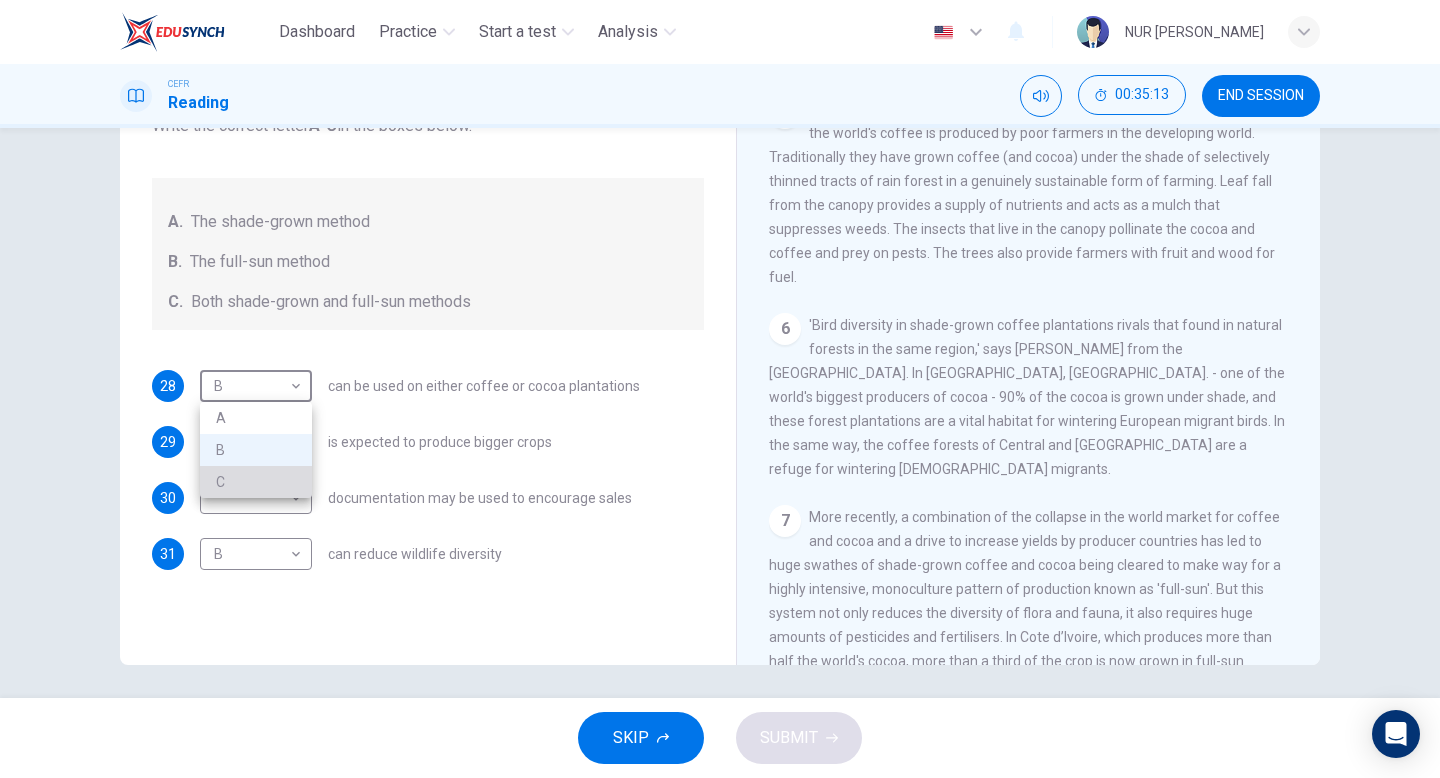 click on "C" at bounding box center [256, 482] 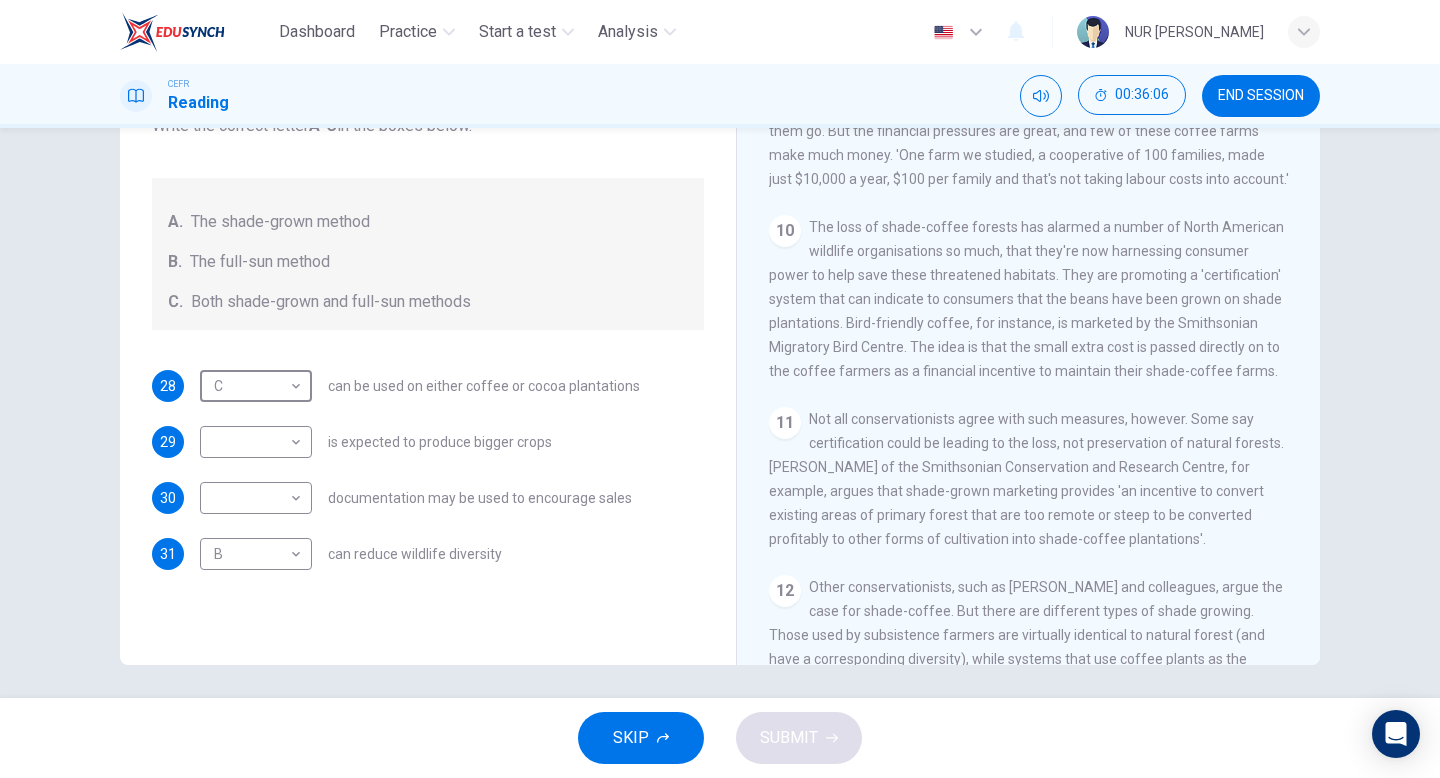 scroll, scrollTop: 1801, scrollLeft: 0, axis: vertical 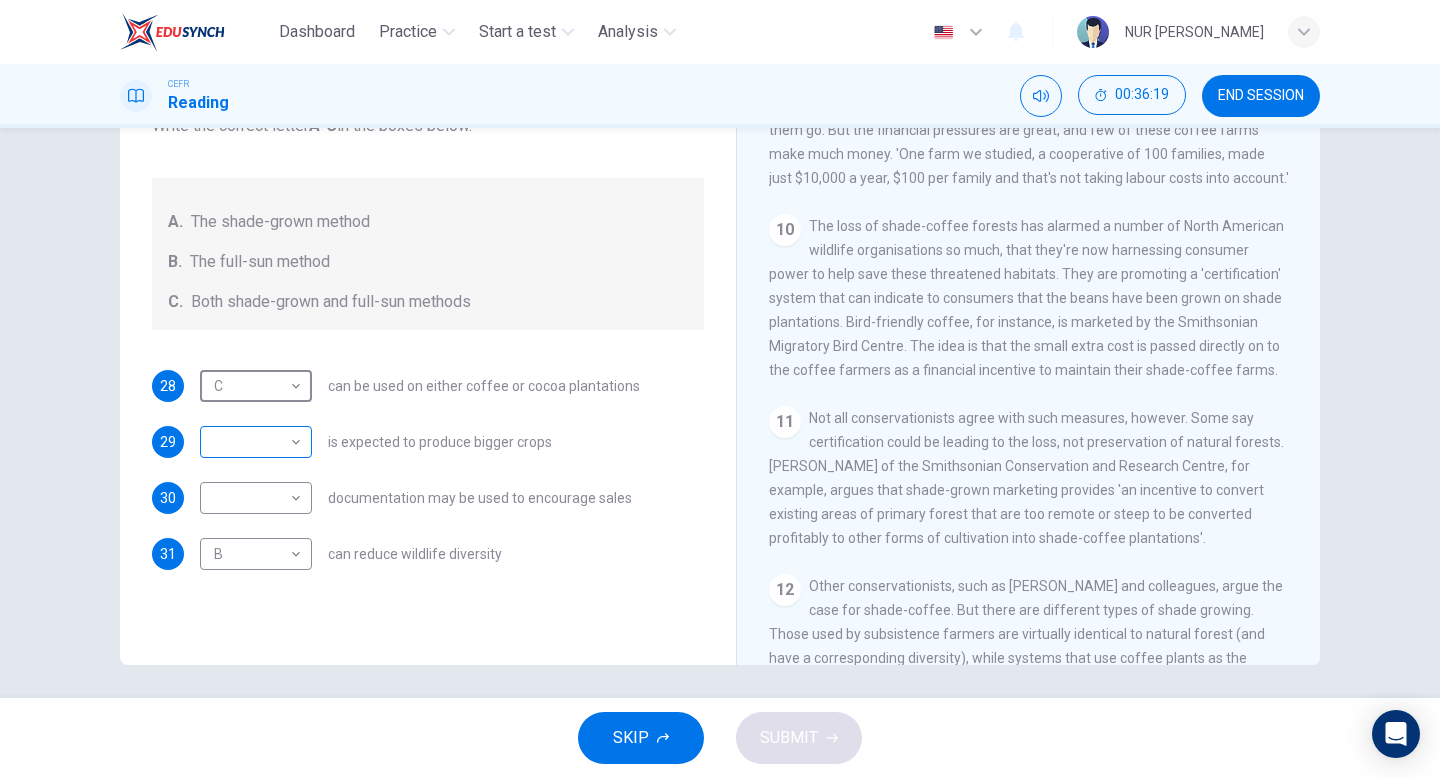 click on "Dashboard Practice Start a test Analysis English en ​ NUR AIMI NADIAH BINTI NASARUDDIN CEFR Reading 00:36:19 END SESSION Questions 28 - 31 Classify the features described below as applying to growing coffee.
Write the correct letter  A-C  in the boxes below. A. The shade-grown method B. The full-sun method C. Both shade-grown and full-sun methods 28 C C ​ can be used on either coffee or cocoa plantations 29 ​ ​ is expected to produce bigger crops 30 ​ ​ documentation may be used to encourage sales 31 B B ​ can reduce wildlife diversity Natural Coffee and Cocoa CLICK TO ZOOM Click to Zoom 1 What's the connection between your morning coffee, wintering North American birds and the cool shade of a tree? Actually, quite a lot, says Simon Birch. 2 3 4 5 6 7 8 9 10 11 12 SKIP SUBMIT EduSynch - Online Language Proficiency Testing
Dashboard Practice Start a test Analysis Notifications © Copyright  2025" at bounding box center [720, 389] 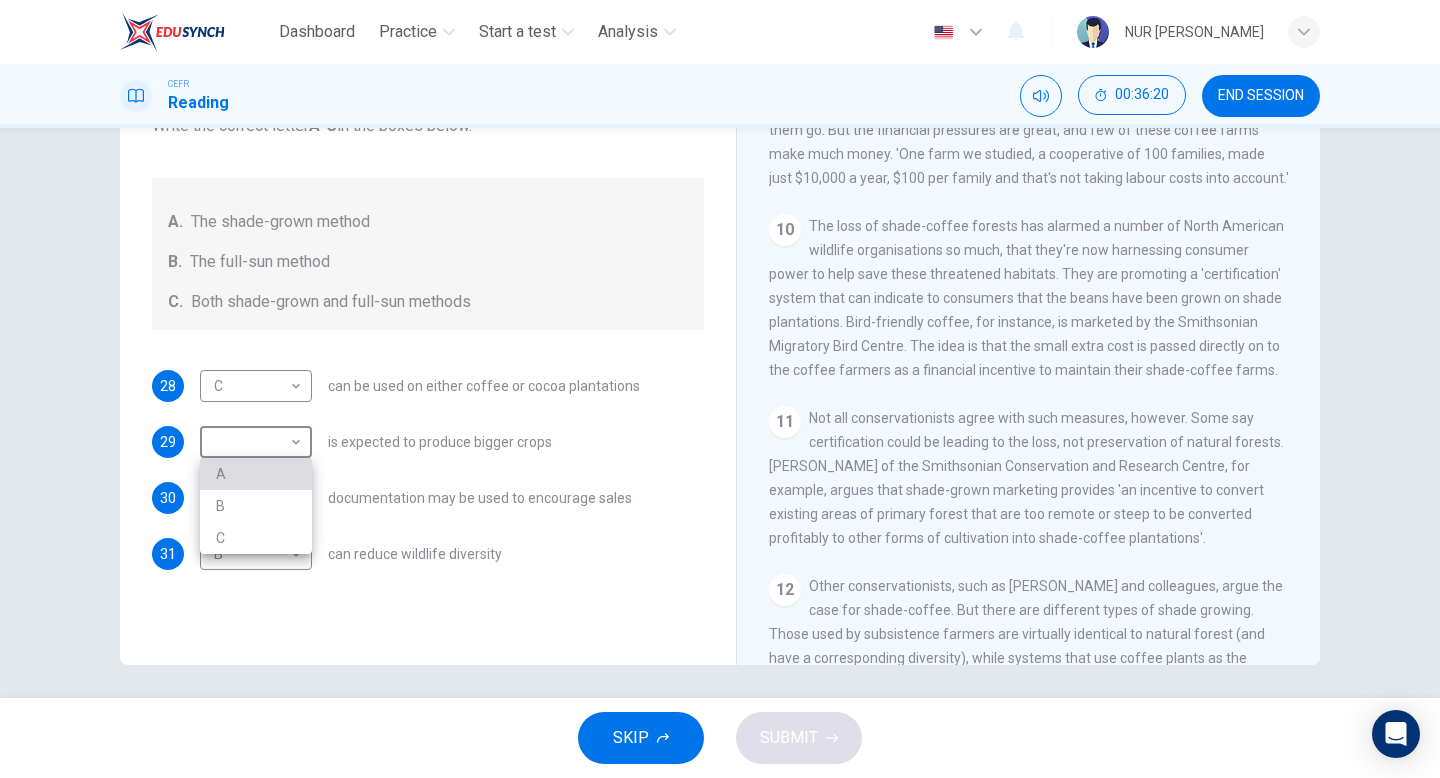 click on "A" at bounding box center (256, 474) 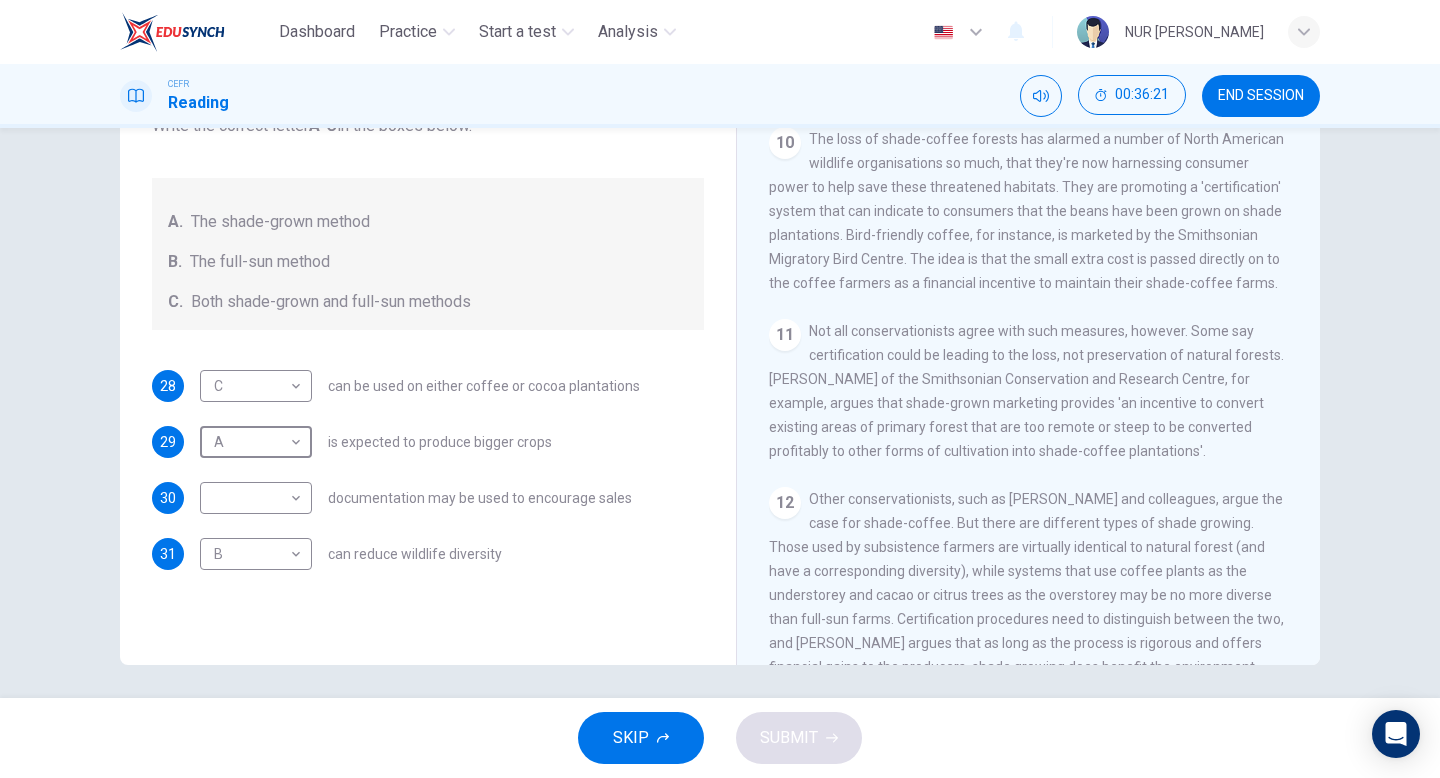 scroll, scrollTop: 1907, scrollLeft: 0, axis: vertical 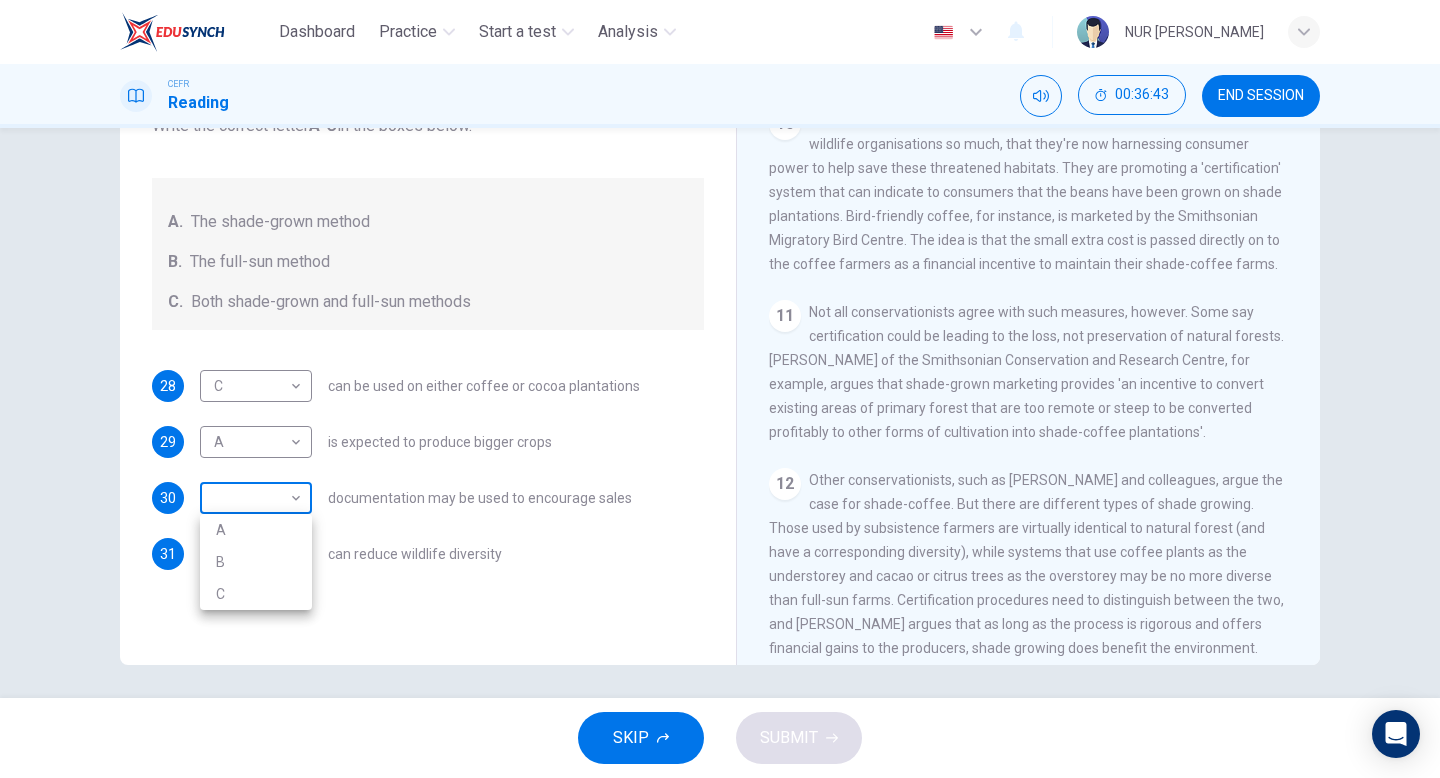click on "Dashboard Practice Start a test Analysis English en ​ NUR AIMI NADIAH BINTI NASARUDDIN CEFR Reading 00:36:43 END SESSION Questions 28 - 31 Classify the features described below as applying to growing coffee.
Write the correct letter  A-C  in the boxes below. A. The shade-grown method B. The full-sun method C. Both shade-grown and full-sun methods 28 C C ​ can be used on either coffee or cocoa plantations 29 A A ​ is expected to produce bigger crops 30 ​ ​ documentation may be used to encourage sales 31 B B ​ can reduce wildlife diversity Natural Coffee and Cocoa CLICK TO ZOOM Click to Zoom 1 What's the connection between your morning coffee, wintering North American birds and the cool shade of a tree? Actually, quite a lot, says Simon Birch. 2 3 4 5 6 7 8 9 10 11 12 SKIP SUBMIT EduSynch - Online Language Proficiency Testing
Dashboard Practice Start a test Analysis Notifications © Copyright  2025 A B C" at bounding box center [720, 389] 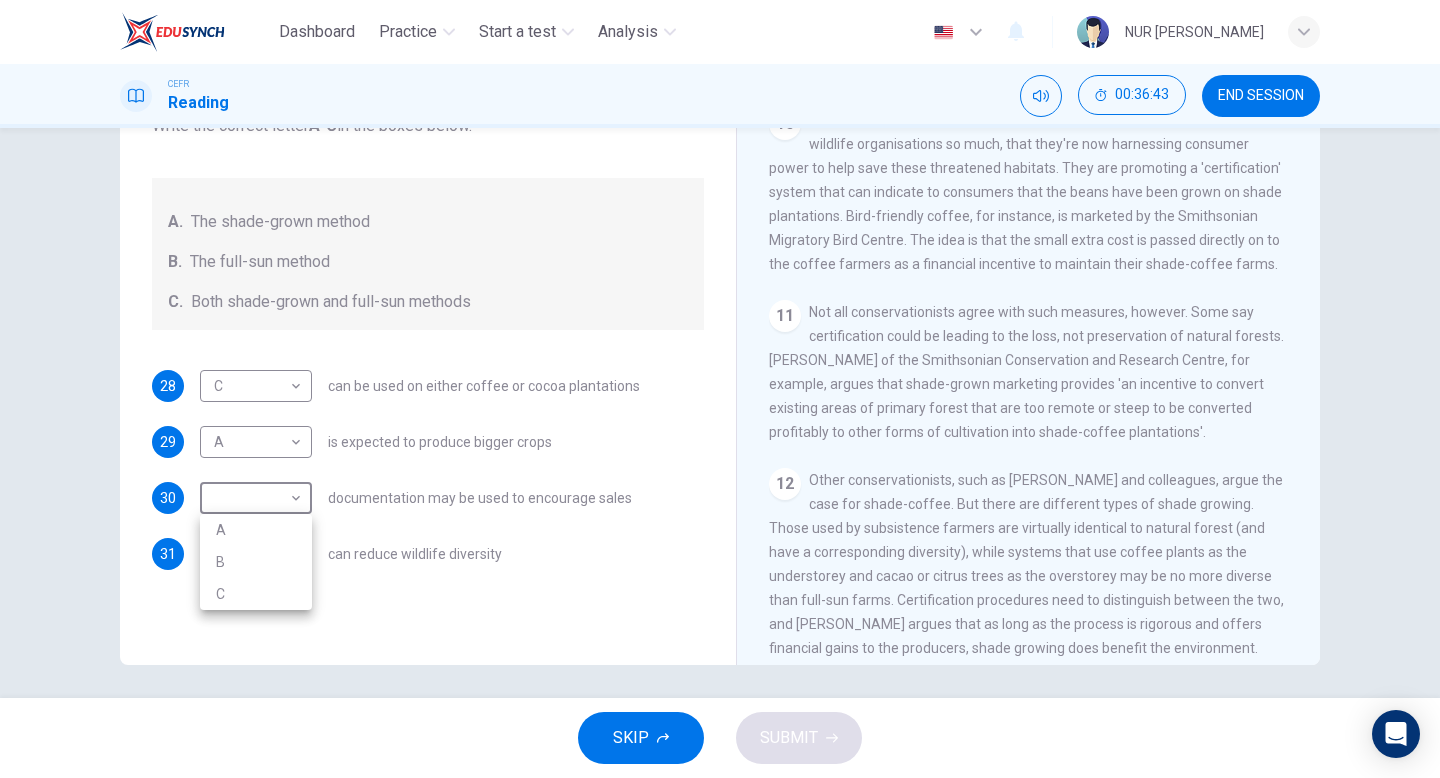 click on "B" at bounding box center [256, 562] 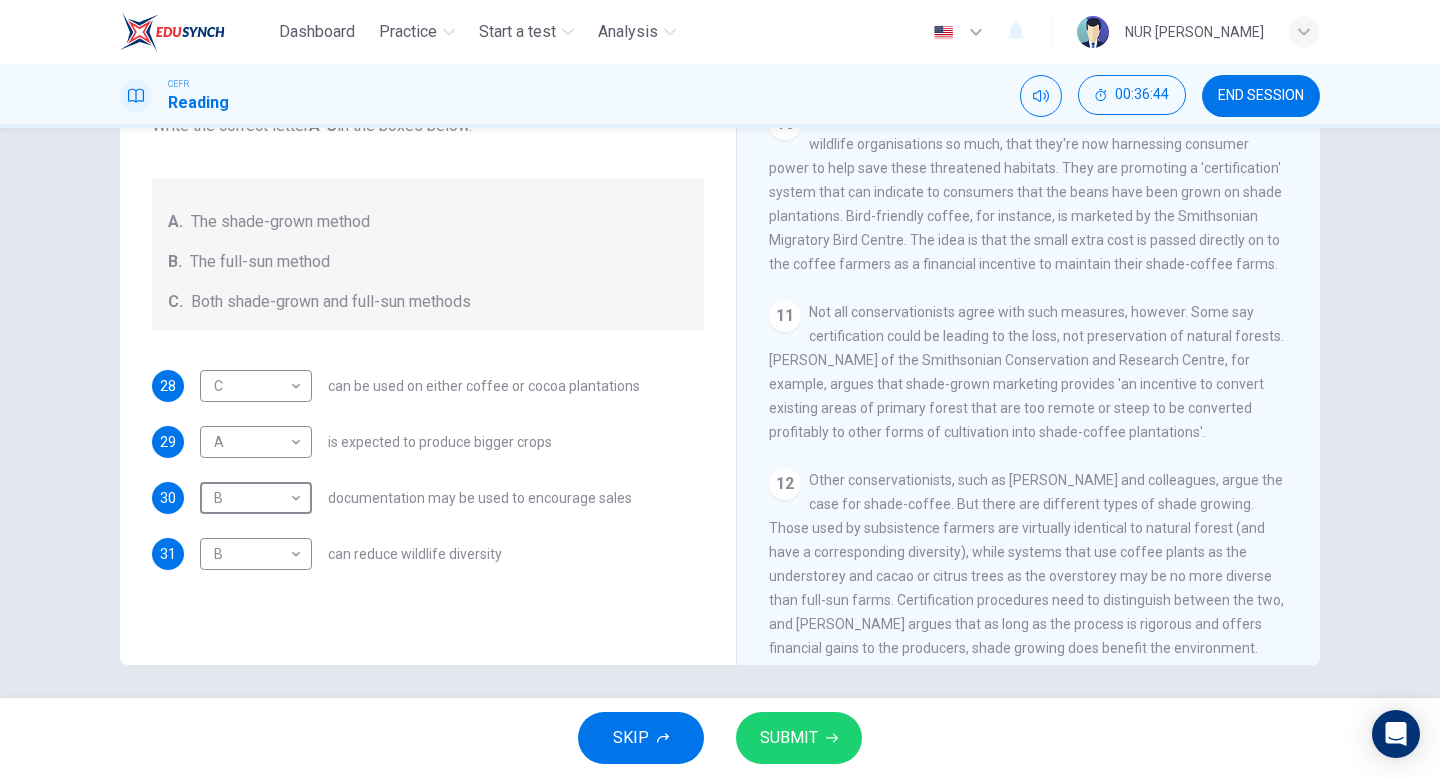 click on "SUBMIT" at bounding box center [799, 738] 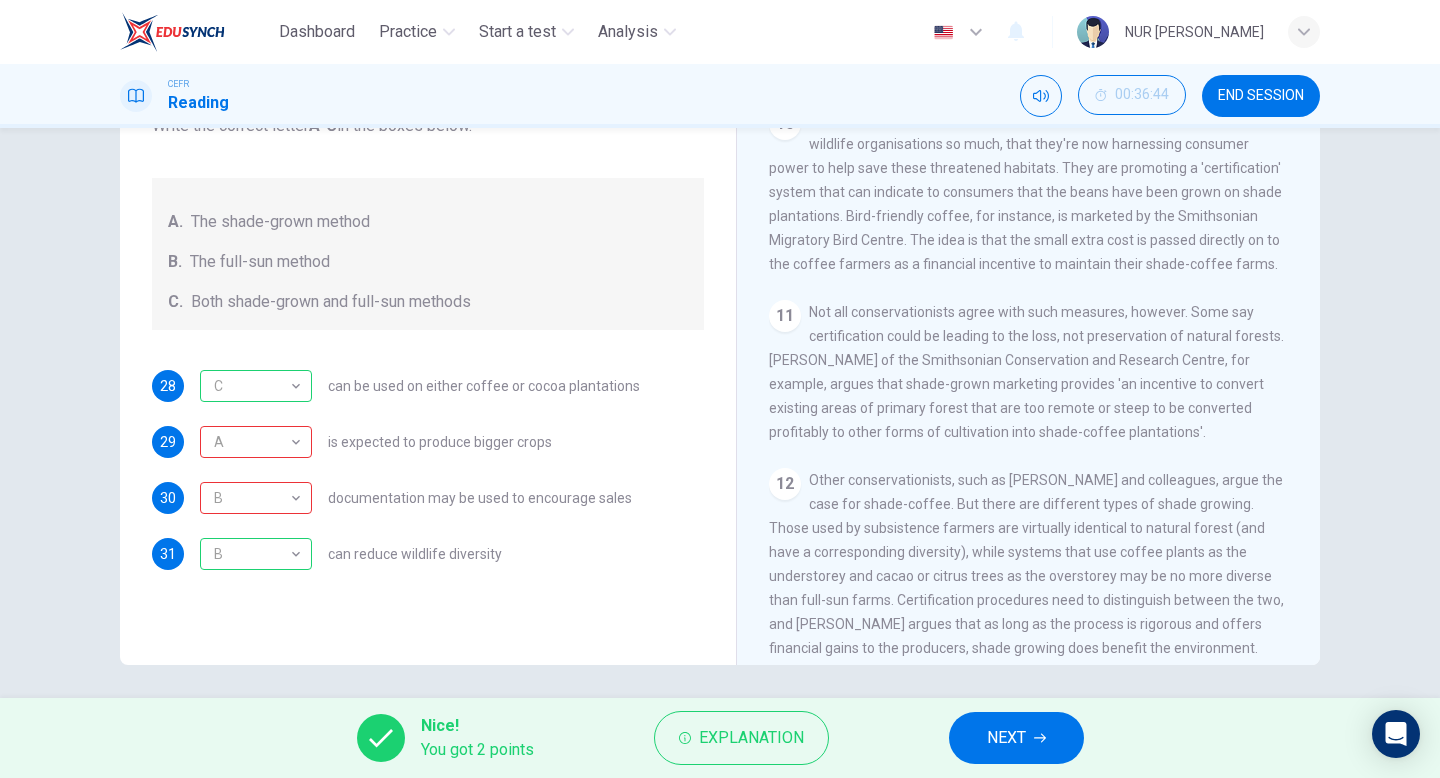 click on "NEXT" at bounding box center (1006, 738) 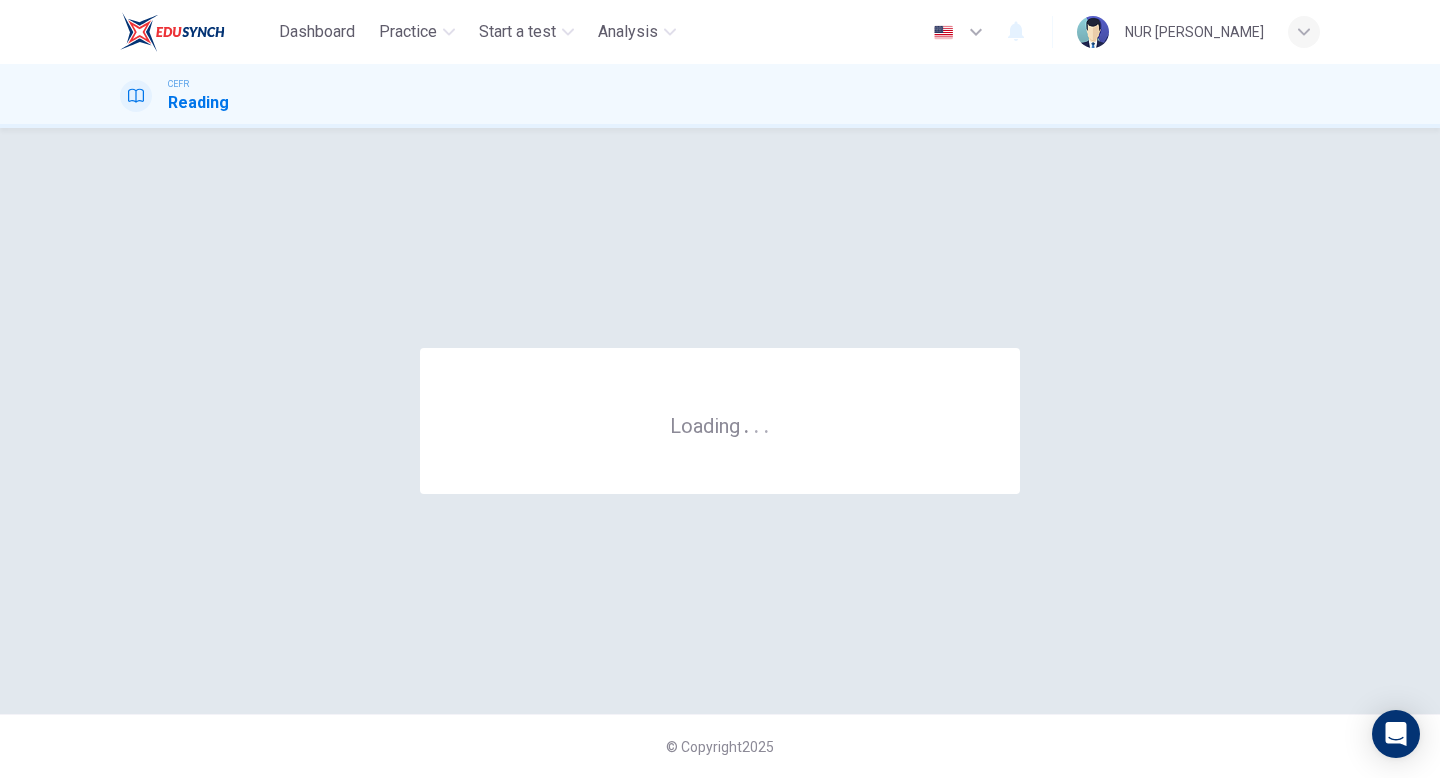 scroll, scrollTop: 0, scrollLeft: 0, axis: both 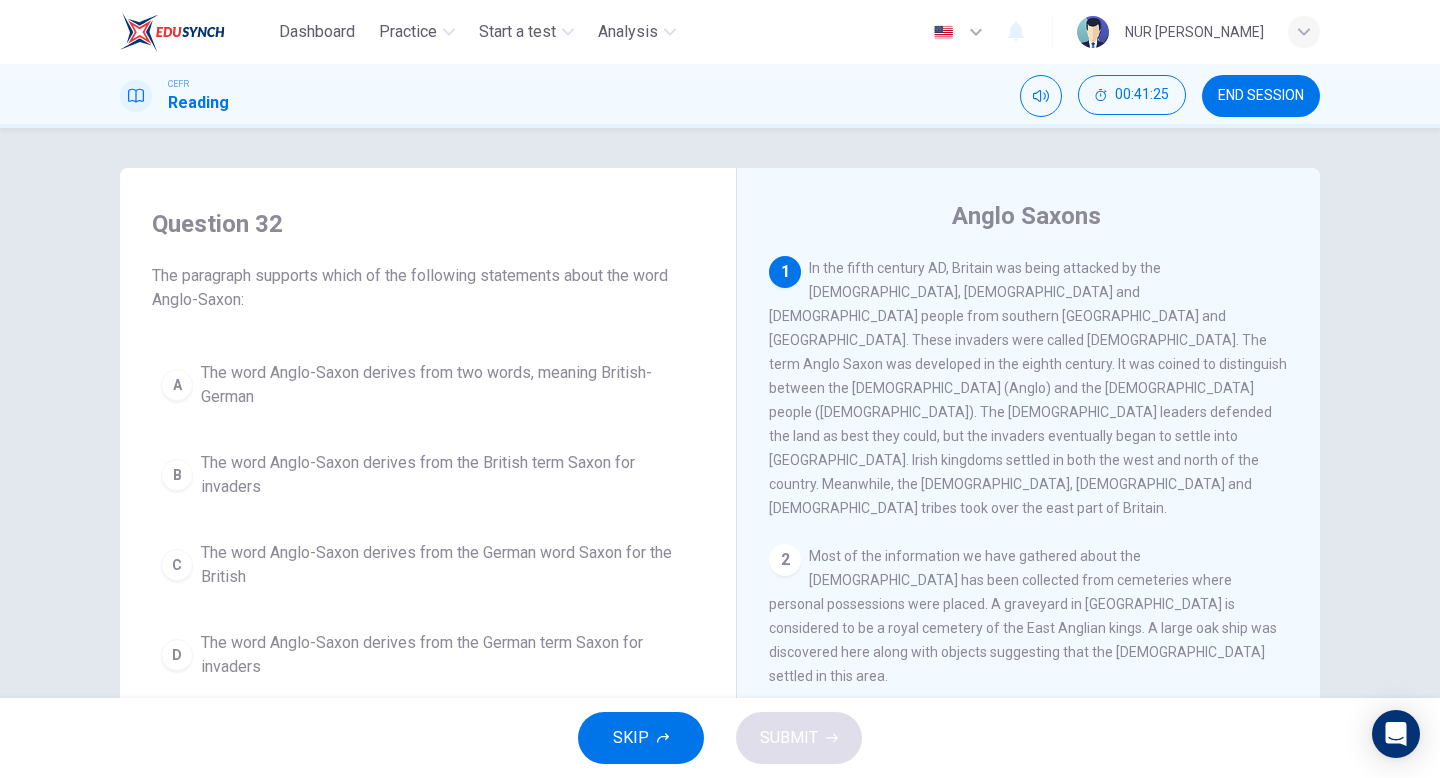 click on "The word Anglo-Saxon derives from two words, meaning British-German" at bounding box center (448, 385) 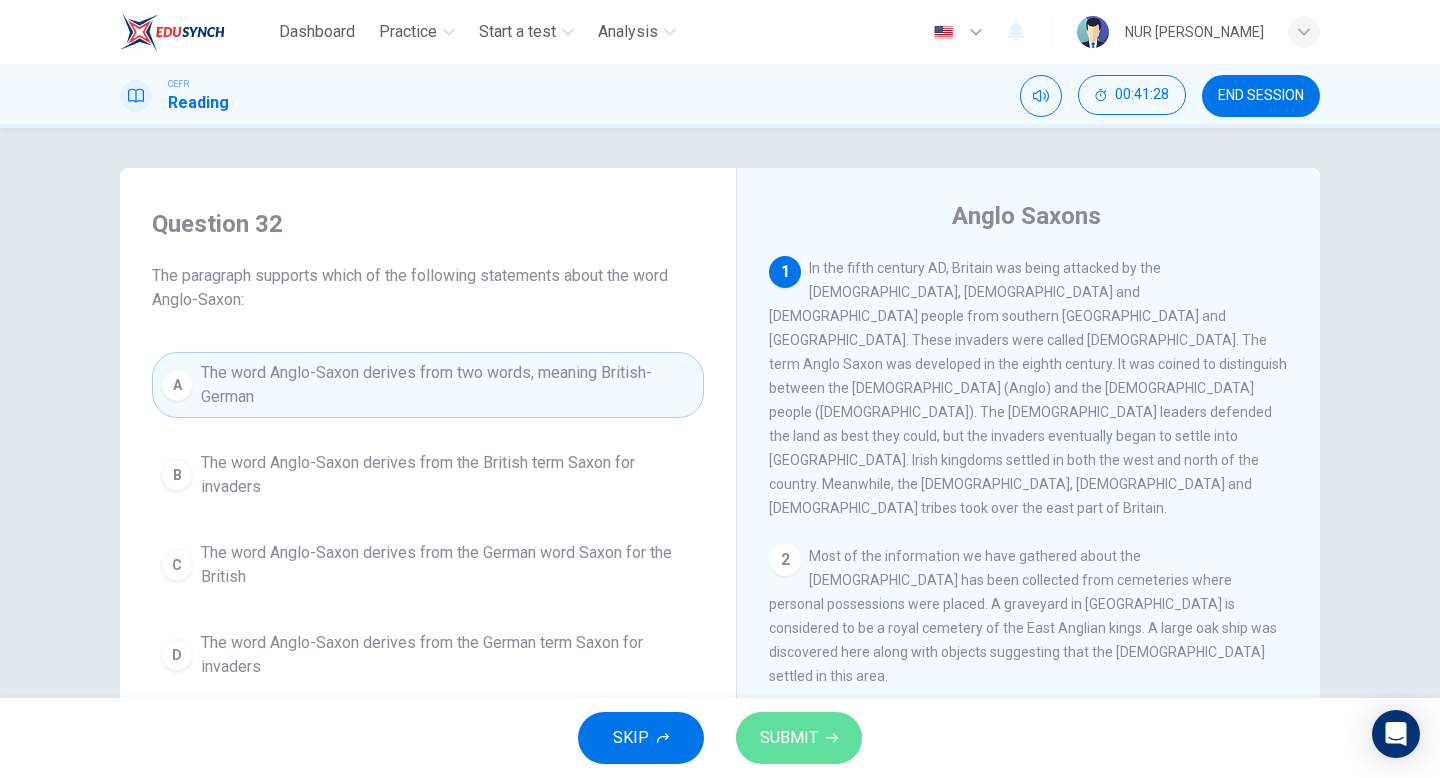 click on "SUBMIT" at bounding box center [789, 738] 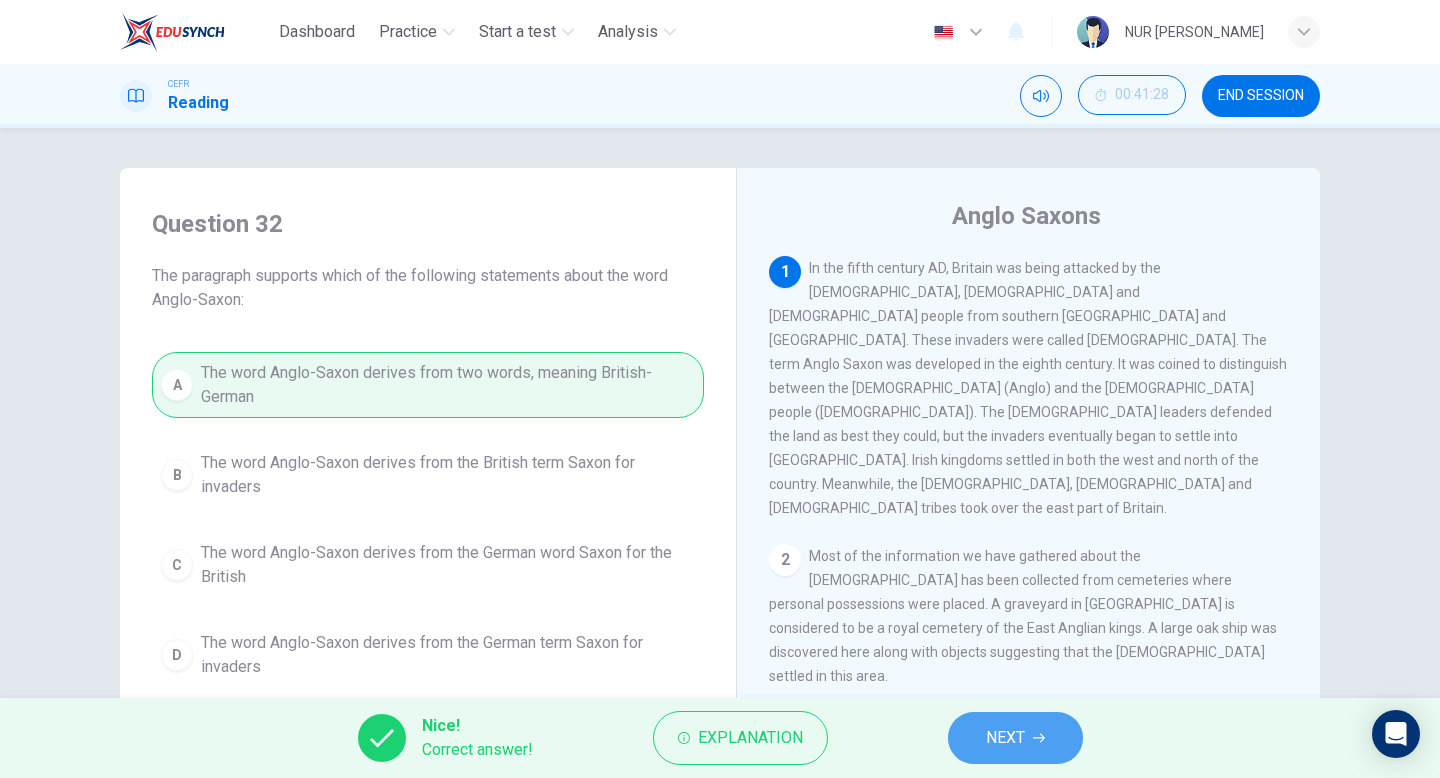 click on "NEXT" at bounding box center [1005, 738] 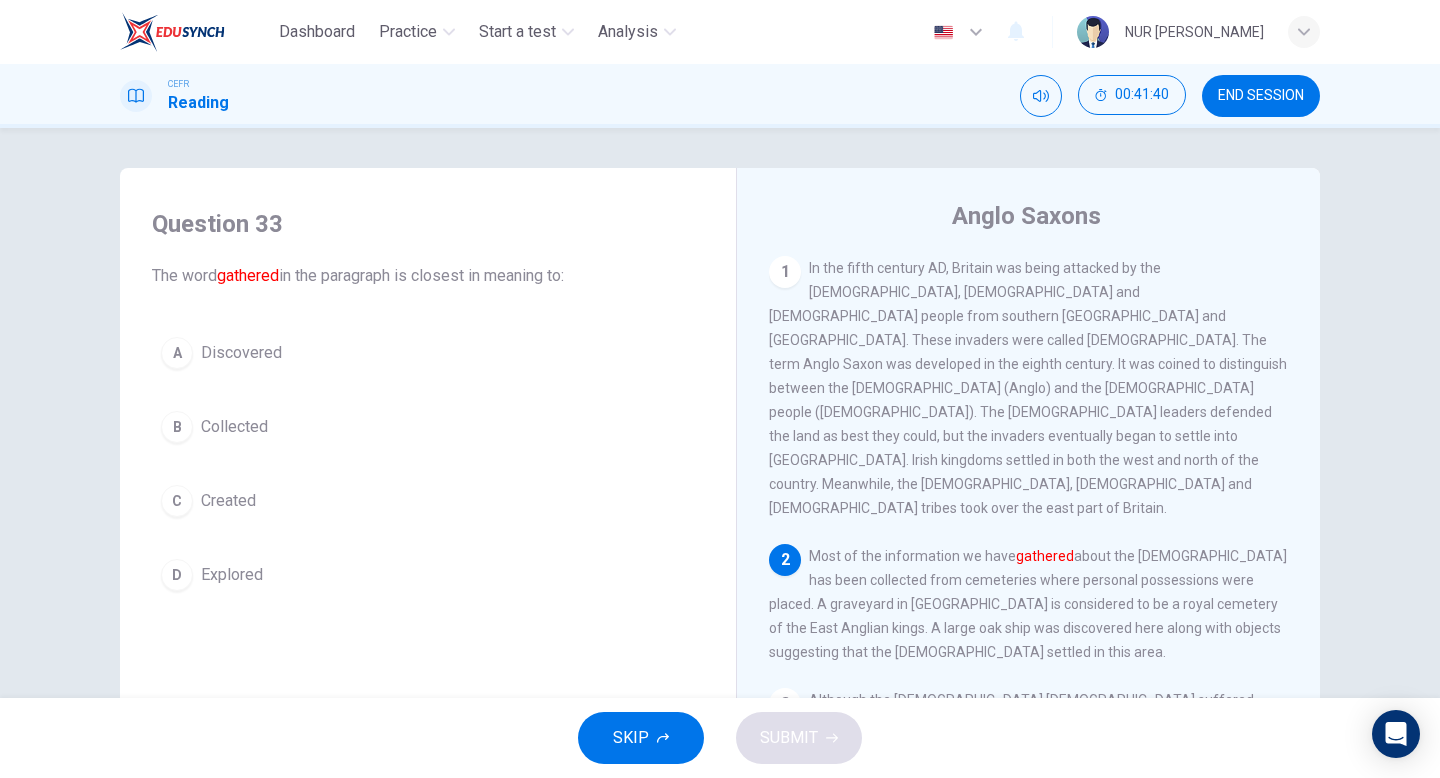 click on "A Discovered" at bounding box center [428, 353] 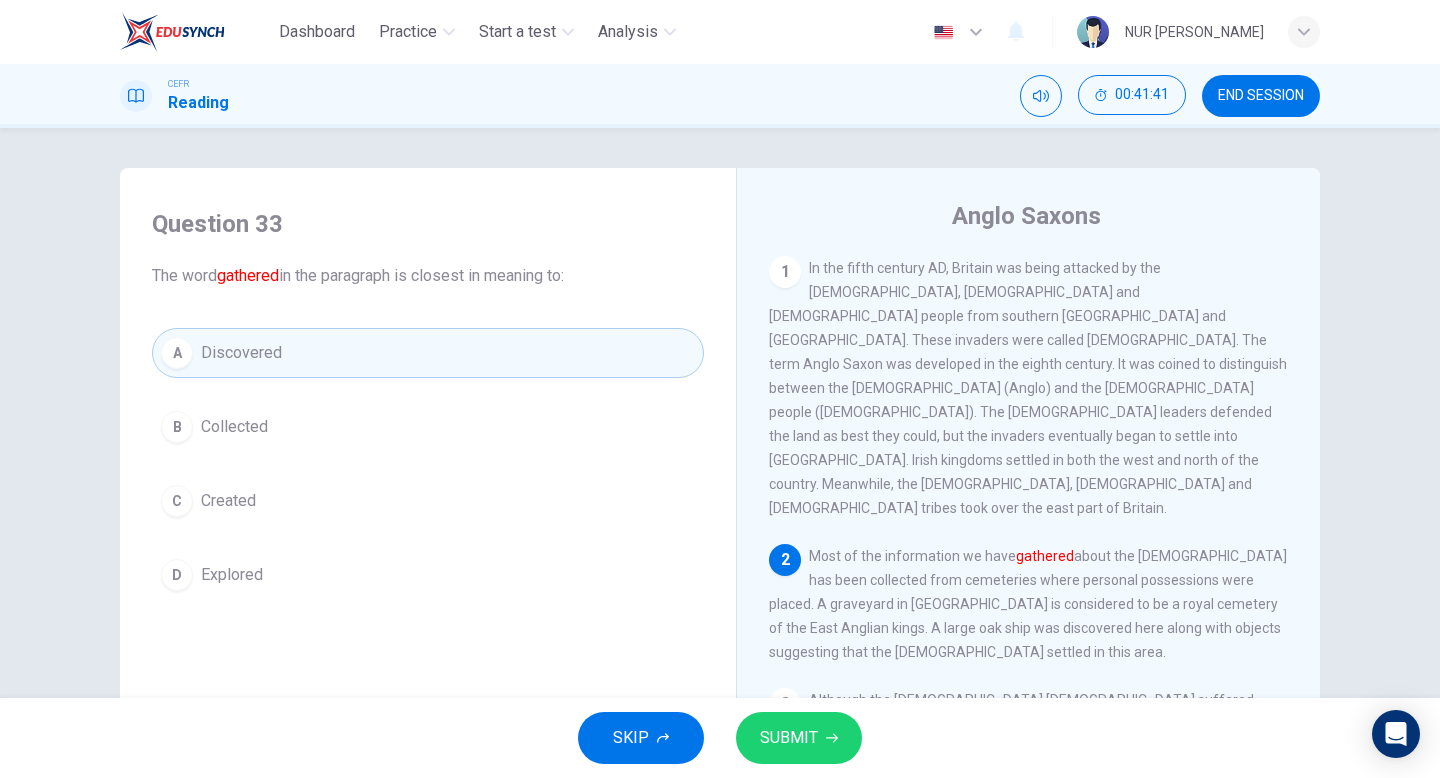 click 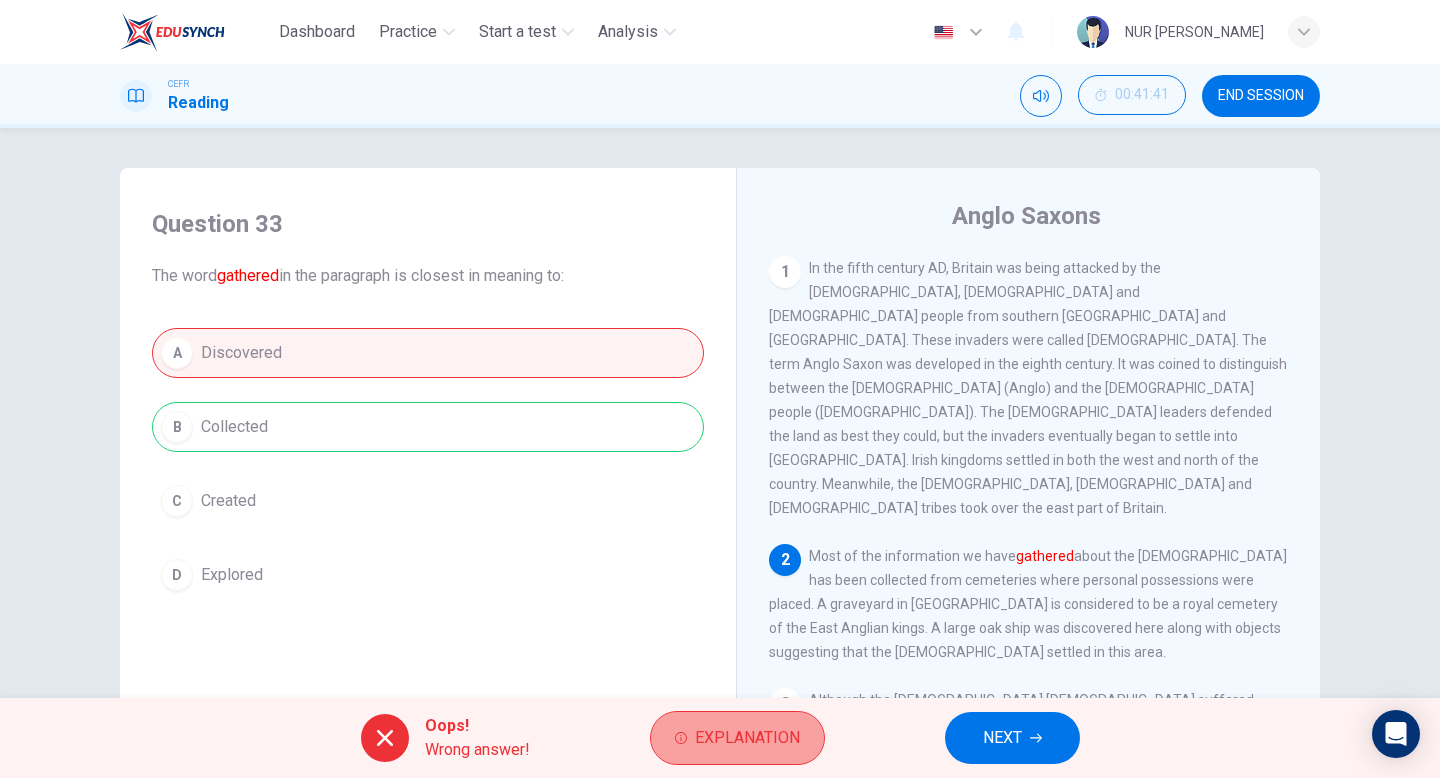 click on "Explanation" at bounding box center [737, 738] 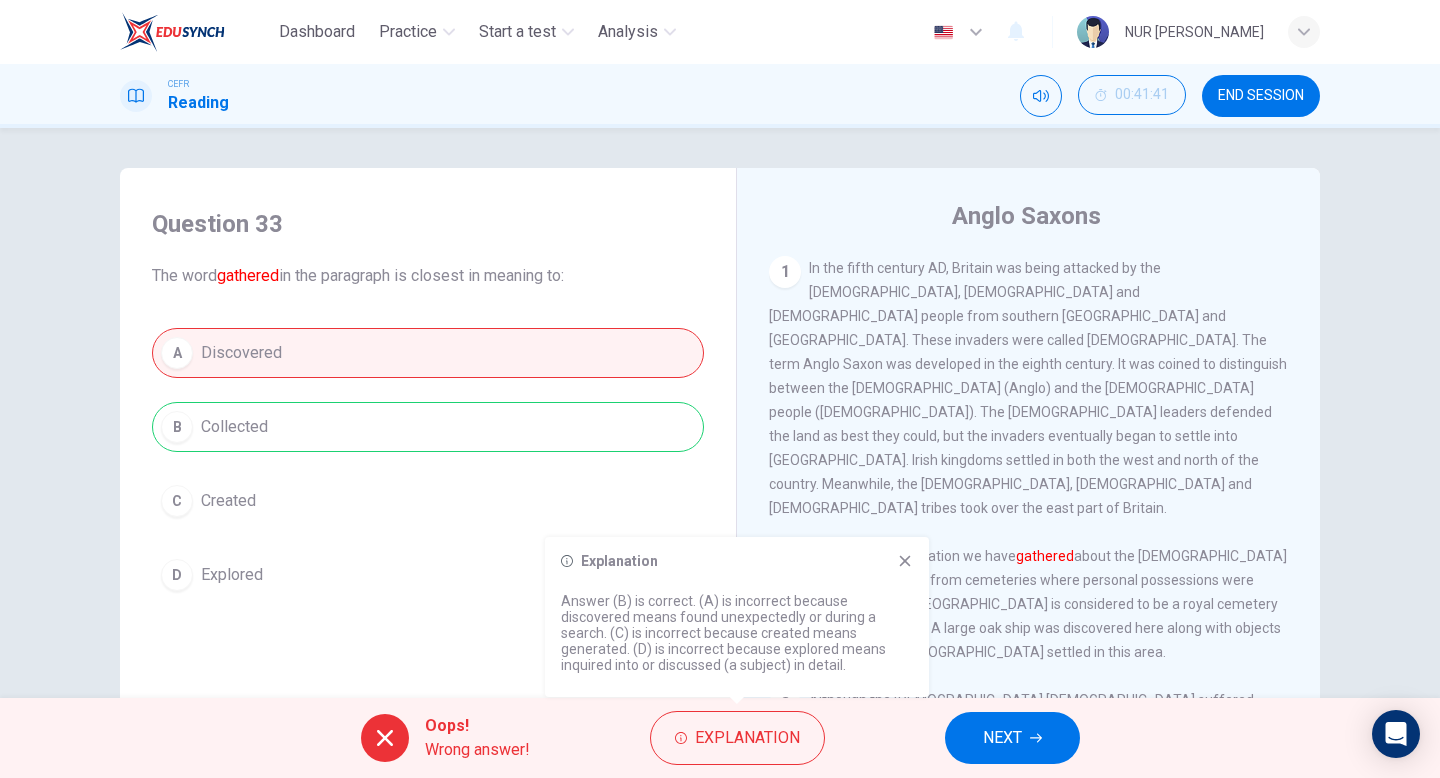 click on "Most of the information we have  gathered  about the Anglo-Saxons has been collected from cemeteries where personal possessions were placed. A graveyard in Suffolk is considered to be a royal cemetery of the East Anglian kings. A large oak ship was discovered here along with objects suggesting that the Swedes settled in this area." at bounding box center [1028, 604] 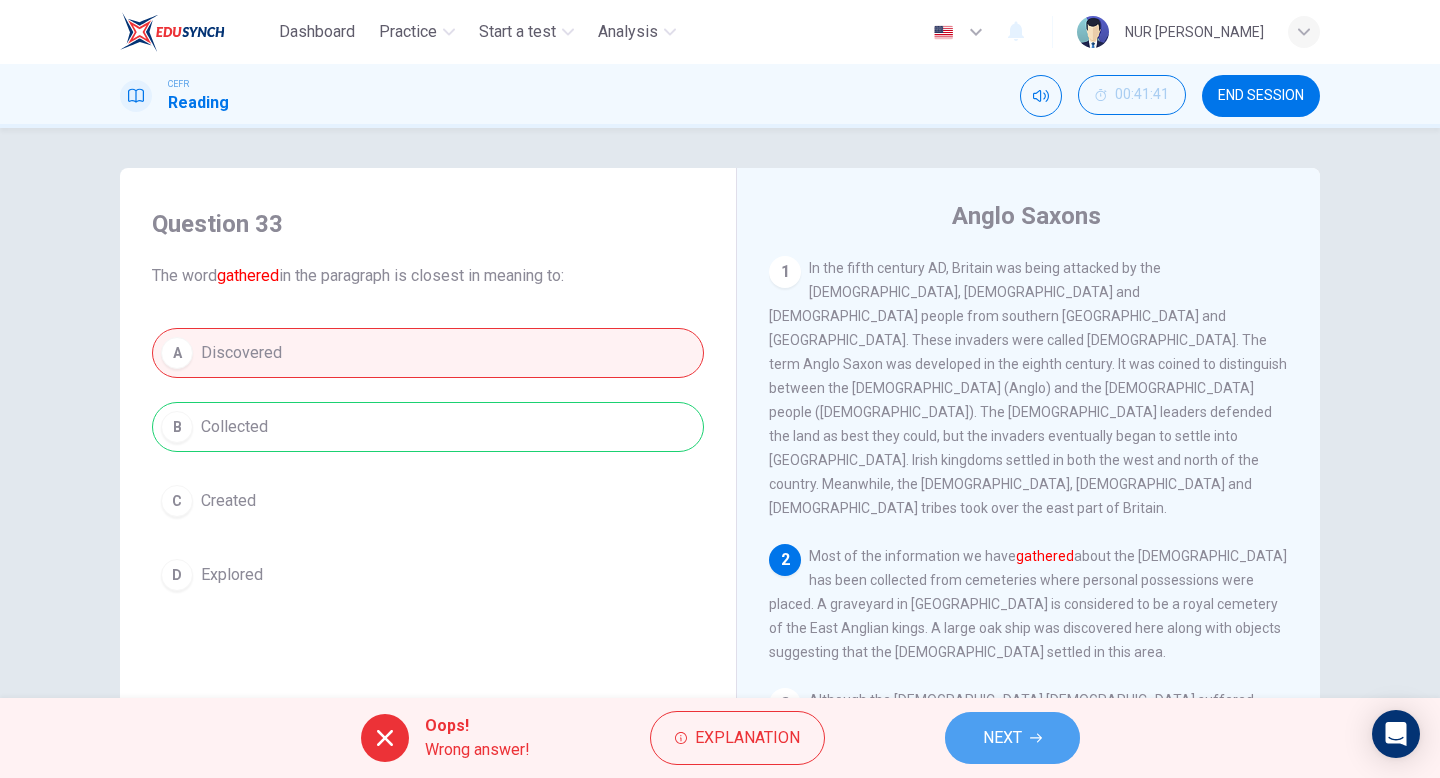 click on "NEXT" at bounding box center (1002, 738) 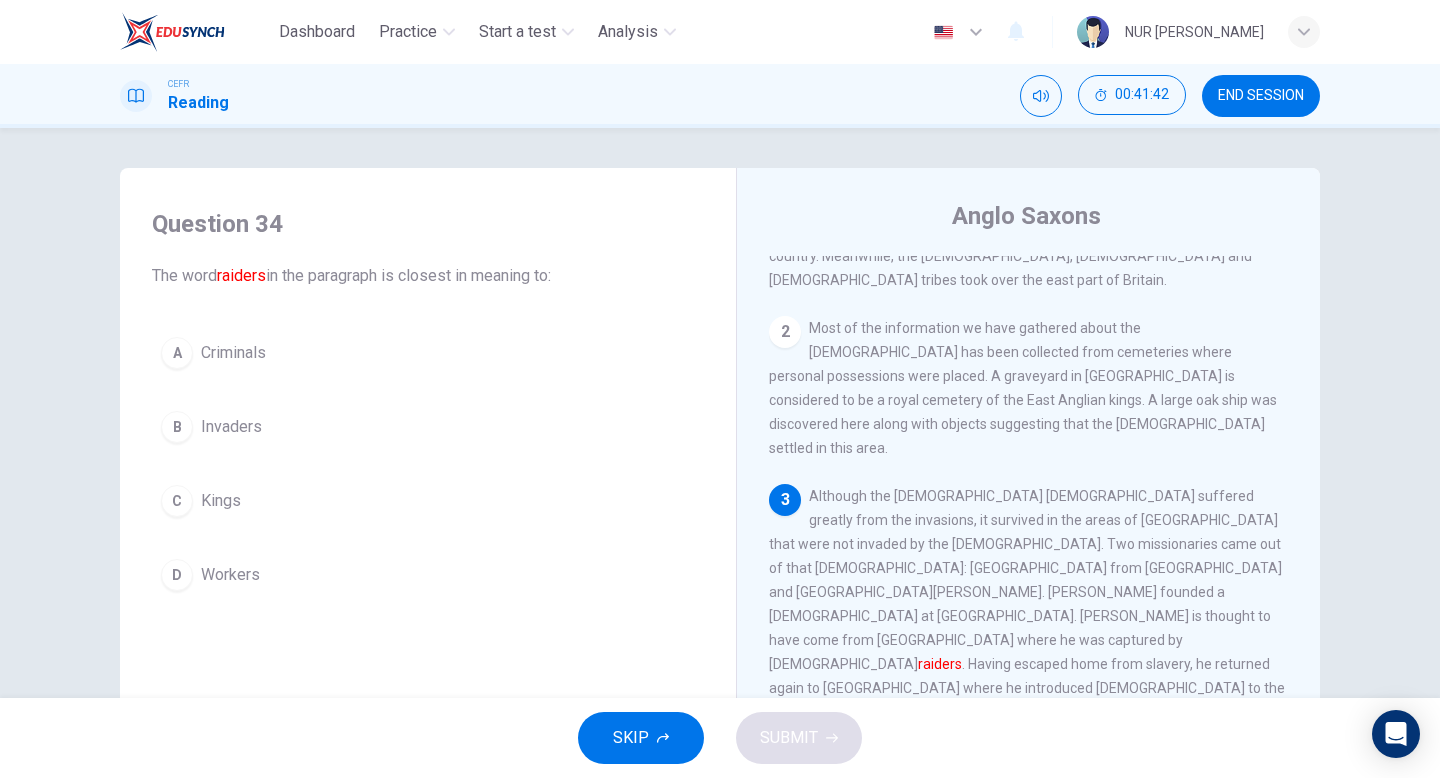 scroll, scrollTop: 238, scrollLeft: 0, axis: vertical 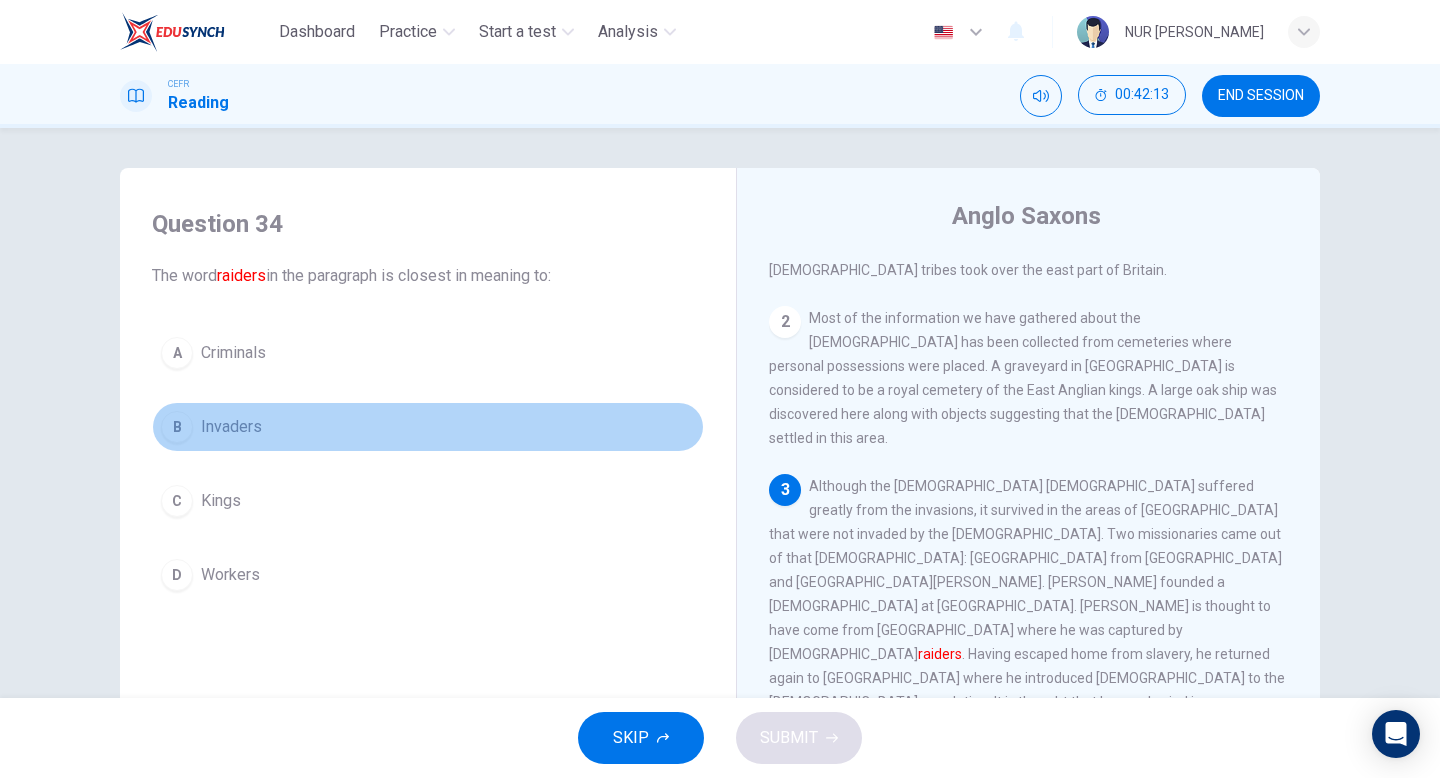 click on "Invaders" at bounding box center (231, 427) 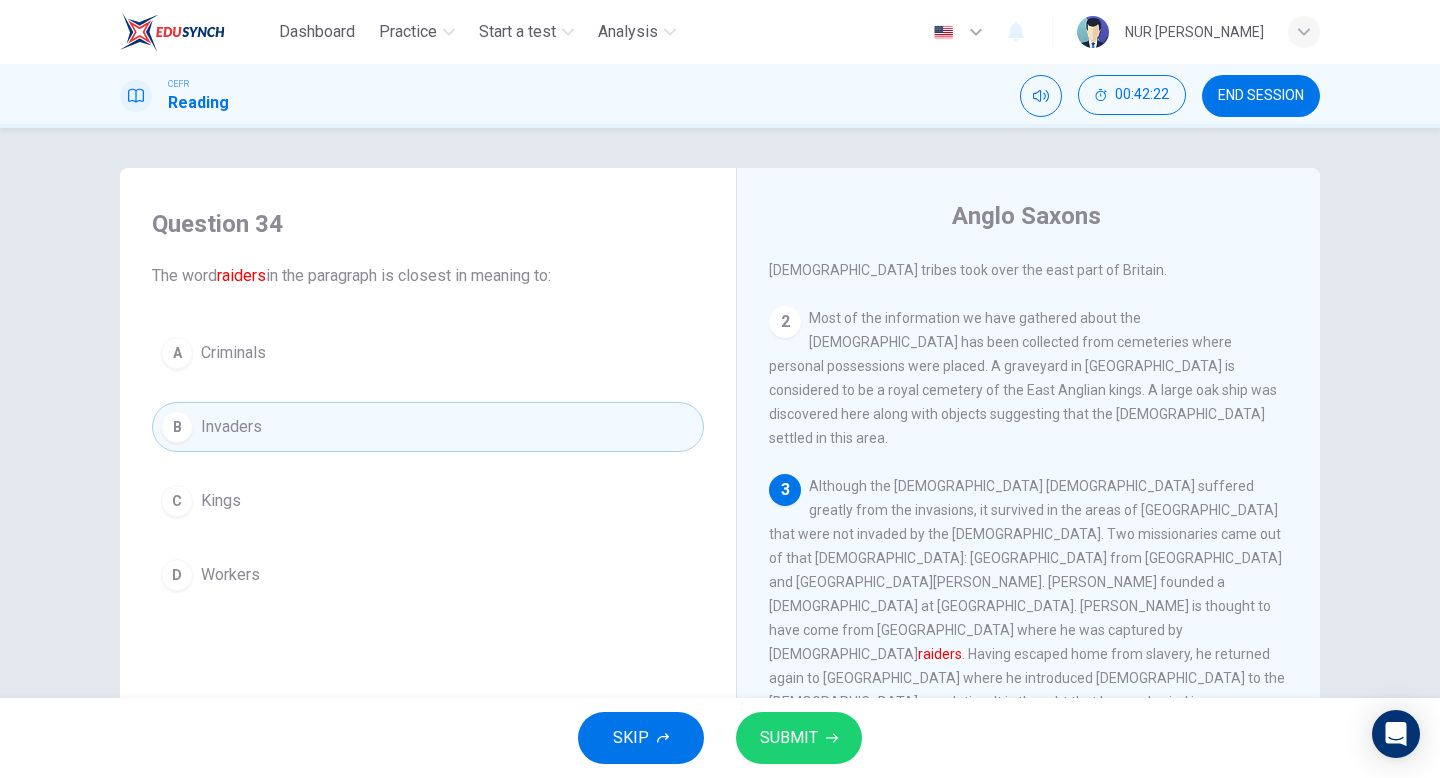 click on "D Workers" at bounding box center (428, 575) 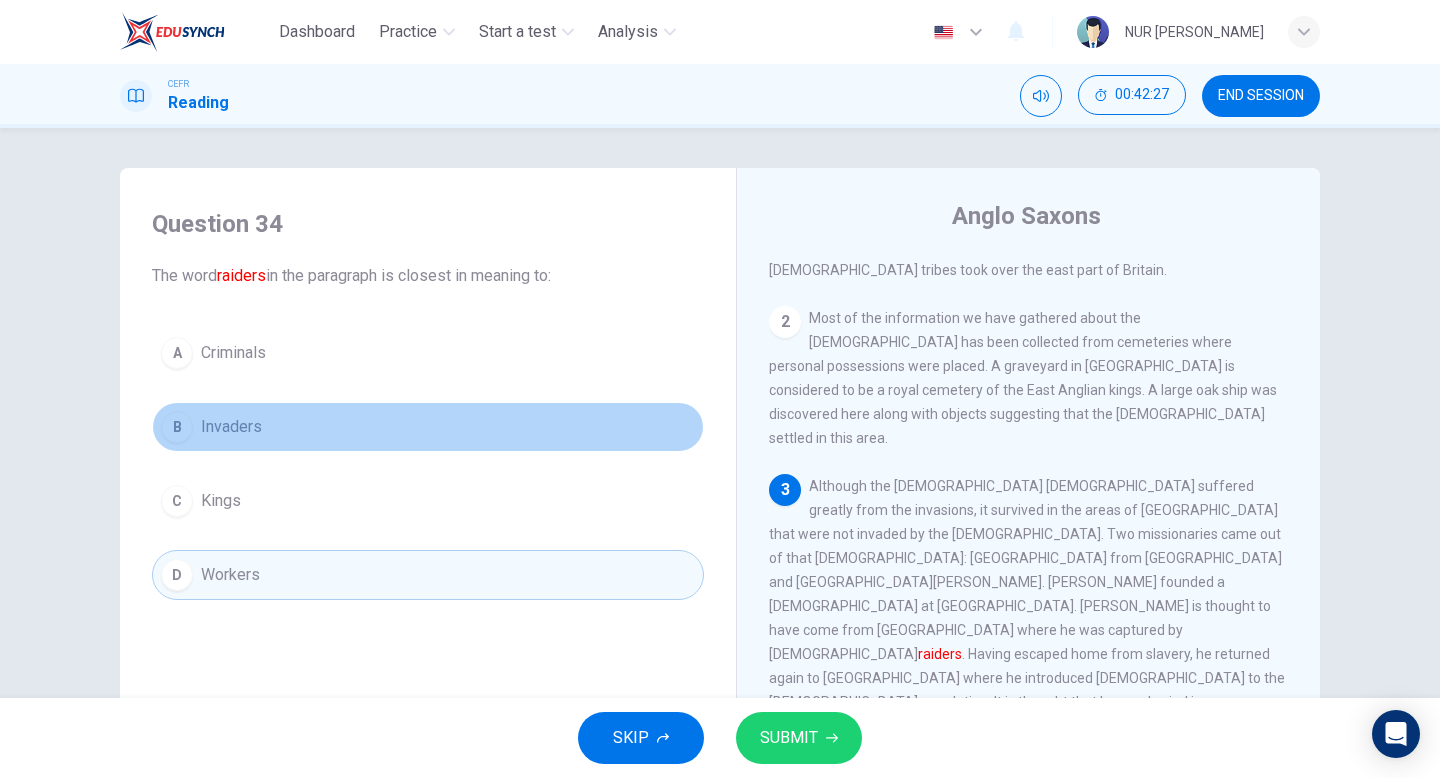click on "B Invaders" at bounding box center (428, 427) 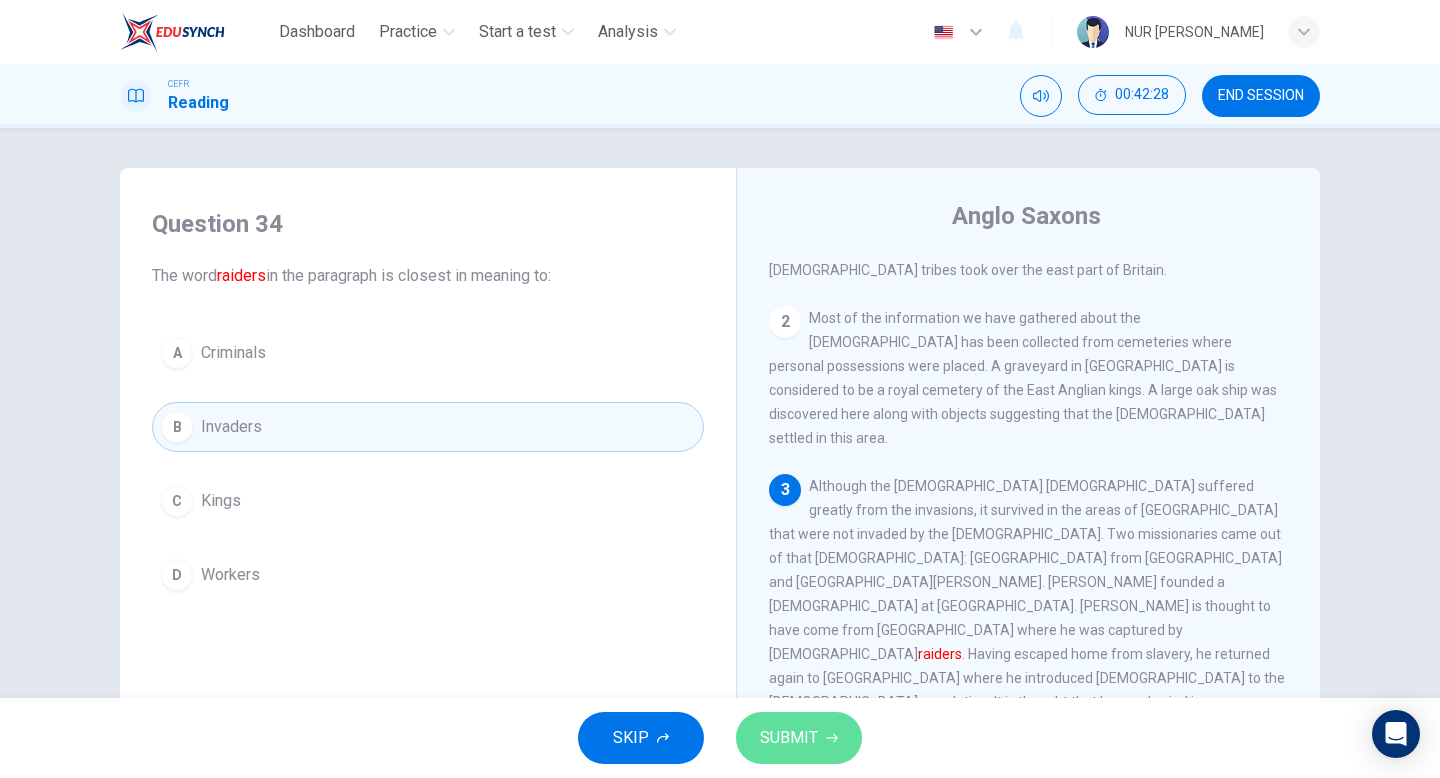 click on "SUBMIT" at bounding box center (799, 738) 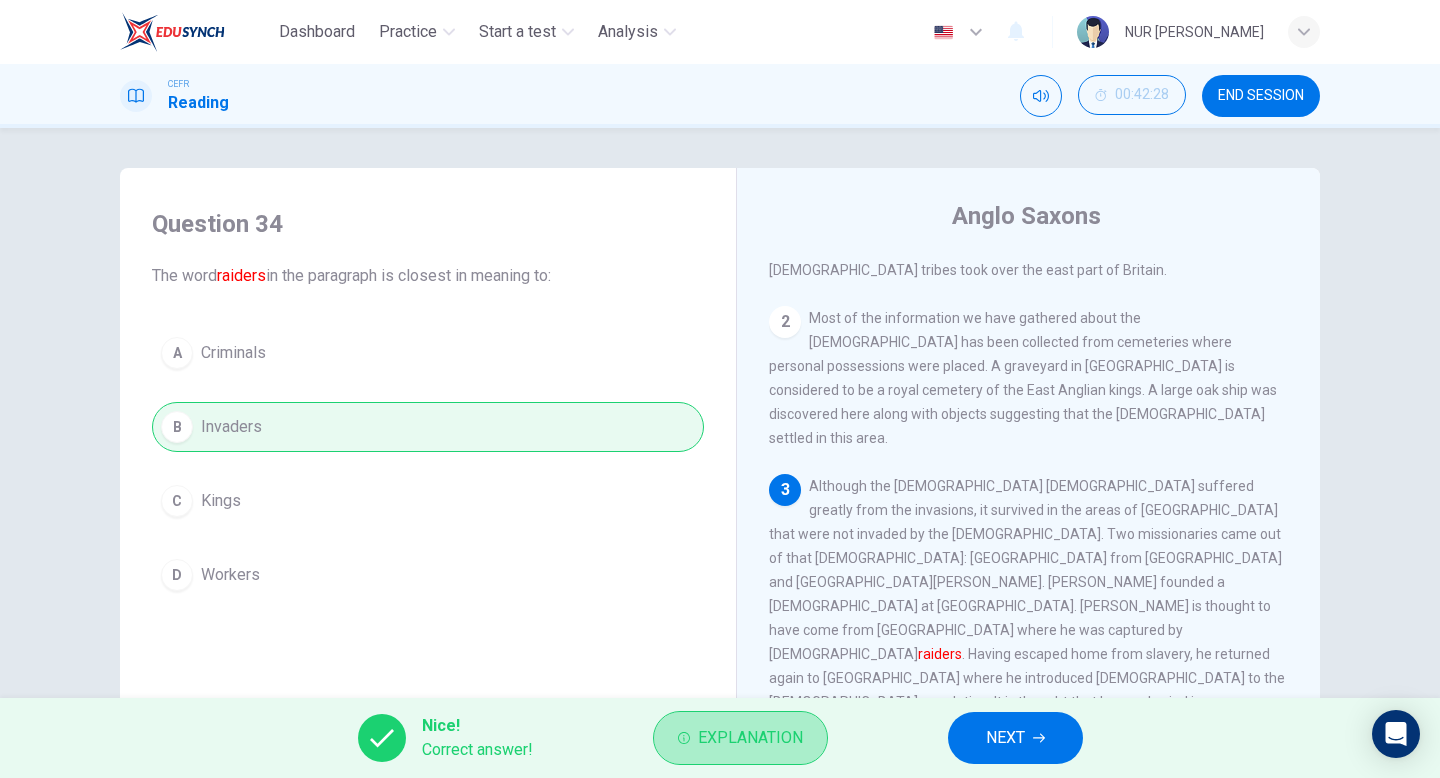 click on "Explanation" at bounding box center (740, 738) 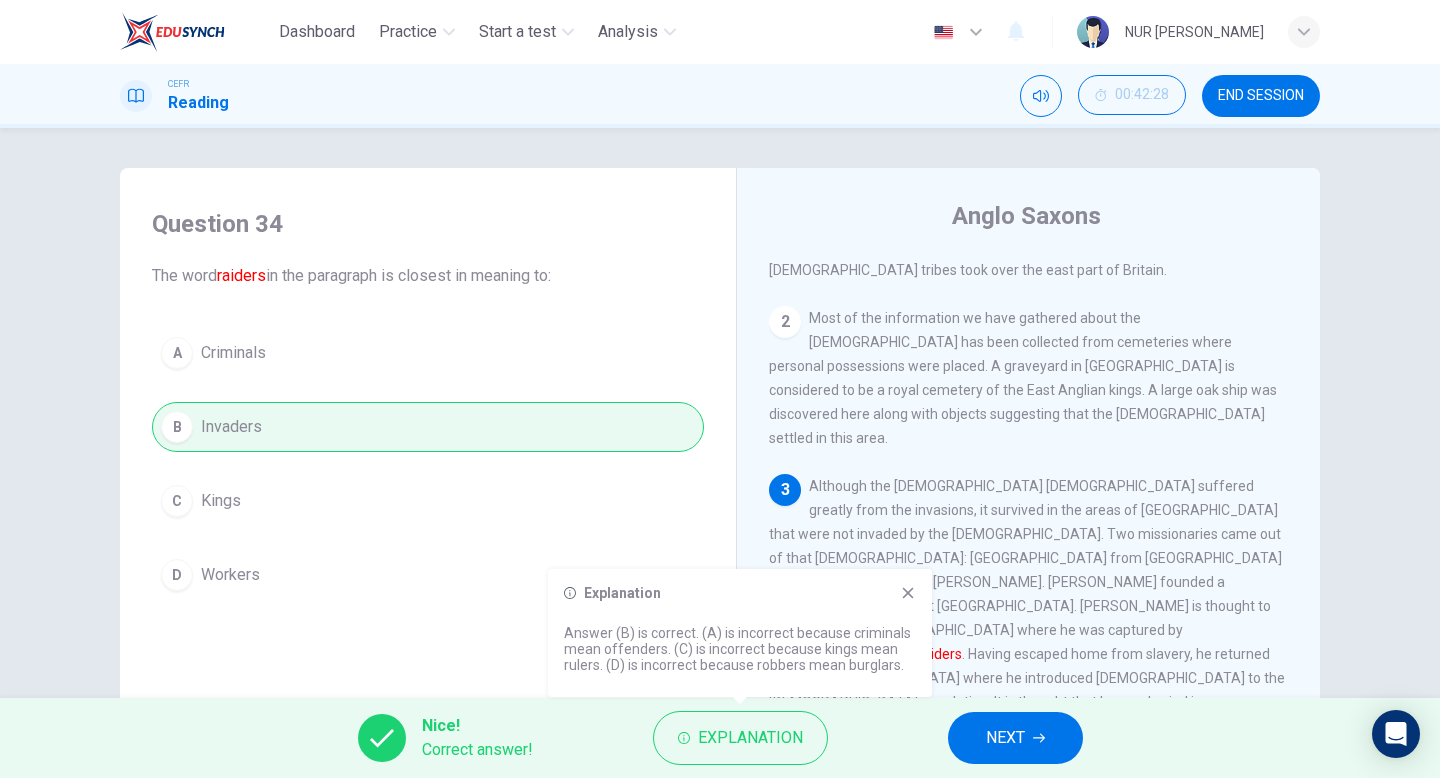 click on "A Criminals B Invaders C Kings D Workers" at bounding box center (428, 464) 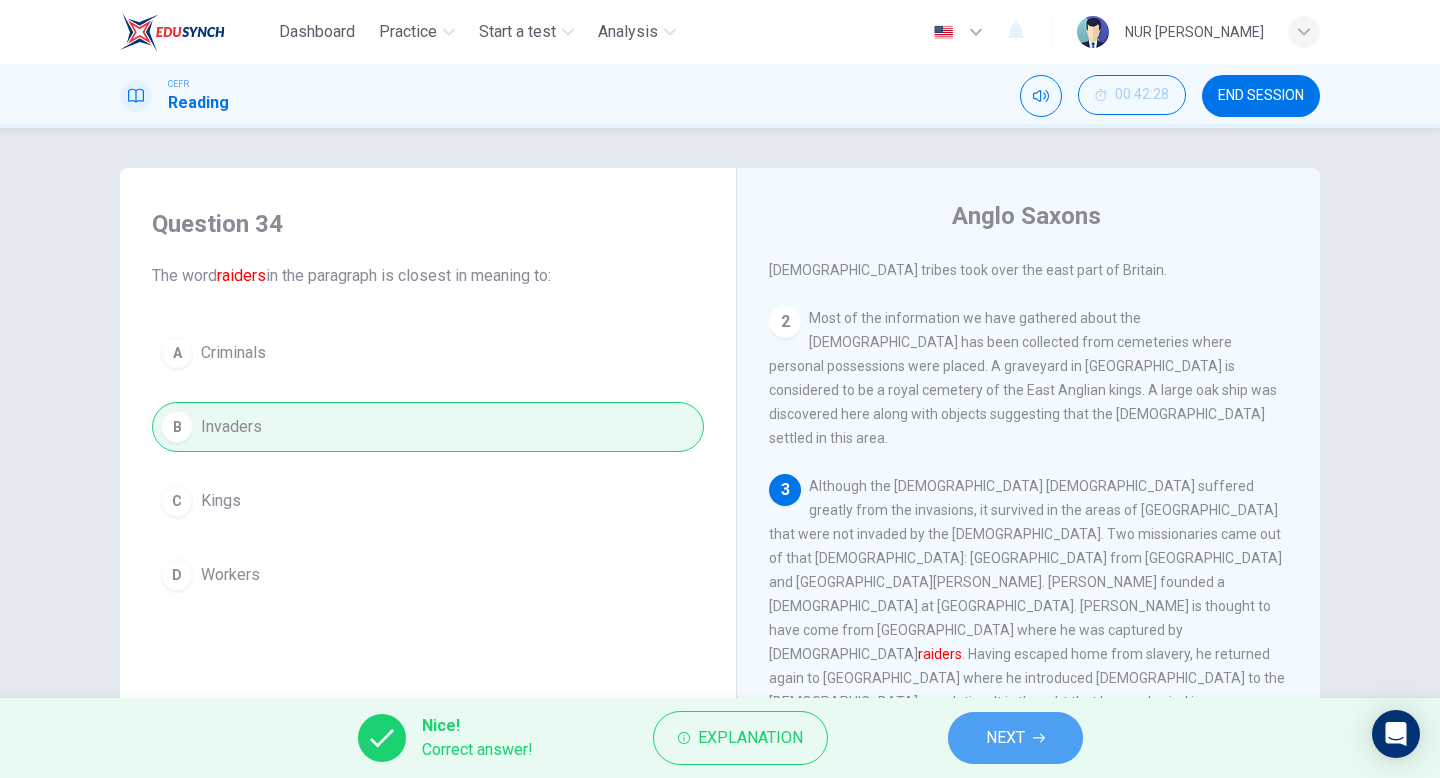 click on "NEXT" at bounding box center (1015, 738) 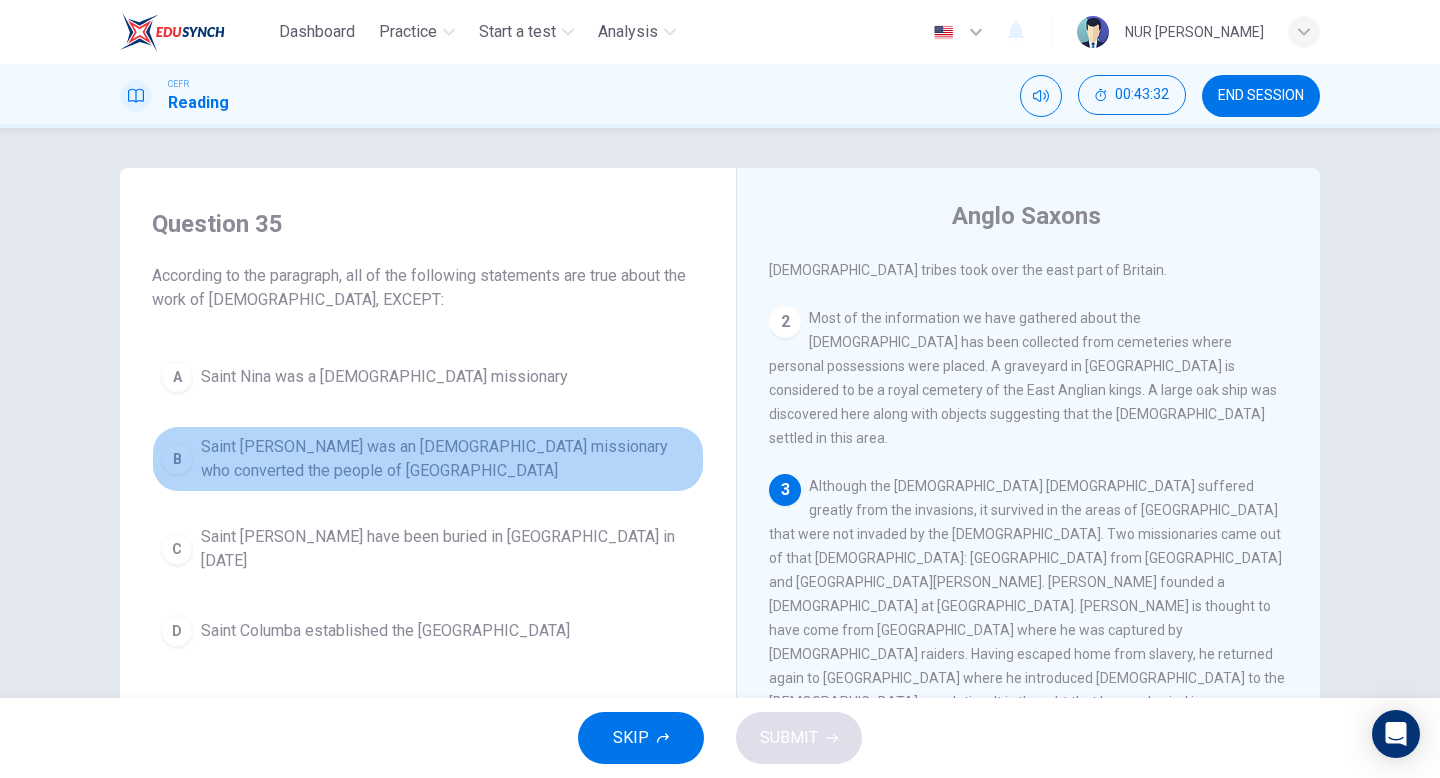 click on "Saint Patrick was an Irish missionary who converted the people of Northern Ireland" at bounding box center (448, 459) 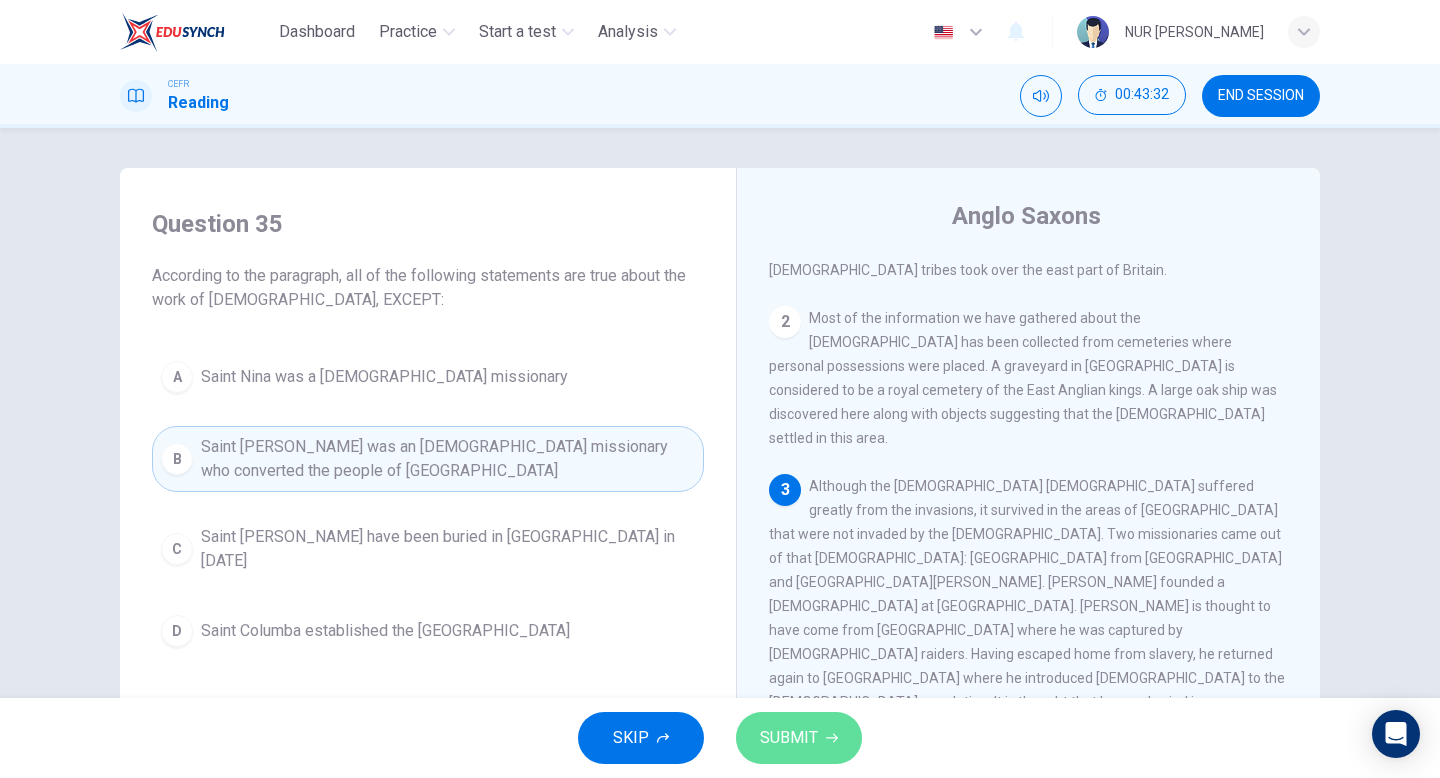 click on "SUBMIT" at bounding box center (789, 738) 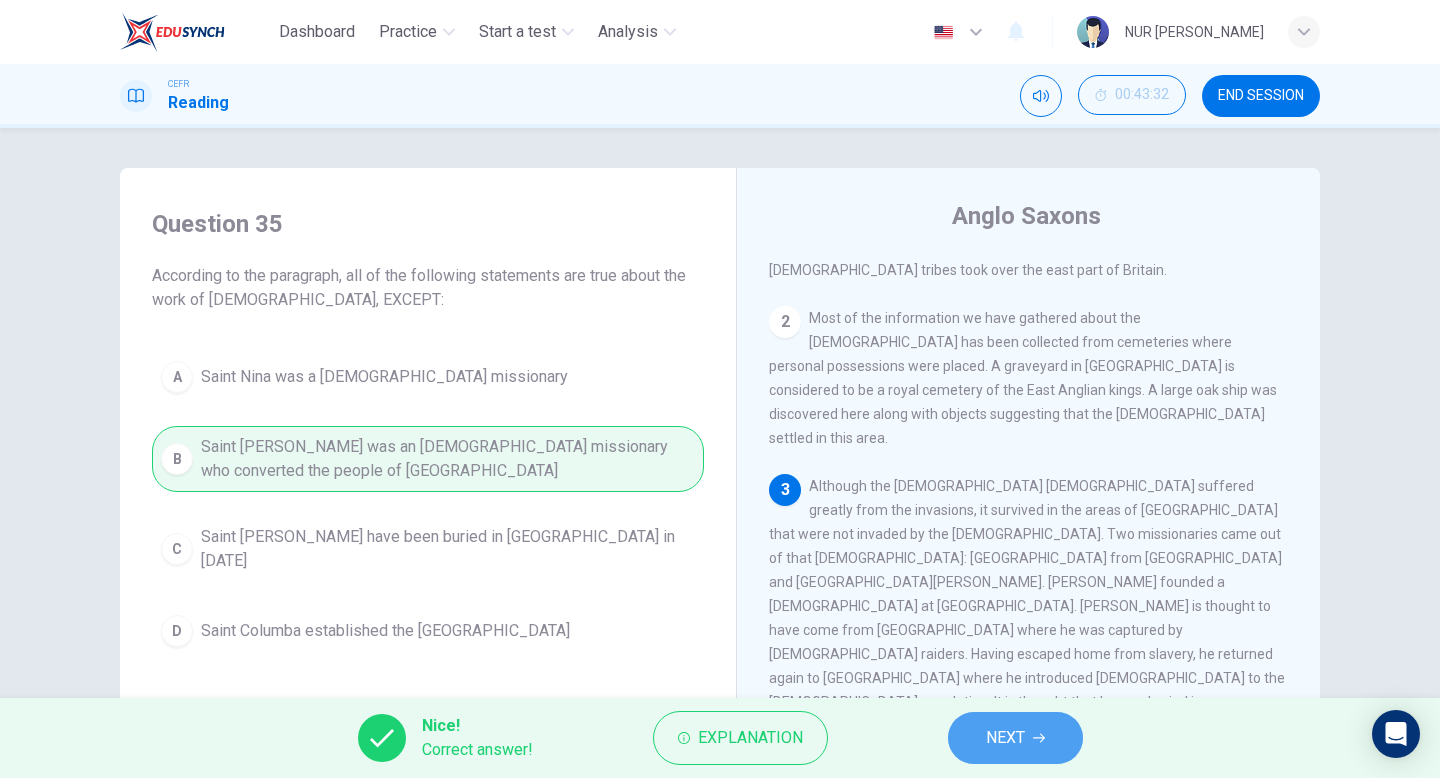 click on "NEXT" at bounding box center [1005, 738] 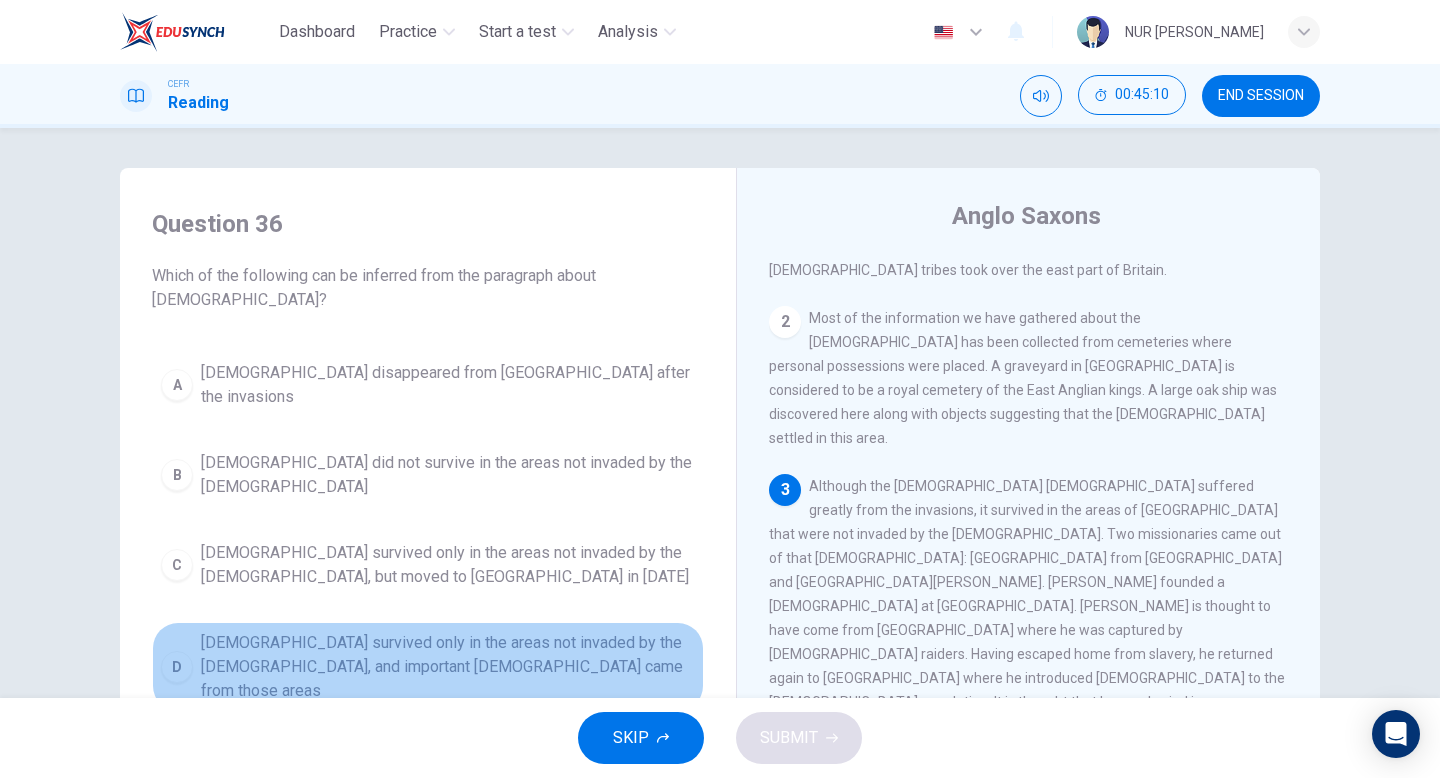 click on "Christianity survived only in the areas not invaded by the Anglo-Saxons, and important missionaries came from those areas" at bounding box center (448, 667) 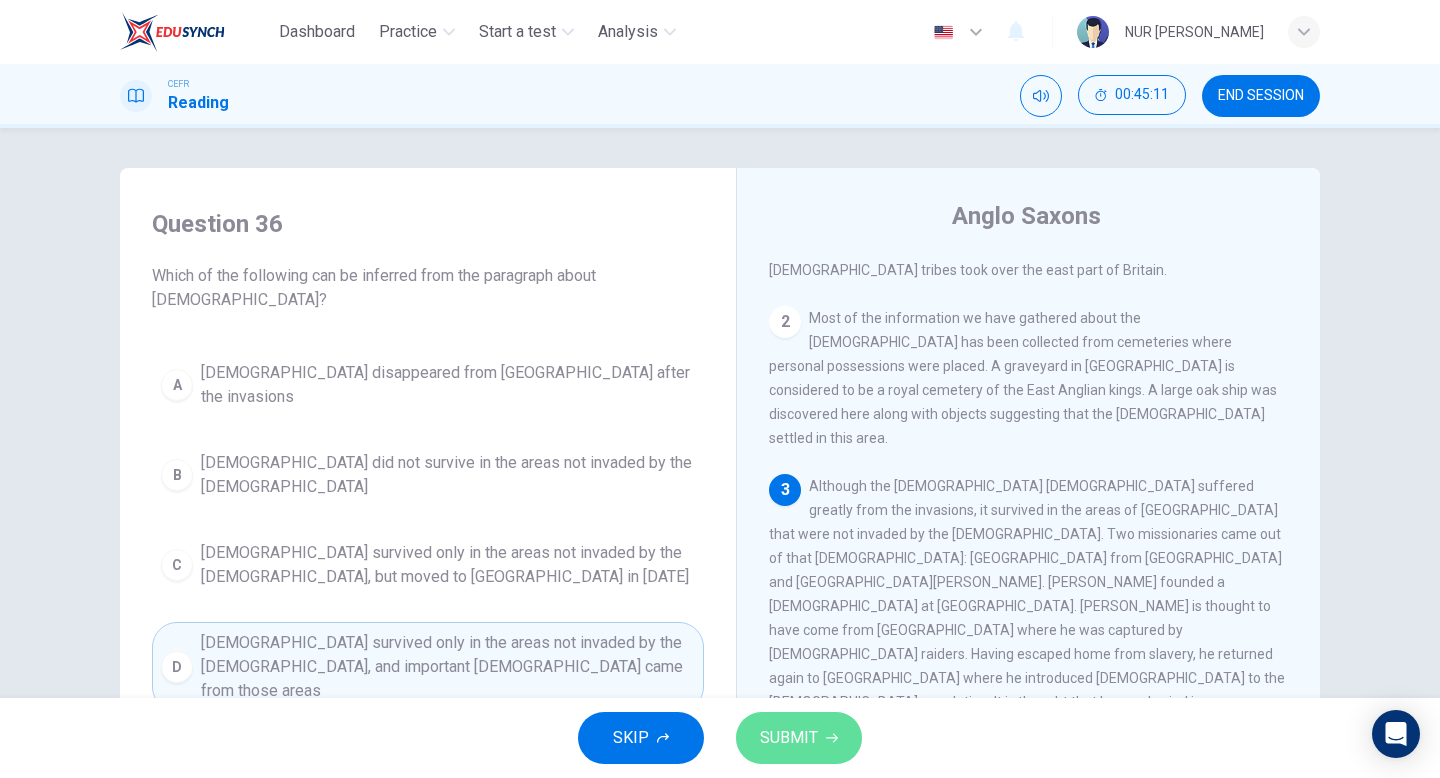 click on "SUBMIT" at bounding box center (789, 738) 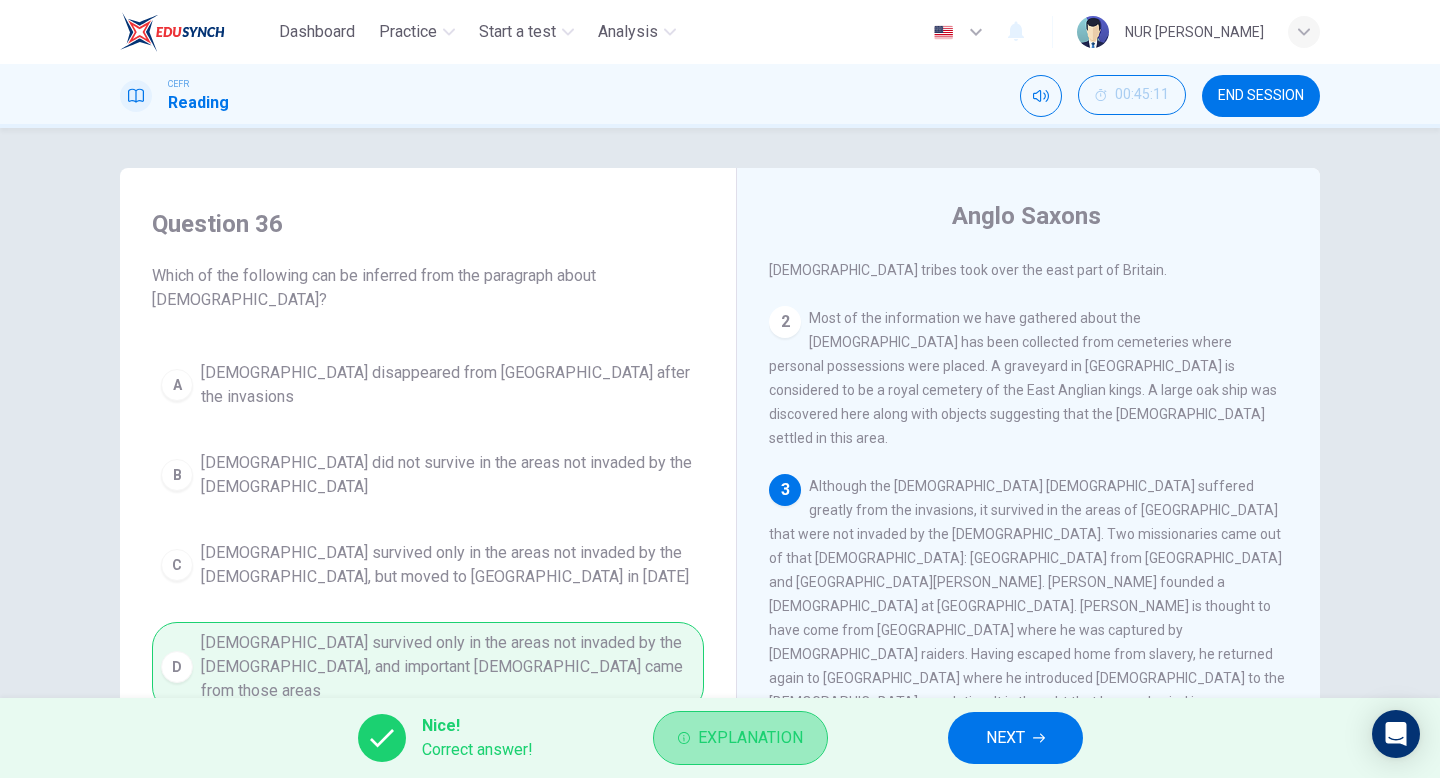 click on "Explanation" at bounding box center (750, 738) 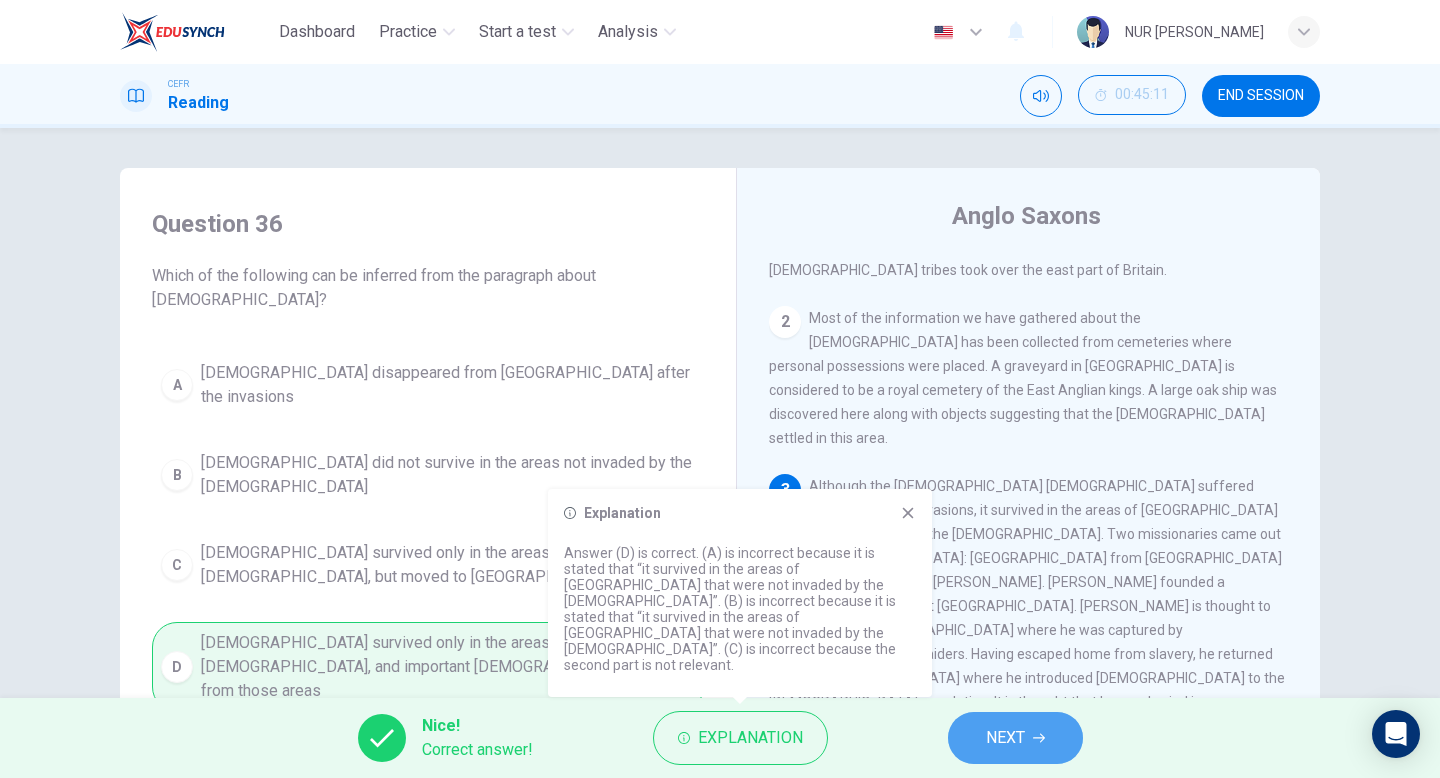 click on "NEXT" at bounding box center (1005, 738) 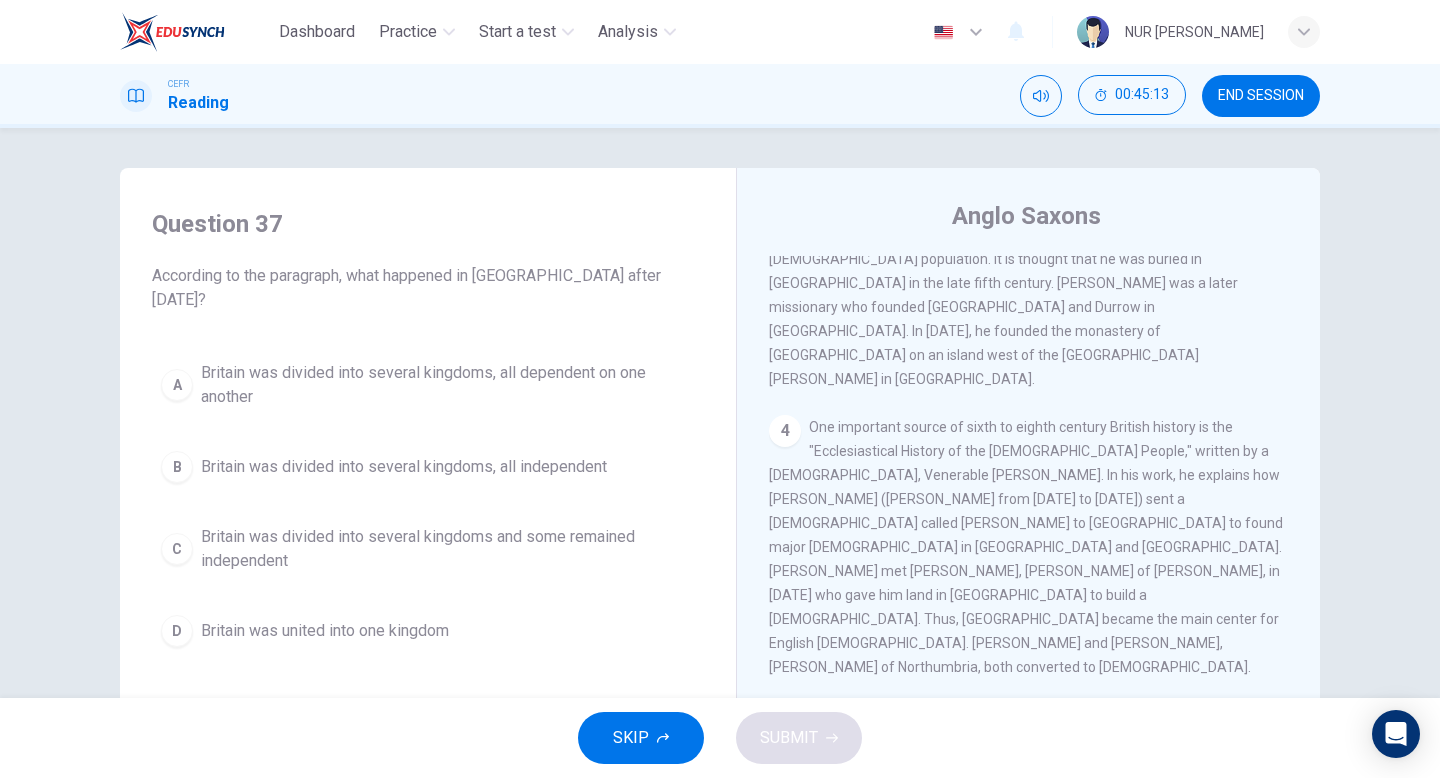scroll, scrollTop: 714, scrollLeft: 0, axis: vertical 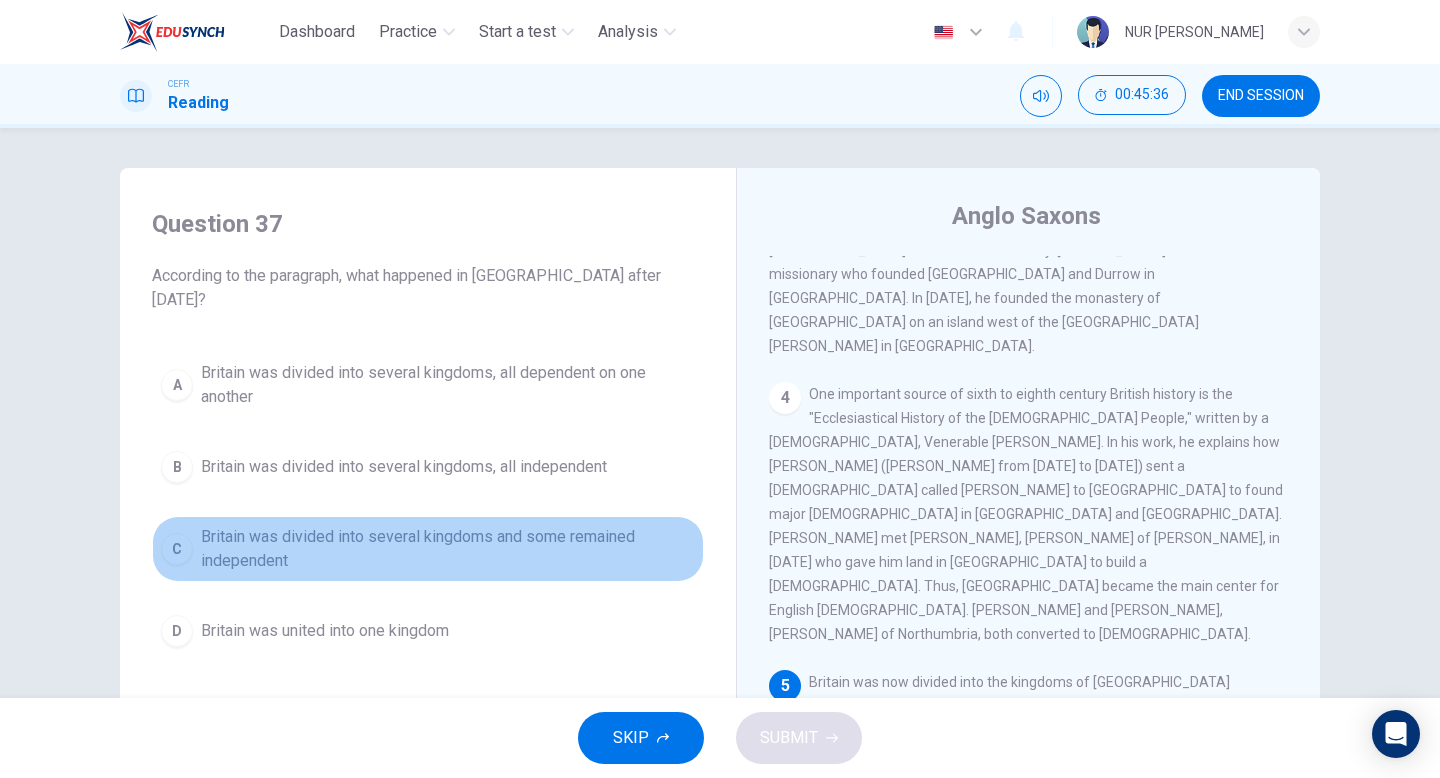 click on "Britain was divided into several kingdoms and some remained independent" at bounding box center (448, 549) 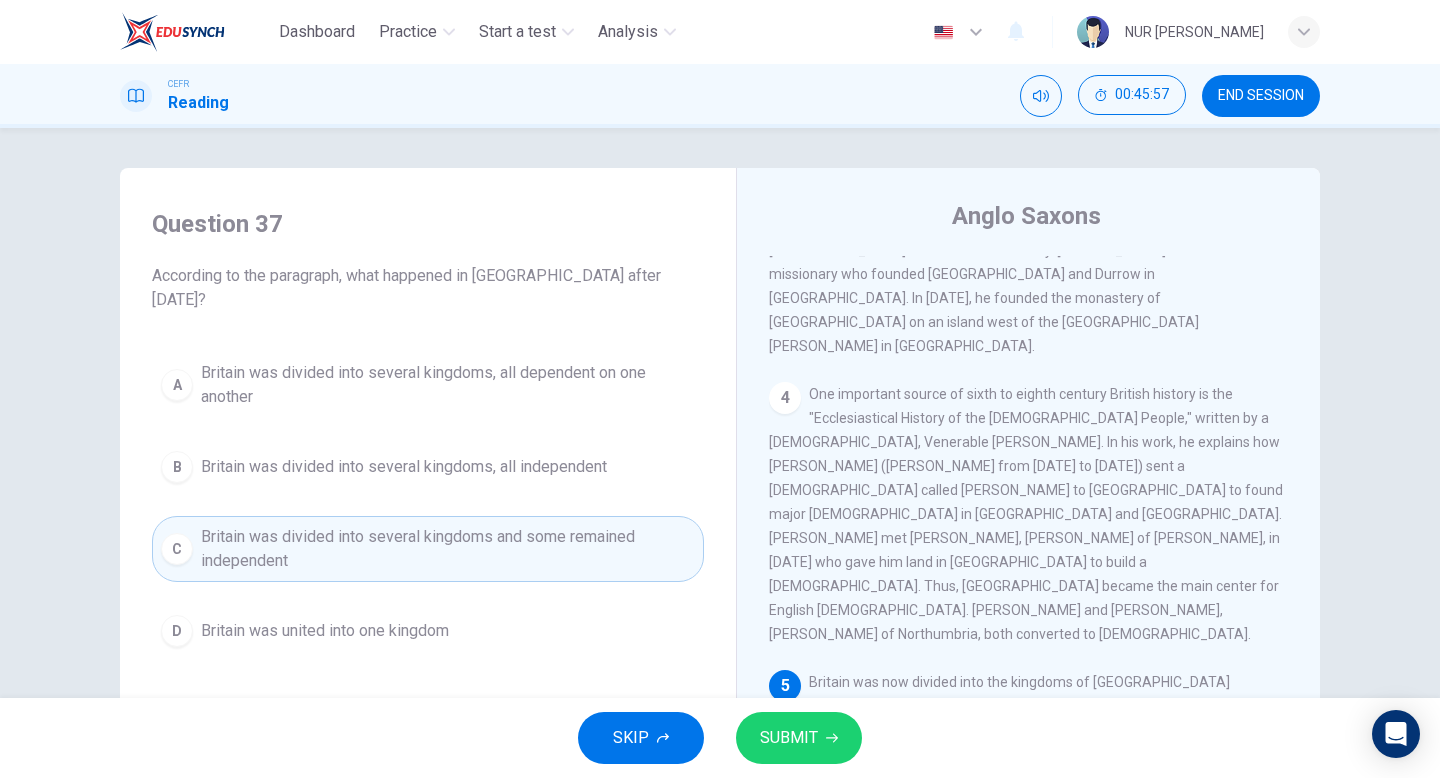 click on "SUBMIT" at bounding box center (789, 738) 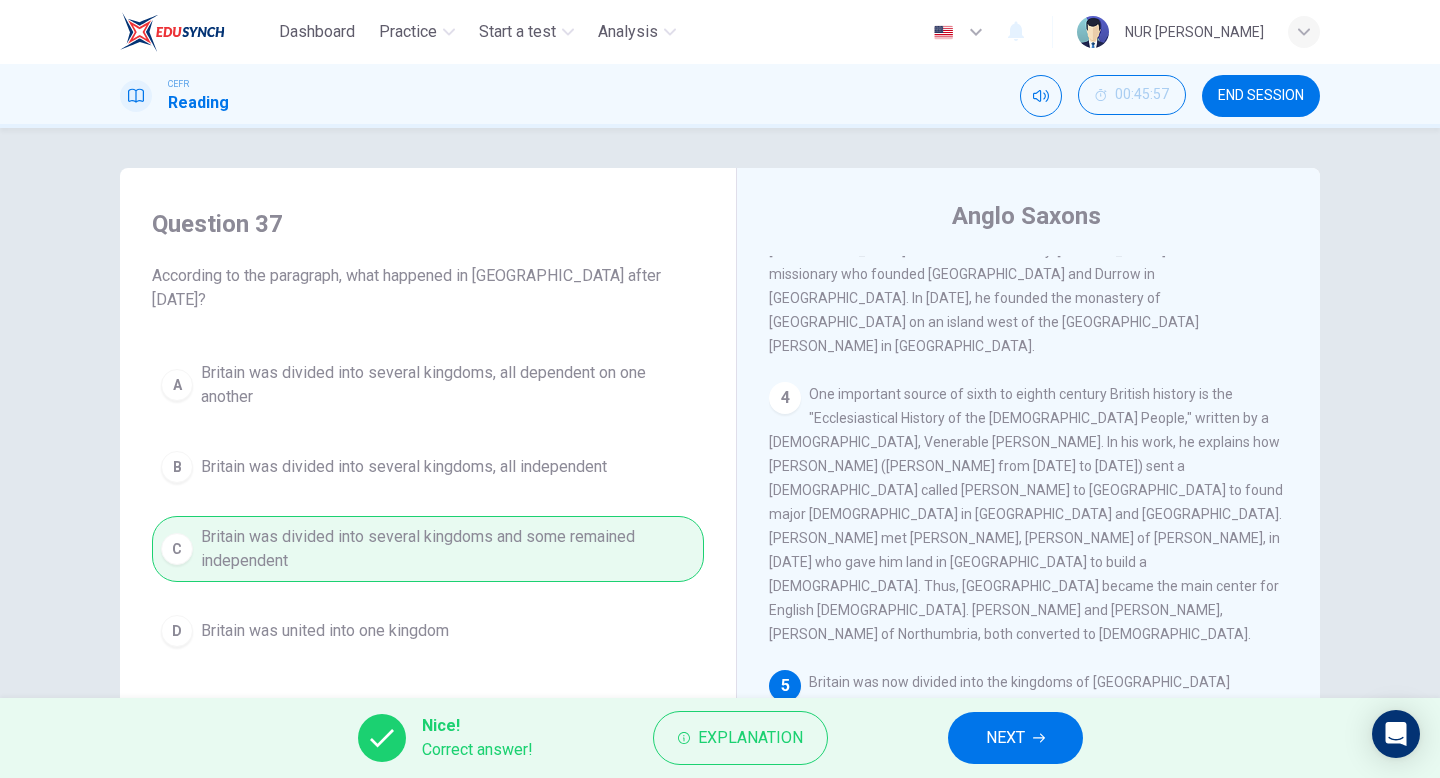 click on "NEXT" at bounding box center (1015, 738) 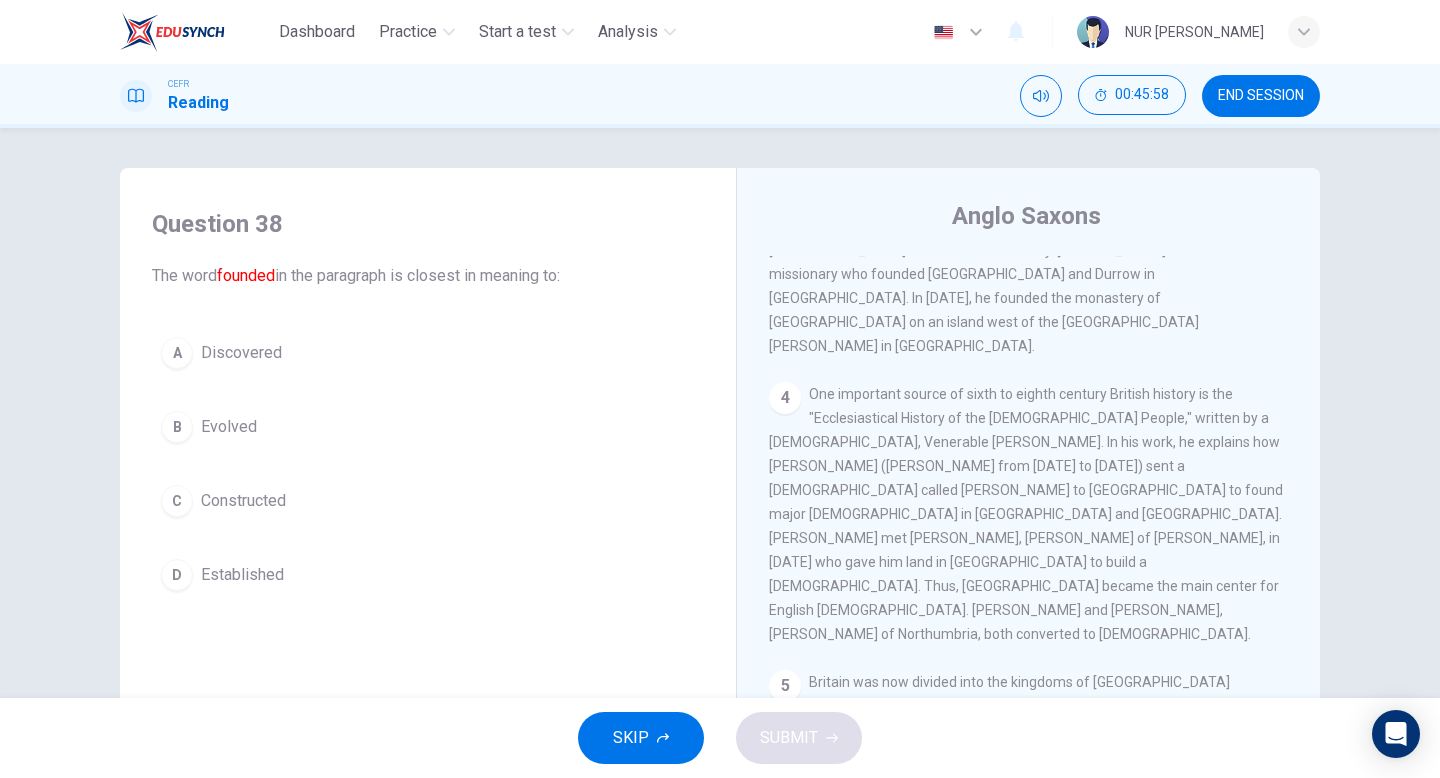 scroll, scrollTop: 811, scrollLeft: 0, axis: vertical 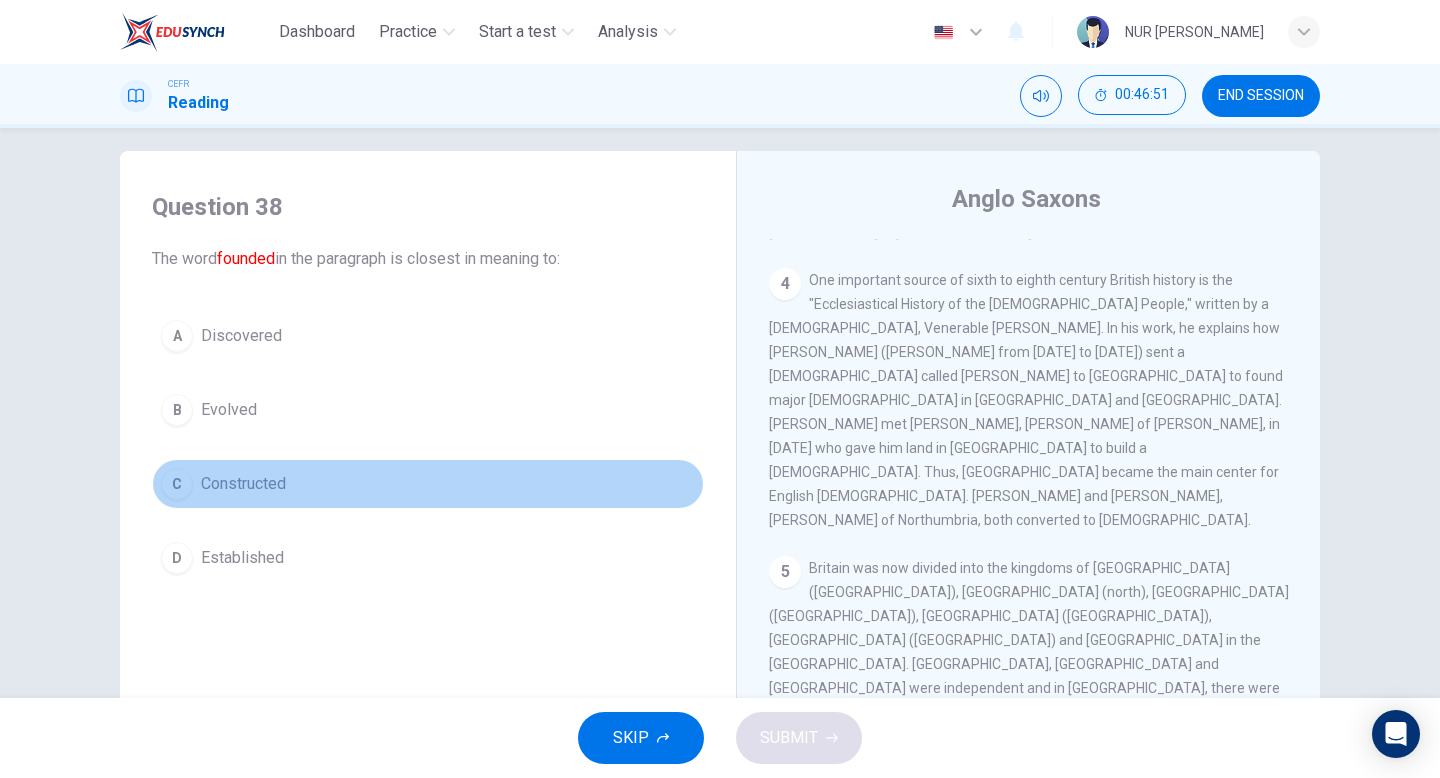 click on "C Constructed" at bounding box center (428, 484) 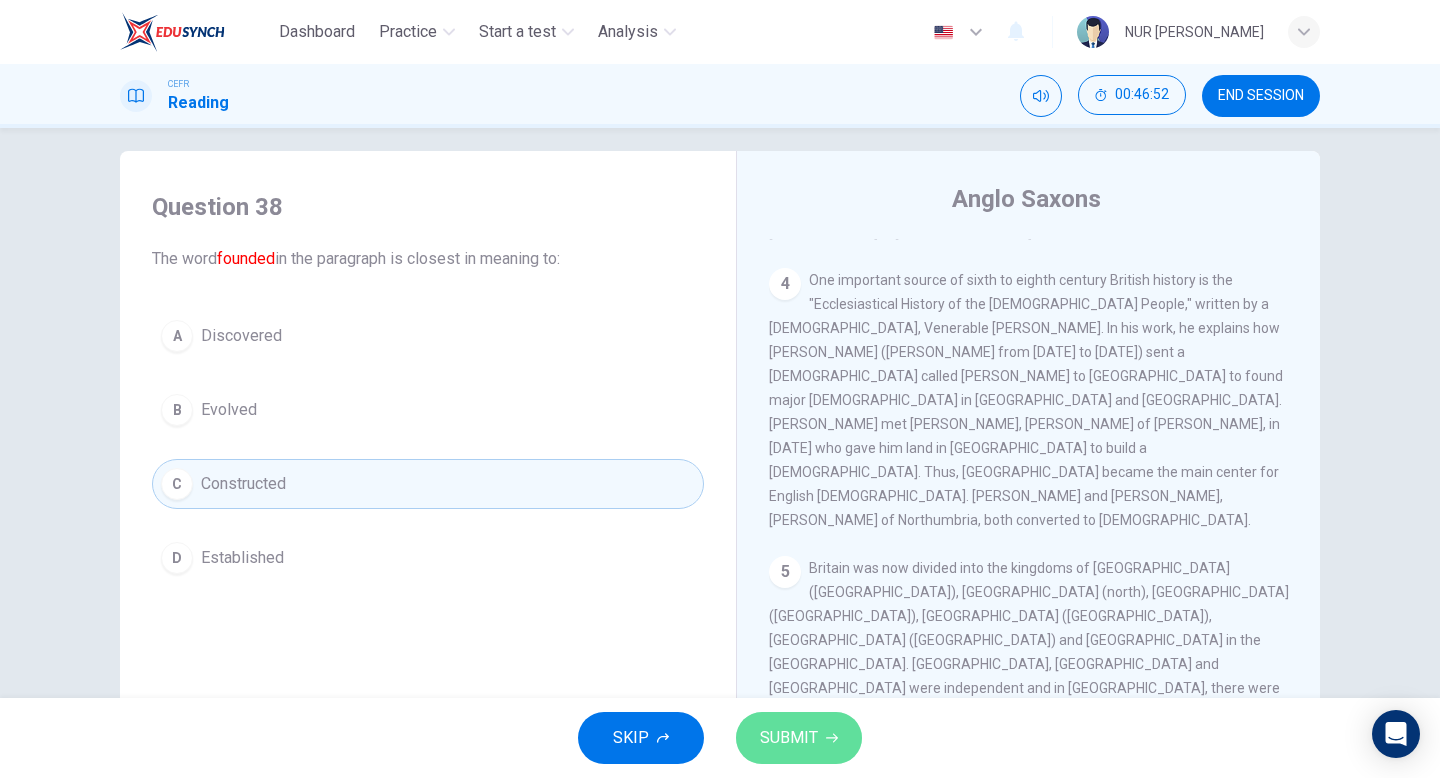 click on "SUBMIT" at bounding box center (799, 738) 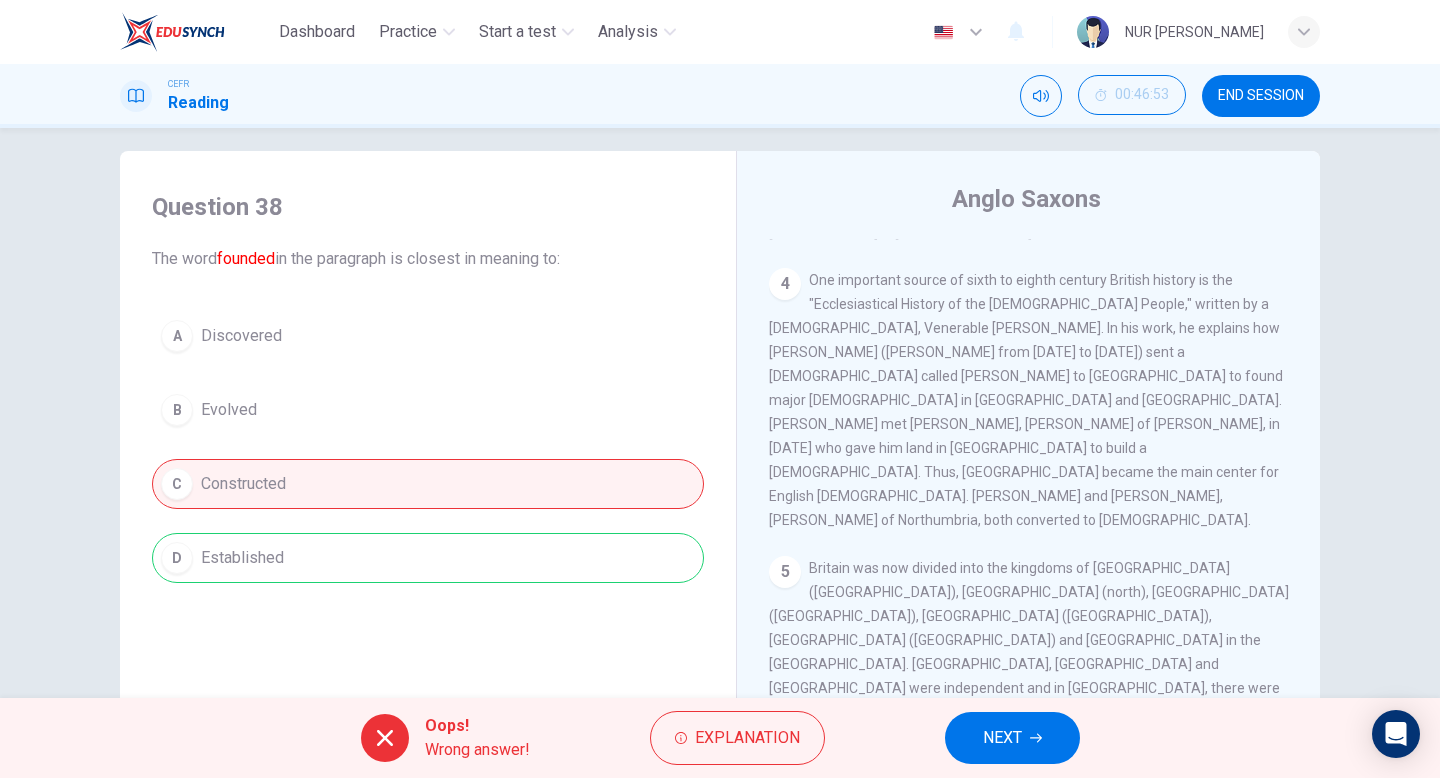 click on "Explanation" at bounding box center [737, 738] 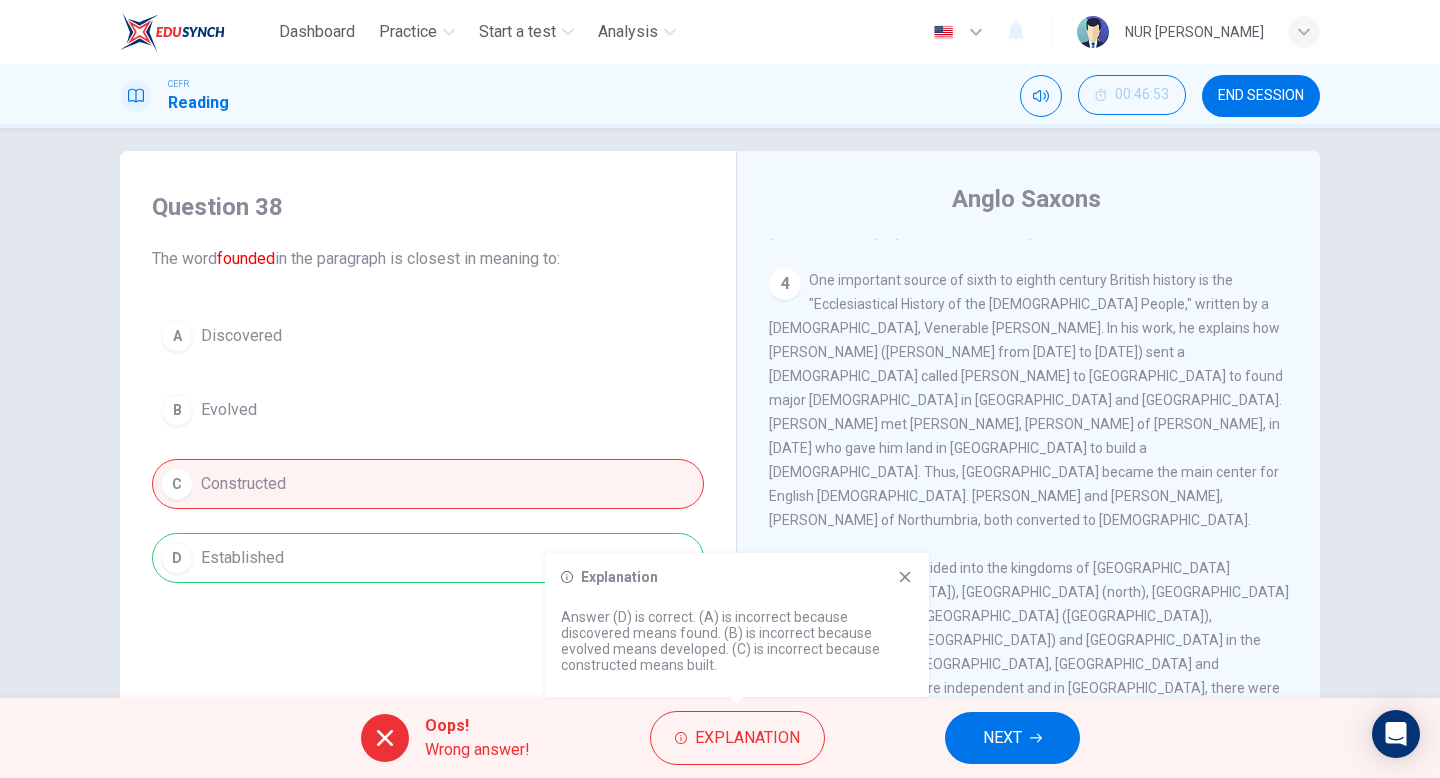 click on "NEXT" at bounding box center (1002, 738) 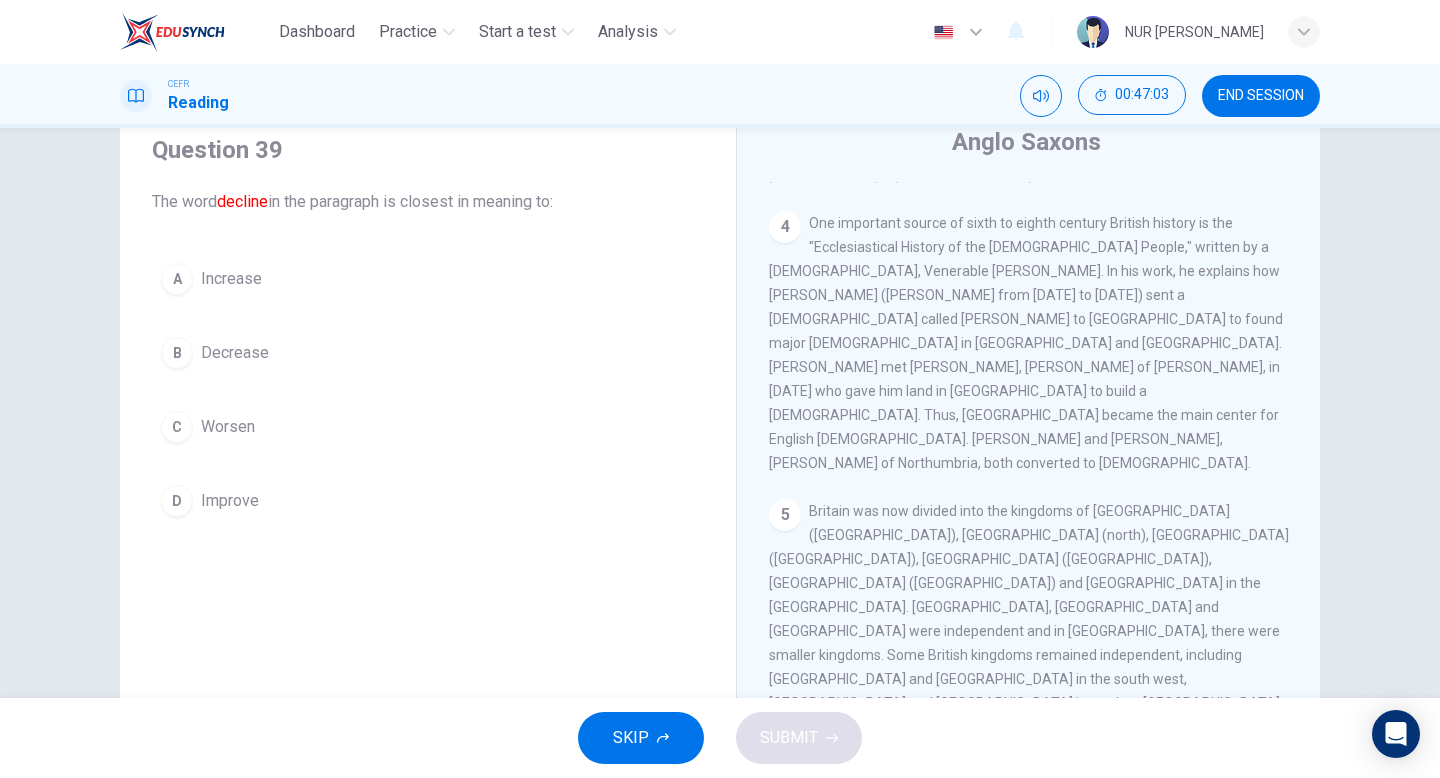 scroll, scrollTop: 61, scrollLeft: 0, axis: vertical 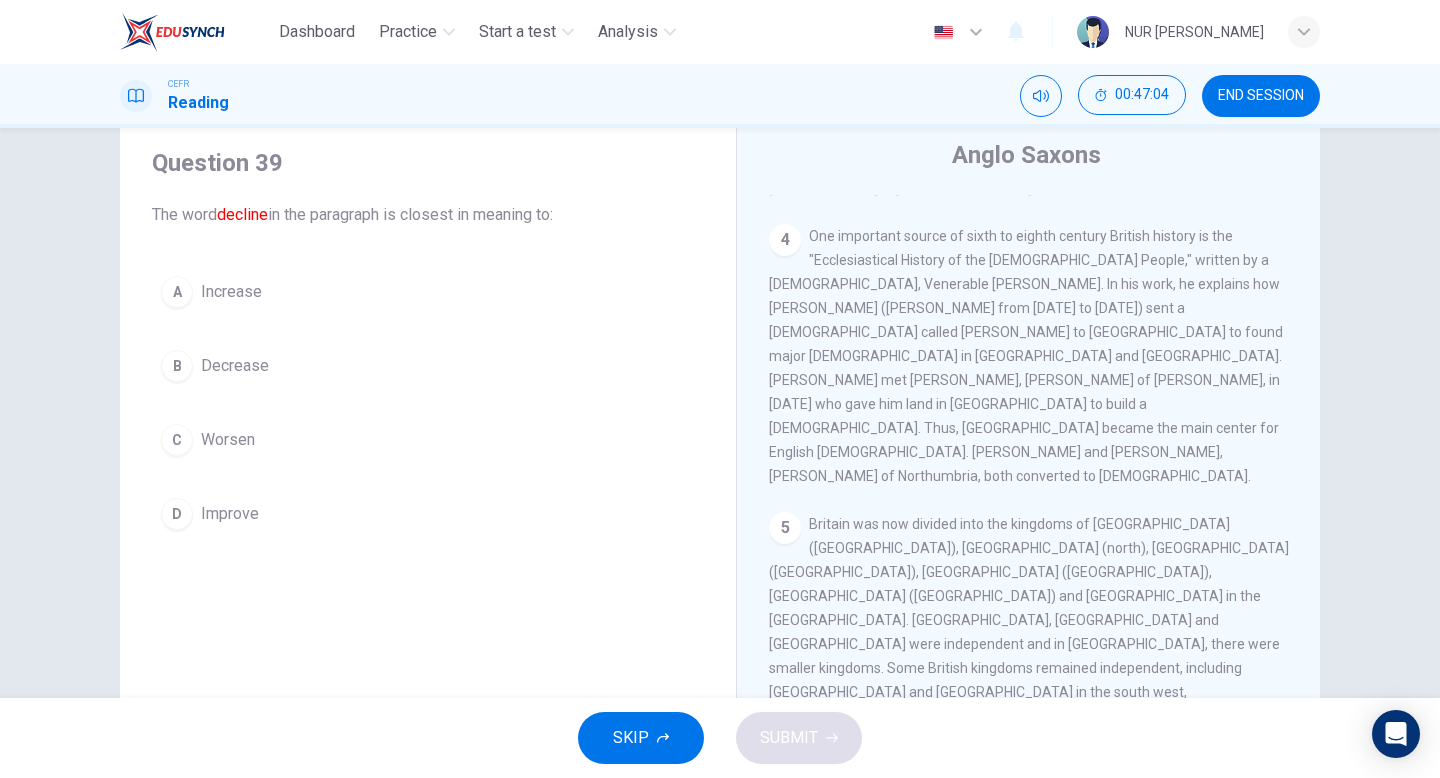 click on "C Worsen" at bounding box center (428, 440) 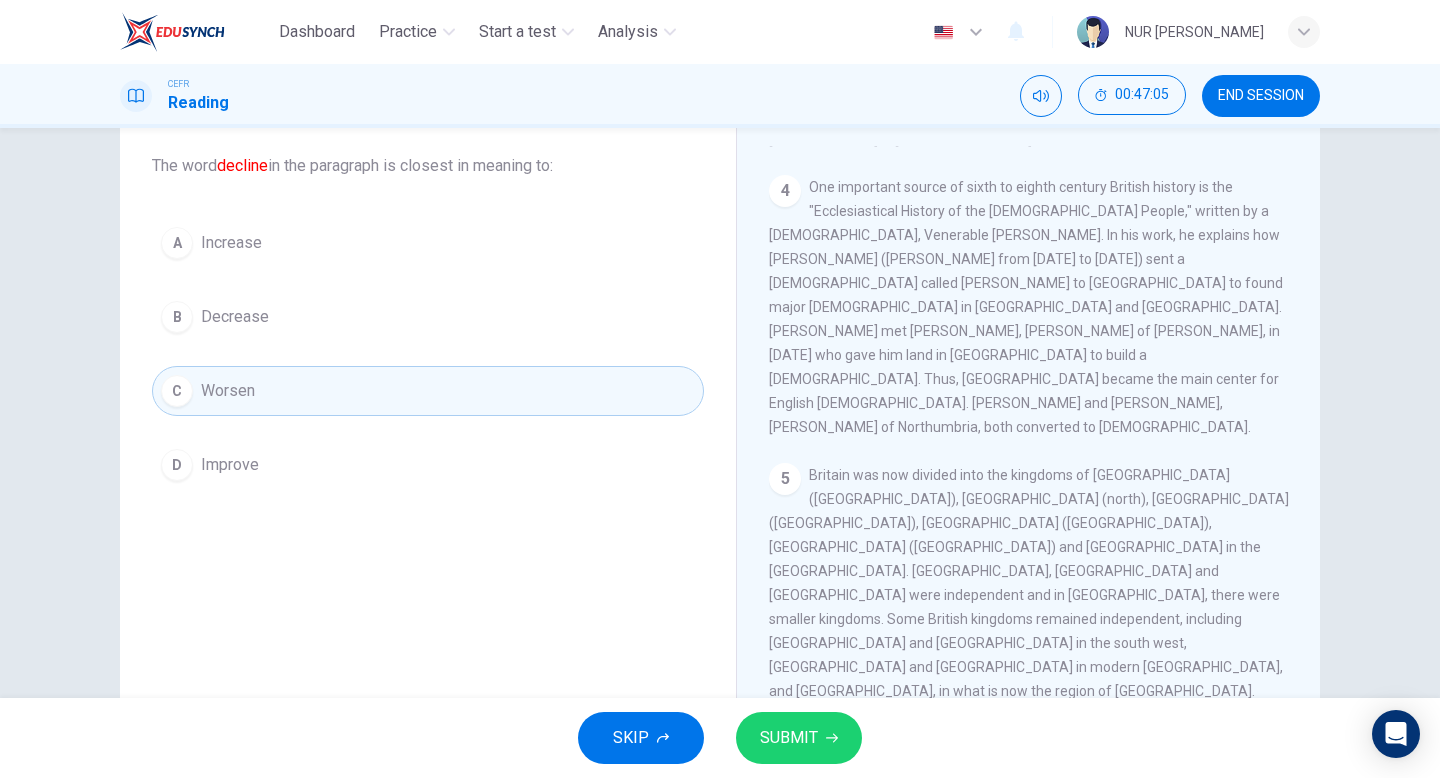 scroll, scrollTop: 122, scrollLeft: 0, axis: vertical 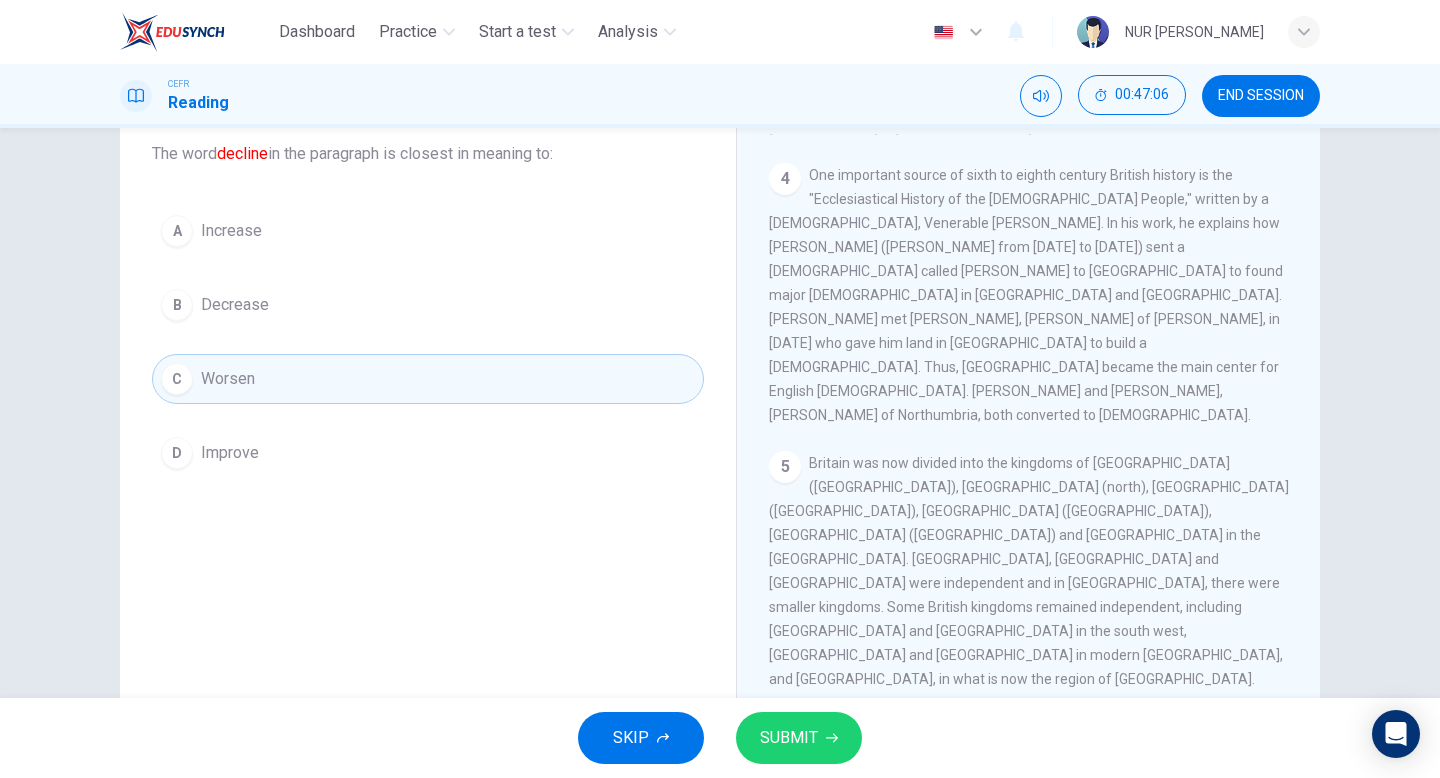 click on "SUBMIT" at bounding box center (799, 738) 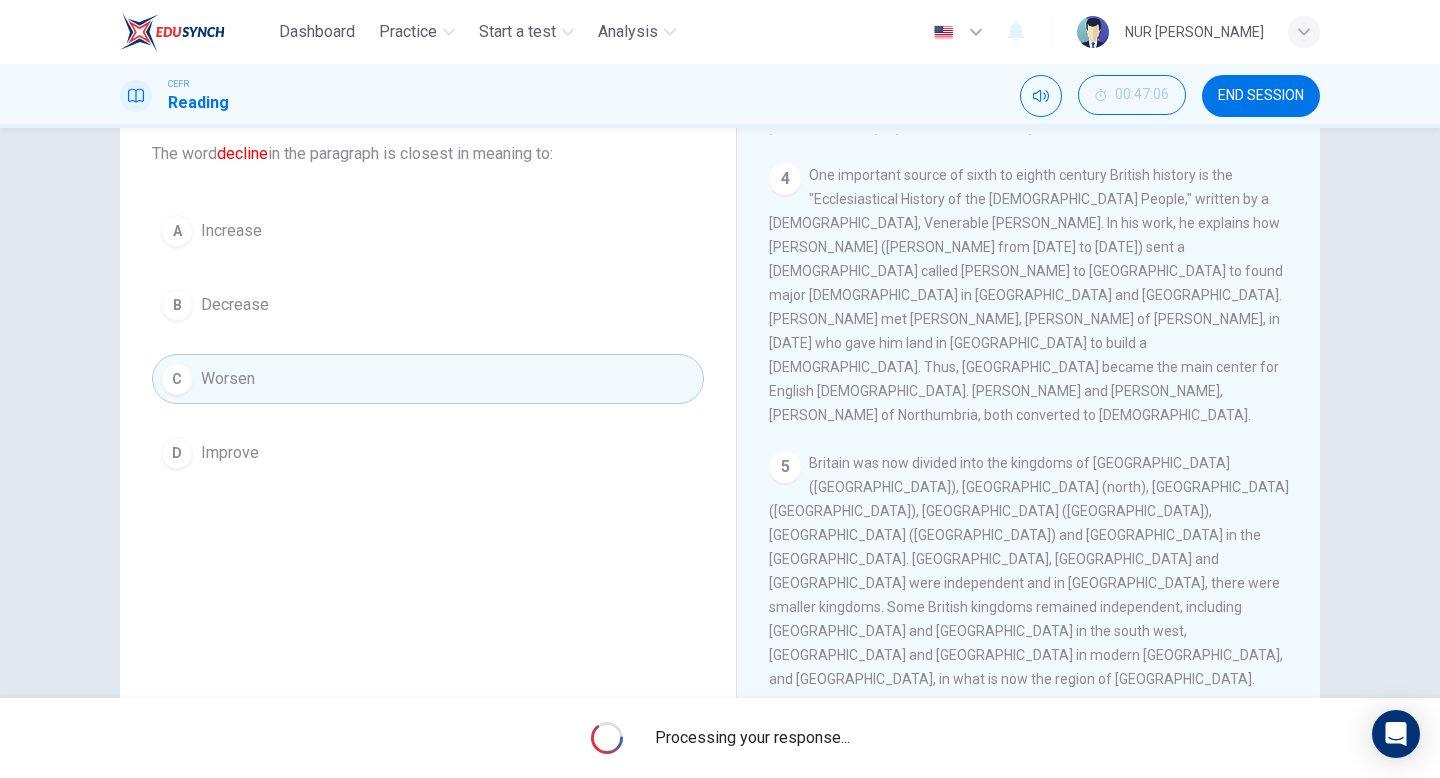 click on "Processing your response..." at bounding box center (752, 738) 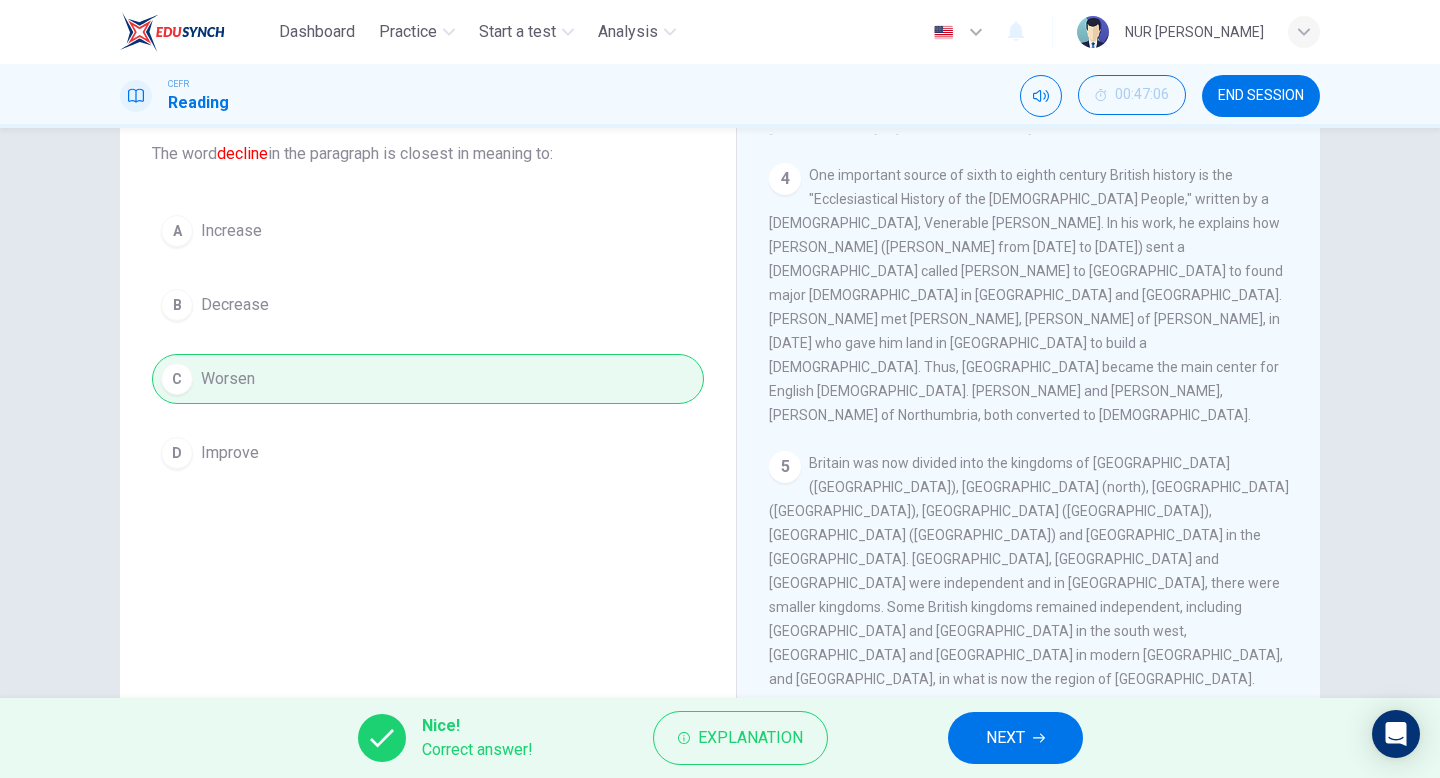 click on "NEXT" at bounding box center (1005, 738) 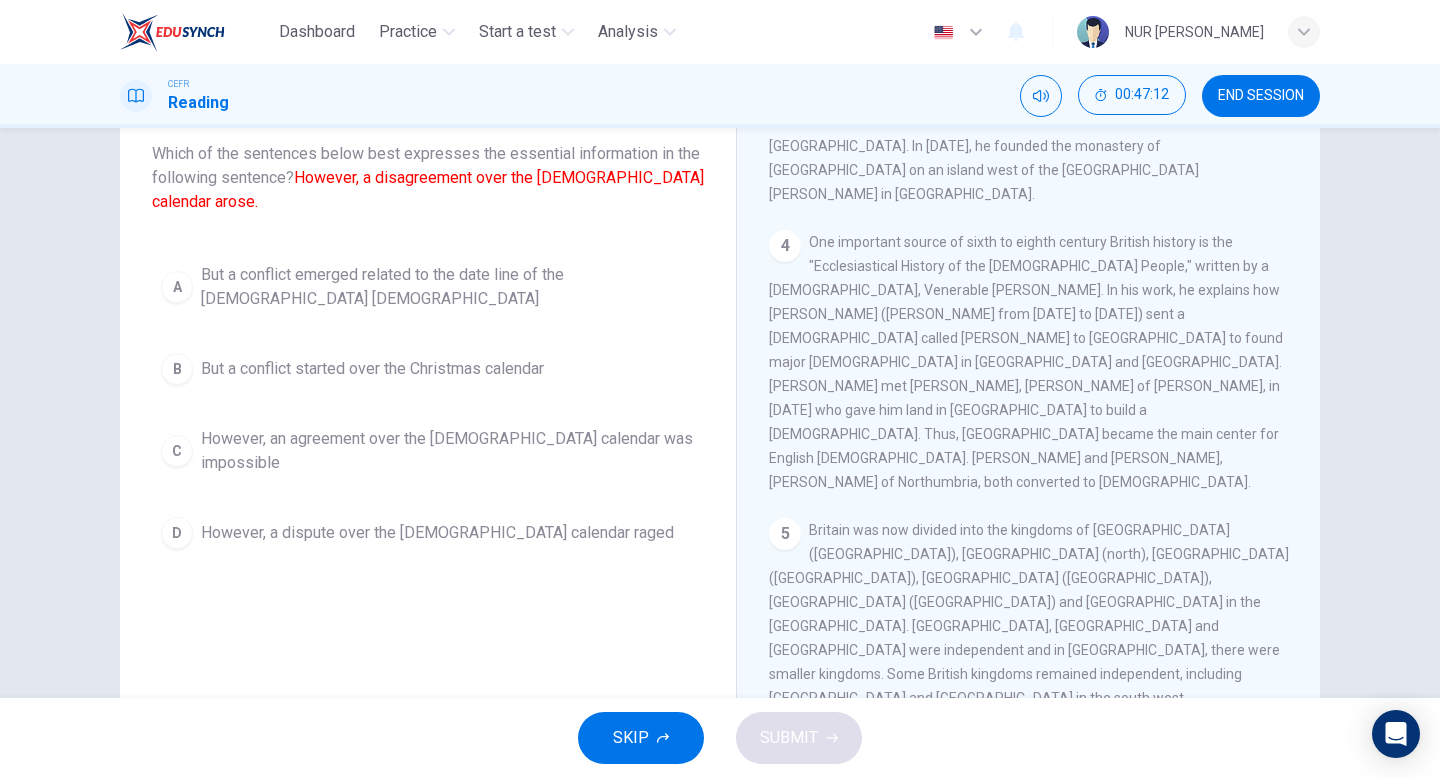 scroll, scrollTop: 757, scrollLeft: 0, axis: vertical 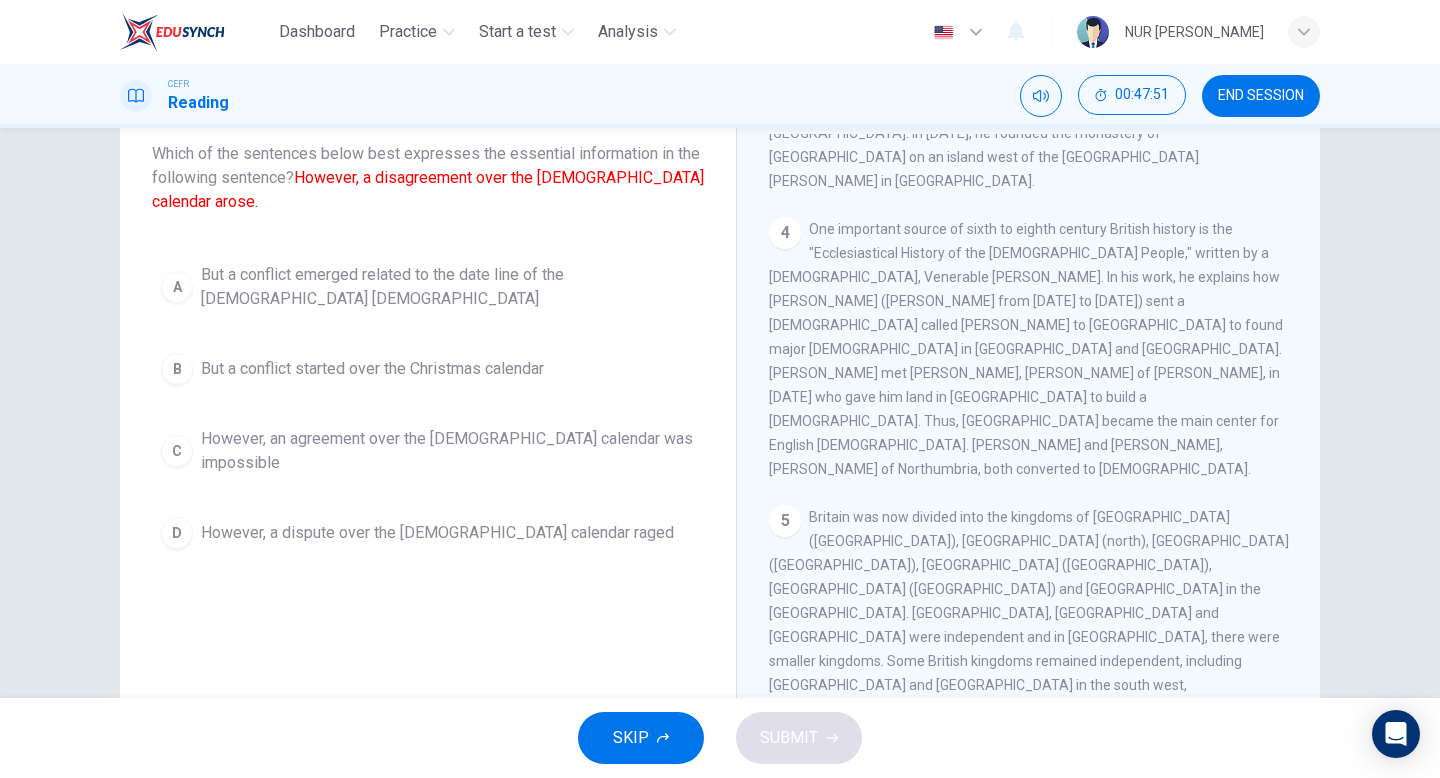 click on "However, a dispute over the Christian calendar raged" at bounding box center (437, 533) 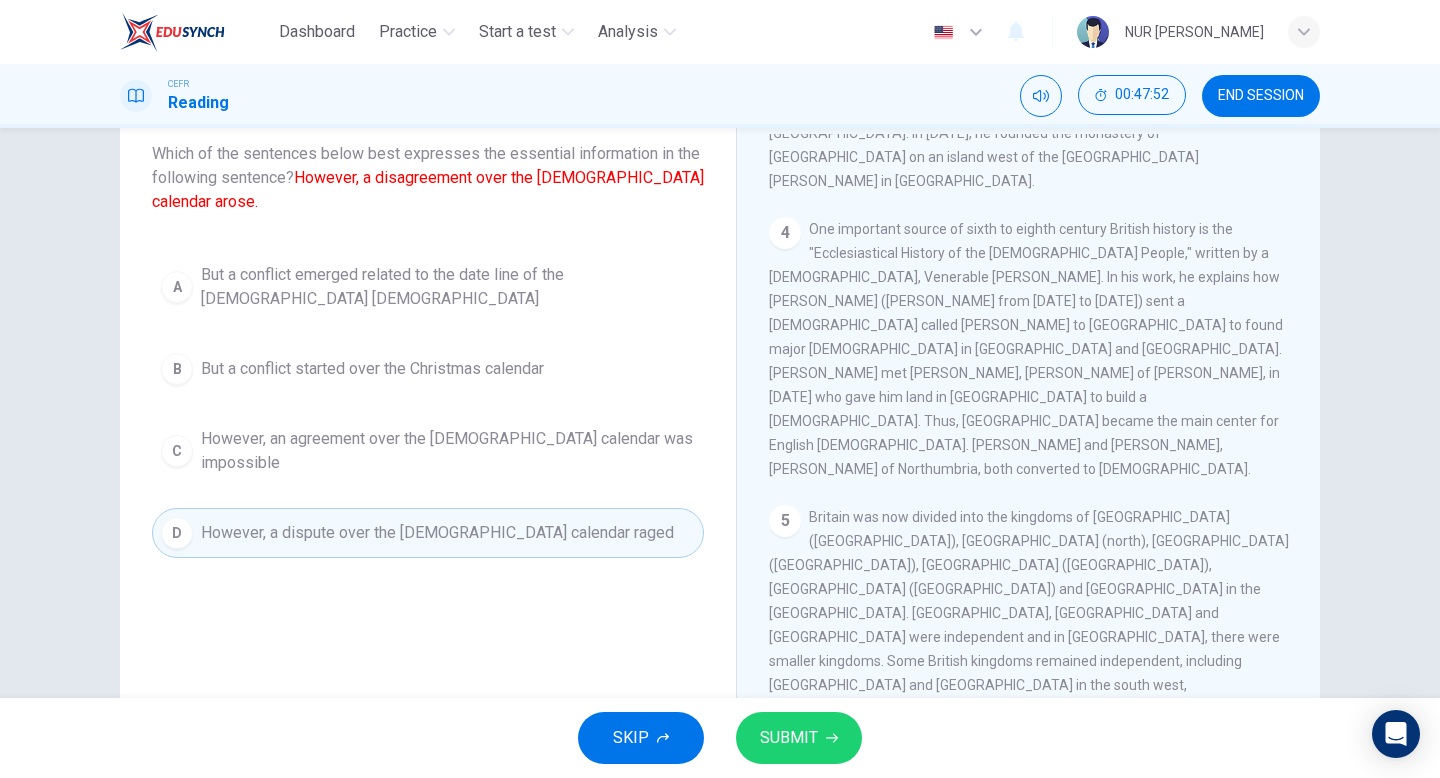 click on "SUBMIT" at bounding box center [799, 738] 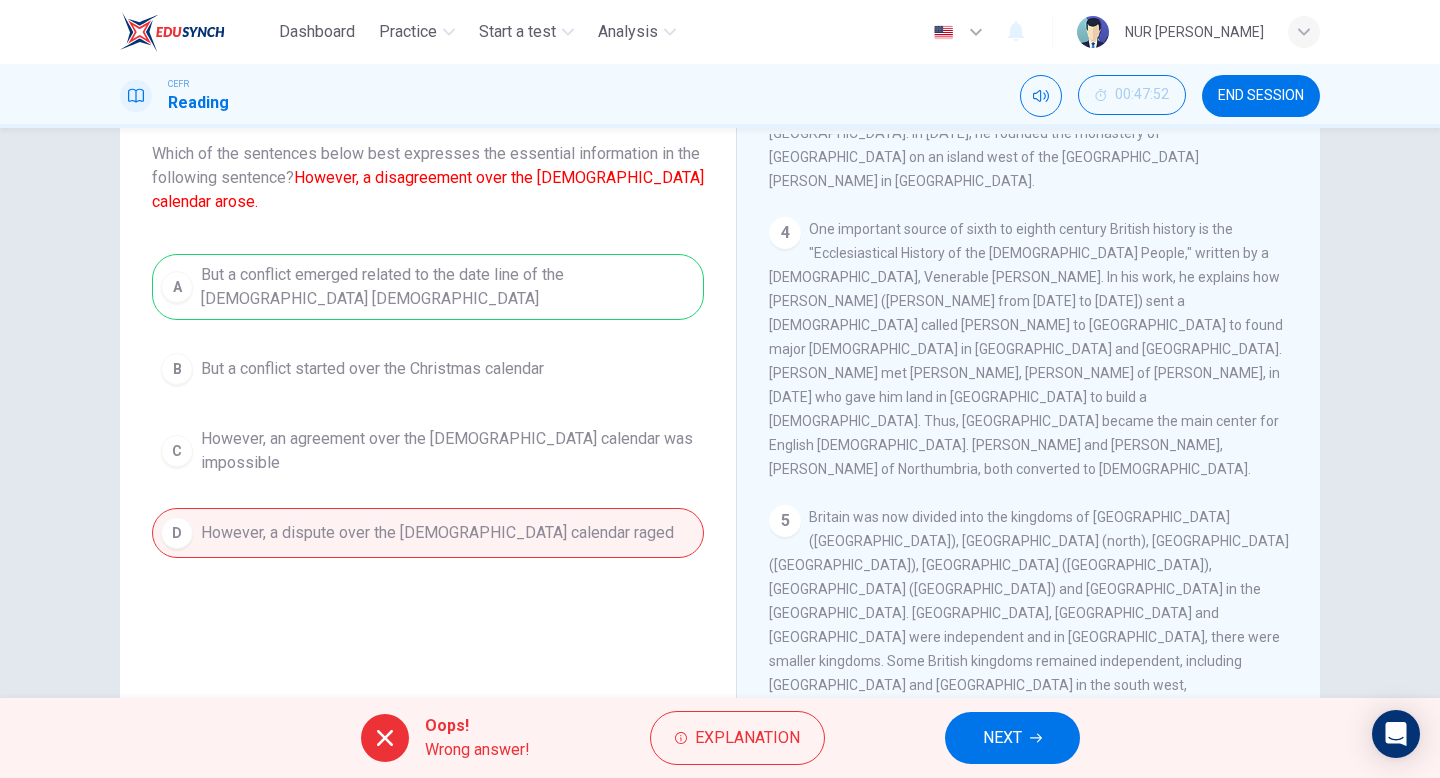 click on "NEXT" at bounding box center [1012, 738] 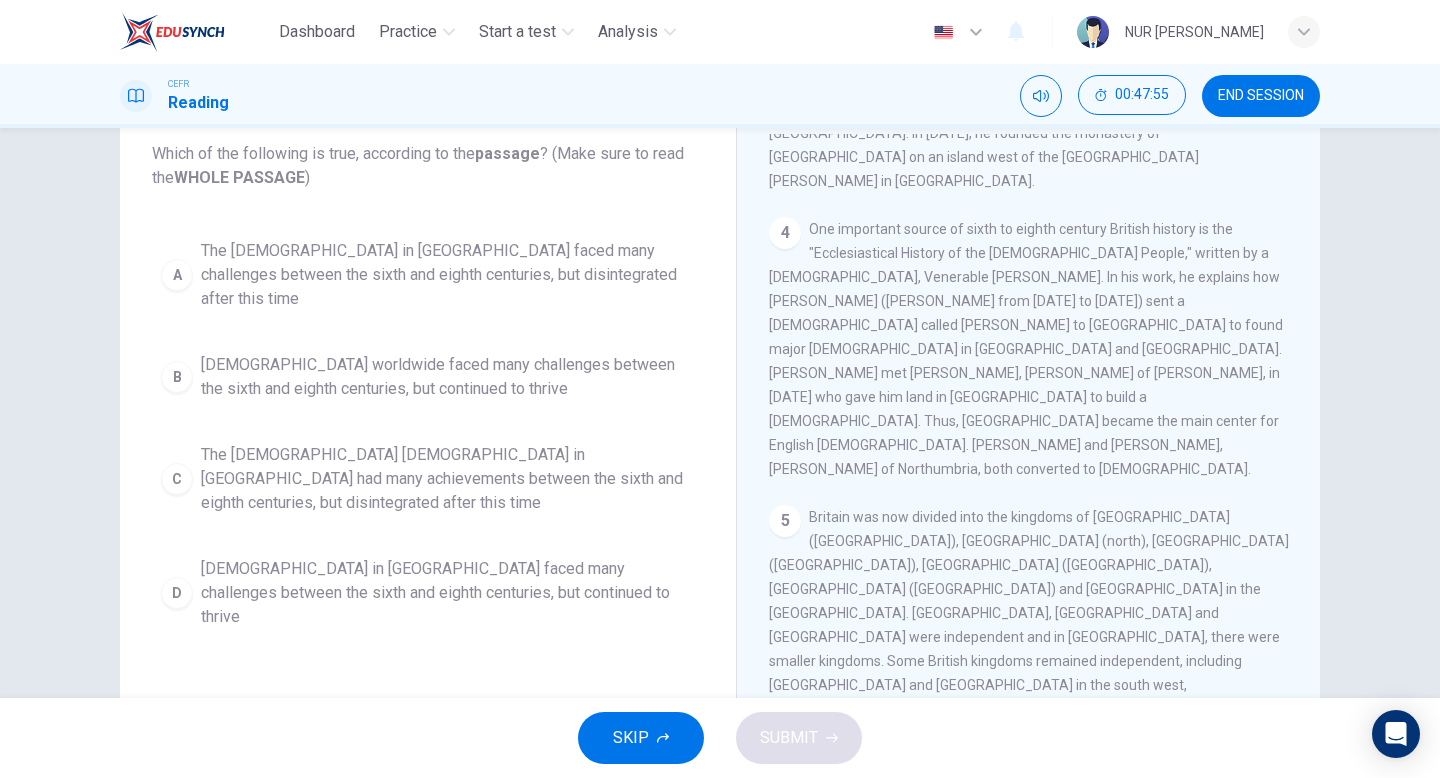 scroll, scrollTop: 811, scrollLeft: 0, axis: vertical 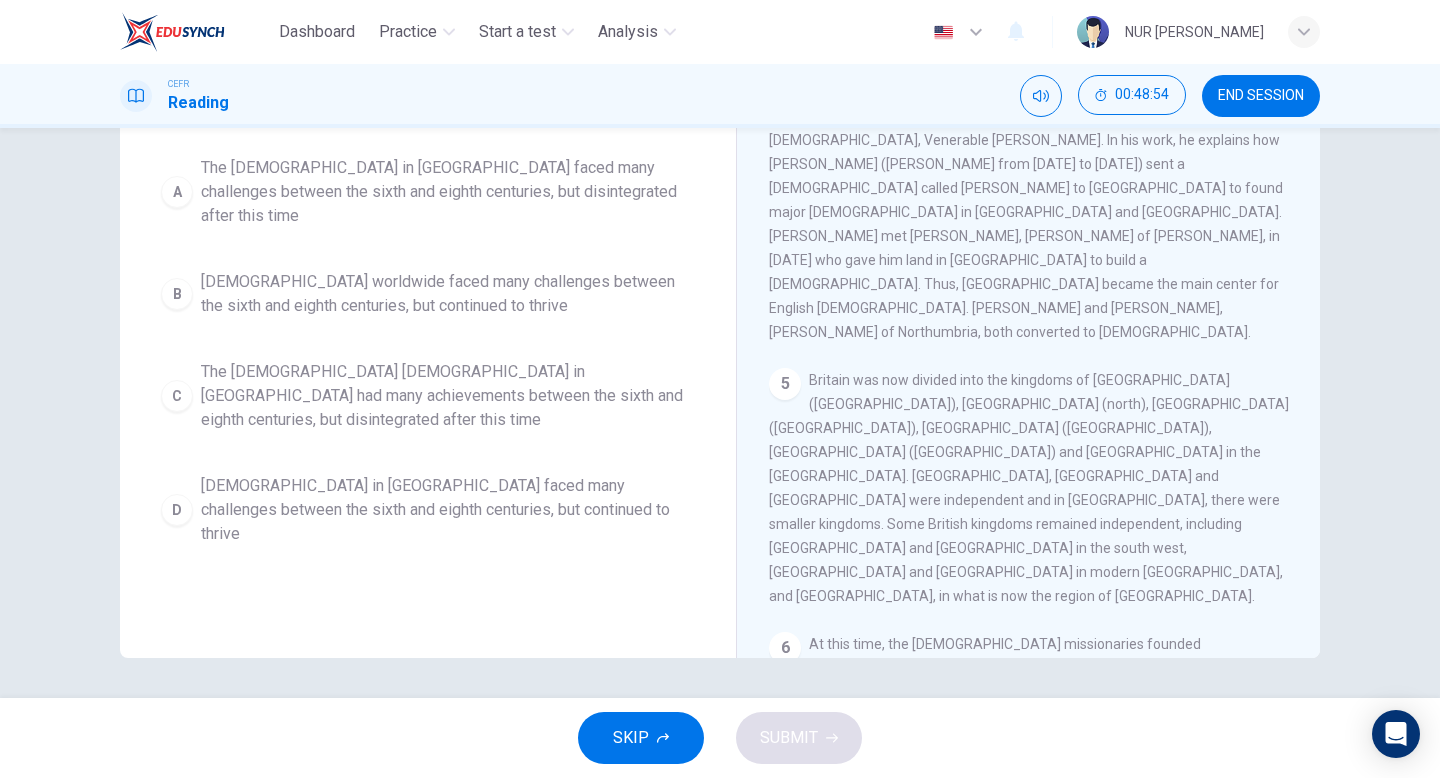 click on "Question 41 Which of the following is true, according to the  passage ?
(Make sure to read the  WHOLE PASSAGE ) A The Christian church in Britain faced many challenges between the sixth and eighth centuries, but disintegrated after this time B The Christian church worldwide faced many challenges between the sixth and eighth centuries, but continued to thrive C The Christian church in Britain had many achievements between the sixth and eighth centuries, but disintegrated after this time D The Christian church in Britain faced many challenges between the sixth and eighth centuries, but continued to thrive" at bounding box center (428, 279) 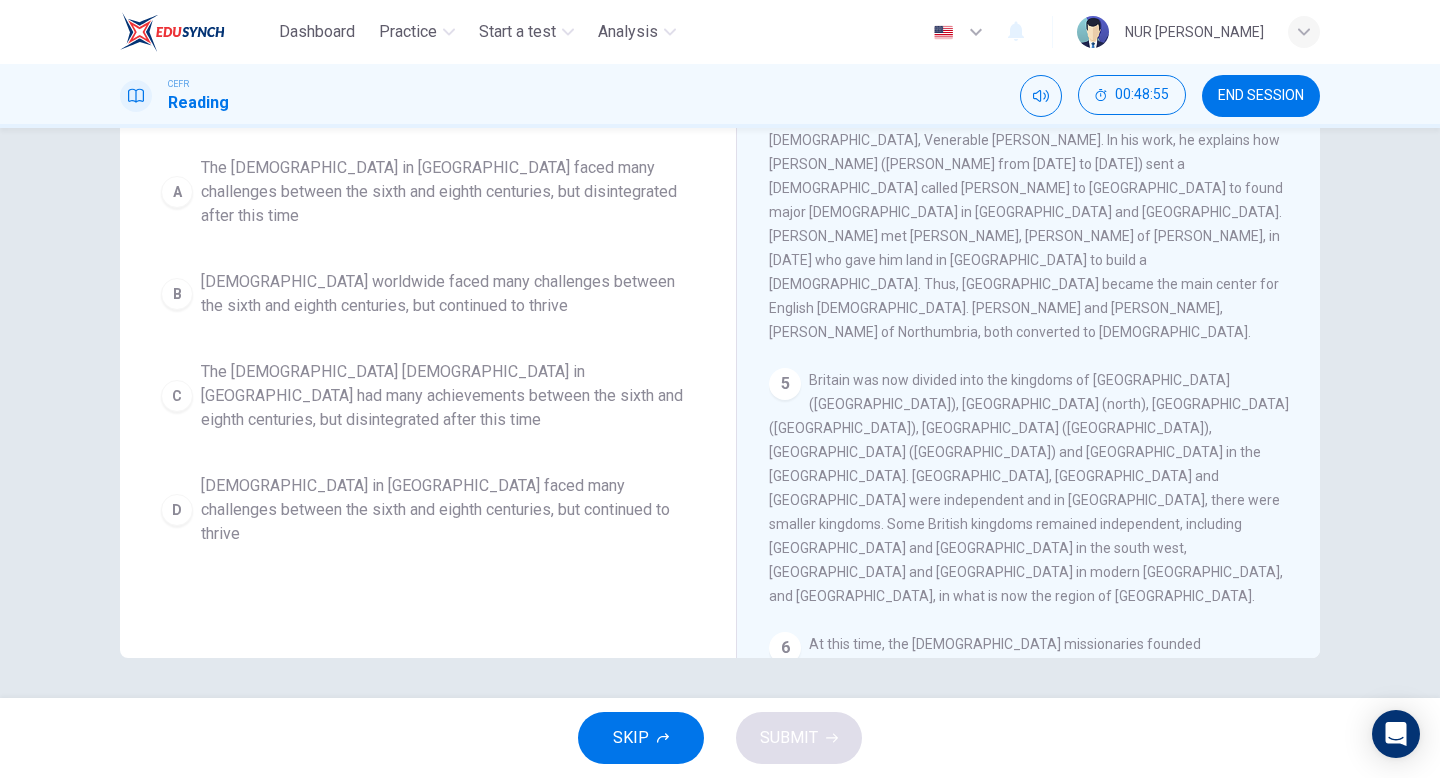 click on "The Christian church in Britain faced many challenges between the sixth and eighth centuries, but continued to thrive" at bounding box center (448, 510) 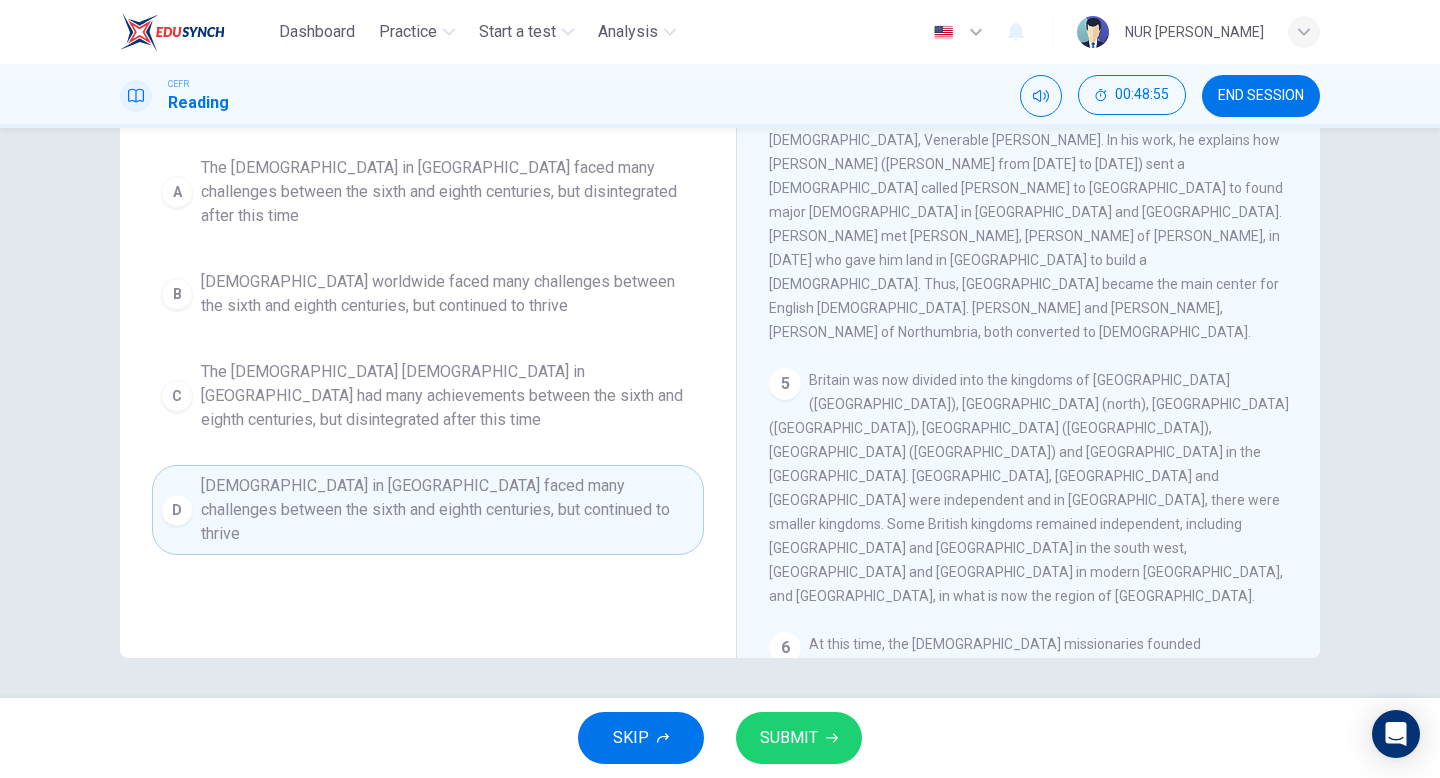 click on "SUBMIT" at bounding box center [789, 738] 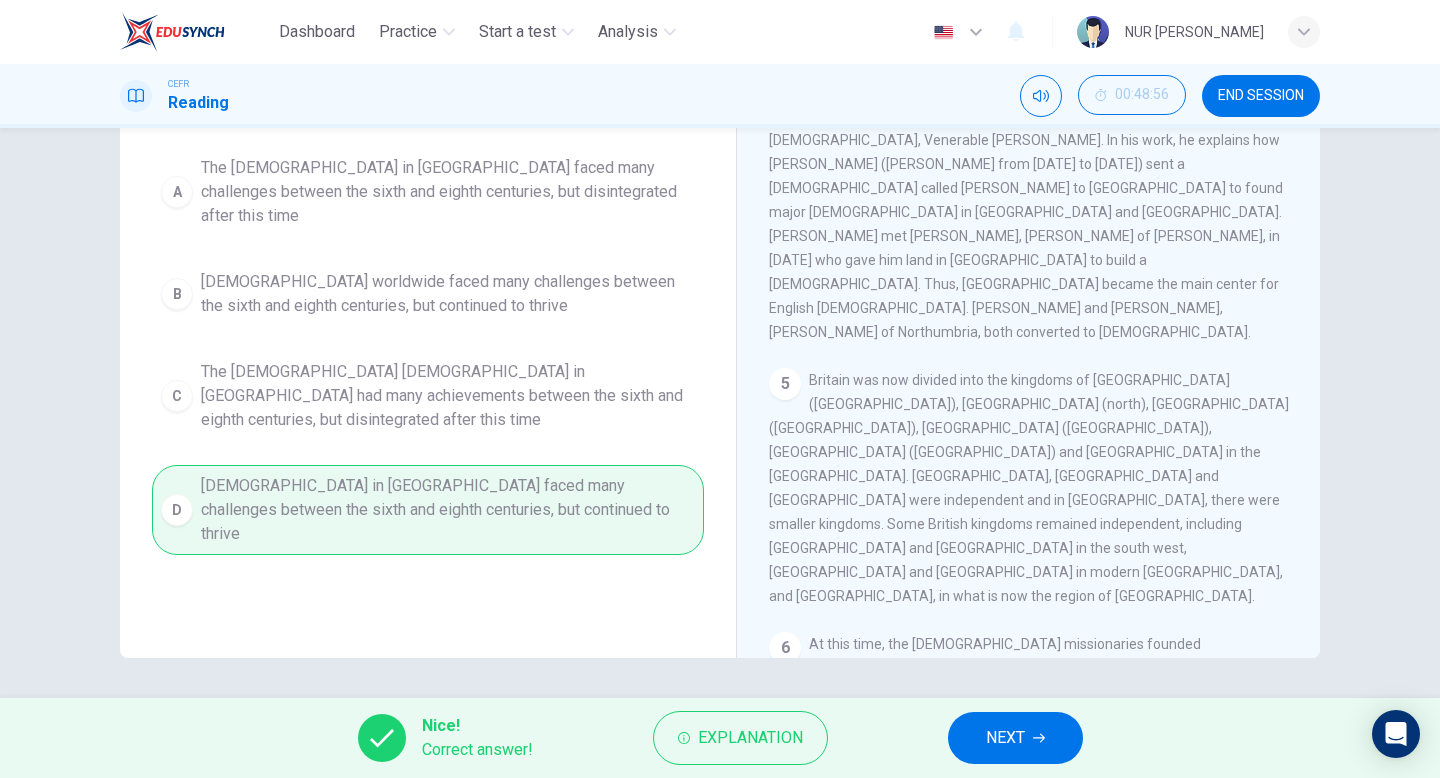 click 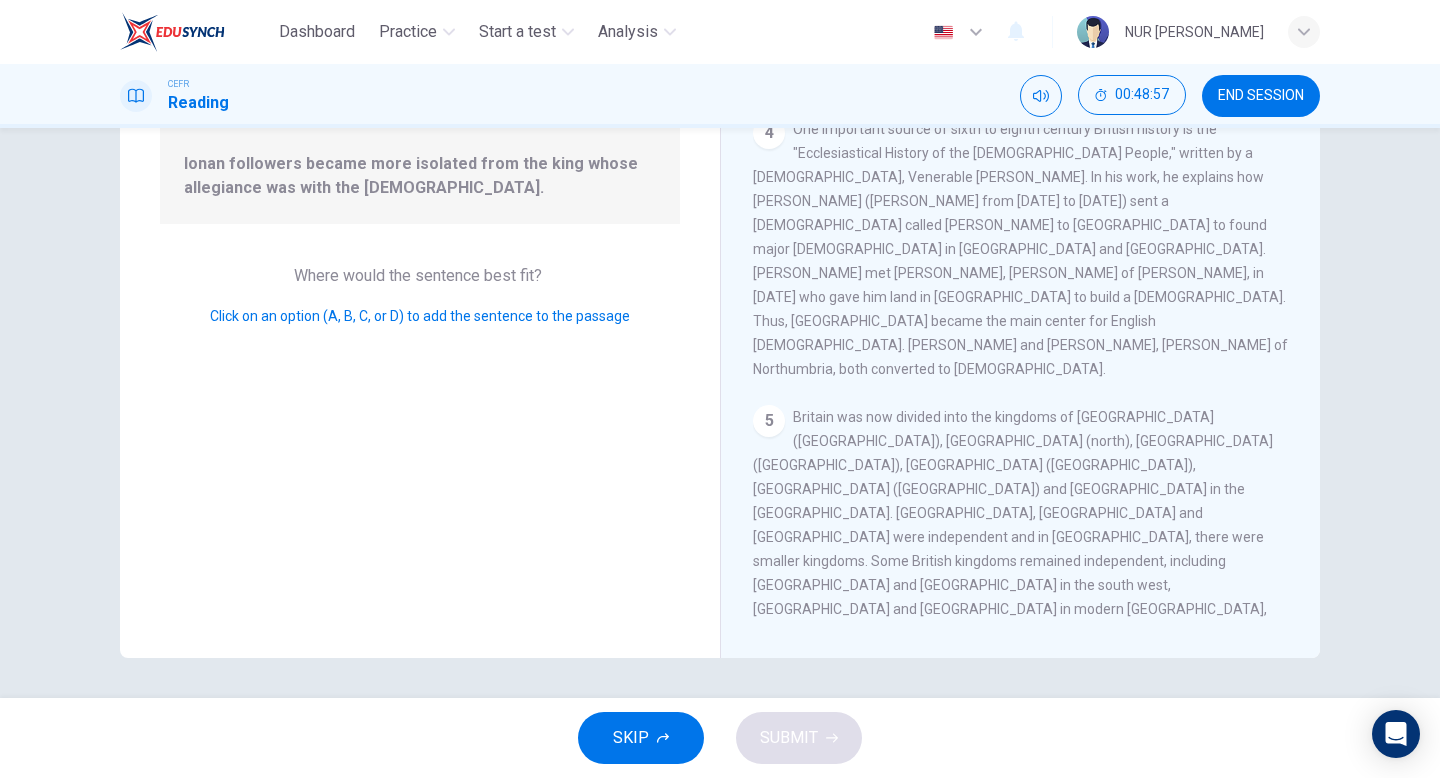 scroll, scrollTop: 702, scrollLeft: 0, axis: vertical 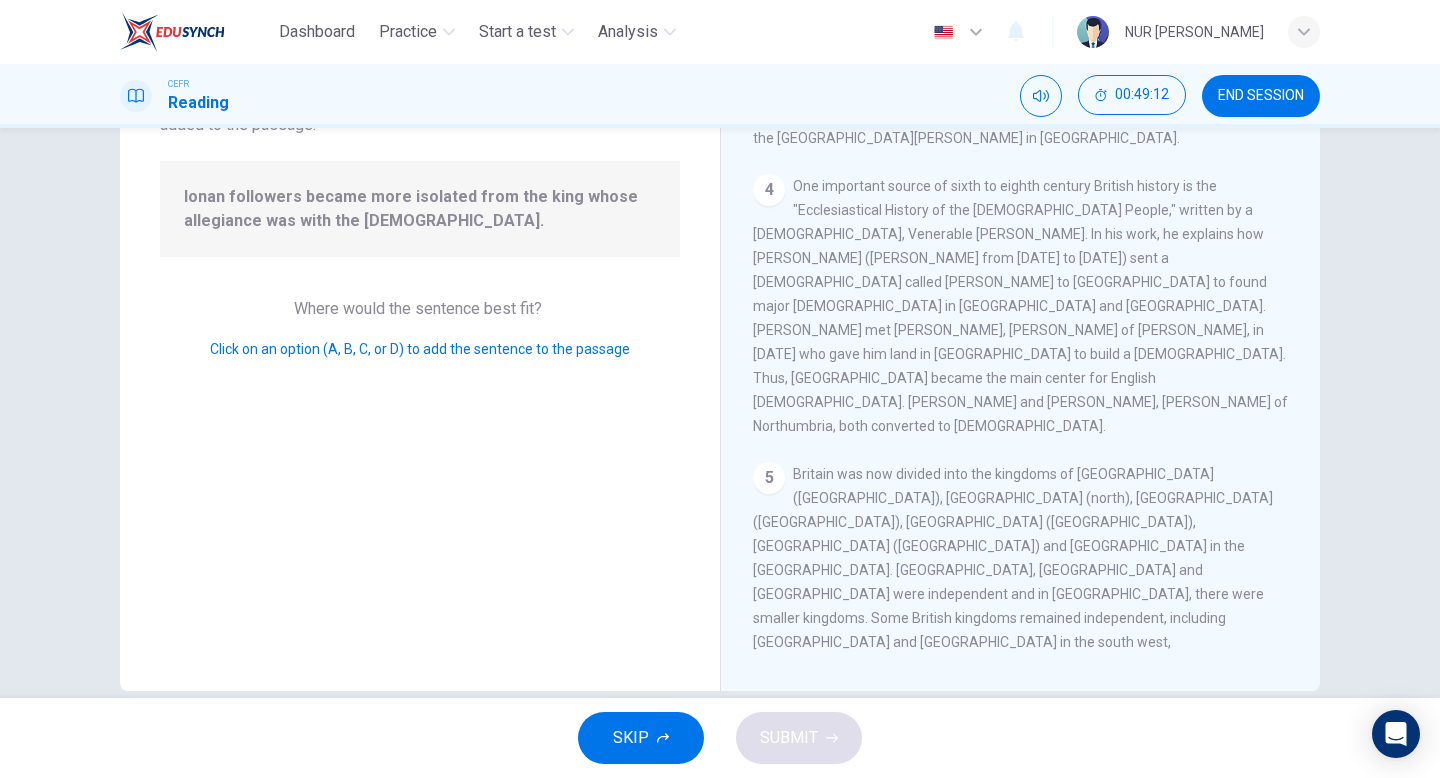click at bounding box center [809, 912] 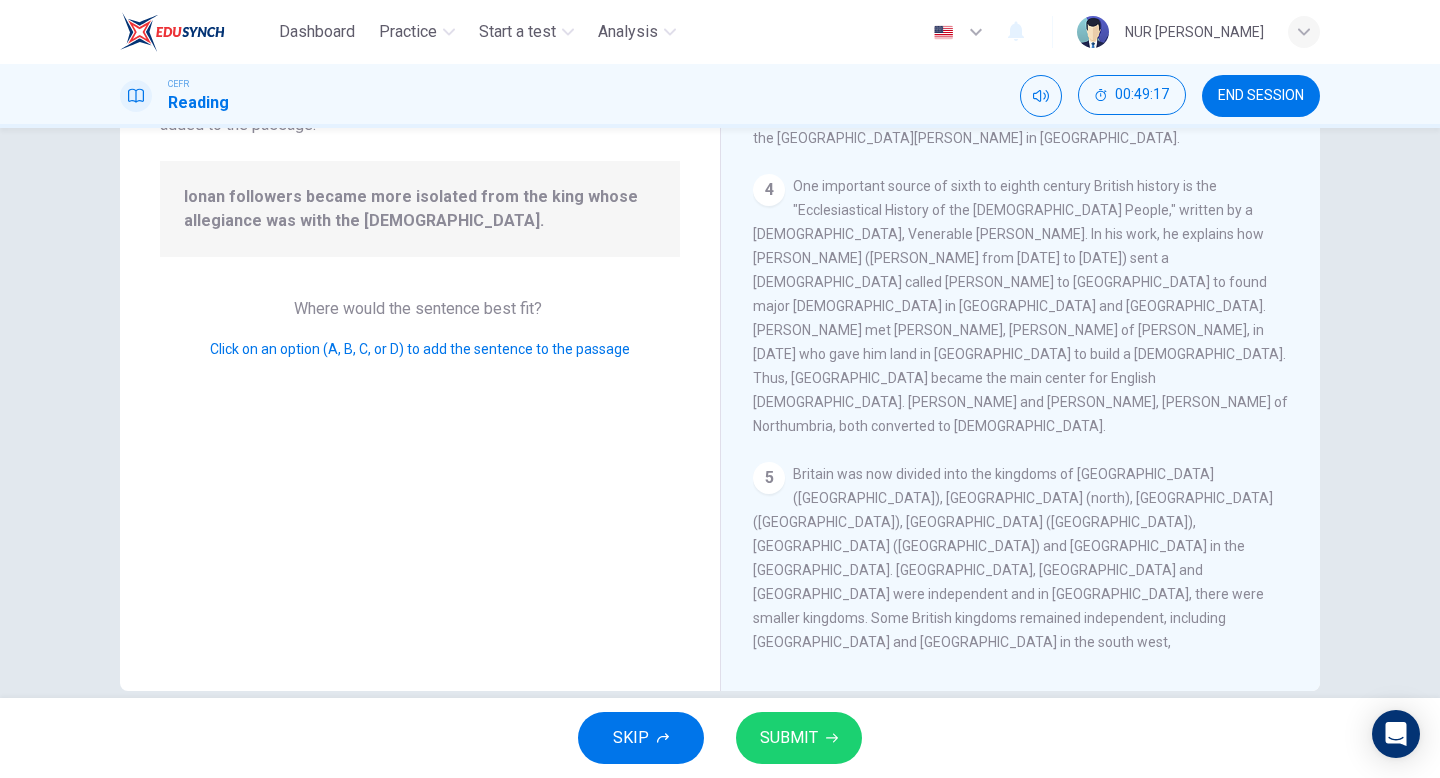 click on "SUBMIT" at bounding box center (789, 738) 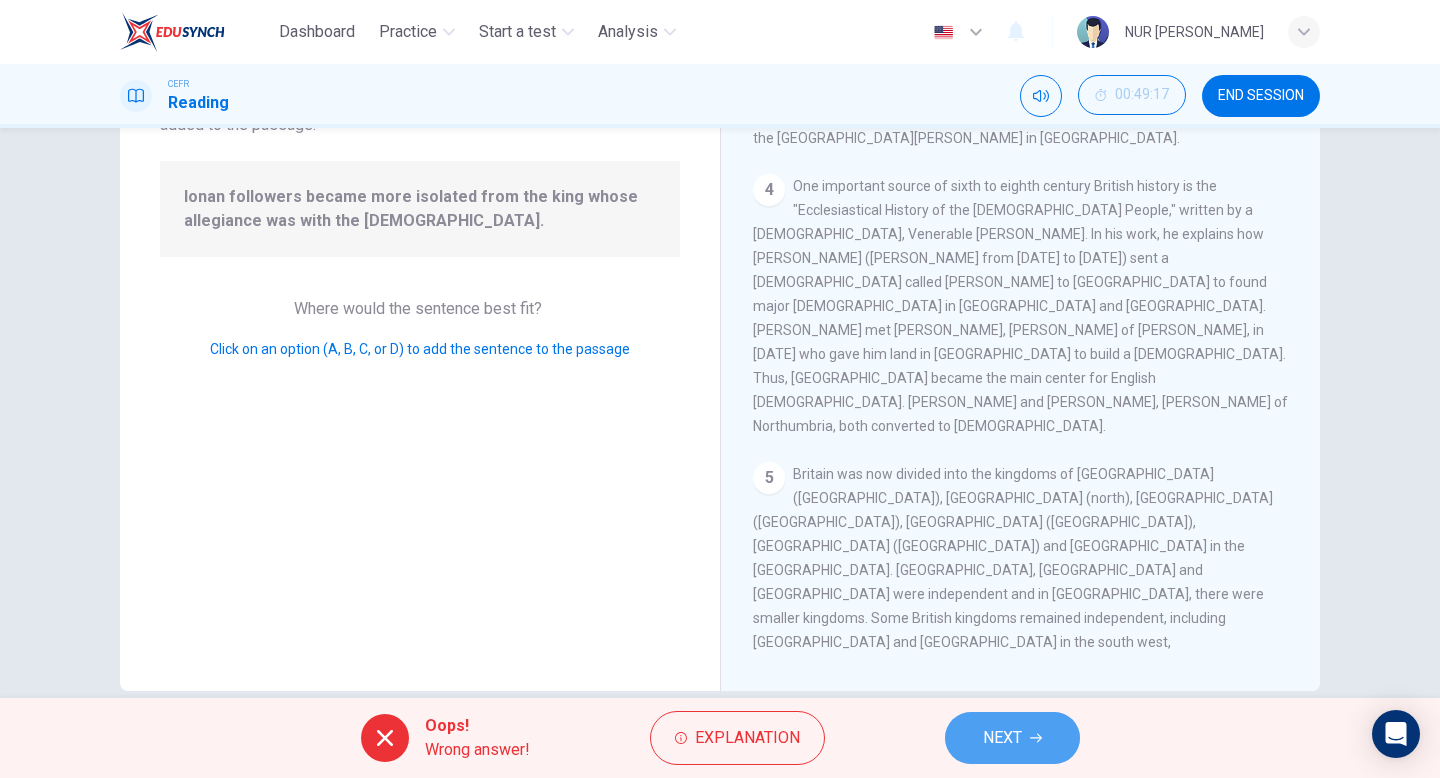click on "NEXT" at bounding box center [1012, 738] 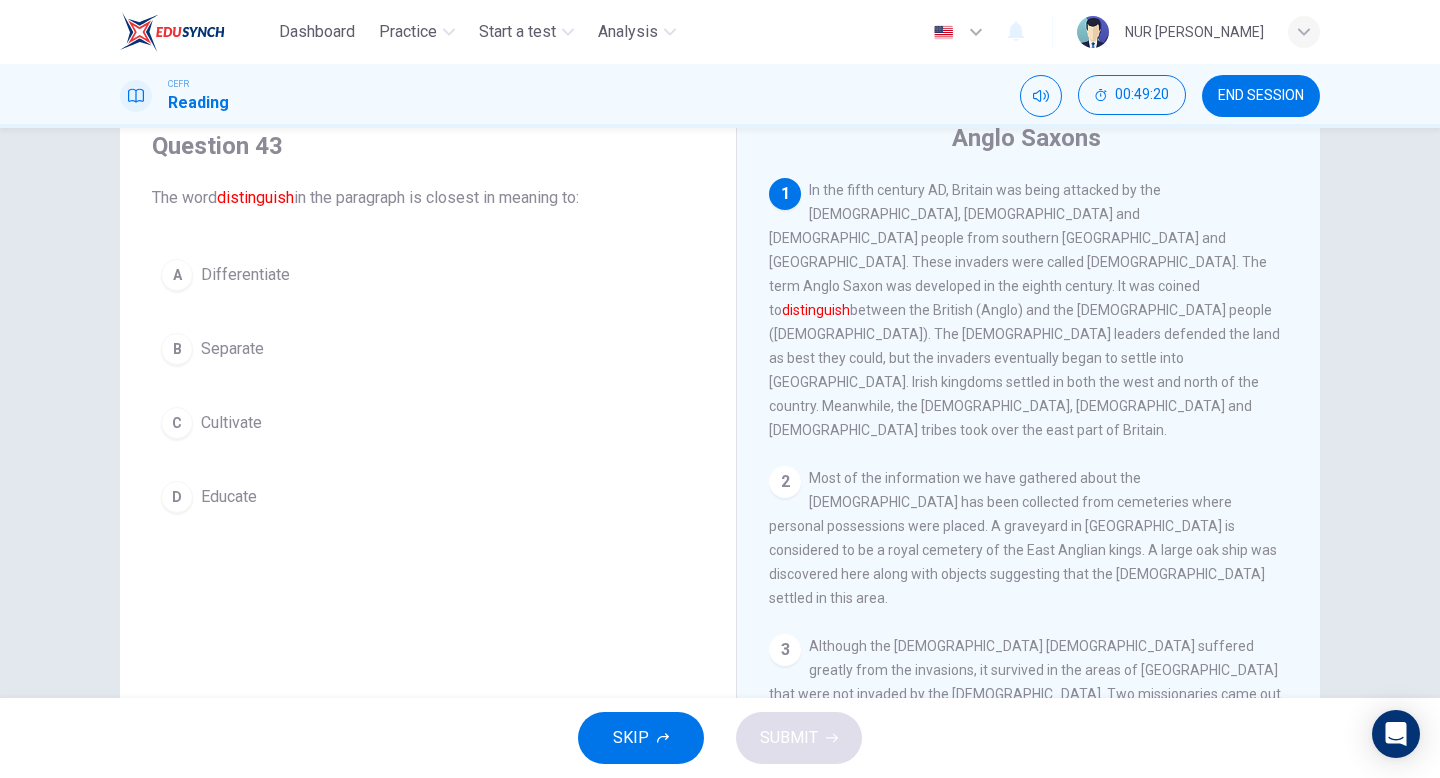 scroll, scrollTop: 51, scrollLeft: 0, axis: vertical 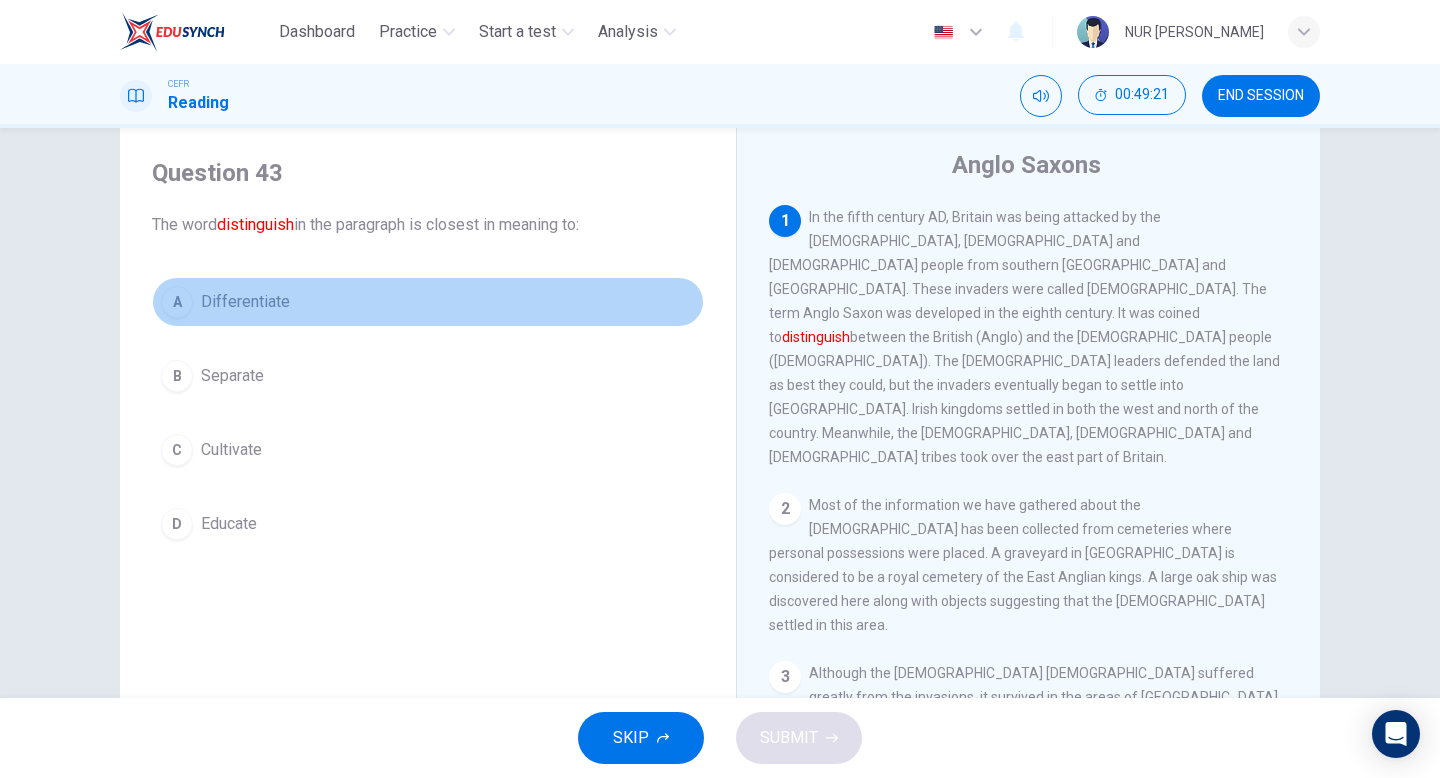 click on "A Differentiate" at bounding box center [428, 302] 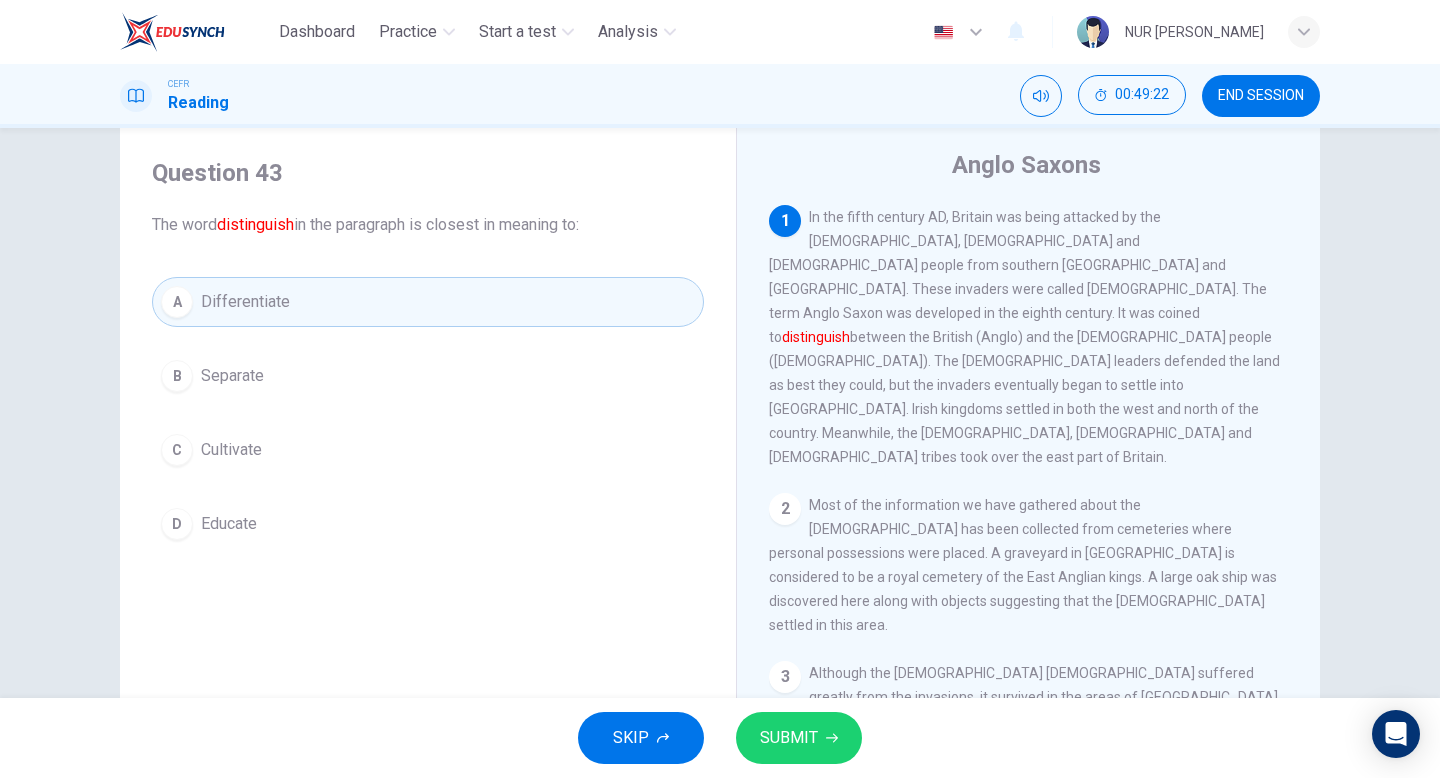 click on "SUBMIT" at bounding box center [789, 738] 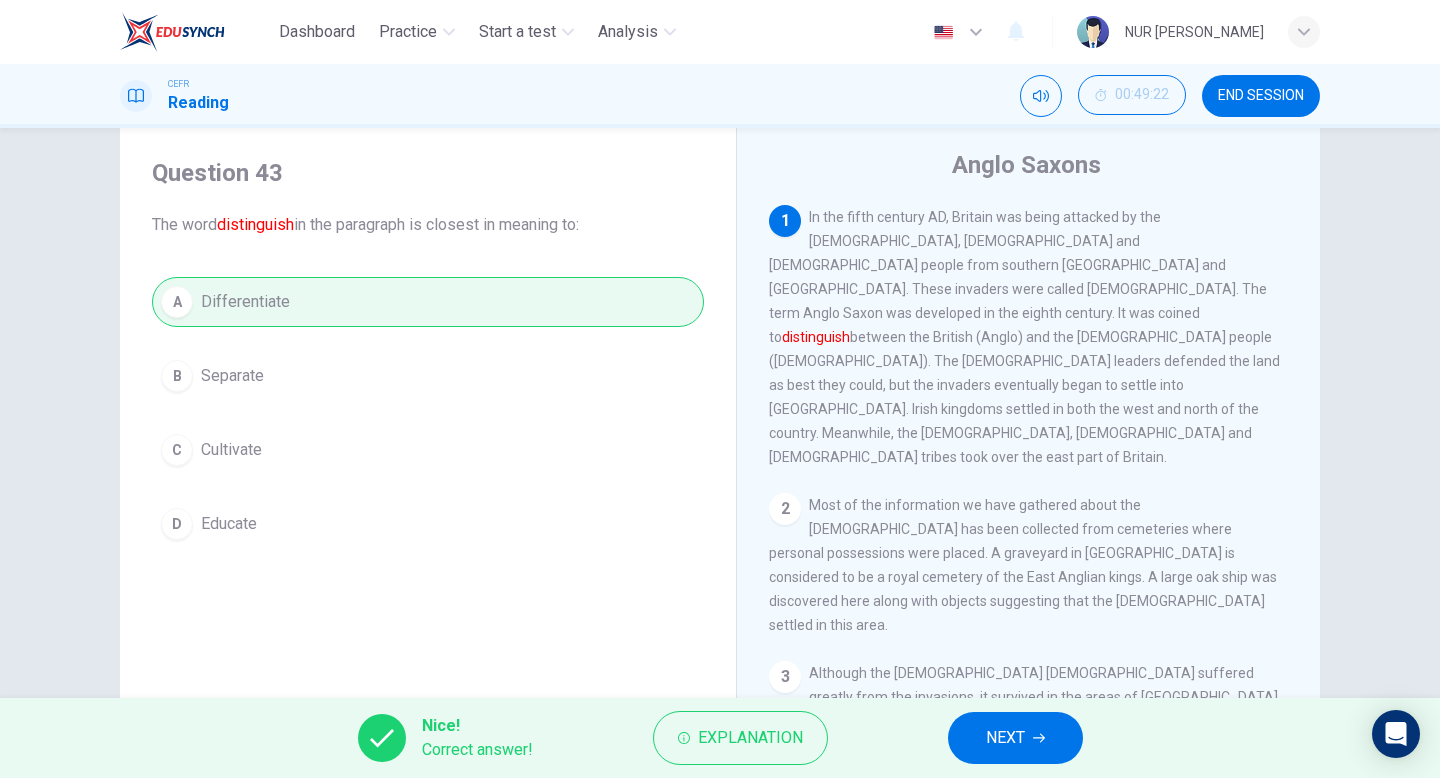 click on "NEXT" at bounding box center [1015, 738] 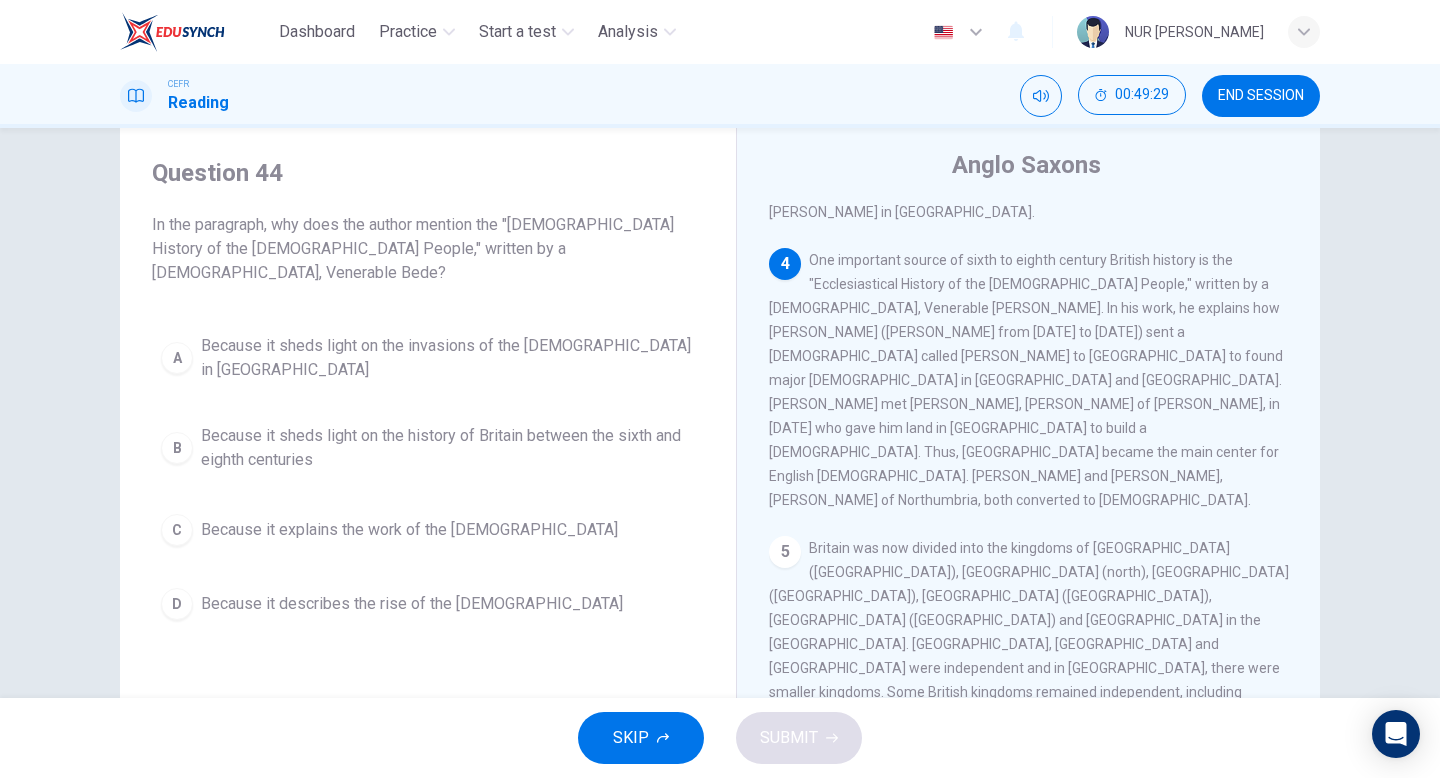 scroll, scrollTop: 811, scrollLeft: 0, axis: vertical 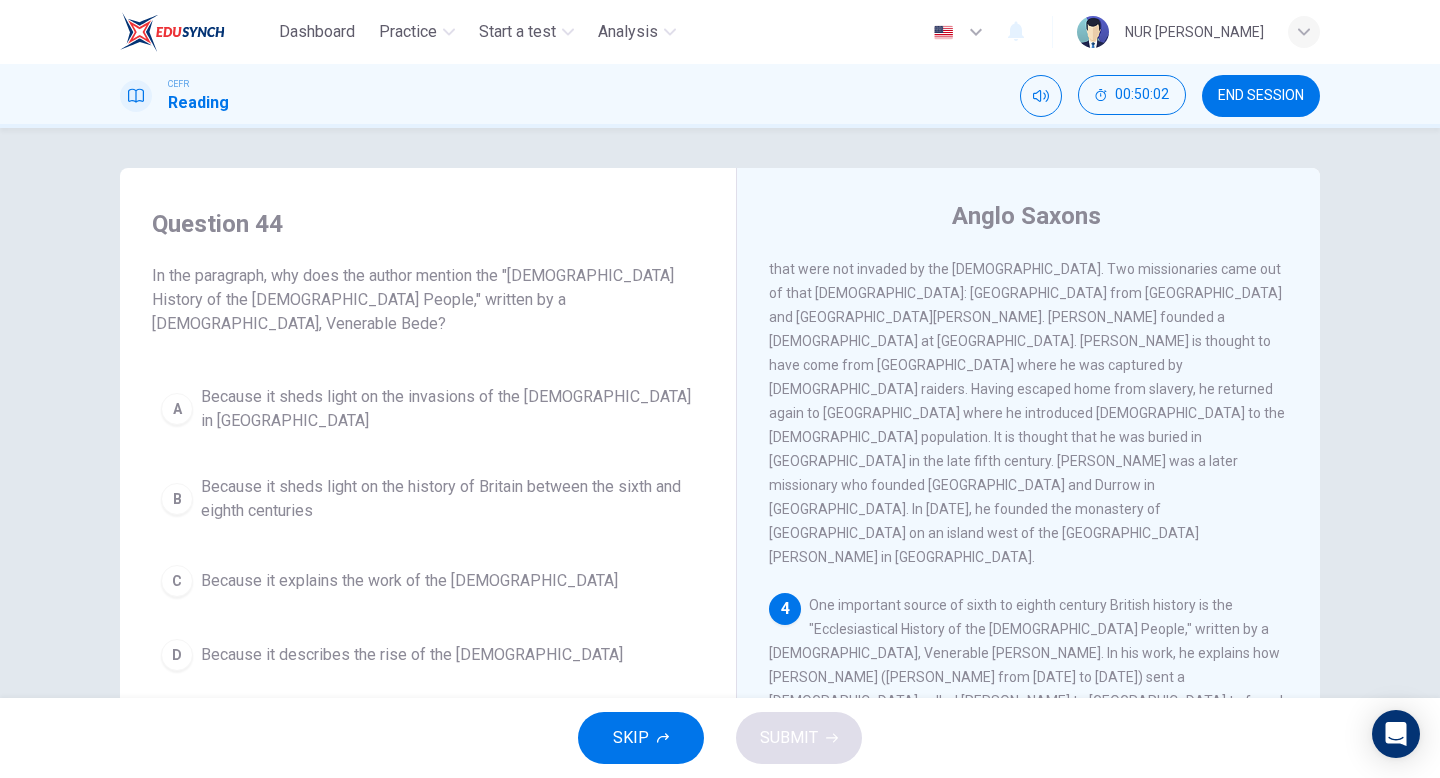 click on "Because it describes the rise of the Canterbury church" at bounding box center [412, 655] 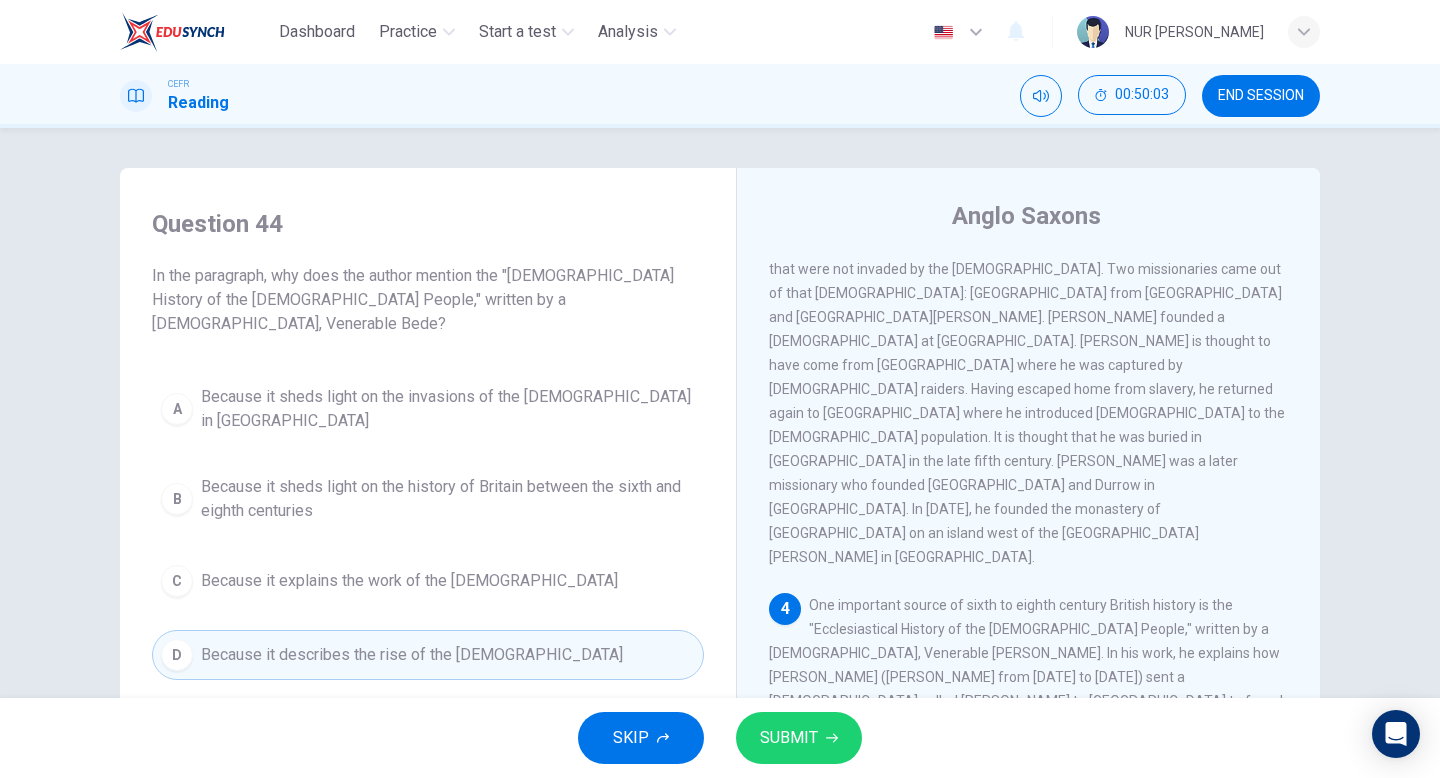 click on "SUBMIT" at bounding box center [799, 738] 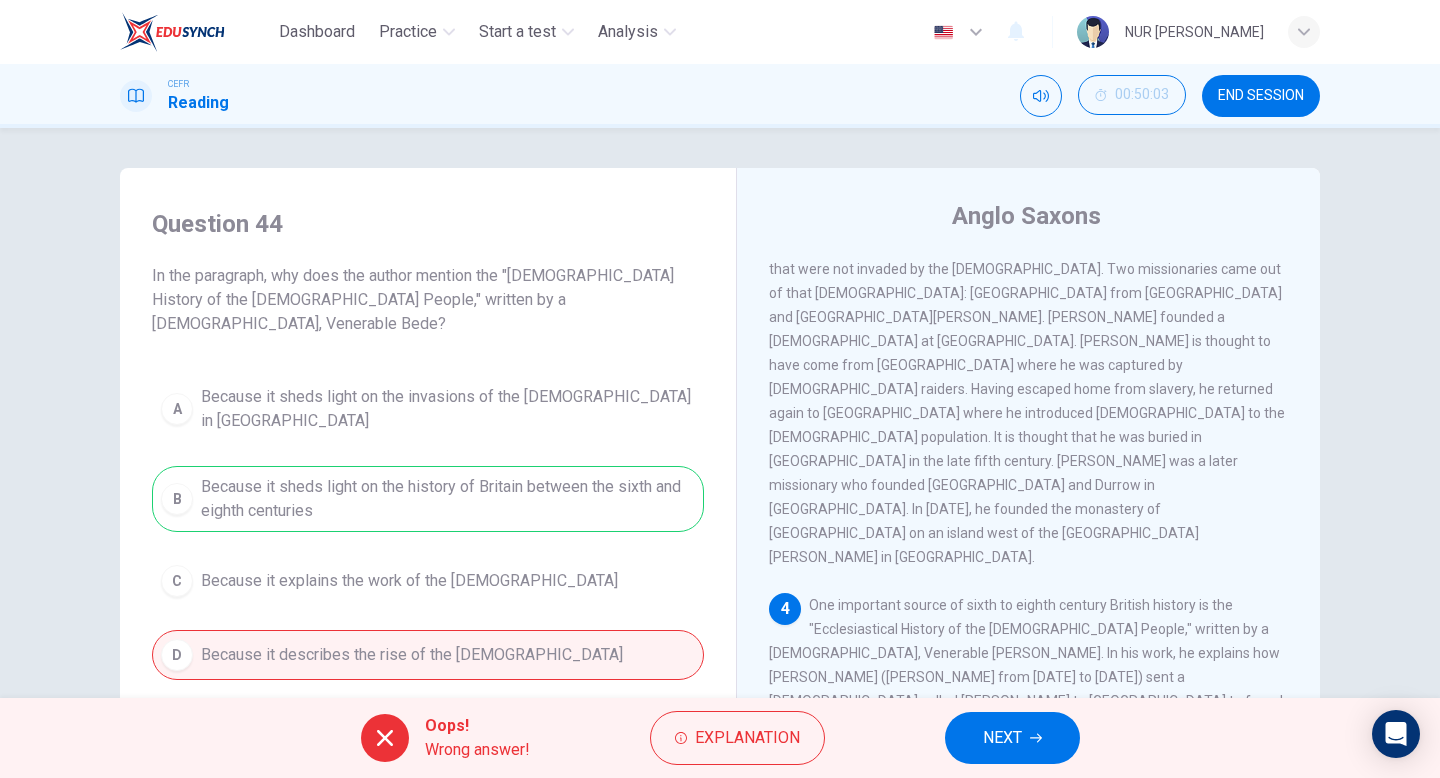 click on "NEXT" at bounding box center [1002, 738] 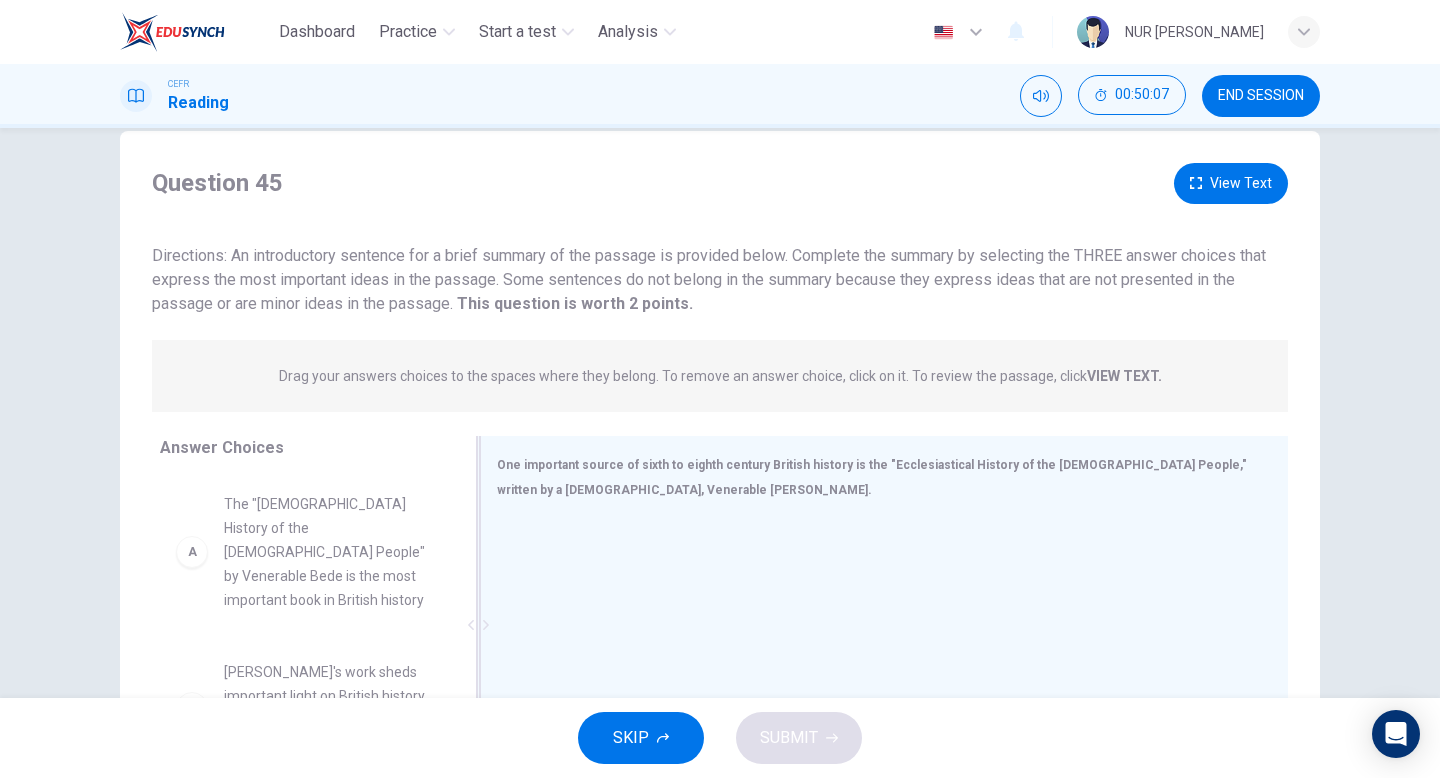 scroll, scrollTop: 103, scrollLeft: 0, axis: vertical 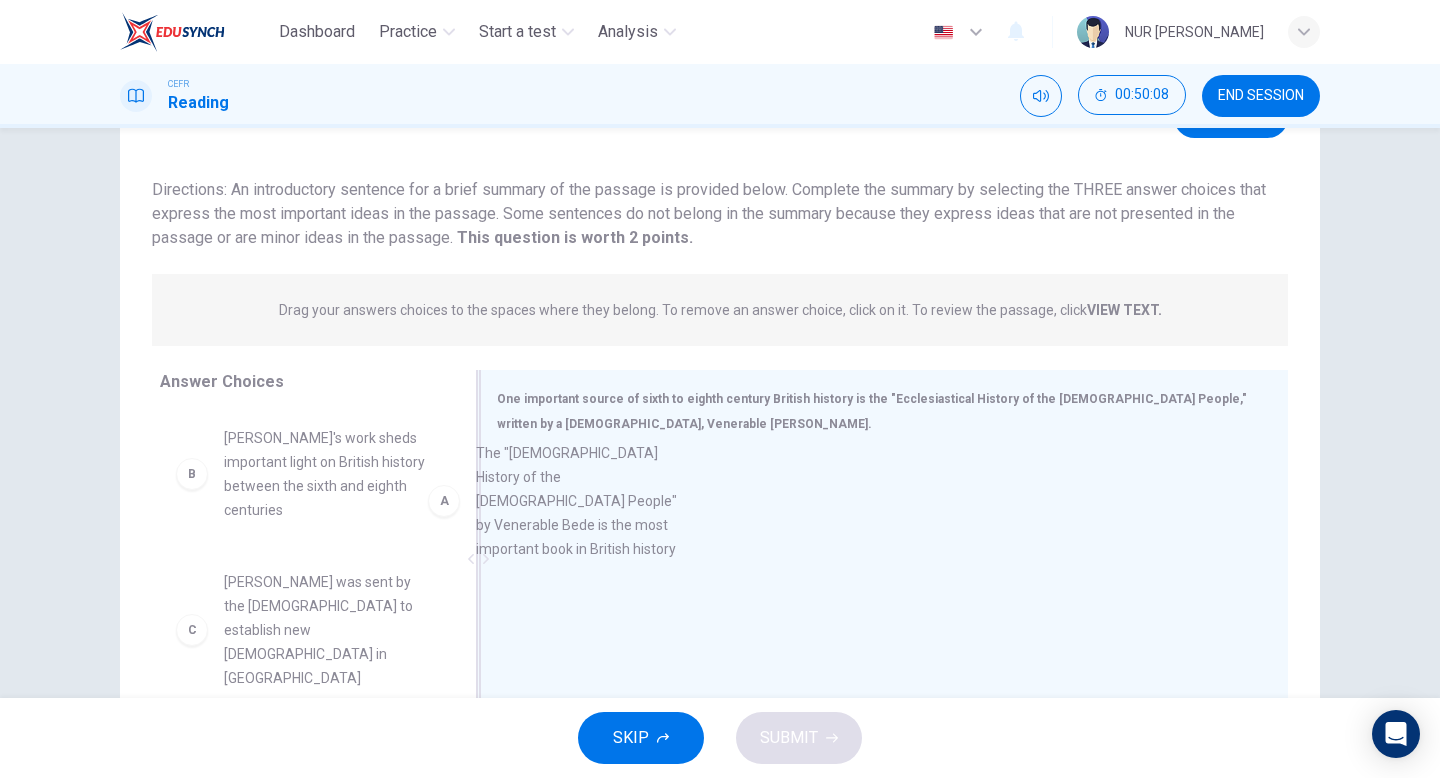 drag, startPoint x: 403, startPoint y: 452, endPoint x: 698, endPoint y: 463, distance: 295.20502 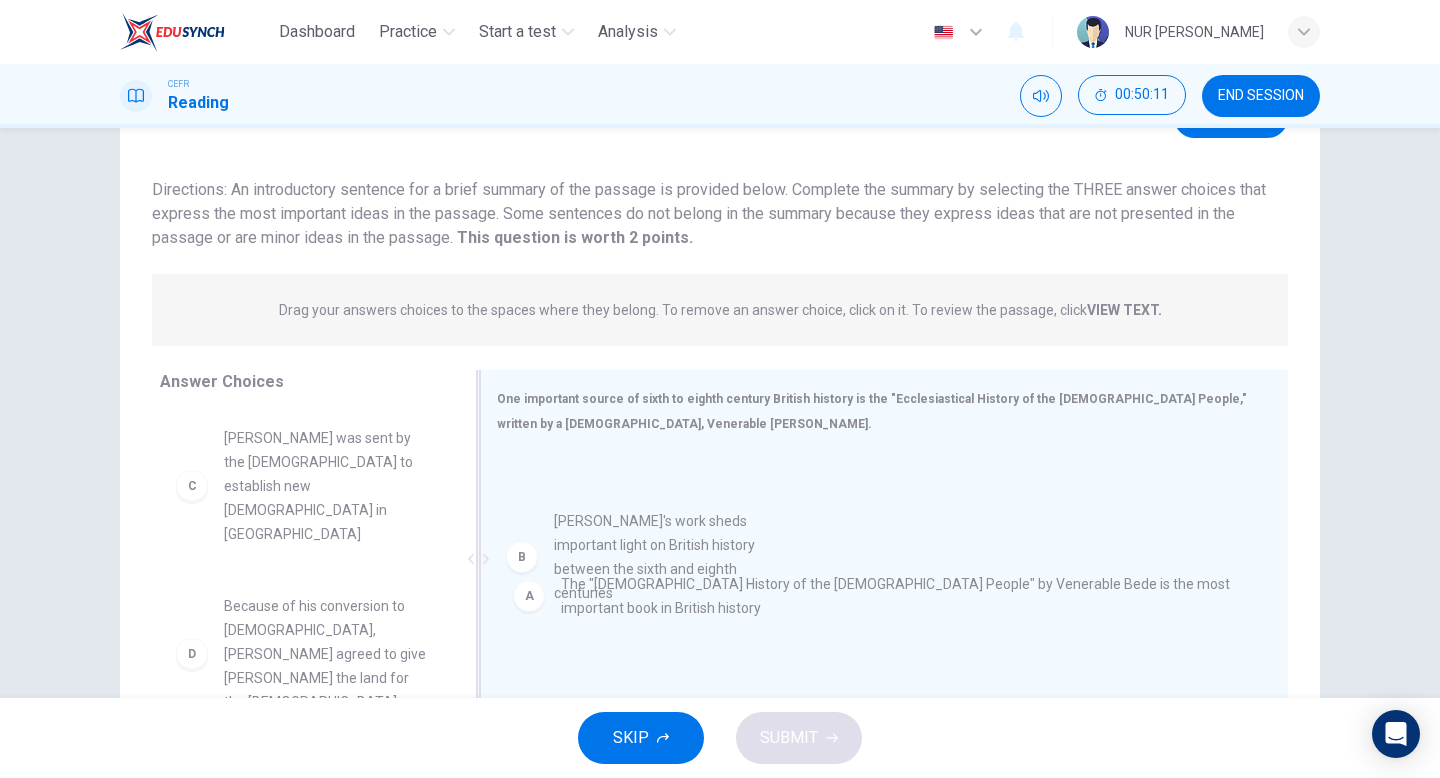 drag, startPoint x: 287, startPoint y: 463, endPoint x: 627, endPoint y: 561, distance: 353.84177 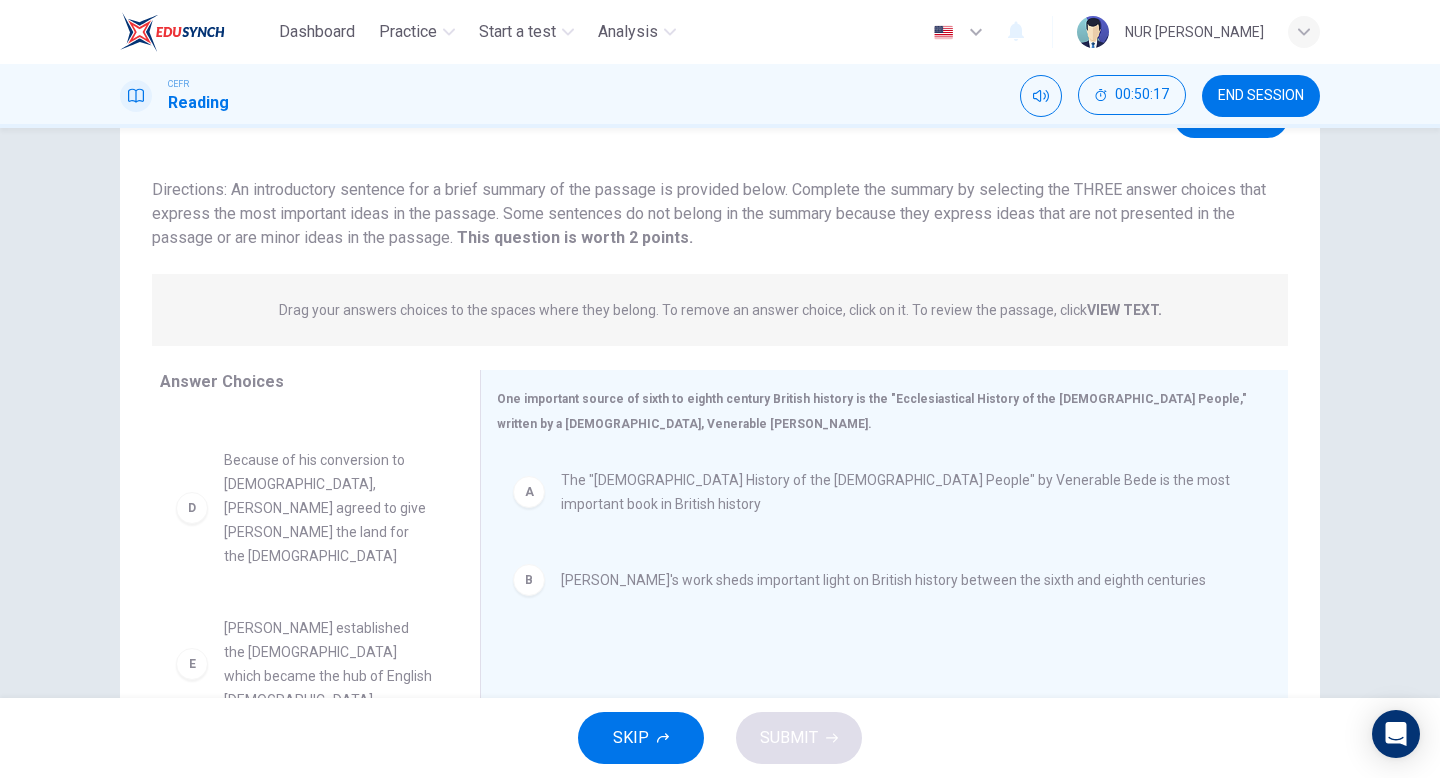 scroll, scrollTop: 156, scrollLeft: 0, axis: vertical 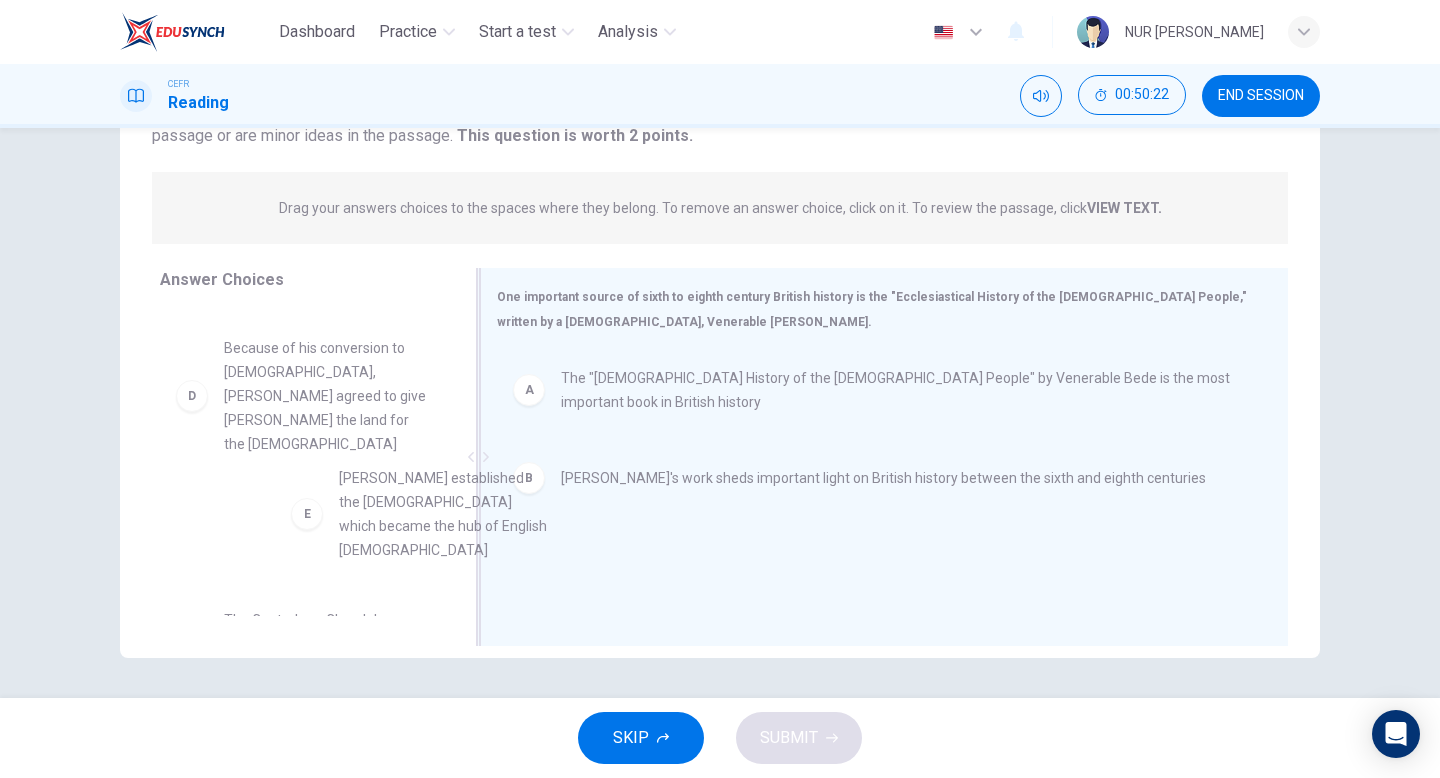 drag, startPoint x: 384, startPoint y: 493, endPoint x: 715, endPoint y: 601, distance: 348.1738 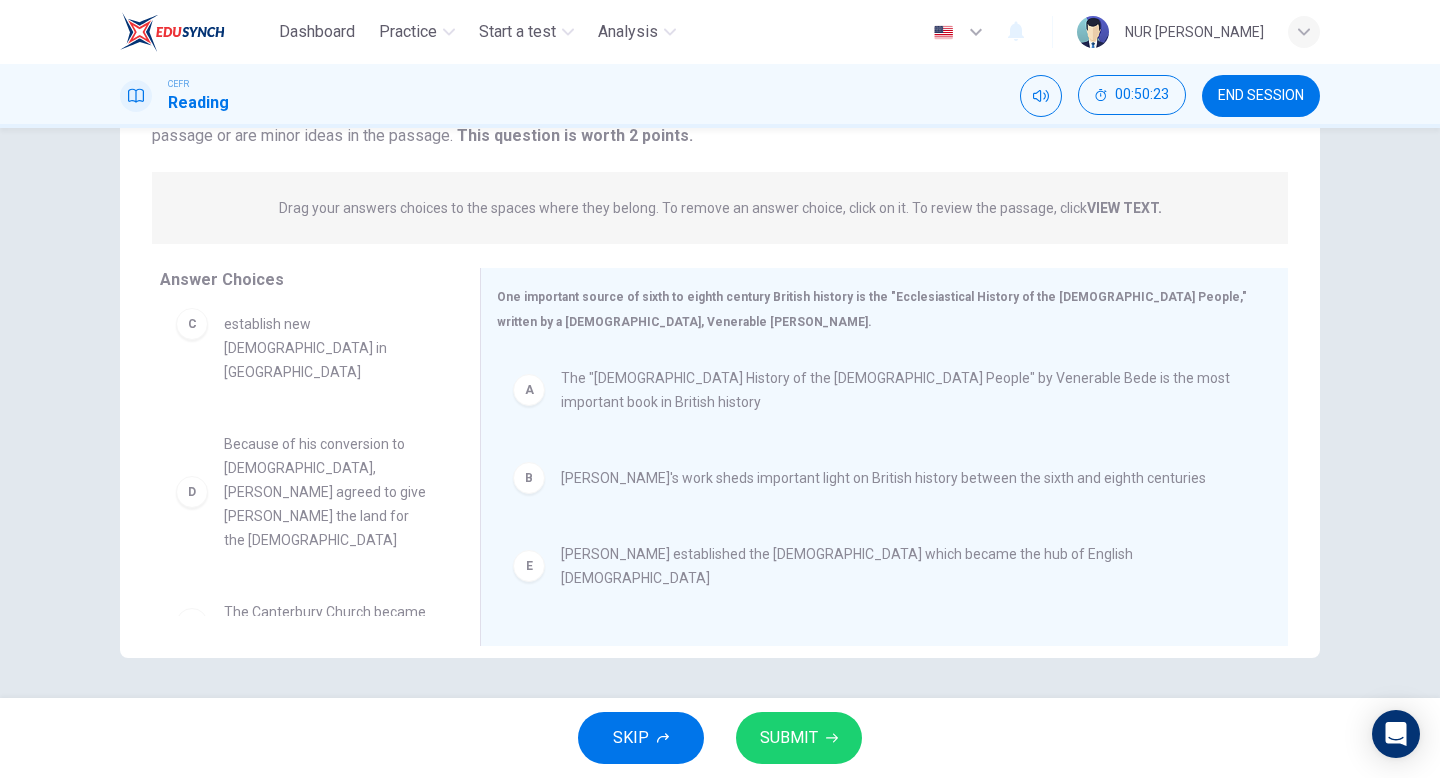 scroll, scrollTop: 36, scrollLeft: 0, axis: vertical 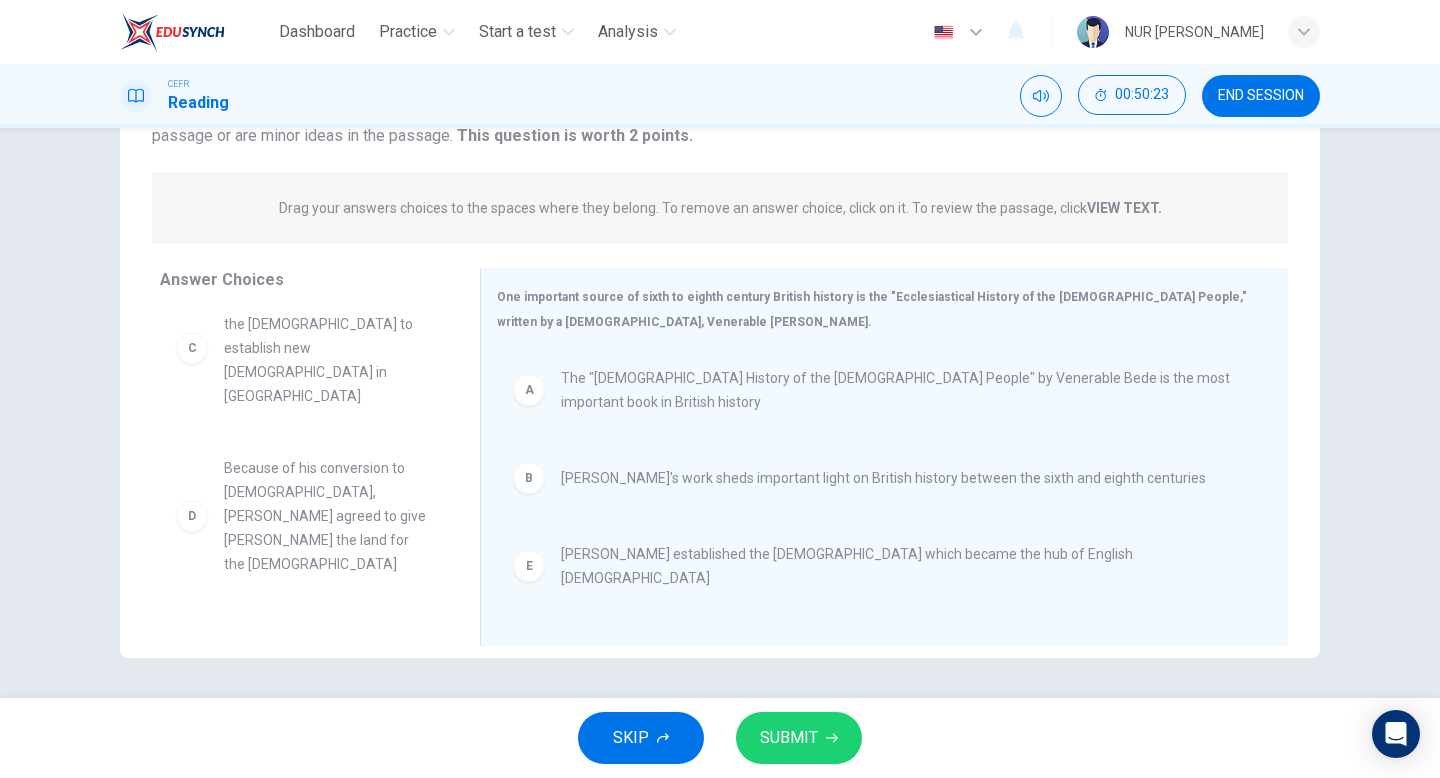 click on "SUBMIT" at bounding box center [789, 738] 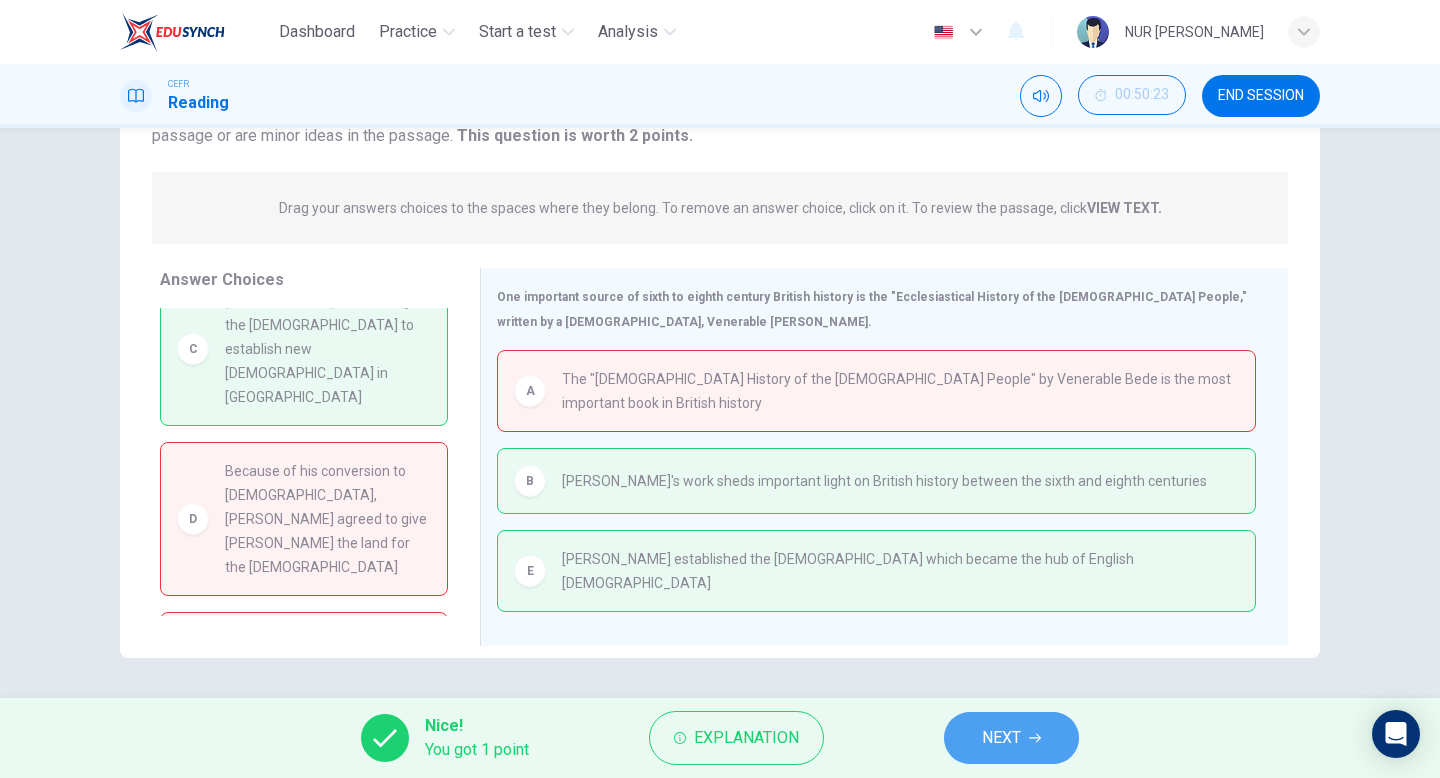 click on "NEXT" at bounding box center (1011, 738) 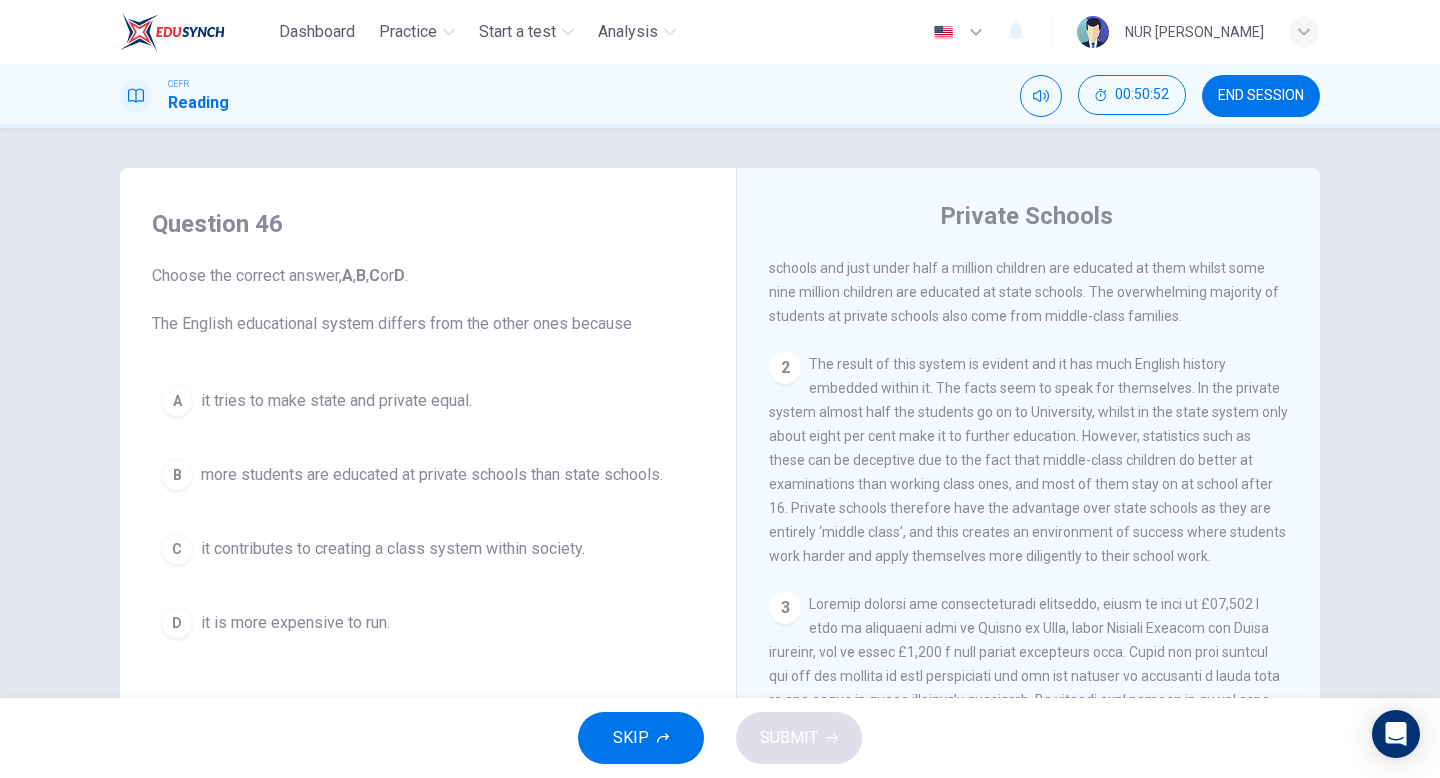 scroll, scrollTop: 599, scrollLeft: 0, axis: vertical 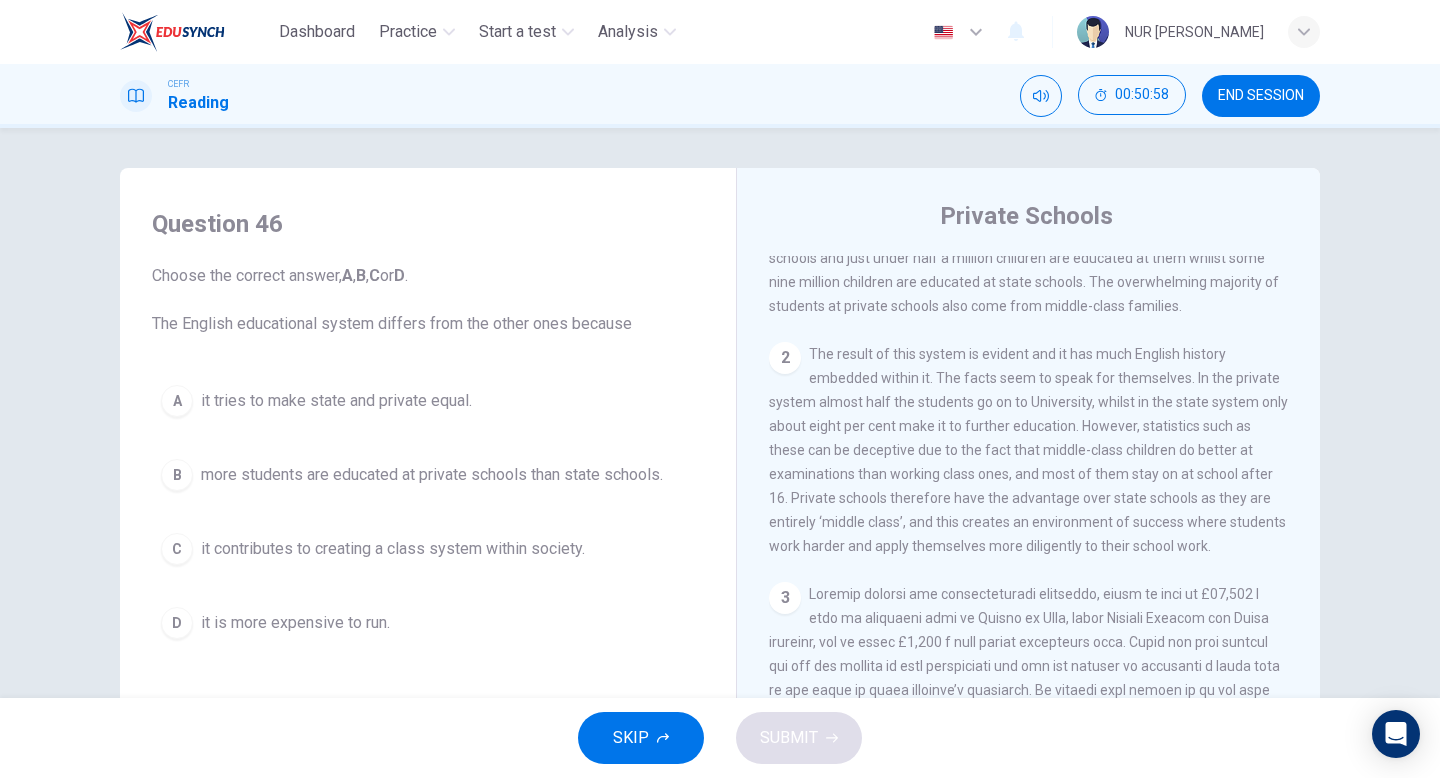 click on "it contributes to creating a class system within society." at bounding box center (393, 549) 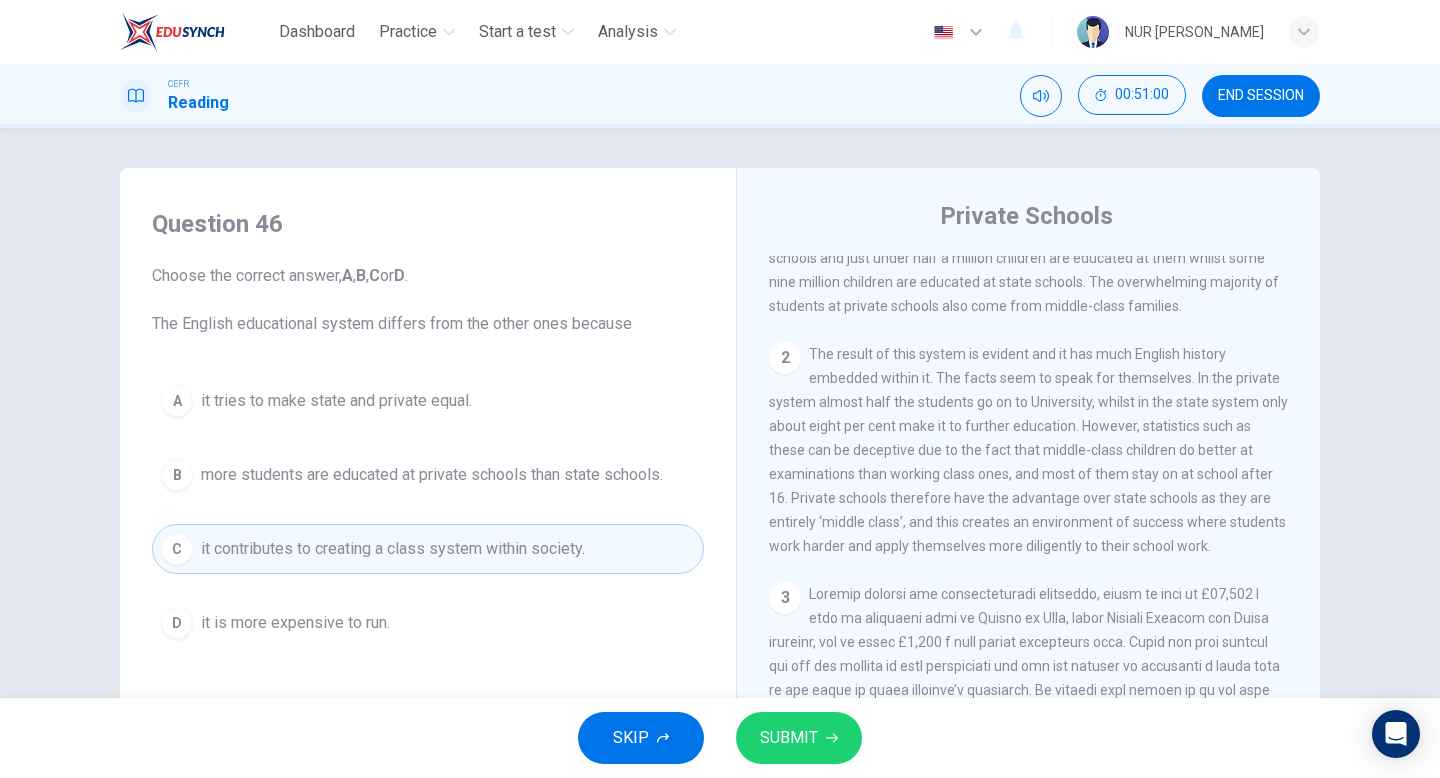 click on "SUBMIT" at bounding box center [789, 738] 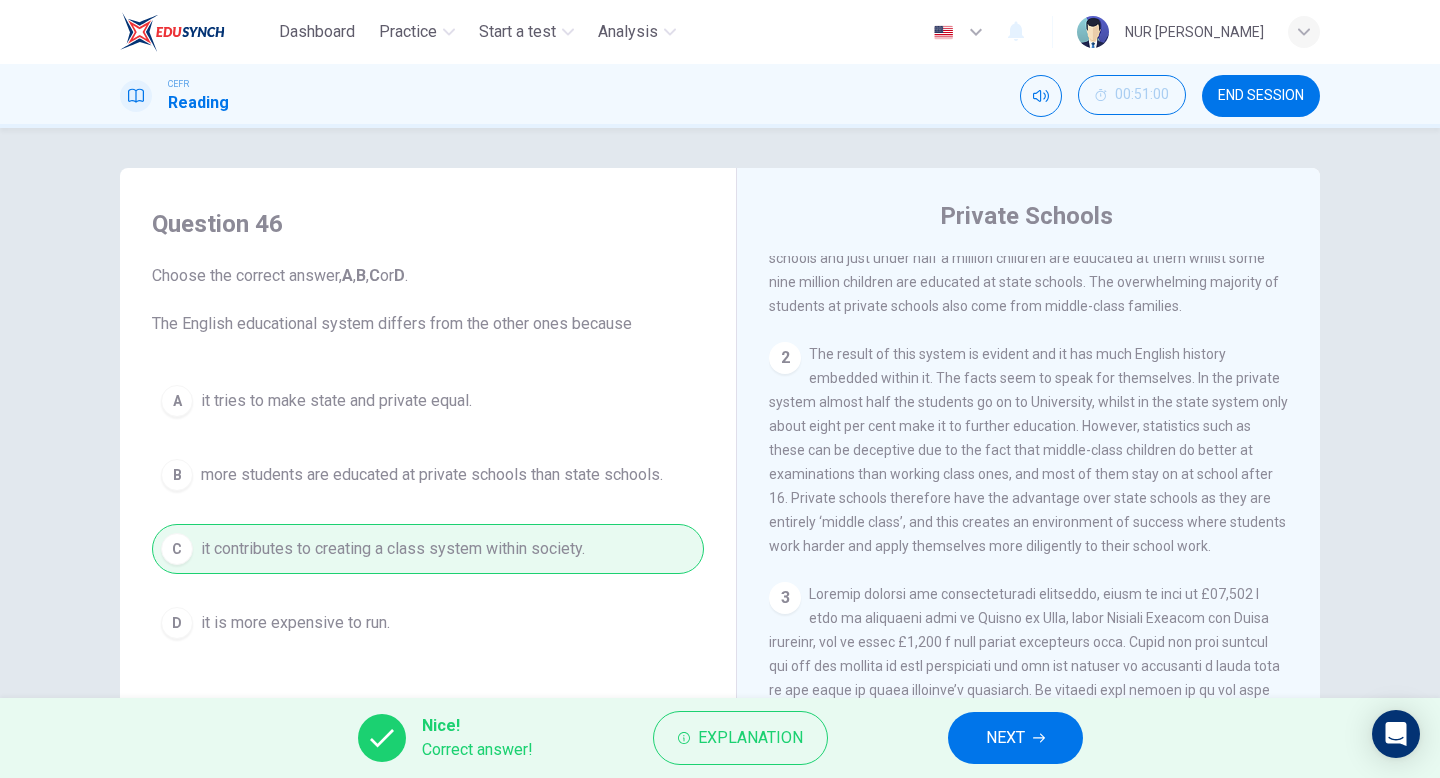 click on "NEXT" at bounding box center [1005, 738] 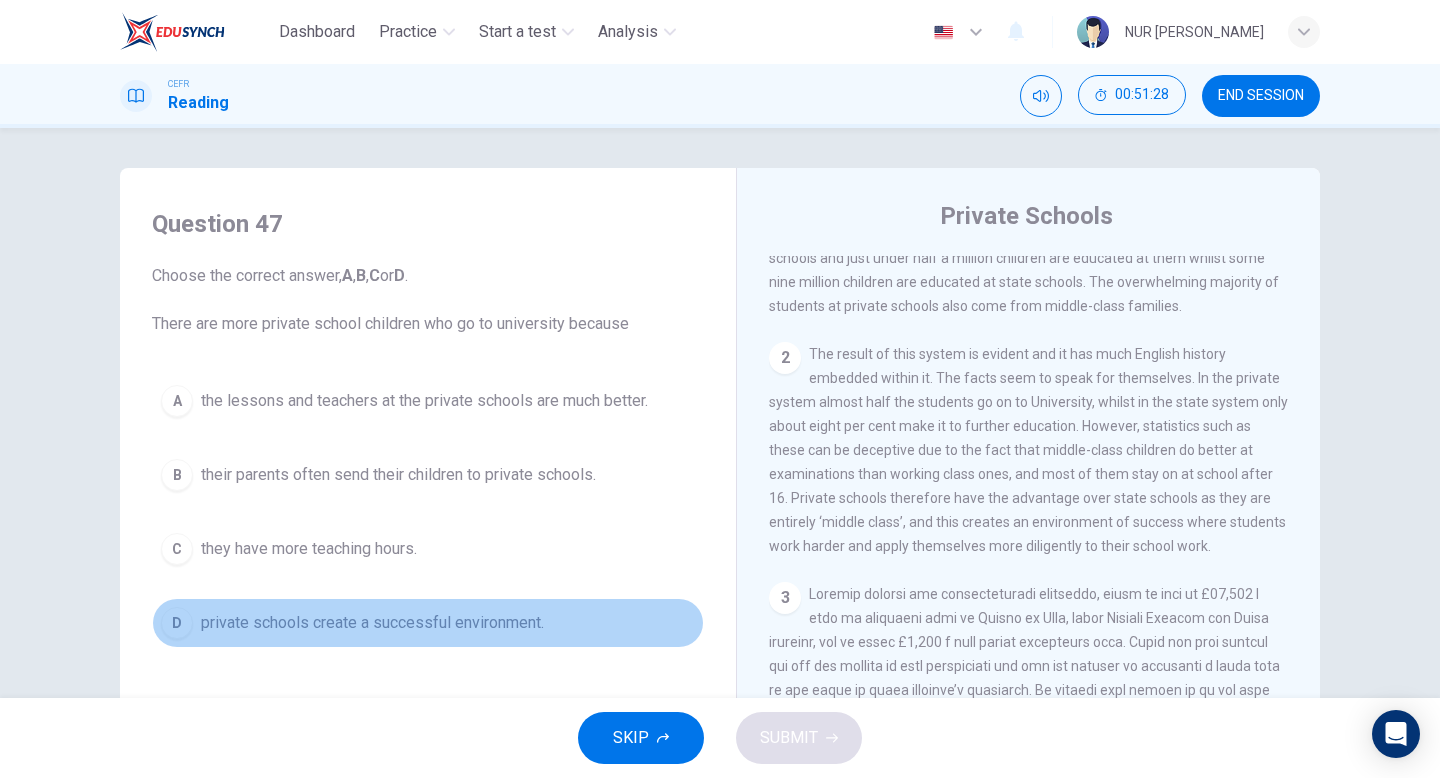 click on "D private schools create a successful environment." at bounding box center [428, 623] 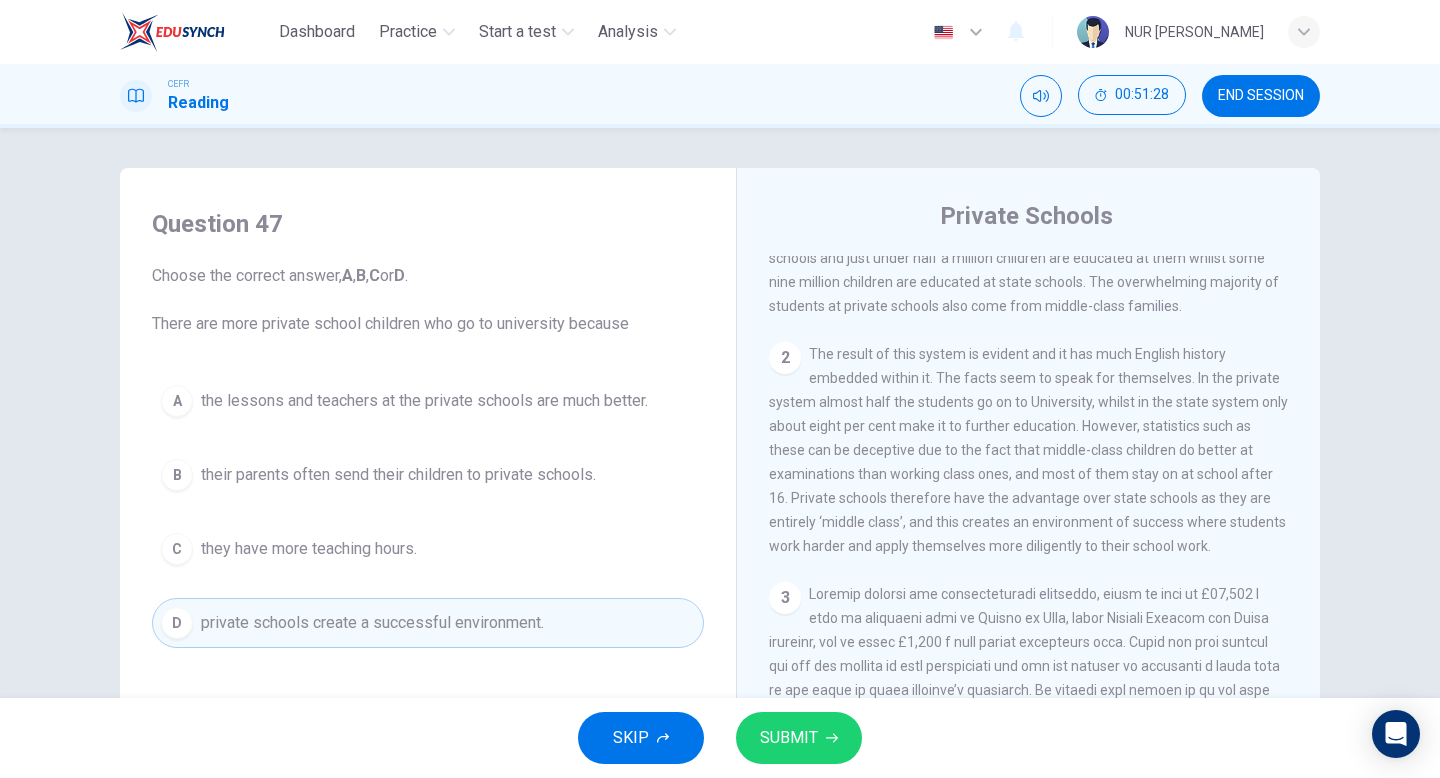 click on "SUBMIT" at bounding box center (799, 738) 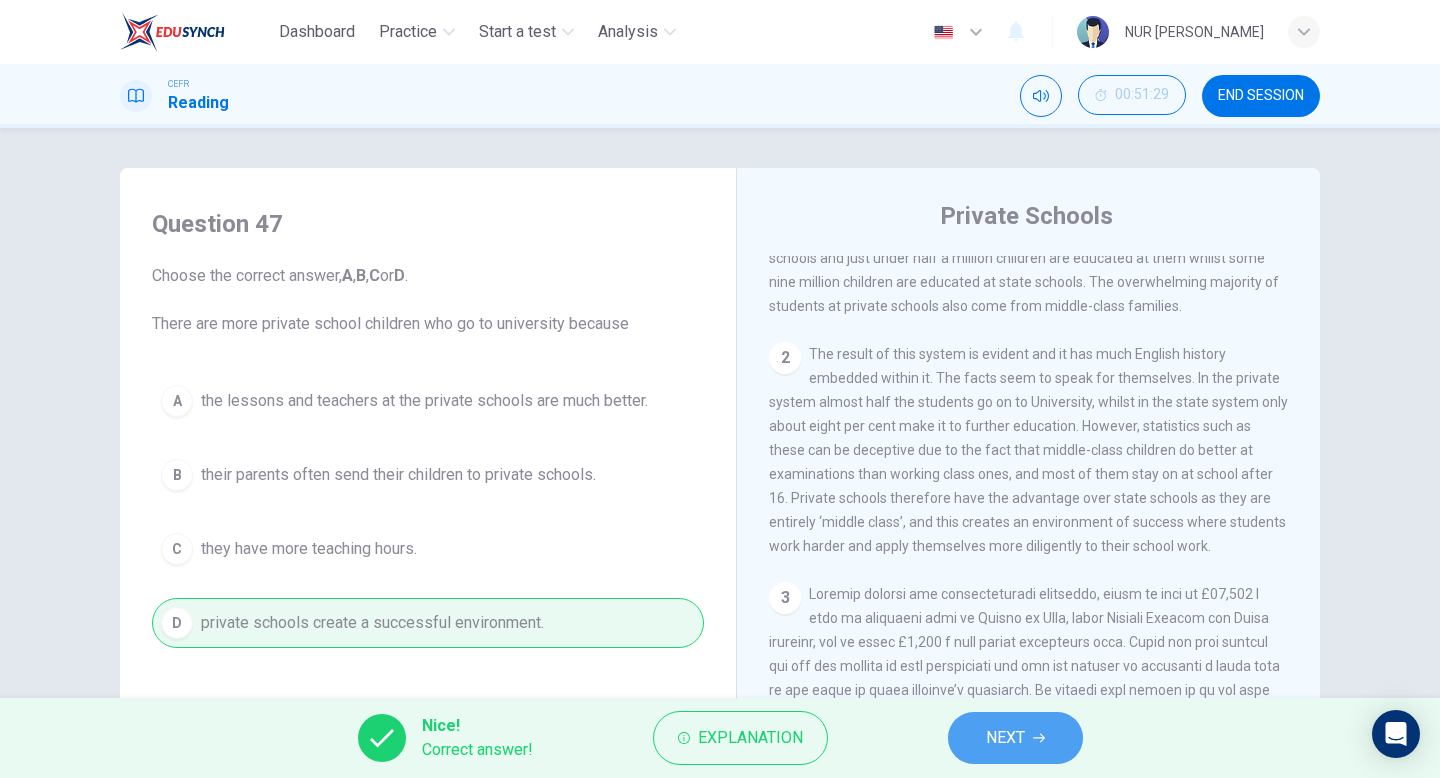 click on "NEXT" at bounding box center (1015, 738) 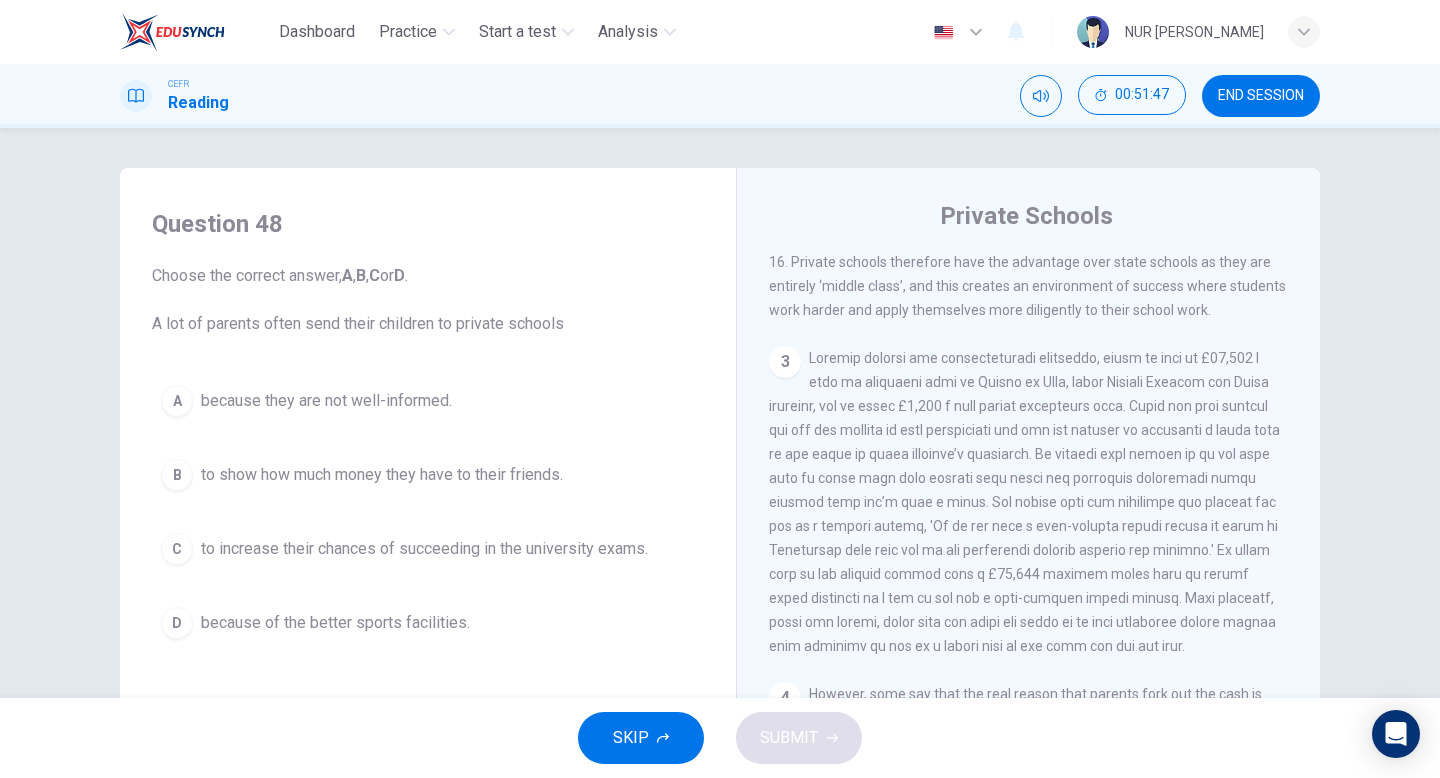 scroll, scrollTop: 845, scrollLeft: 0, axis: vertical 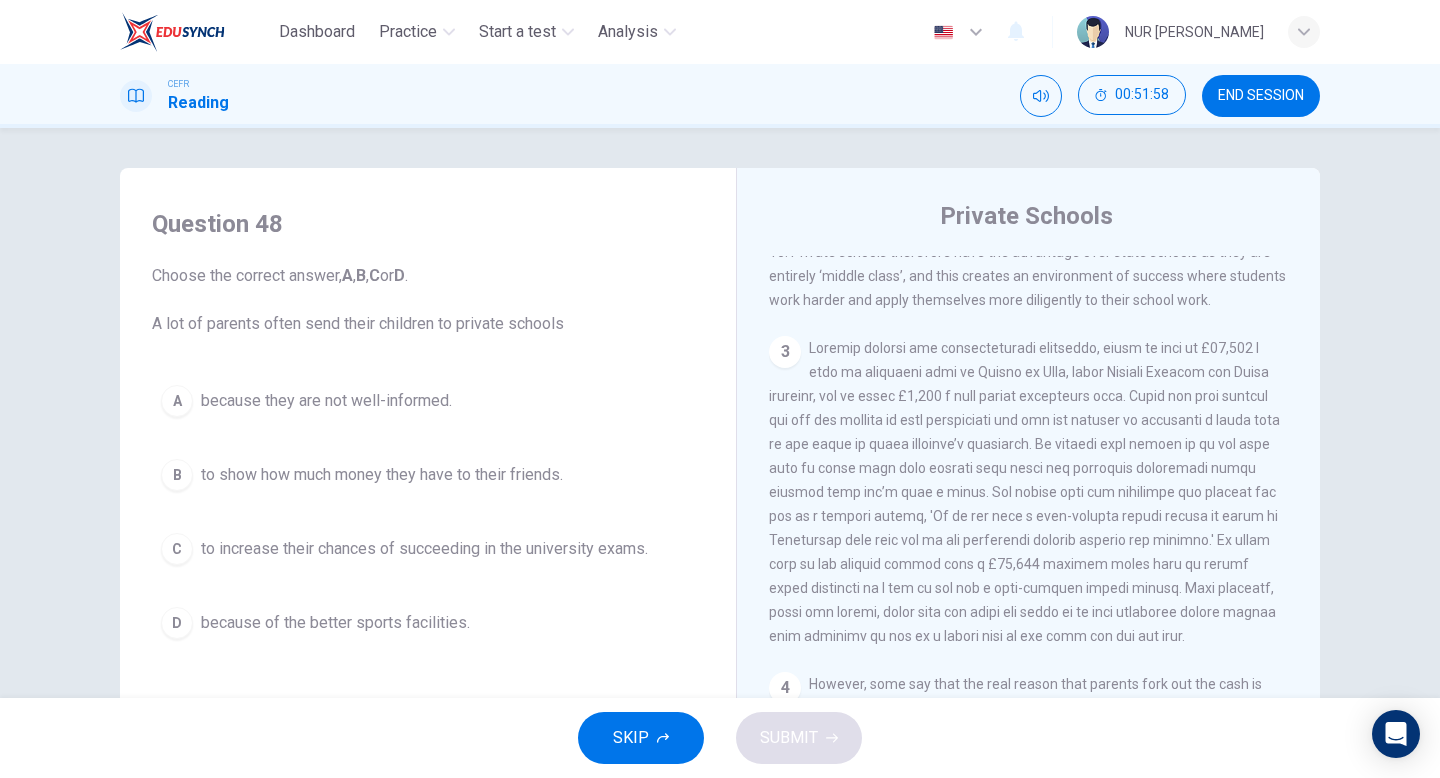 click on "to increase their chances of succeeding in the university exams." at bounding box center [424, 549] 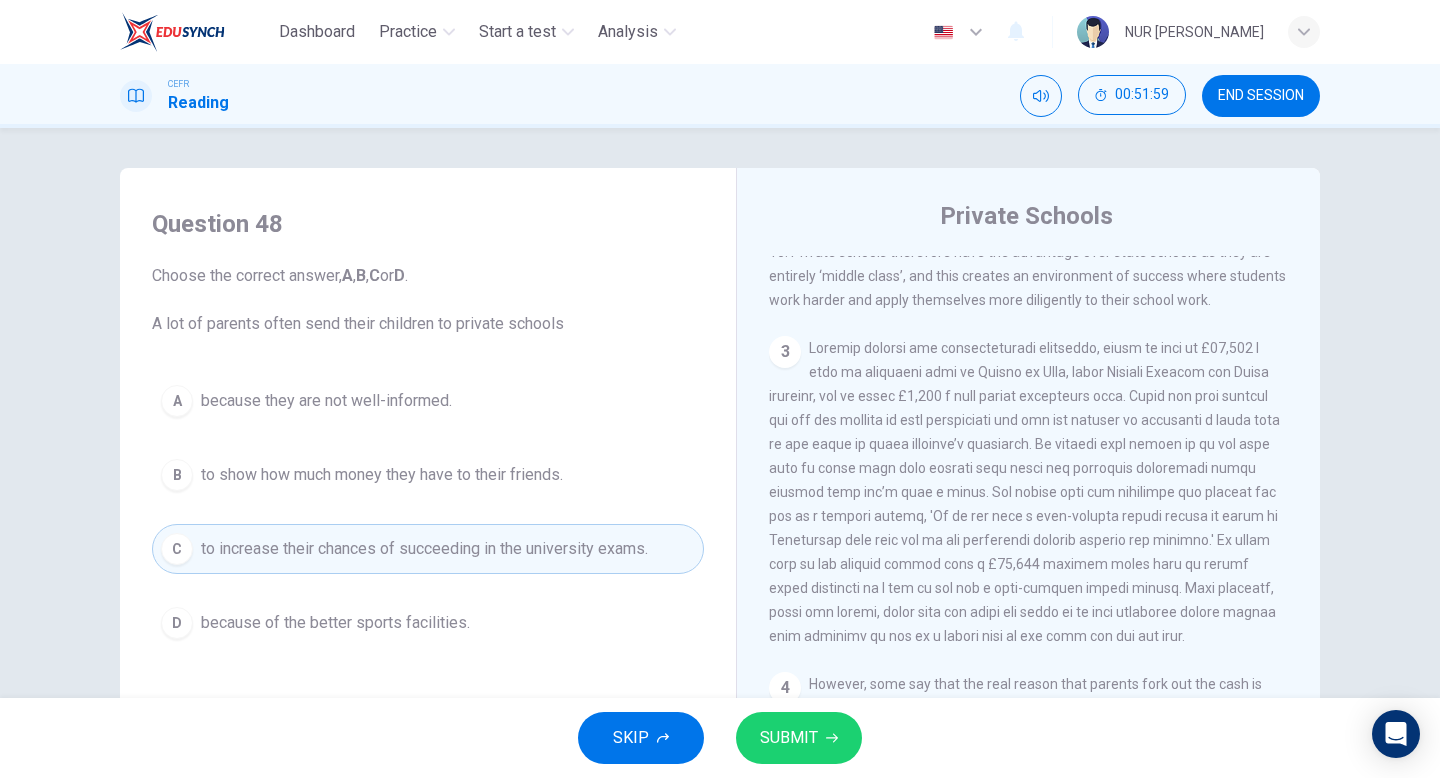 click on "SUBMIT" at bounding box center [789, 738] 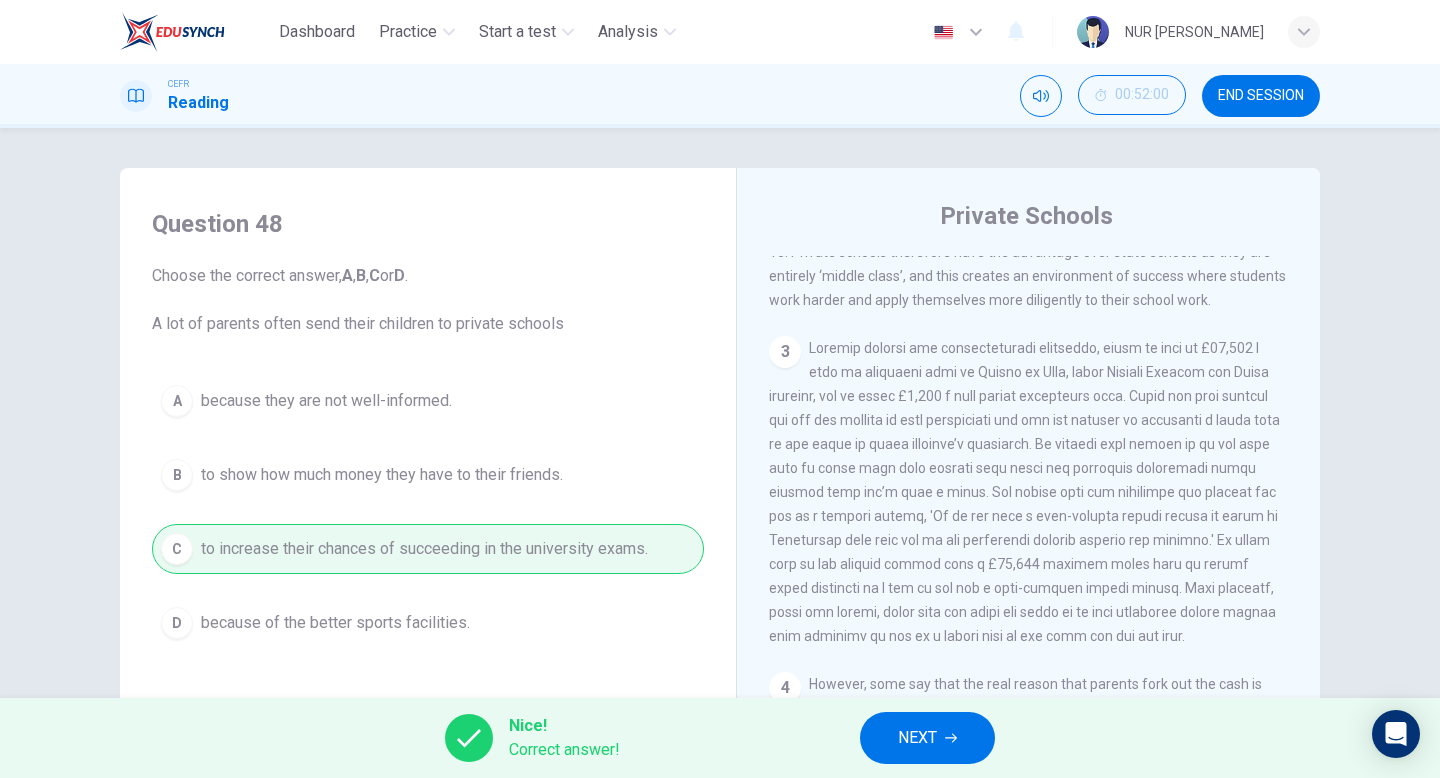 click on "NEXT" at bounding box center [917, 738] 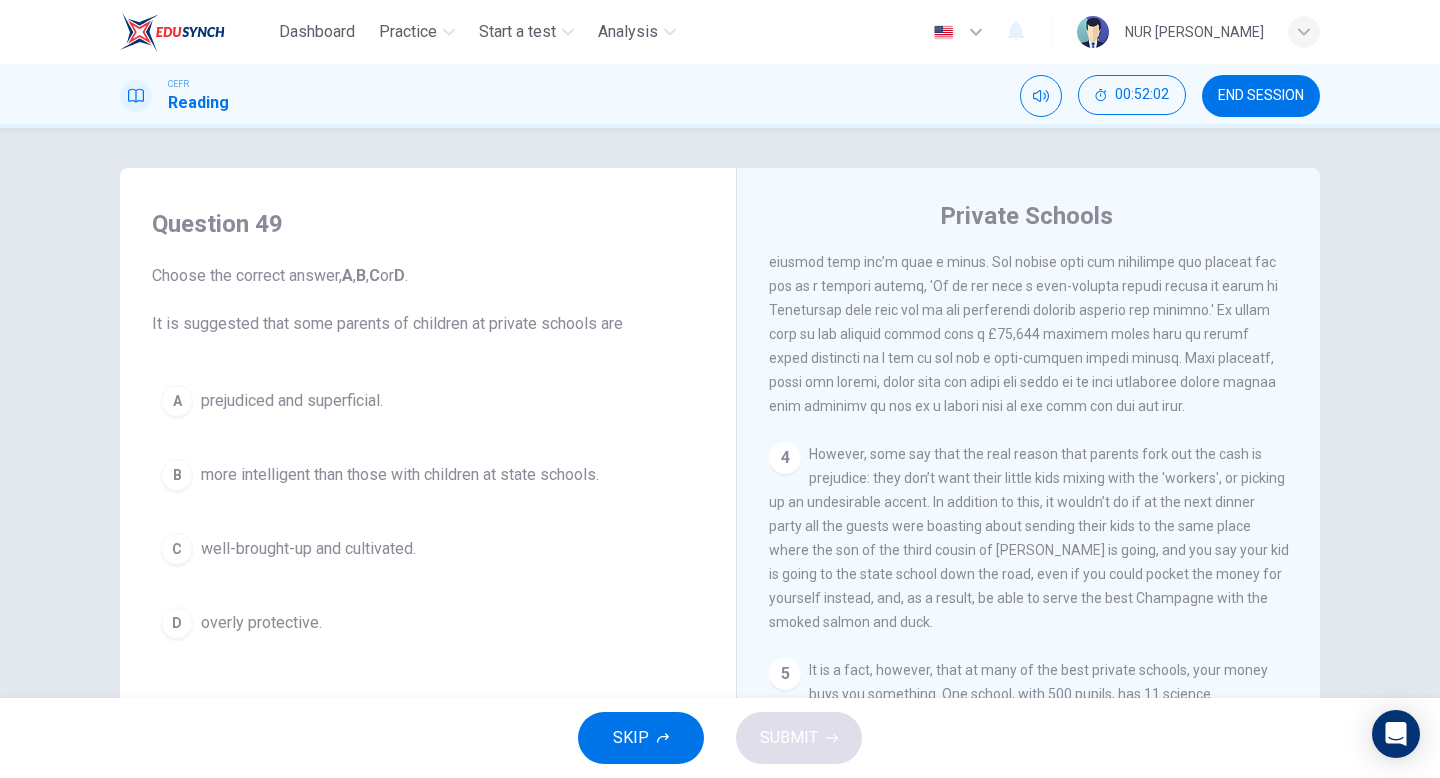 scroll, scrollTop: 1076, scrollLeft: 0, axis: vertical 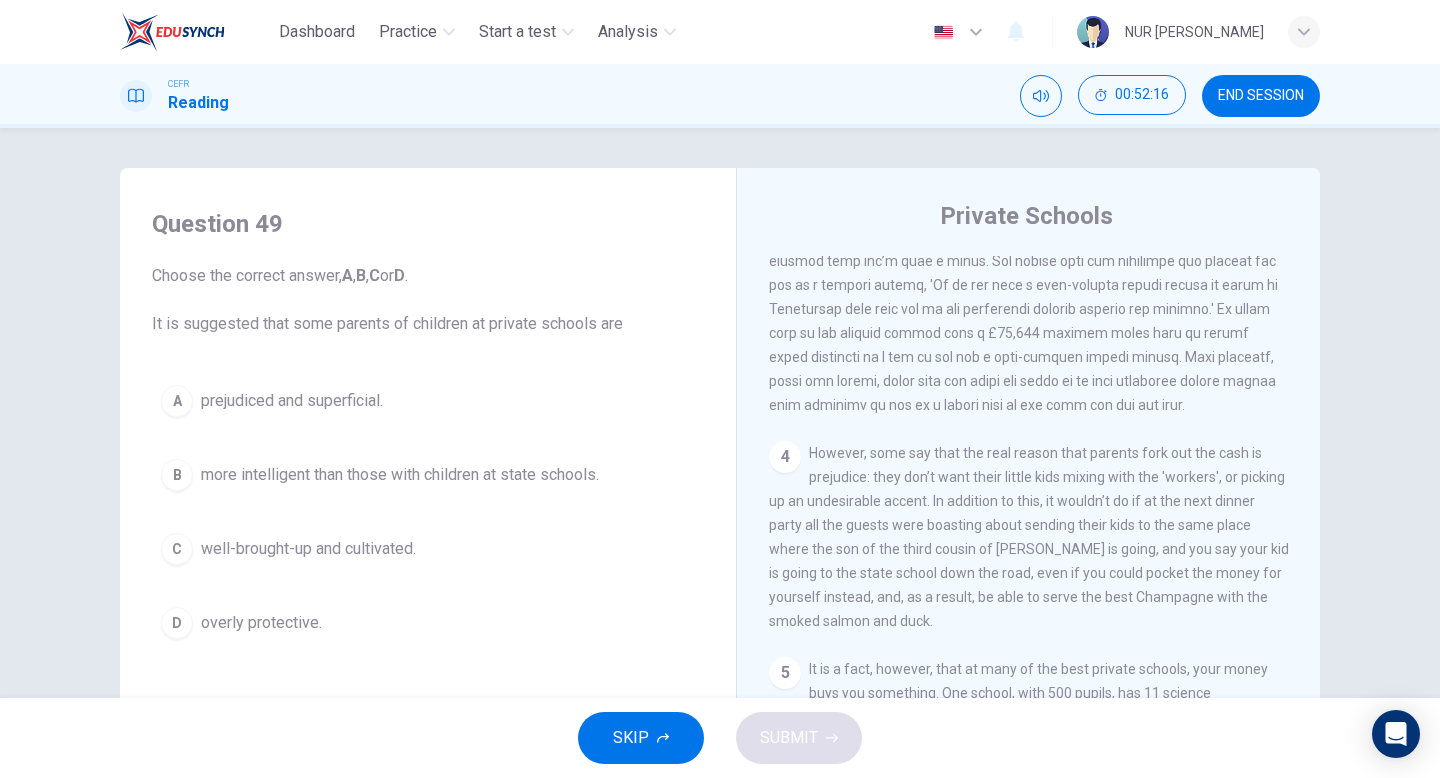 click on "prejudiced and superficial." at bounding box center (292, 401) 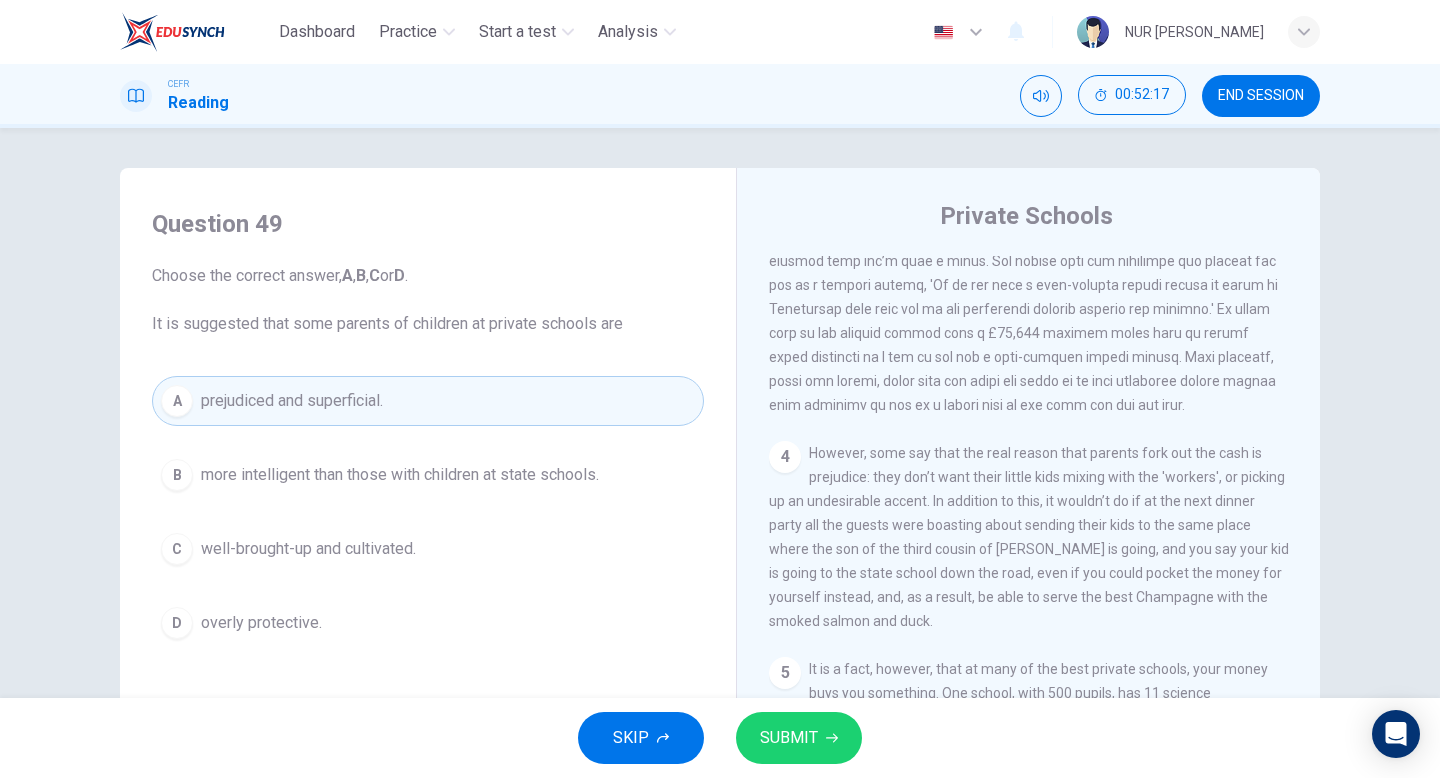 click on "SUBMIT" at bounding box center (789, 738) 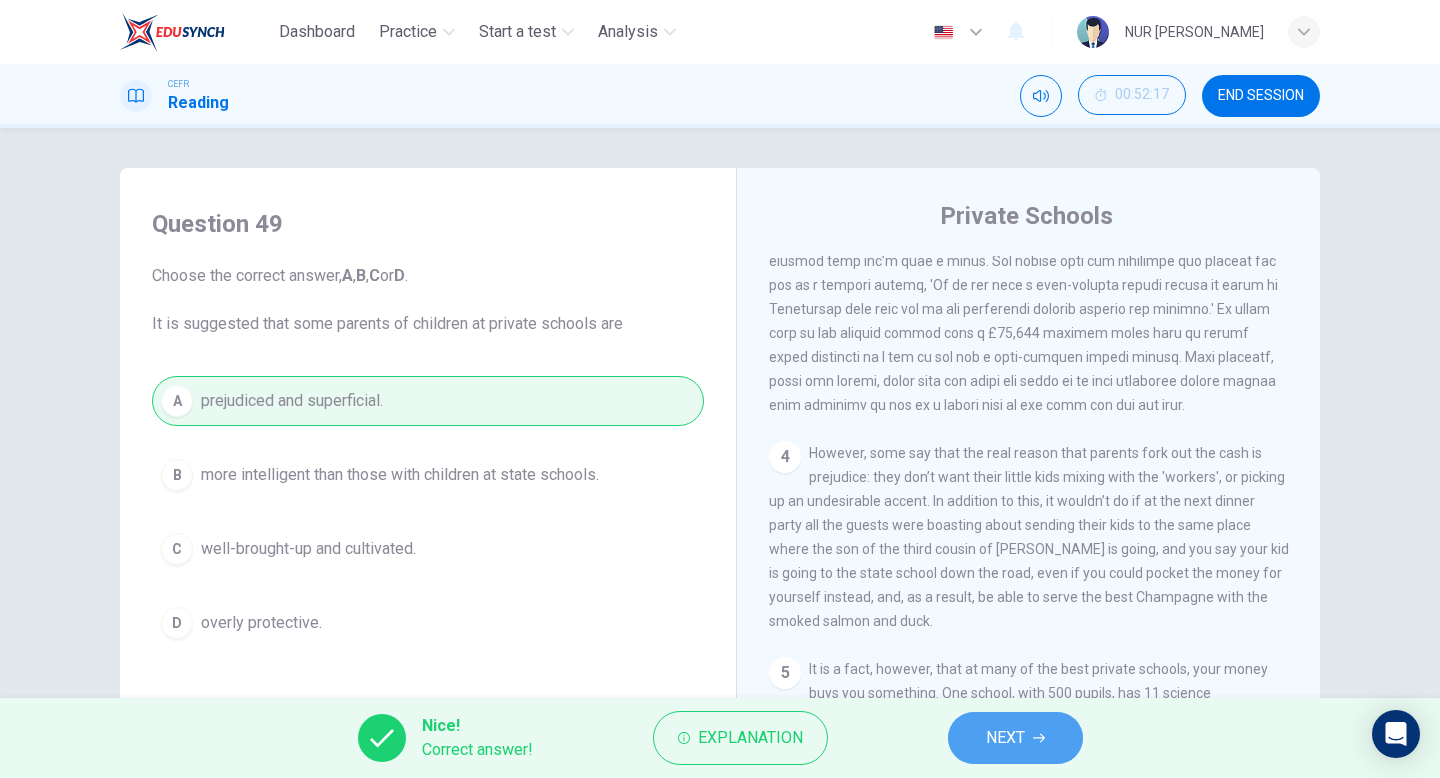 click on "NEXT" at bounding box center (1015, 738) 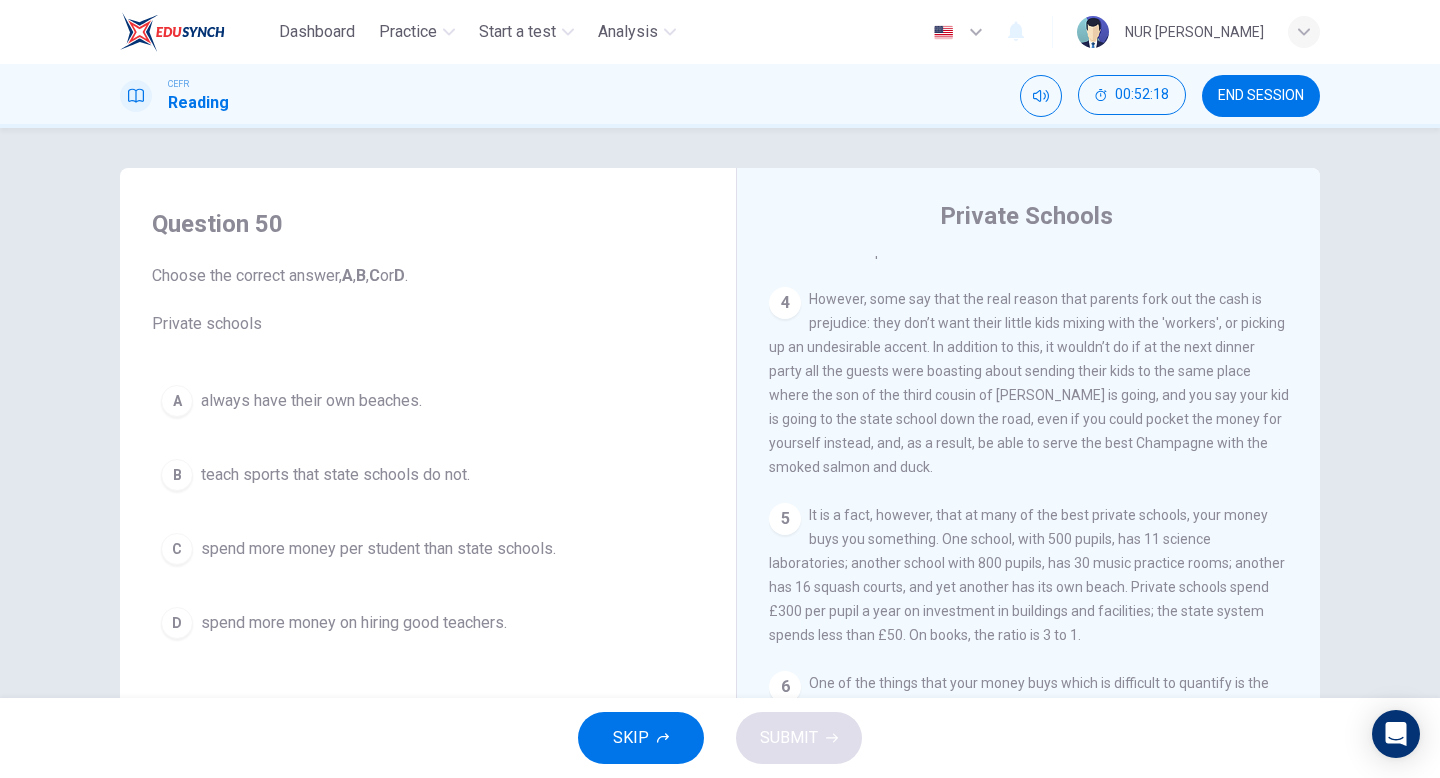 scroll, scrollTop: 1283, scrollLeft: 0, axis: vertical 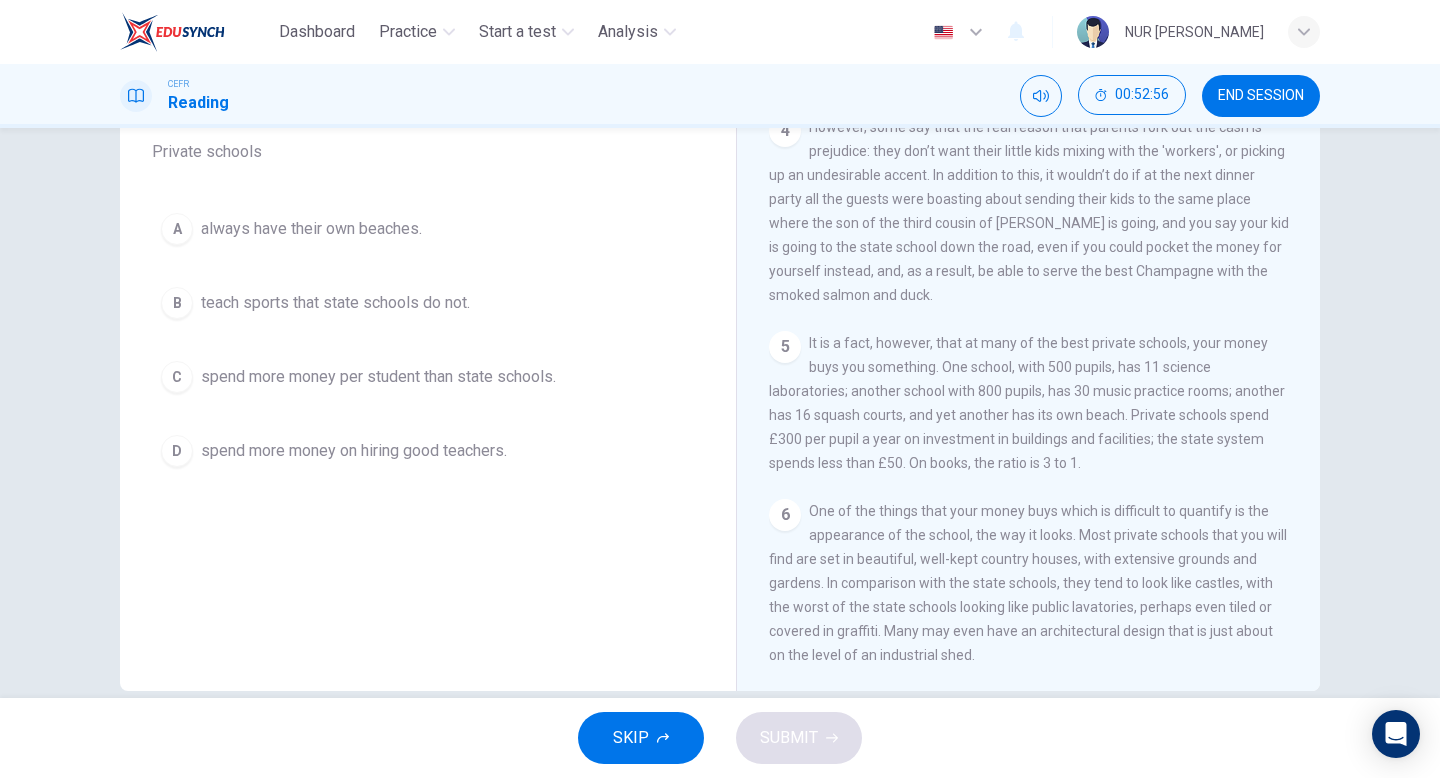 click on "spend more money per student than state schools." at bounding box center [378, 377] 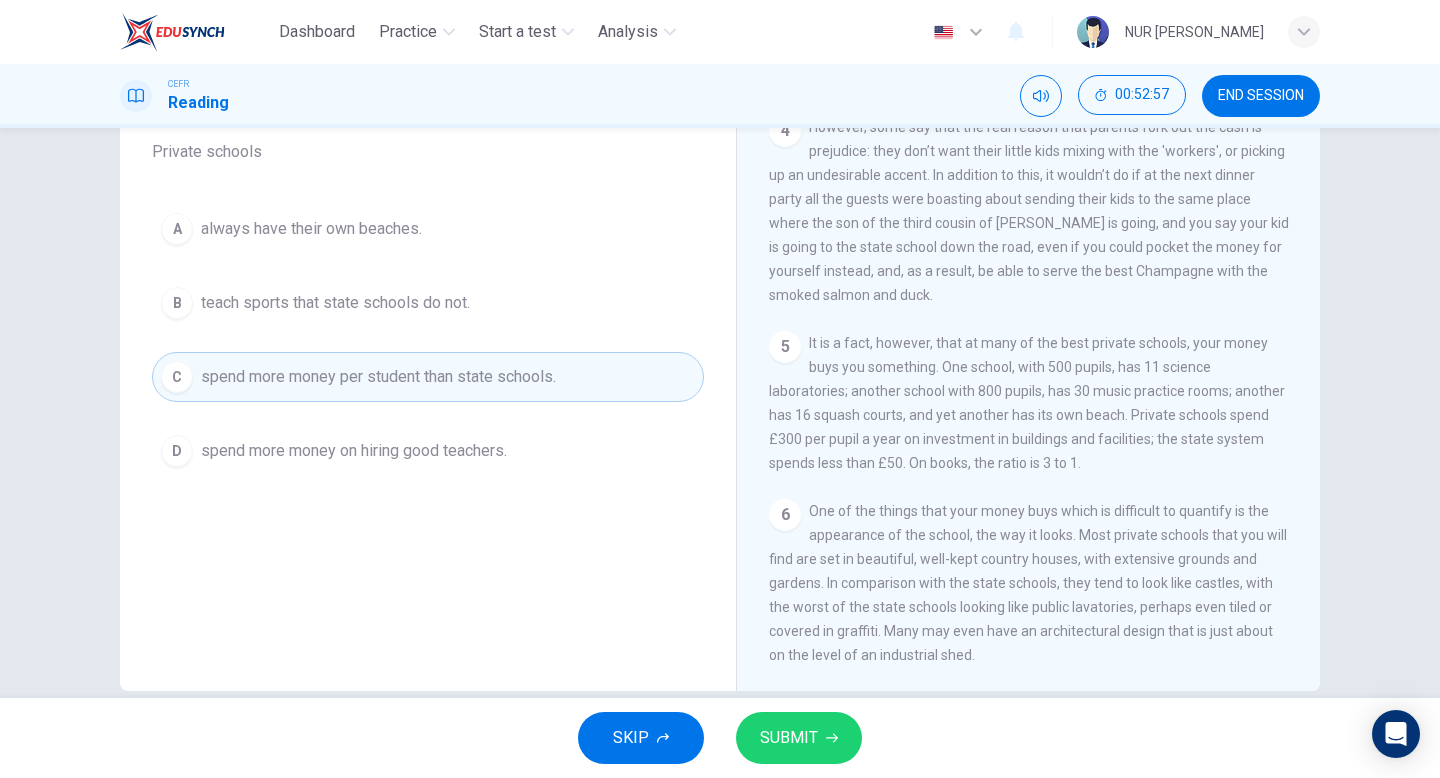click on "SUBMIT" at bounding box center (799, 738) 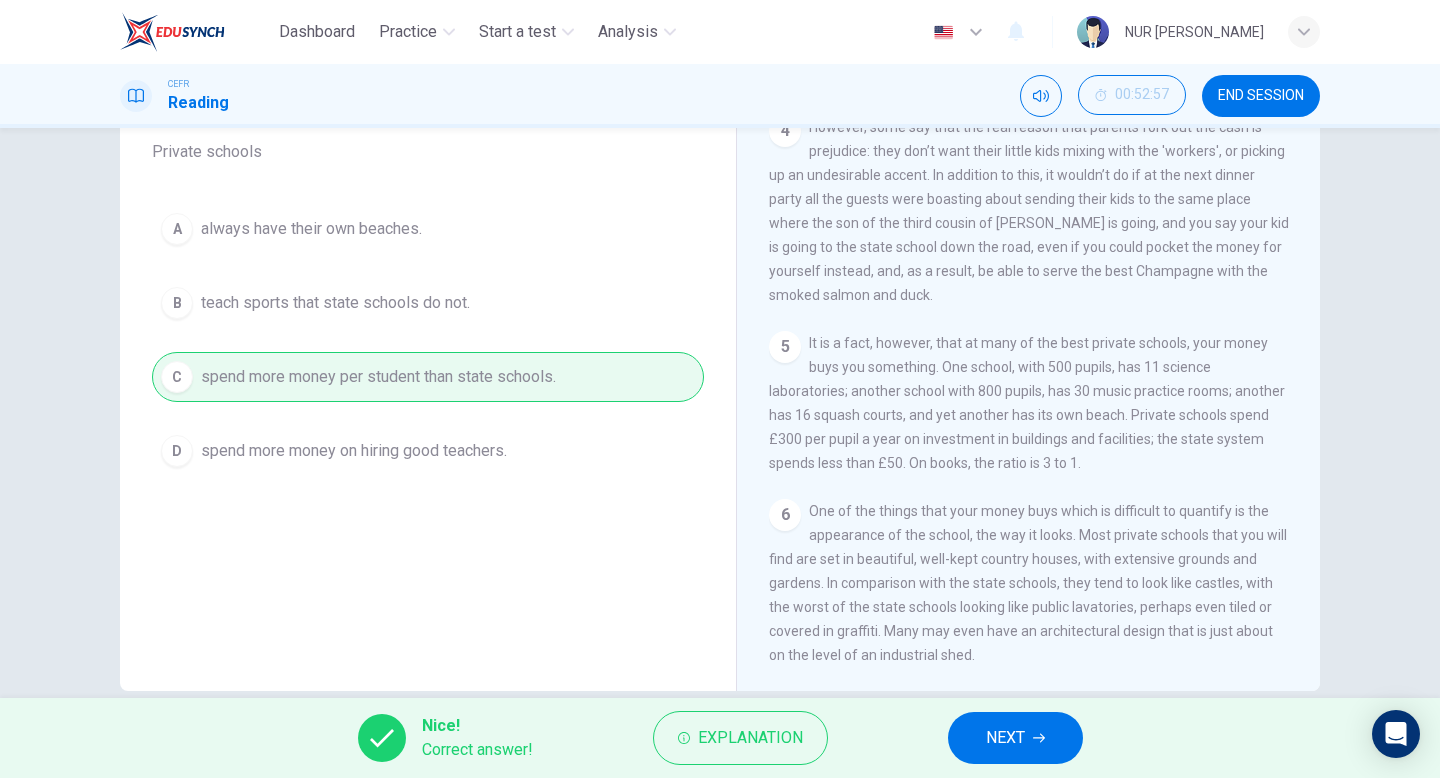 click on "NEXT" at bounding box center (1015, 738) 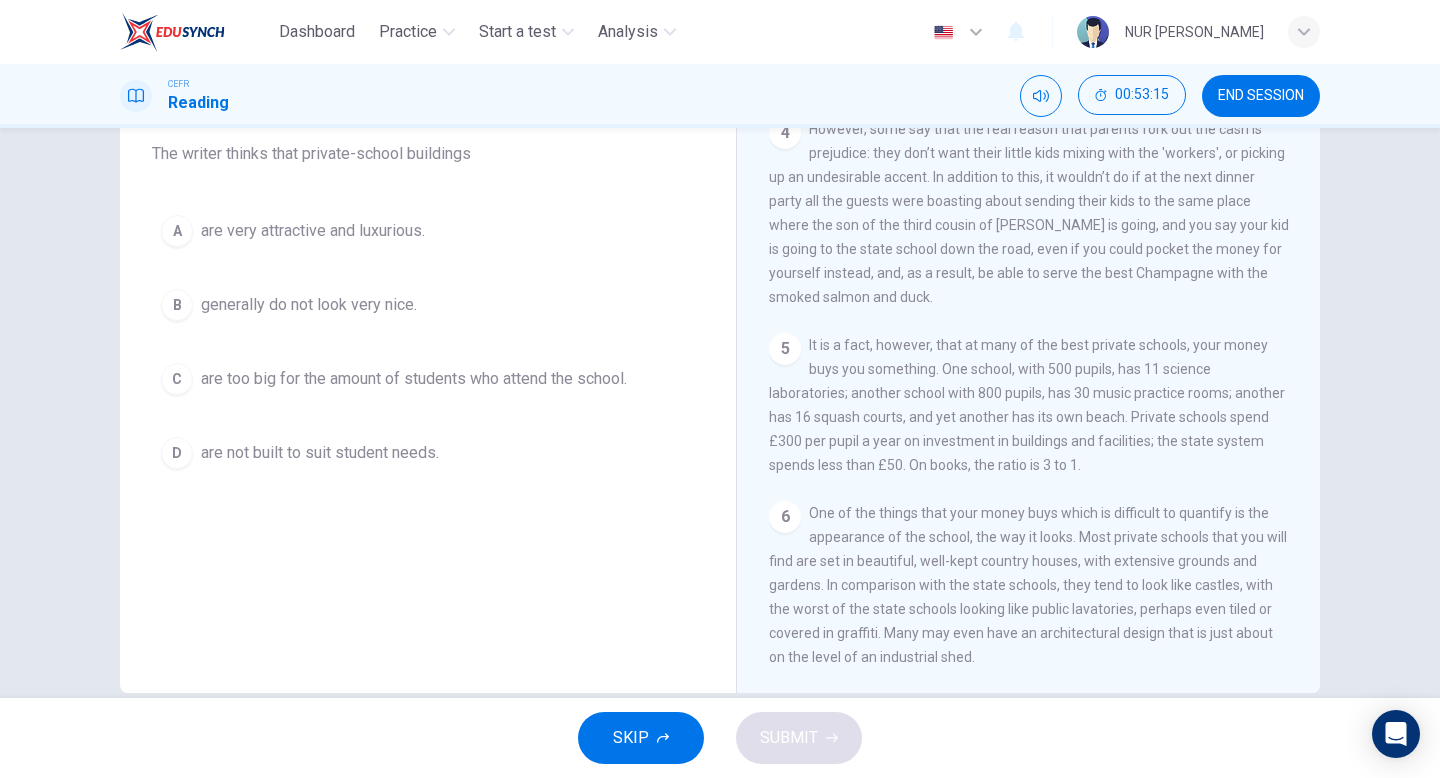 scroll, scrollTop: 167, scrollLeft: 0, axis: vertical 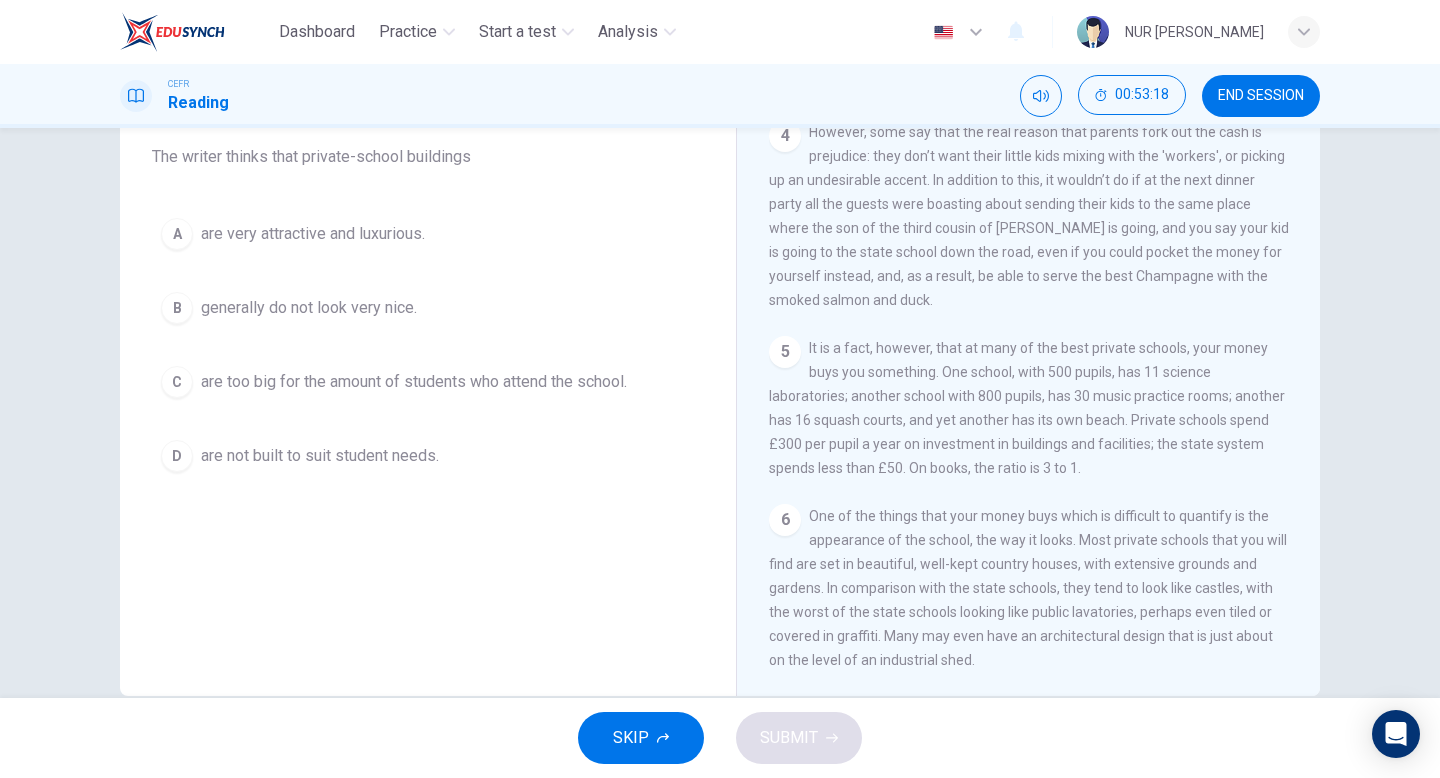 click on "are very attractive and luxurious." at bounding box center [313, 234] 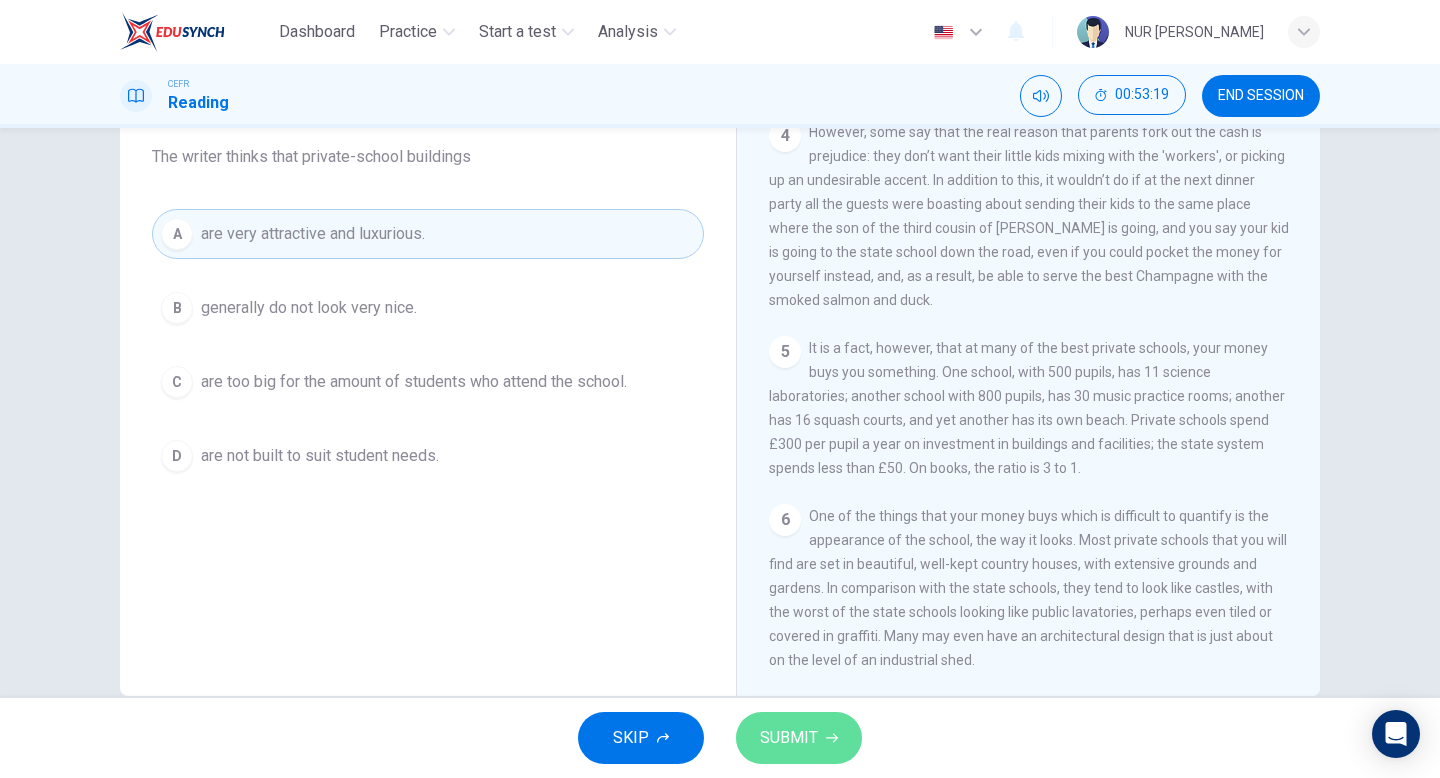 click on "SUBMIT" at bounding box center (789, 738) 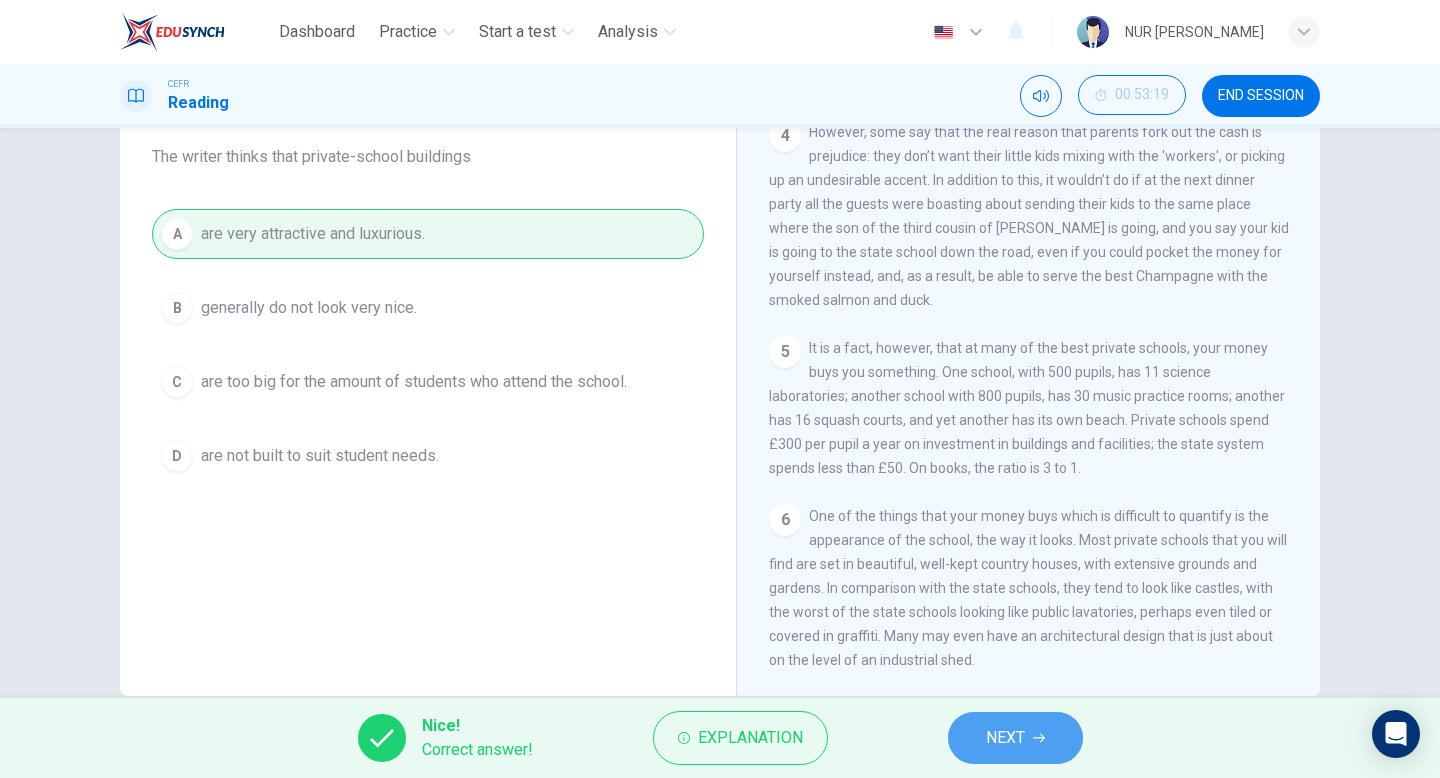 click on "NEXT" at bounding box center (1015, 738) 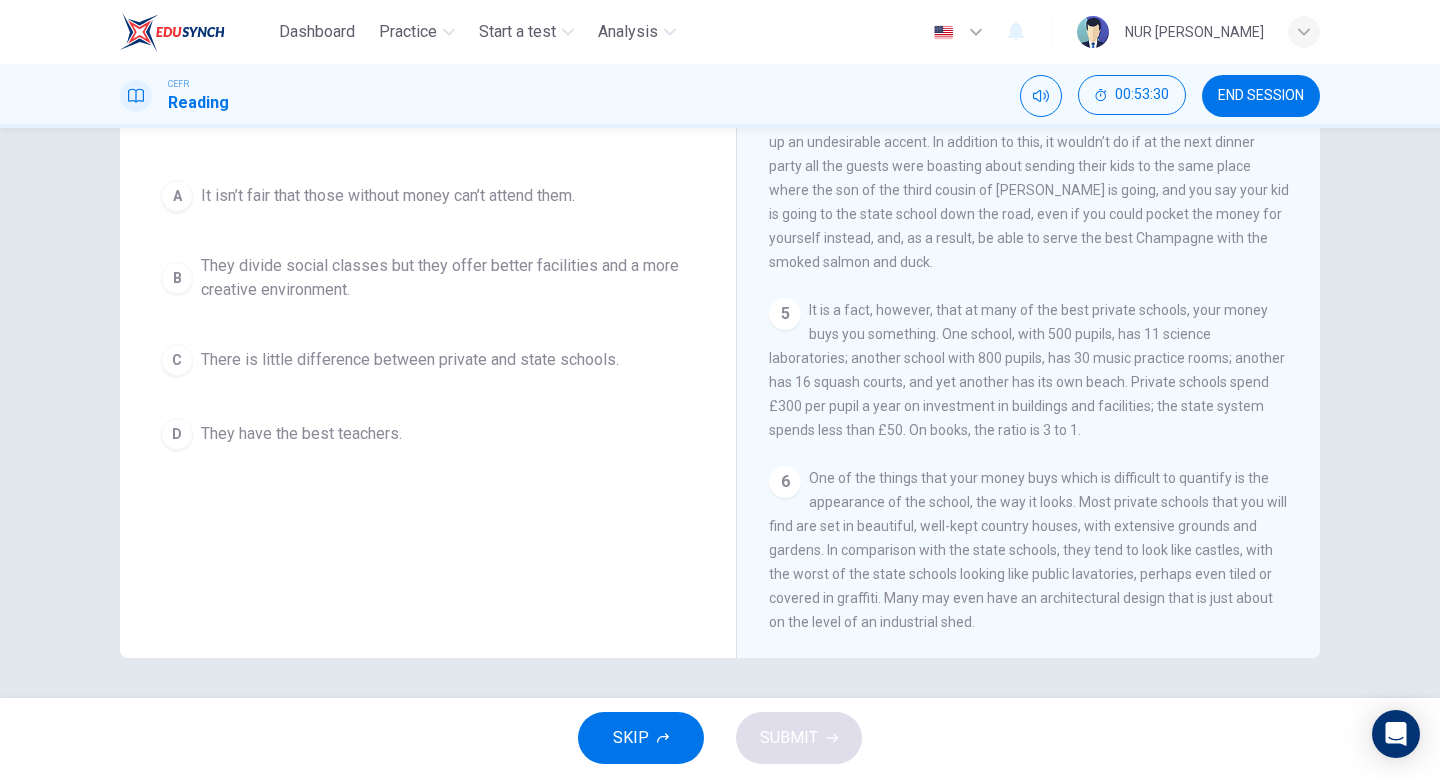 scroll, scrollTop: 199, scrollLeft: 0, axis: vertical 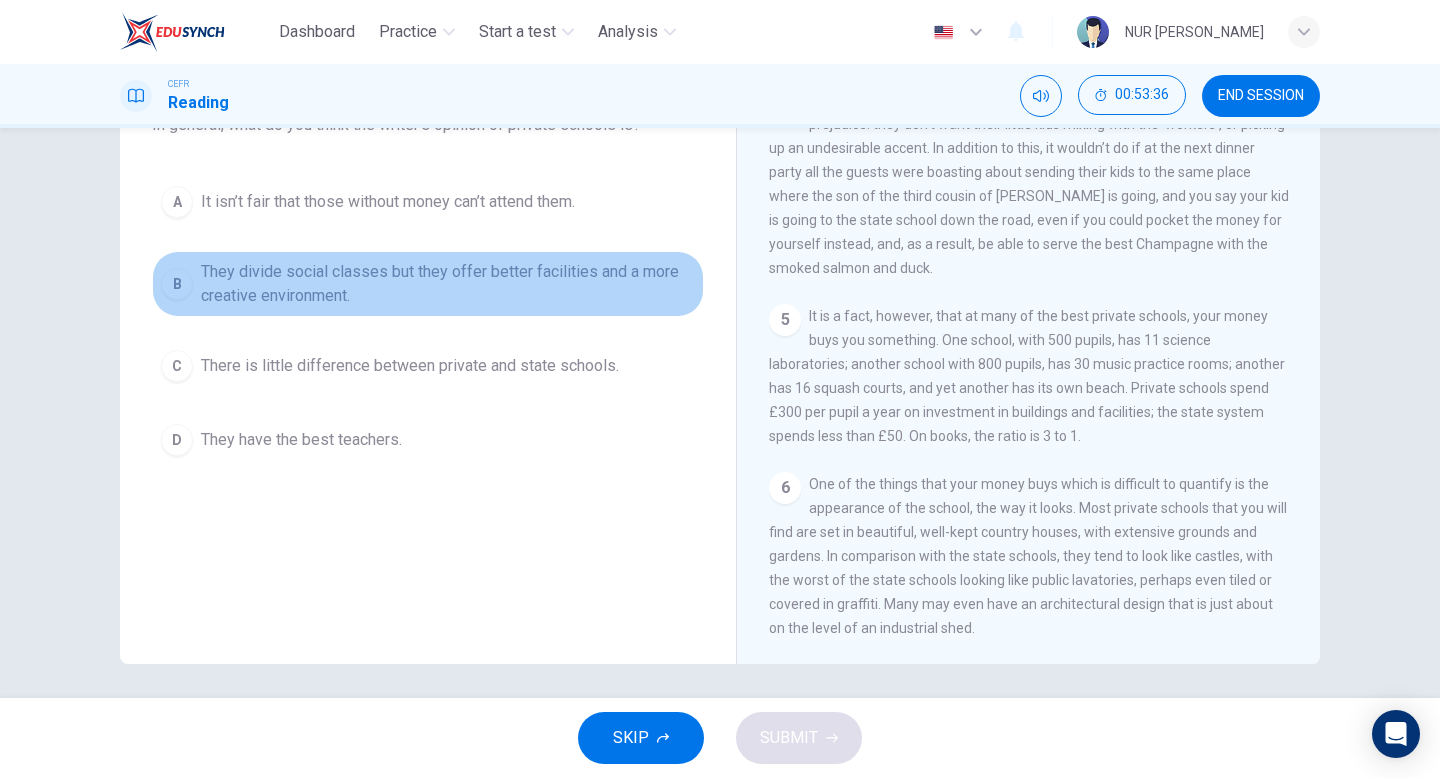 click on "B They divide social classes but they offer better facilities and a more
creative environment." at bounding box center [428, 284] 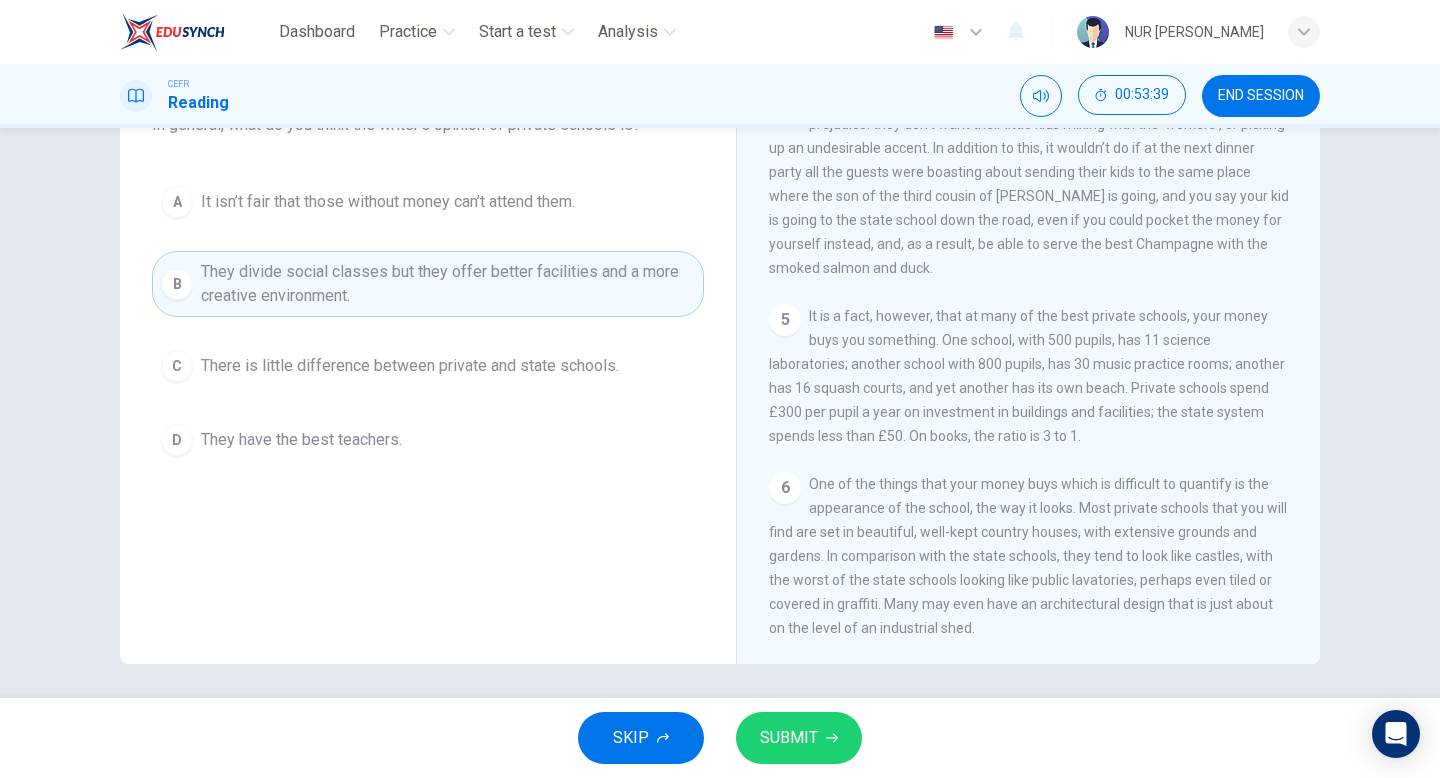 click on "SUBMIT" at bounding box center [799, 738] 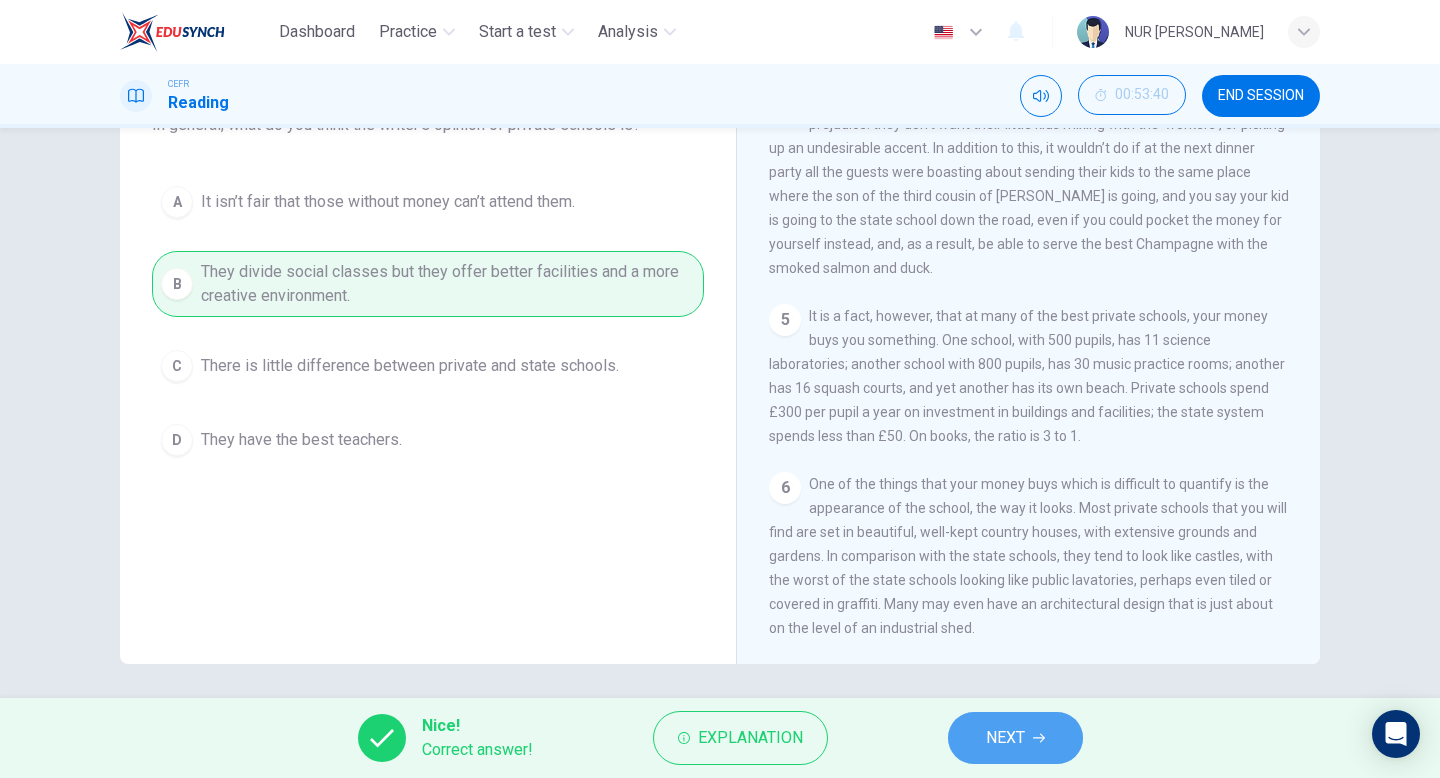 click on "NEXT" at bounding box center (1015, 738) 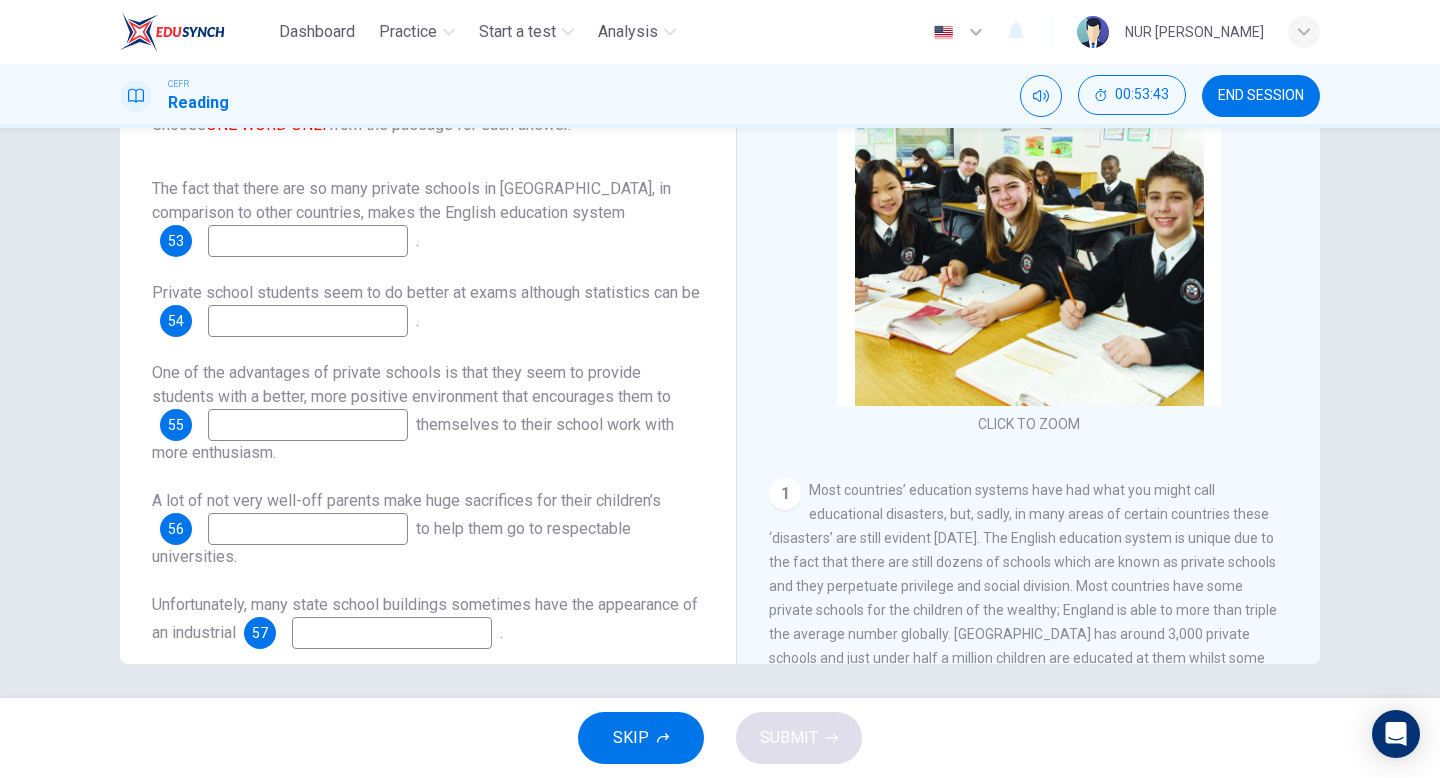 click at bounding box center [308, 241] 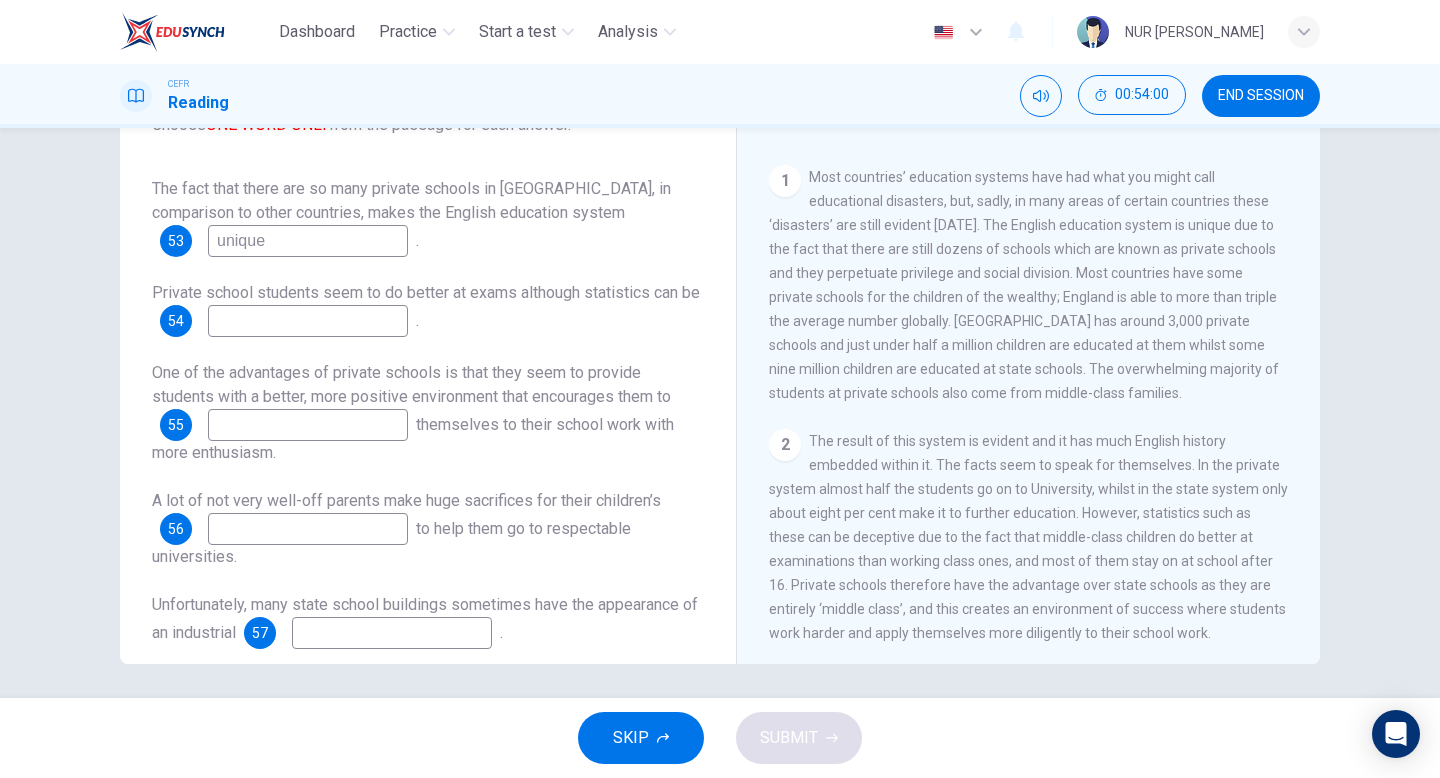 scroll, scrollTop: 315, scrollLeft: 0, axis: vertical 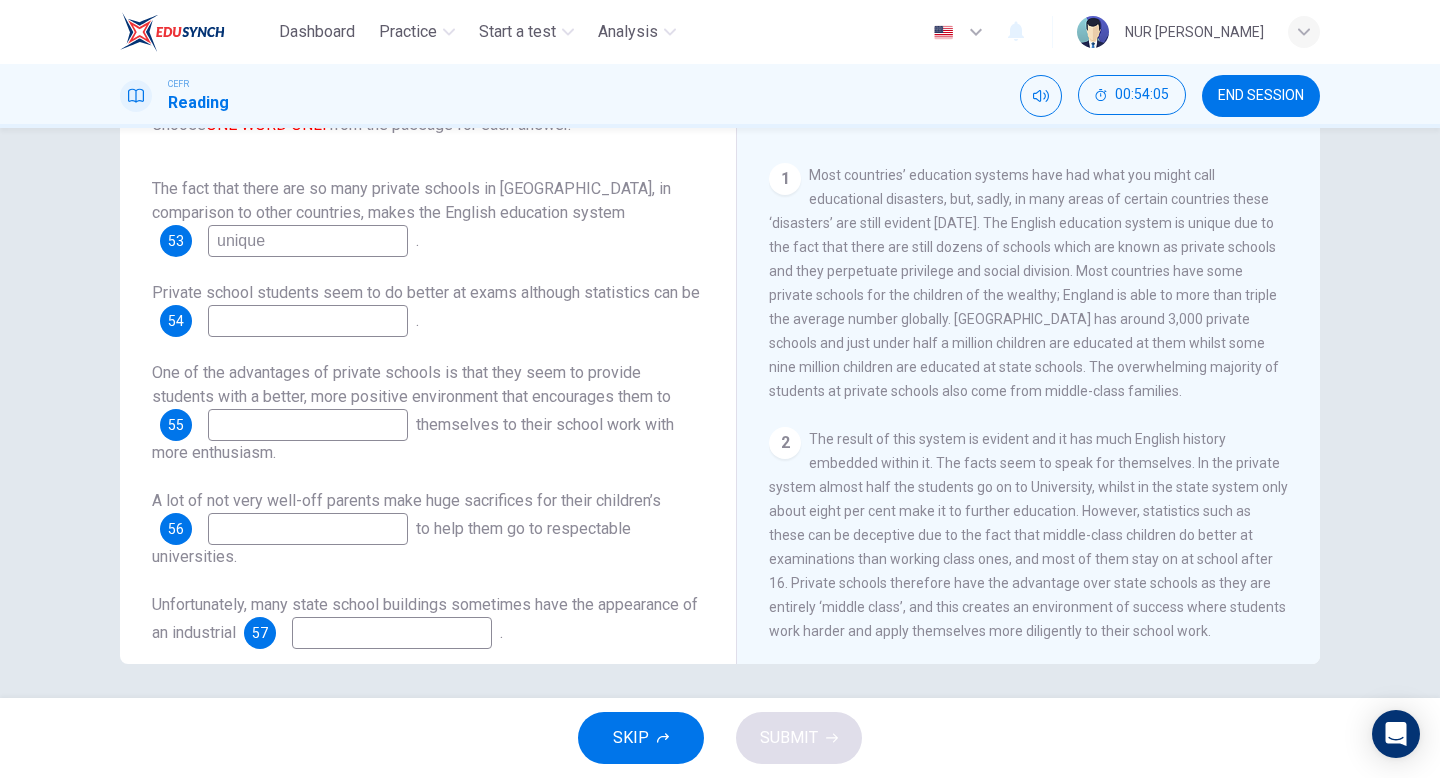 type on "unique" 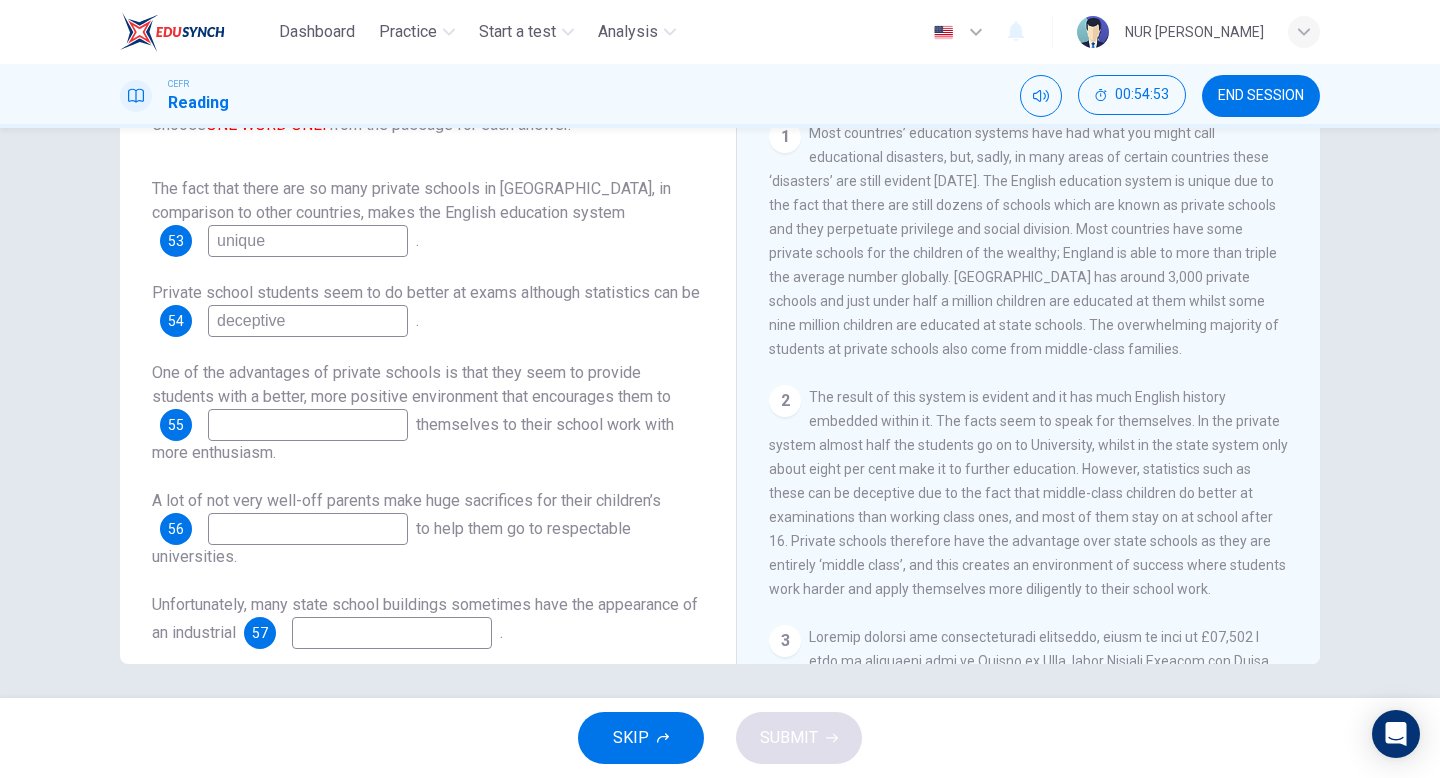scroll, scrollTop: 356, scrollLeft: 0, axis: vertical 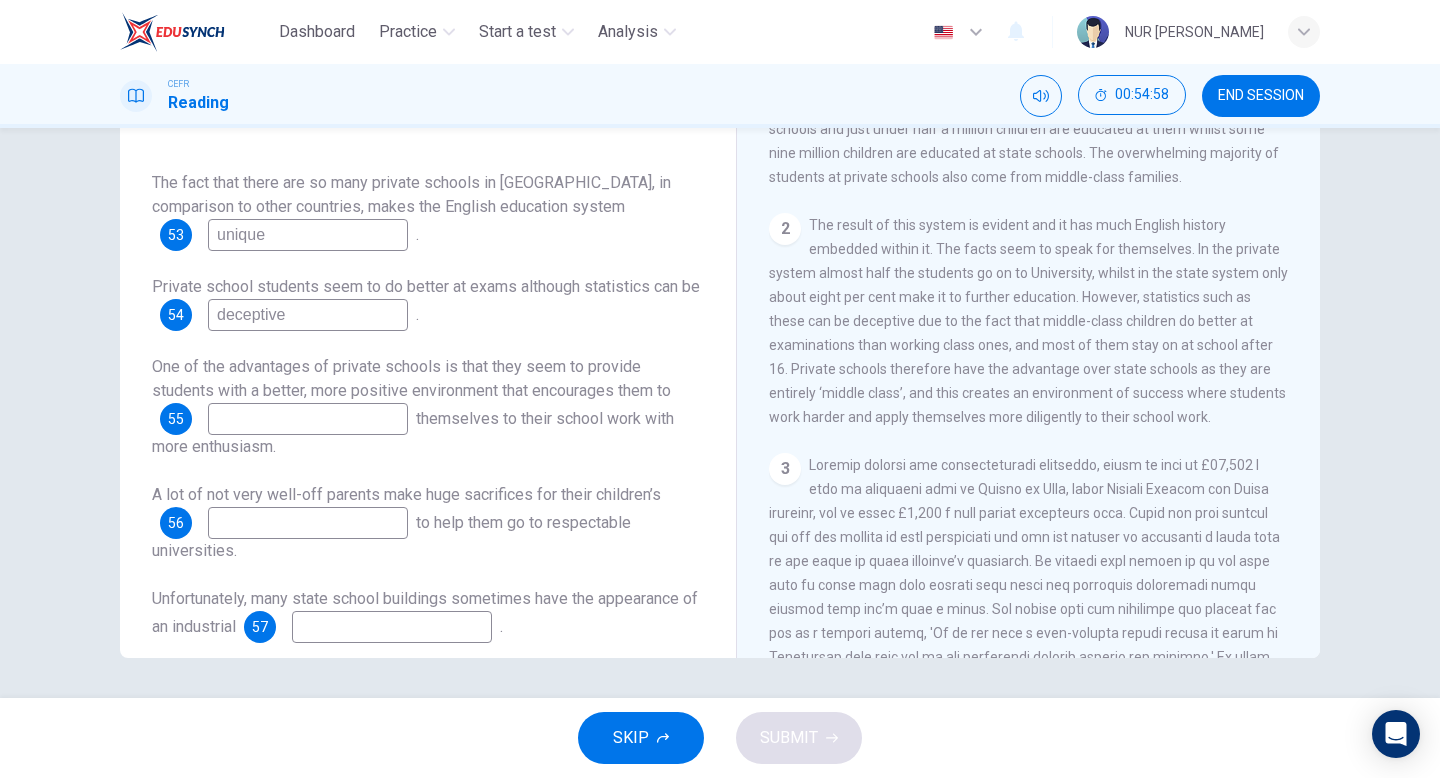 type on "deceptive" 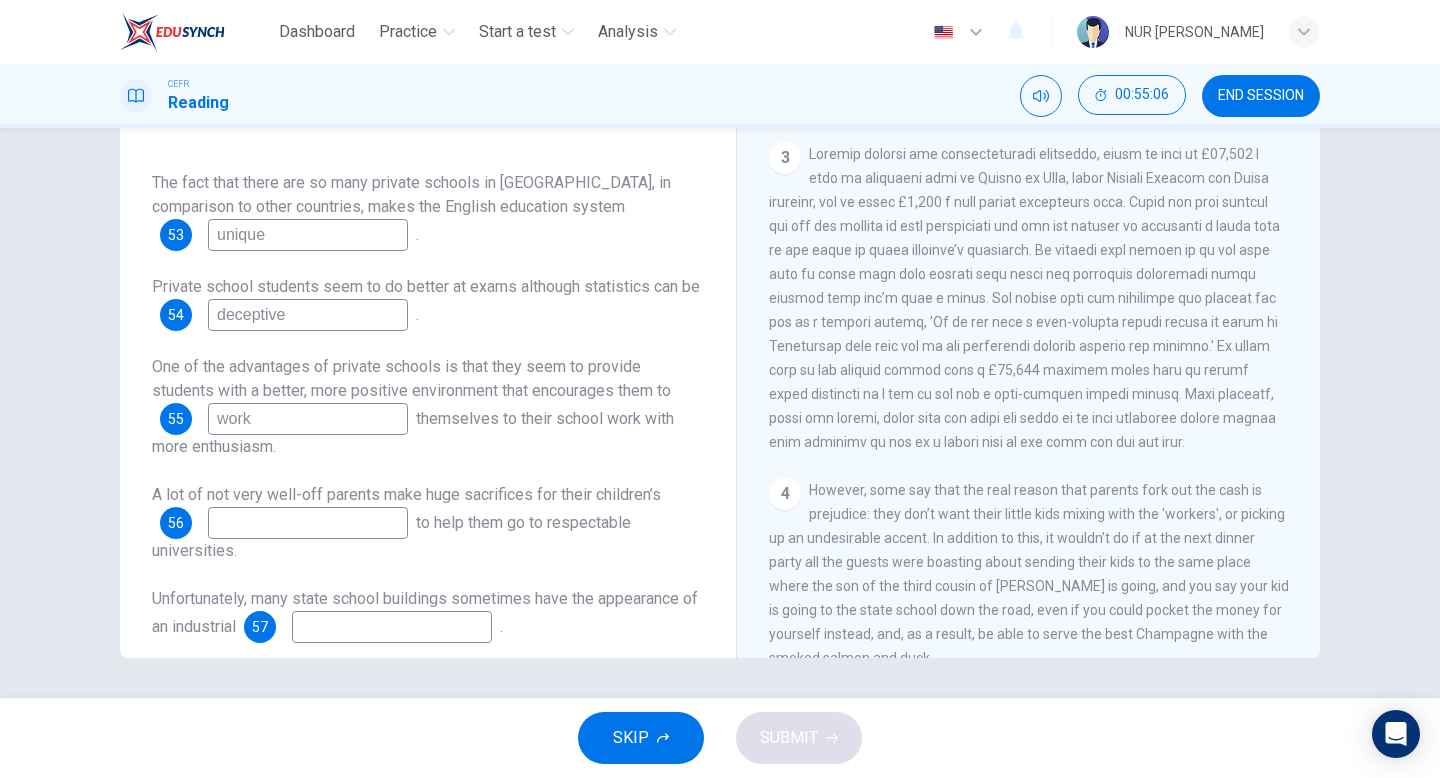 scroll, scrollTop: 871, scrollLeft: 0, axis: vertical 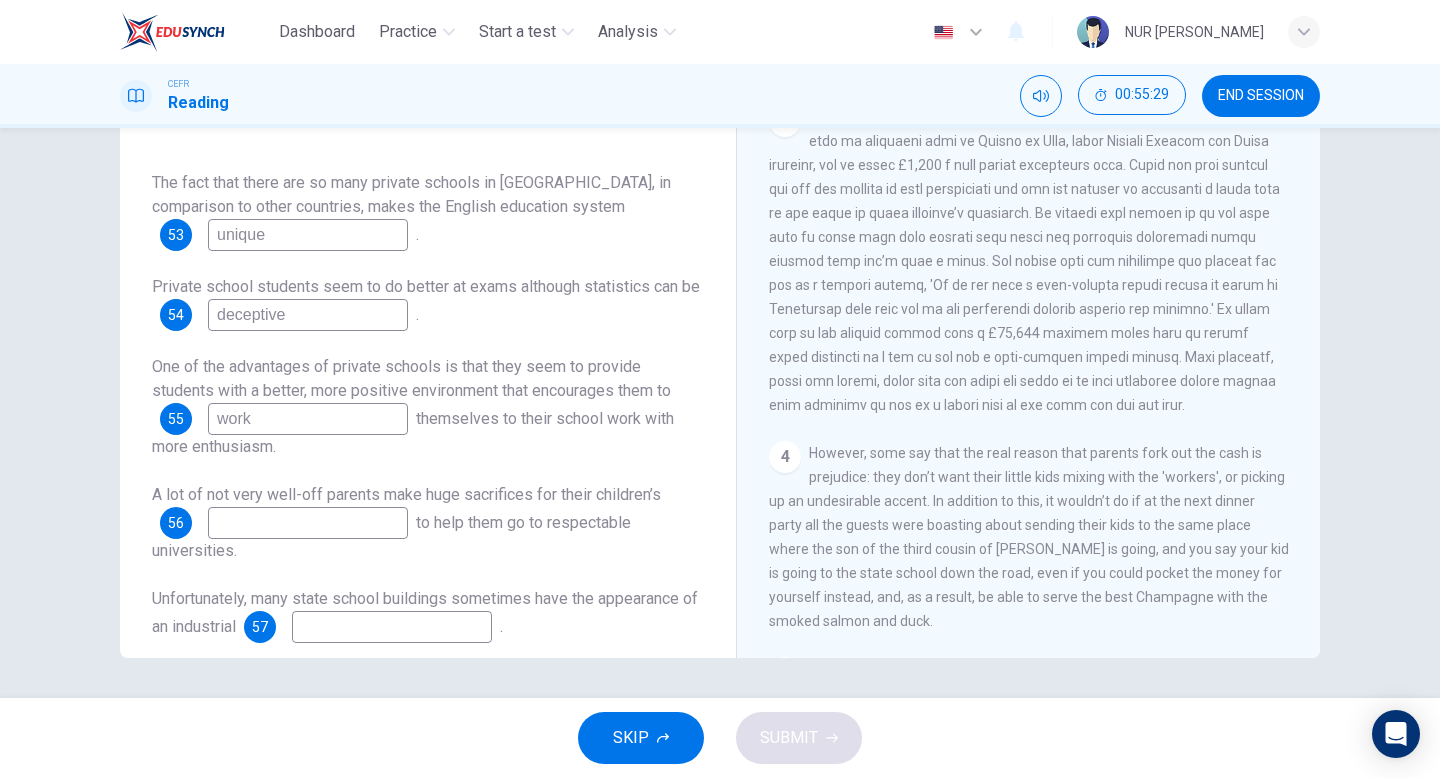 type on "work" 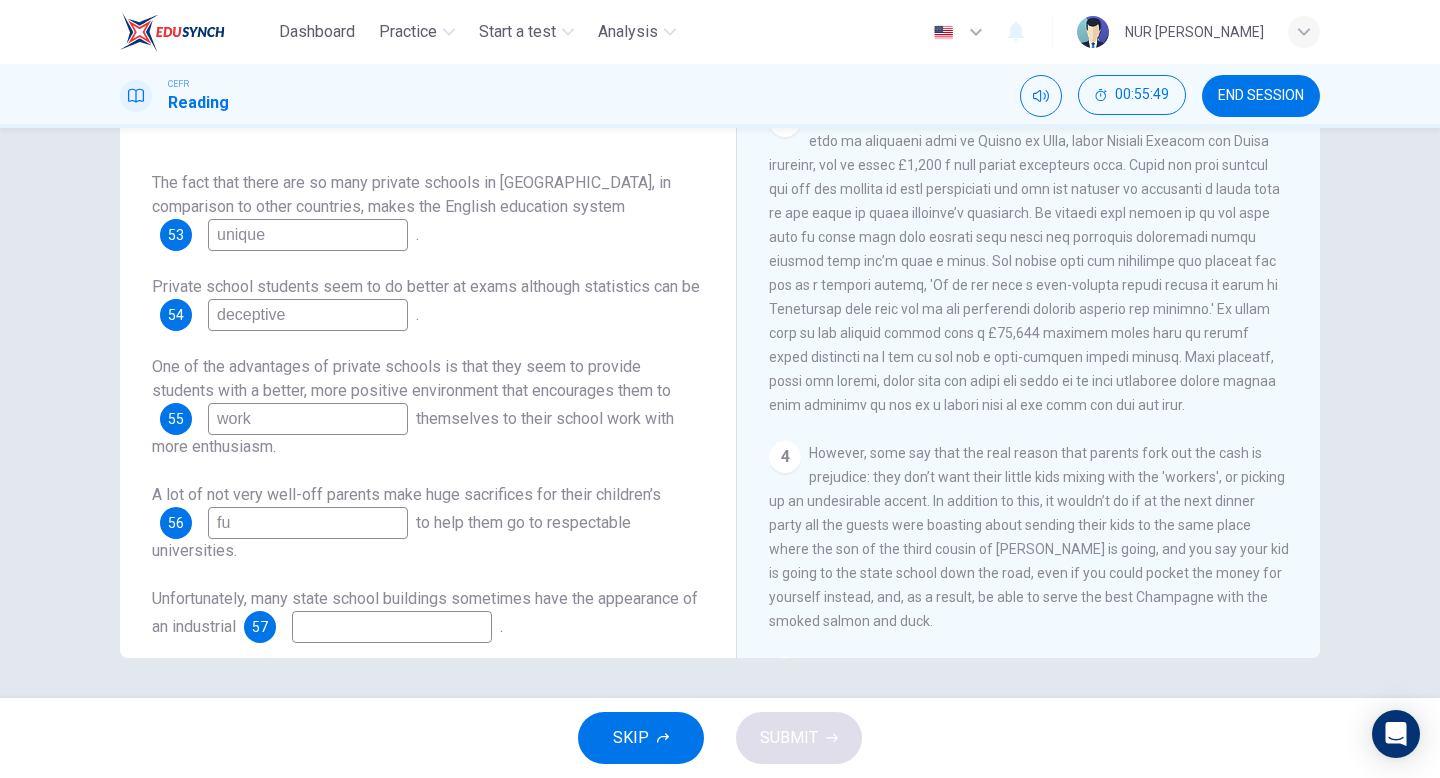 type on "f" 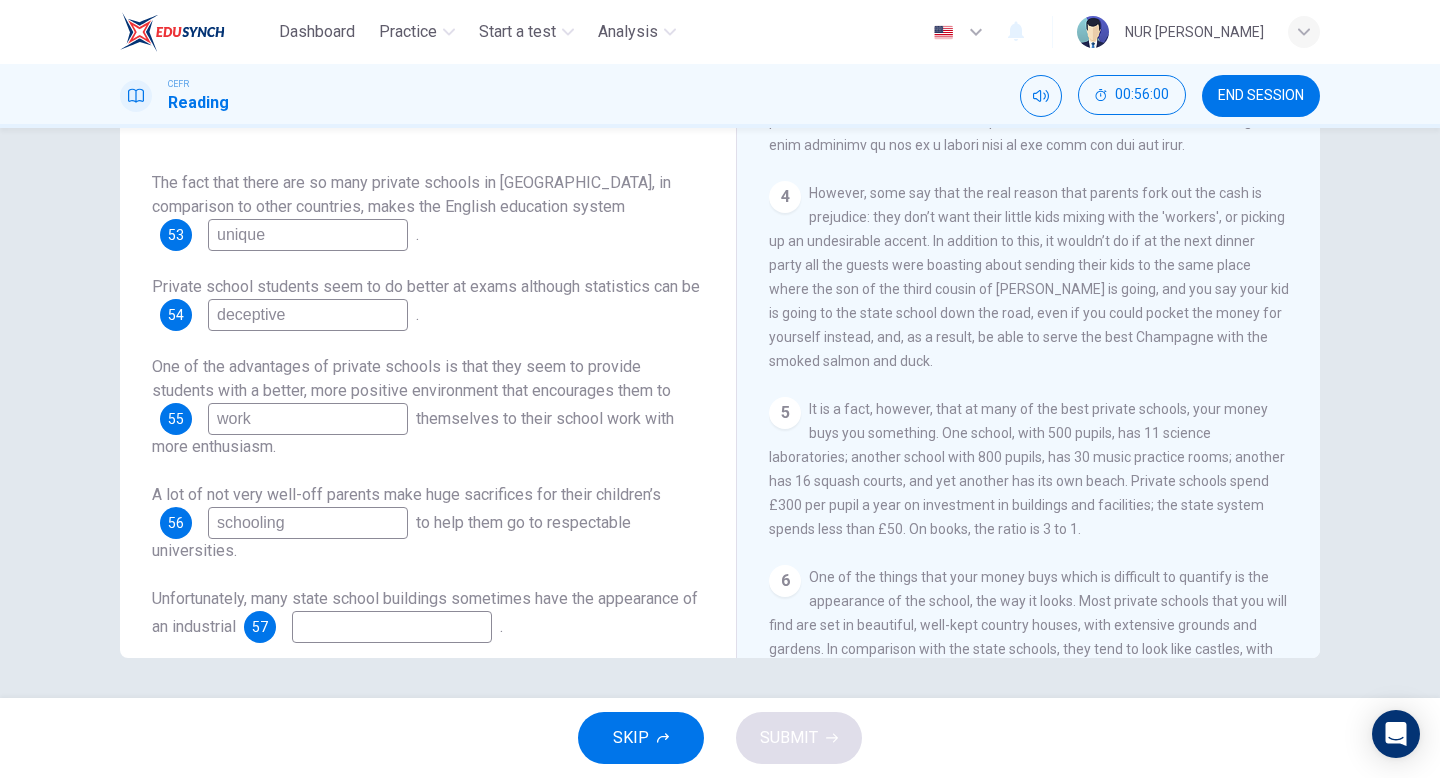 scroll, scrollTop: 1283, scrollLeft: 0, axis: vertical 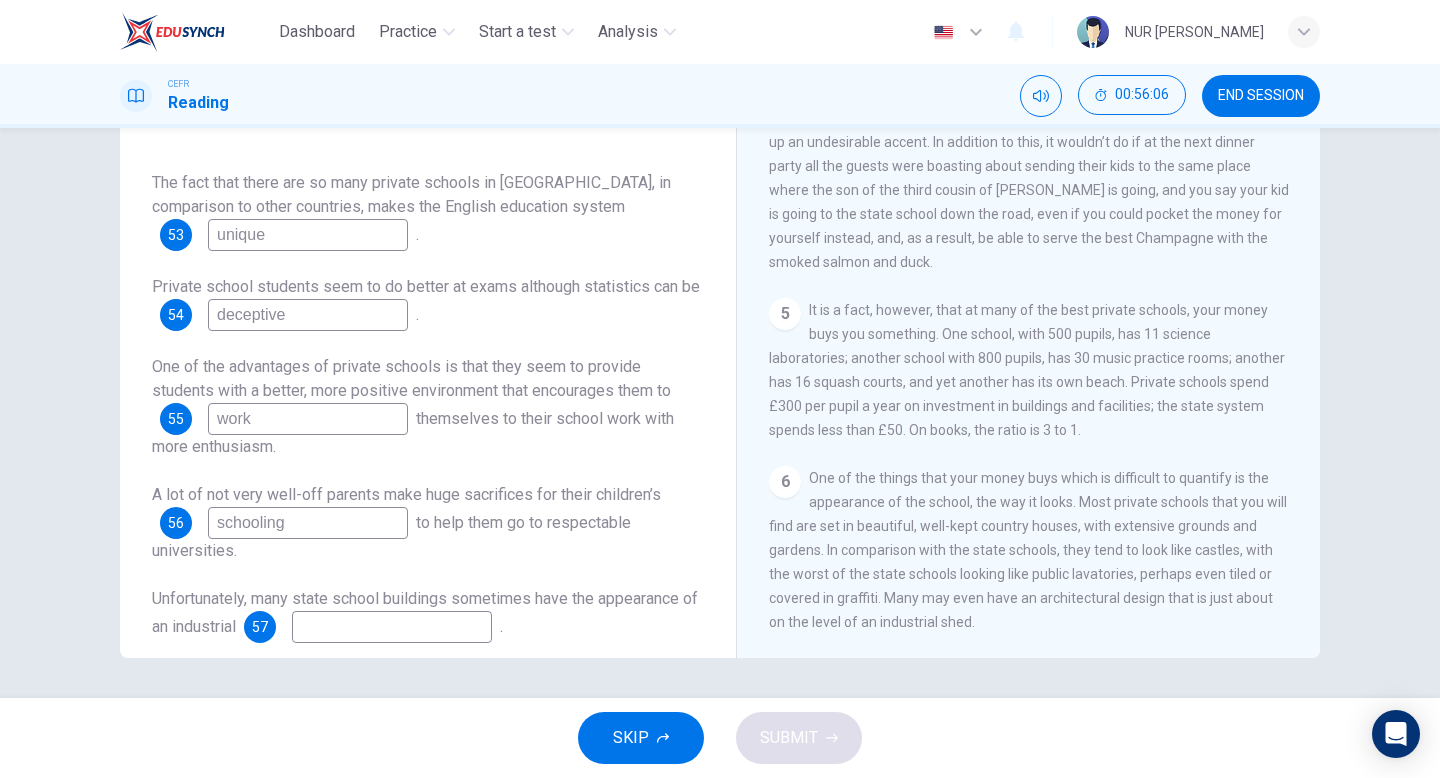 type on "schooling" 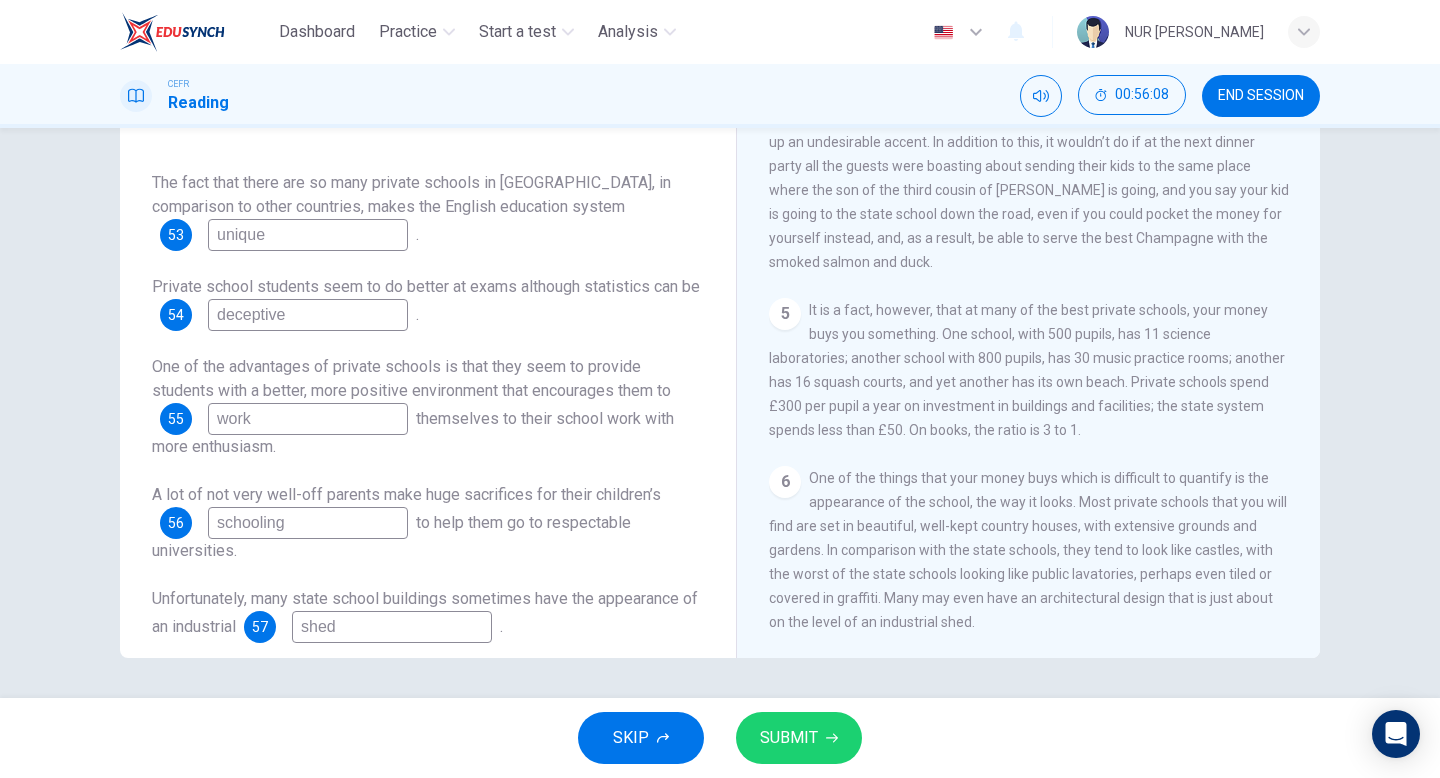 type on "shed" 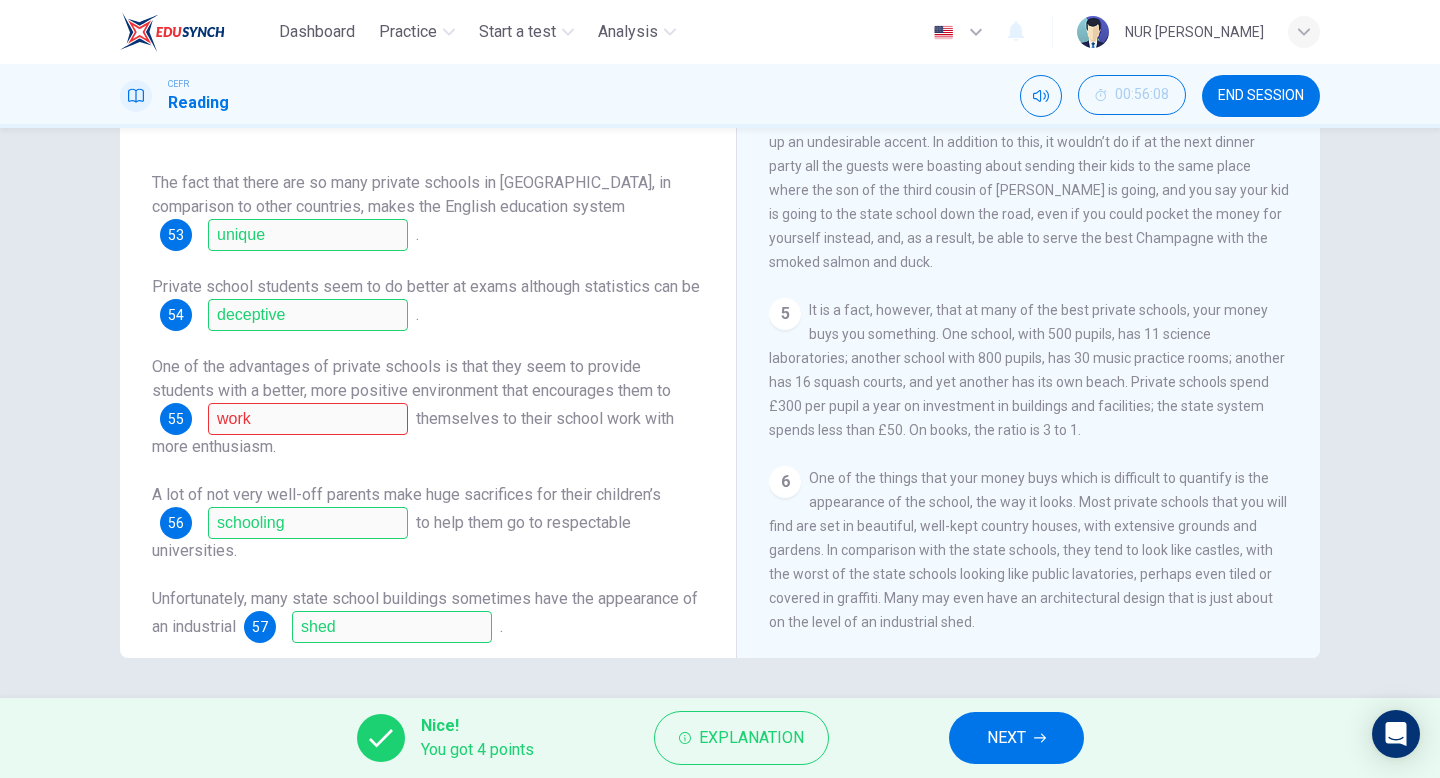 click on "The fact that there are so many private schools in England, in comparison to other countries, makes the English education system  53 unique . Private school students seem to do better at exams although statistics can
be  54 deceptive . One of the advantages of private schools is that they seem to provide students with a better, more positive environment that encourages them to  55 work  themselves to their school work with more enthusiasm. A lot of not very well-off parents make huge sacrifices for their children’s  56 schooling  to help them go to respectable universities. Unfortunately, many state school buildings sometimes have the appearance of an industrial  57 shed ." at bounding box center (428, 407) 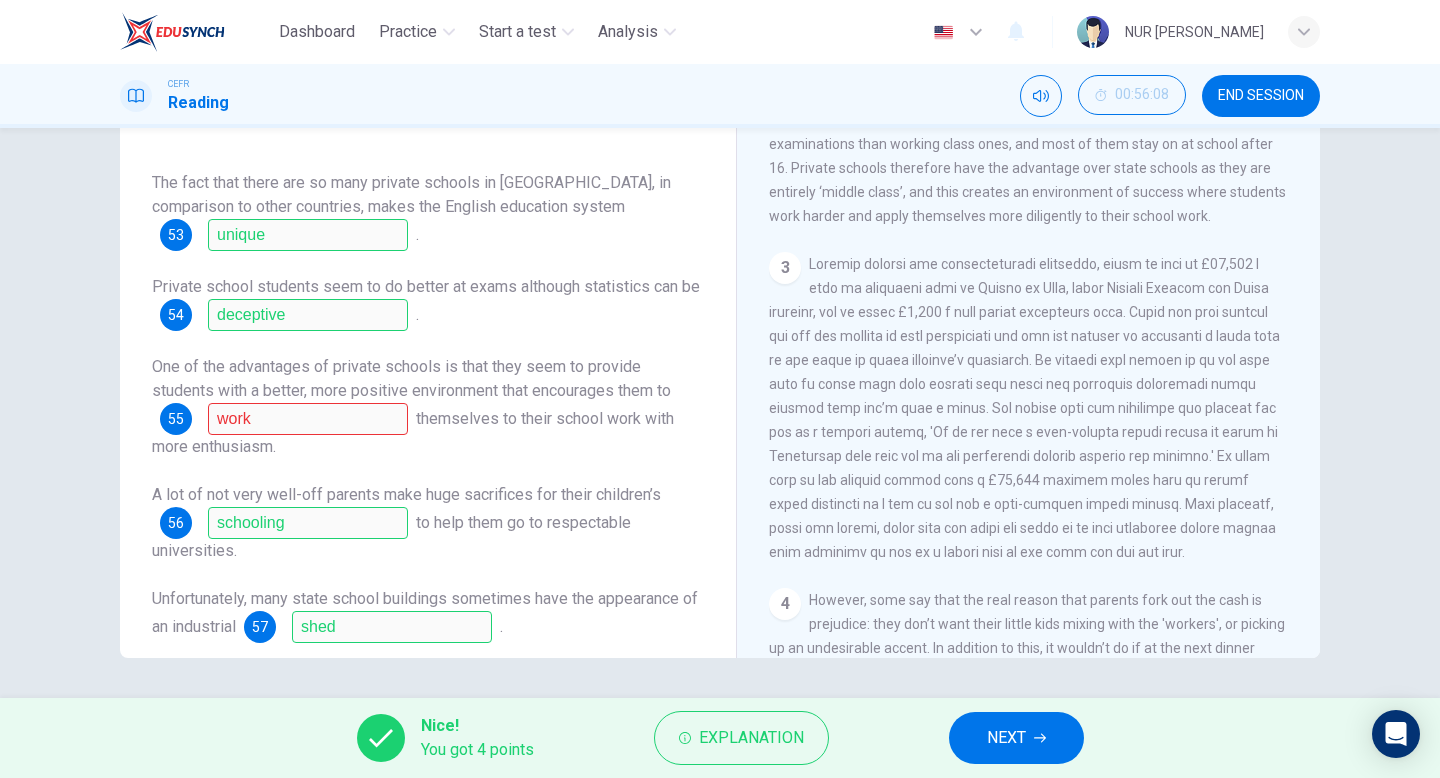 scroll, scrollTop: 722, scrollLeft: 0, axis: vertical 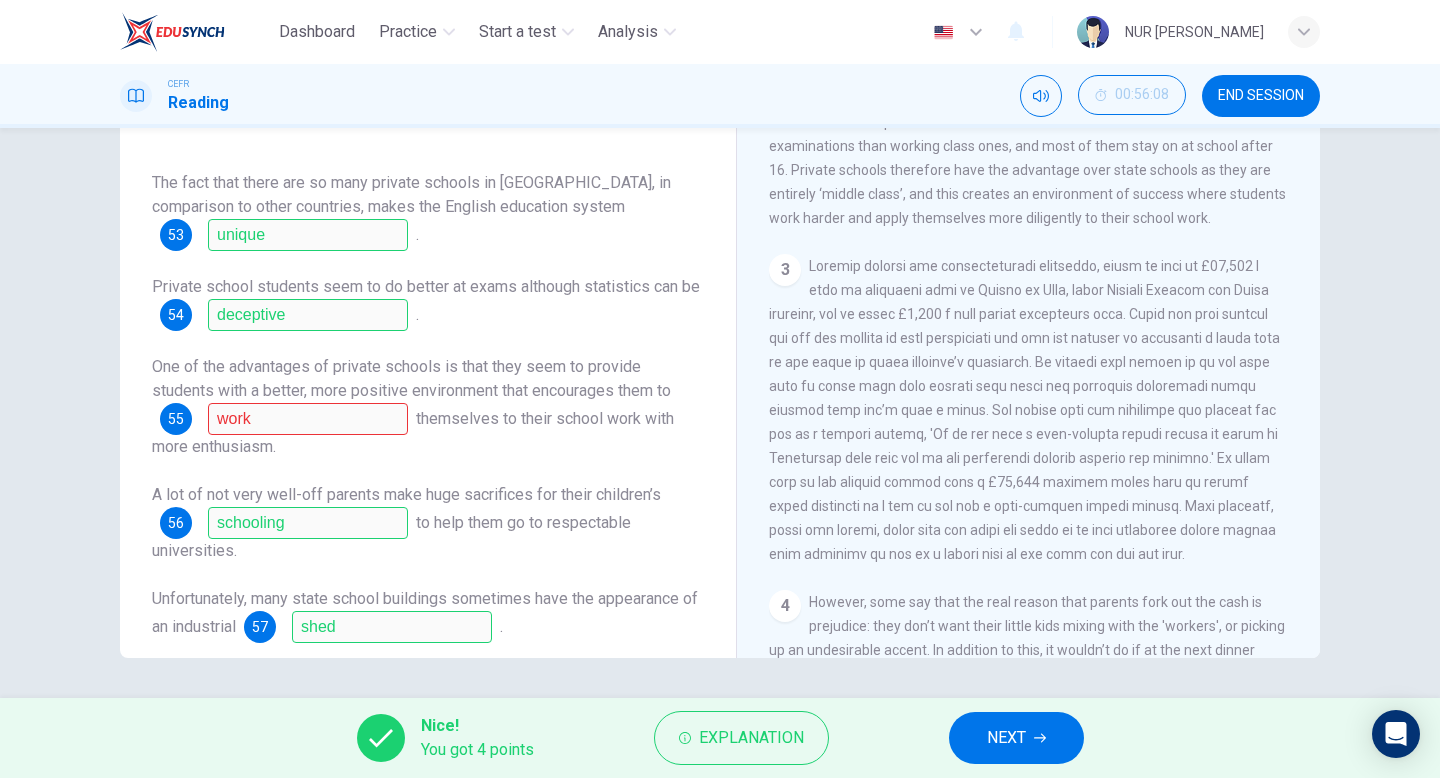 click on "NEXT" at bounding box center [1006, 738] 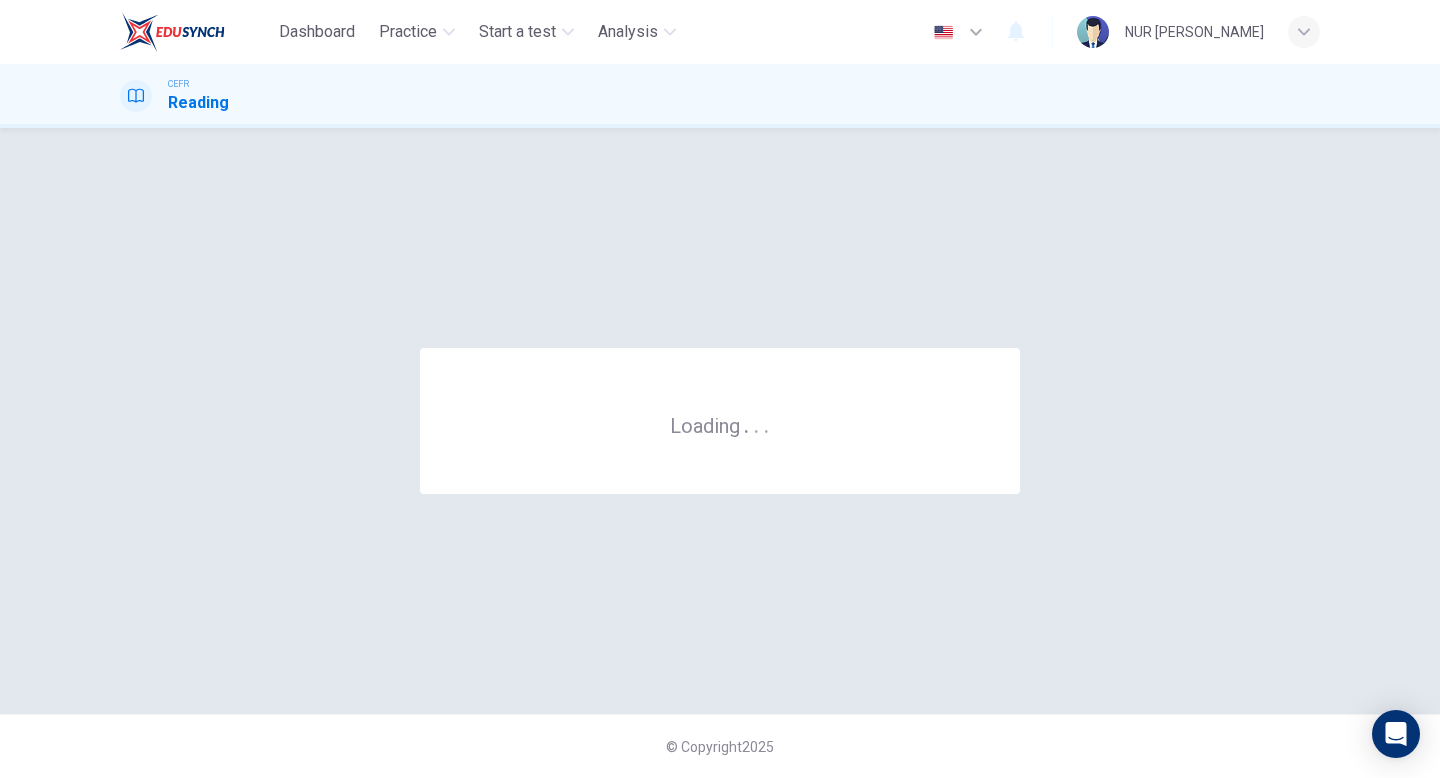 scroll, scrollTop: 0, scrollLeft: 0, axis: both 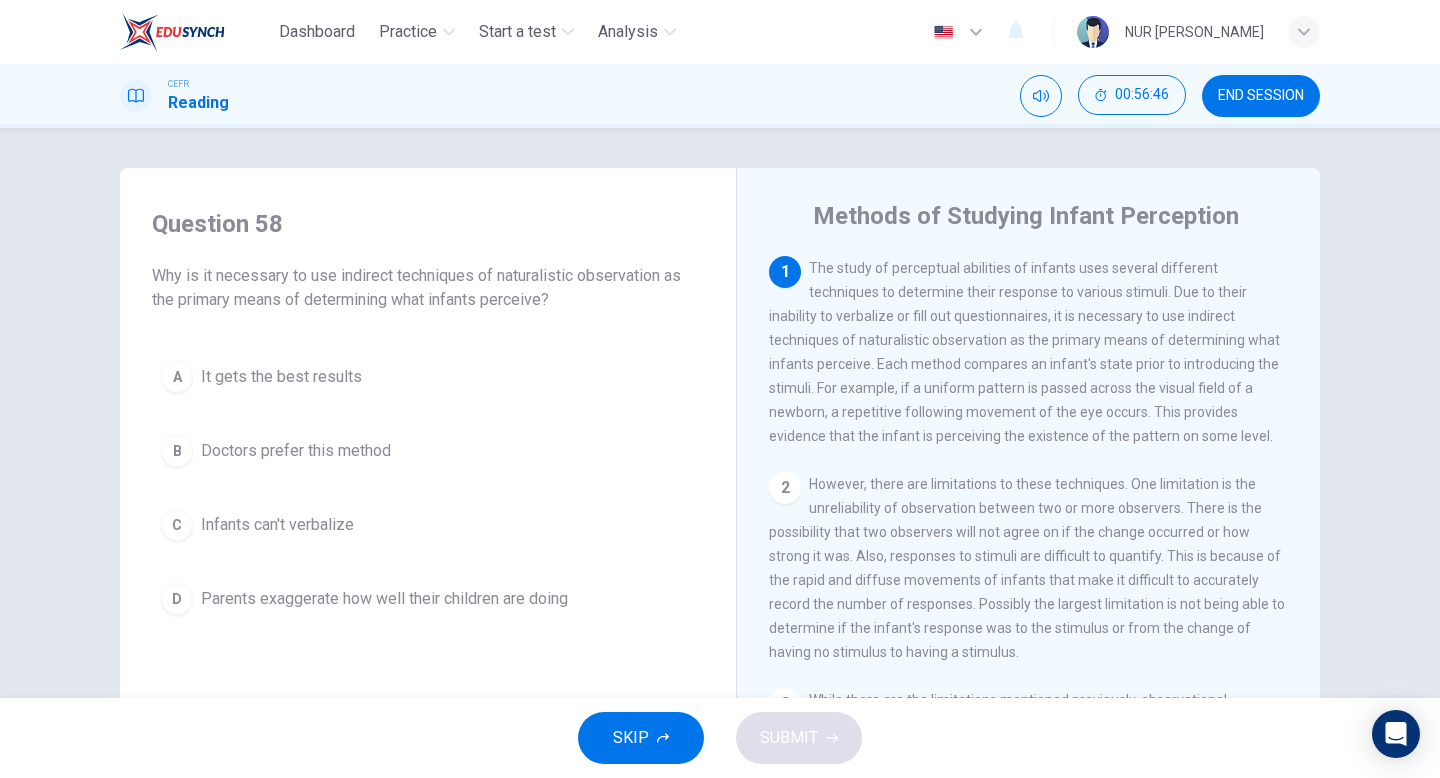 click on "C Infants can't verbalize" at bounding box center (428, 525) 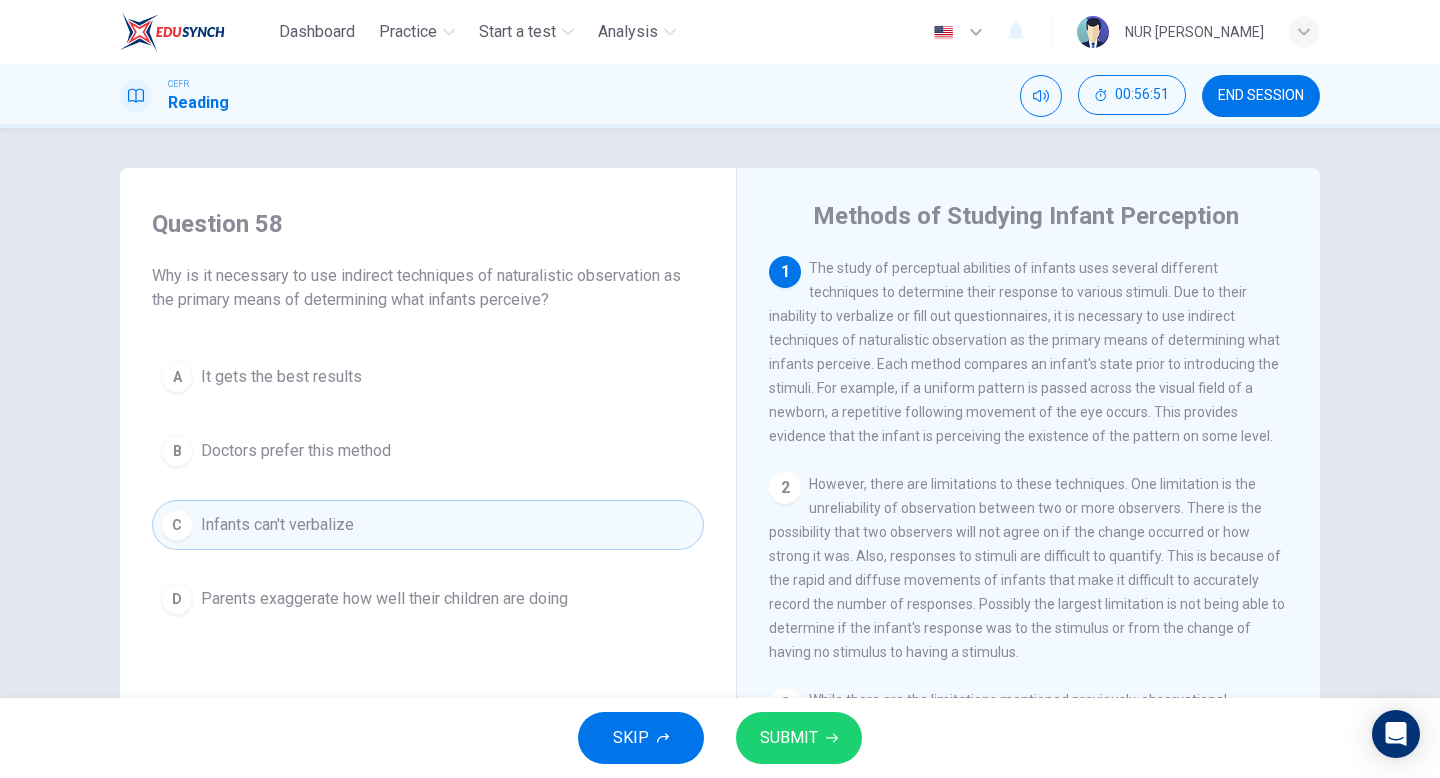 click on "SUBMIT" at bounding box center (789, 738) 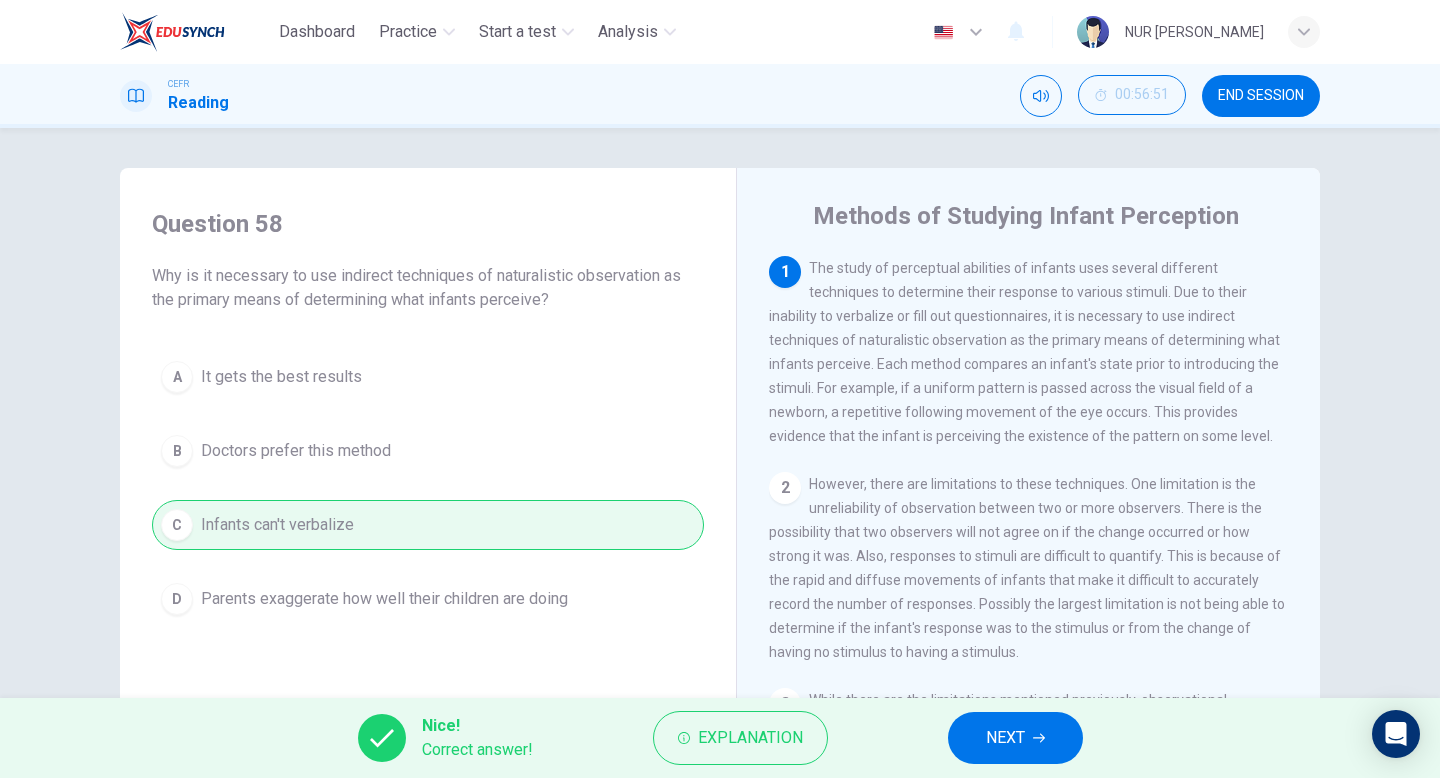 click on "NEXT" at bounding box center [1015, 738] 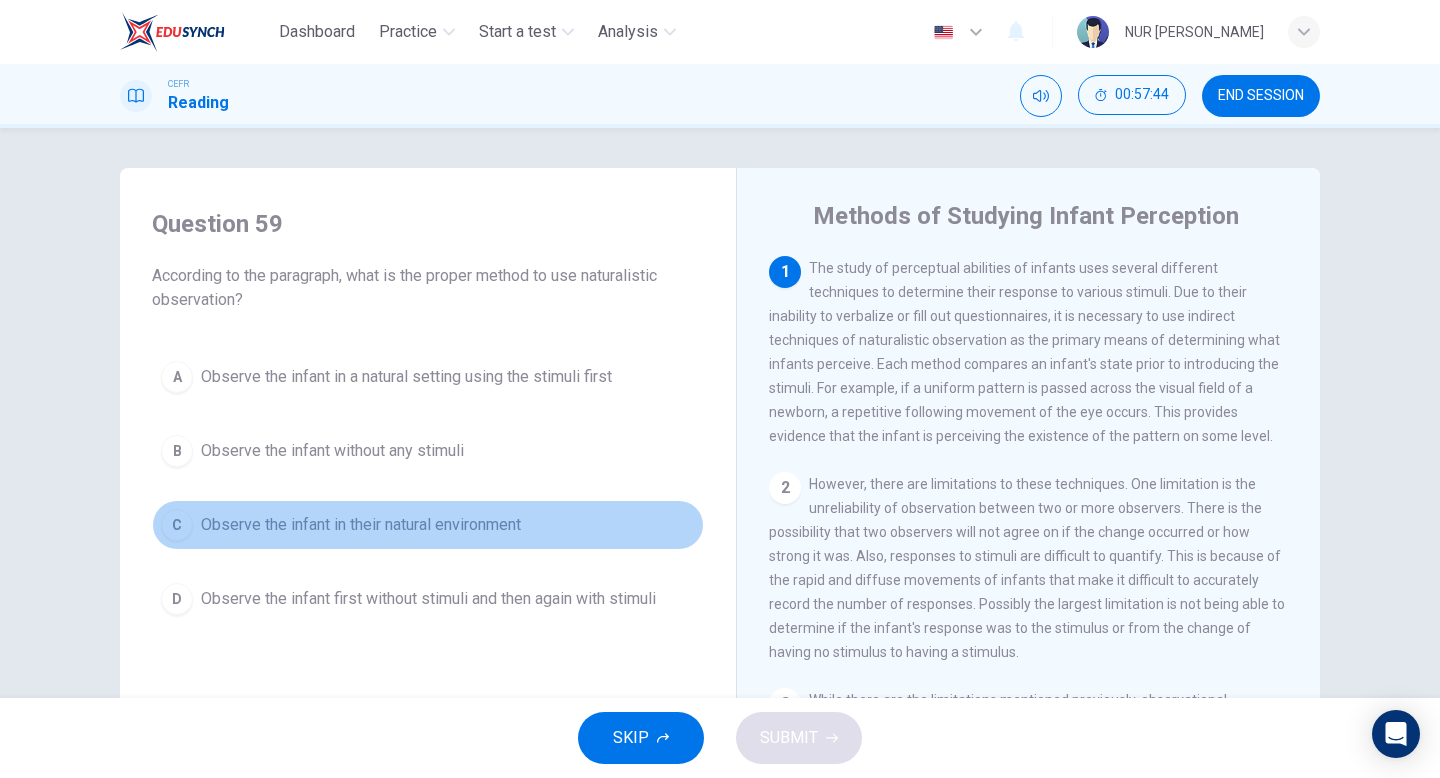 click on "Observe the infant in their natural environment" at bounding box center [361, 525] 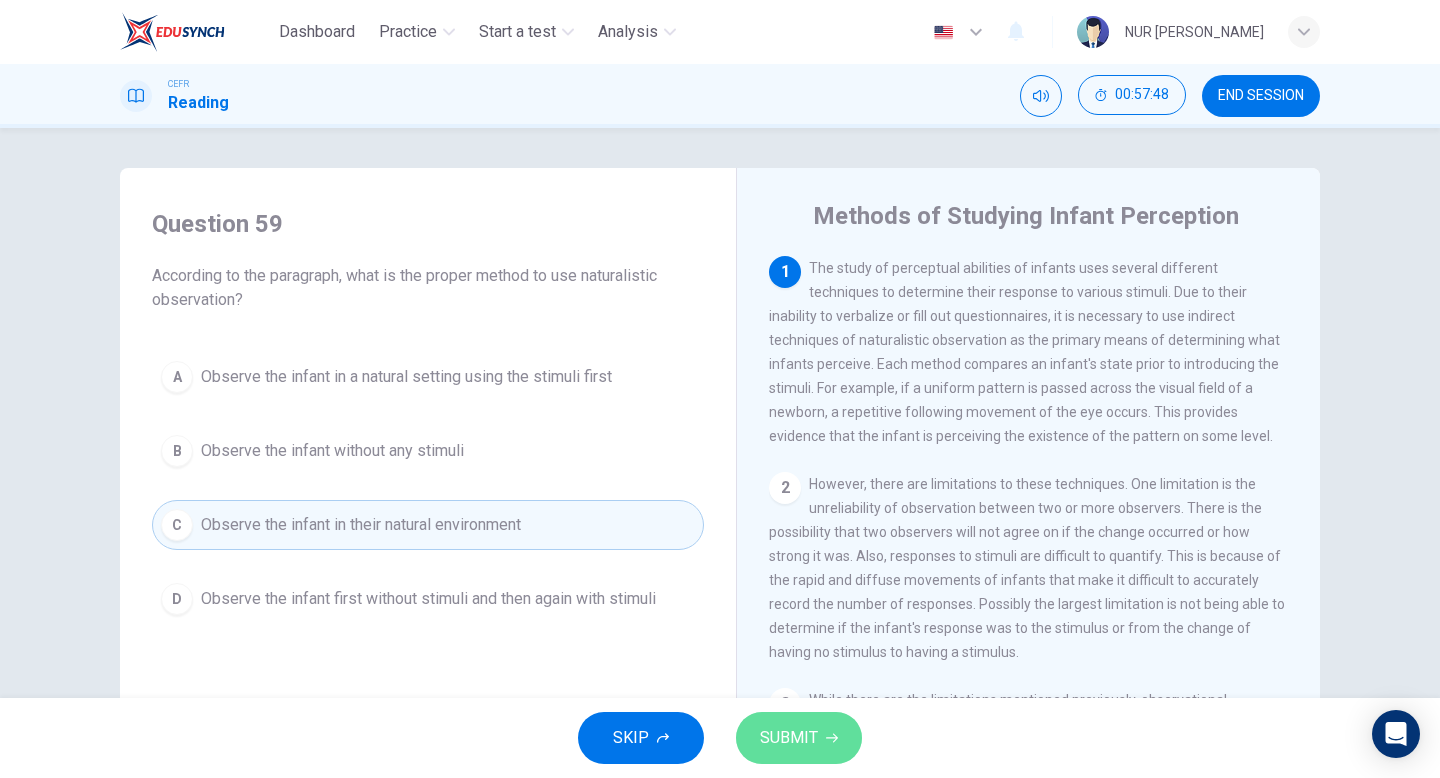 click on "SUBMIT" at bounding box center (789, 738) 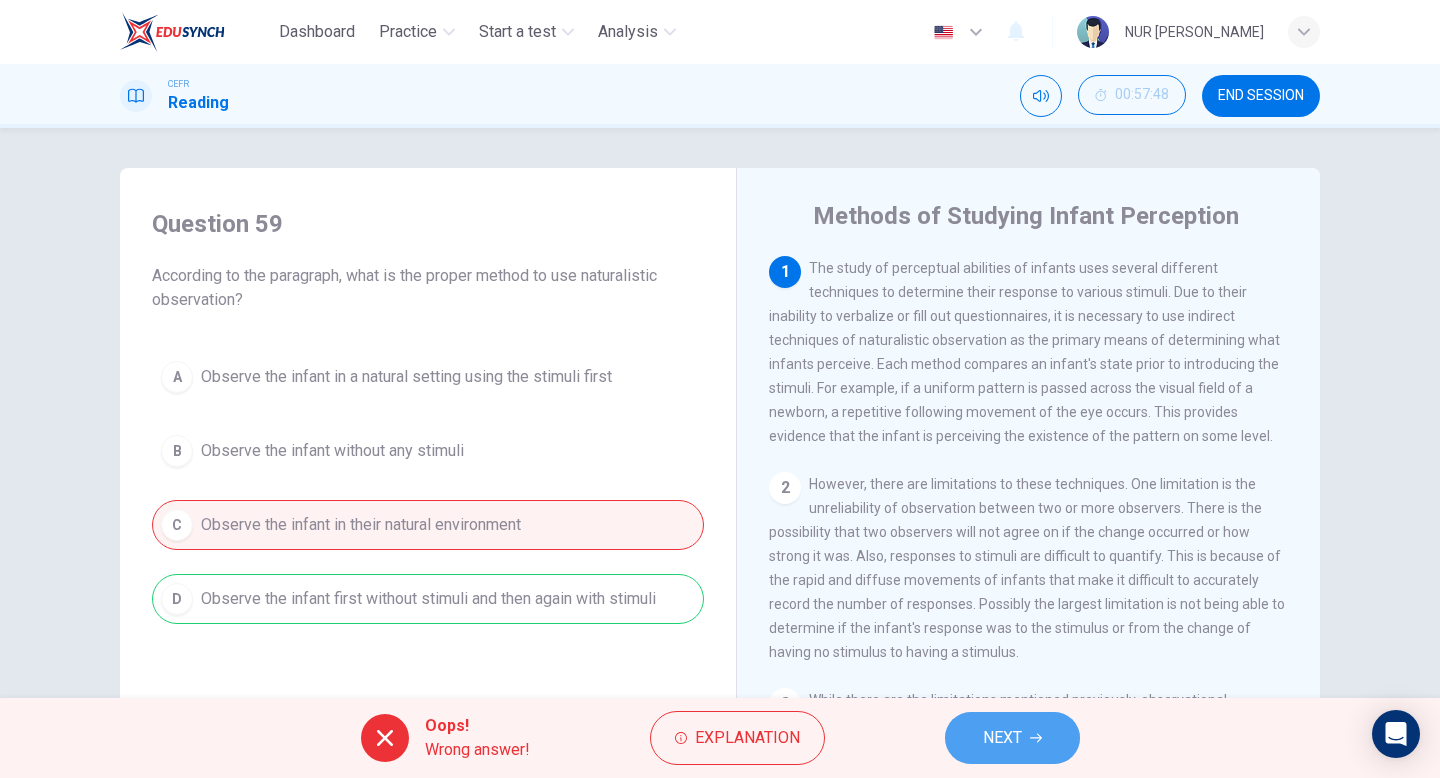 click on "NEXT" at bounding box center [1012, 738] 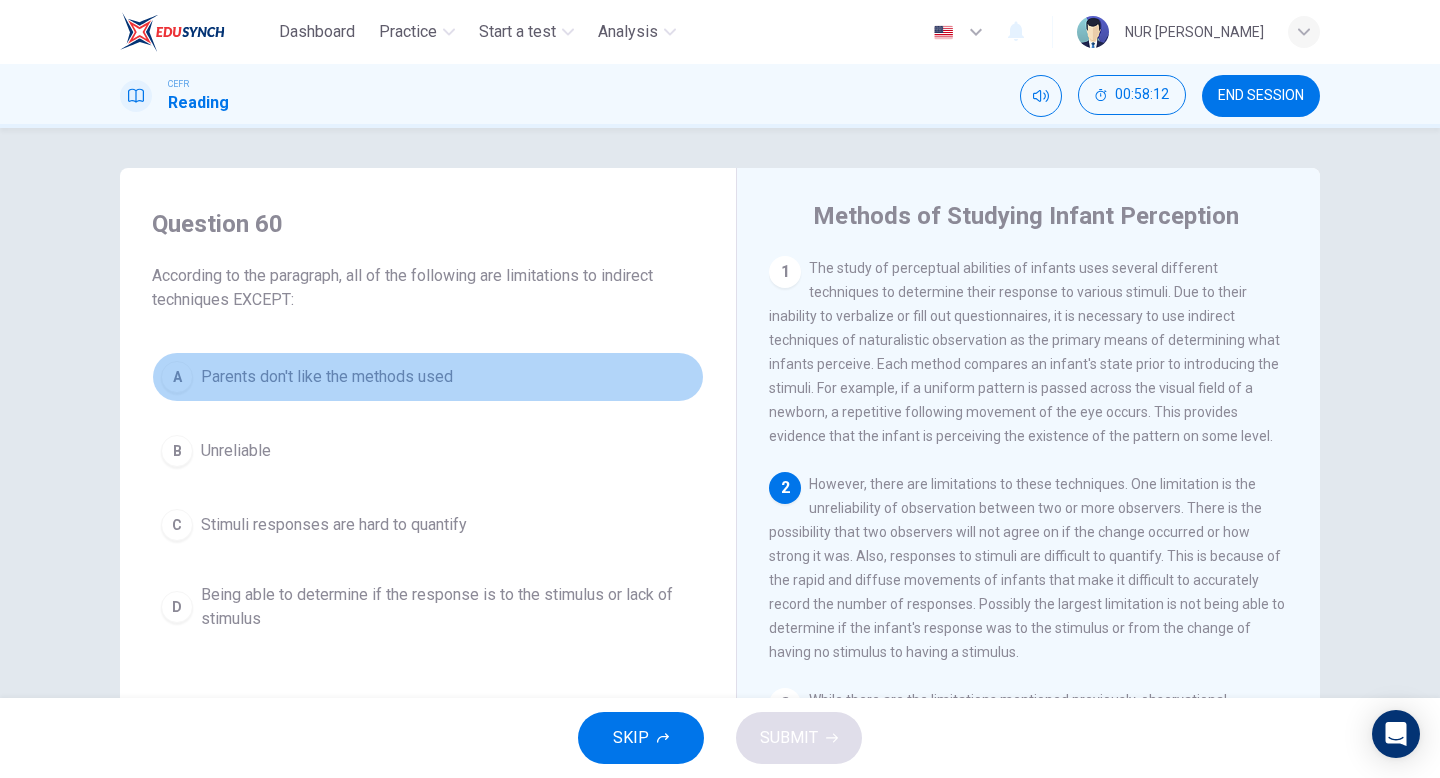 click on "Parents don't like the methods used" at bounding box center [327, 377] 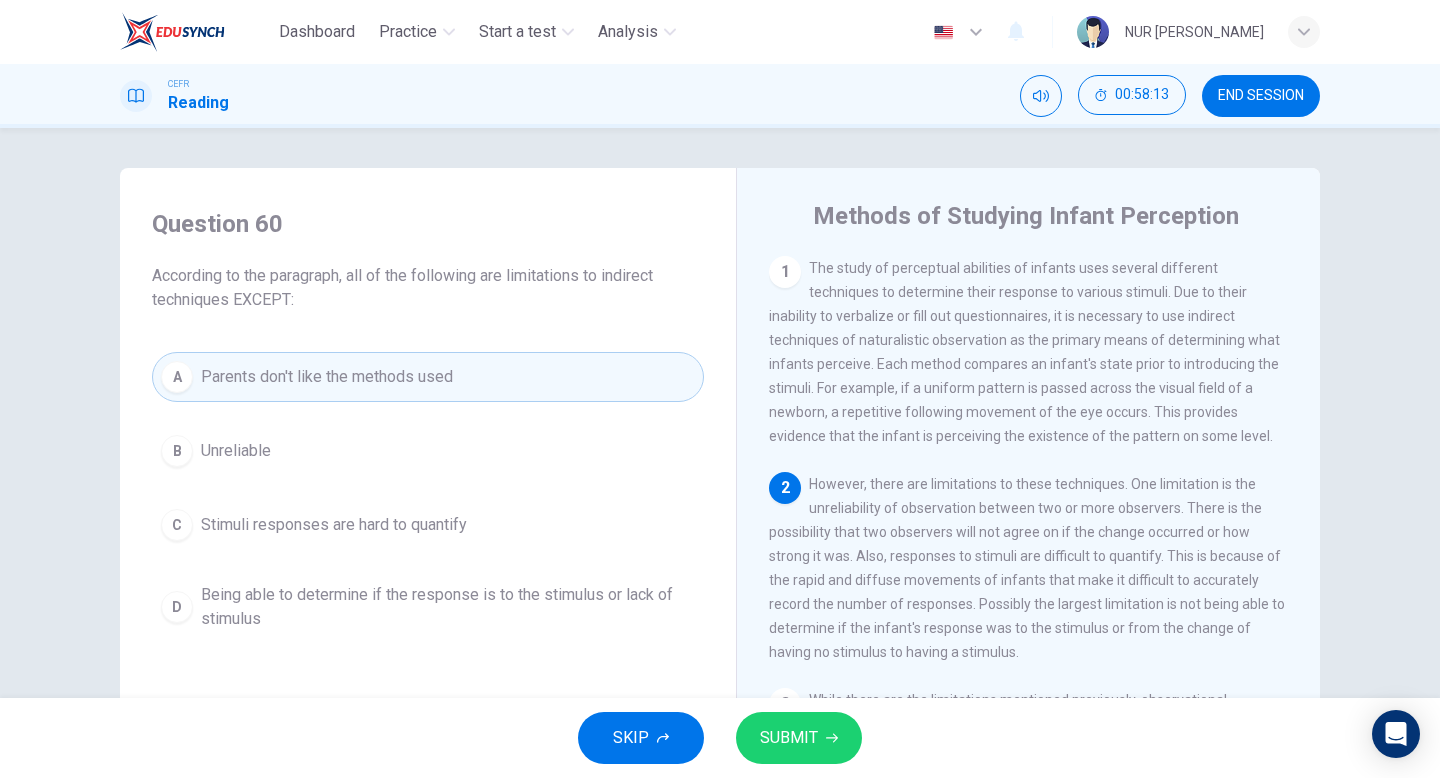 click on "SUBMIT" at bounding box center (789, 738) 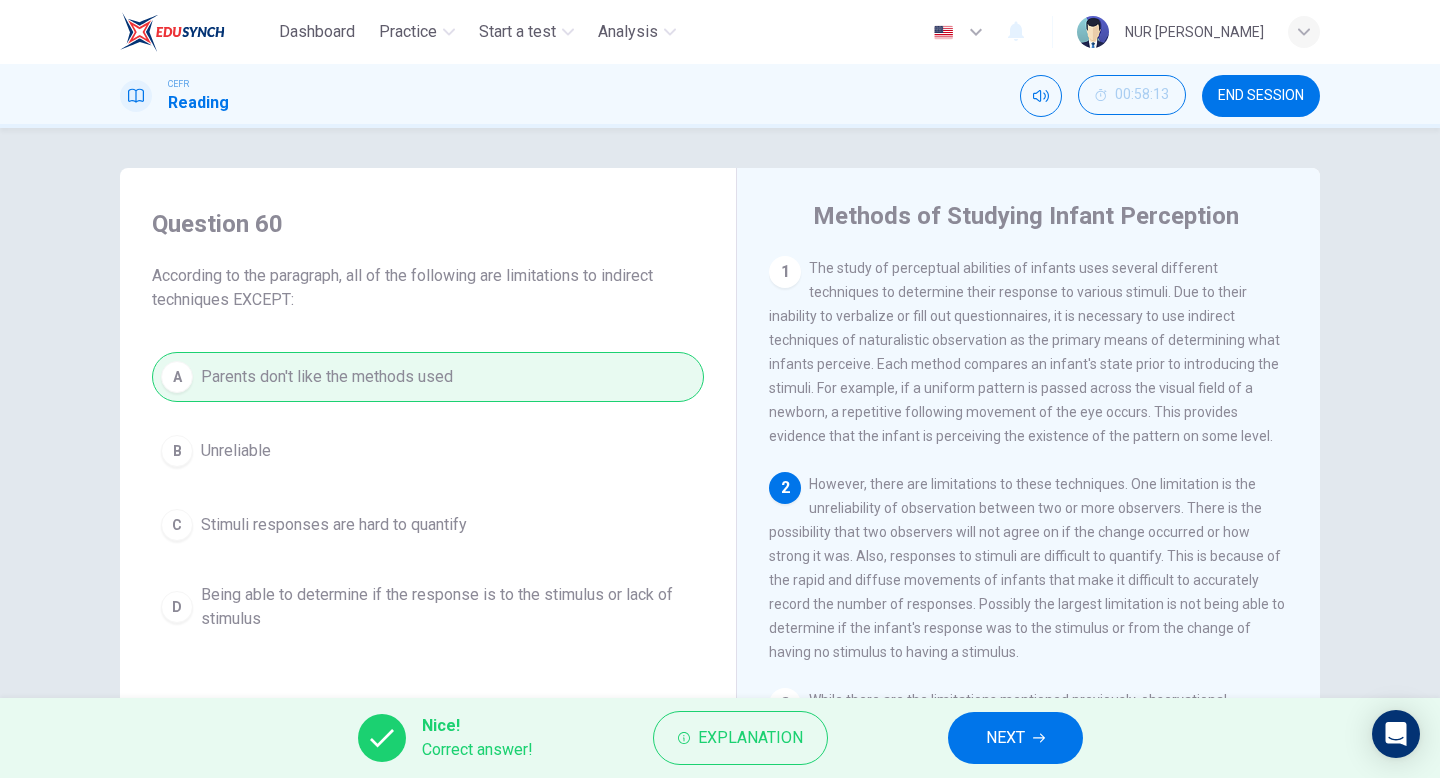 click on "NEXT" at bounding box center (1015, 738) 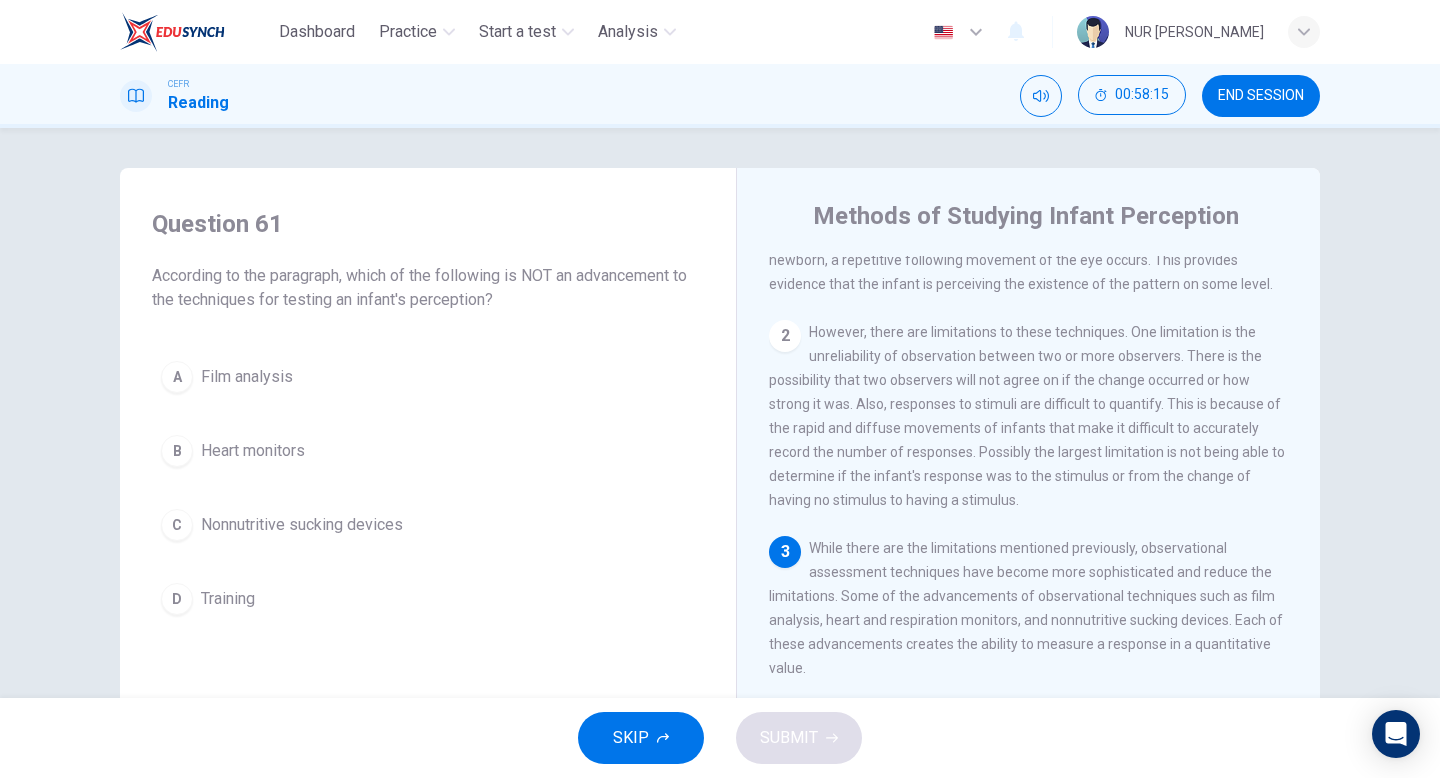 scroll, scrollTop: 246, scrollLeft: 0, axis: vertical 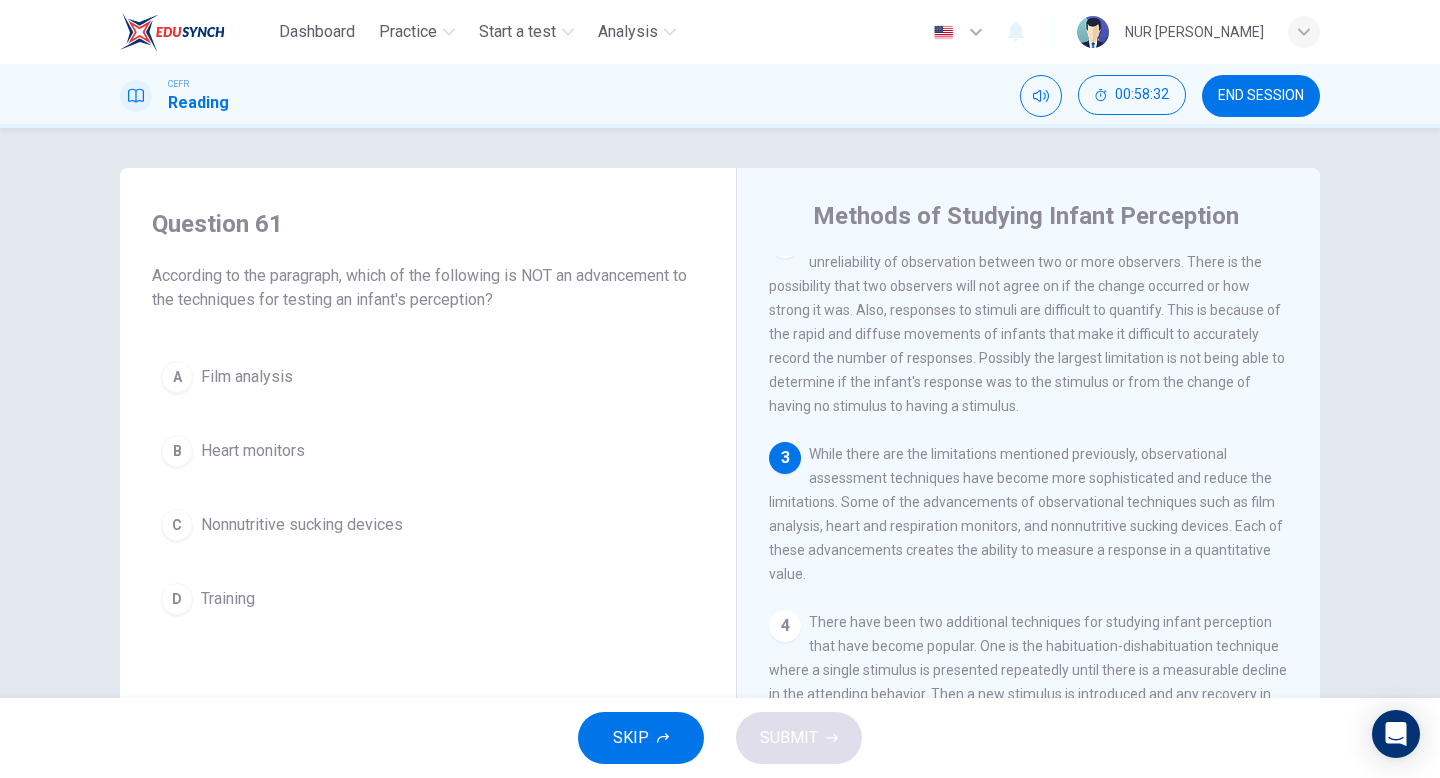 click on "D Training" at bounding box center (428, 599) 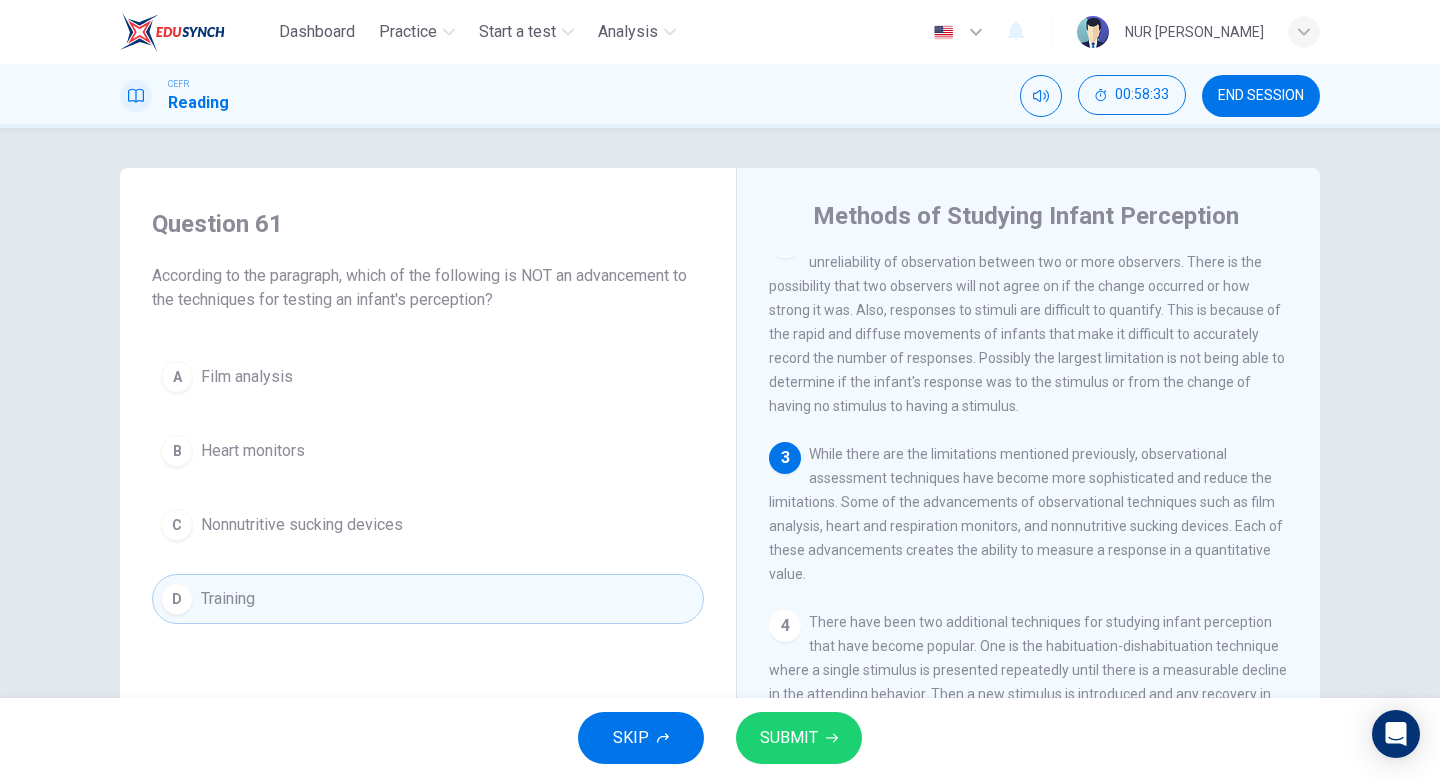 click on "SUBMIT" at bounding box center [799, 738] 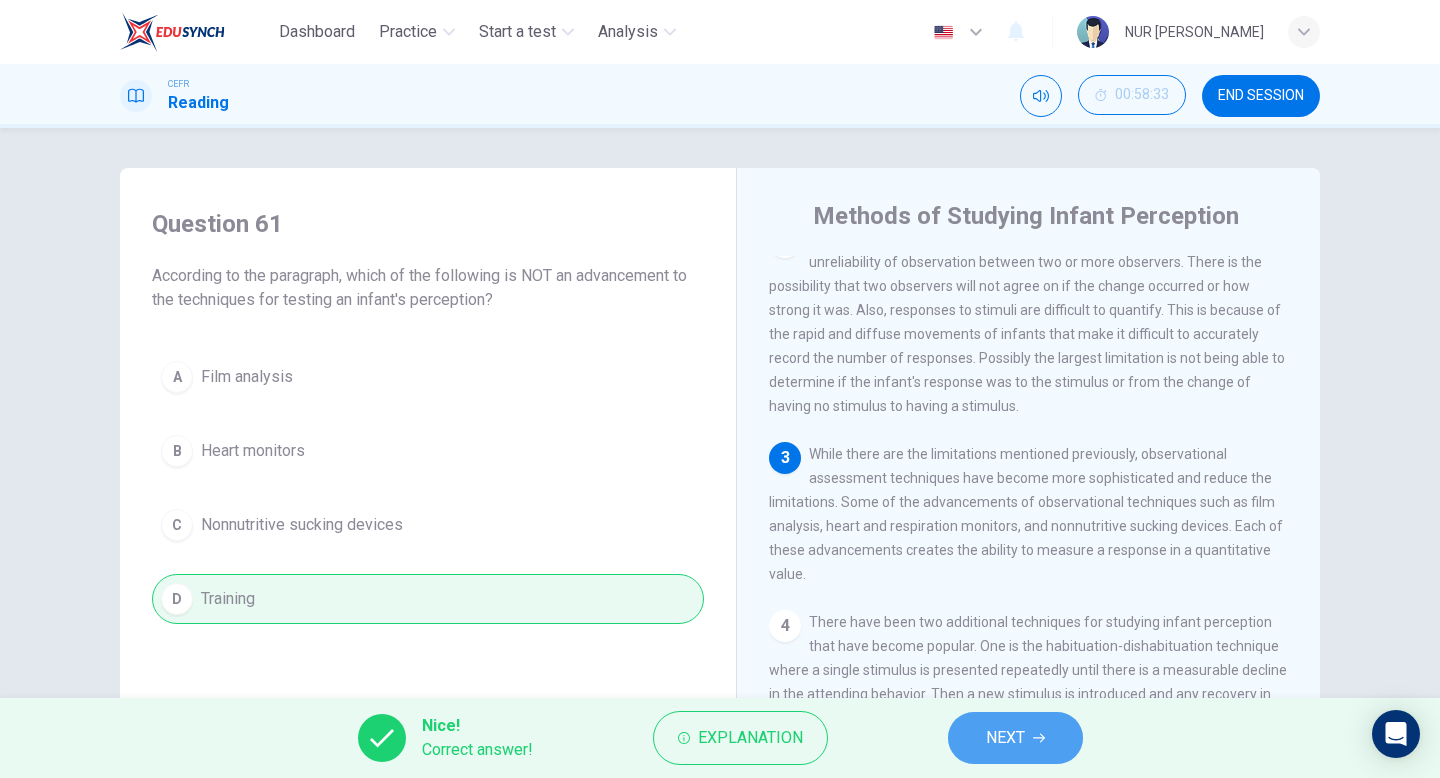 click on "NEXT" at bounding box center [1005, 738] 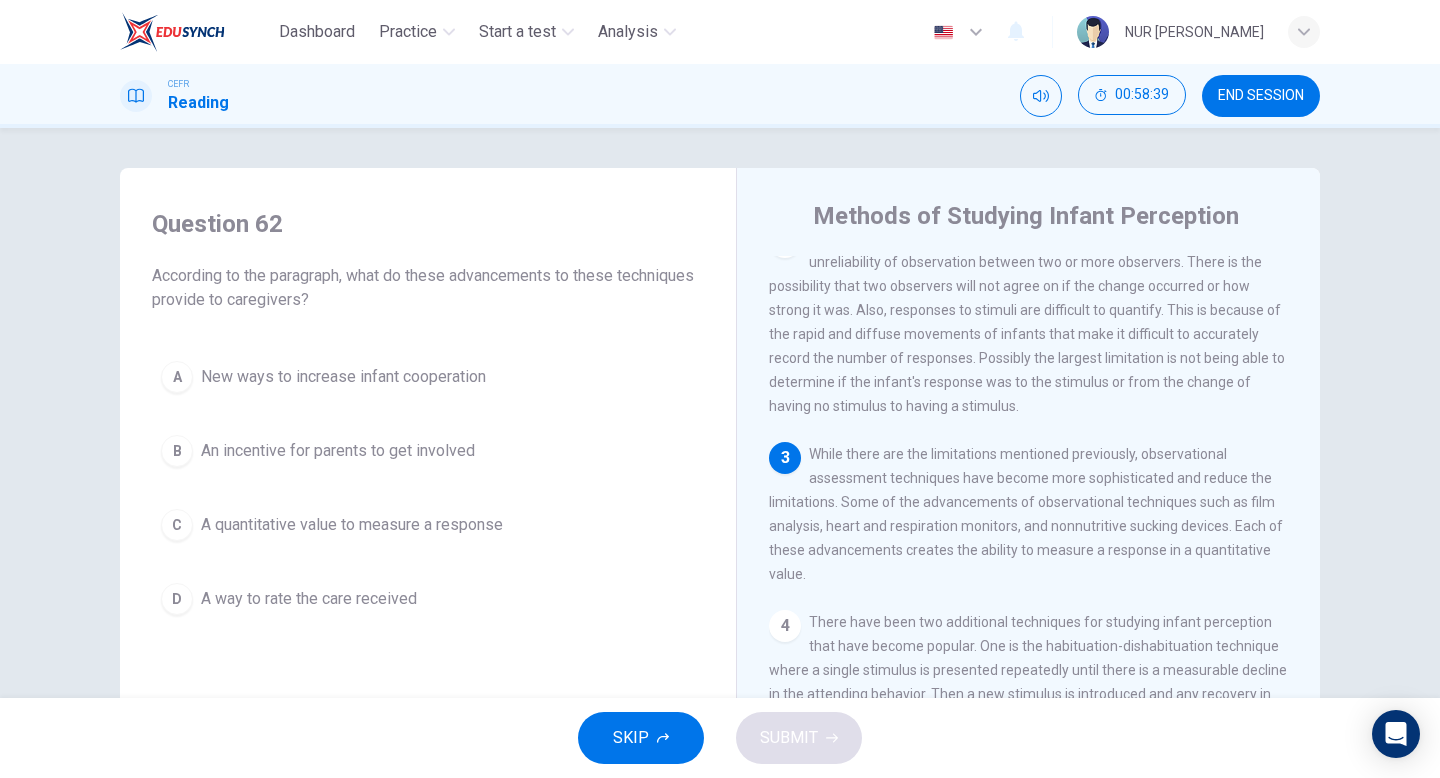 click on "A quantitative value to measure a response" at bounding box center (352, 525) 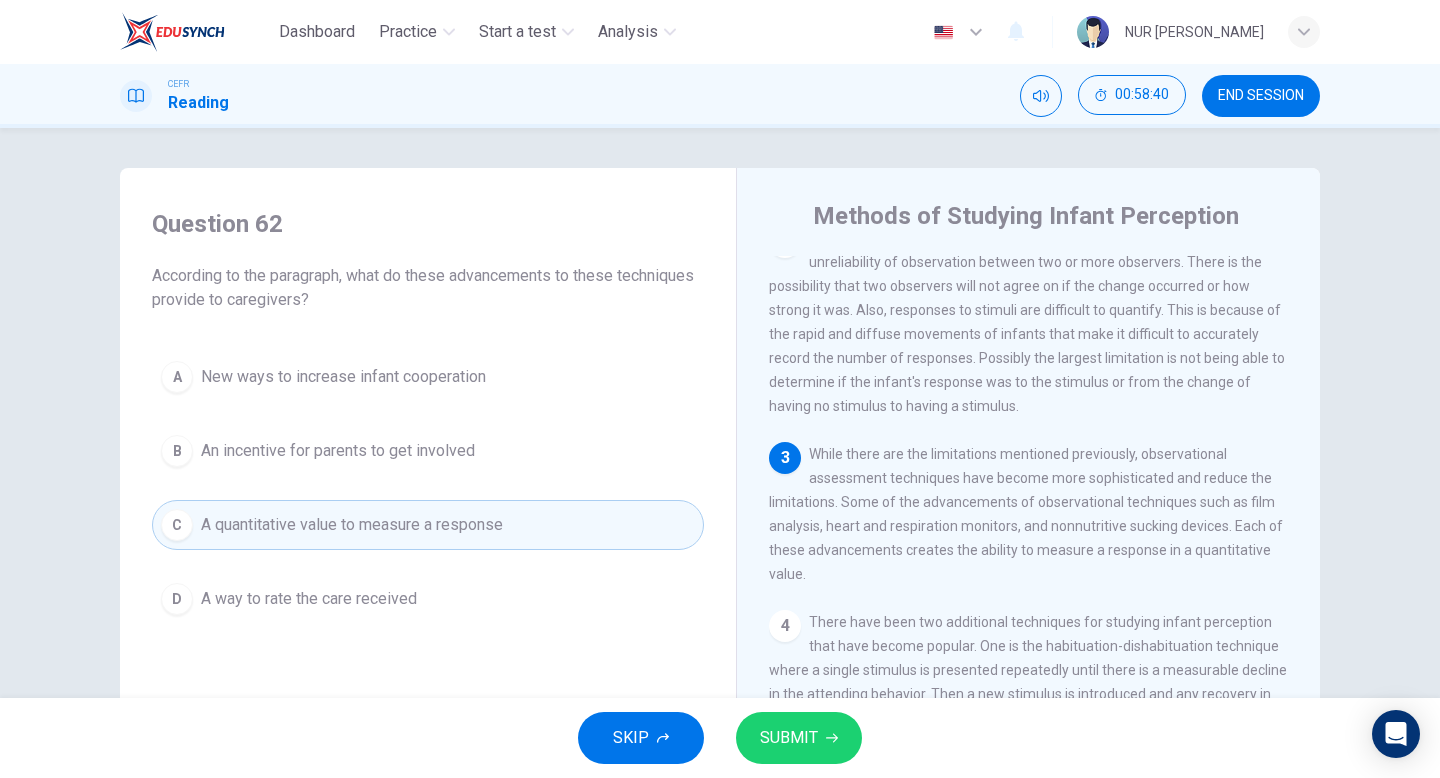 click 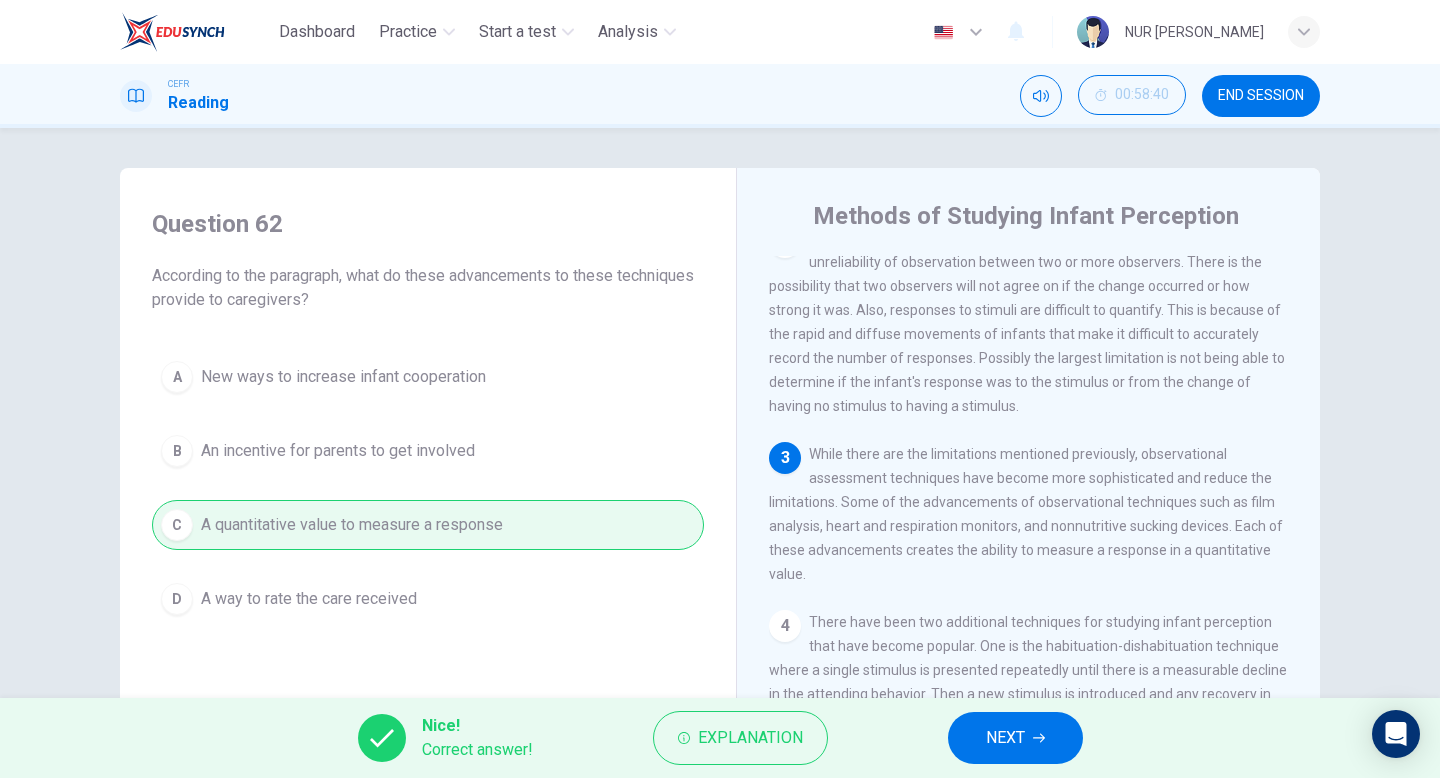 click on "NEXT" at bounding box center [1015, 738] 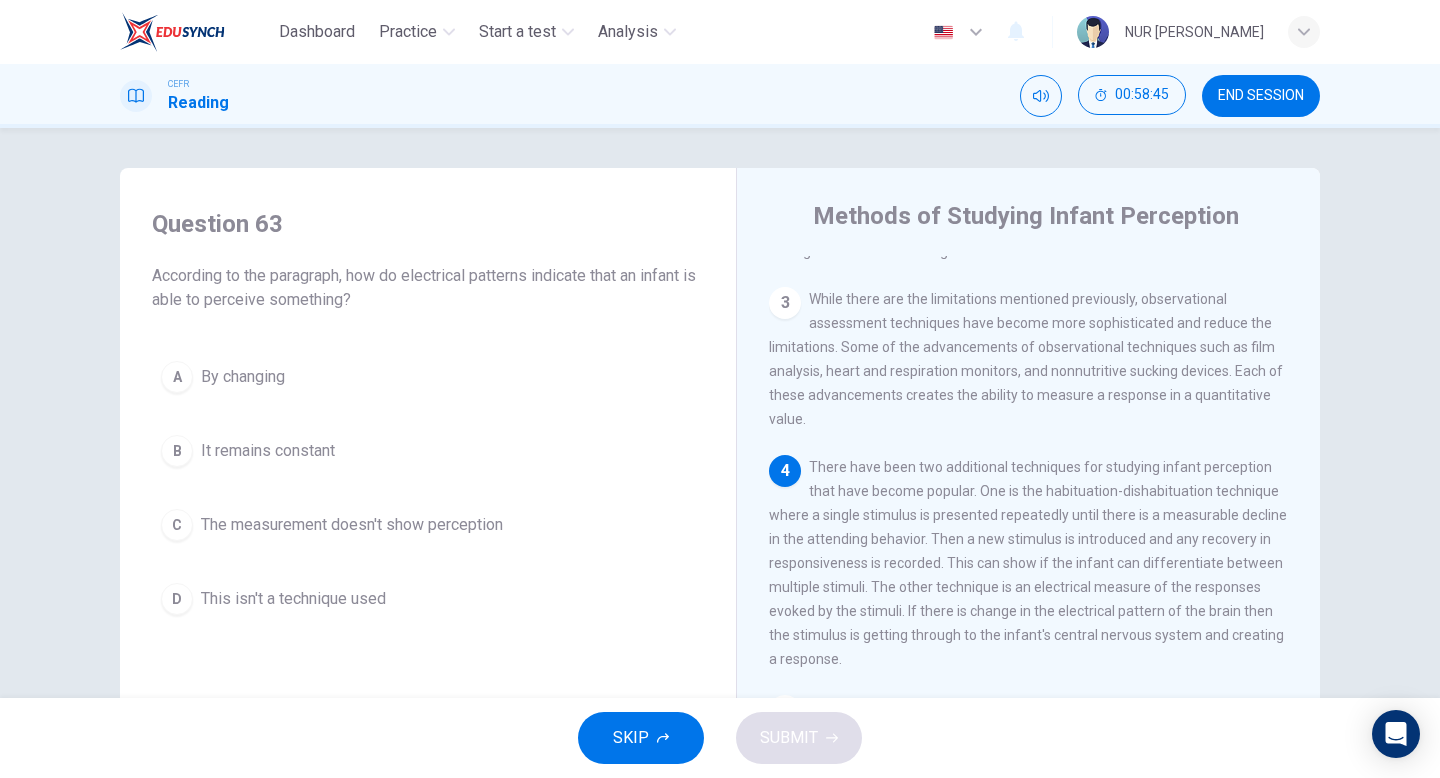scroll, scrollTop: 438, scrollLeft: 0, axis: vertical 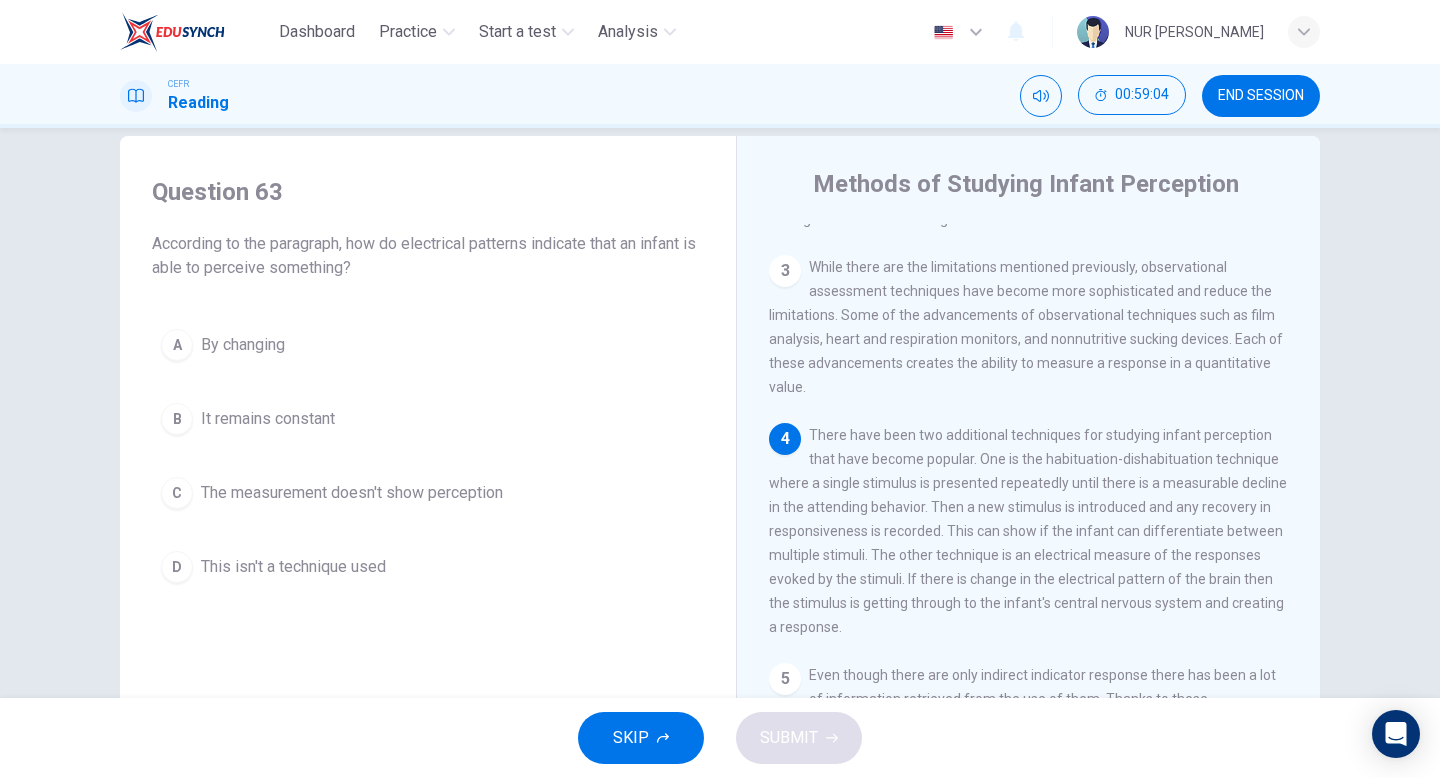 click on "A By changing" at bounding box center (428, 345) 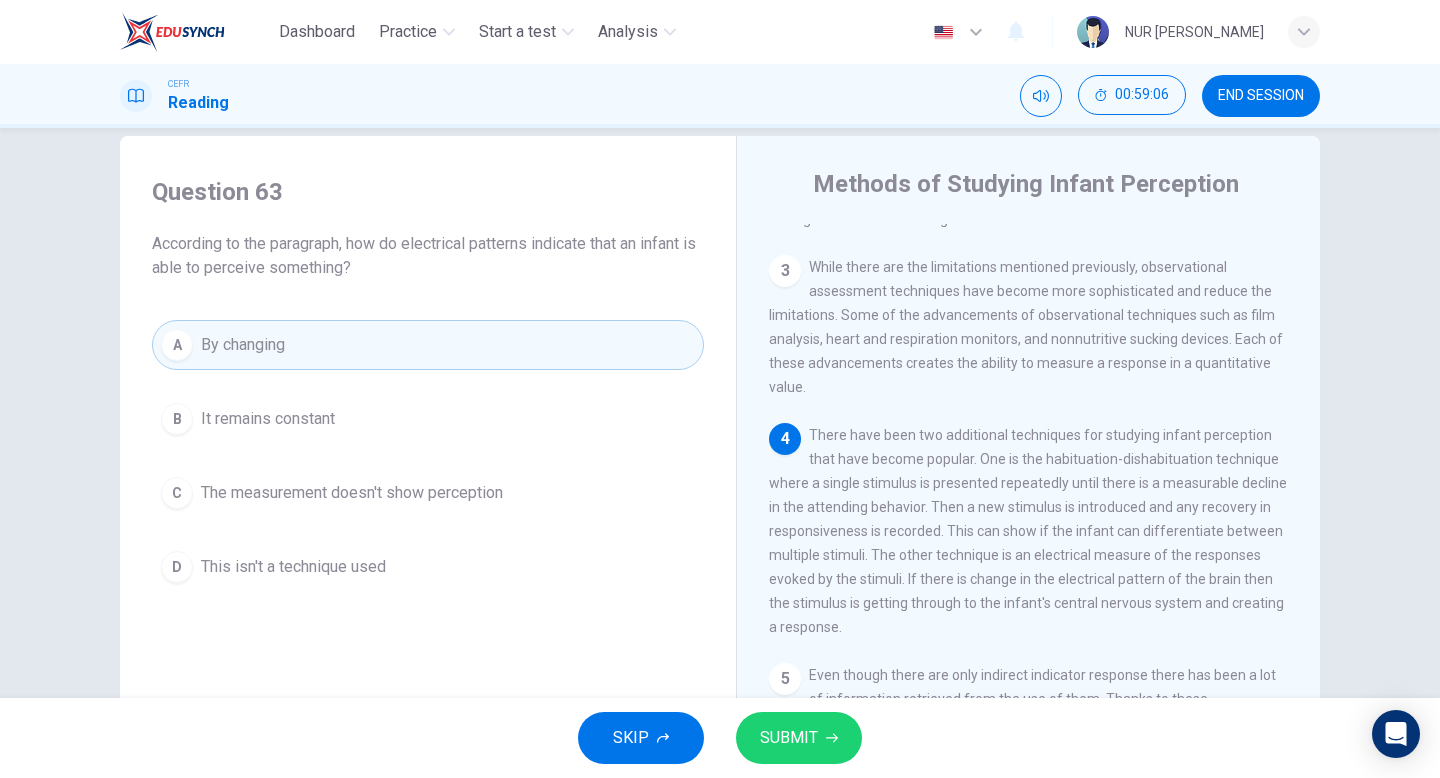 click on "SUBMIT" at bounding box center (799, 738) 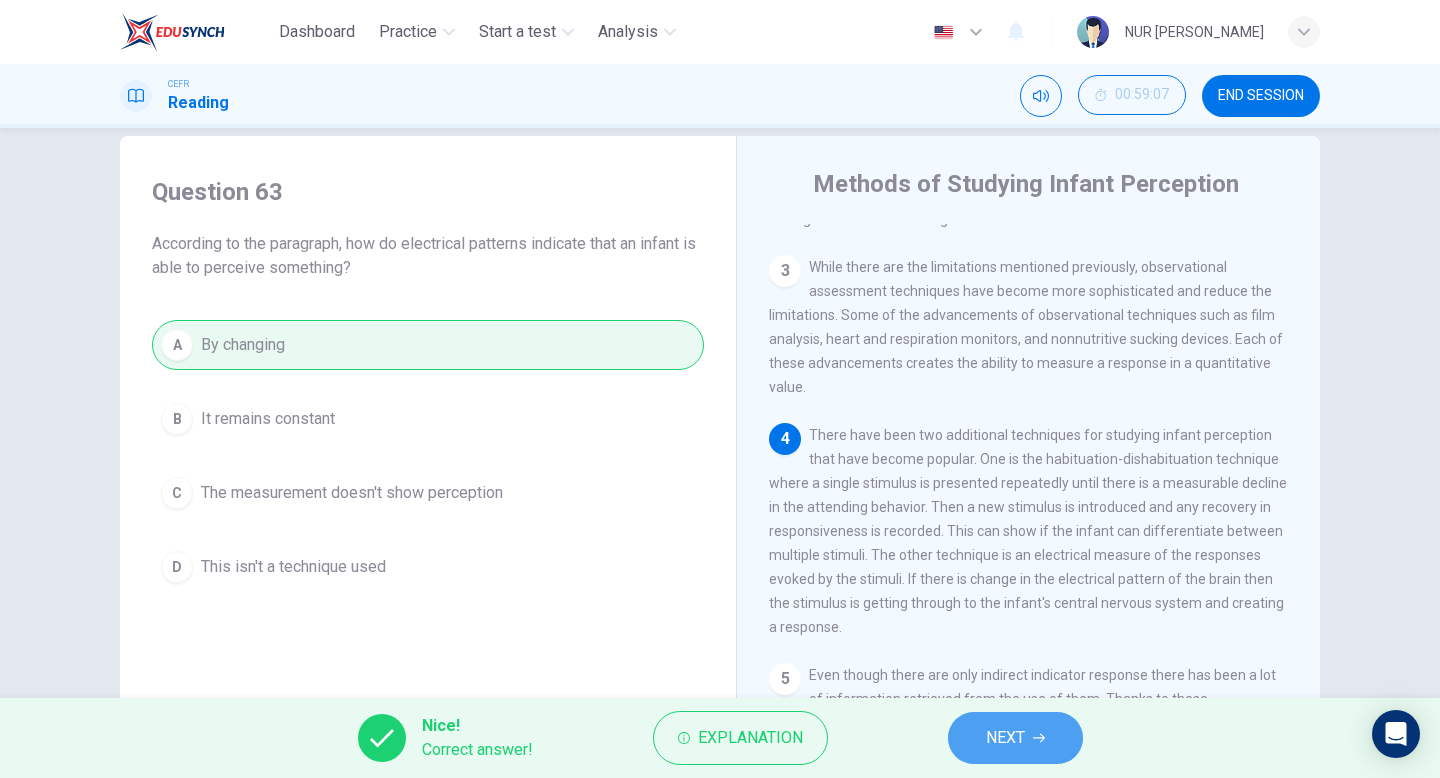 click on "NEXT" at bounding box center (1005, 738) 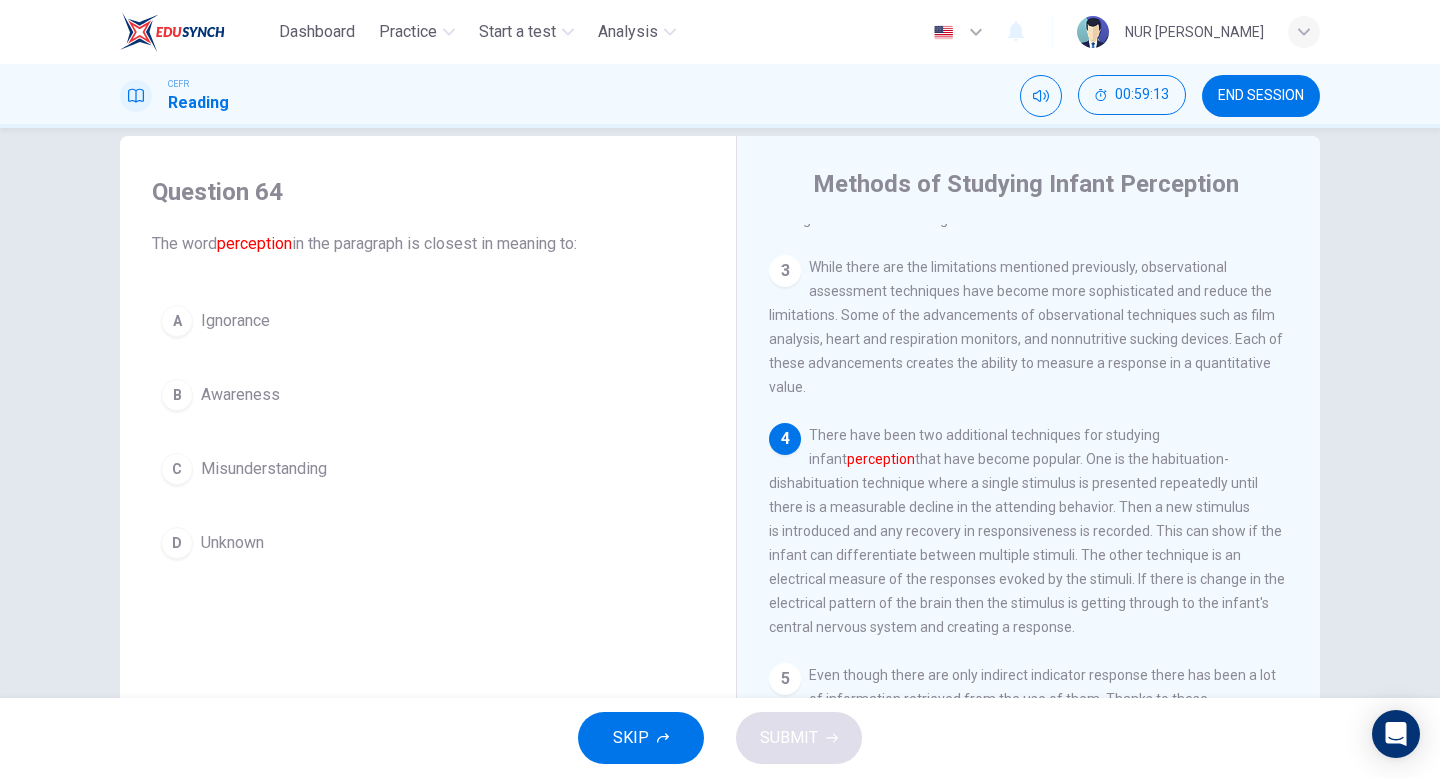 click on "B Awareness" at bounding box center [428, 395] 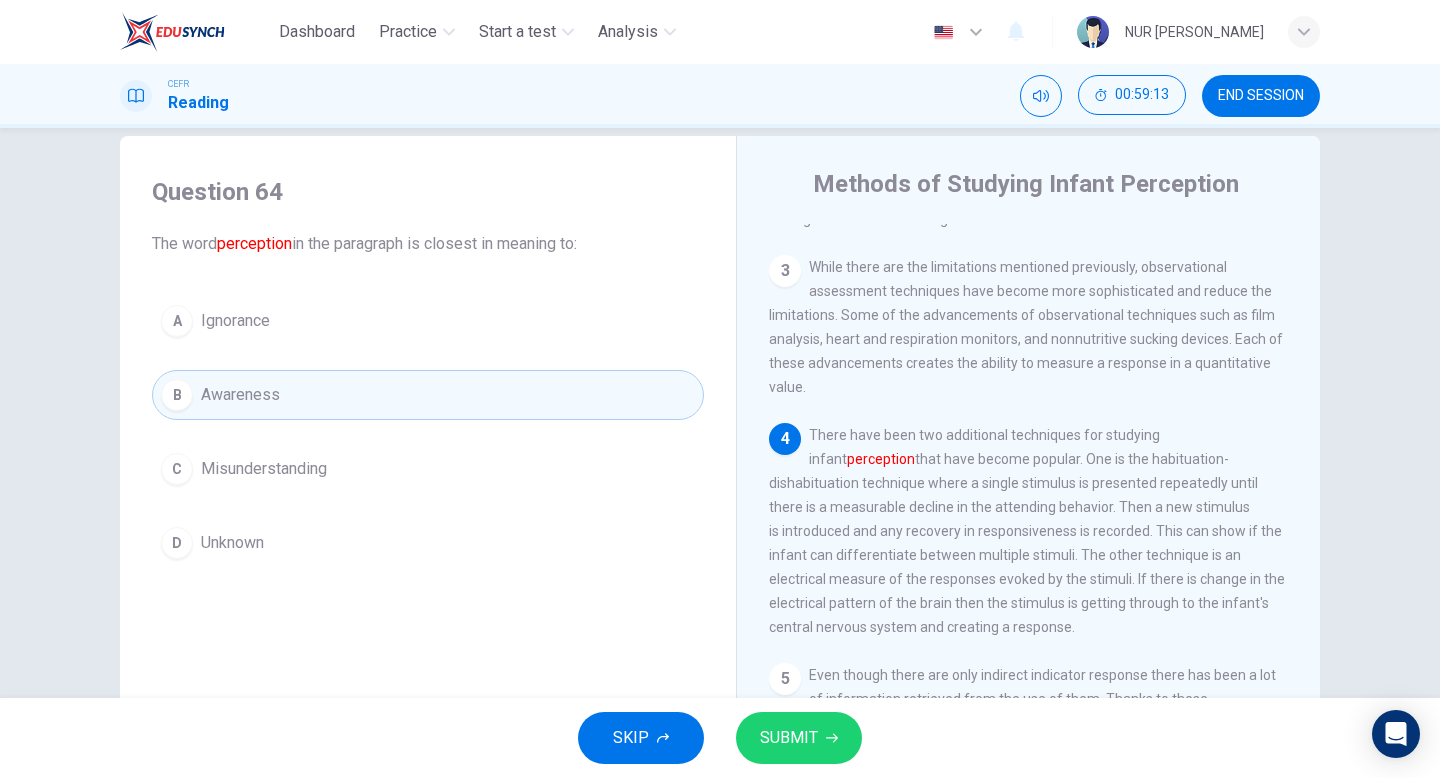 click 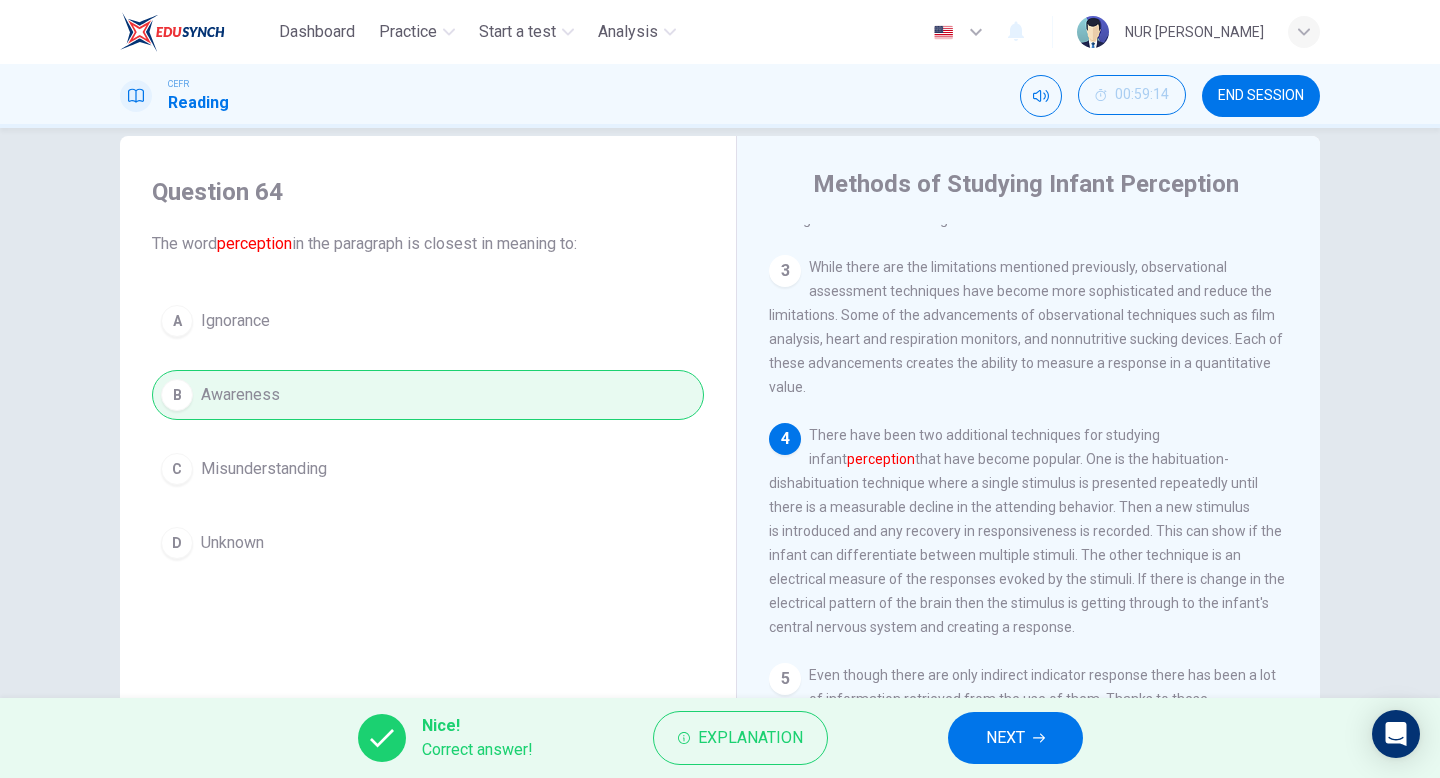 click on "NEXT" at bounding box center [1015, 738] 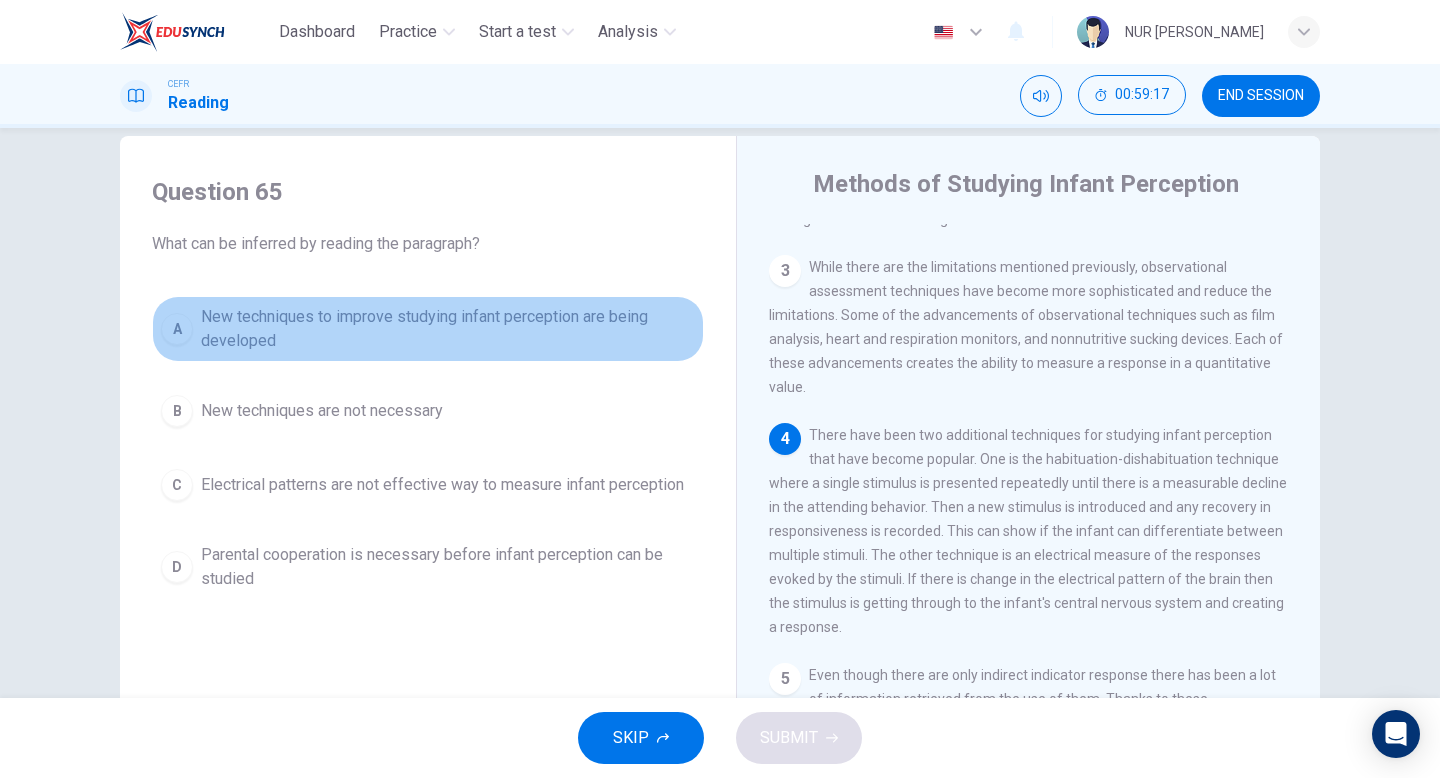 click on "New techniques to improve studying infant perception are being developed" at bounding box center (448, 329) 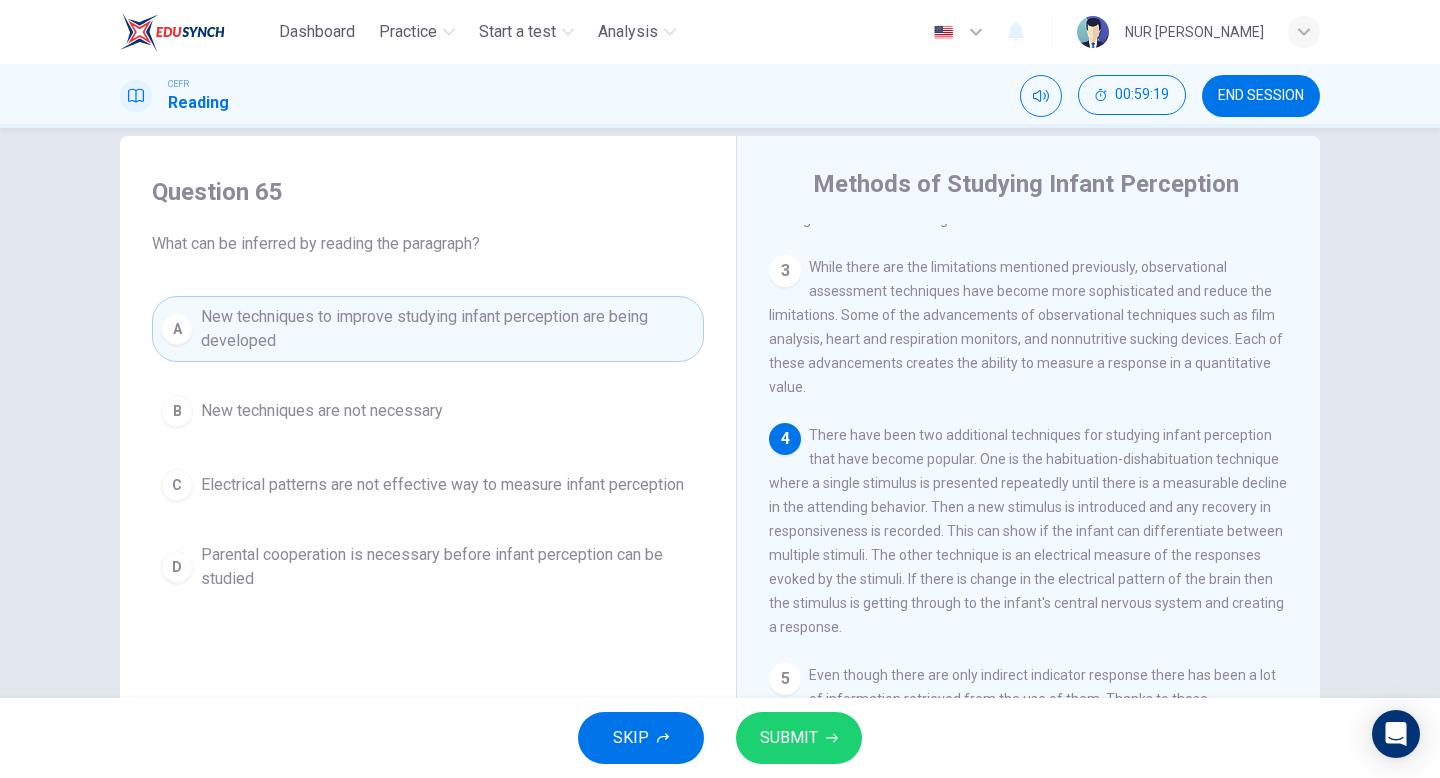click on "SUBMIT" at bounding box center (799, 738) 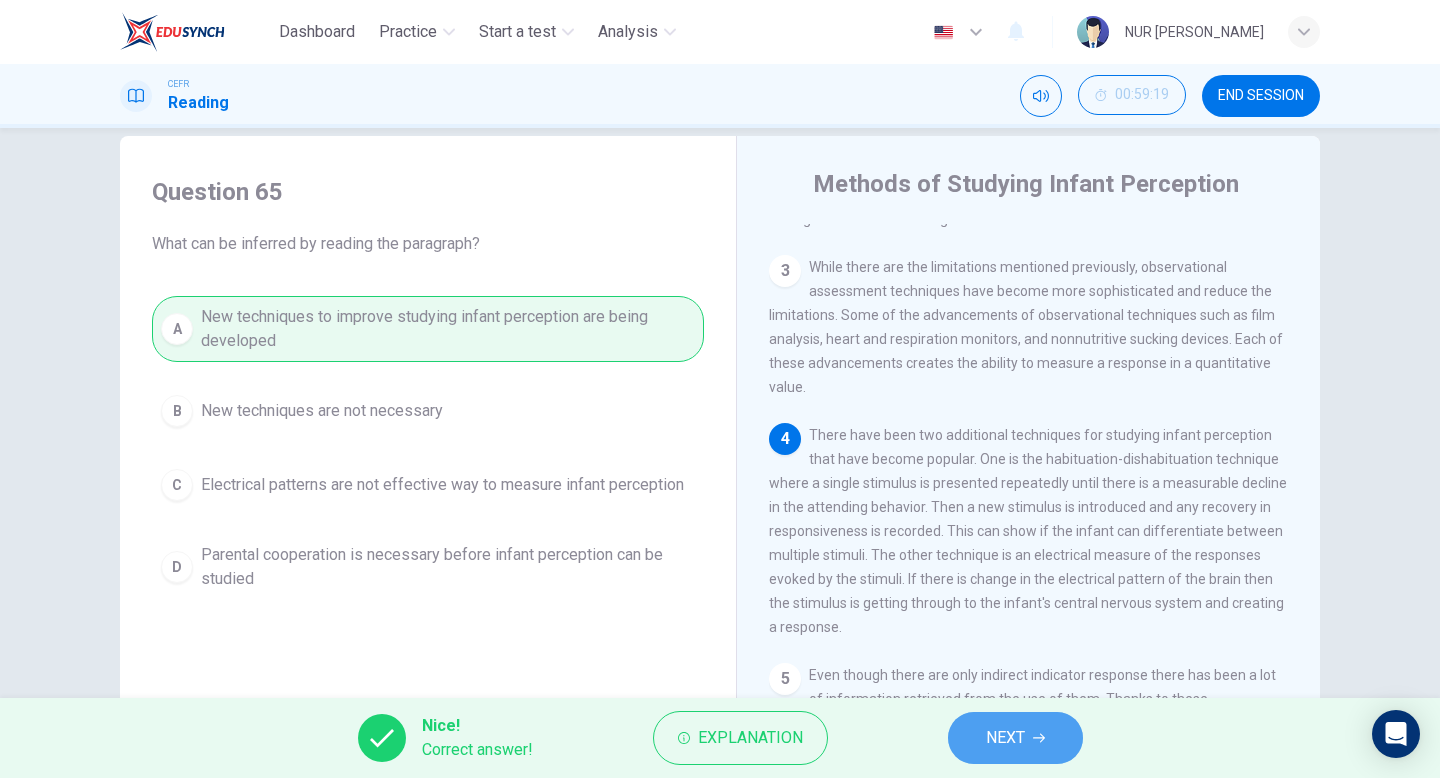 click on "NEXT" at bounding box center (1015, 738) 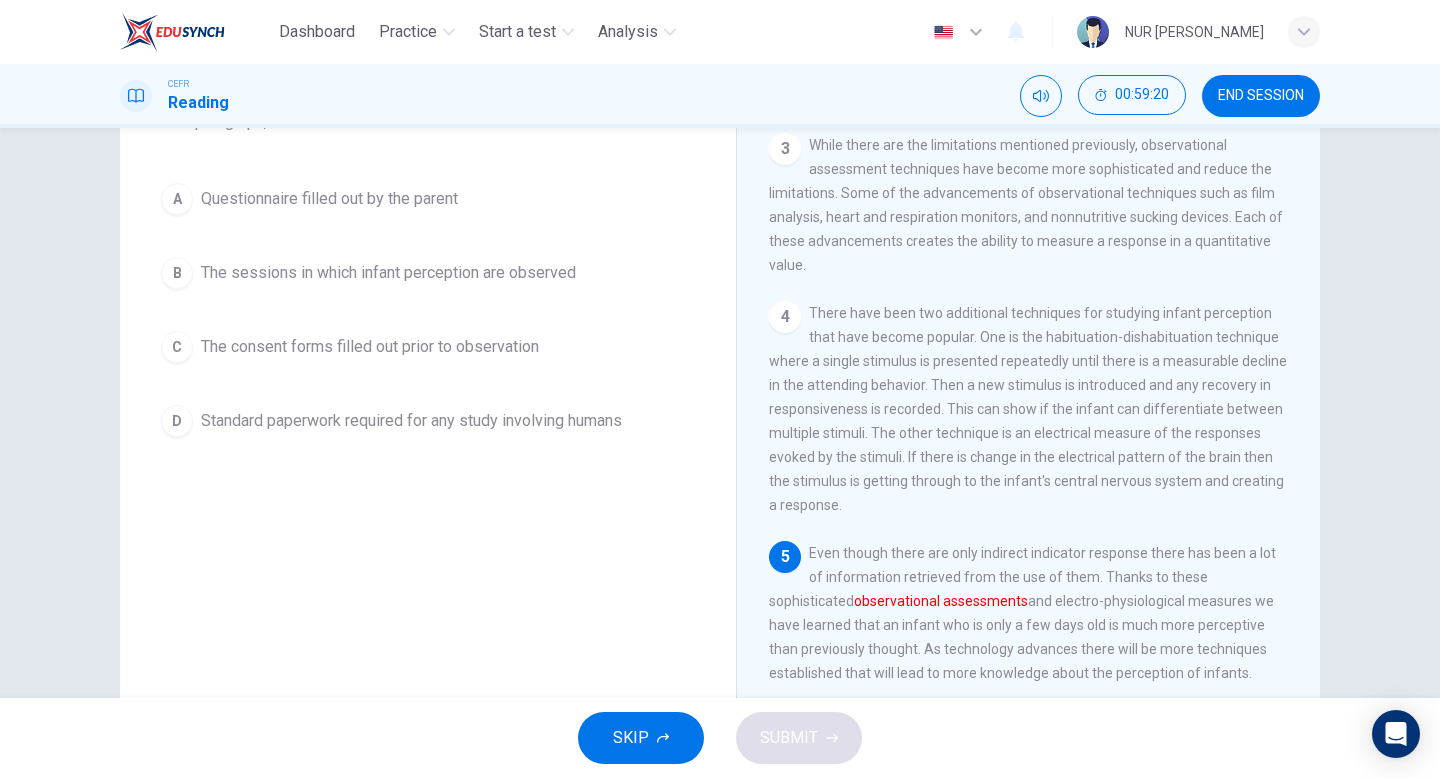 scroll, scrollTop: 205, scrollLeft: 0, axis: vertical 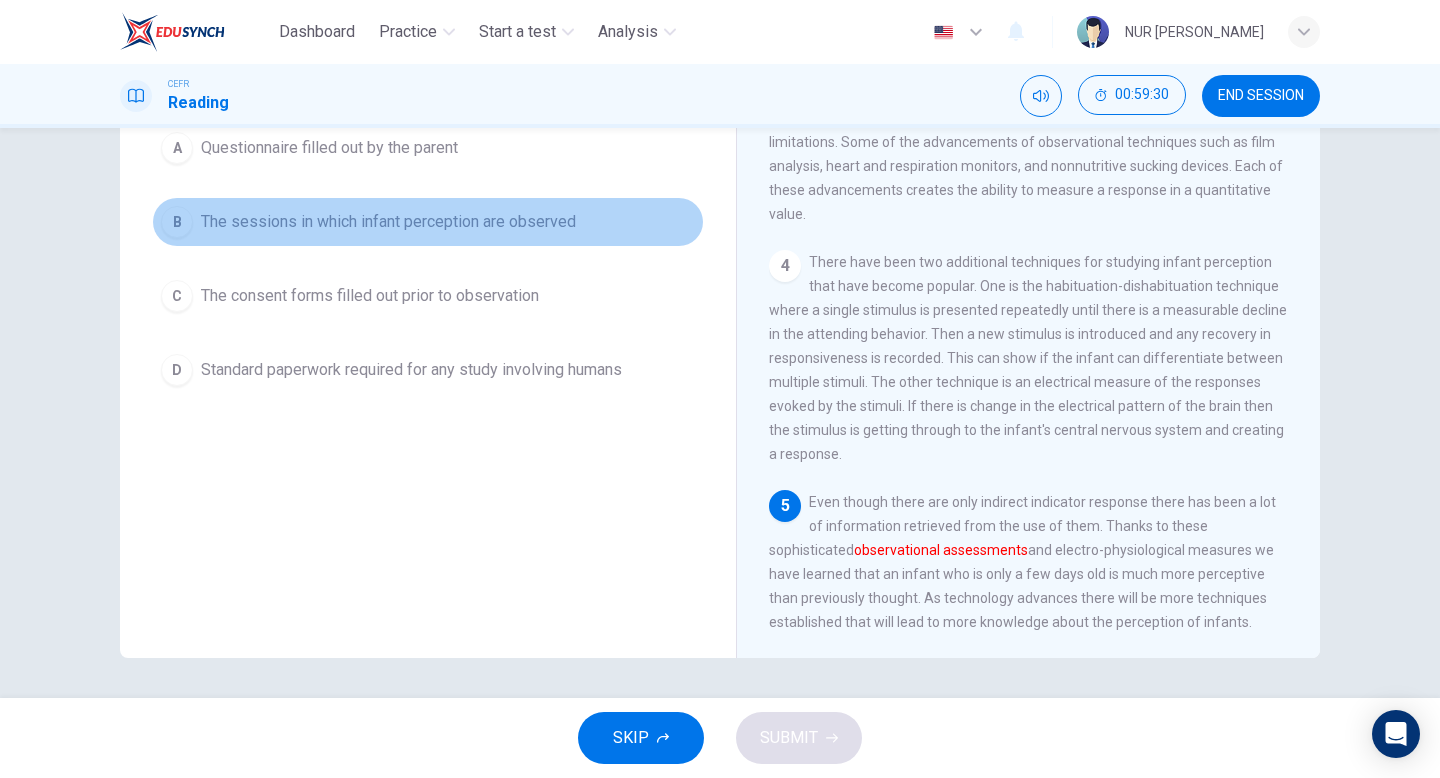 click on "The sessions in which infant perception are observed" at bounding box center (388, 222) 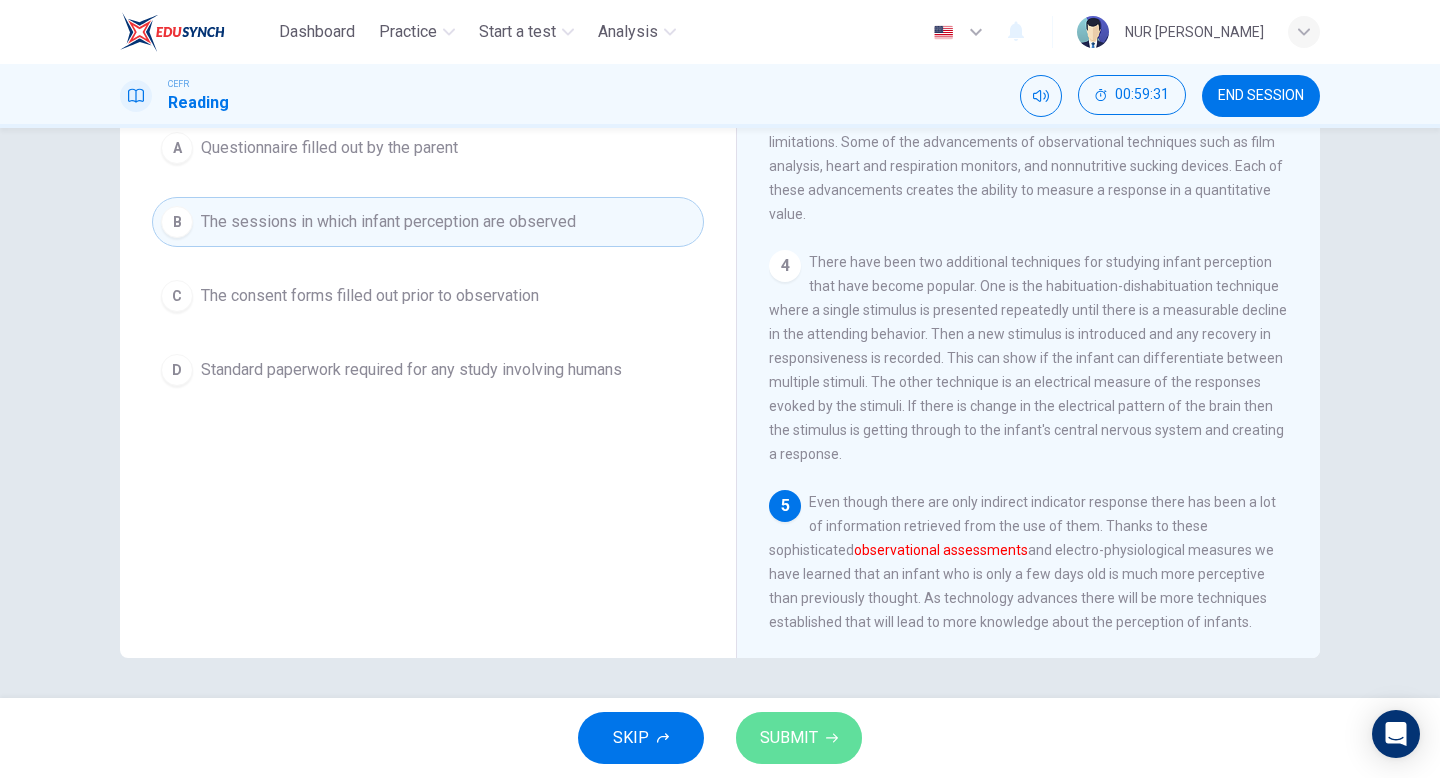 click on "SUBMIT" at bounding box center [789, 738] 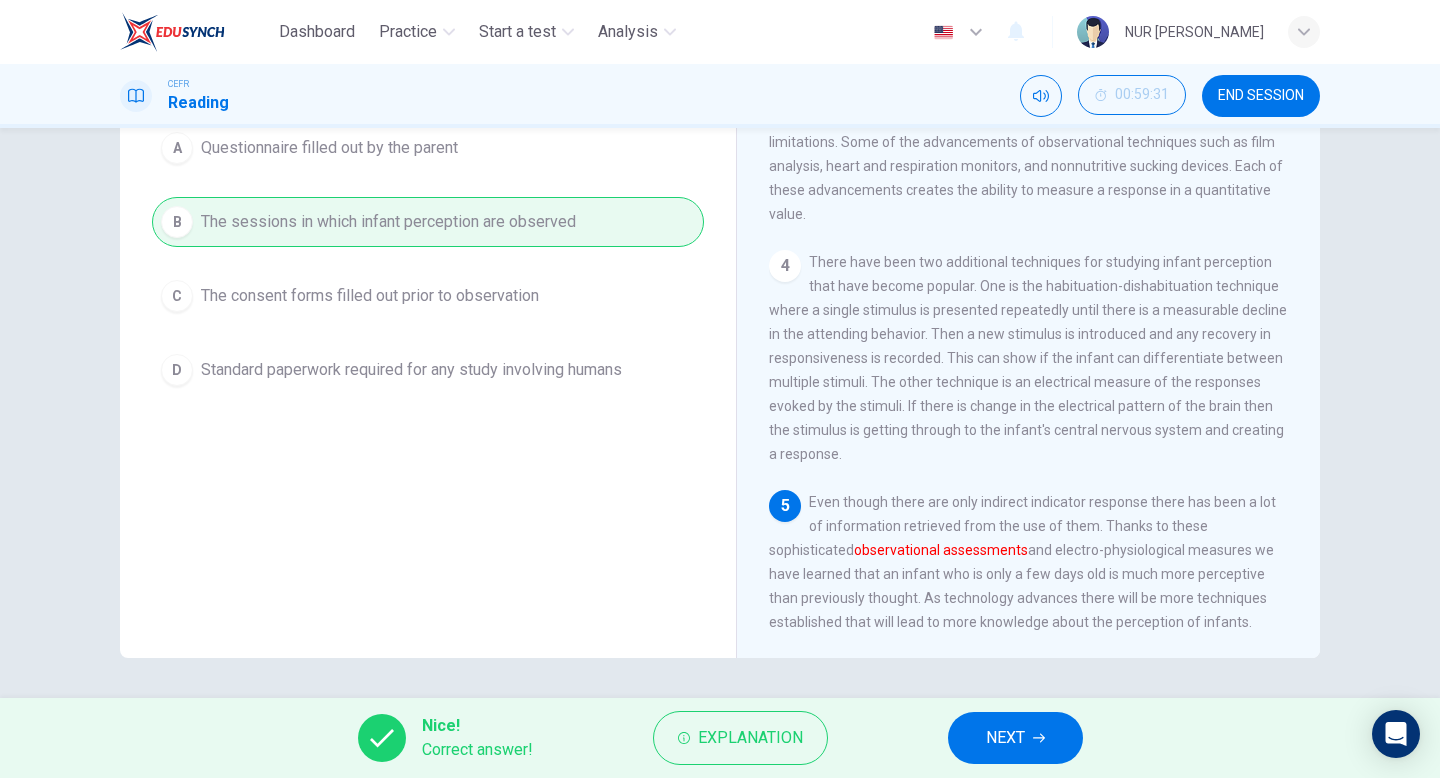 click on "NEXT" at bounding box center [1015, 738] 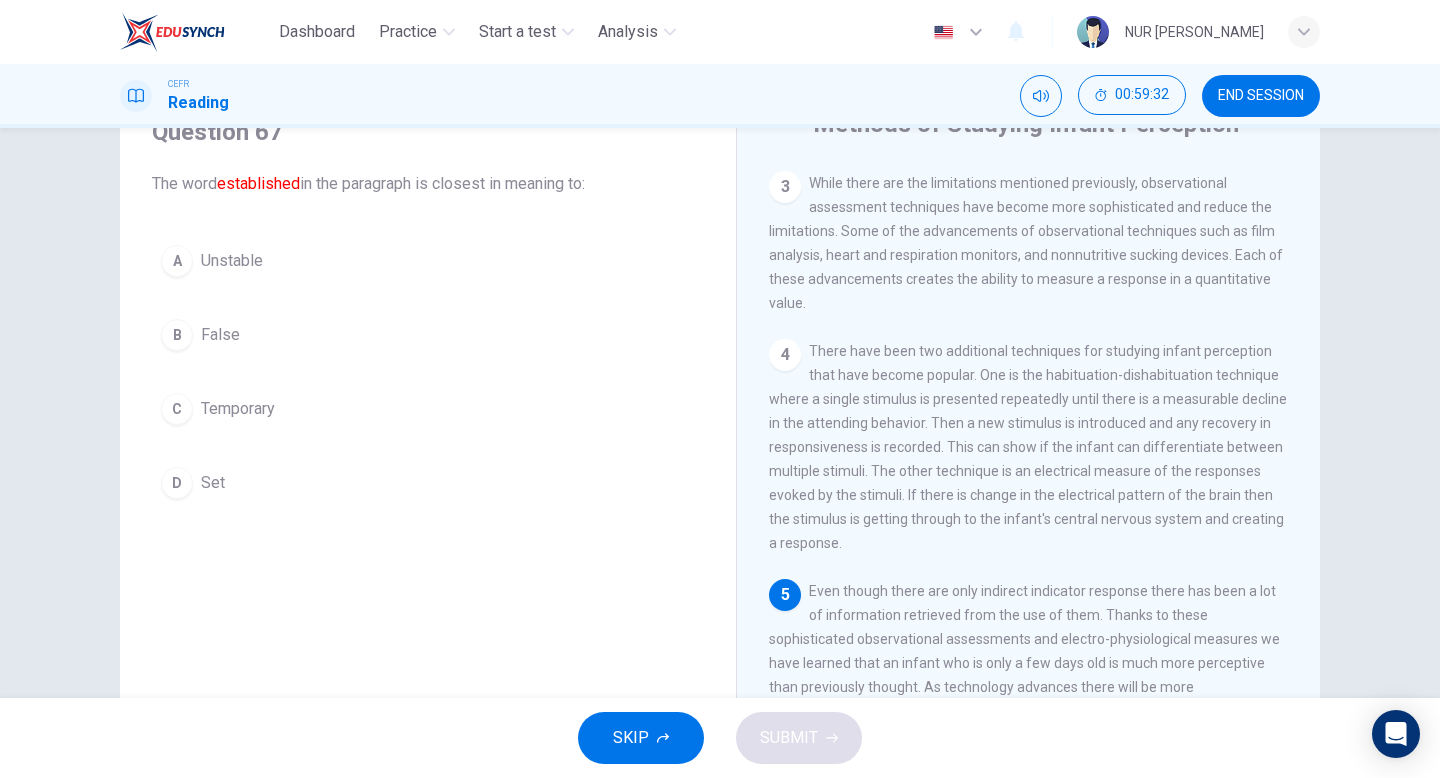 scroll, scrollTop: 122, scrollLeft: 0, axis: vertical 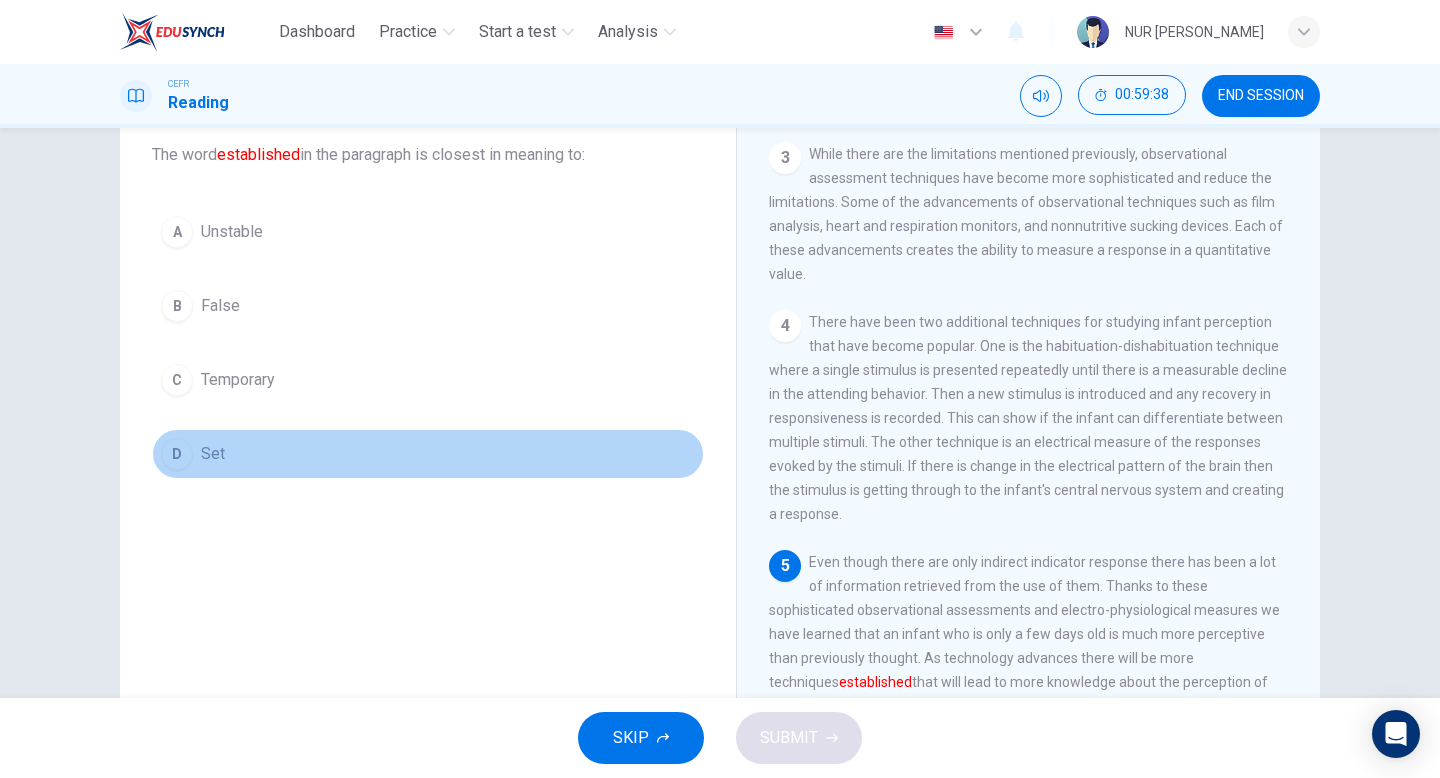 click on "D Set" at bounding box center (428, 454) 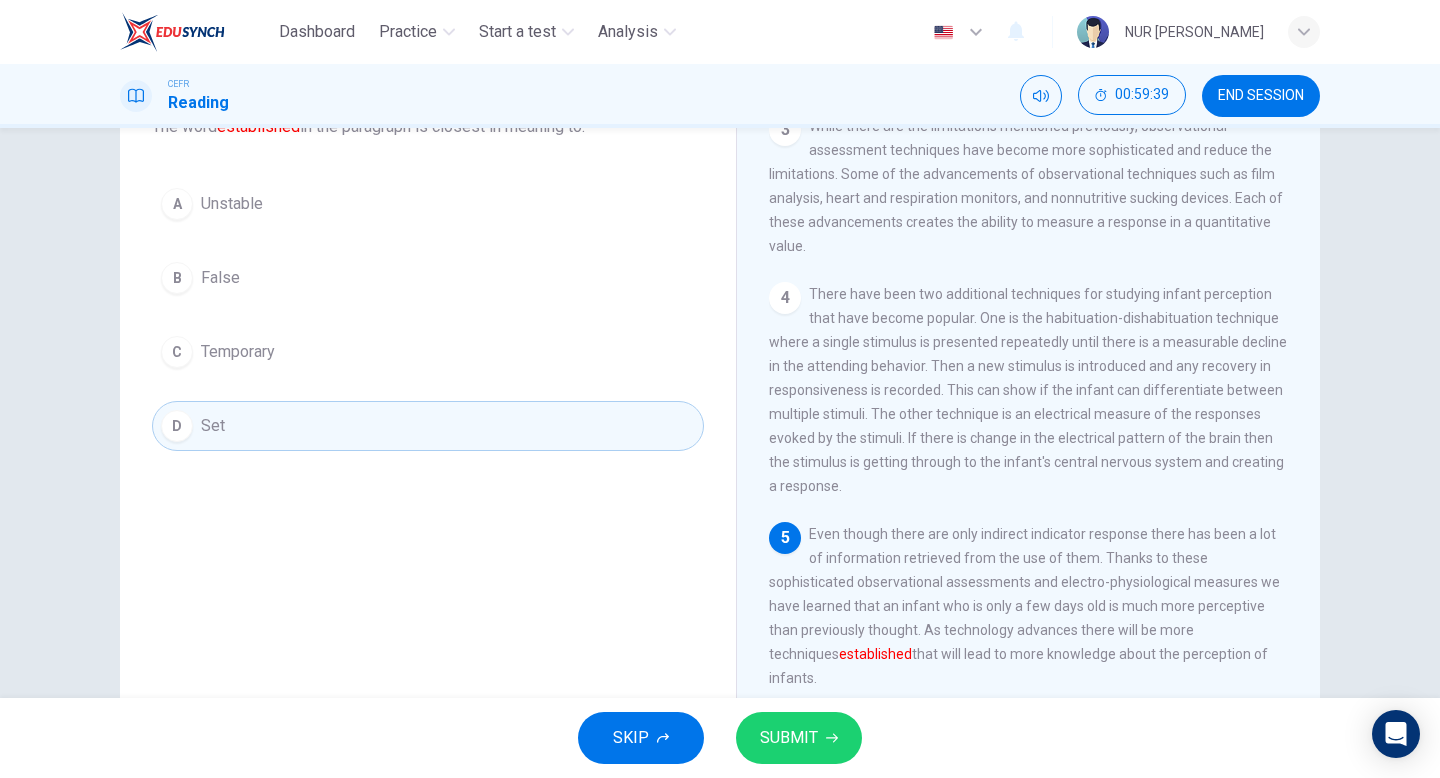 scroll, scrollTop: 153, scrollLeft: 0, axis: vertical 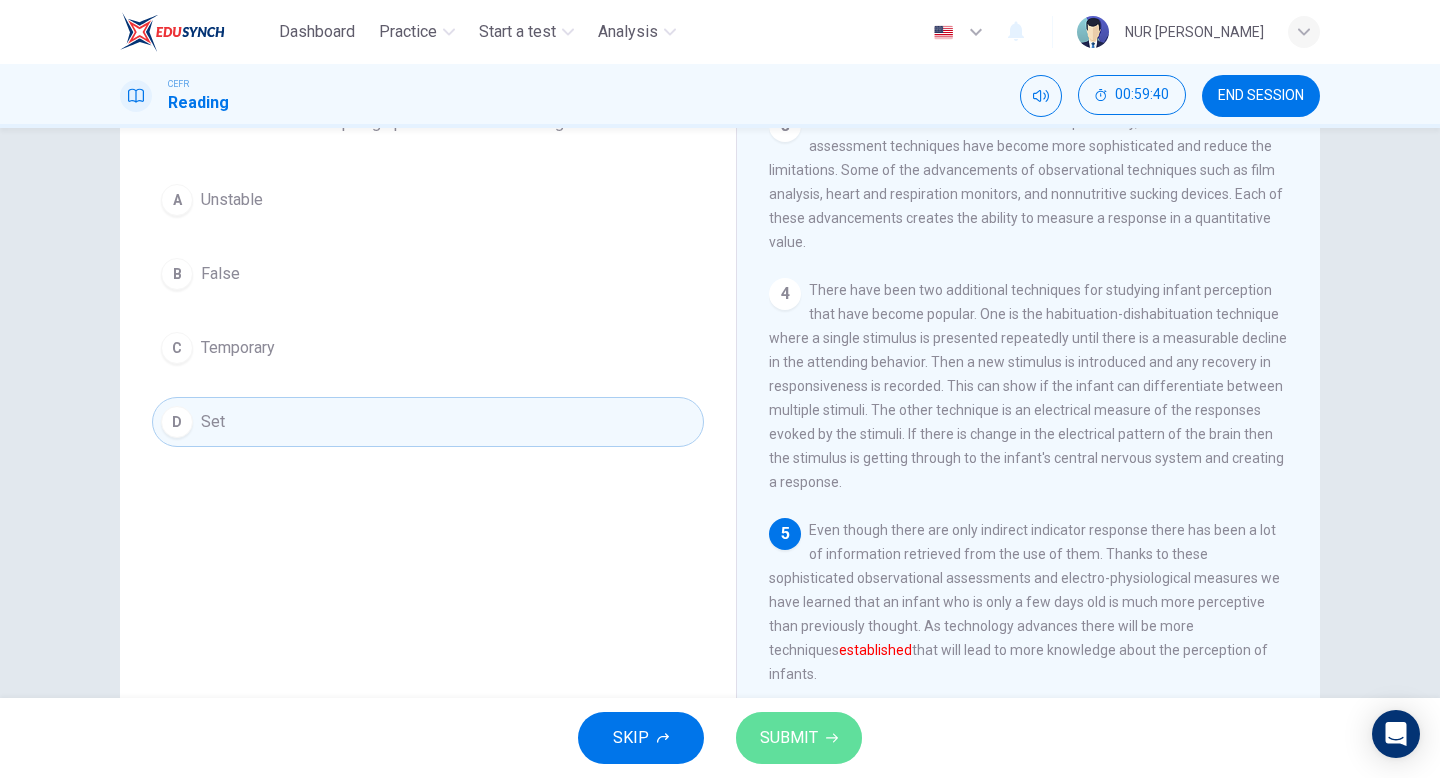 click on "SUBMIT" at bounding box center [799, 738] 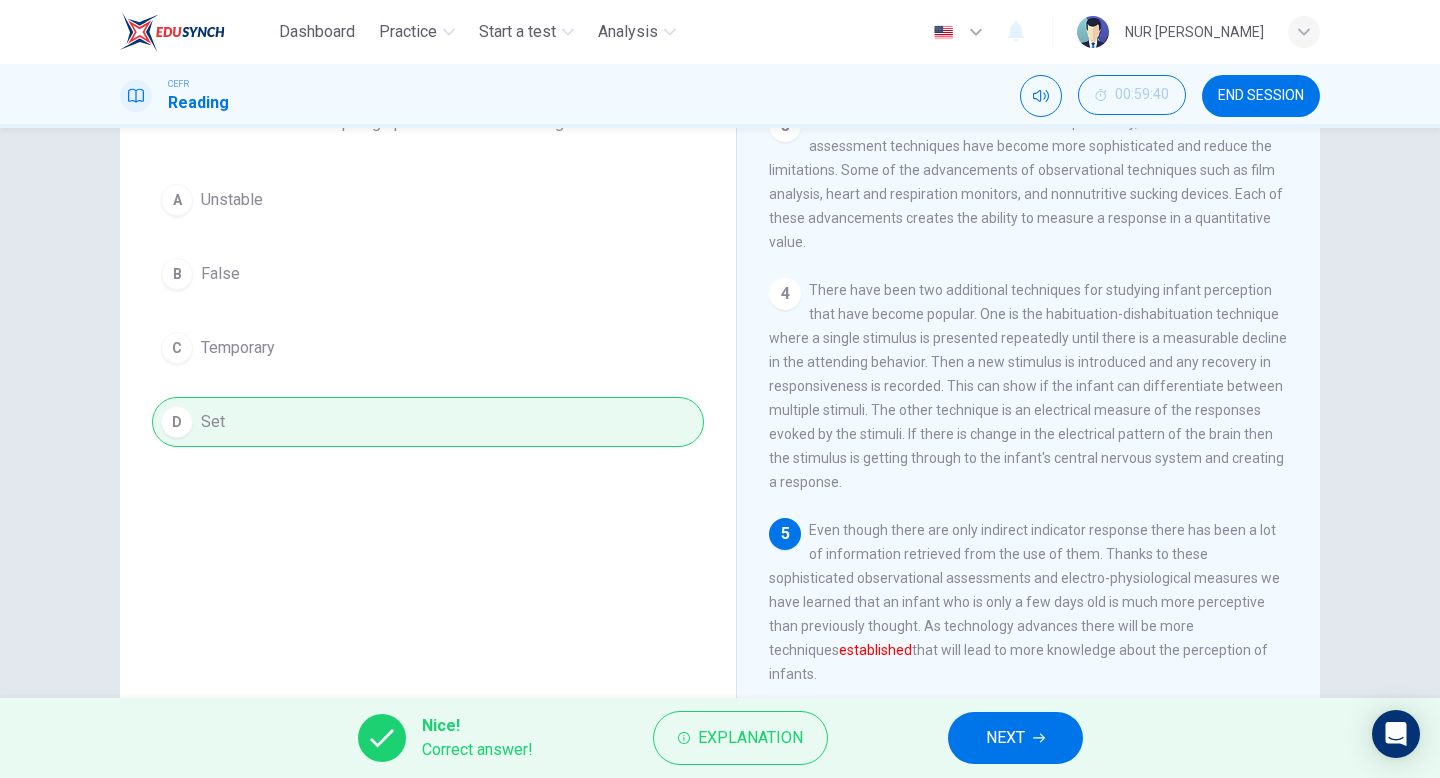click on "NEXT" at bounding box center [1005, 738] 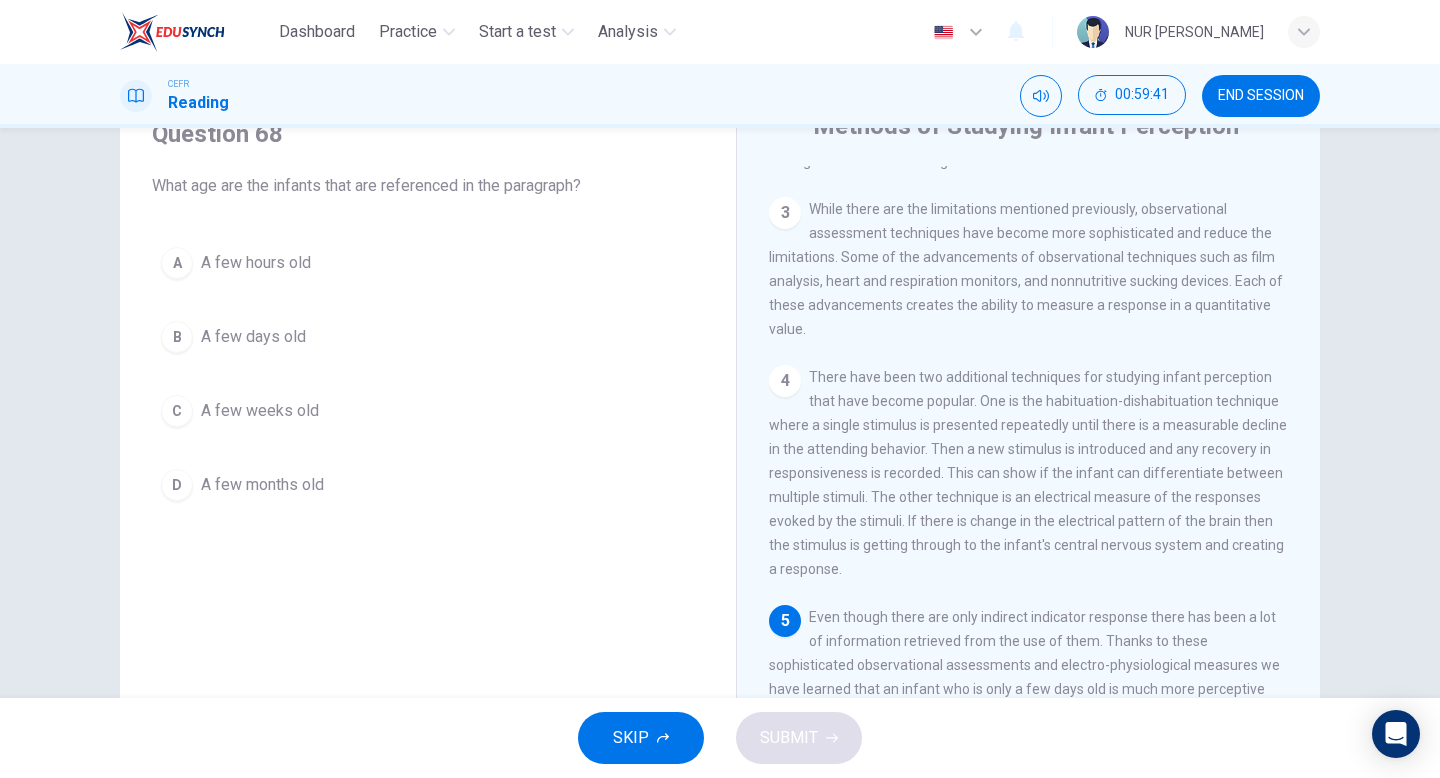 scroll, scrollTop: 95, scrollLeft: 0, axis: vertical 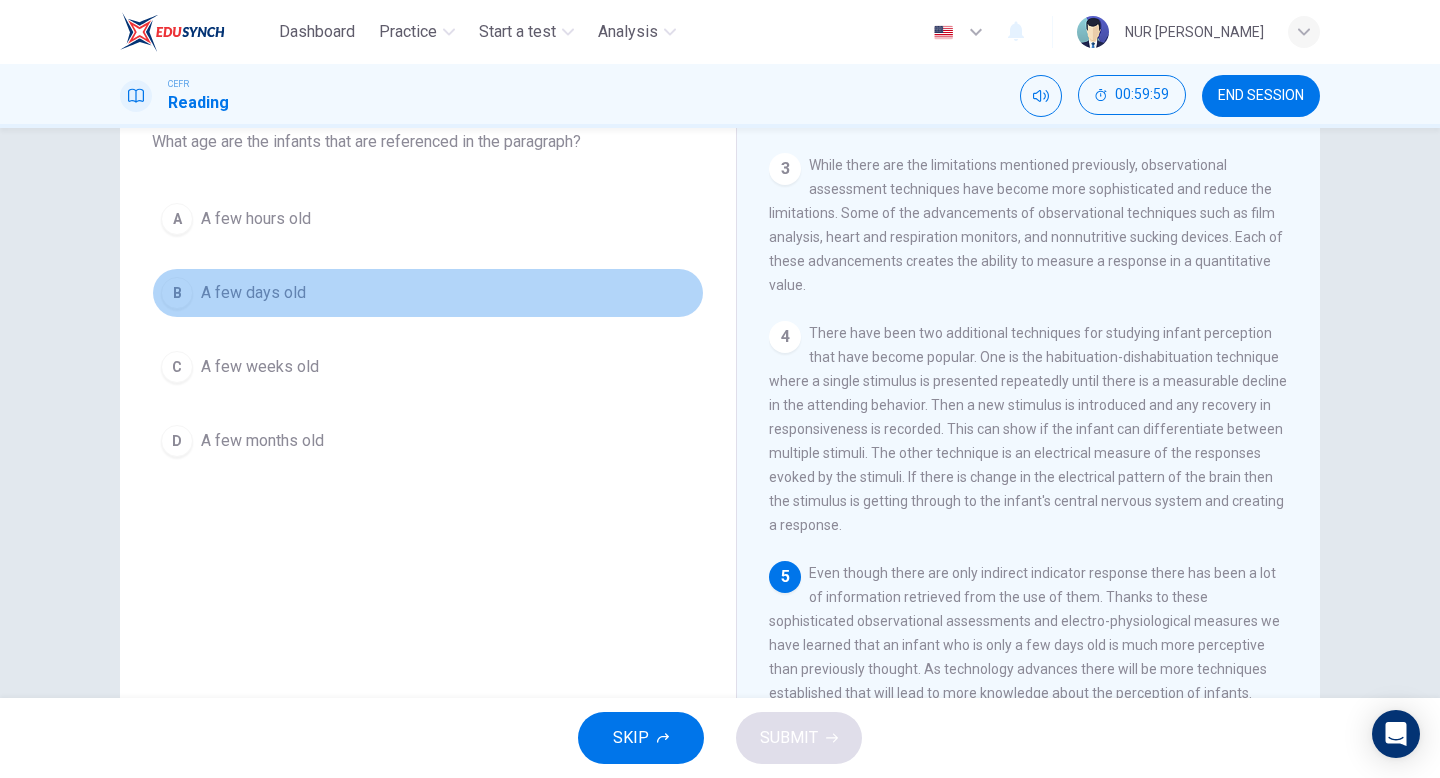 click on "B A few days old" at bounding box center (428, 293) 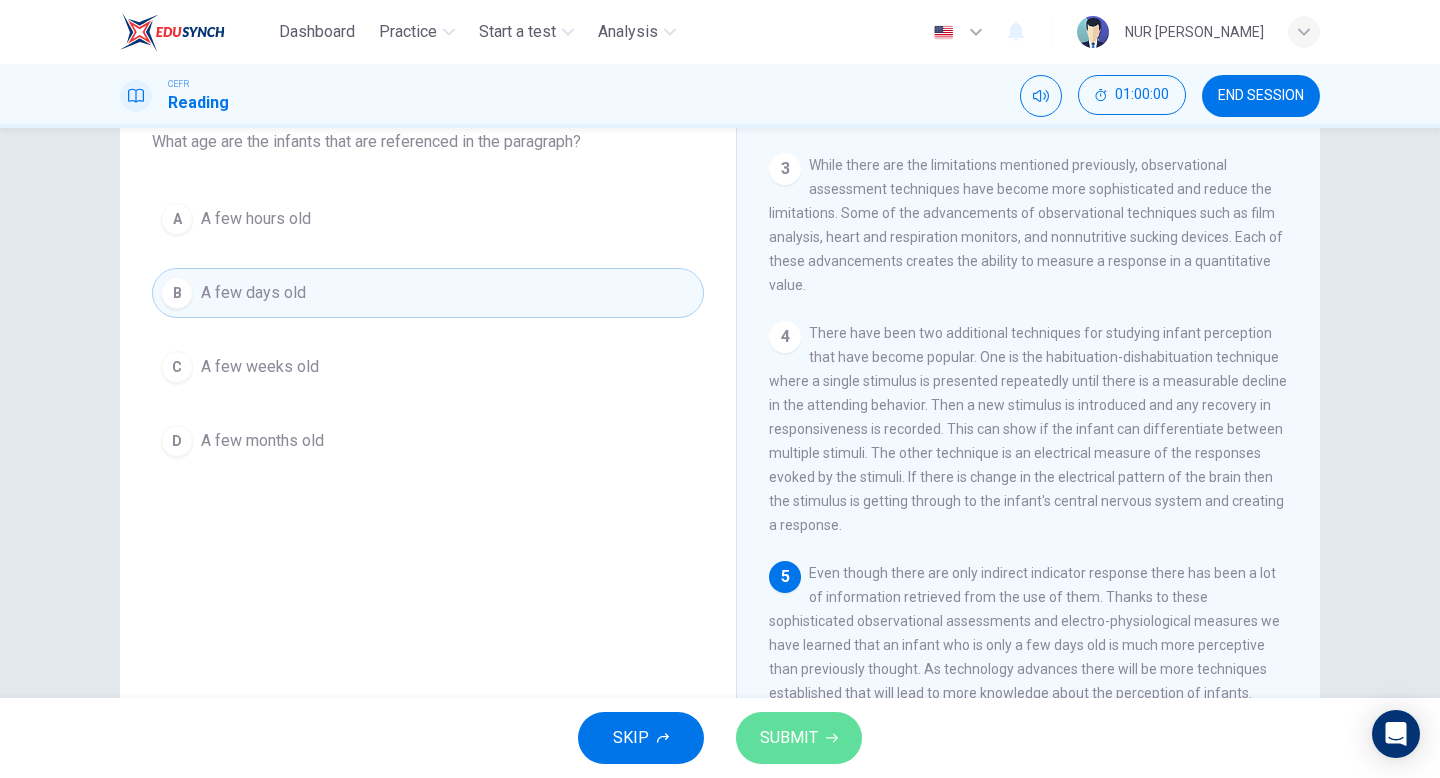 click on "SUBMIT" at bounding box center (789, 738) 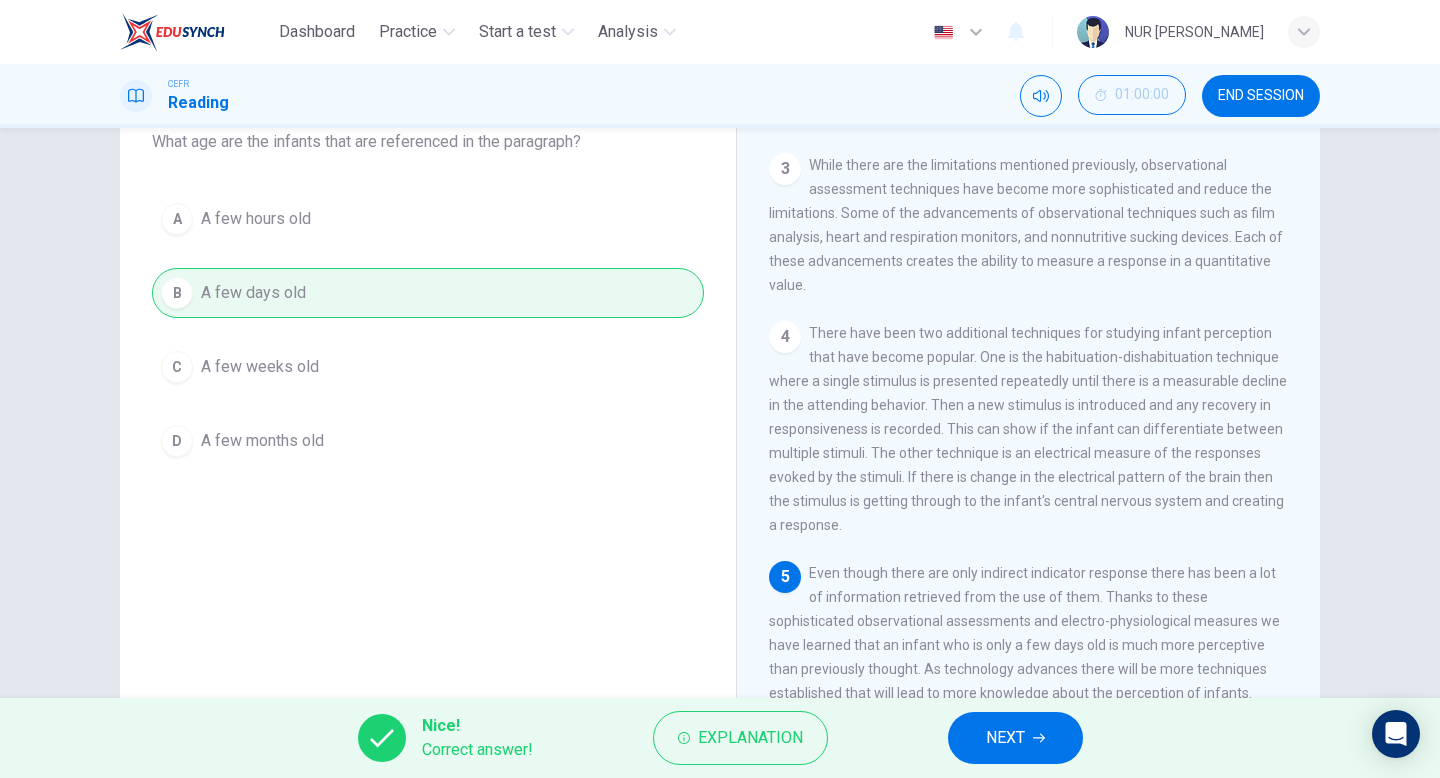 click on "NEXT" at bounding box center [1005, 738] 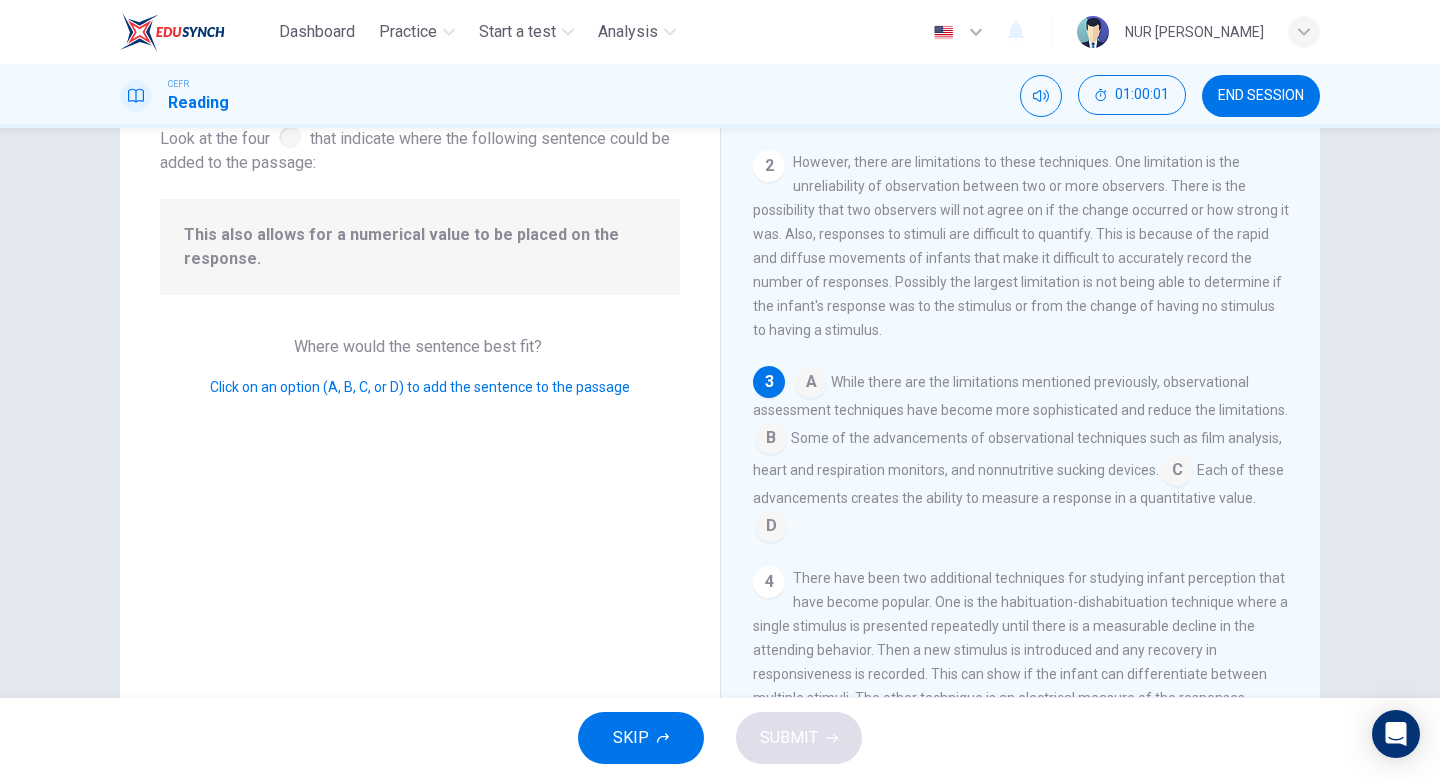 scroll, scrollTop: 182, scrollLeft: 0, axis: vertical 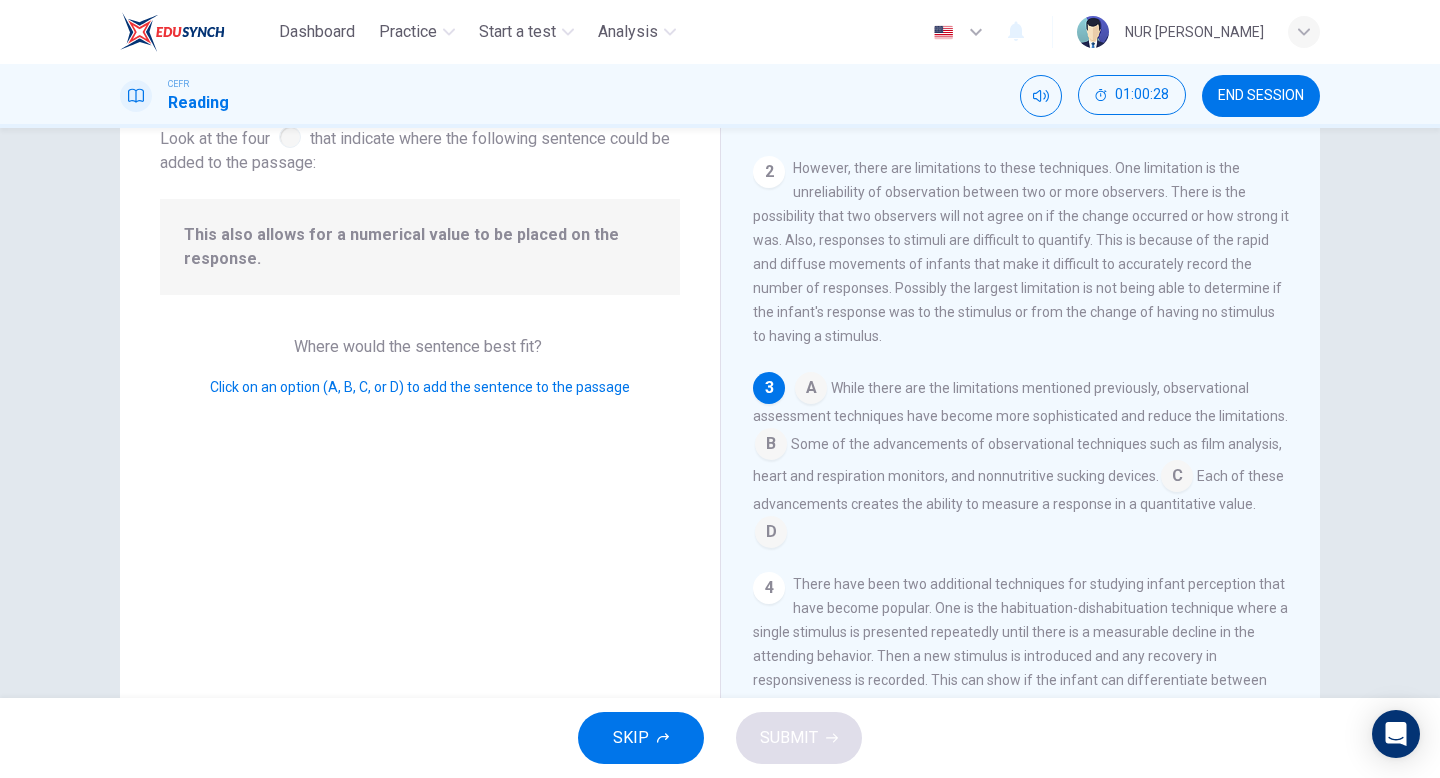 click at bounding box center [771, 534] 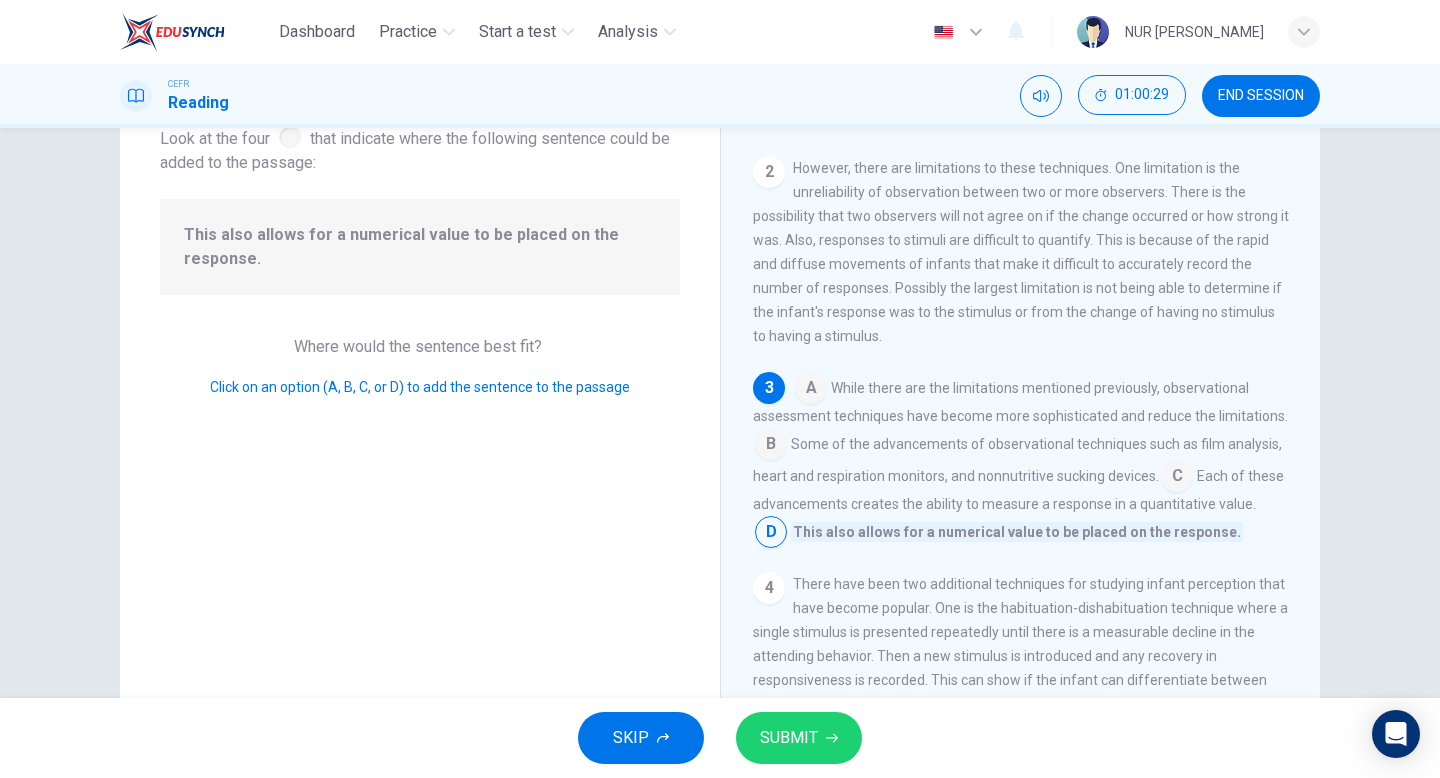 click on "SUBMIT" at bounding box center [799, 738] 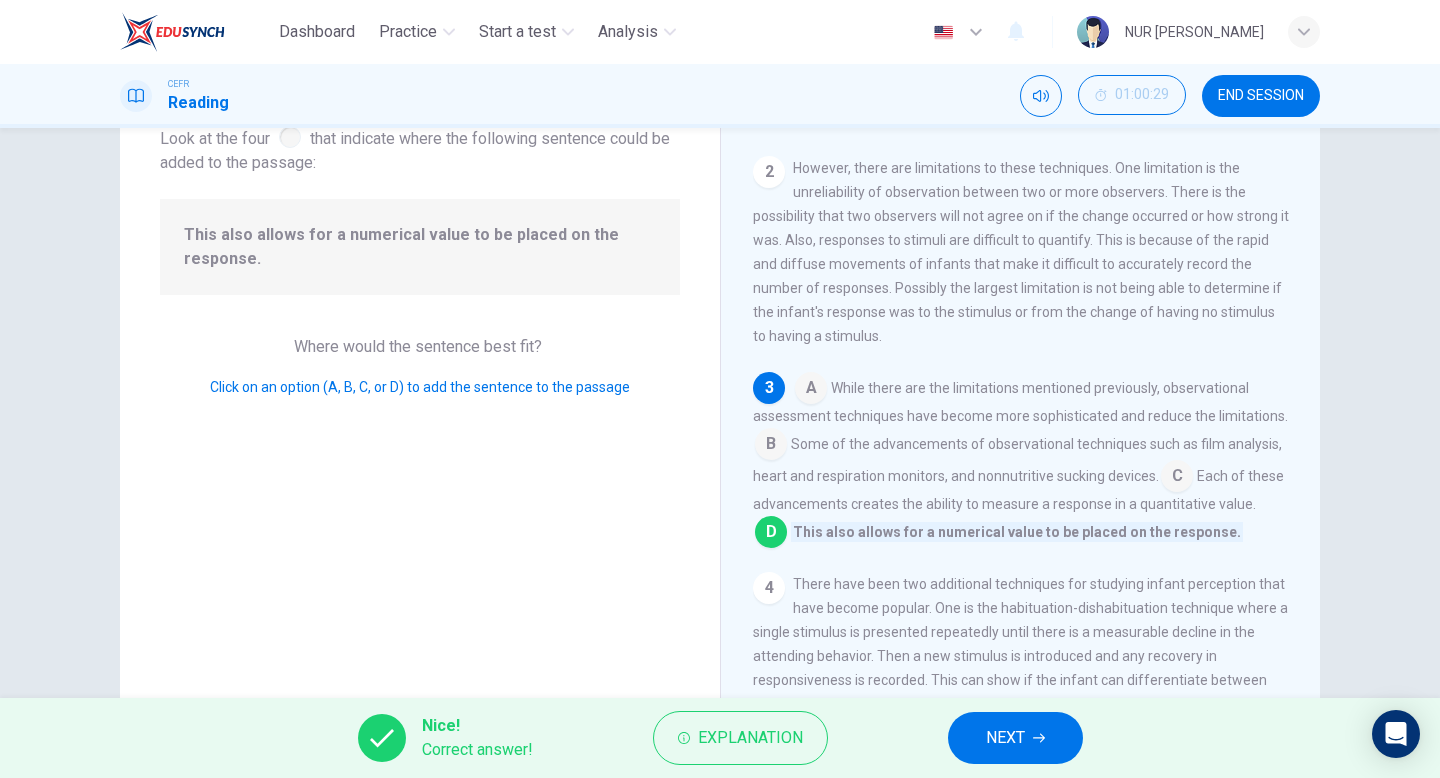 click on "NEXT" at bounding box center (1015, 738) 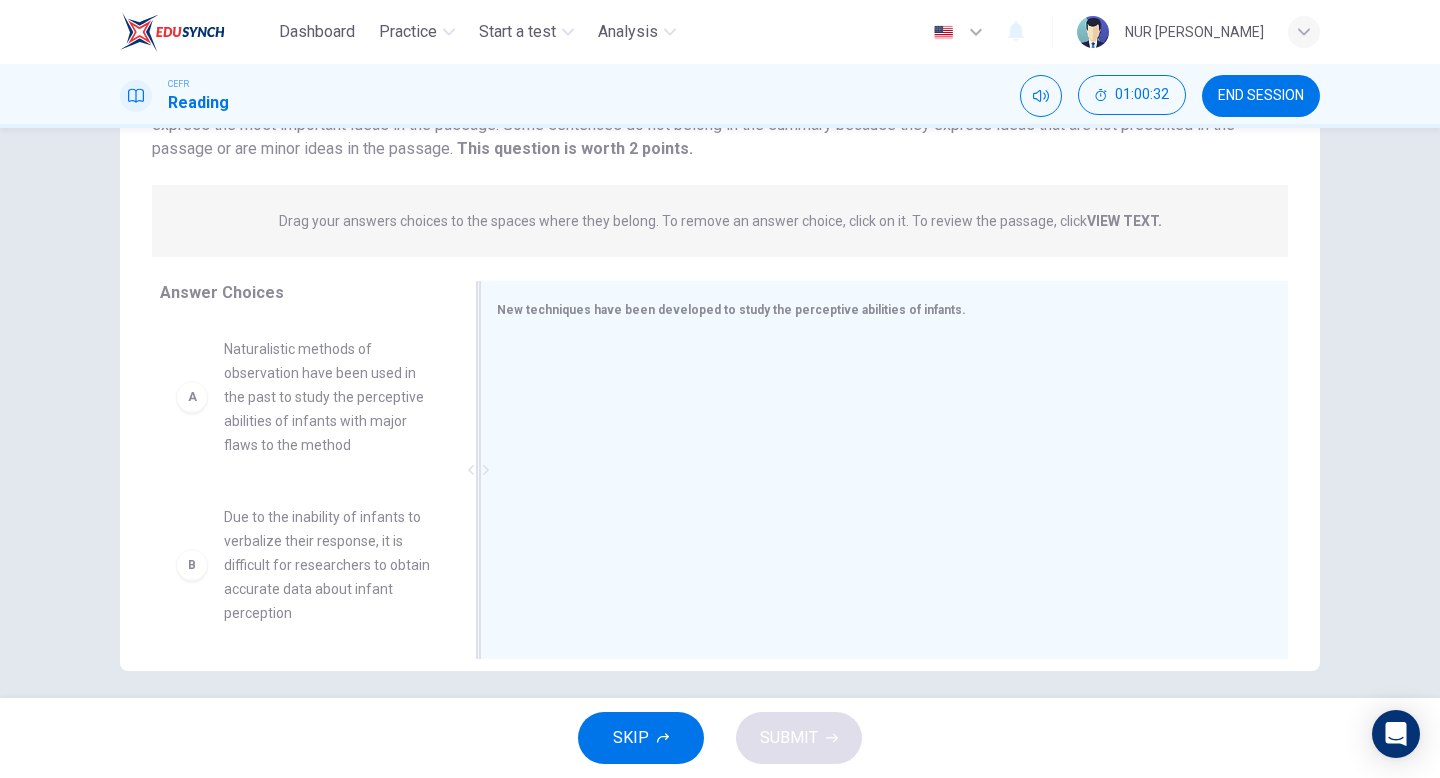 scroll, scrollTop: 193, scrollLeft: 0, axis: vertical 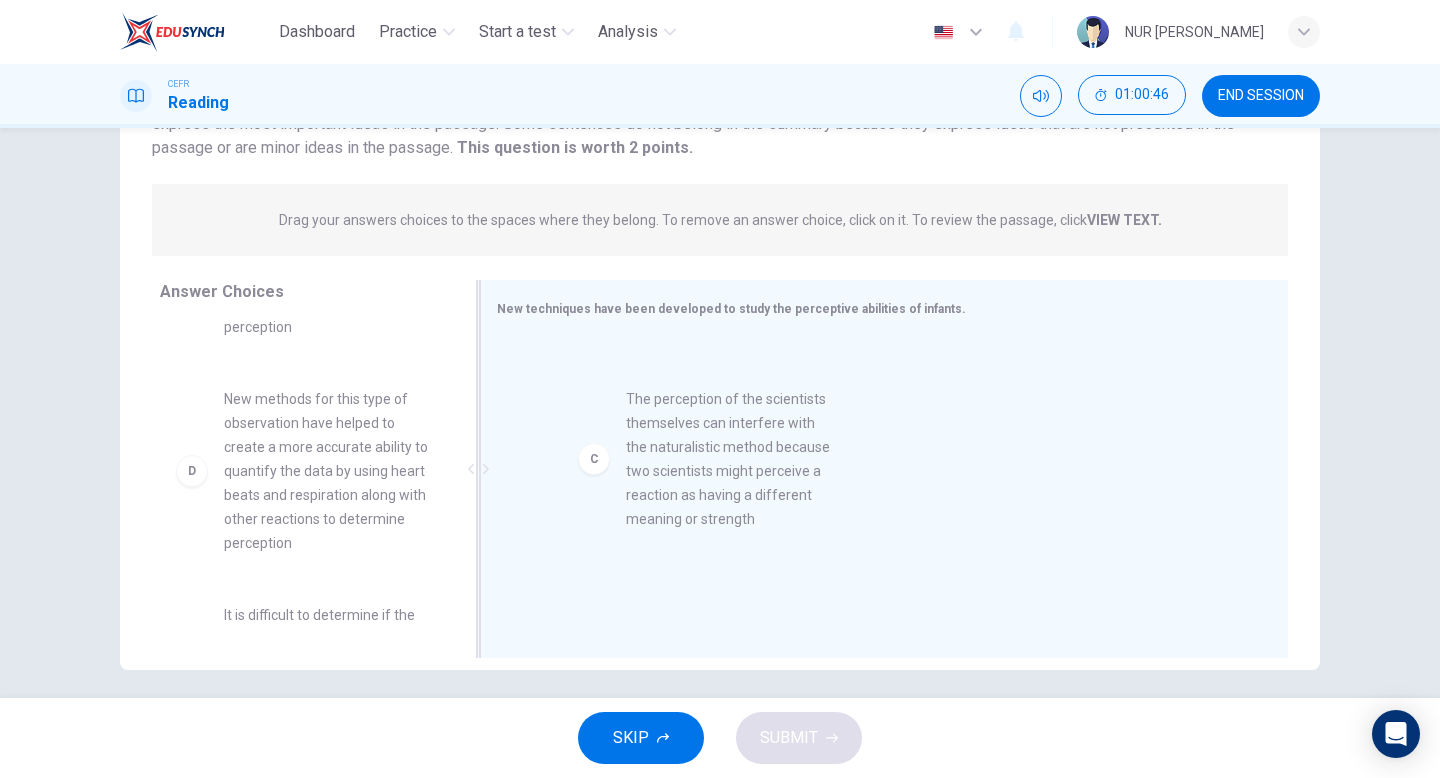 drag, startPoint x: 305, startPoint y: 489, endPoint x: 731, endPoint y: 489, distance: 426 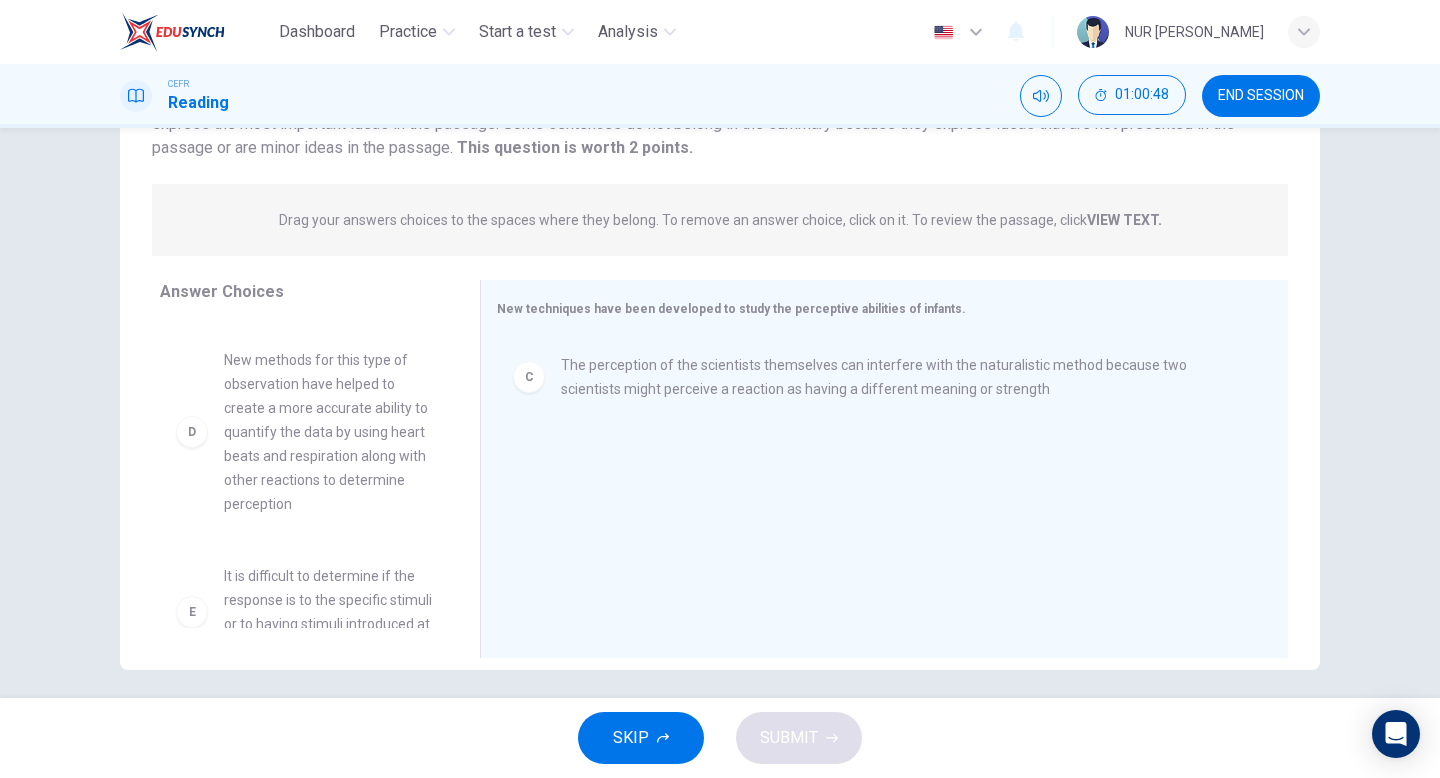 scroll, scrollTop: 344, scrollLeft: 0, axis: vertical 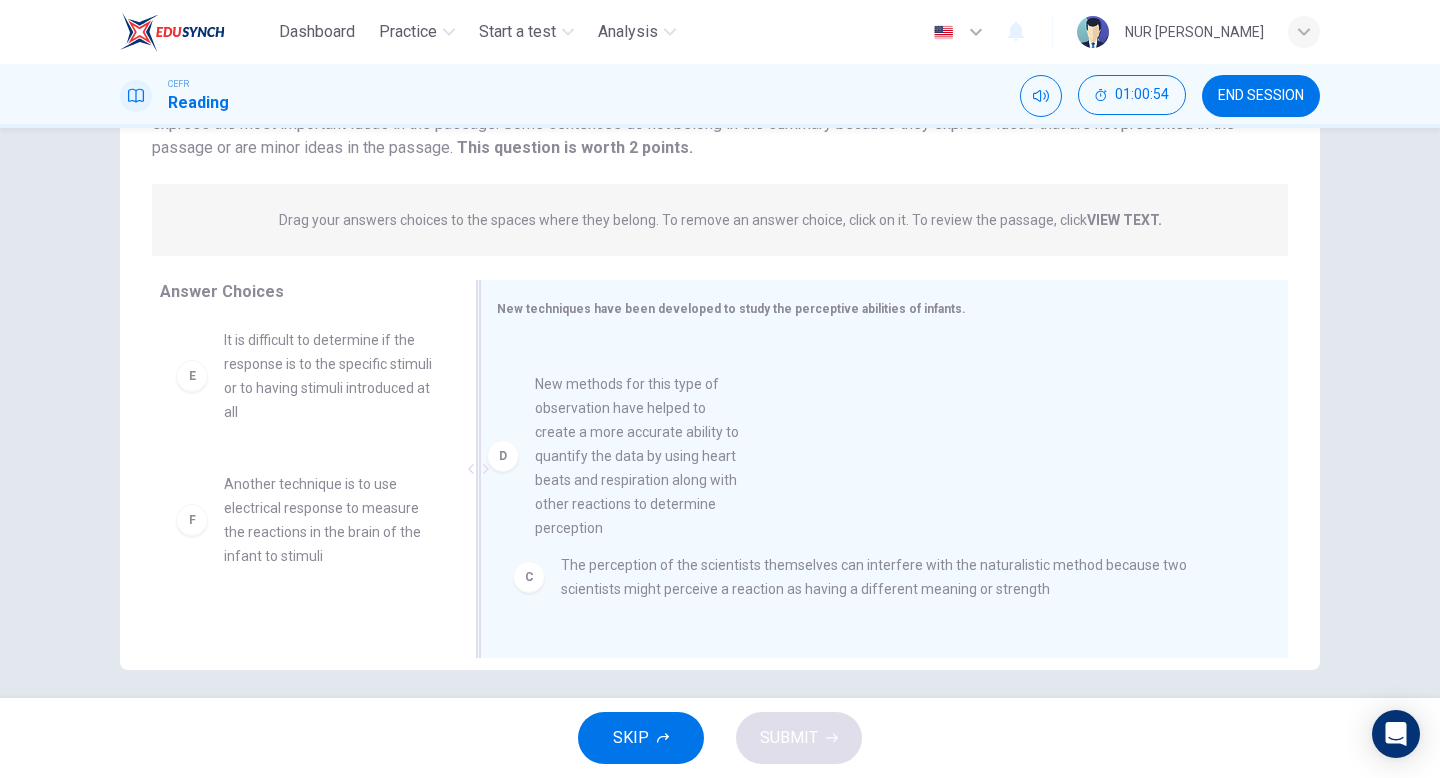 drag, startPoint x: 350, startPoint y: 482, endPoint x: 671, endPoint y: 532, distance: 324.87076 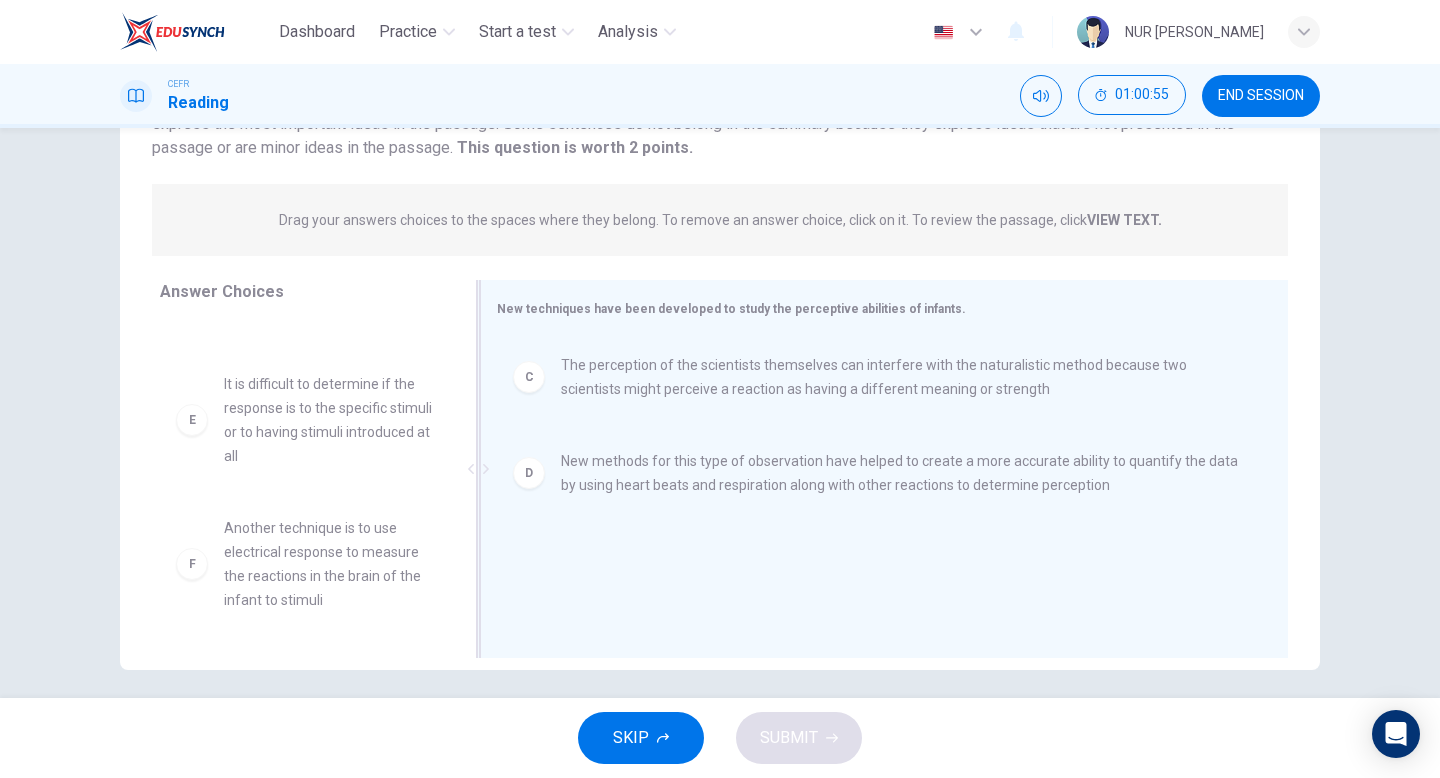 scroll, scrollTop: 300, scrollLeft: 0, axis: vertical 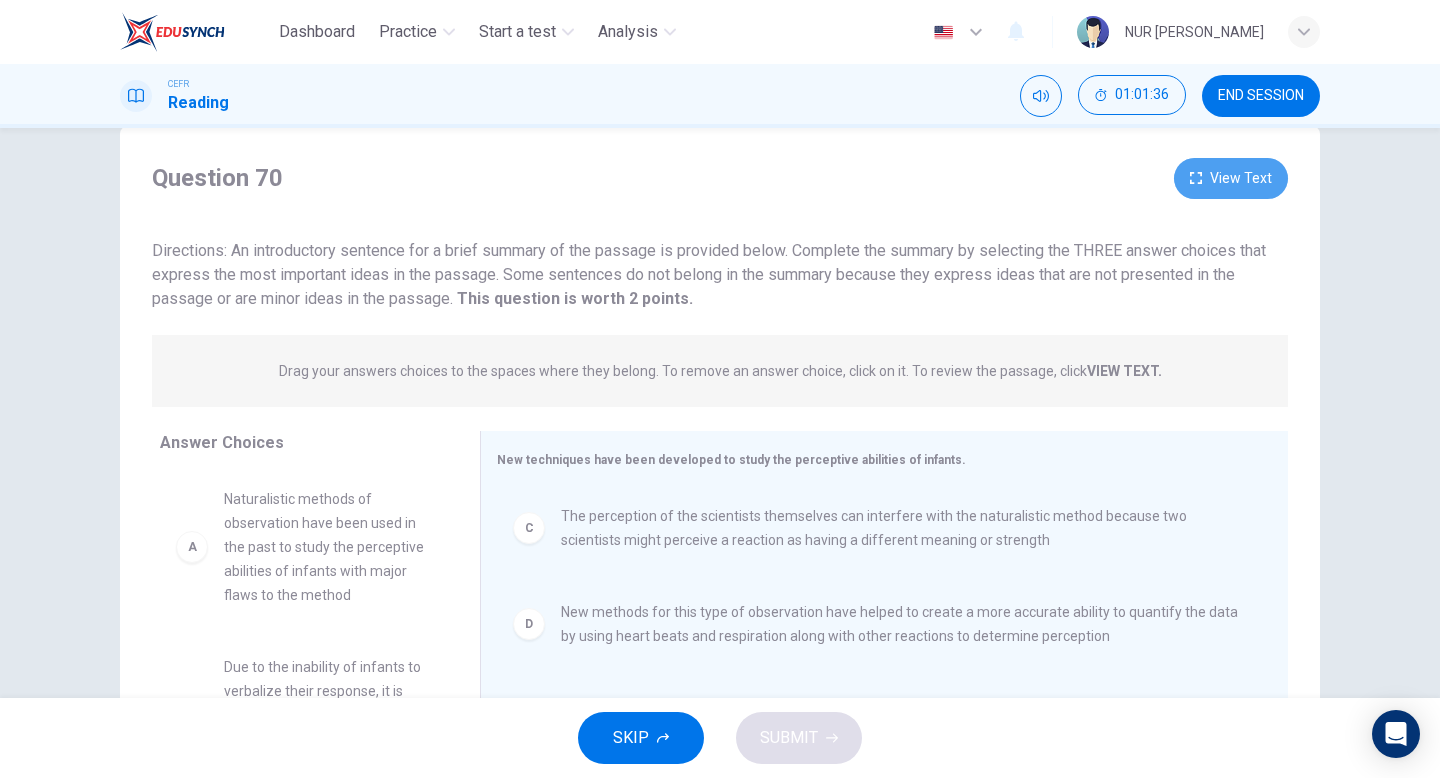 click on "View Text" at bounding box center [1231, 178] 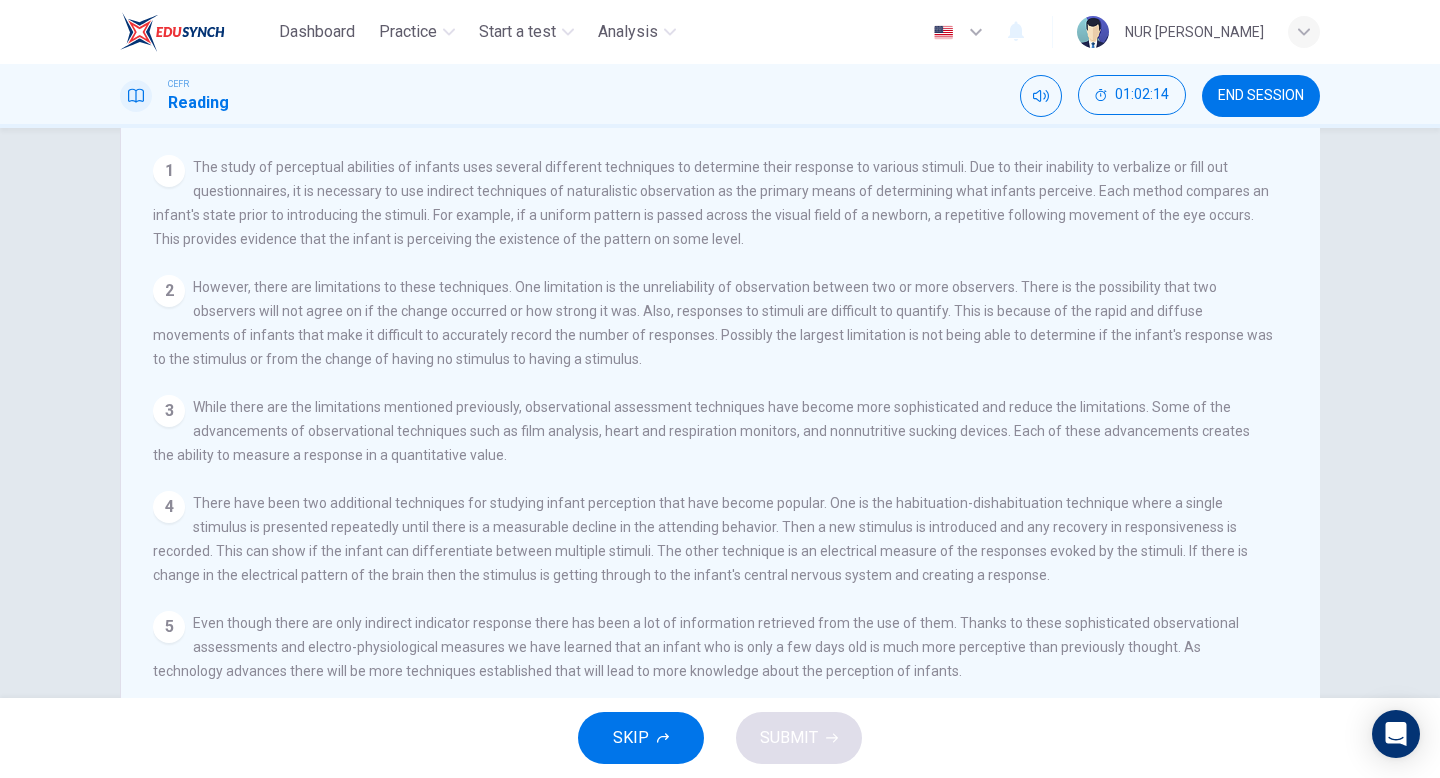 scroll, scrollTop: 0, scrollLeft: 0, axis: both 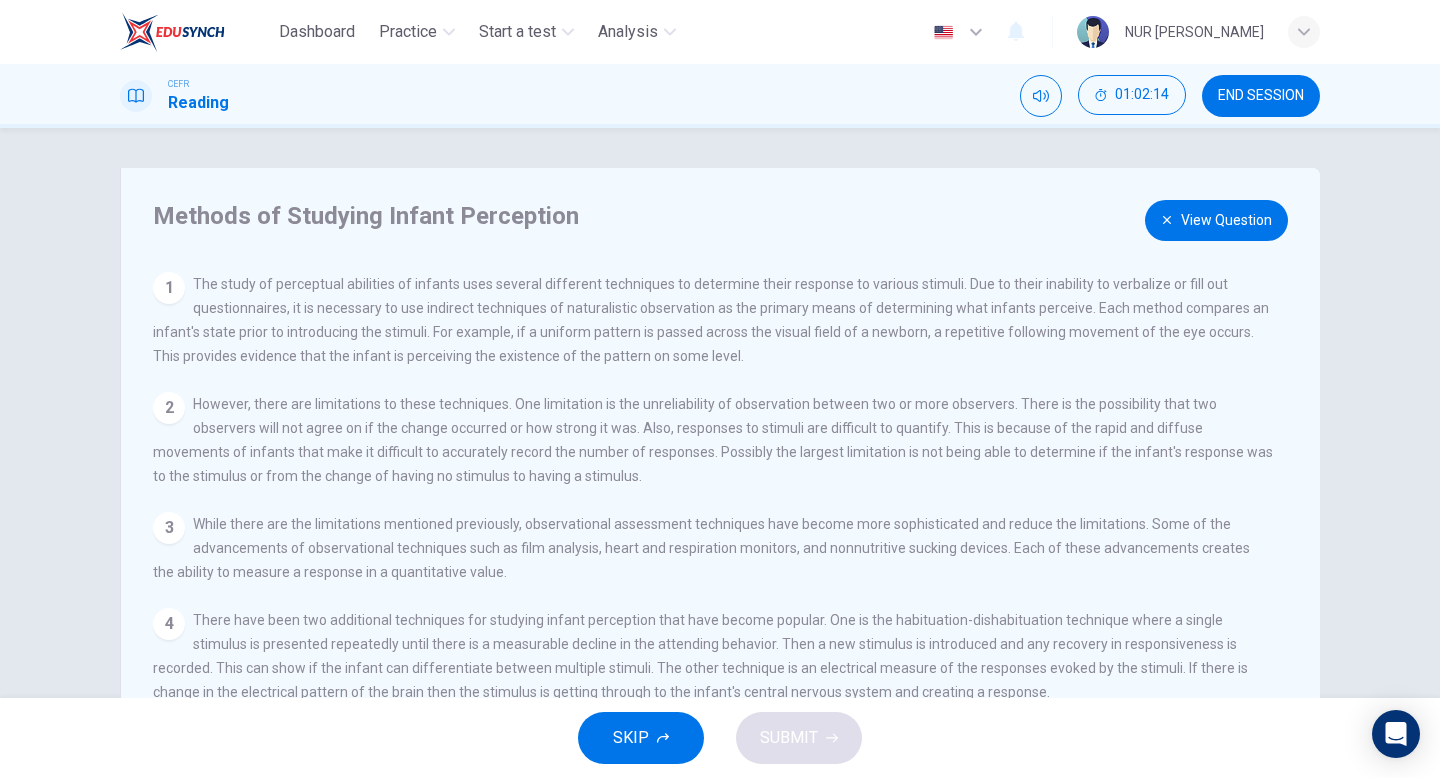 click on "View Question" at bounding box center (1216, 220) 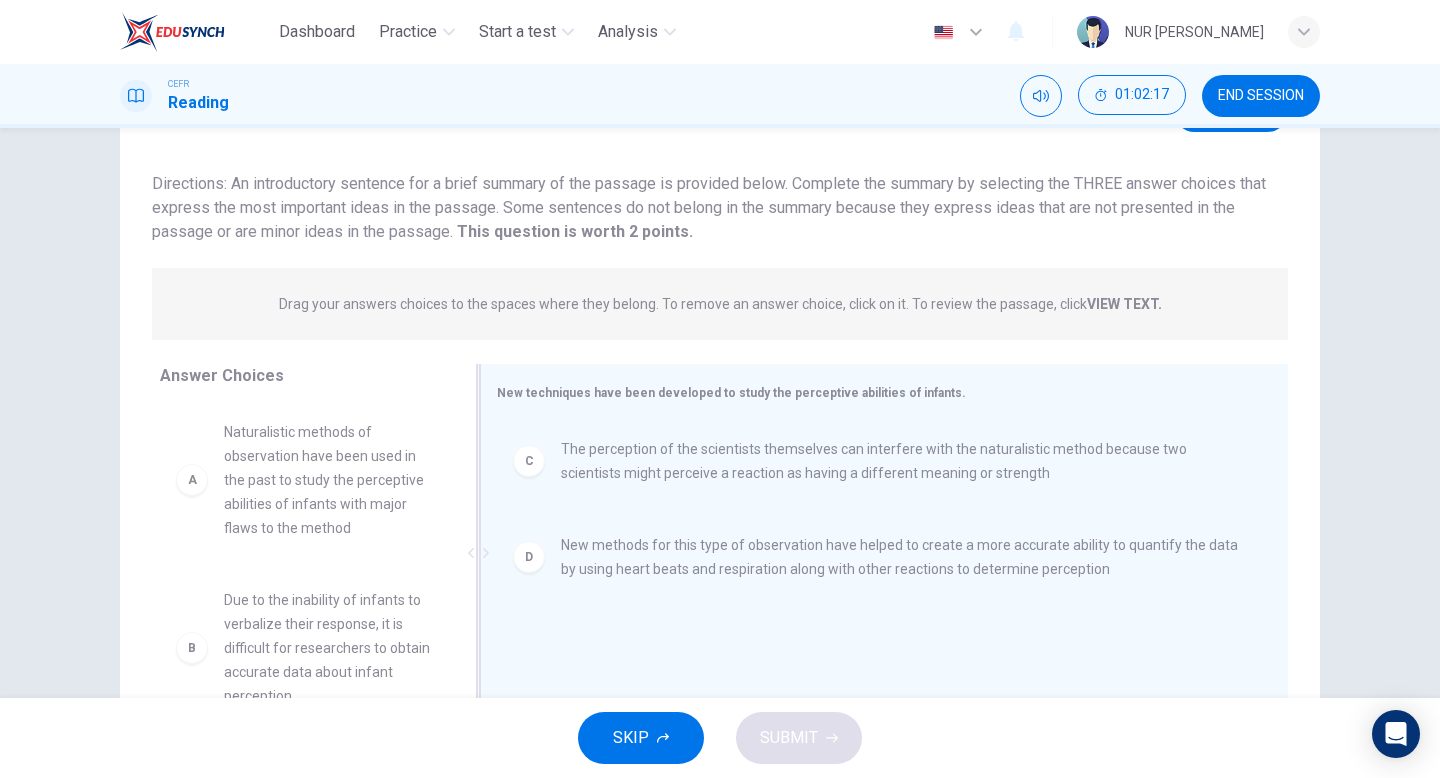 scroll, scrollTop: 112, scrollLeft: 0, axis: vertical 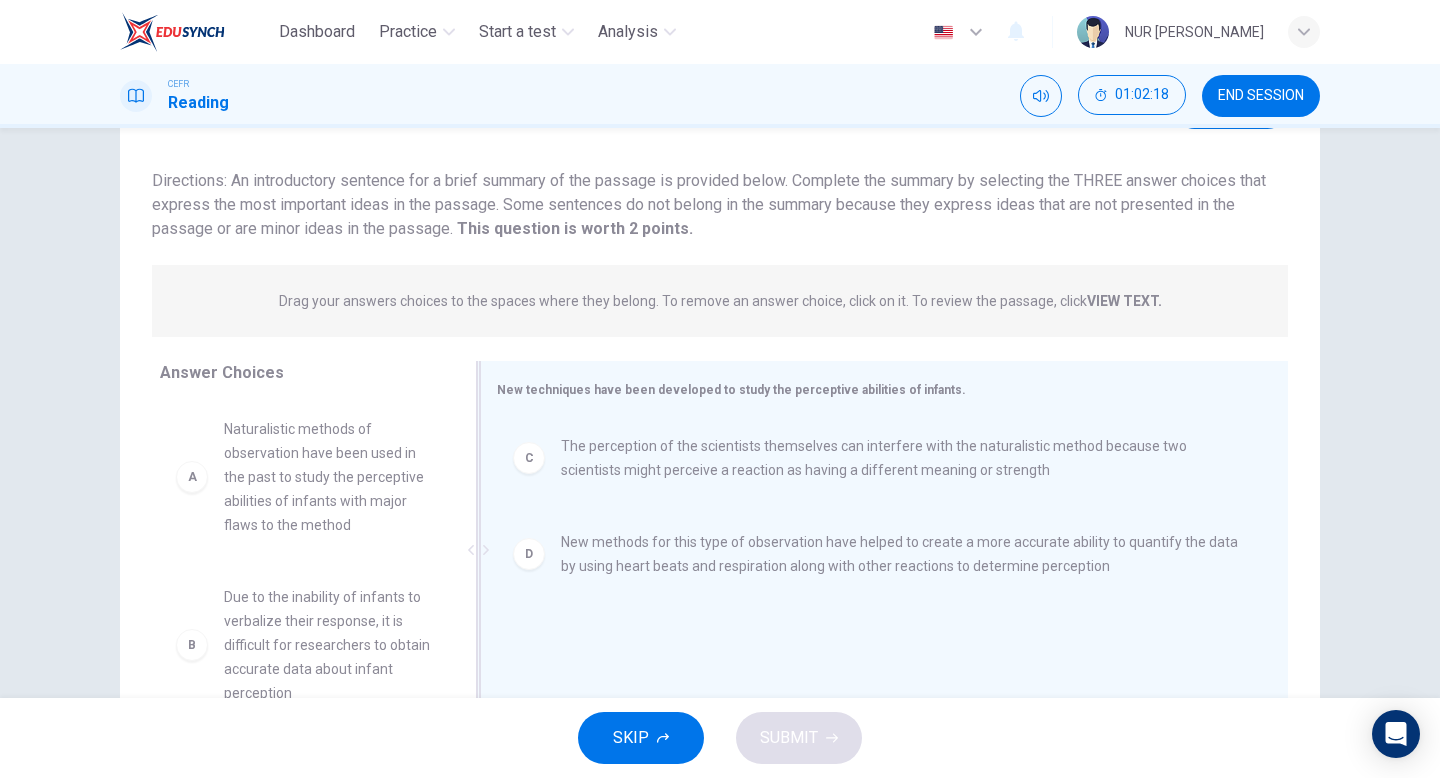 click on "The perception of the scientists themselves can interfere with the naturalistic method because two scientists might perceive a reaction as having a different meaning or strength" at bounding box center [900, 458] 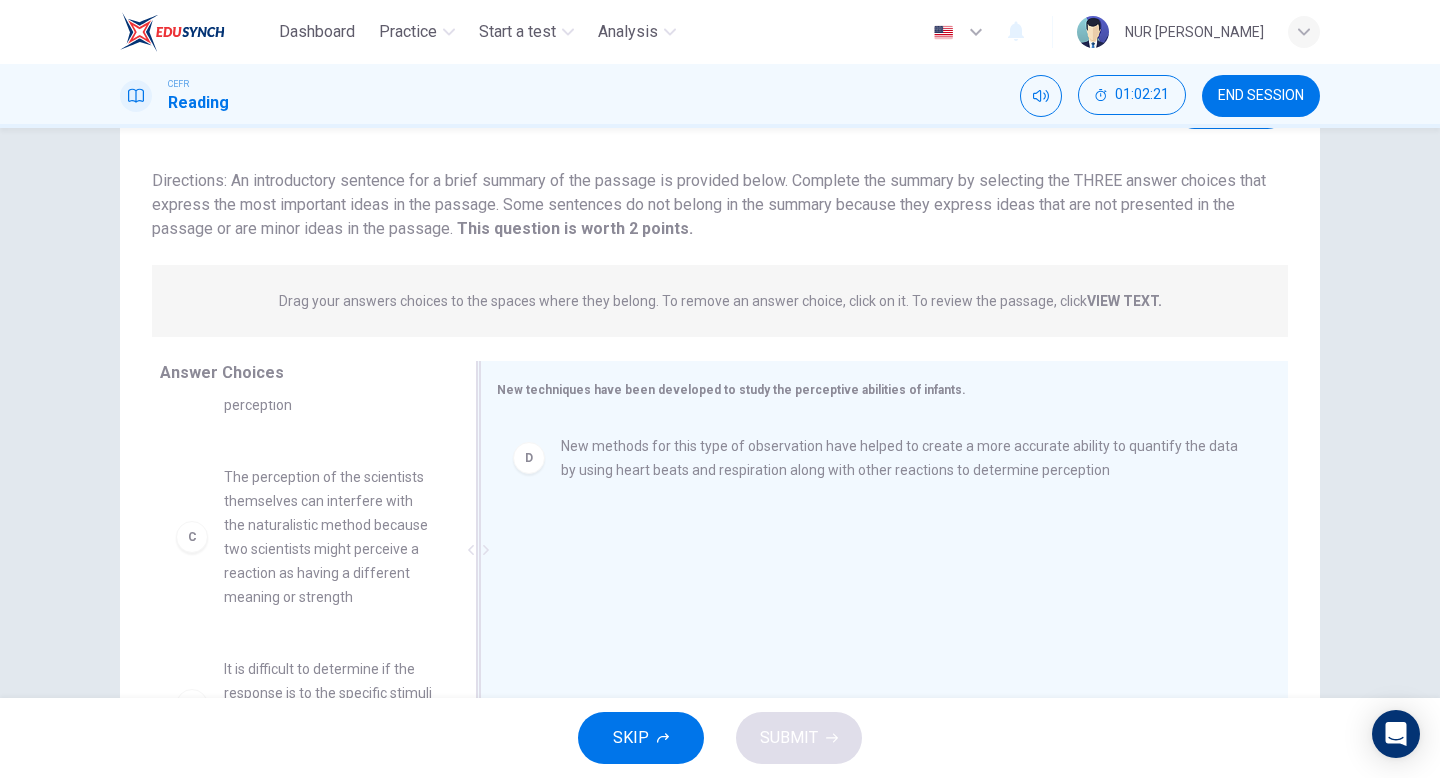 scroll, scrollTop: 492, scrollLeft: 0, axis: vertical 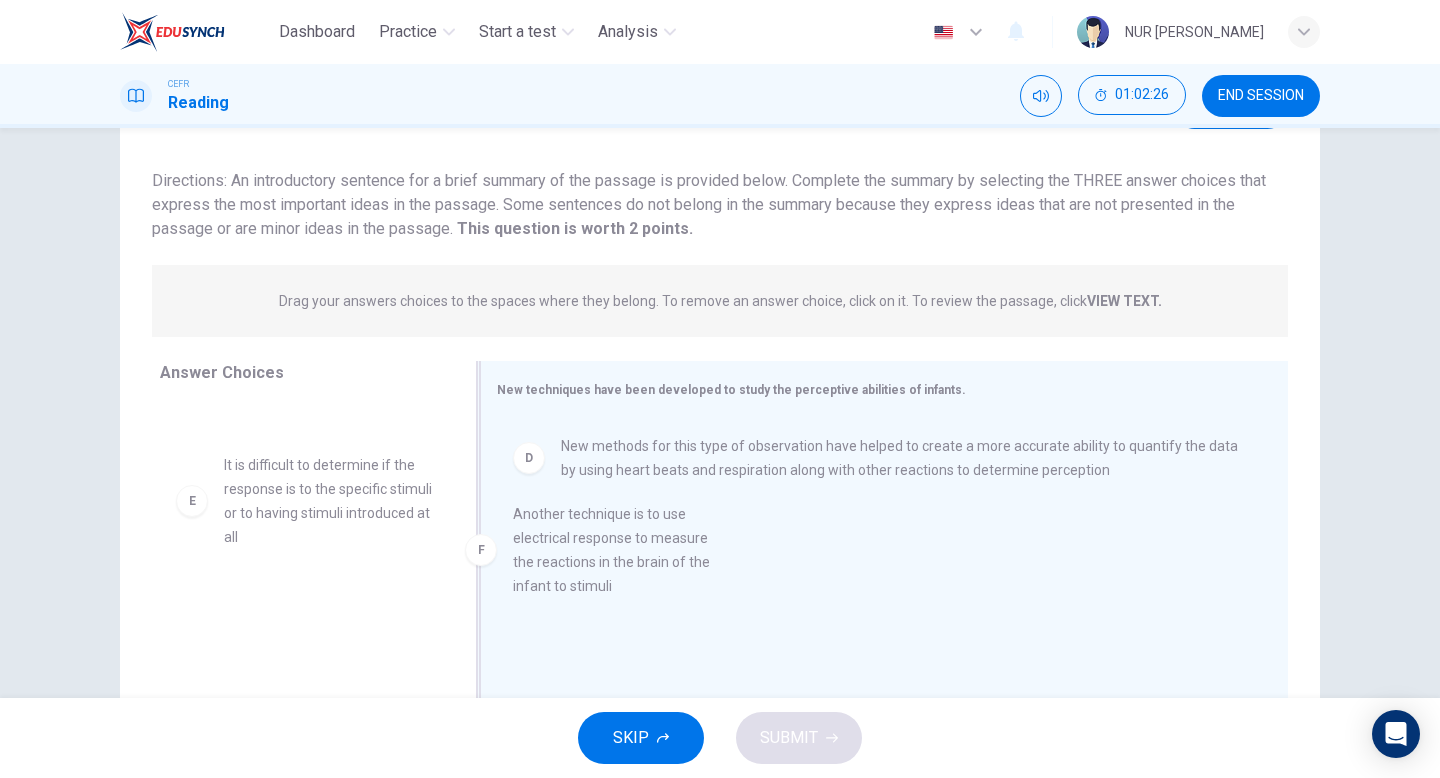 drag, startPoint x: 371, startPoint y: 603, endPoint x: 701, endPoint y: 505, distance: 344.2441 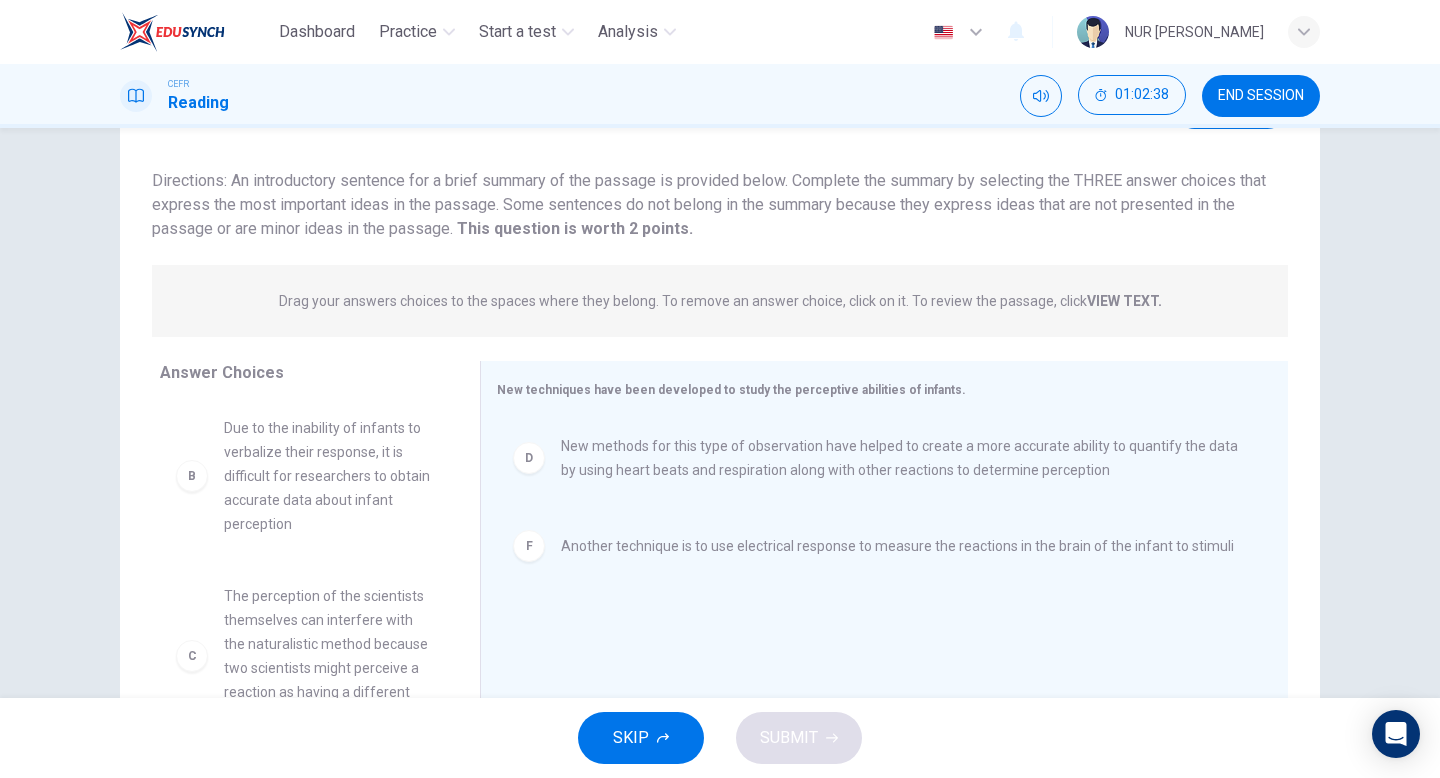 scroll, scrollTop: 348, scrollLeft: 0, axis: vertical 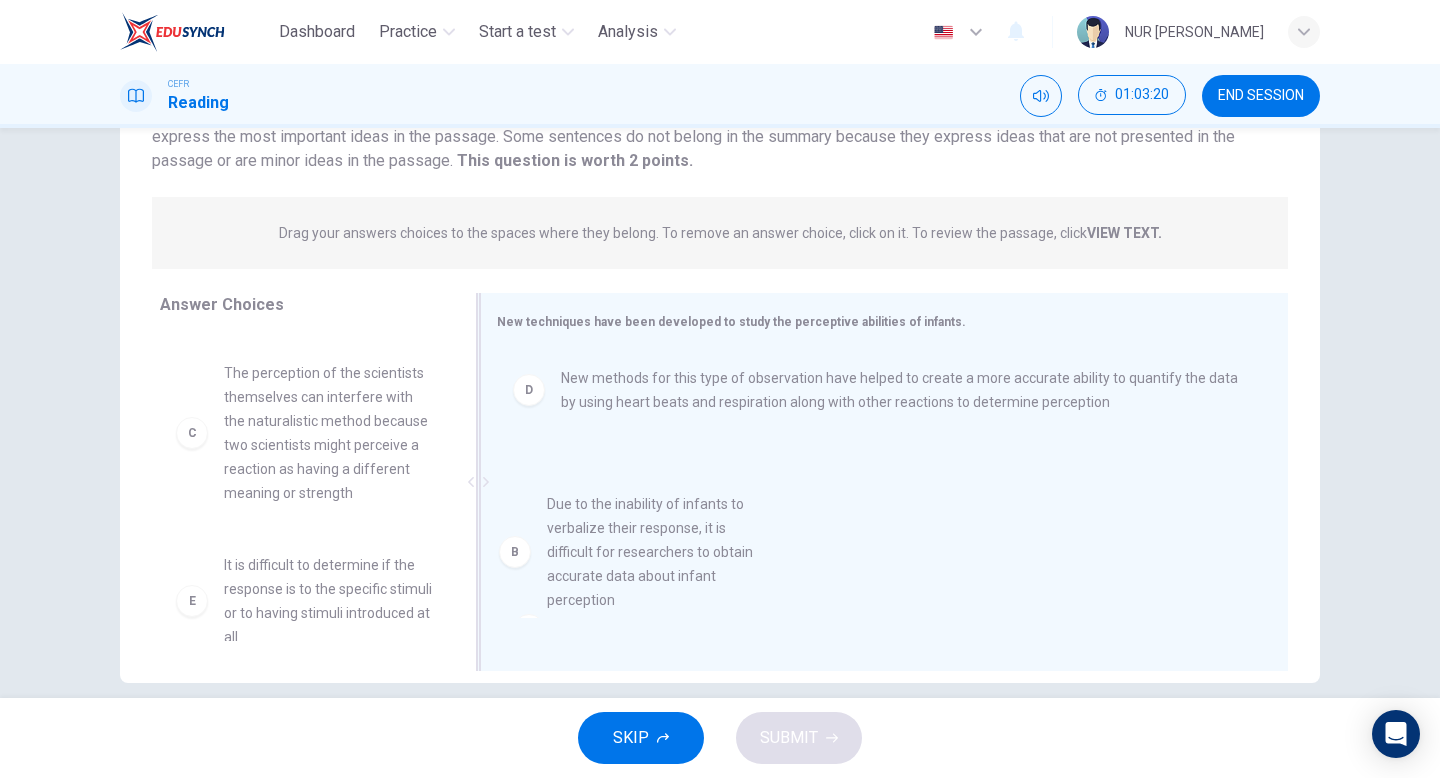 drag, startPoint x: 324, startPoint y: 454, endPoint x: 693, endPoint y: 608, distance: 399.84622 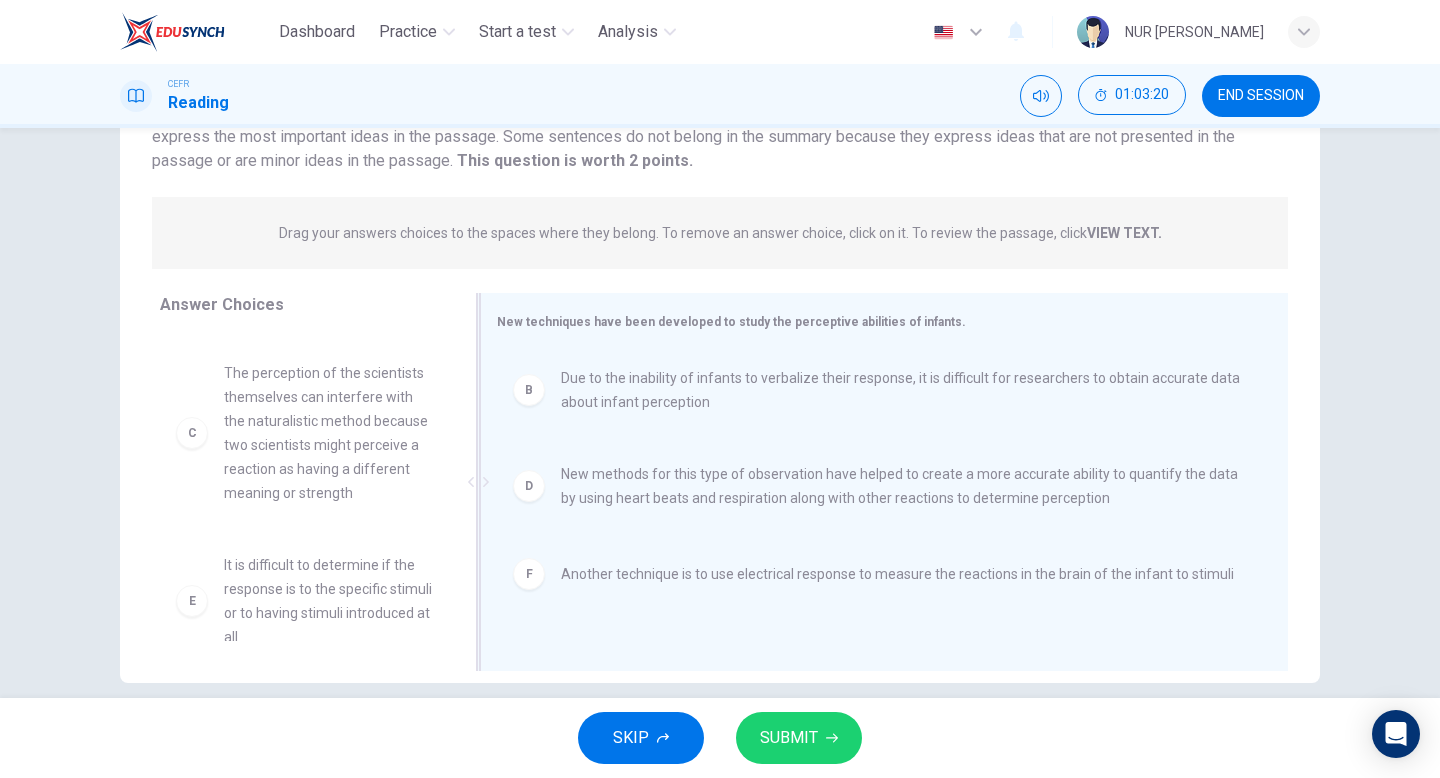 scroll, scrollTop: 0, scrollLeft: 0, axis: both 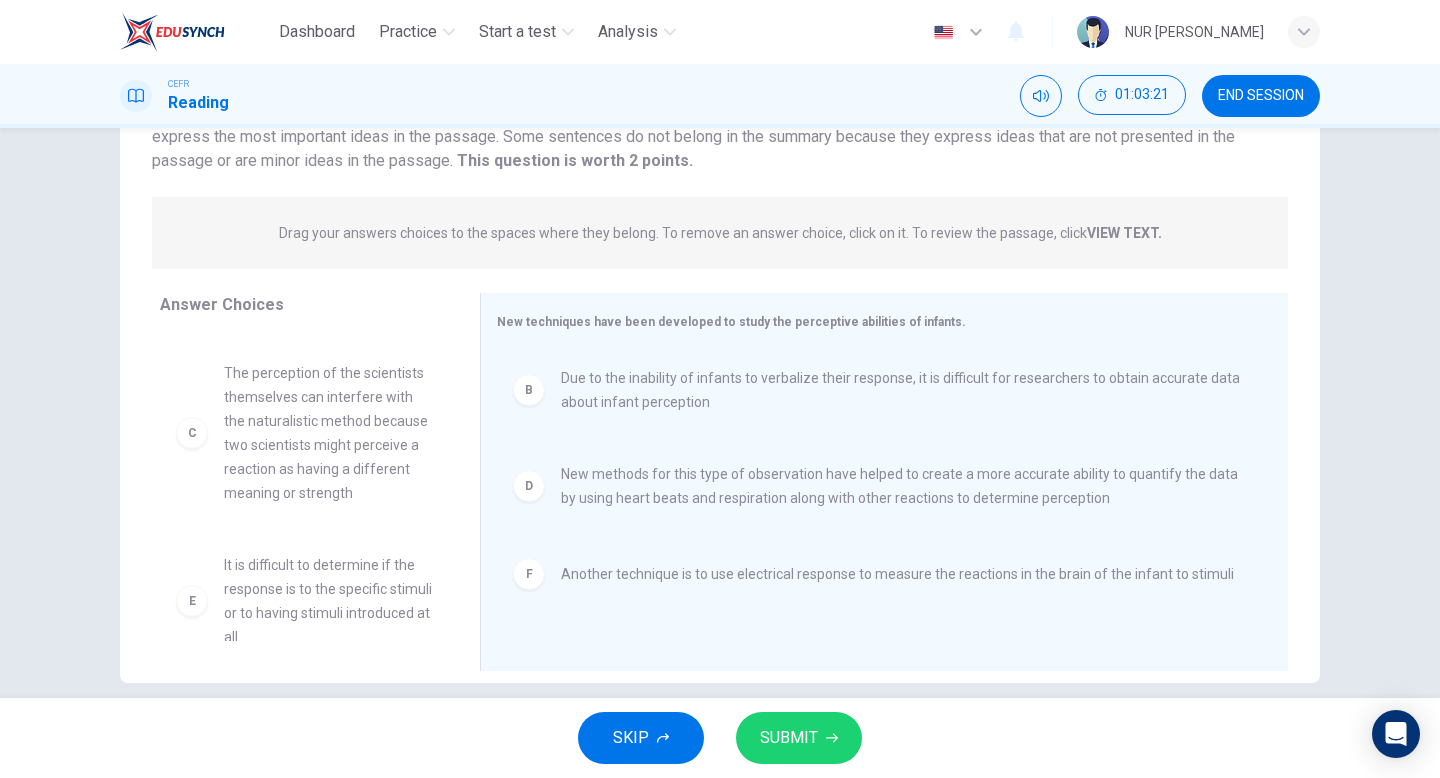 click on "SUBMIT" at bounding box center (789, 738) 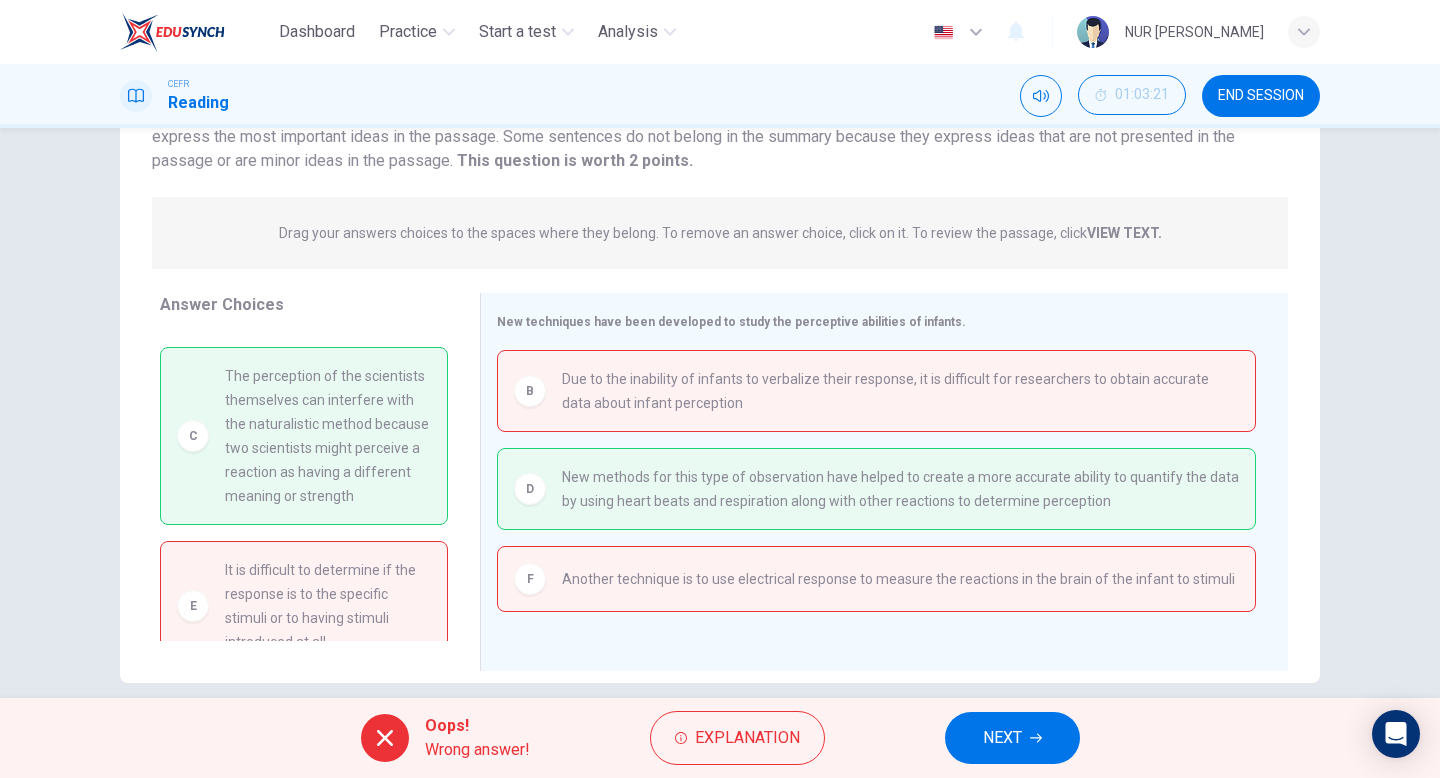 scroll, scrollTop: 186, scrollLeft: 0, axis: vertical 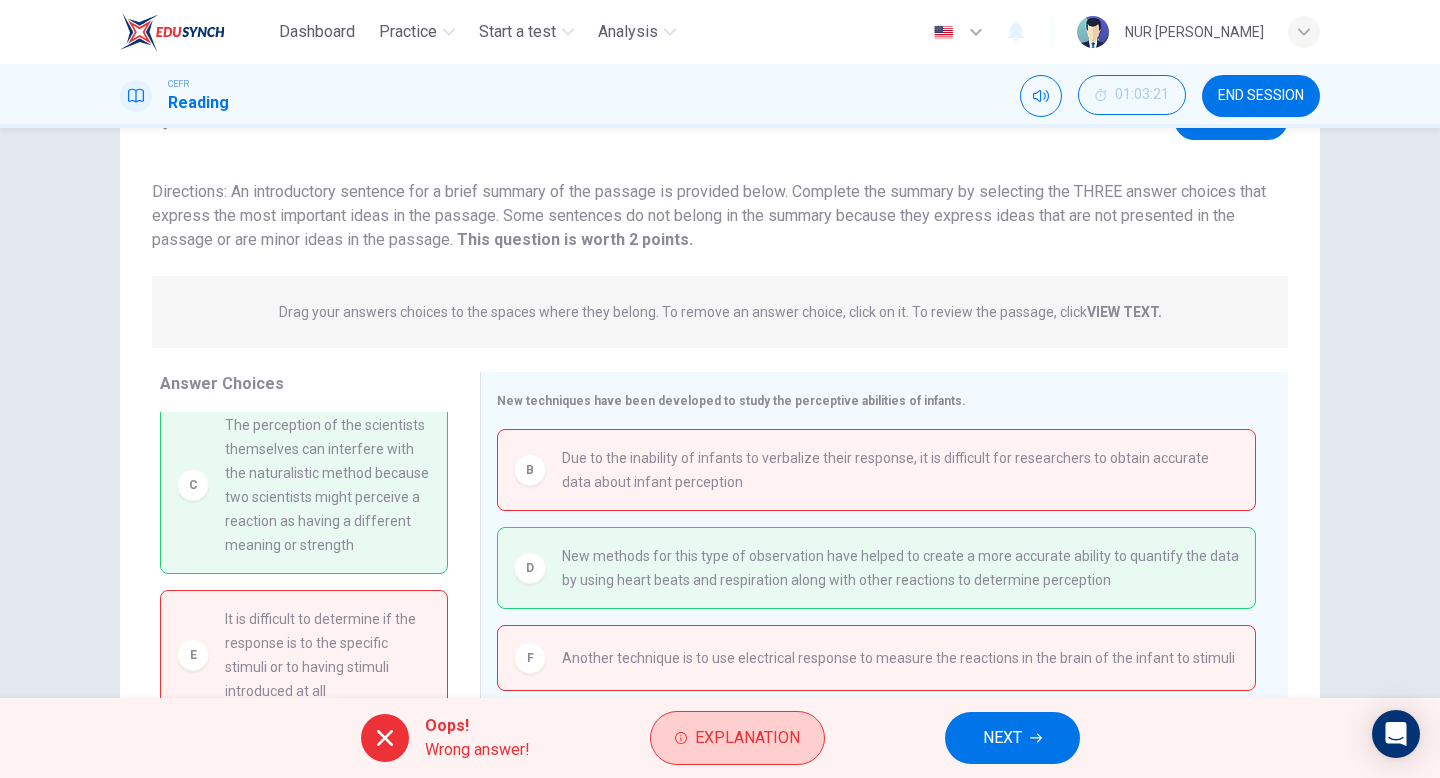 click on "Explanation" at bounding box center [737, 738] 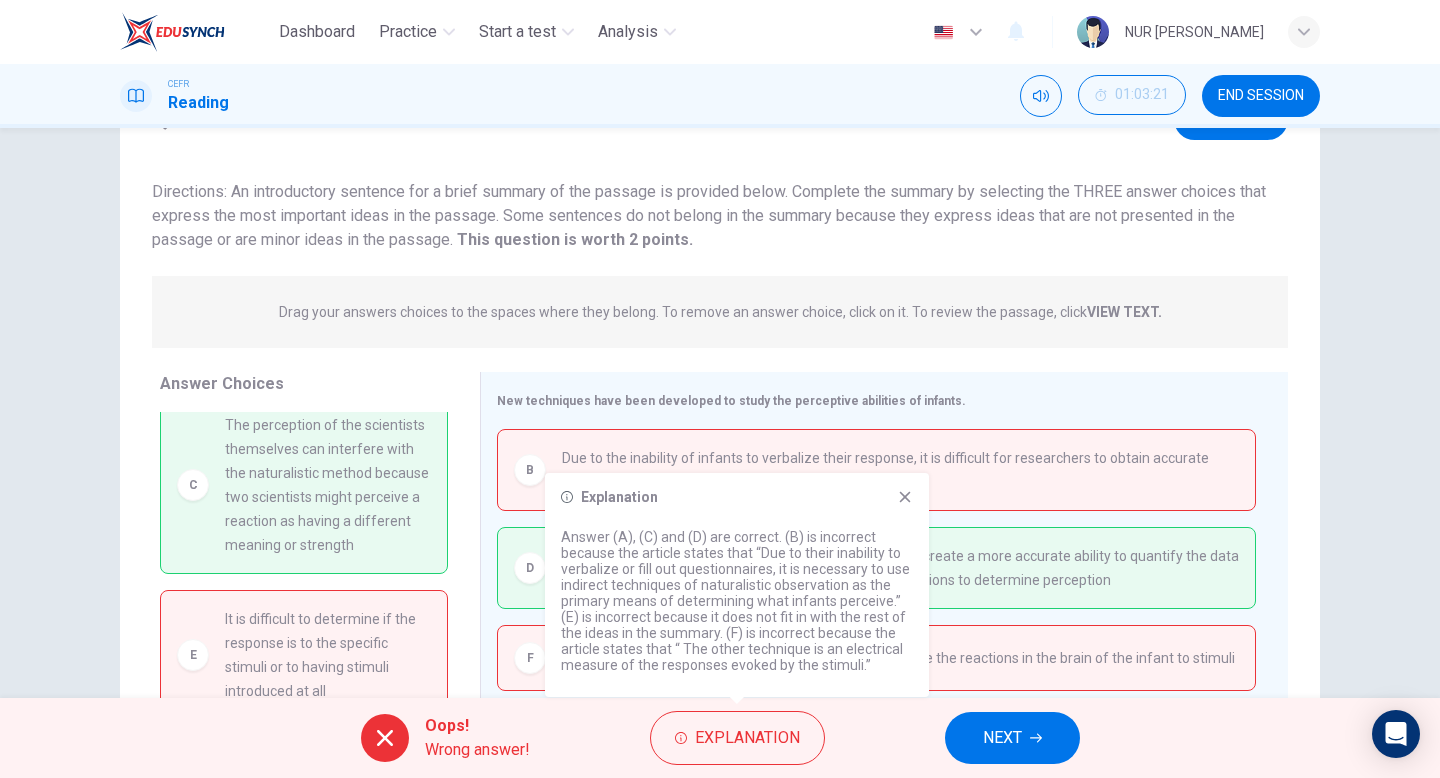 click on "NEXT" at bounding box center [1002, 738] 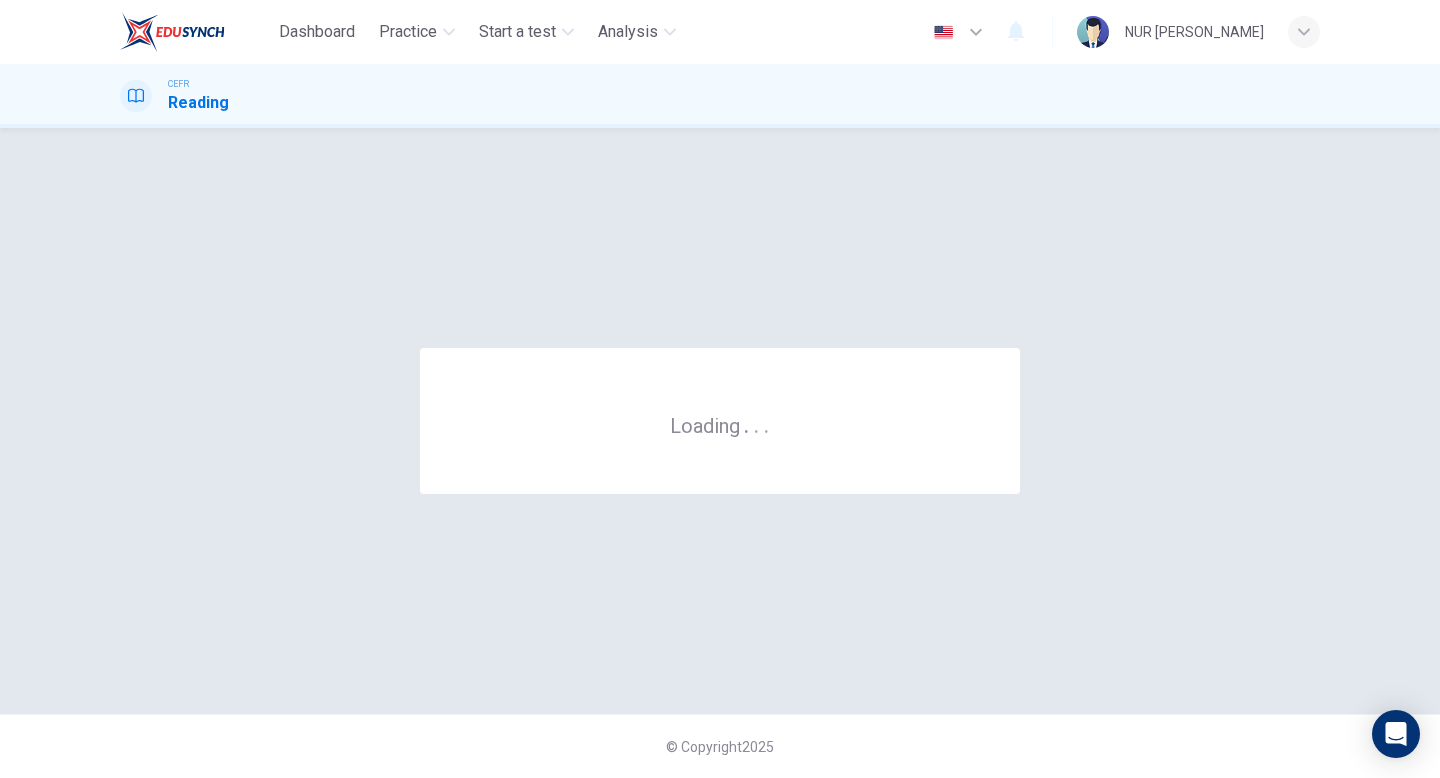scroll, scrollTop: 0, scrollLeft: 0, axis: both 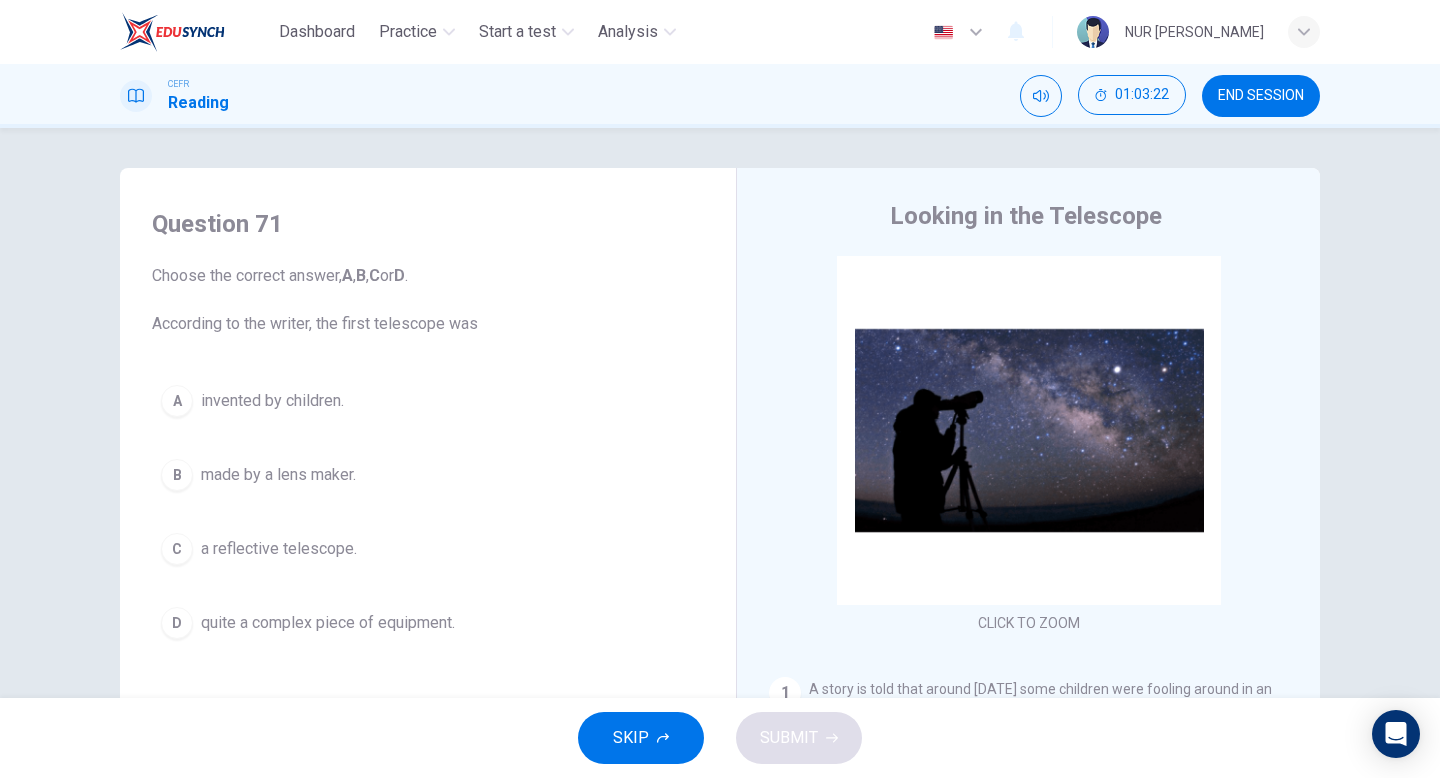 click on "END SESSION" at bounding box center (1261, 96) 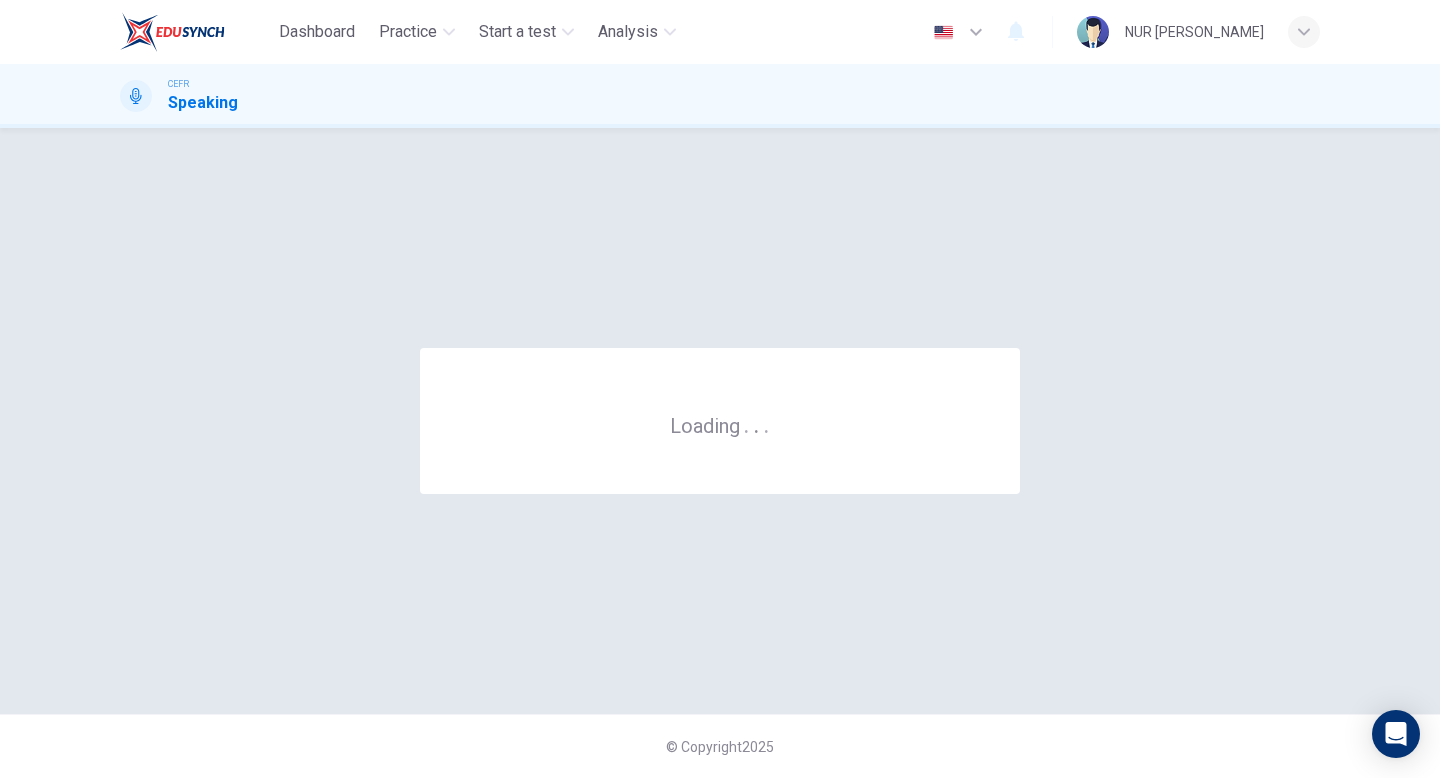 scroll, scrollTop: 0, scrollLeft: 0, axis: both 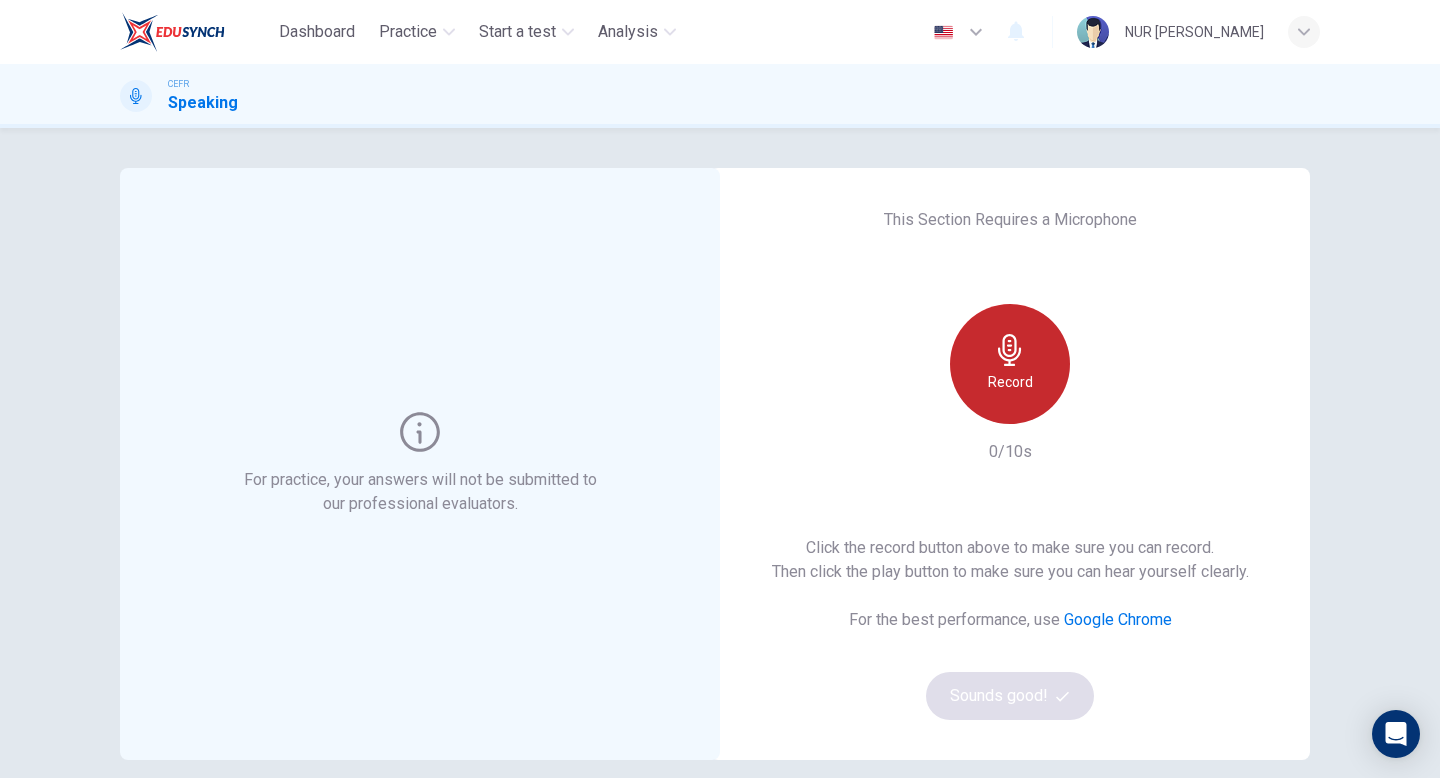 click on "Record" at bounding box center [1010, 364] 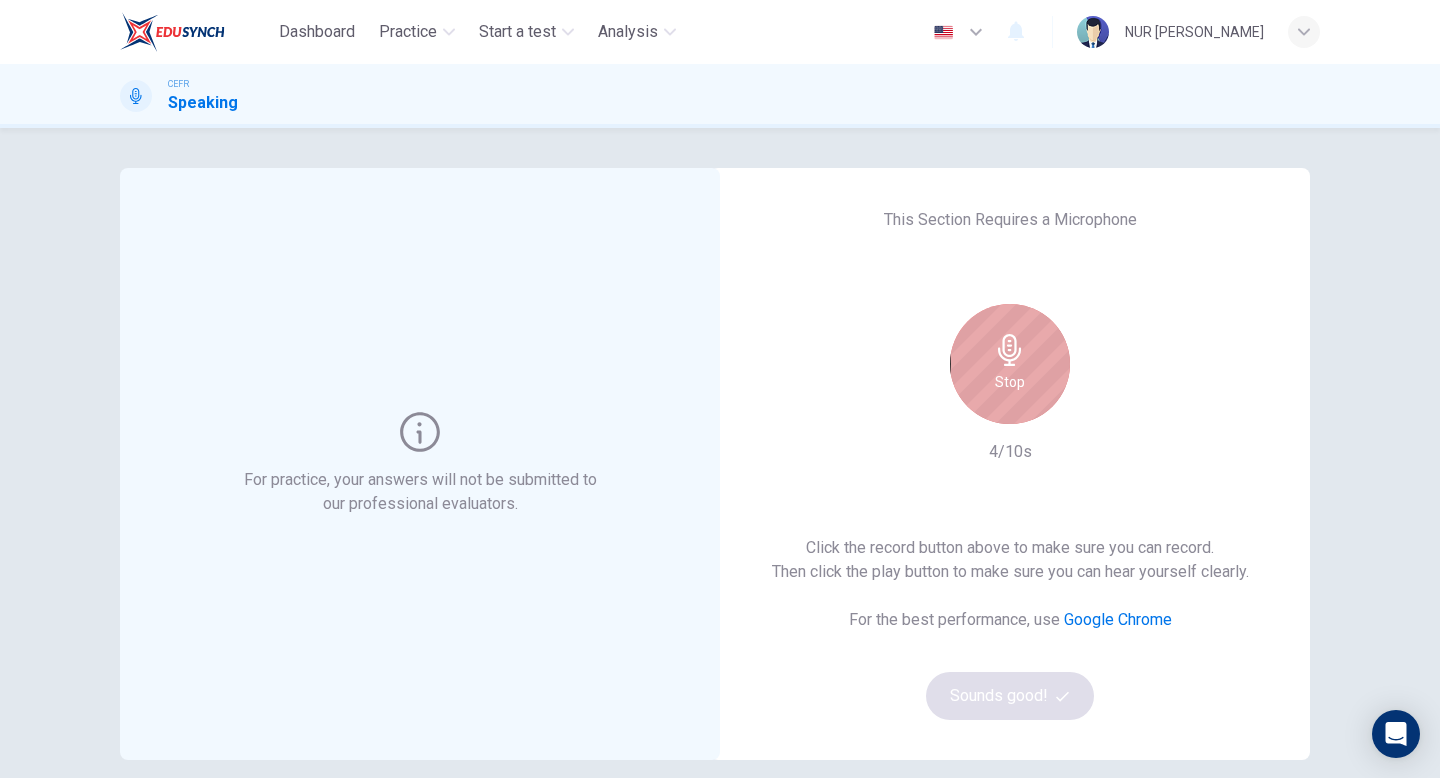 click on "Stop" at bounding box center (1010, 382) 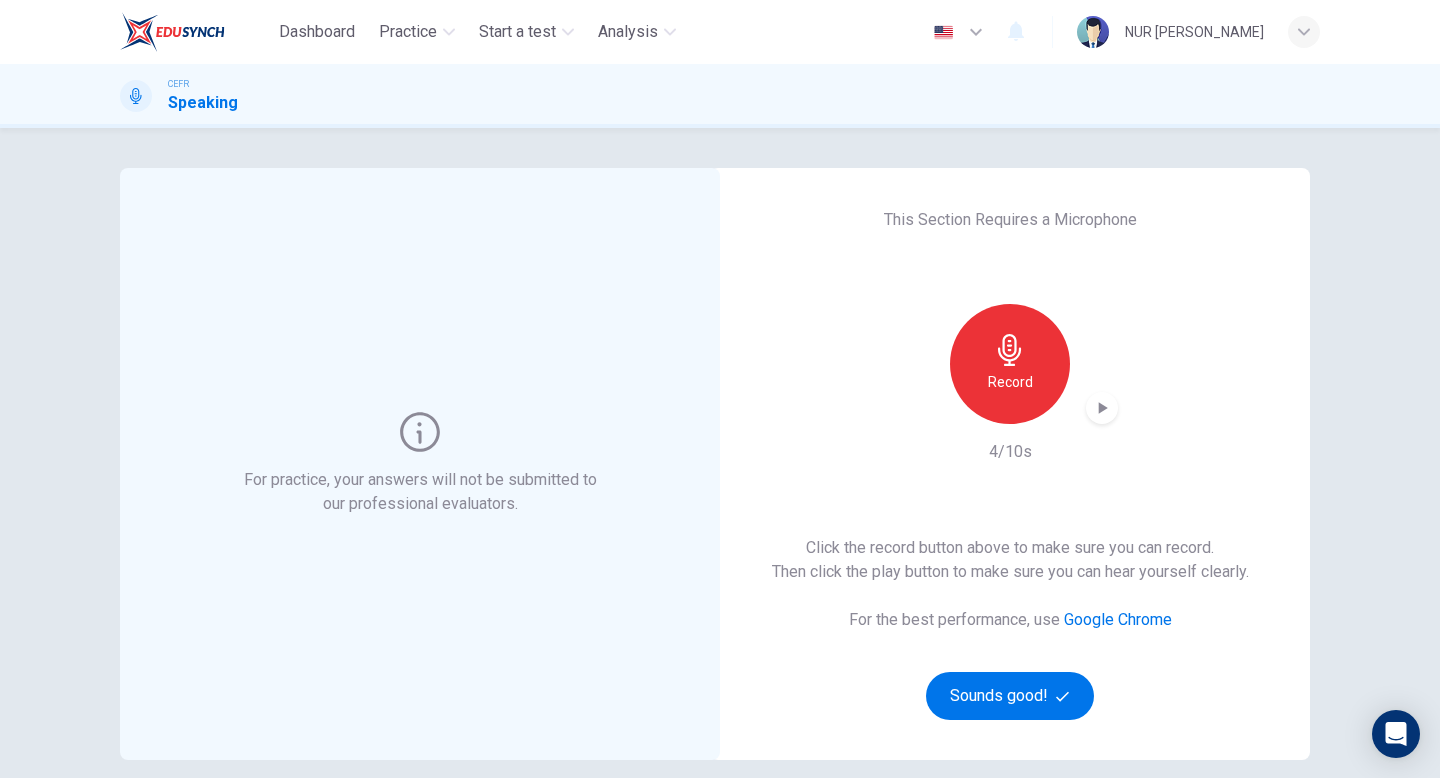 click 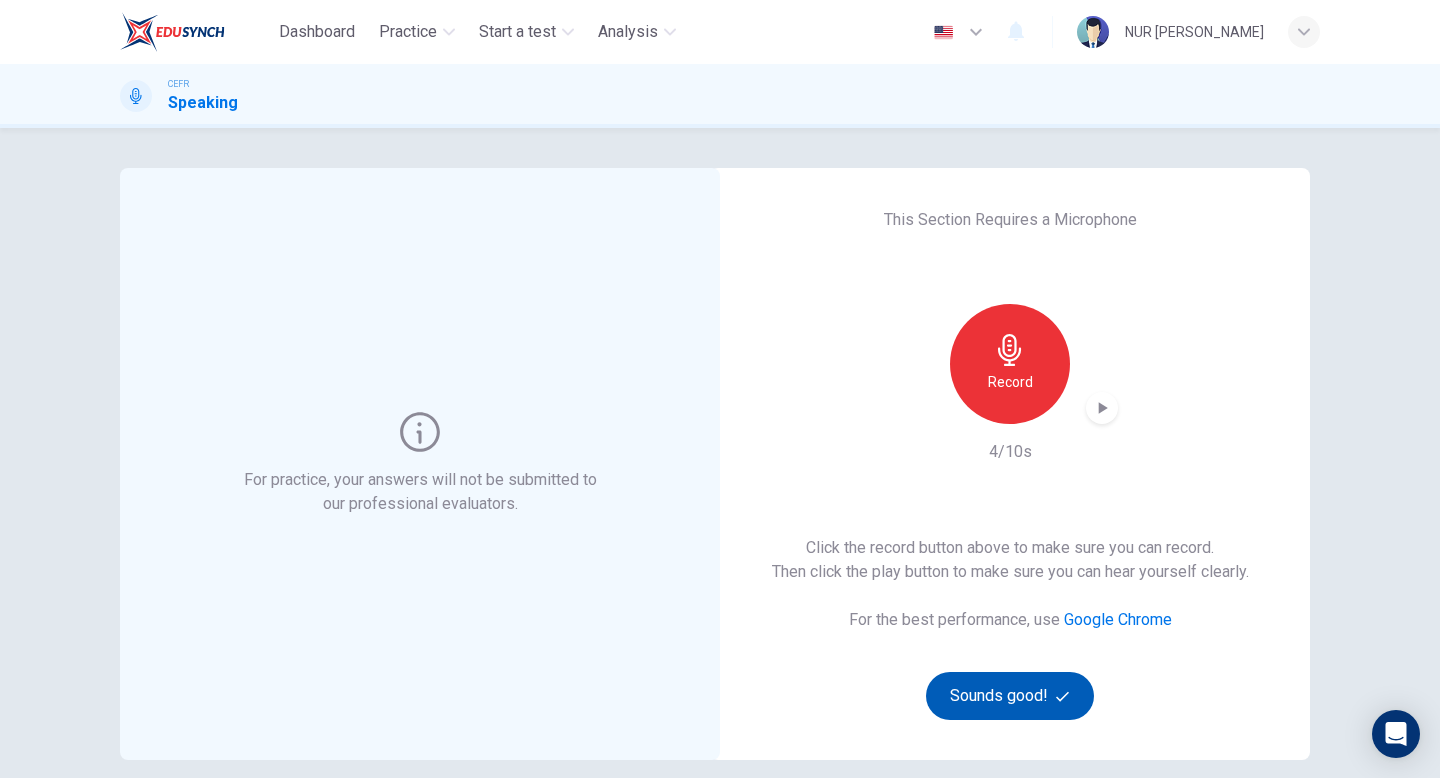 click on "Sounds good!" at bounding box center [1010, 696] 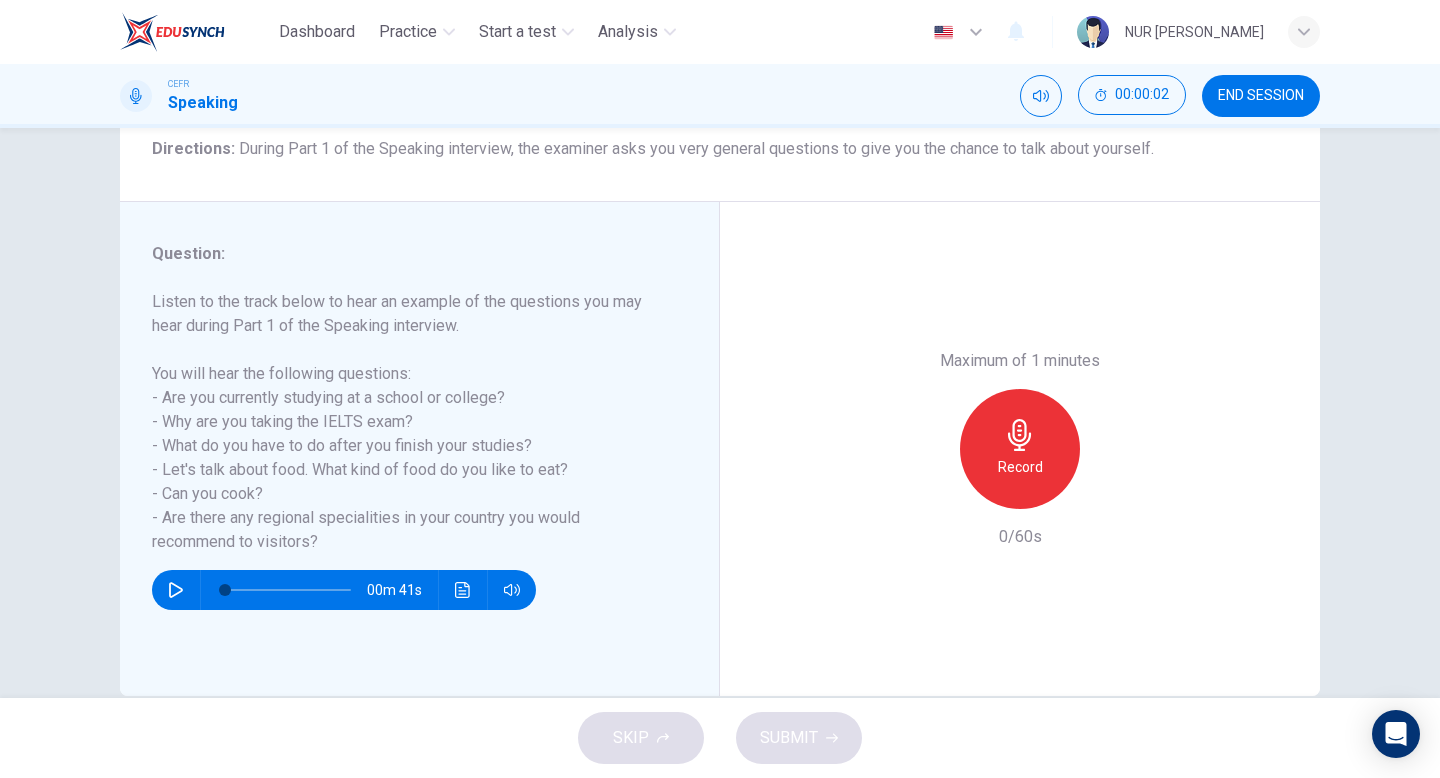 scroll, scrollTop: 205, scrollLeft: 0, axis: vertical 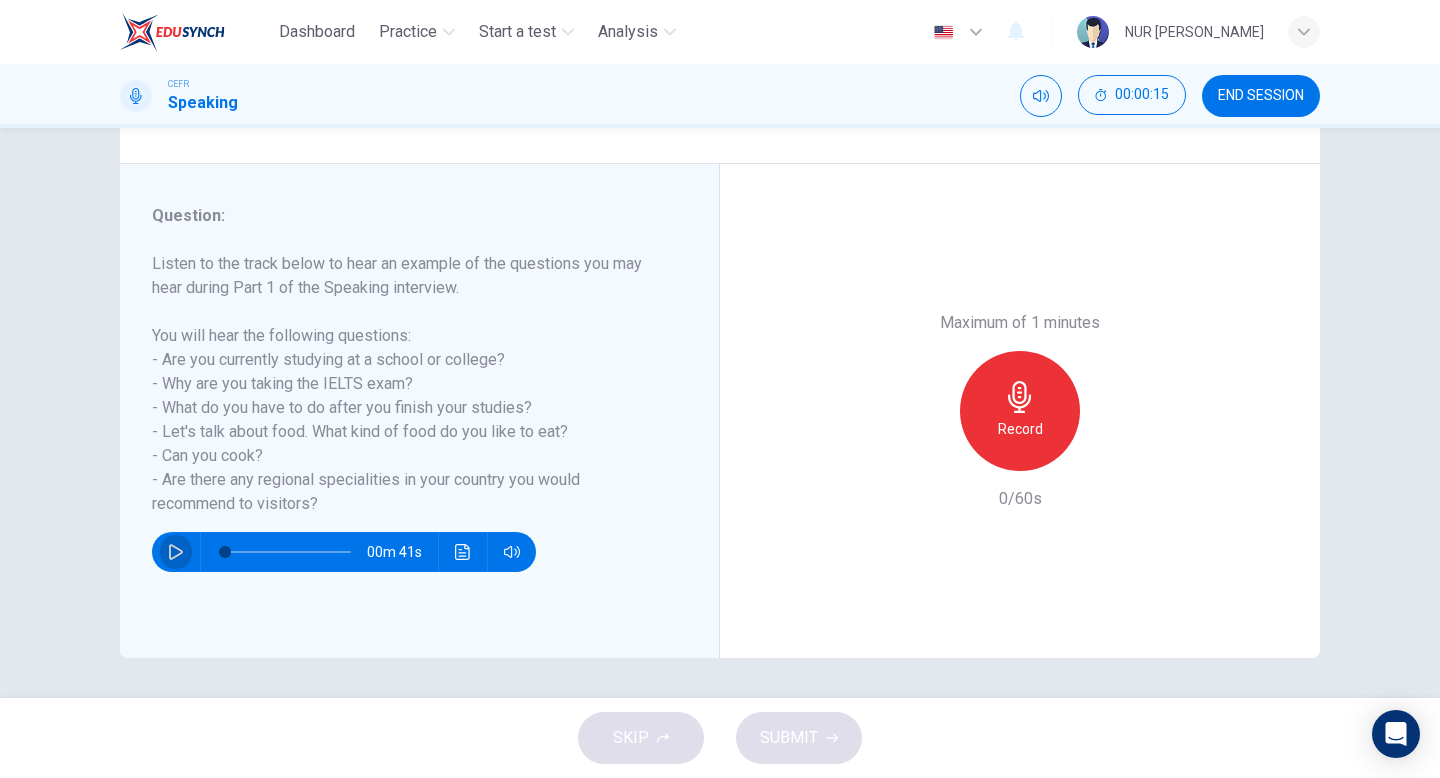 click 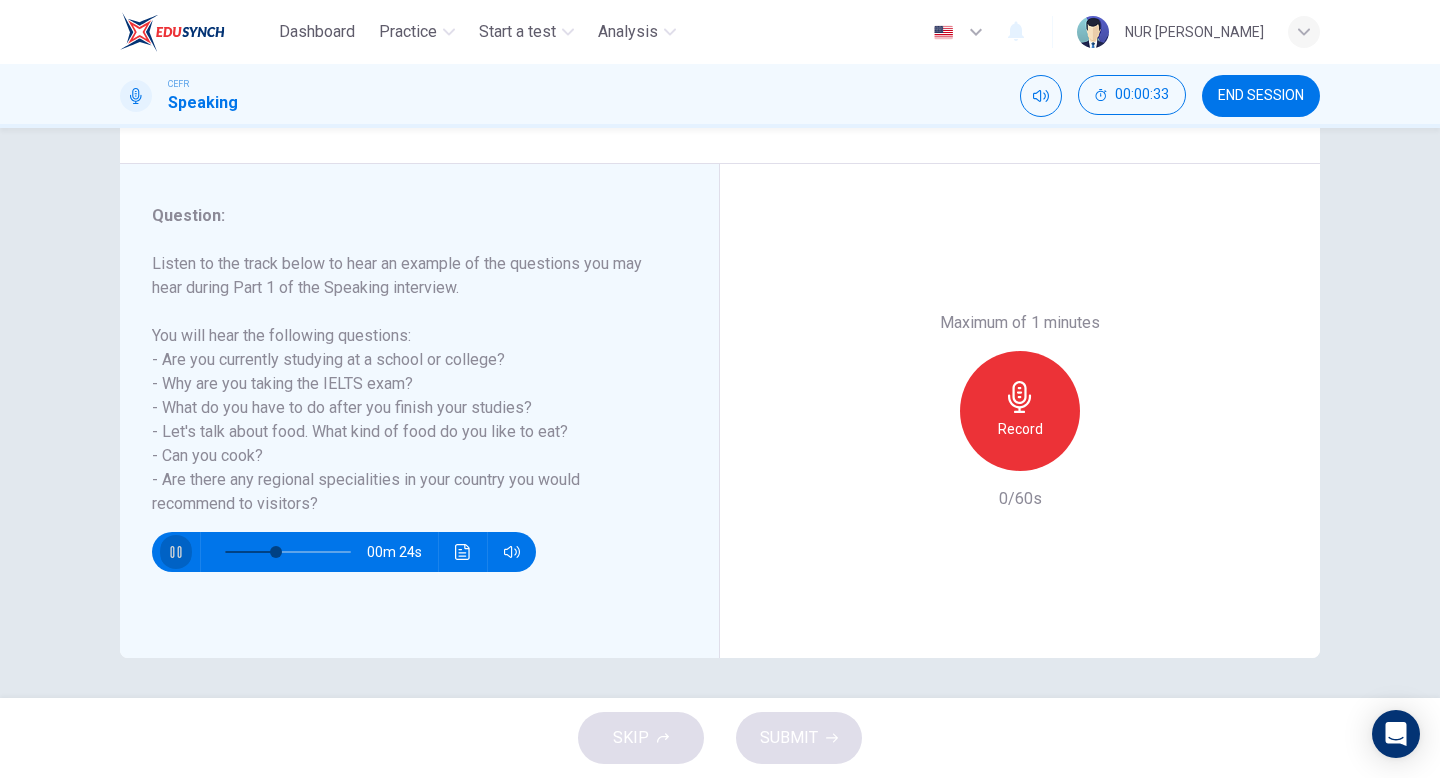 click at bounding box center [176, 552] 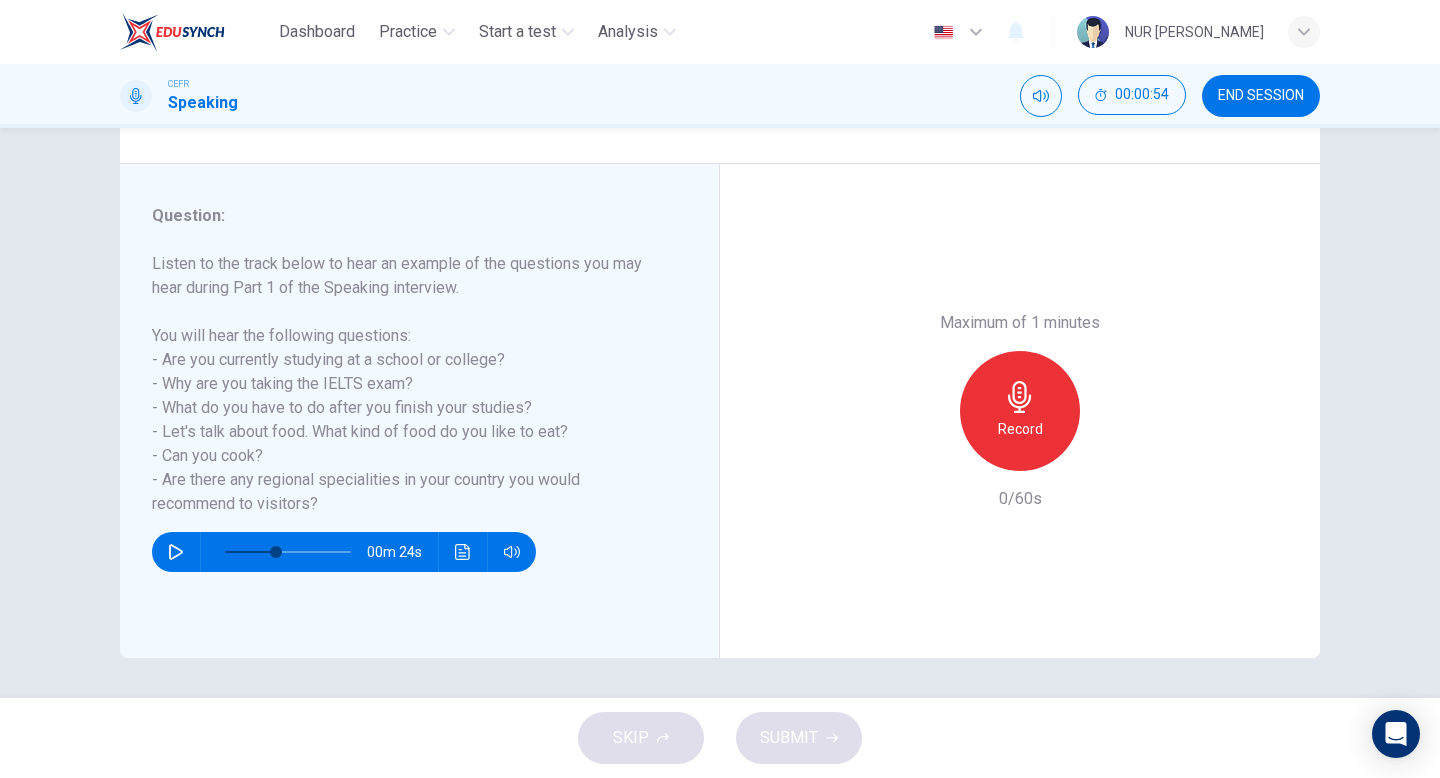 click on "Record" at bounding box center [1020, 429] 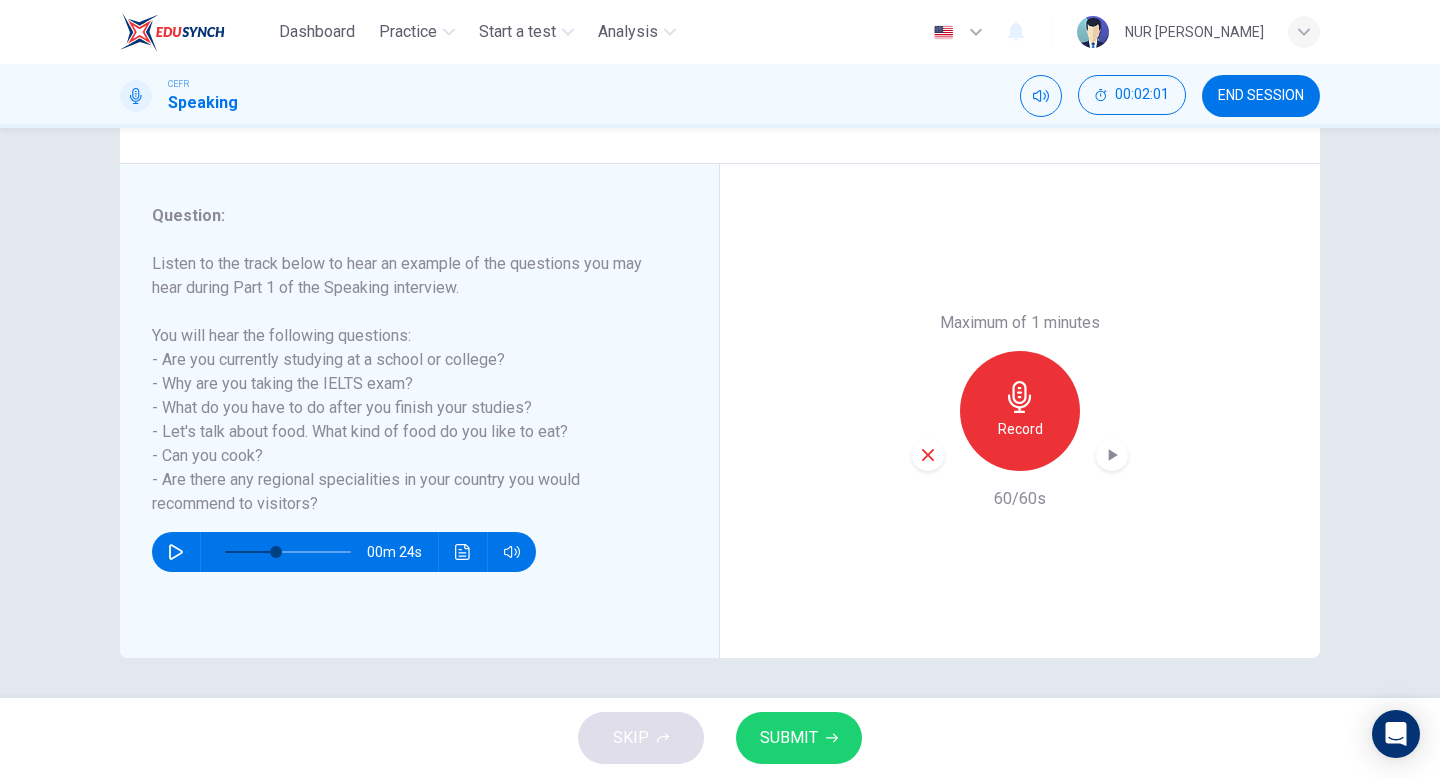 click 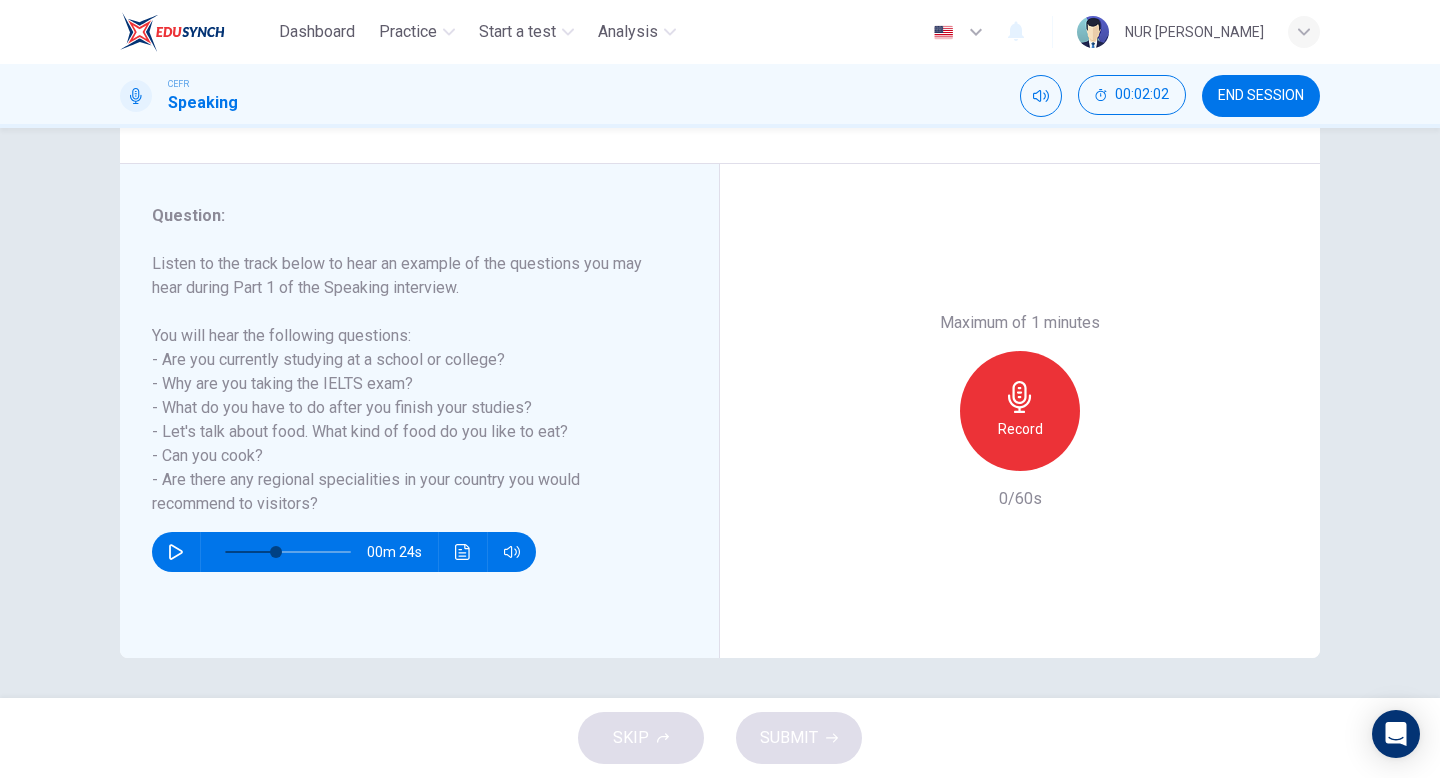 click on "END SESSION" at bounding box center [1261, 96] 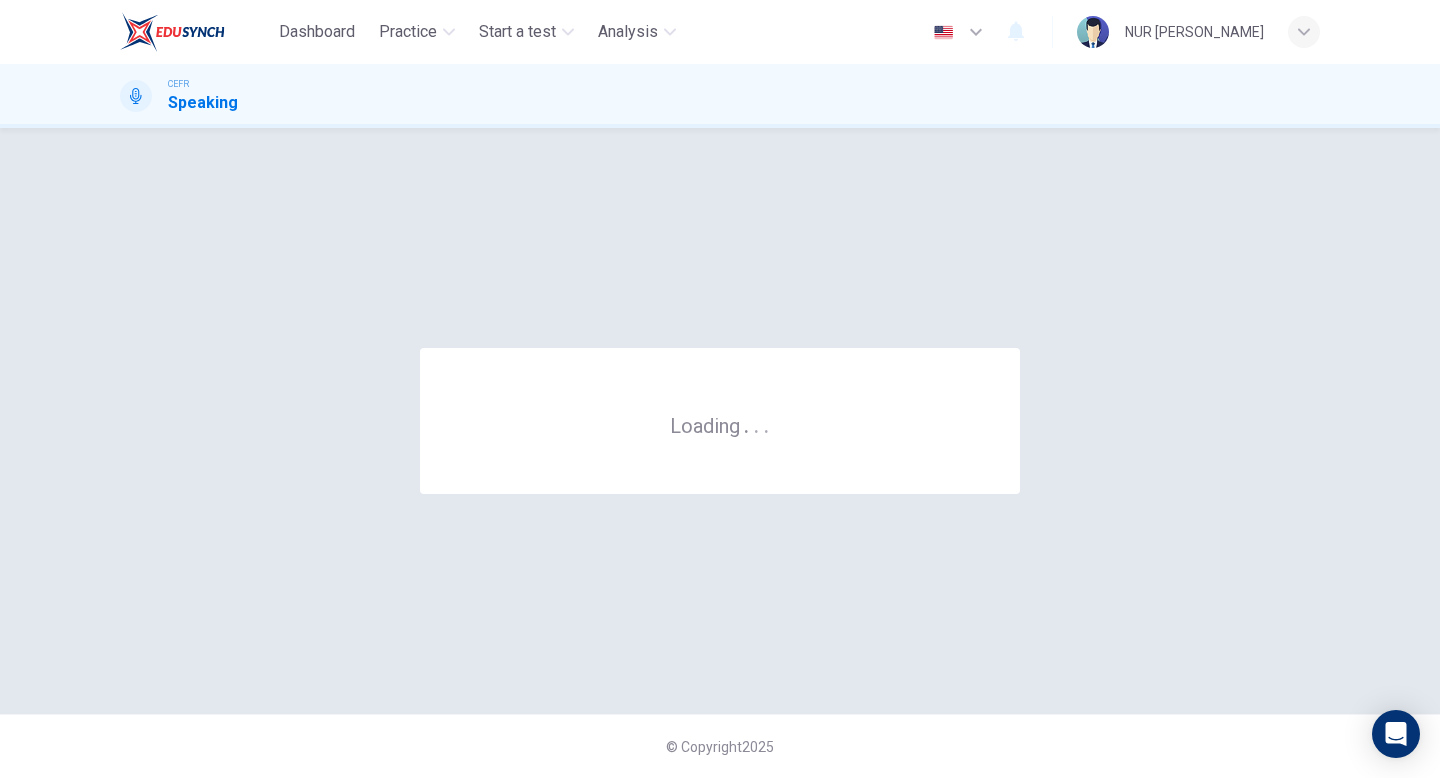 scroll, scrollTop: 0, scrollLeft: 0, axis: both 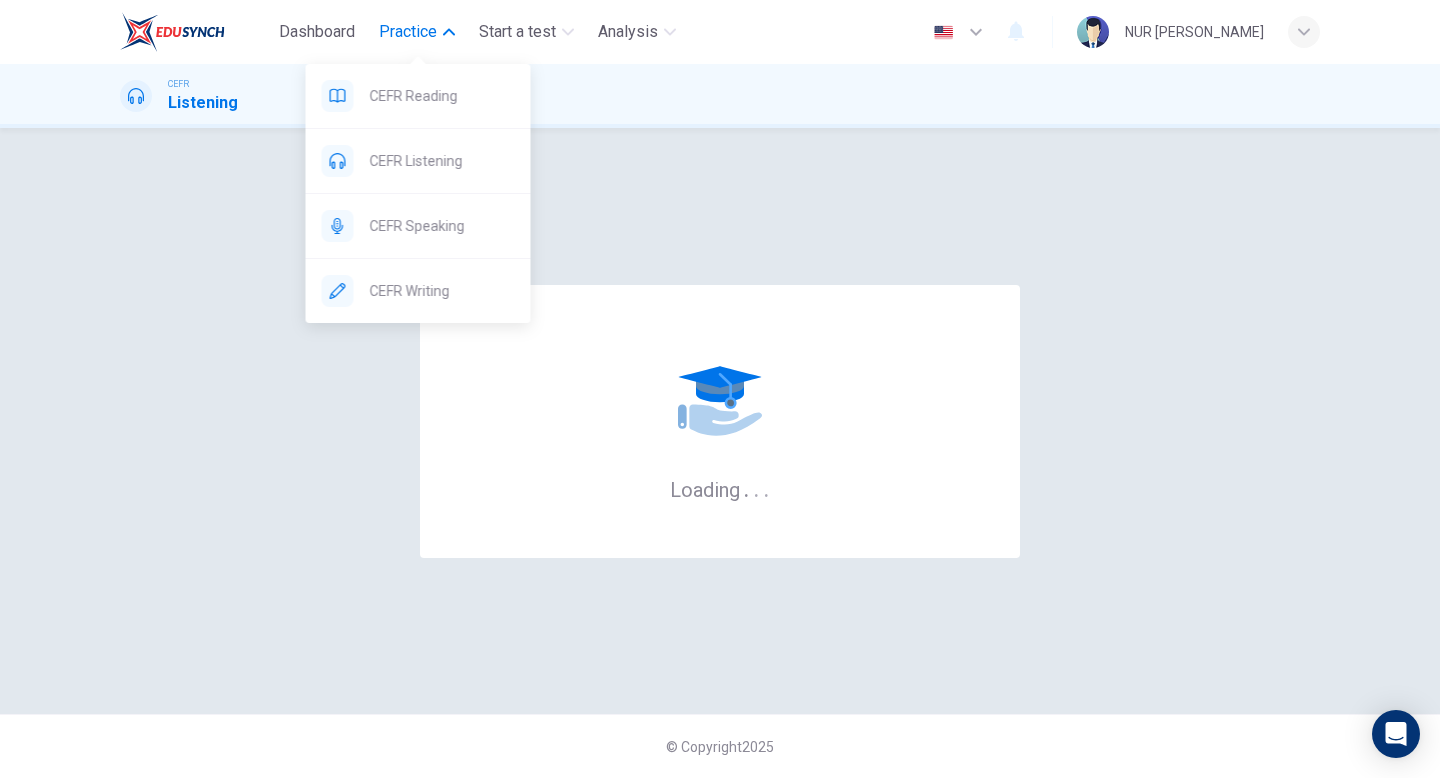 click on "Practice" at bounding box center [408, 32] 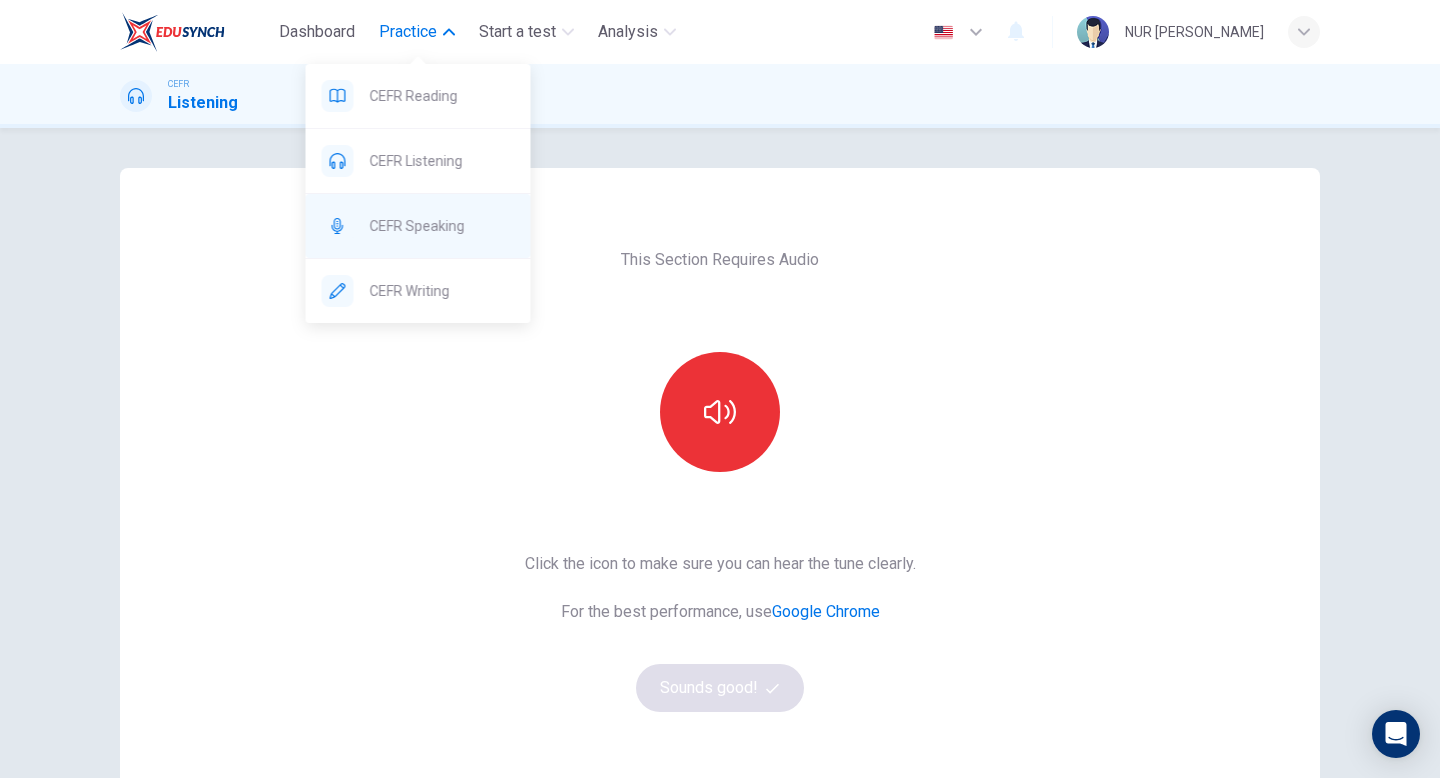 click on "CEFR Speaking" at bounding box center [442, 226] 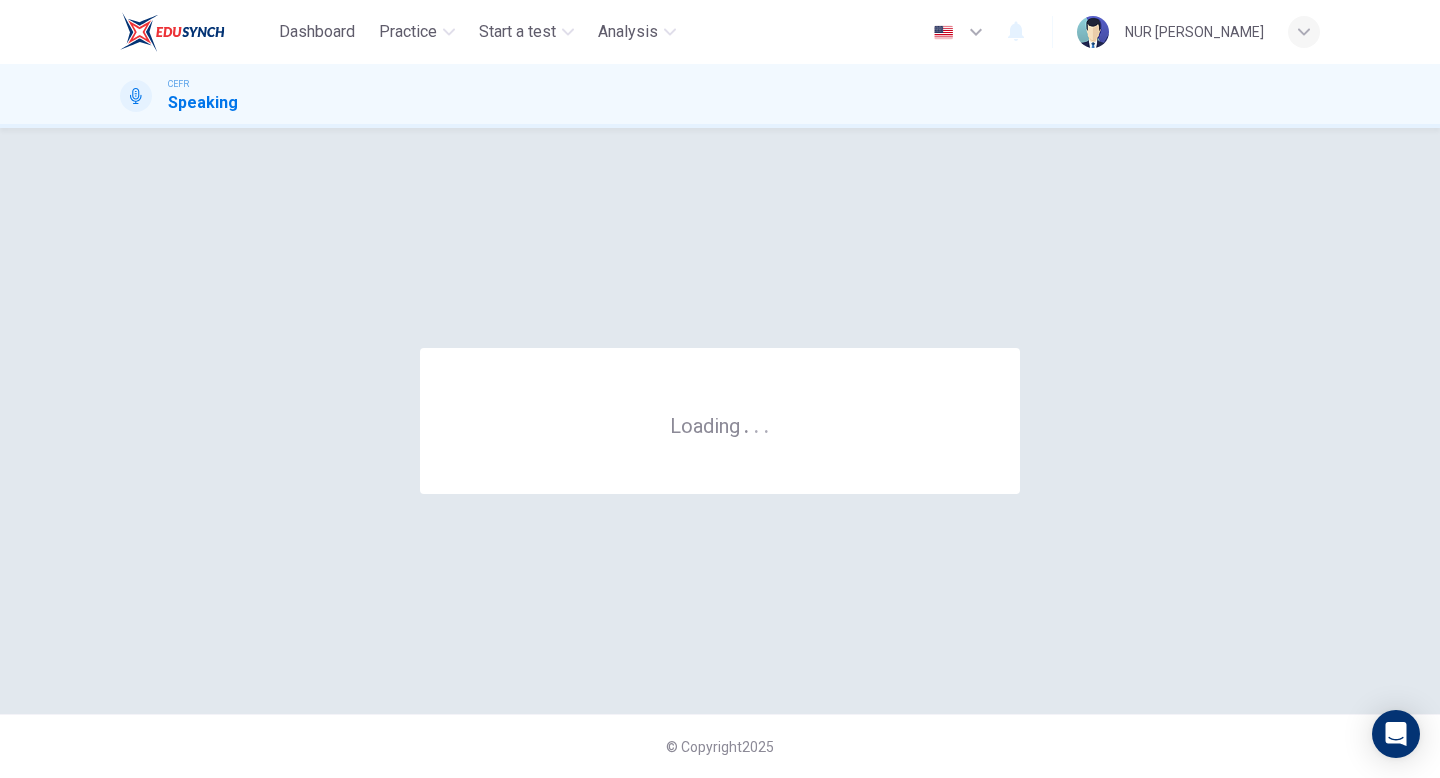 scroll, scrollTop: 0, scrollLeft: 0, axis: both 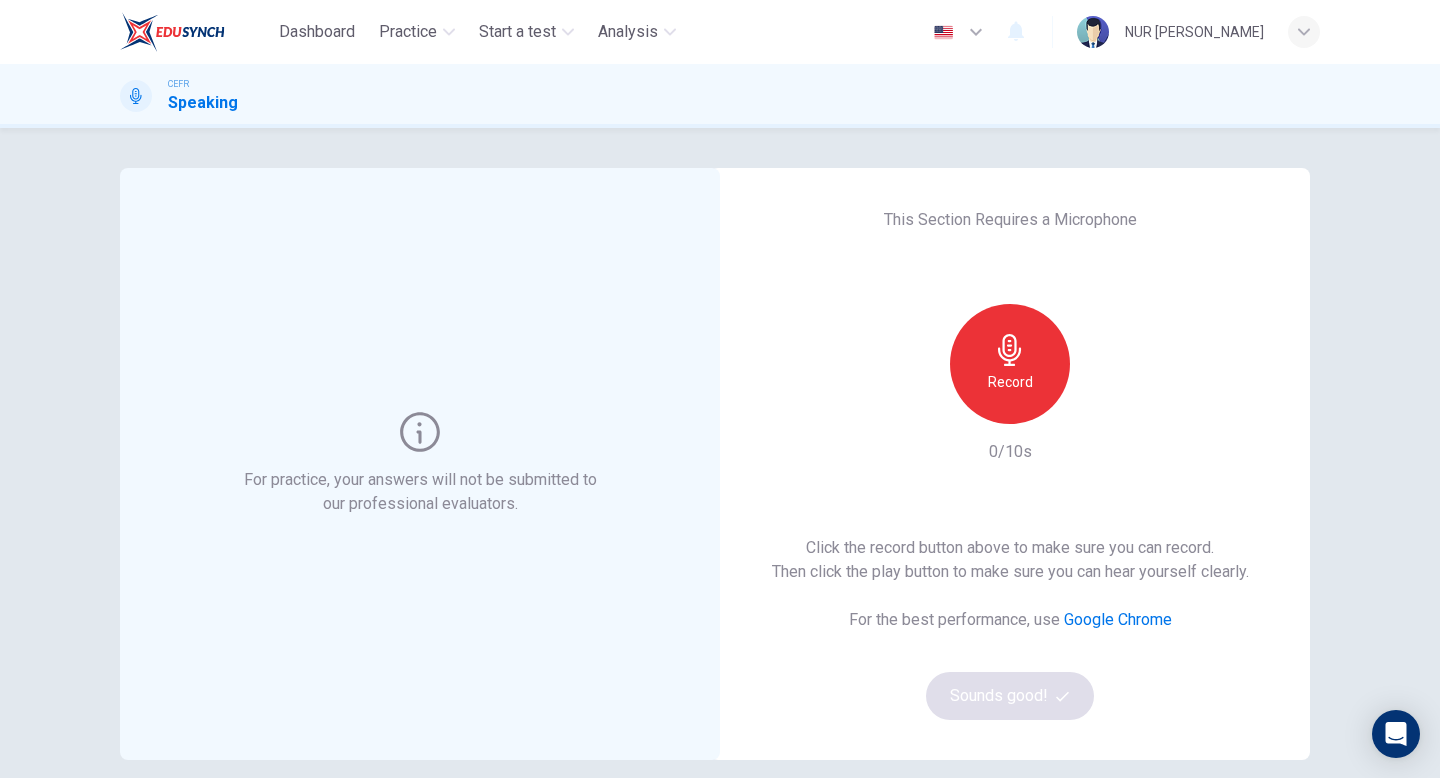 click 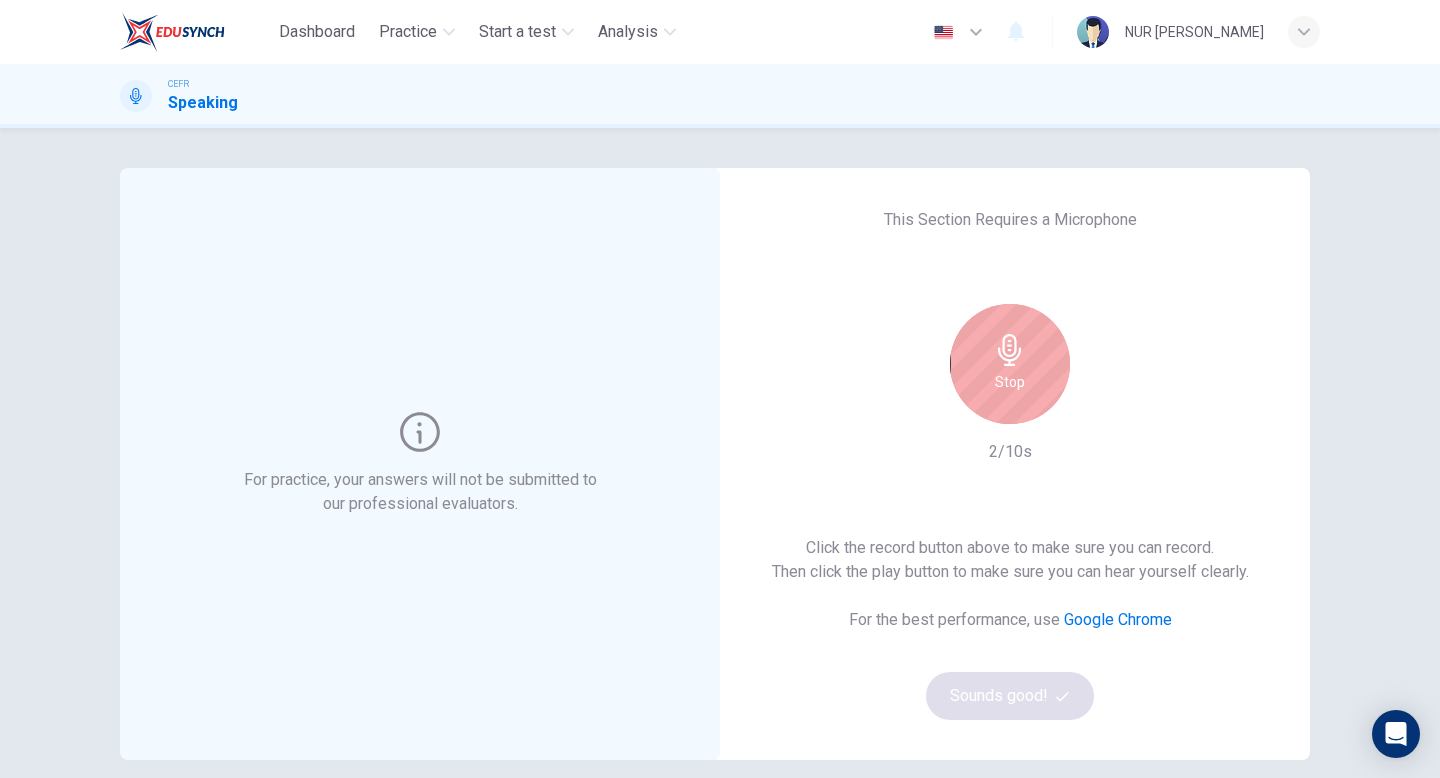click on "Stop" at bounding box center (1010, 382) 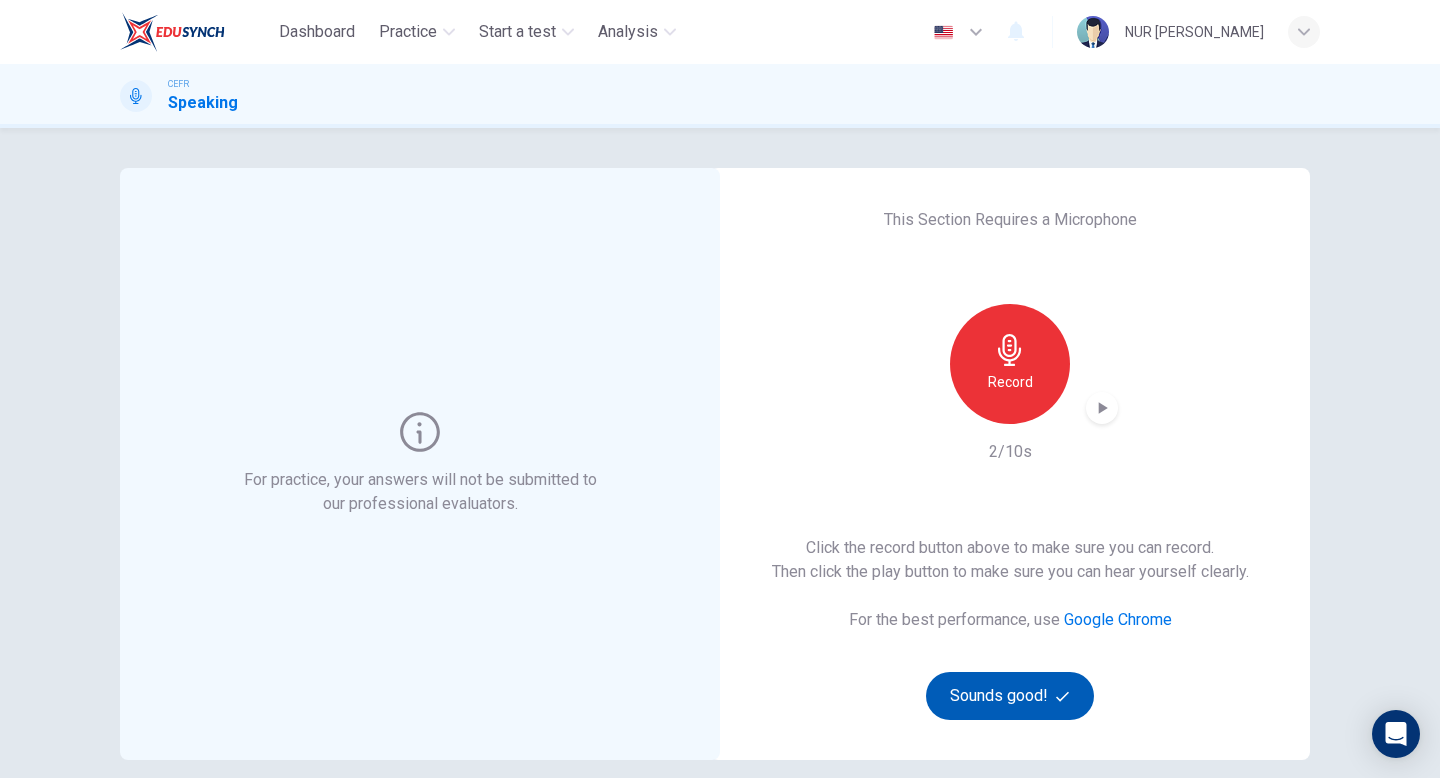 click on "Sounds good!" at bounding box center [1010, 696] 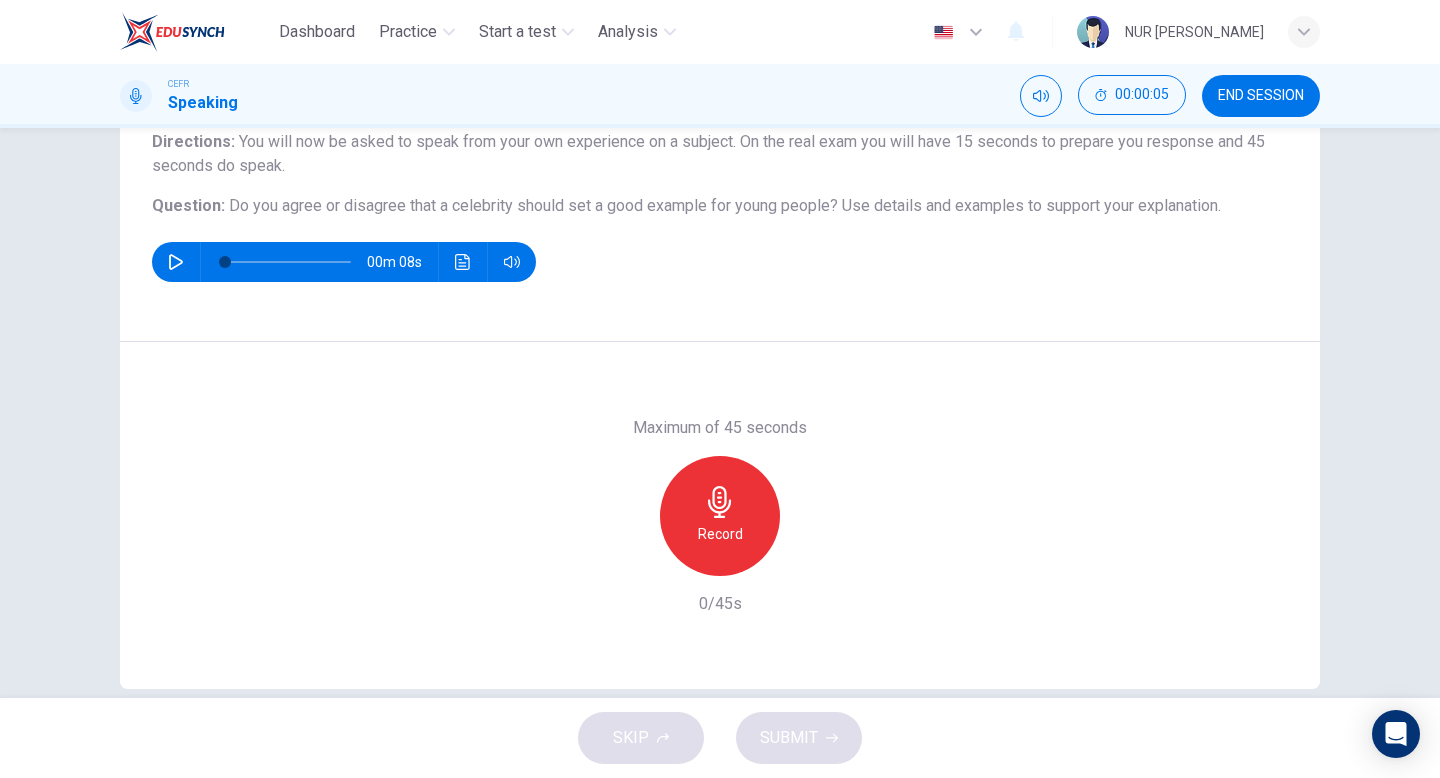 scroll, scrollTop: 170, scrollLeft: 0, axis: vertical 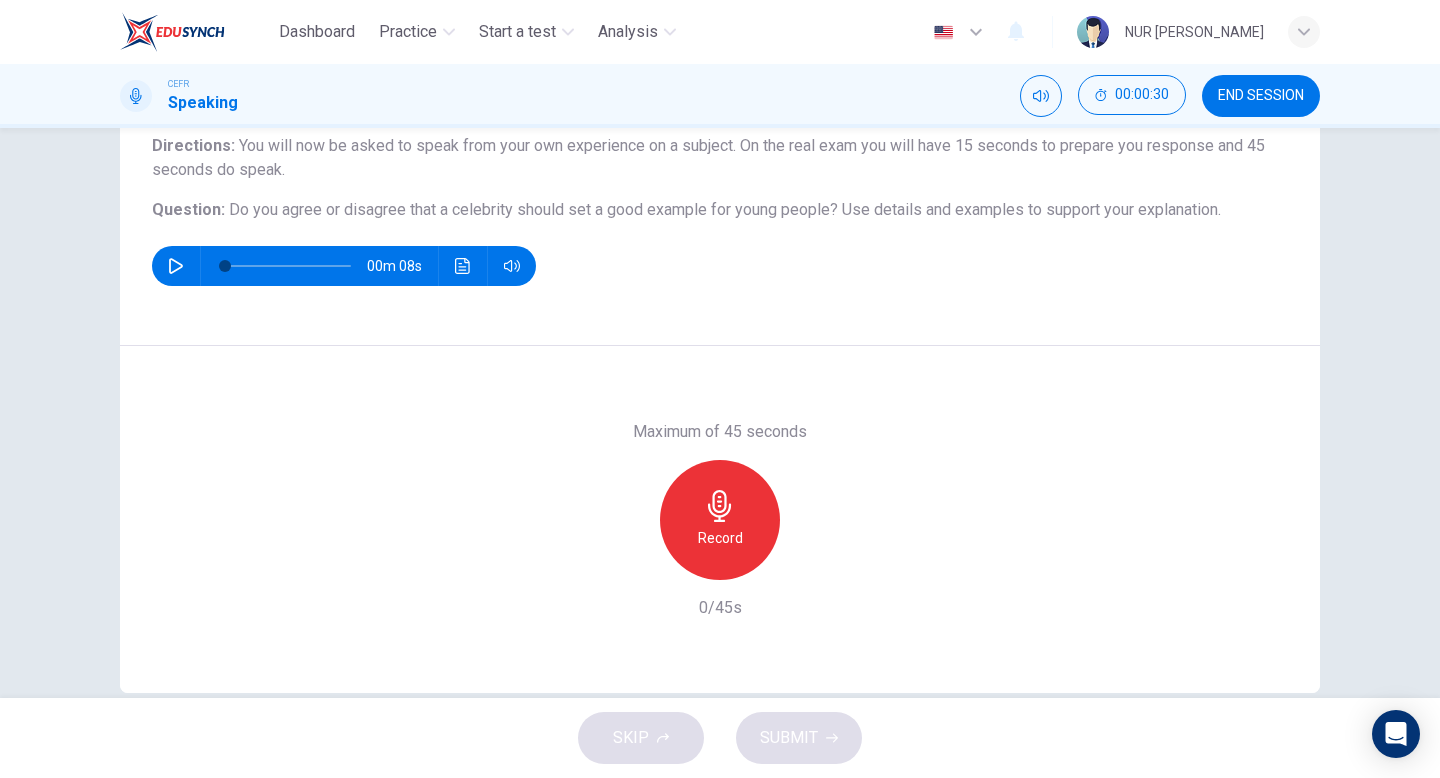 click 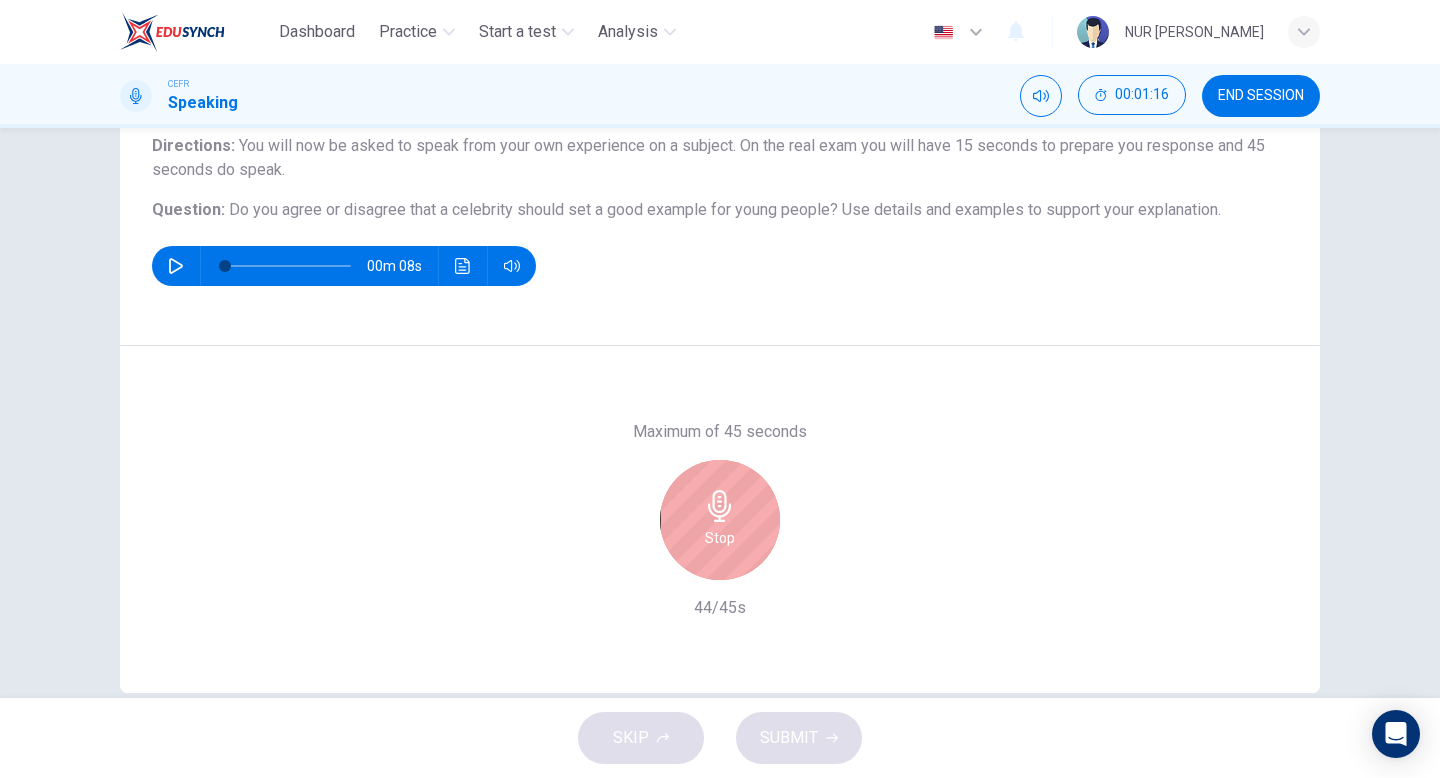 click 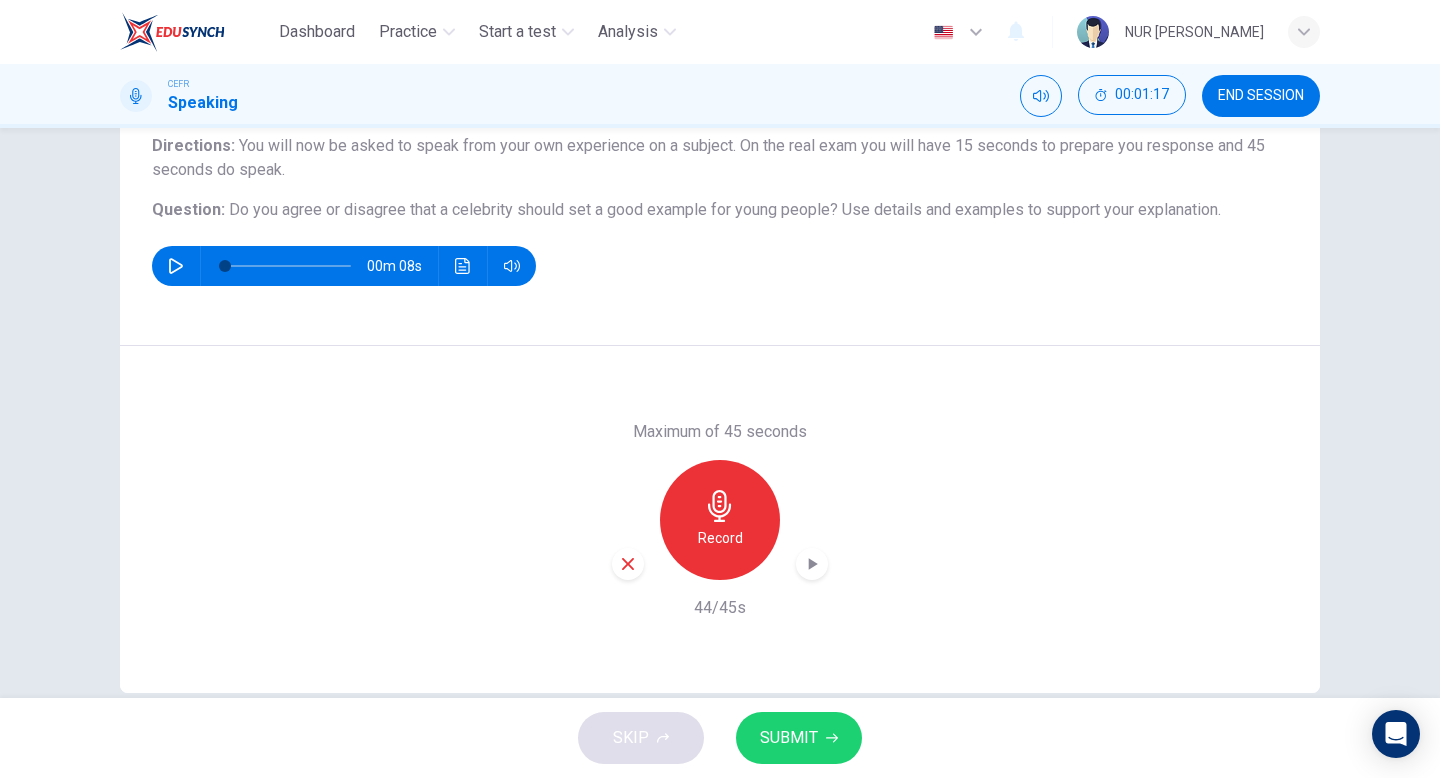 click on "SUBMIT" at bounding box center [799, 738] 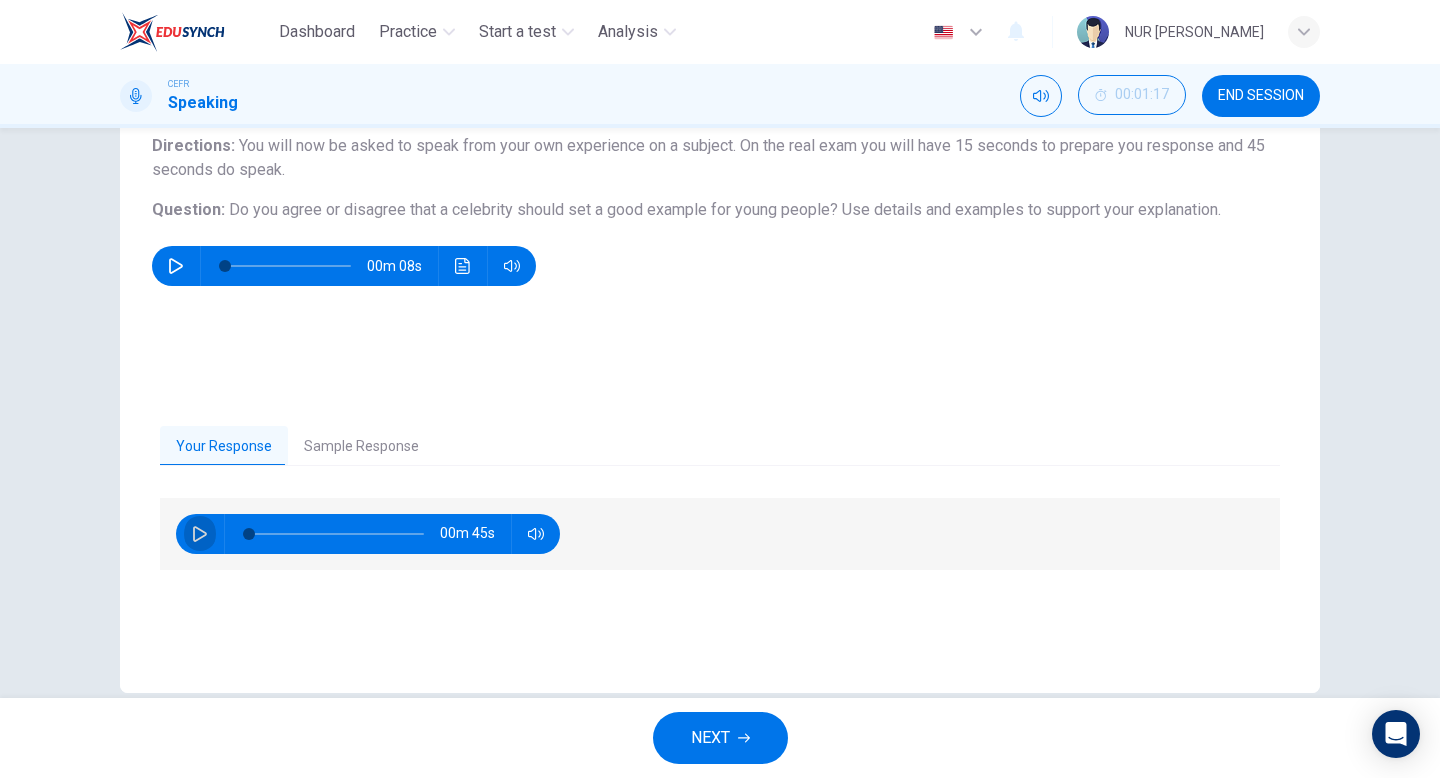 click 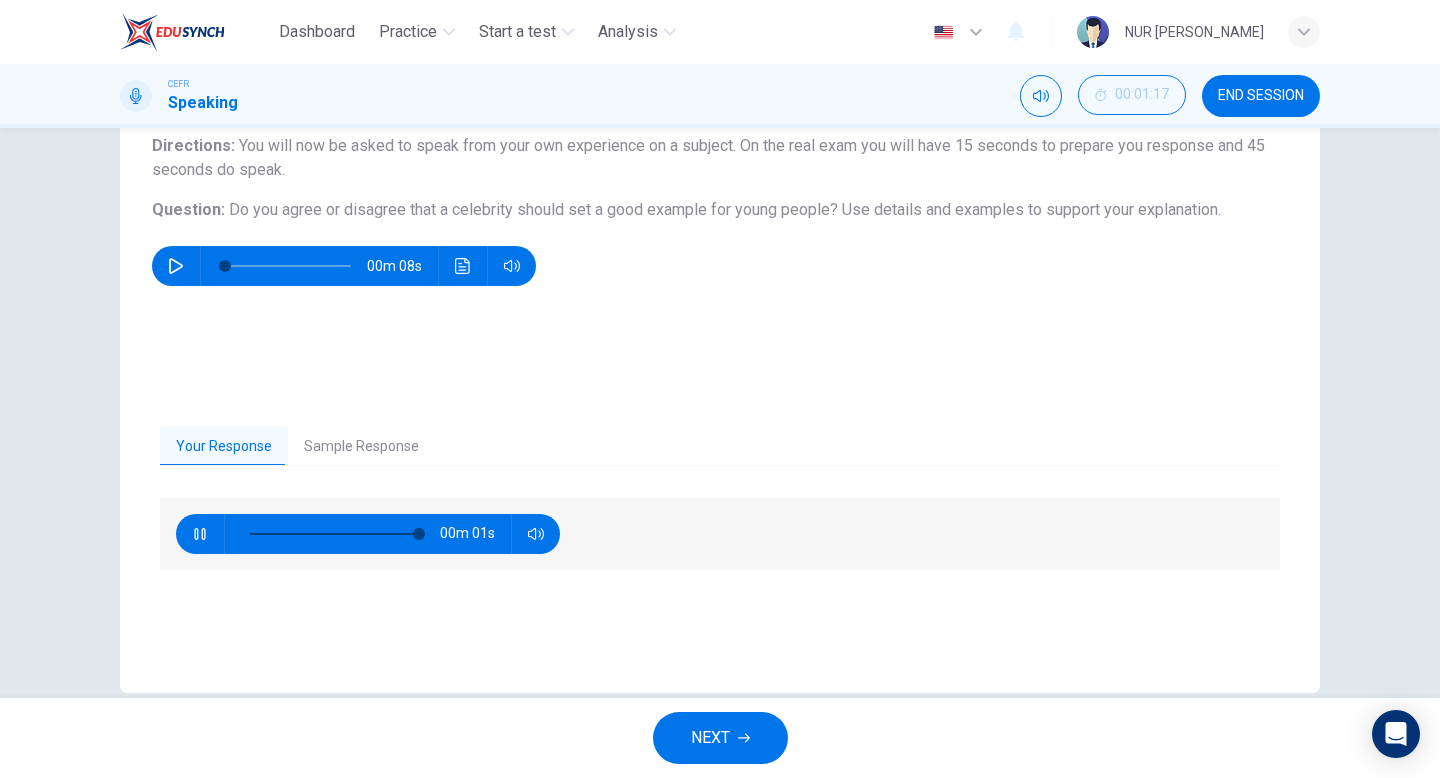 type on "99" 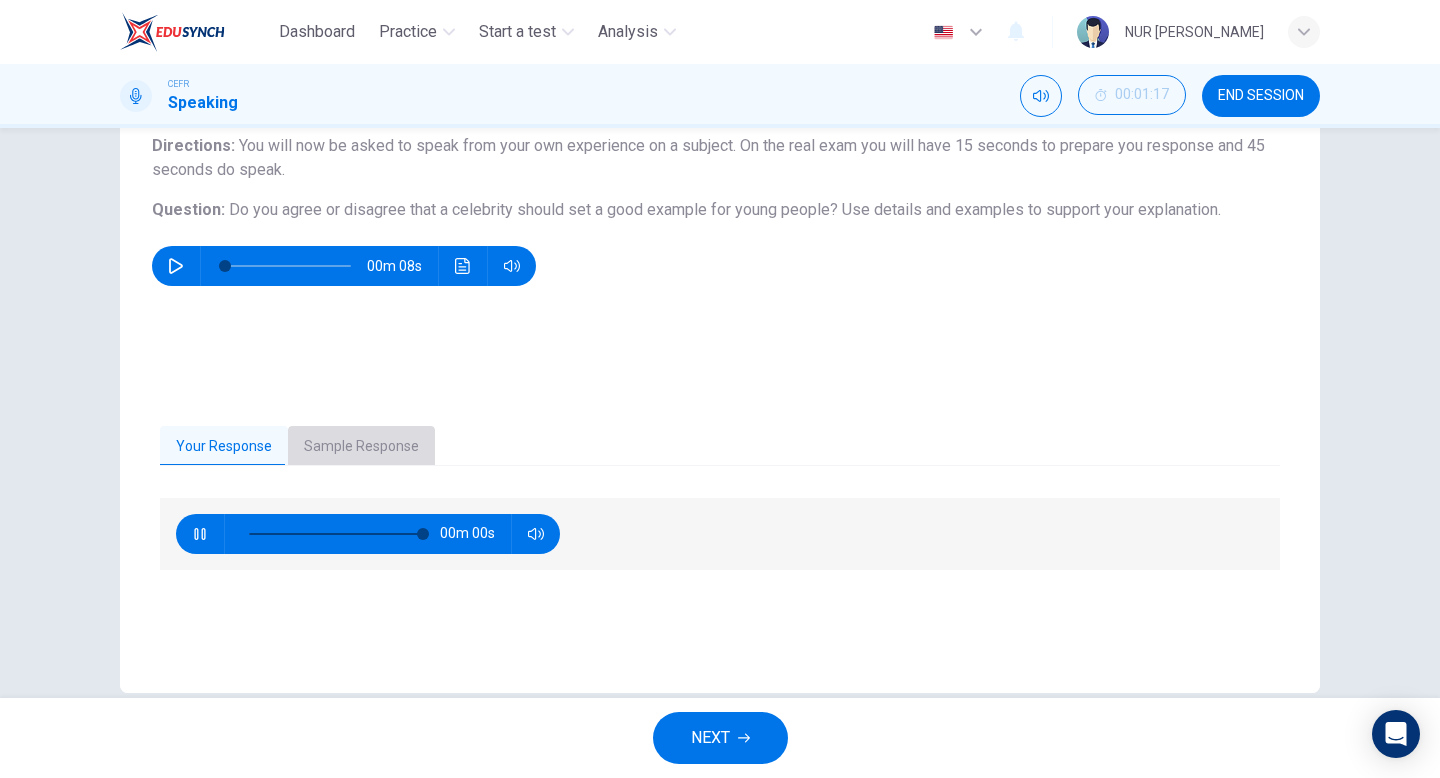 click on "Sample Response" at bounding box center [361, 447] 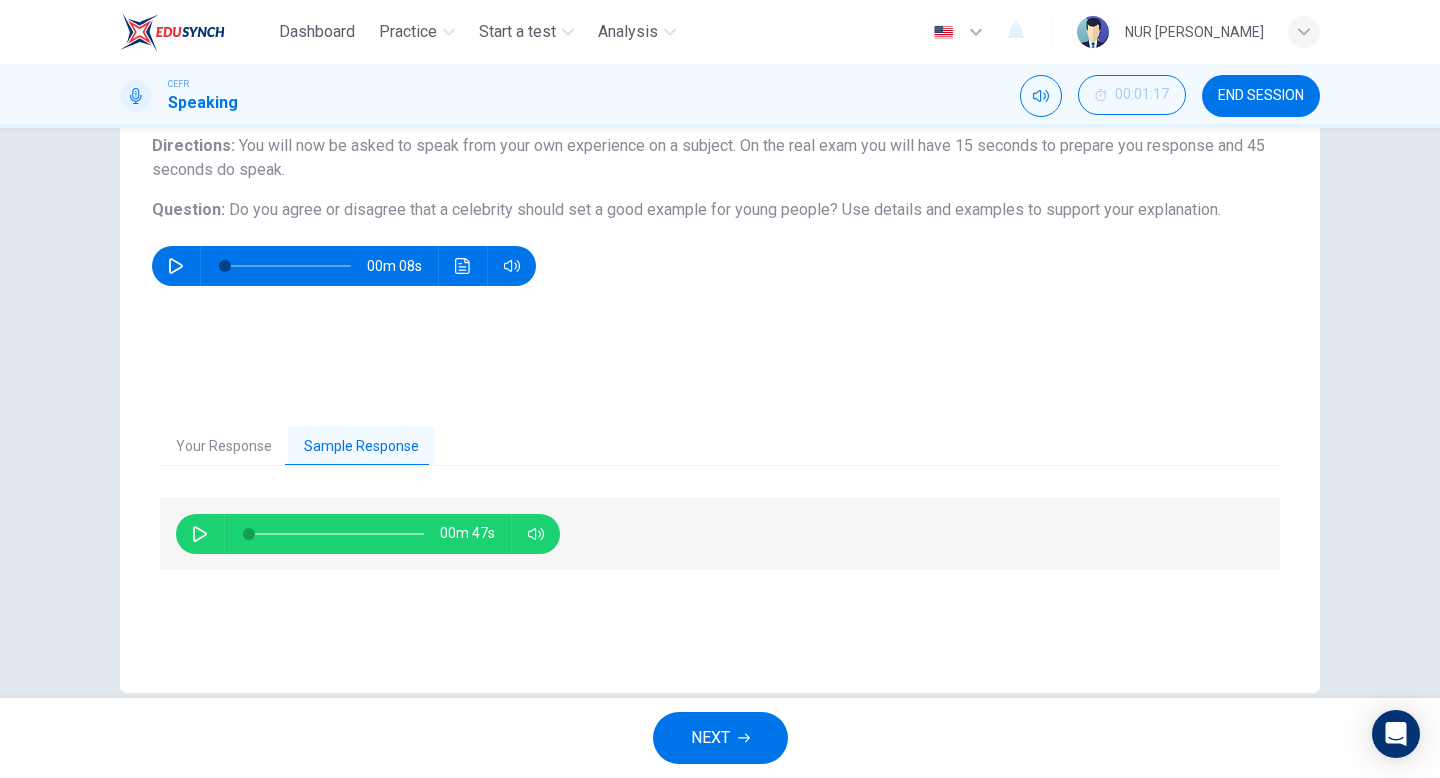click 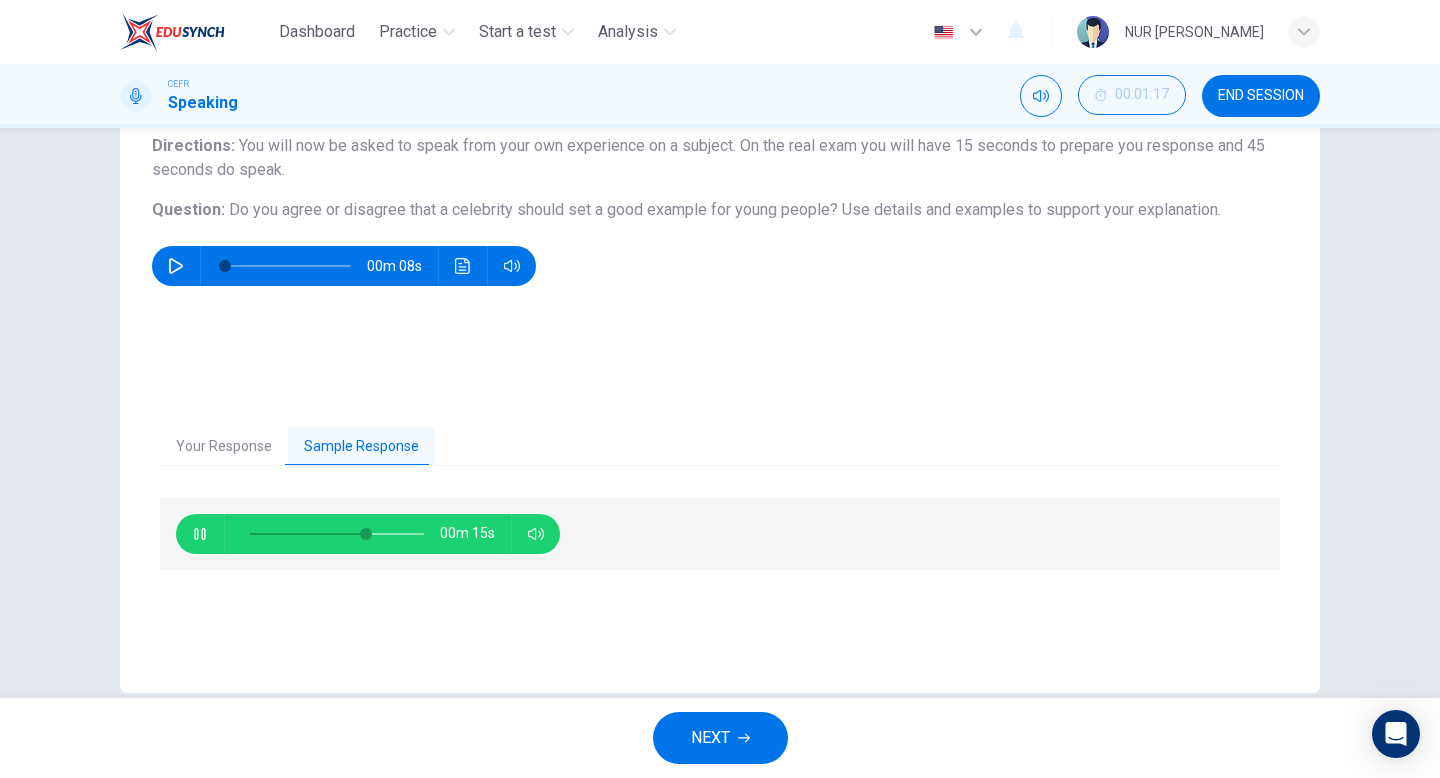 click 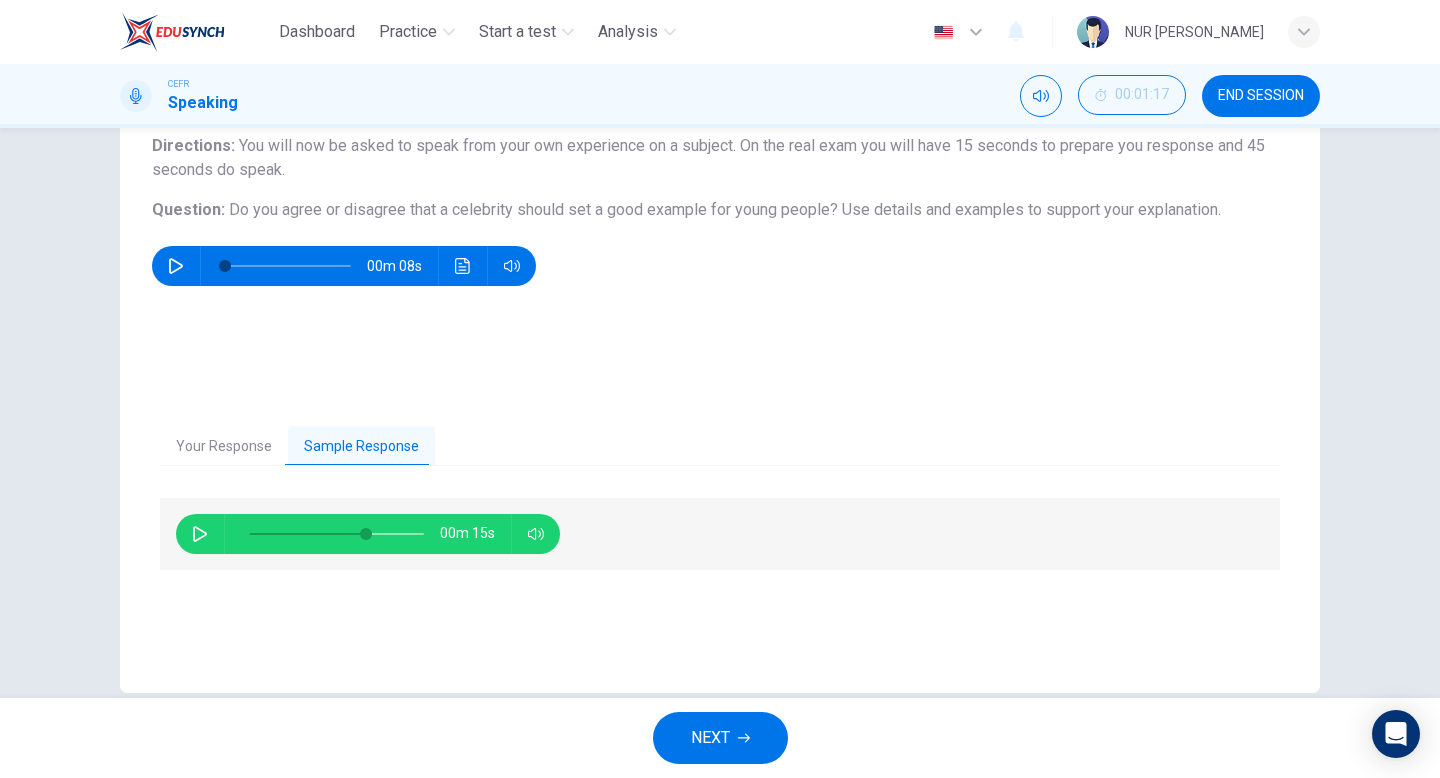click on "NEXT" at bounding box center (710, 738) 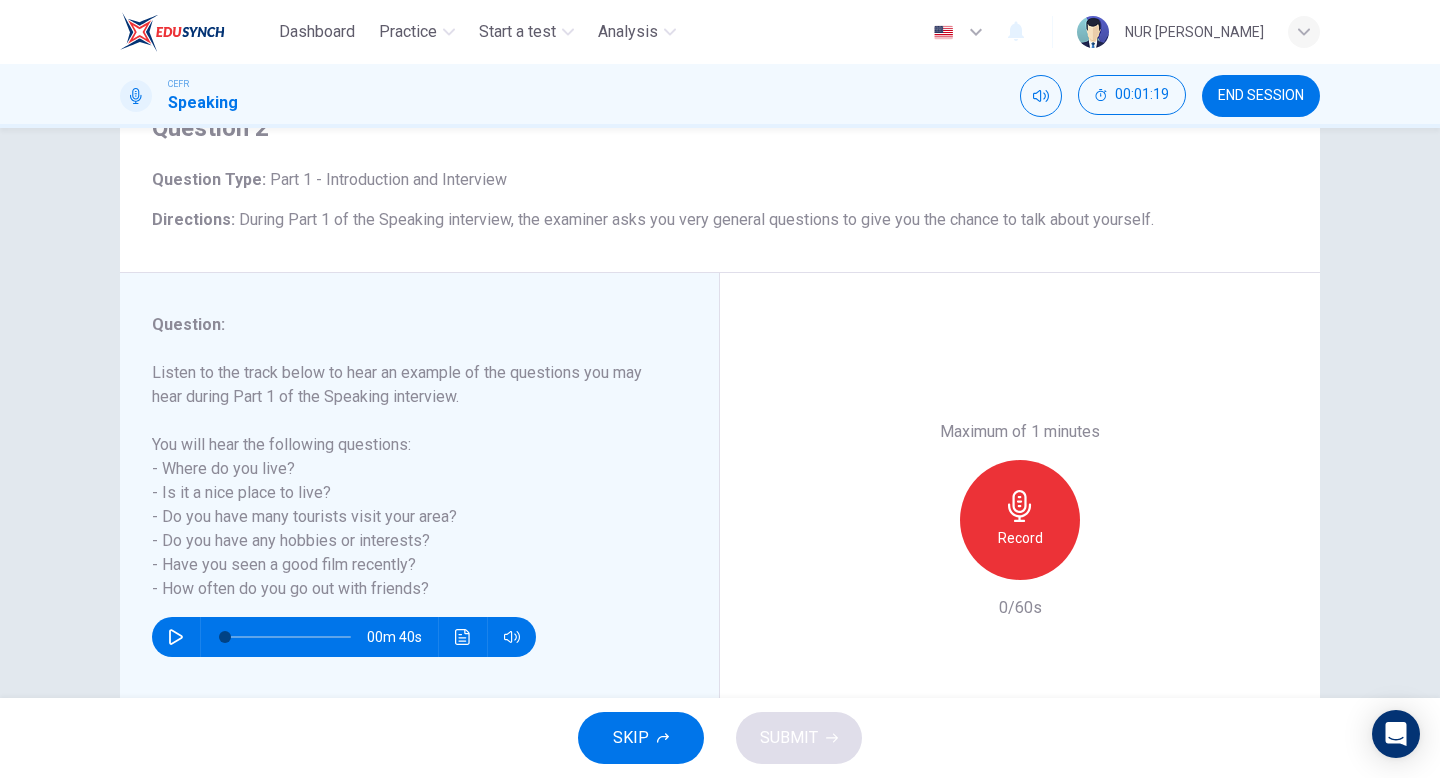 scroll, scrollTop: 205, scrollLeft: 0, axis: vertical 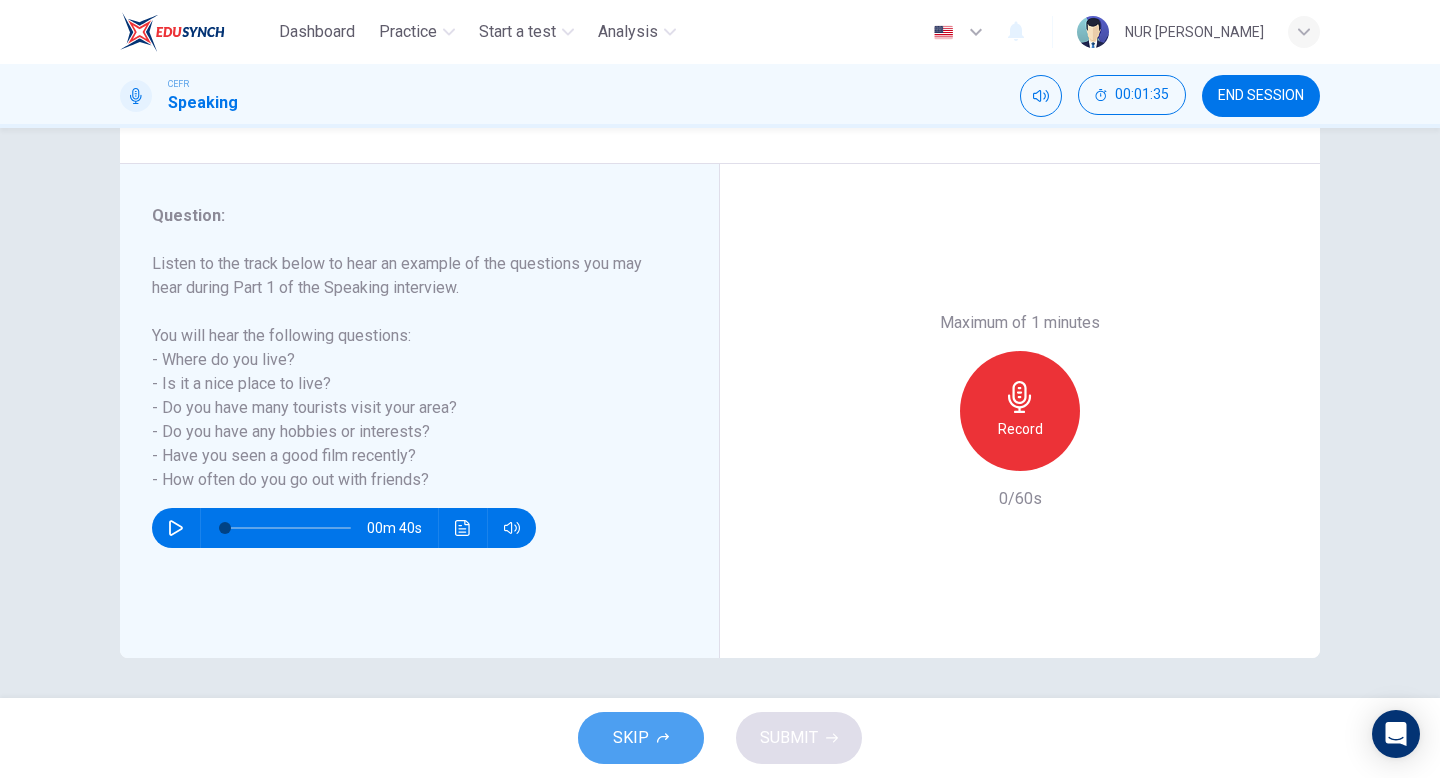 click on "SKIP" at bounding box center (631, 738) 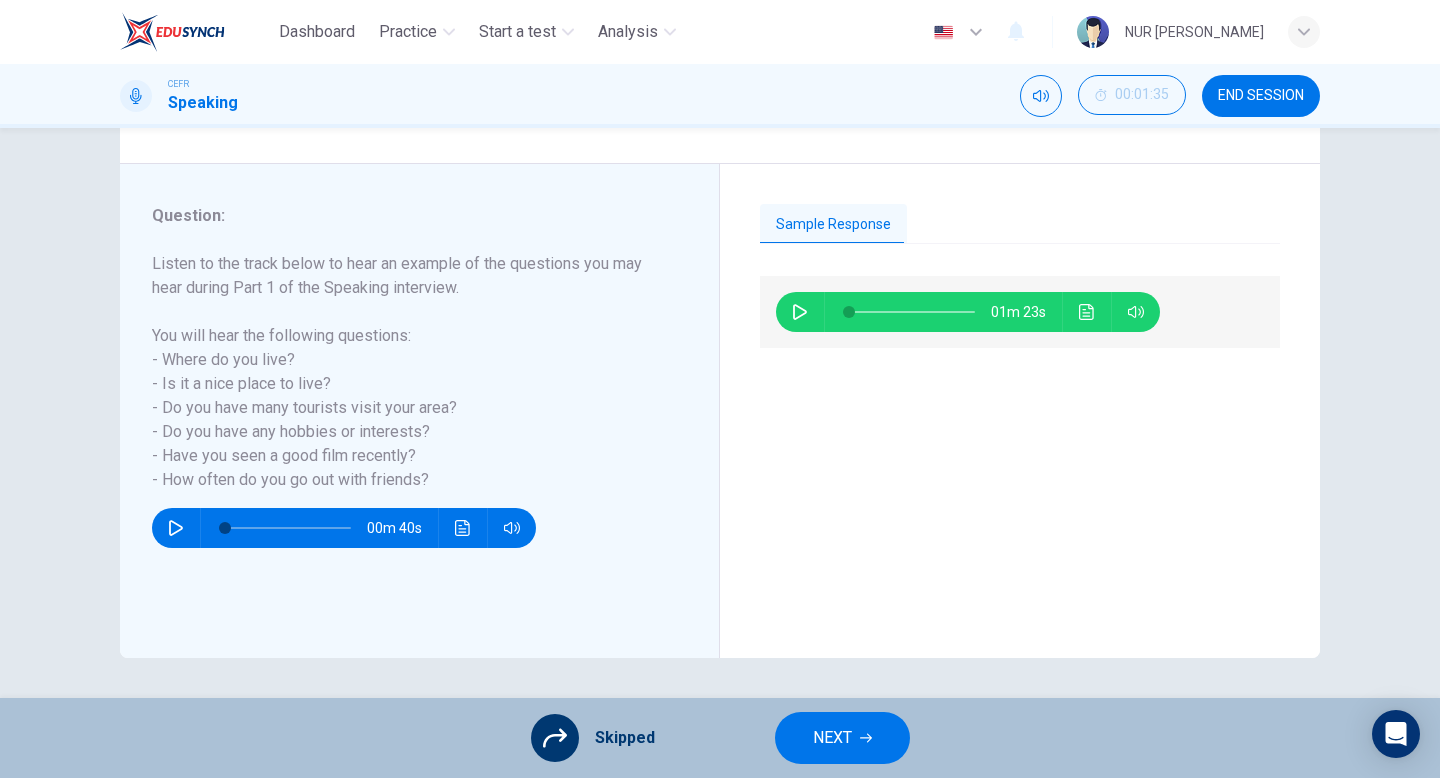 click 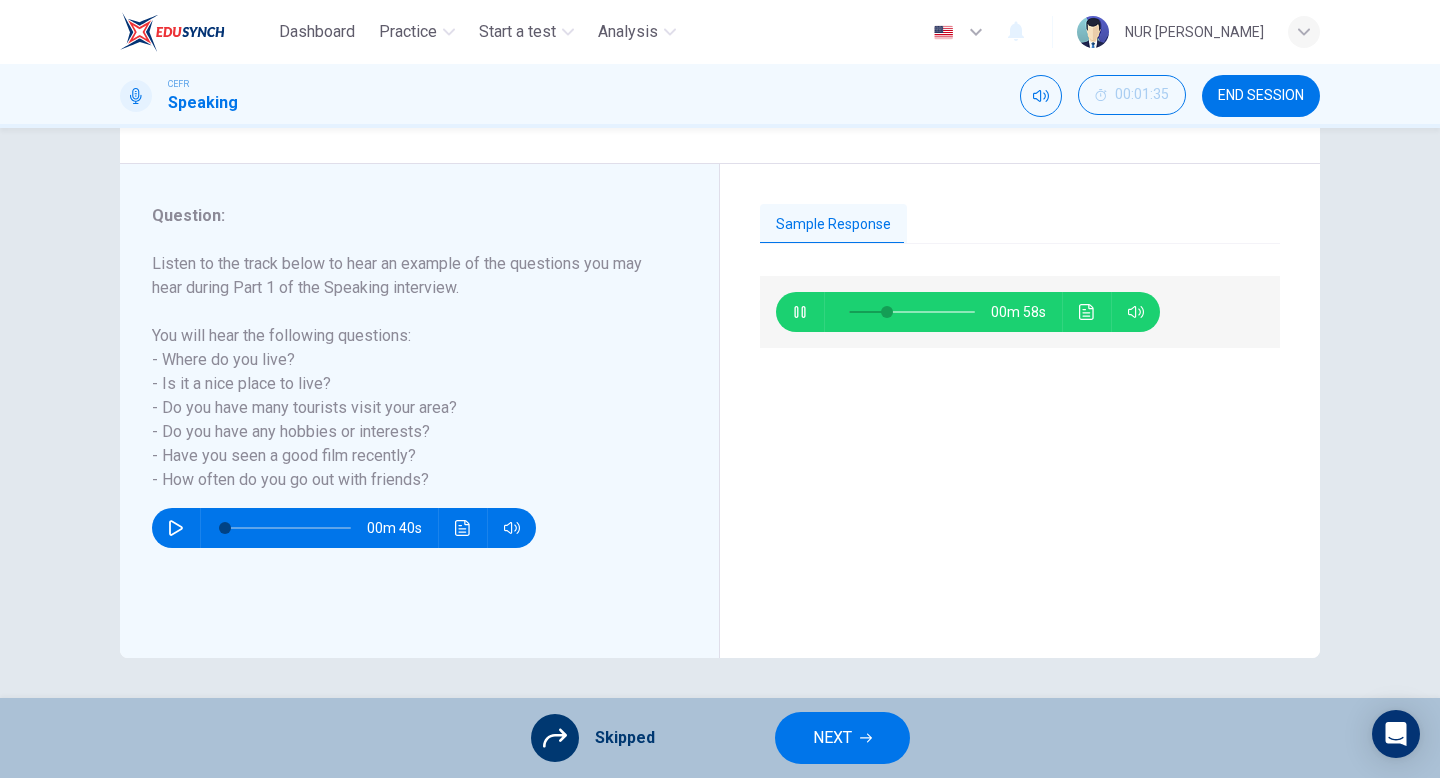 type on "31" 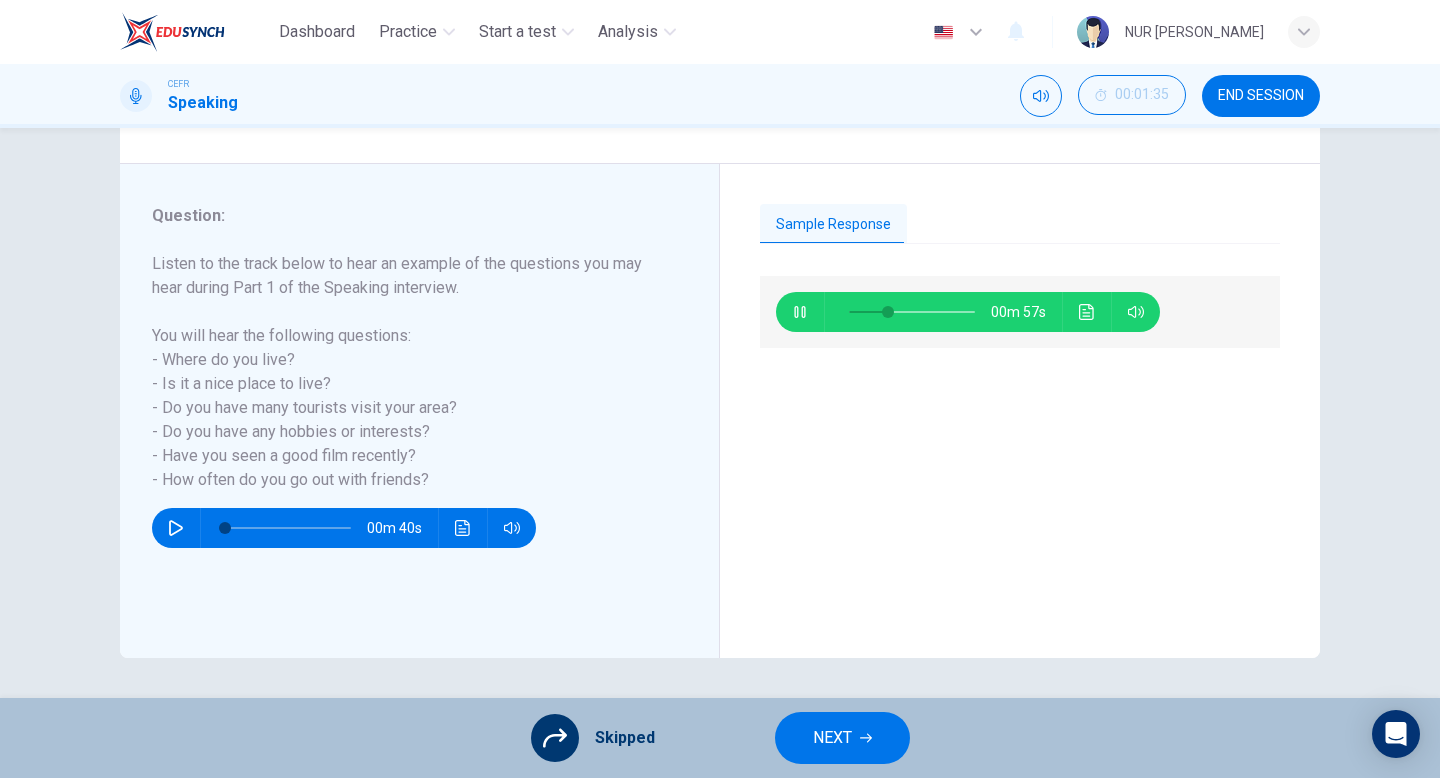 click on "END SESSION" at bounding box center (1261, 96) 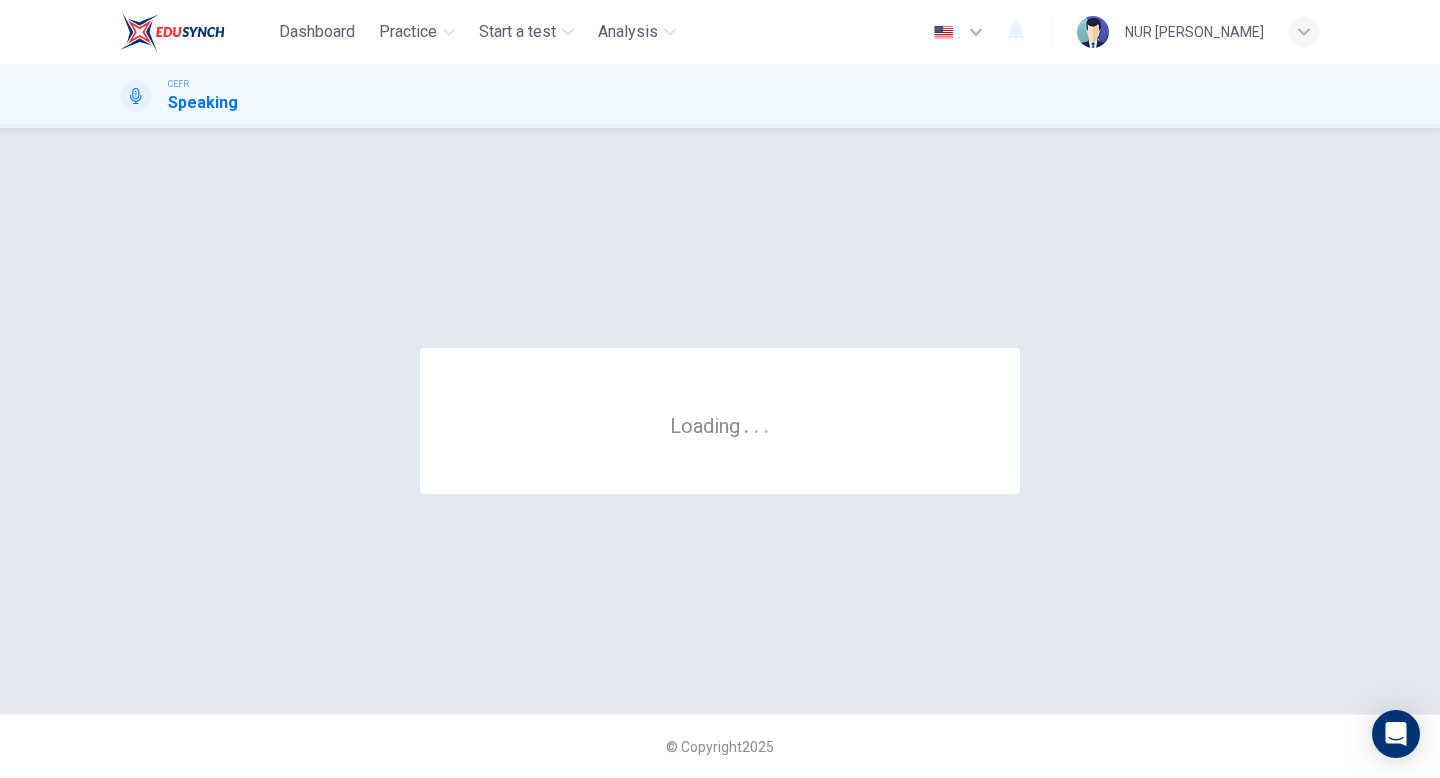 scroll, scrollTop: 0, scrollLeft: 0, axis: both 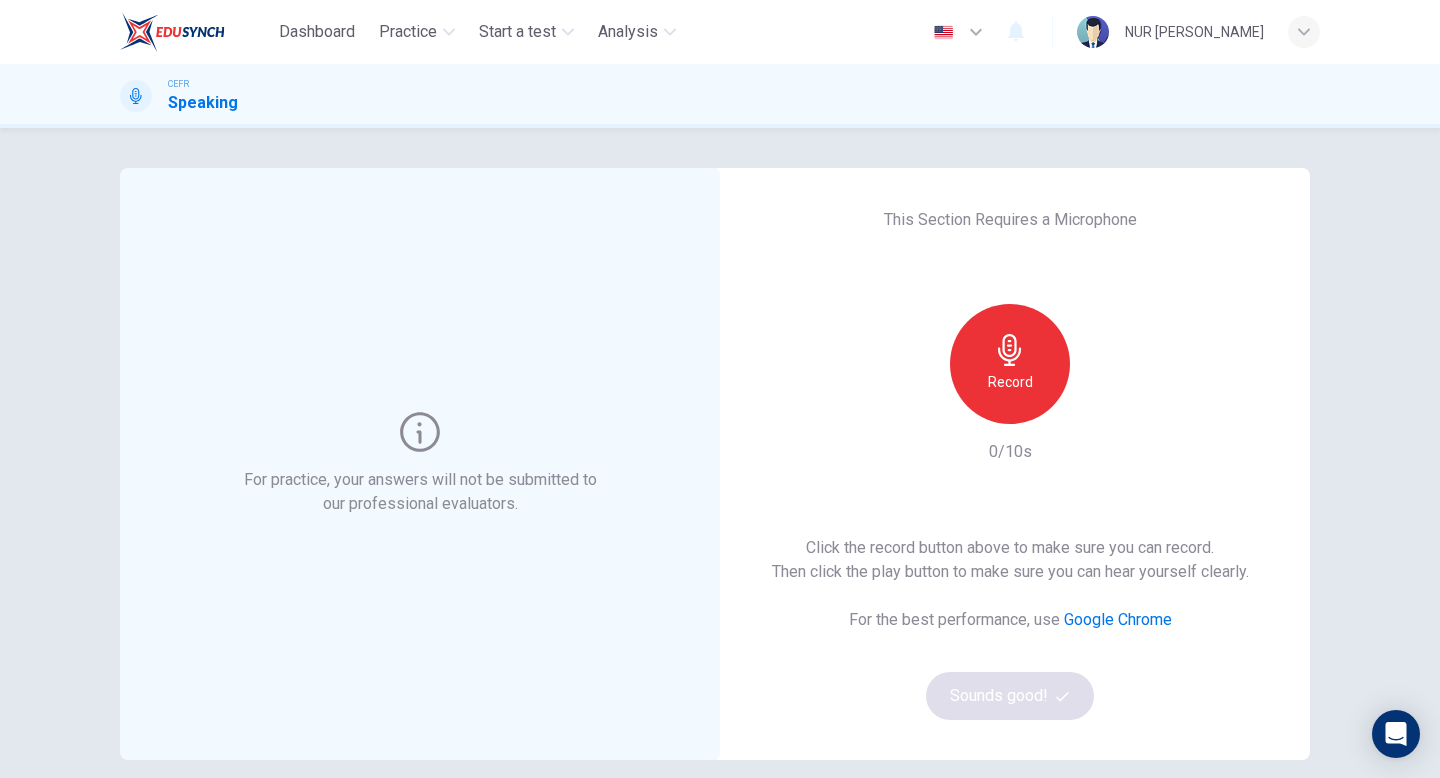 click on "Record" at bounding box center (1010, 382) 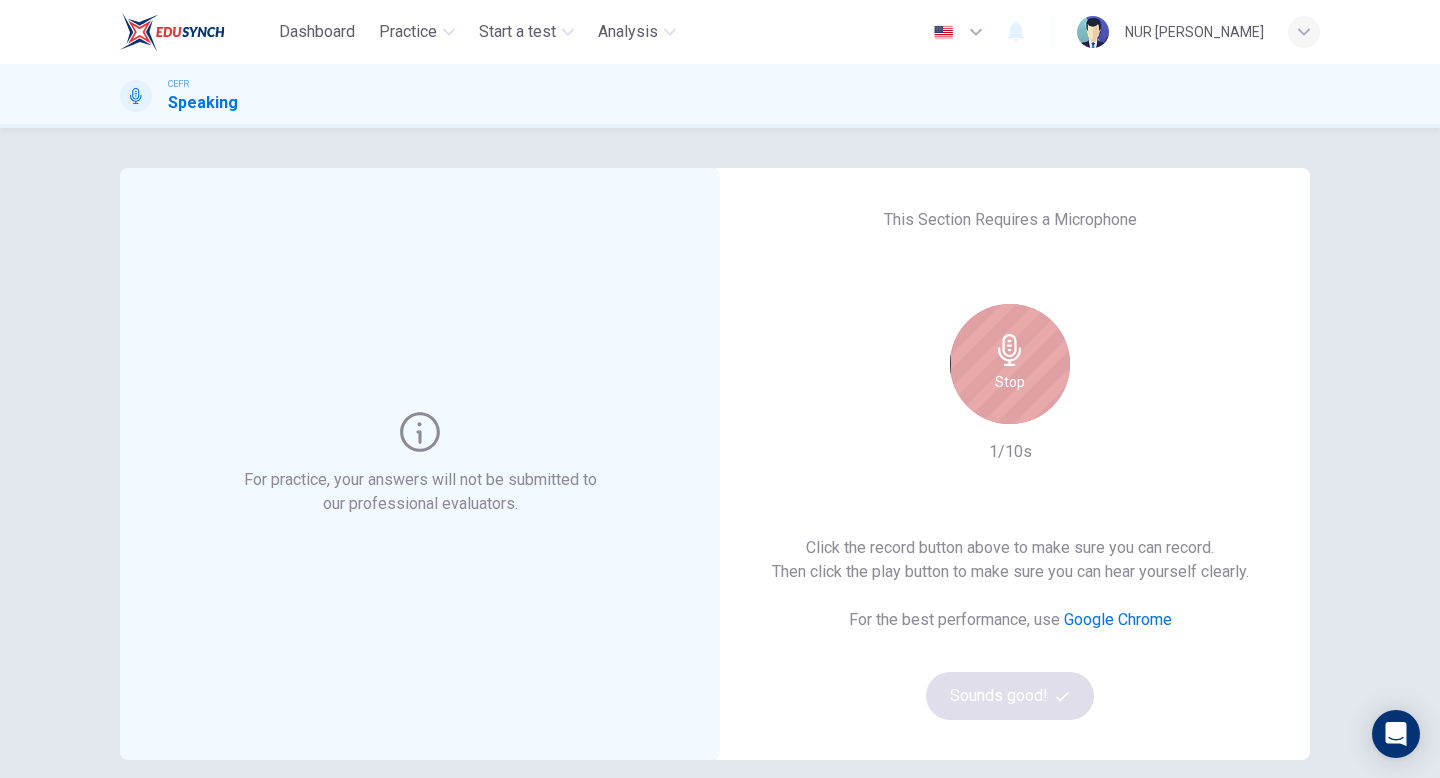 click on "Stop" at bounding box center [1010, 382] 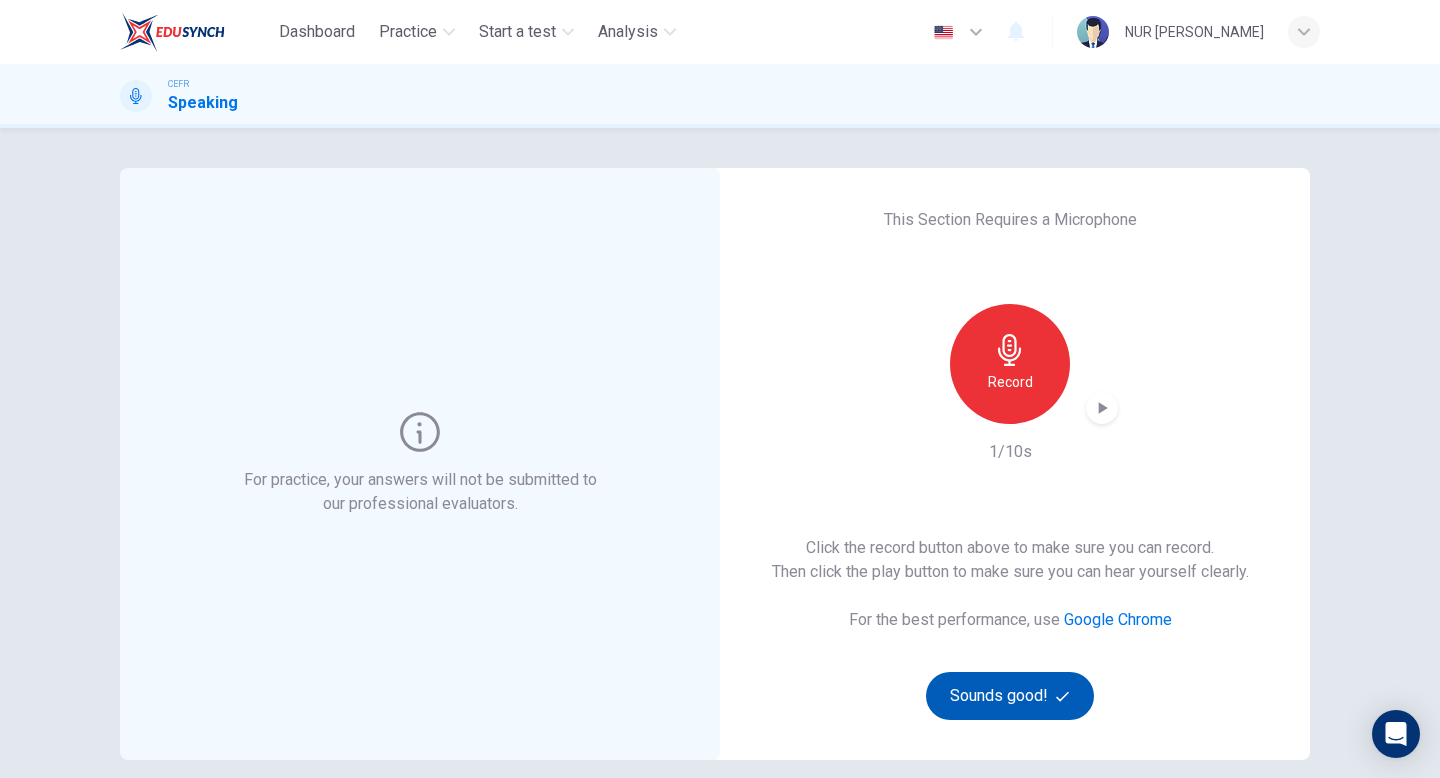 click on "Sounds good!" at bounding box center [1010, 696] 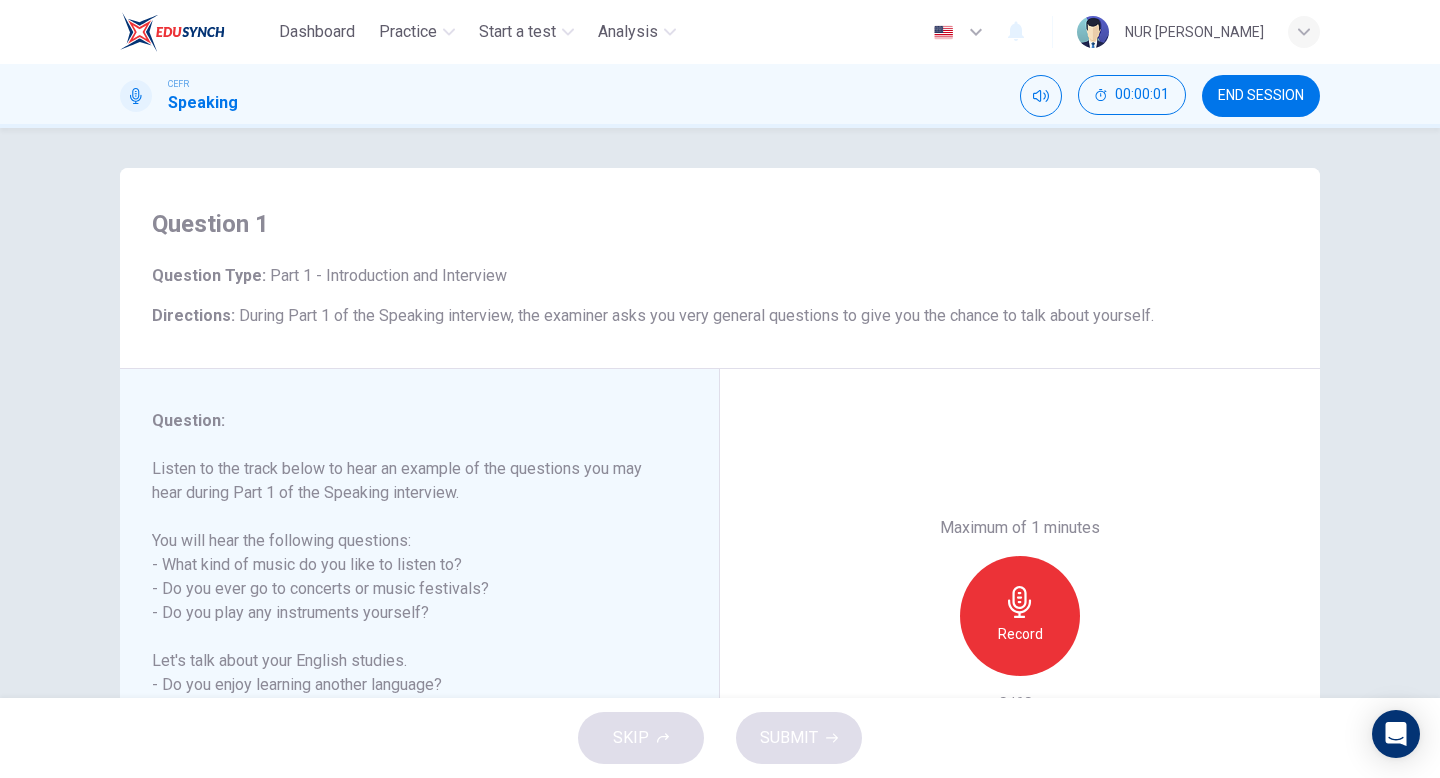 scroll, scrollTop: 205, scrollLeft: 0, axis: vertical 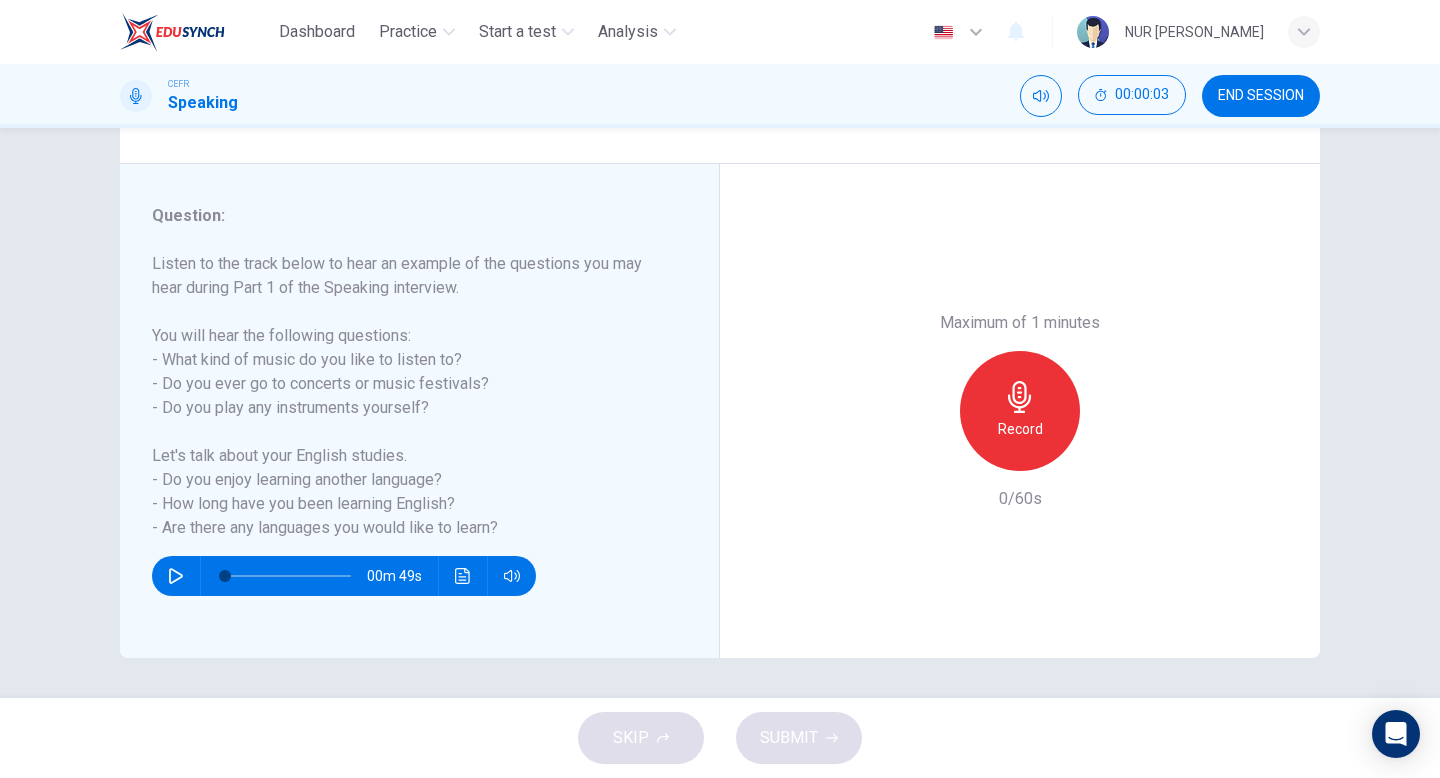 click on "SKIP SUBMIT" at bounding box center [720, 738] 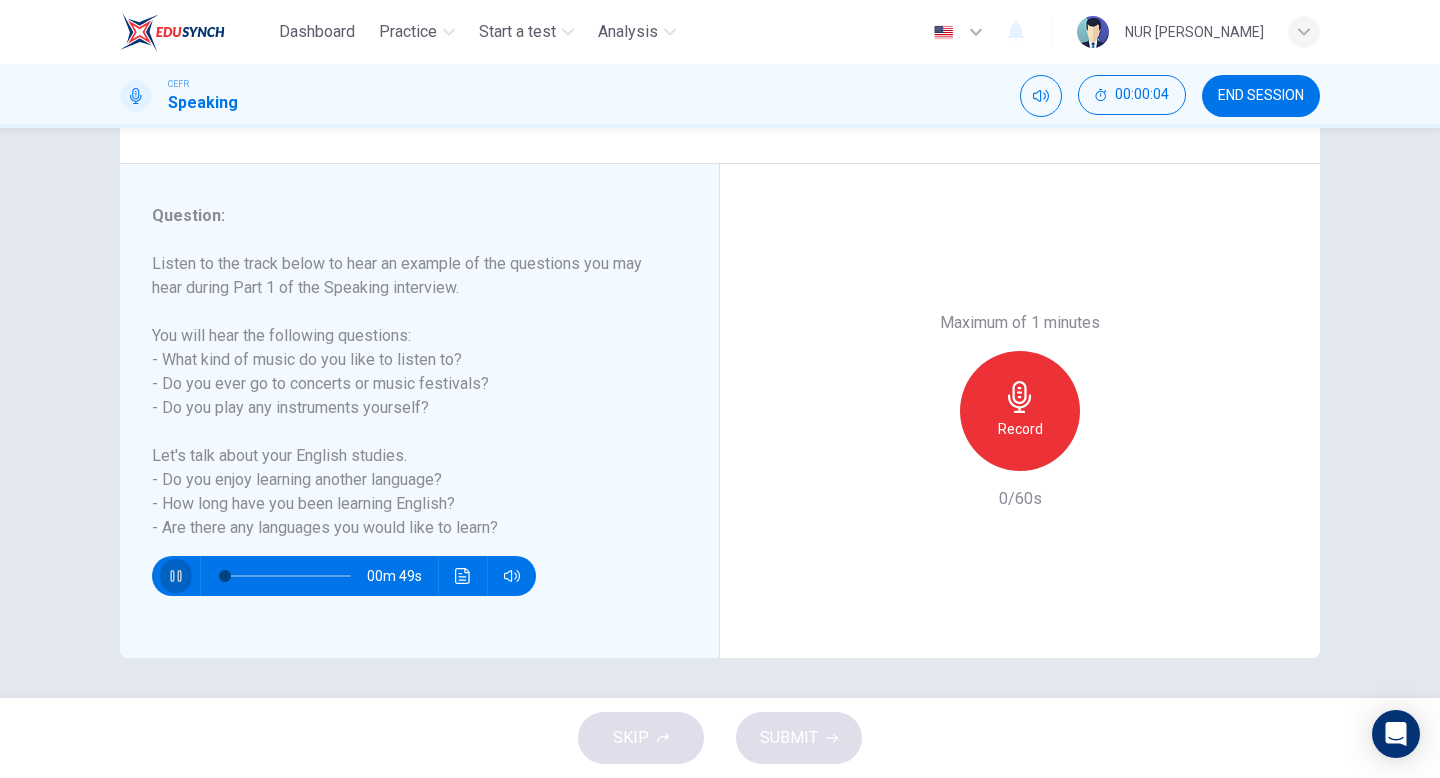 click at bounding box center (176, 576) 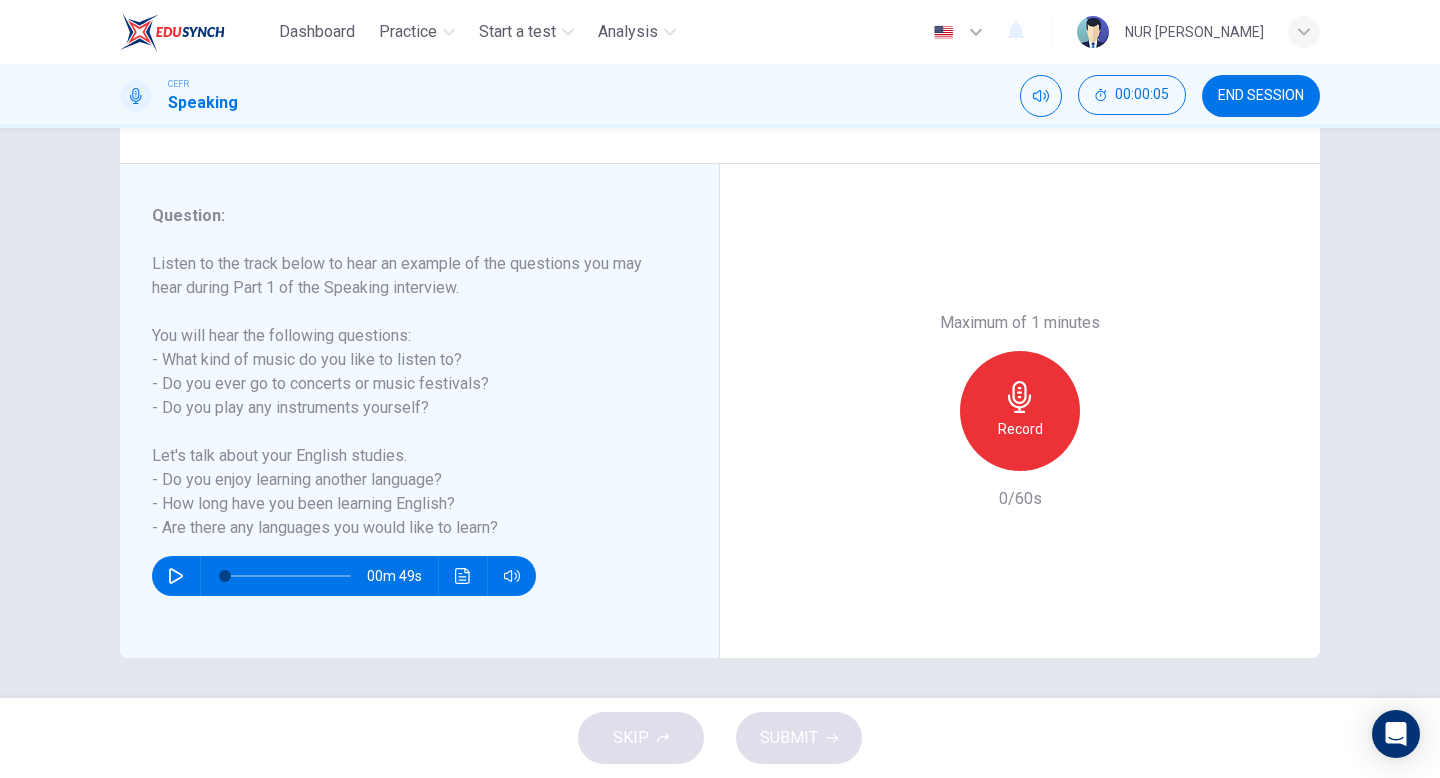 click on "Record" at bounding box center (1020, 411) 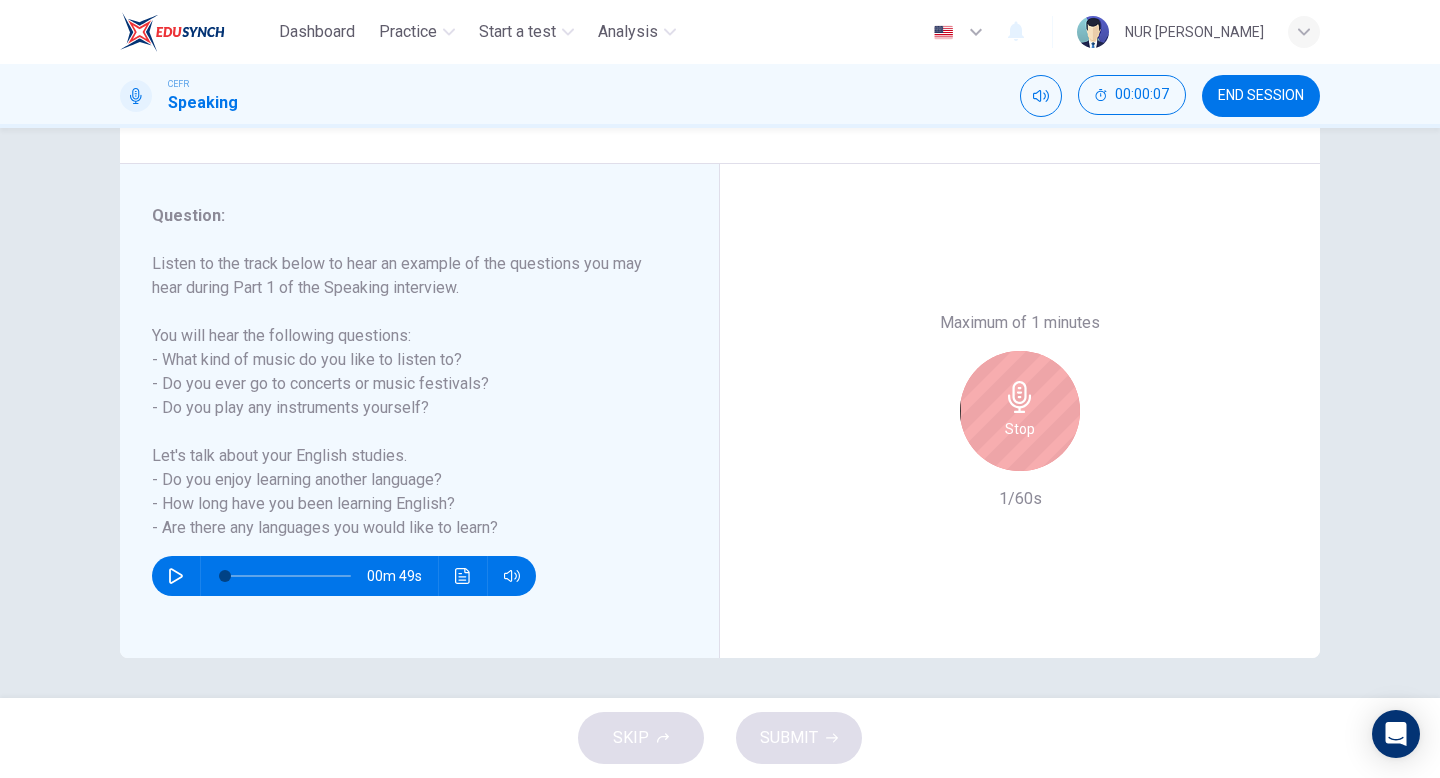 click on "Stop" at bounding box center [1020, 411] 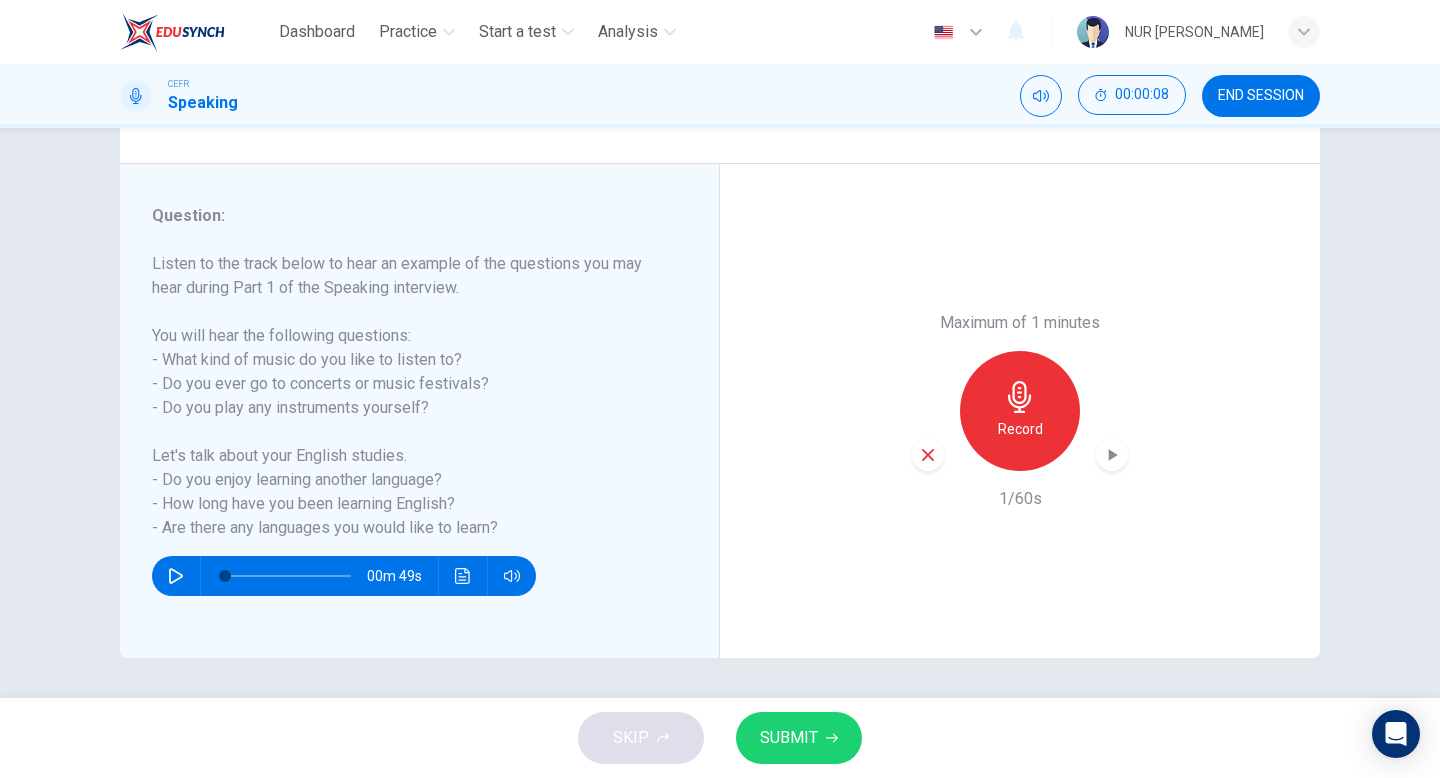 click on "SUBMIT" at bounding box center [789, 738] 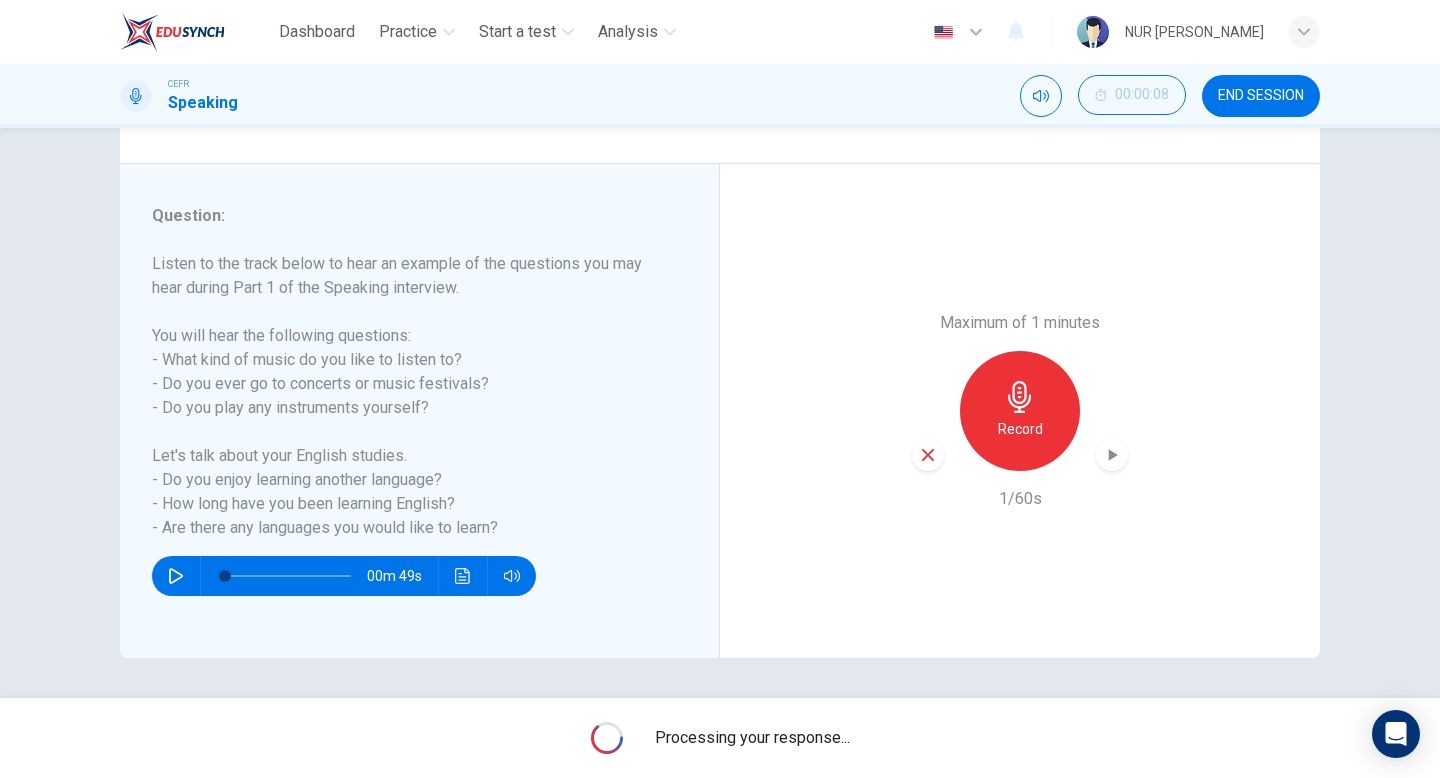 type on "0" 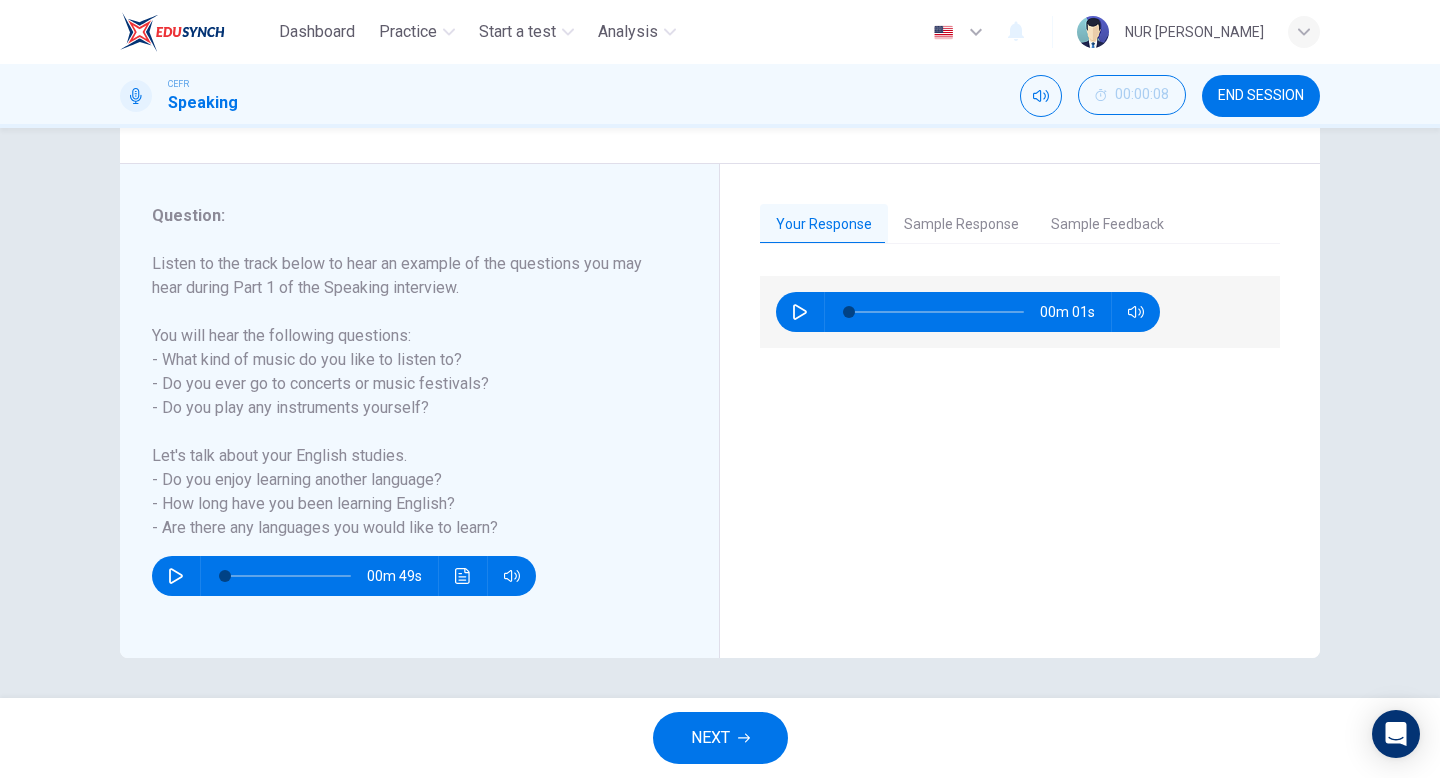 click on "NEXT" at bounding box center [710, 738] 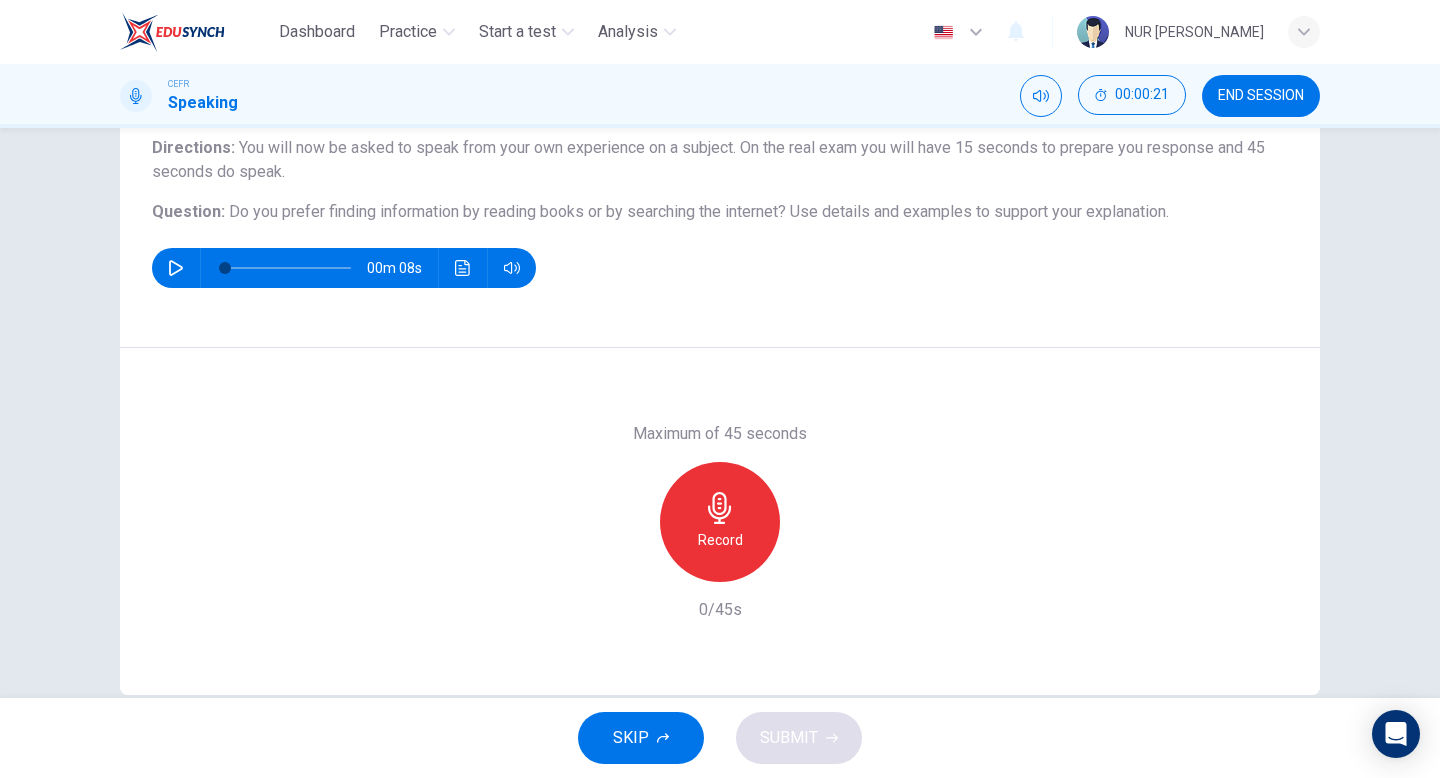 scroll, scrollTop: 205, scrollLeft: 0, axis: vertical 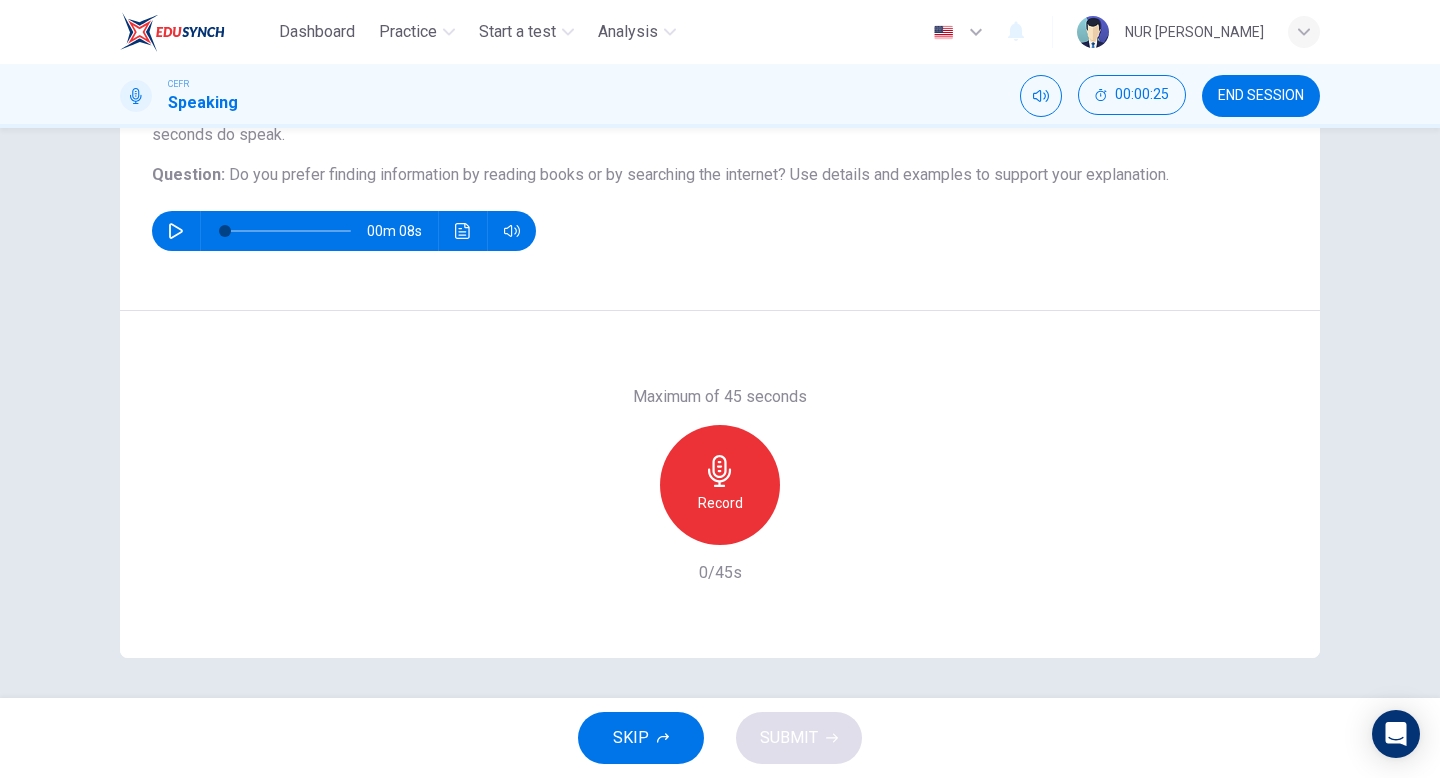 click on "Record" at bounding box center [720, 503] 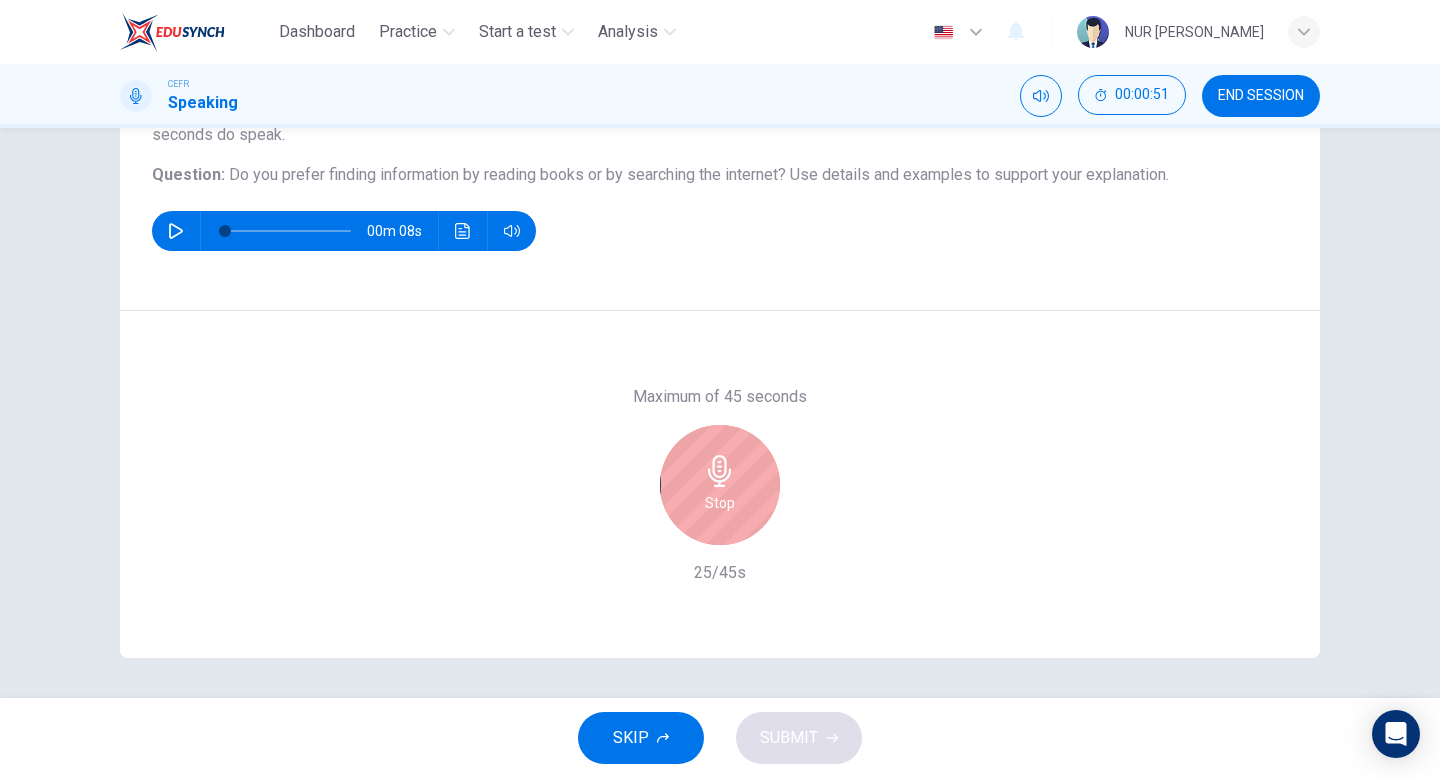 click on "Stop" at bounding box center (720, 485) 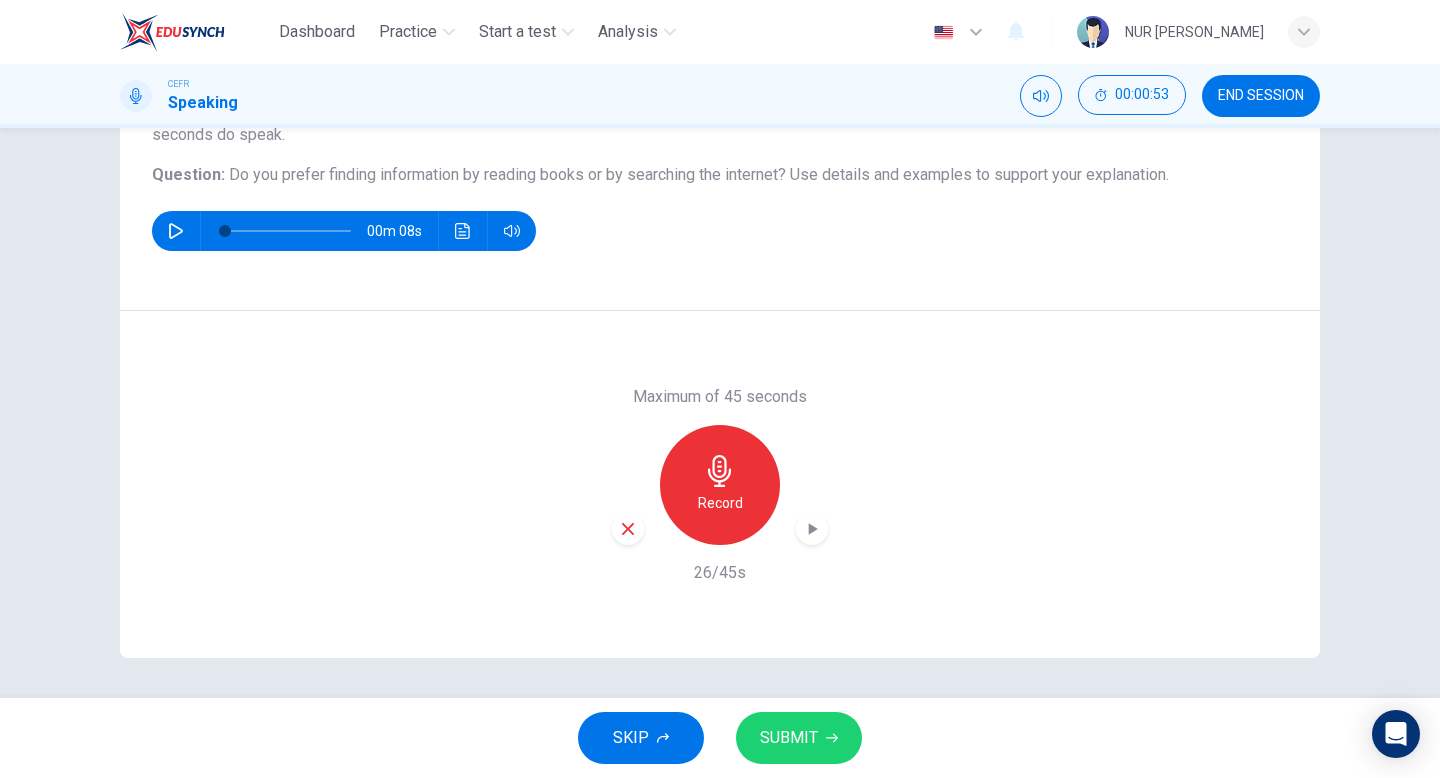click 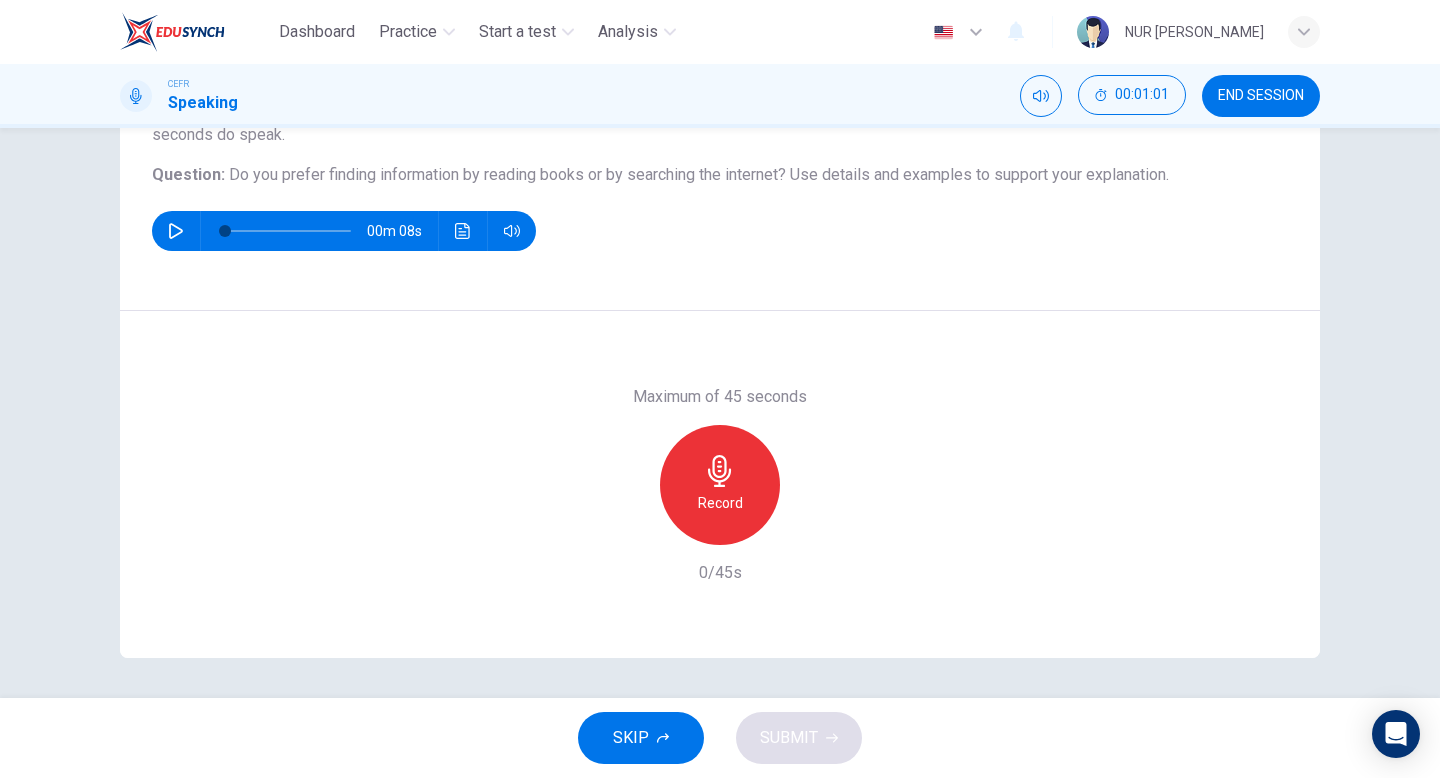 click on "Record" at bounding box center [720, 485] 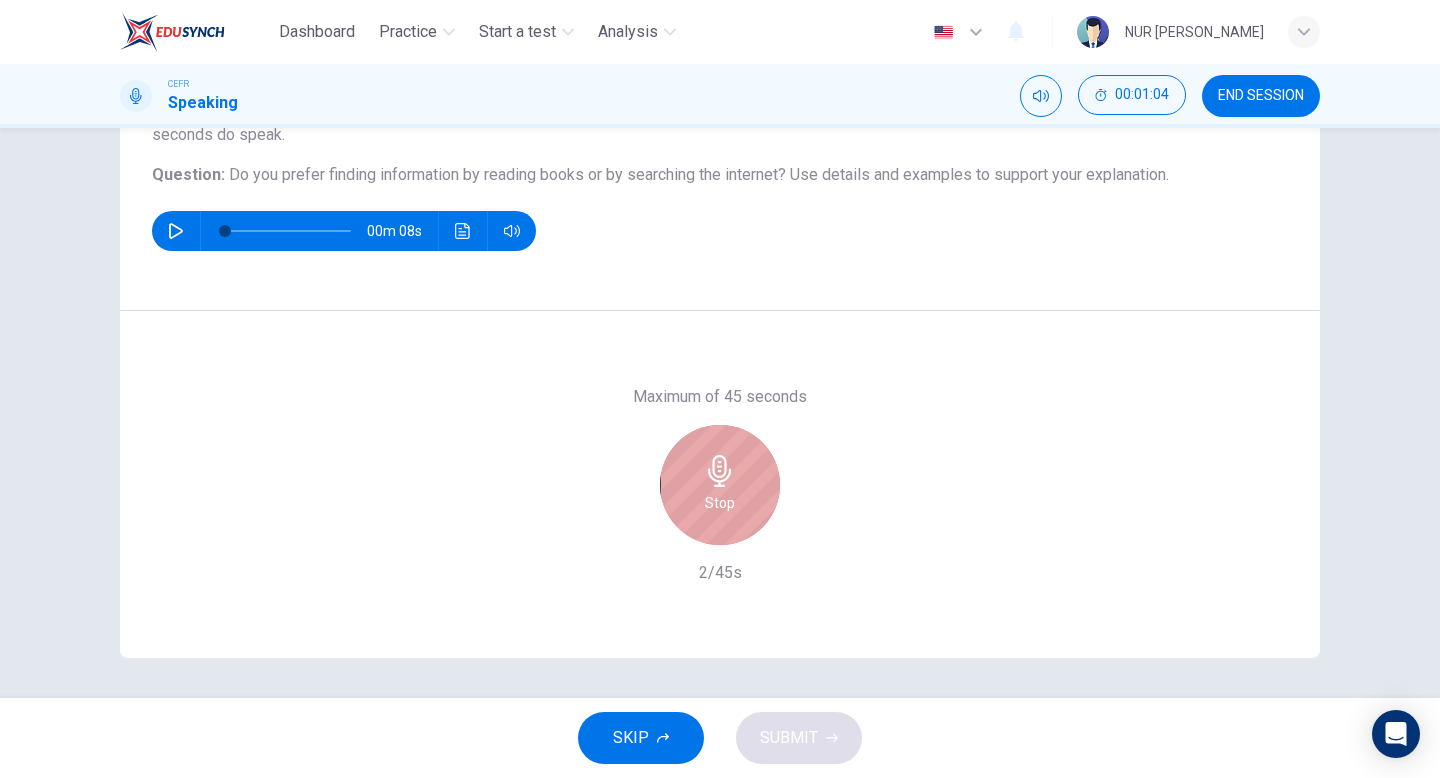 click on "Stop" at bounding box center [720, 485] 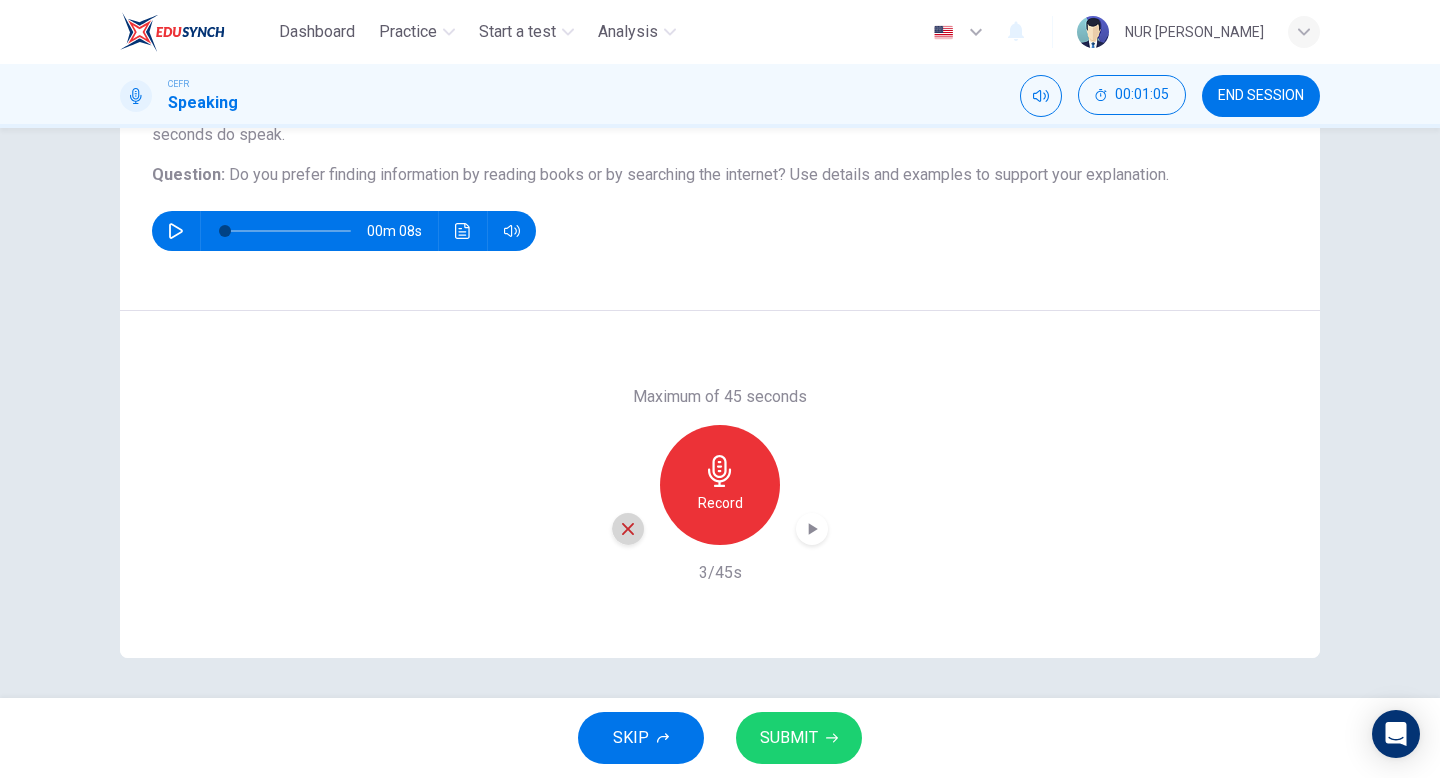 click 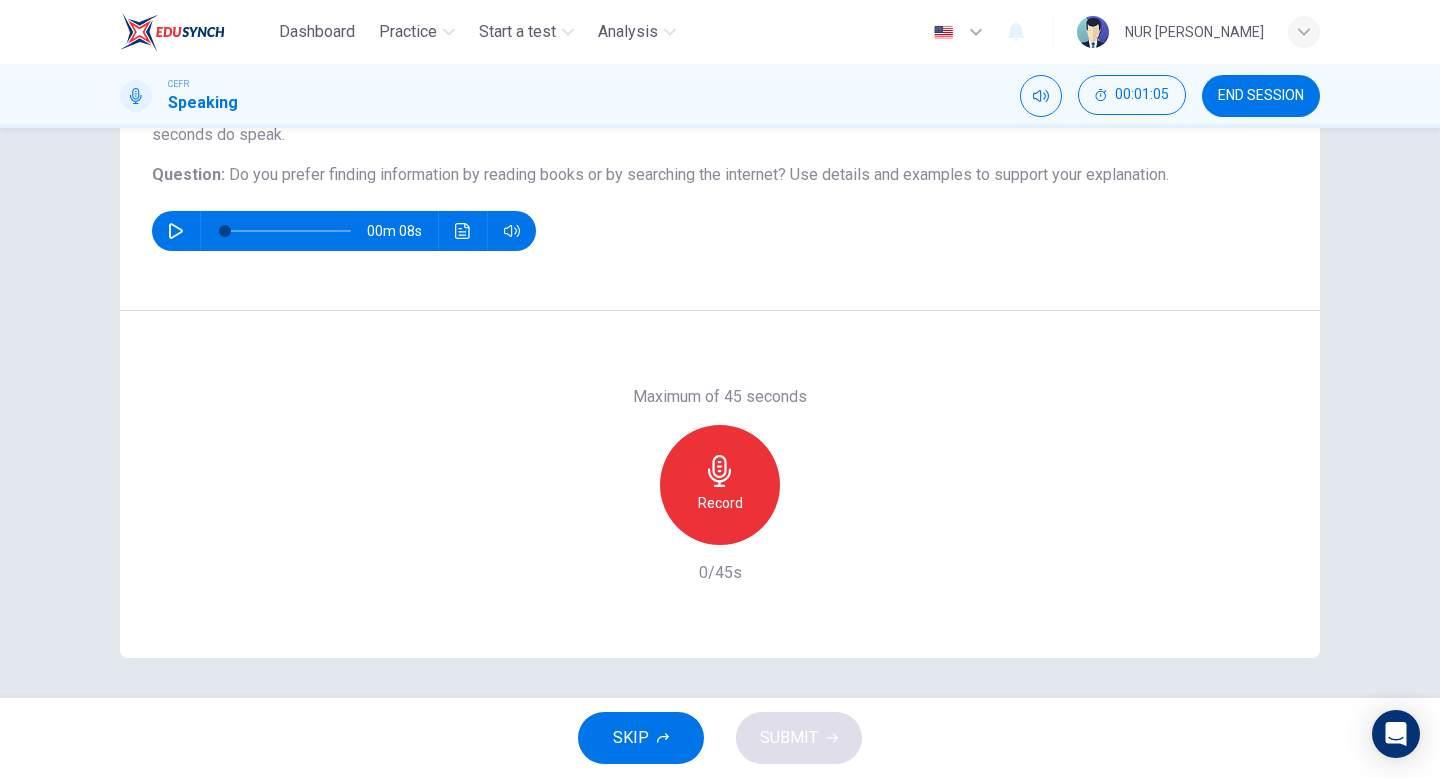 click on "Record" at bounding box center (720, 503) 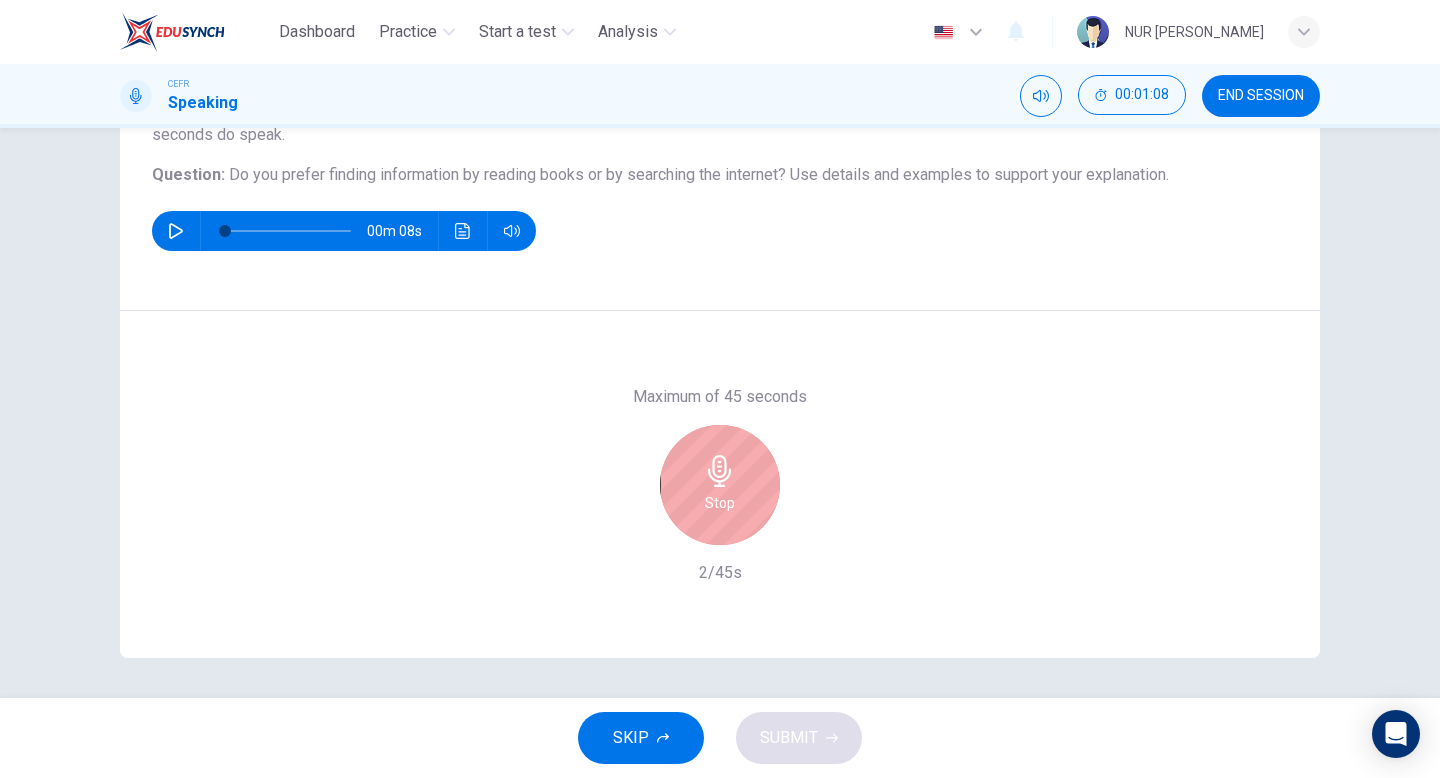 click on "Stop" at bounding box center [720, 503] 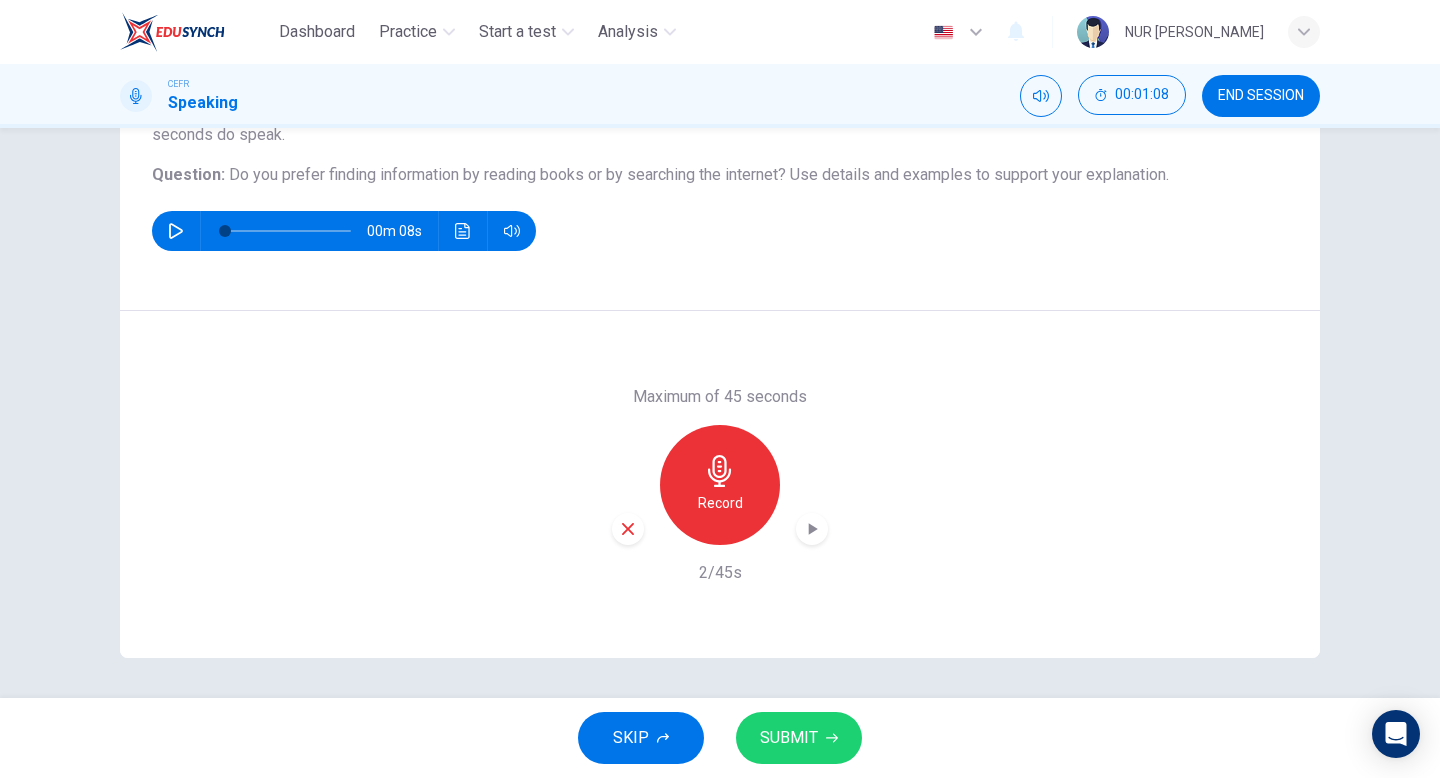 click 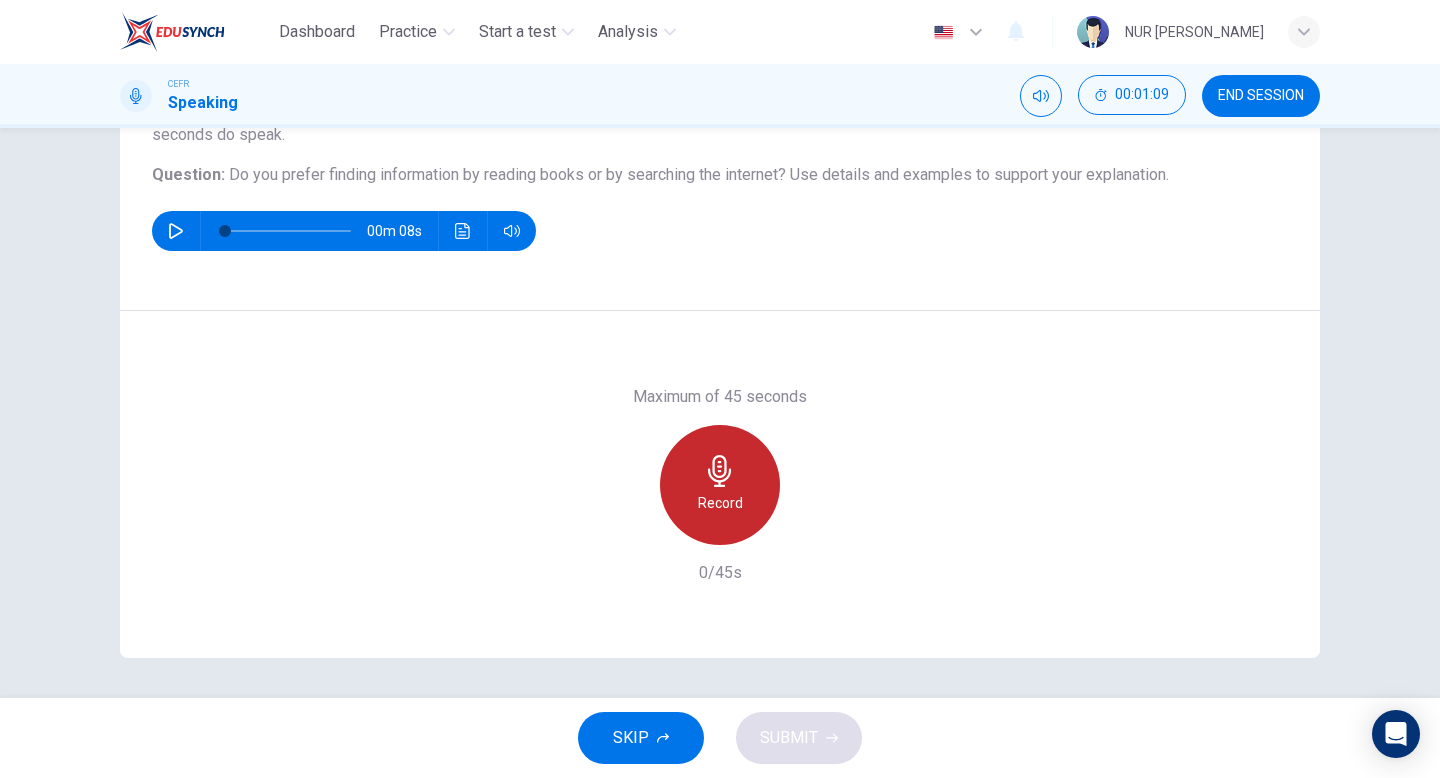 click on "Record" at bounding box center [720, 503] 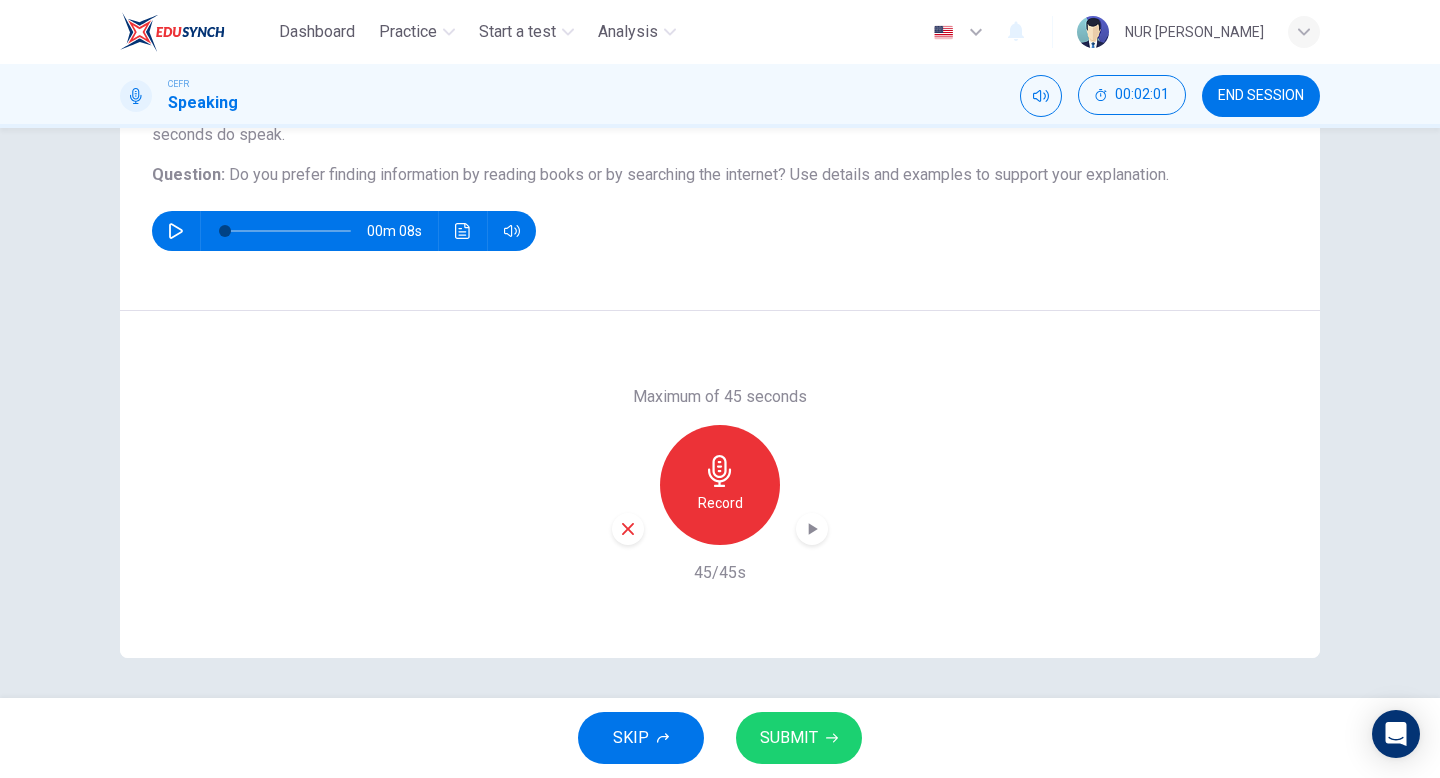 click 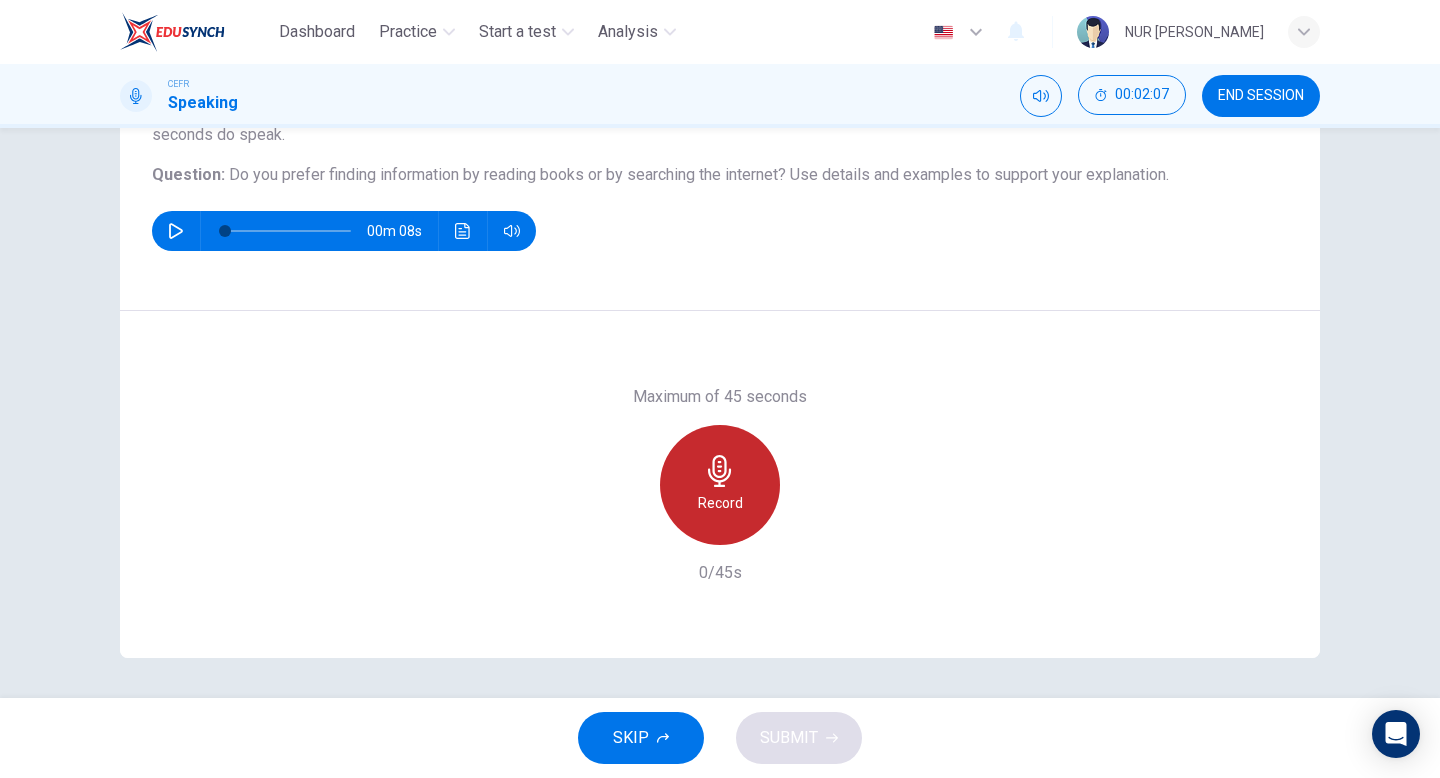 click on "Record" at bounding box center (720, 503) 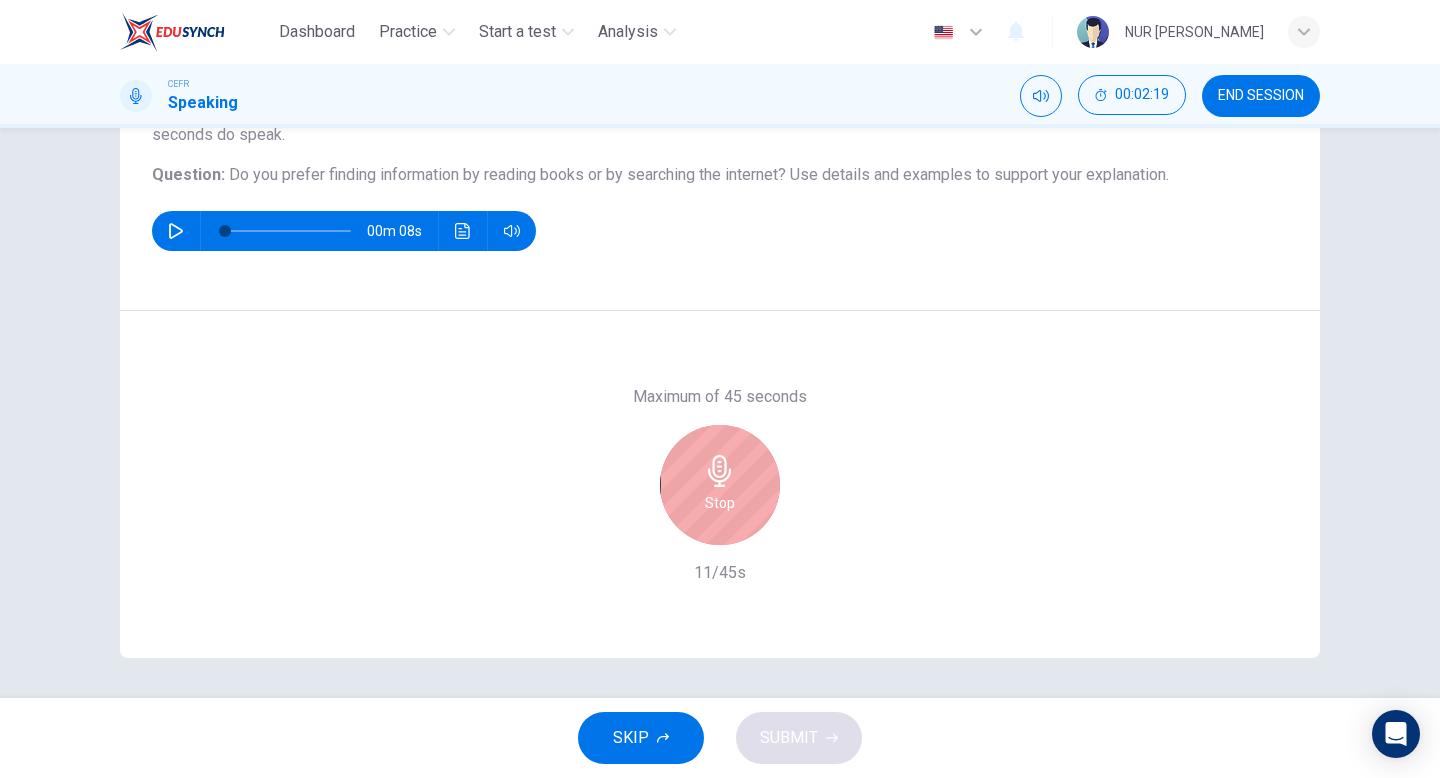 click on "Stop" at bounding box center [720, 503] 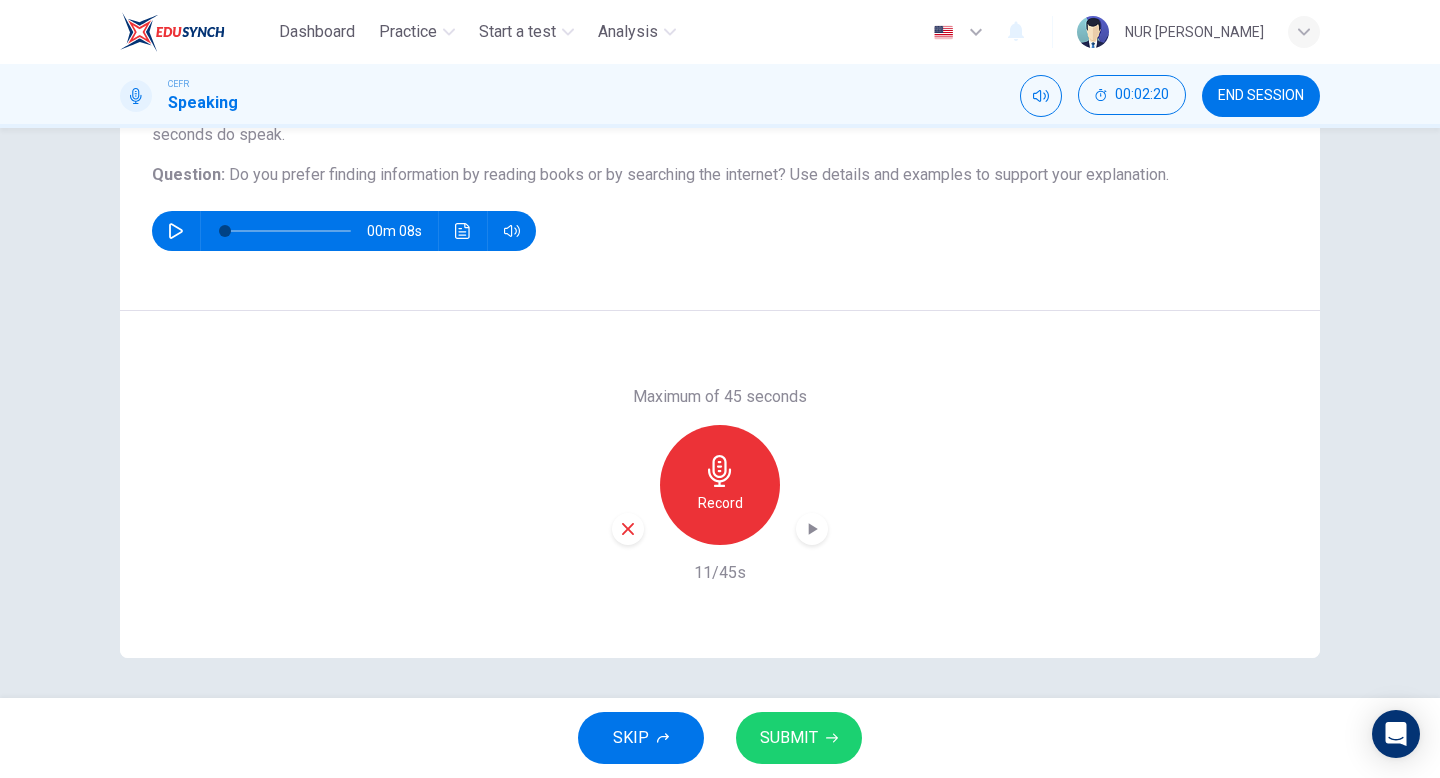 click 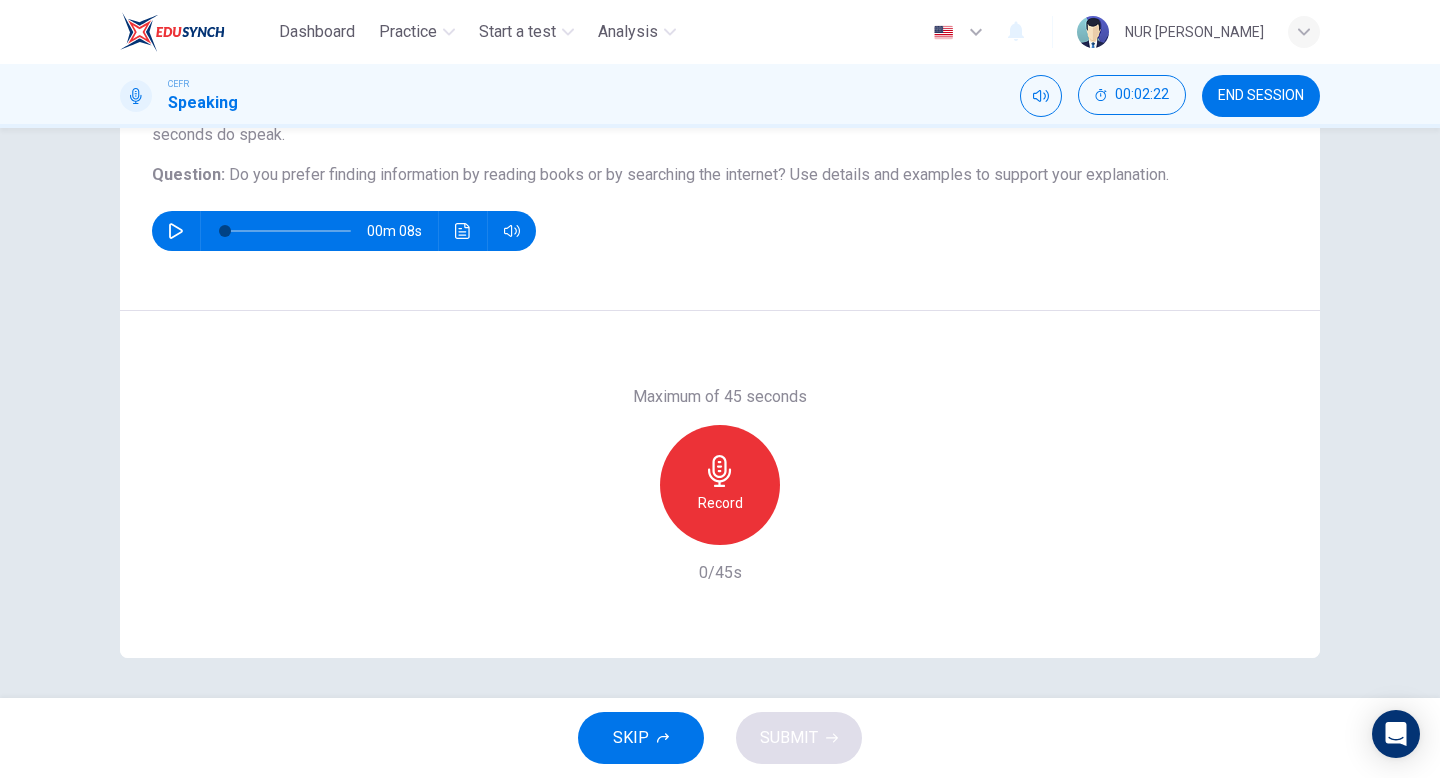 click on "Record" at bounding box center (720, 503) 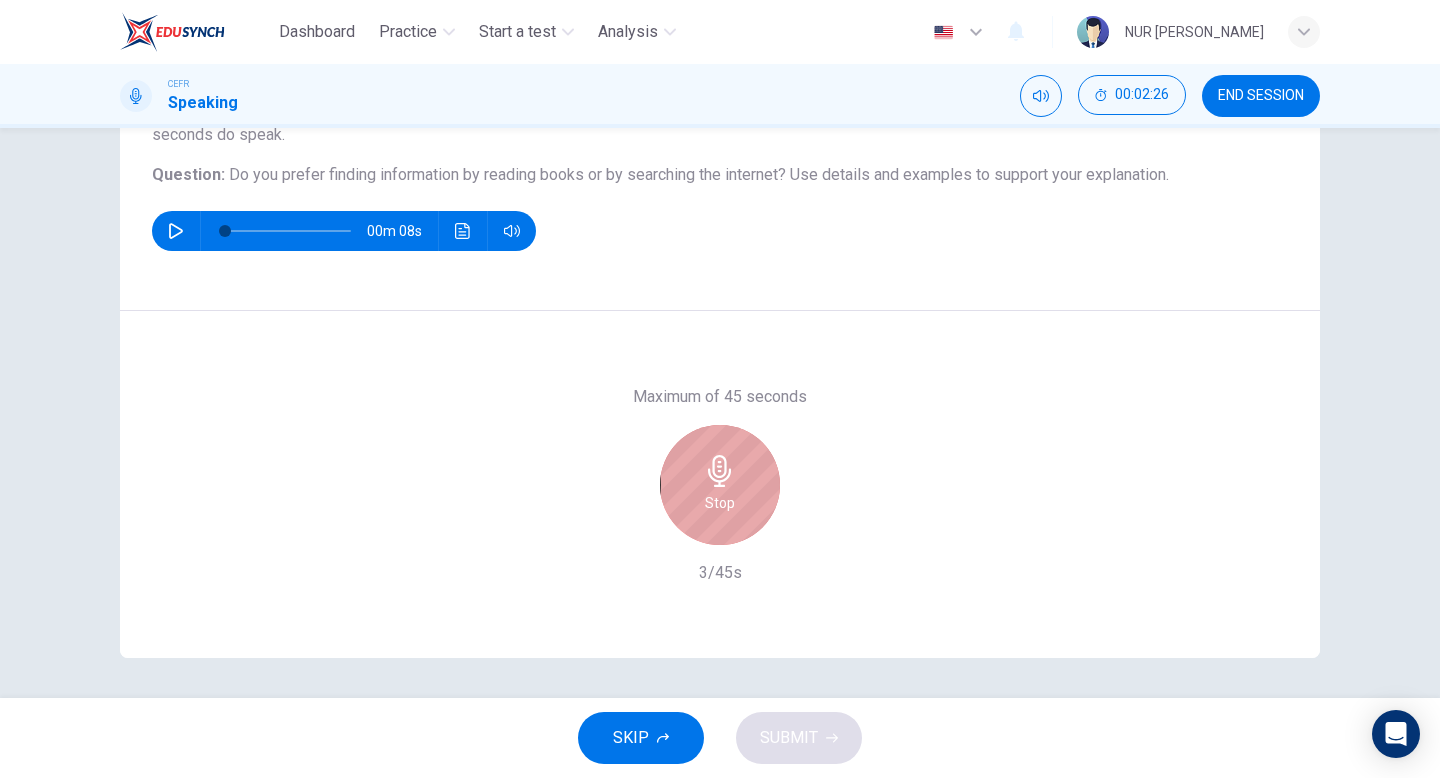 click on "Stop" at bounding box center (720, 503) 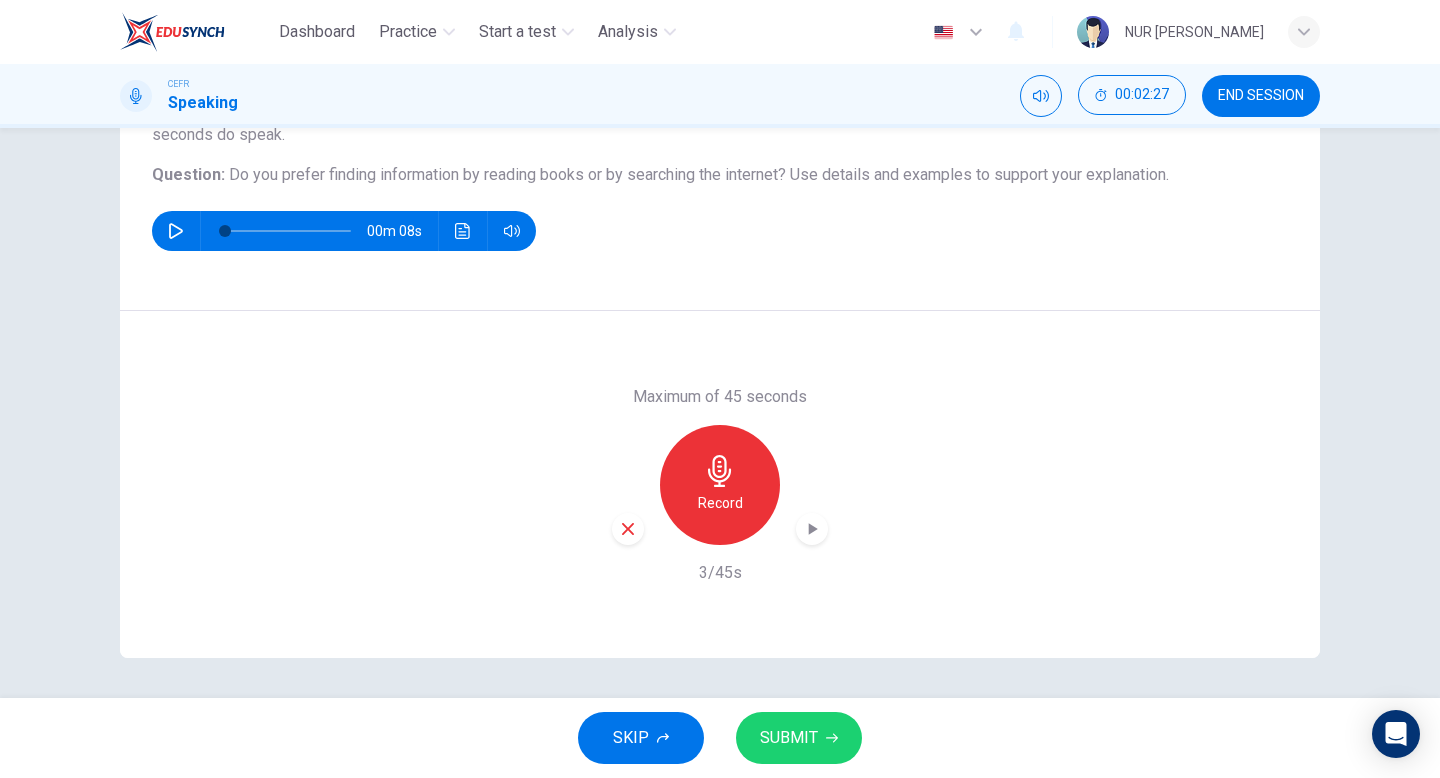 click at bounding box center [628, 529] 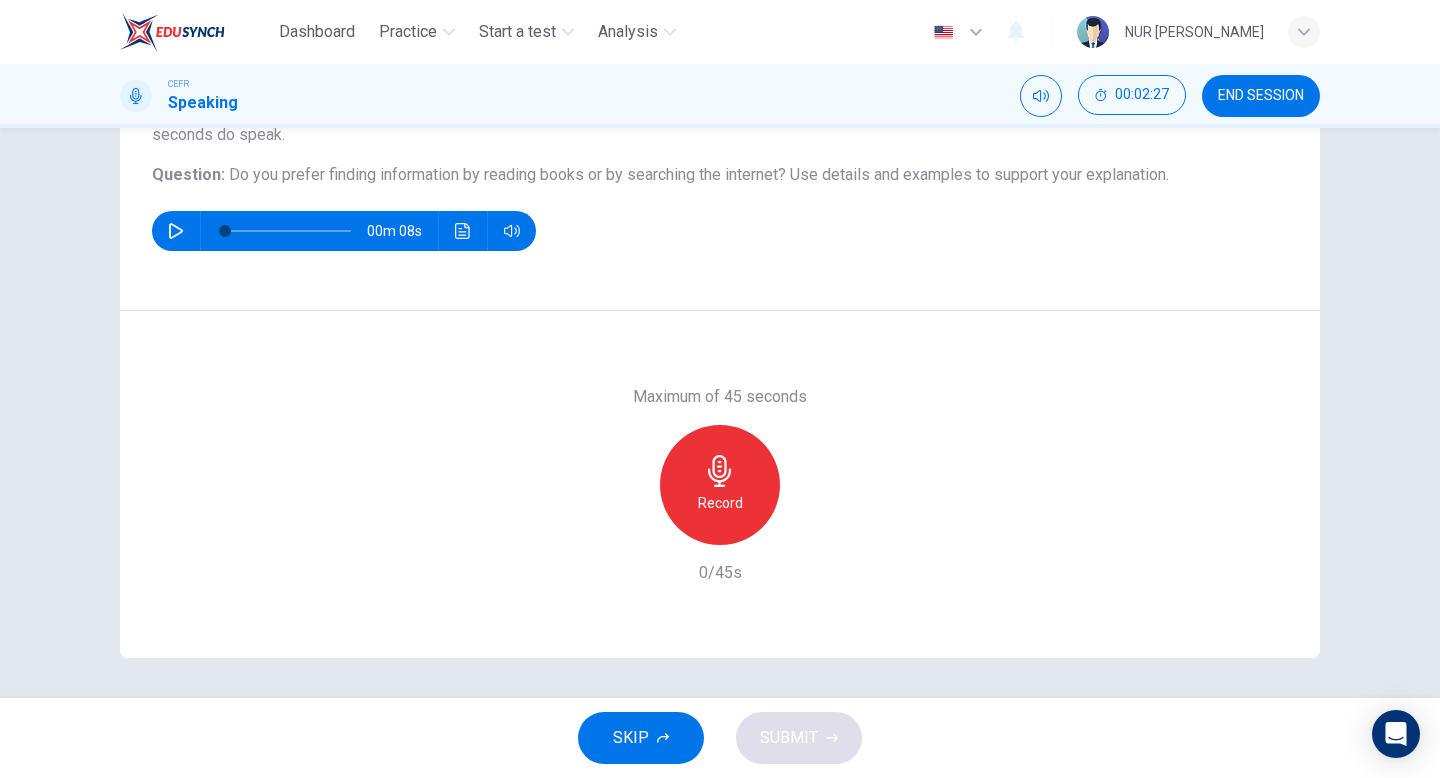 click on "Record" at bounding box center [720, 485] 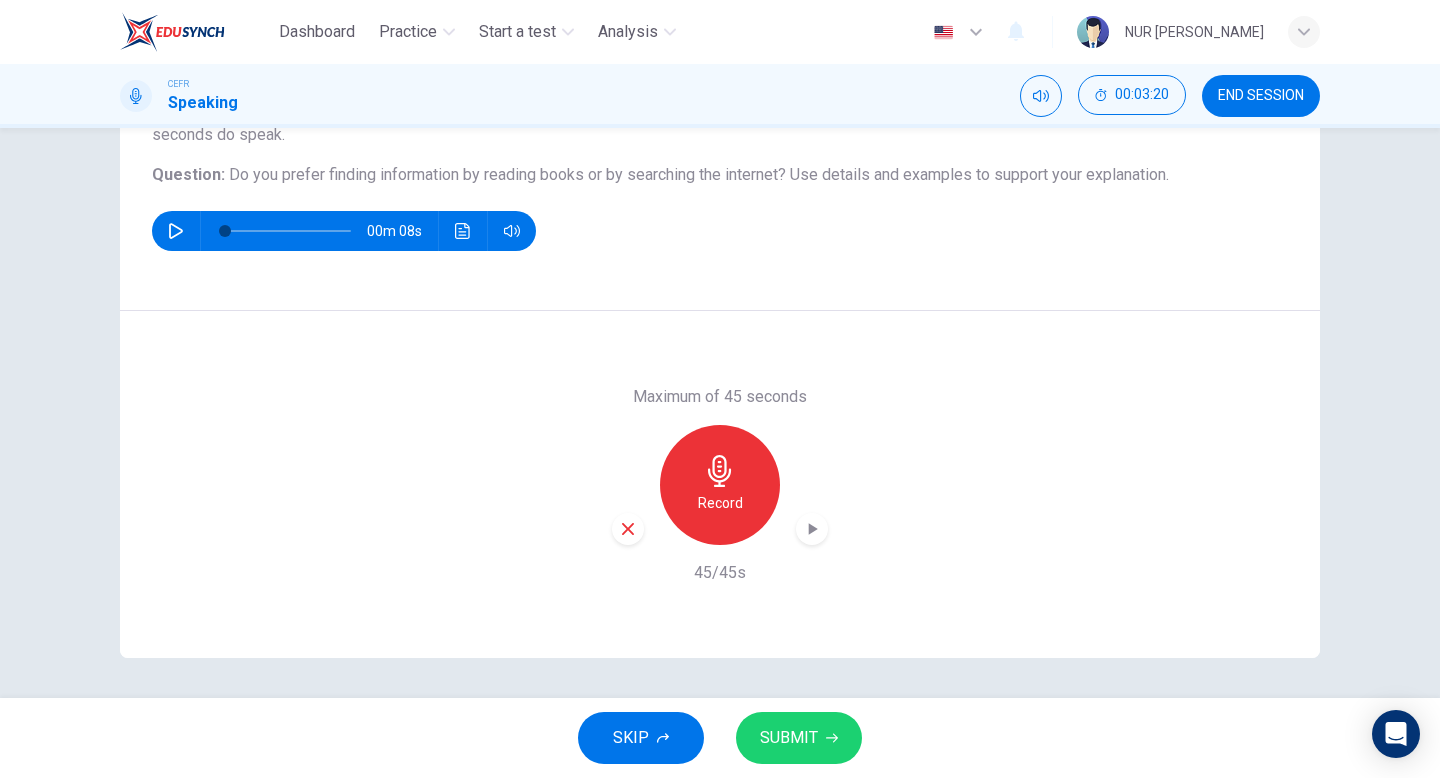 click 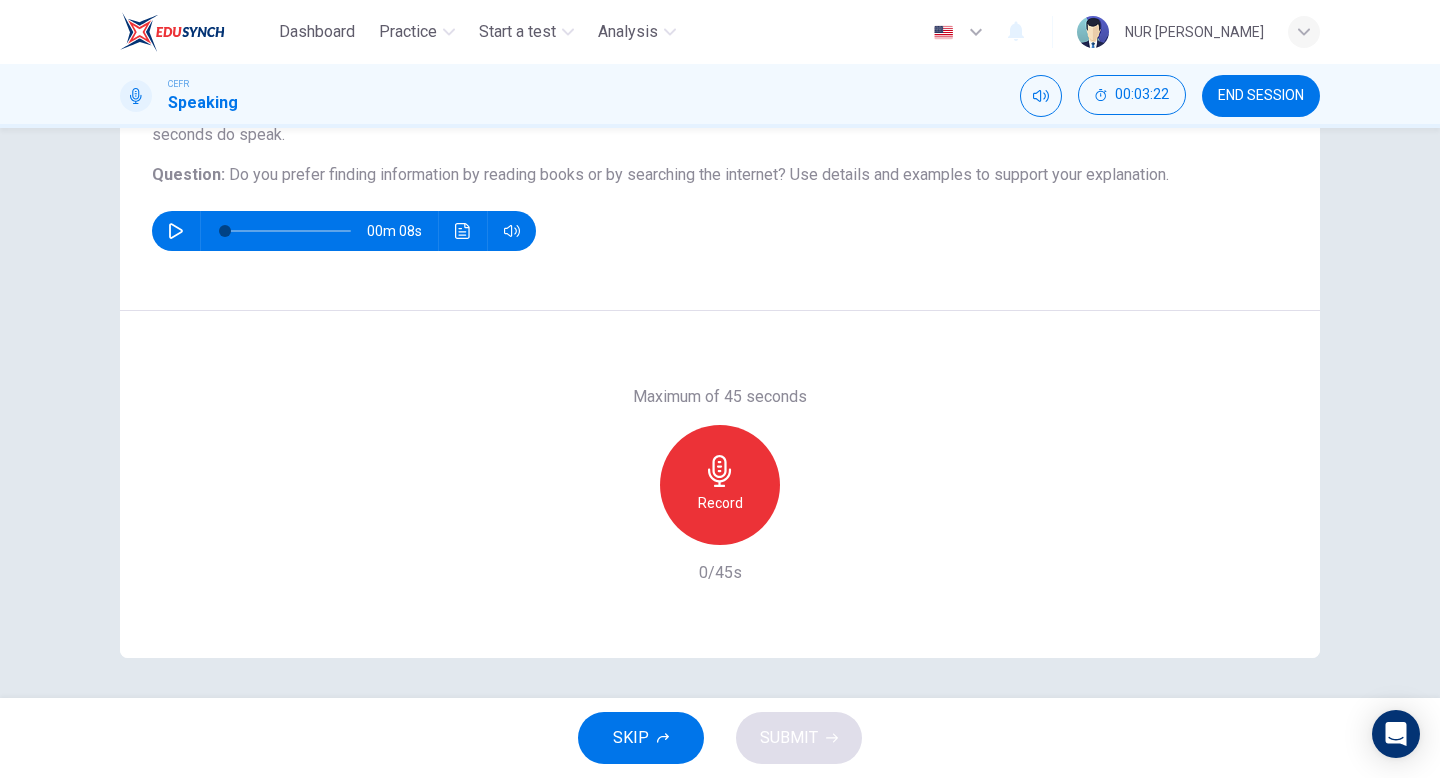 click on "Record" at bounding box center (720, 485) 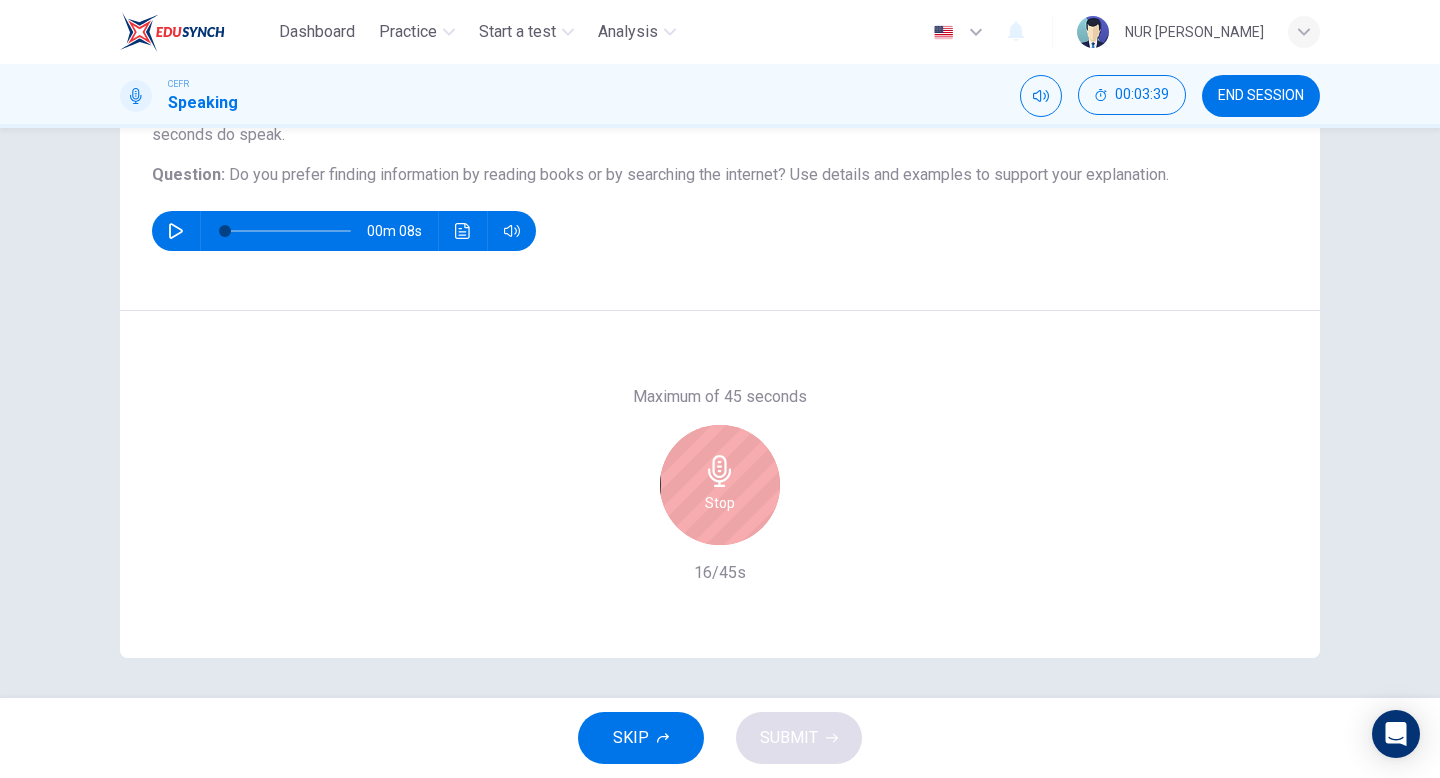 click on "Stop" at bounding box center (720, 485) 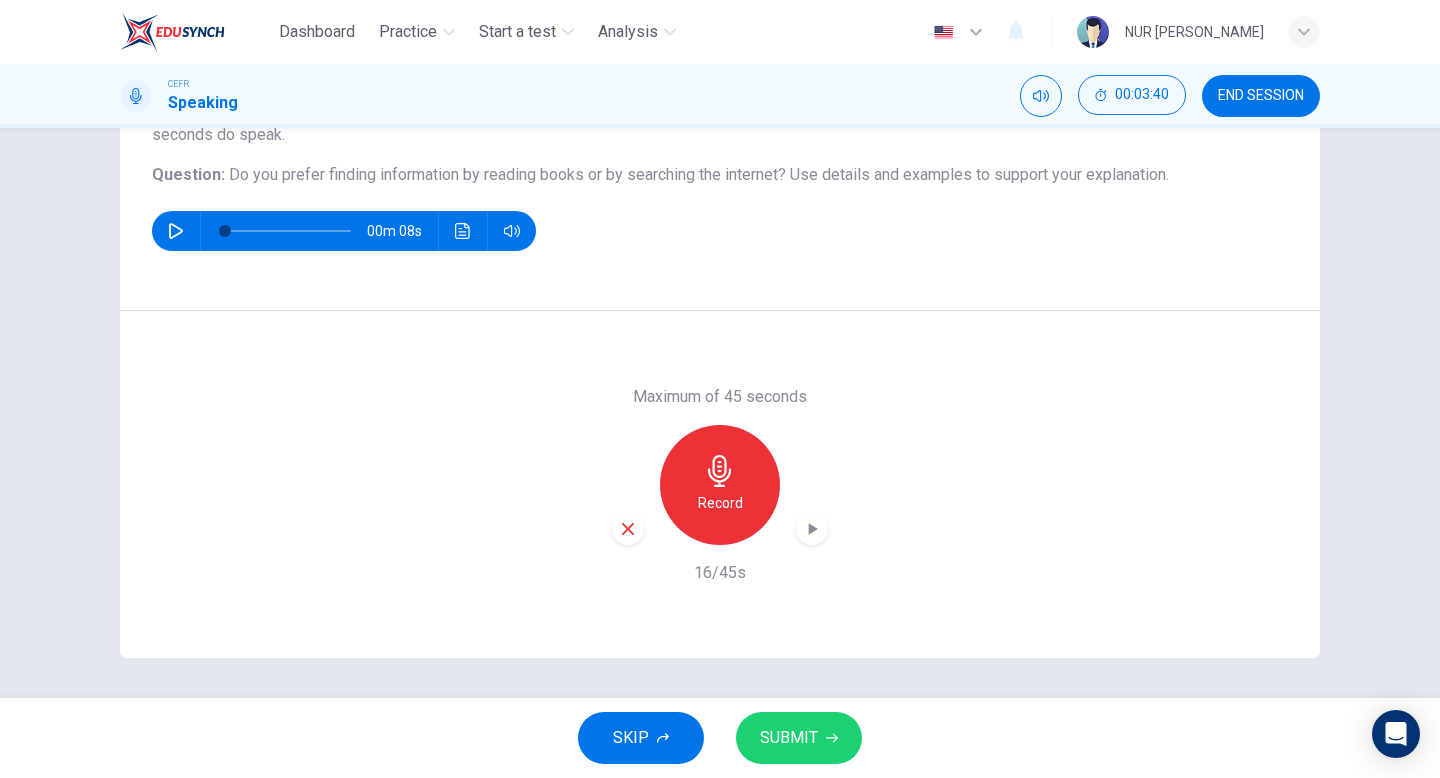 click 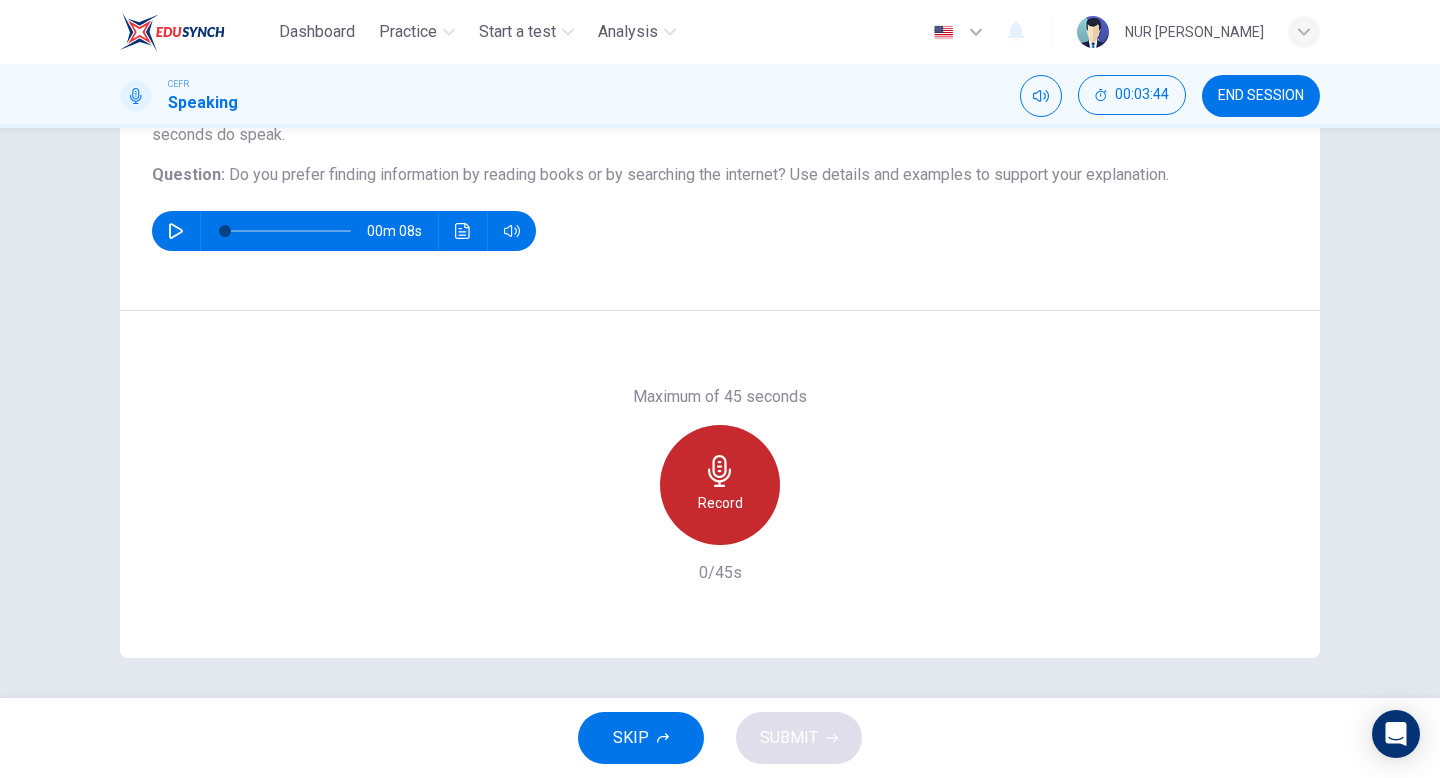 click on "Record" at bounding box center (720, 503) 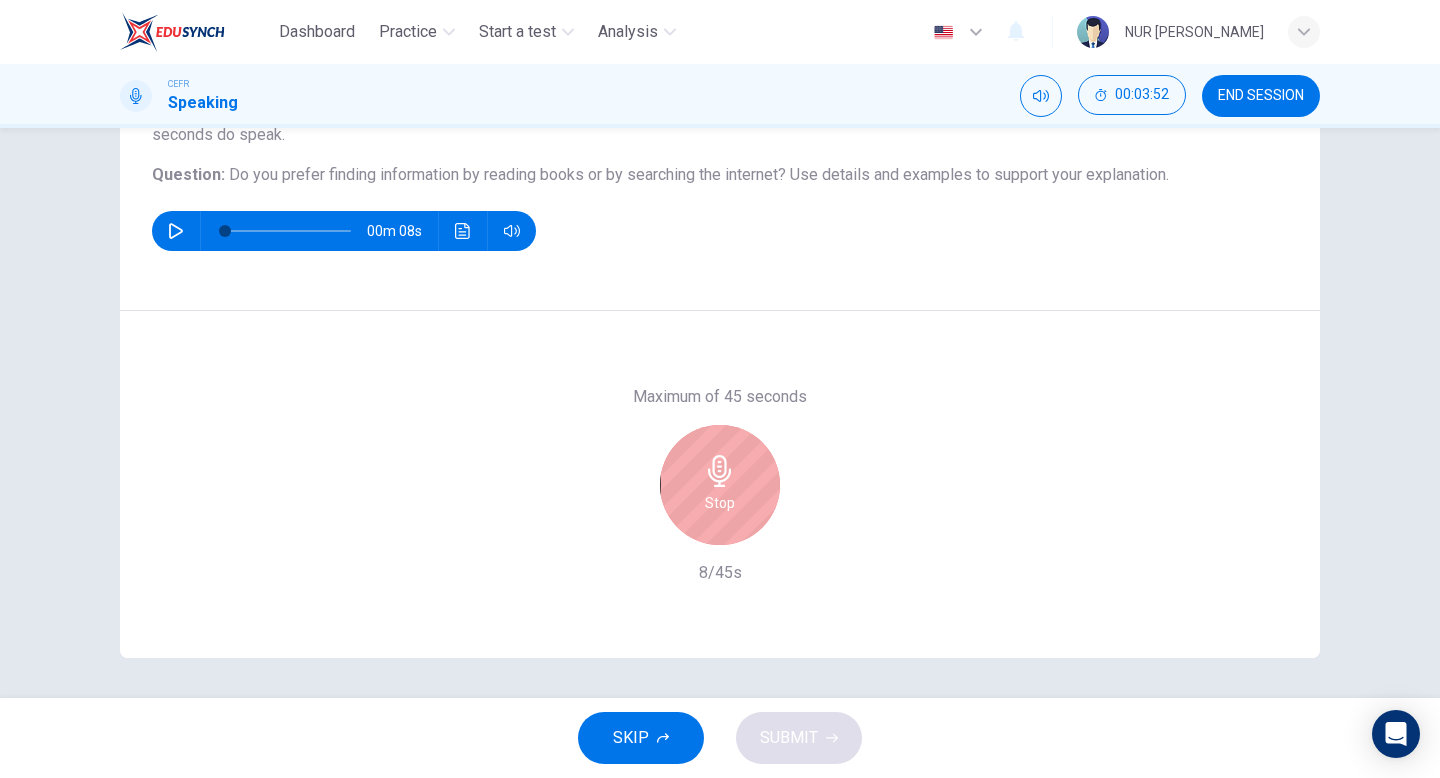 click on "Stop" at bounding box center [720, 503] 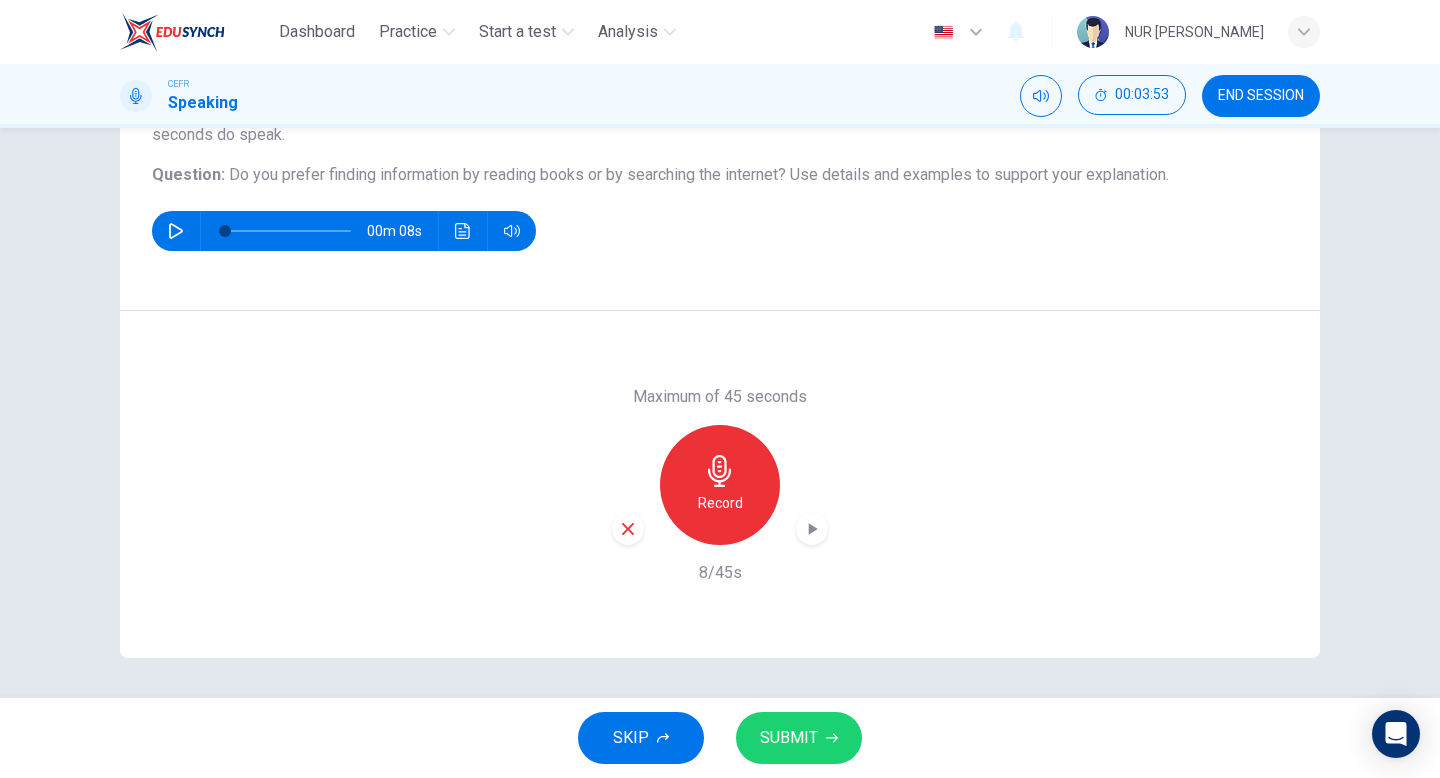 click 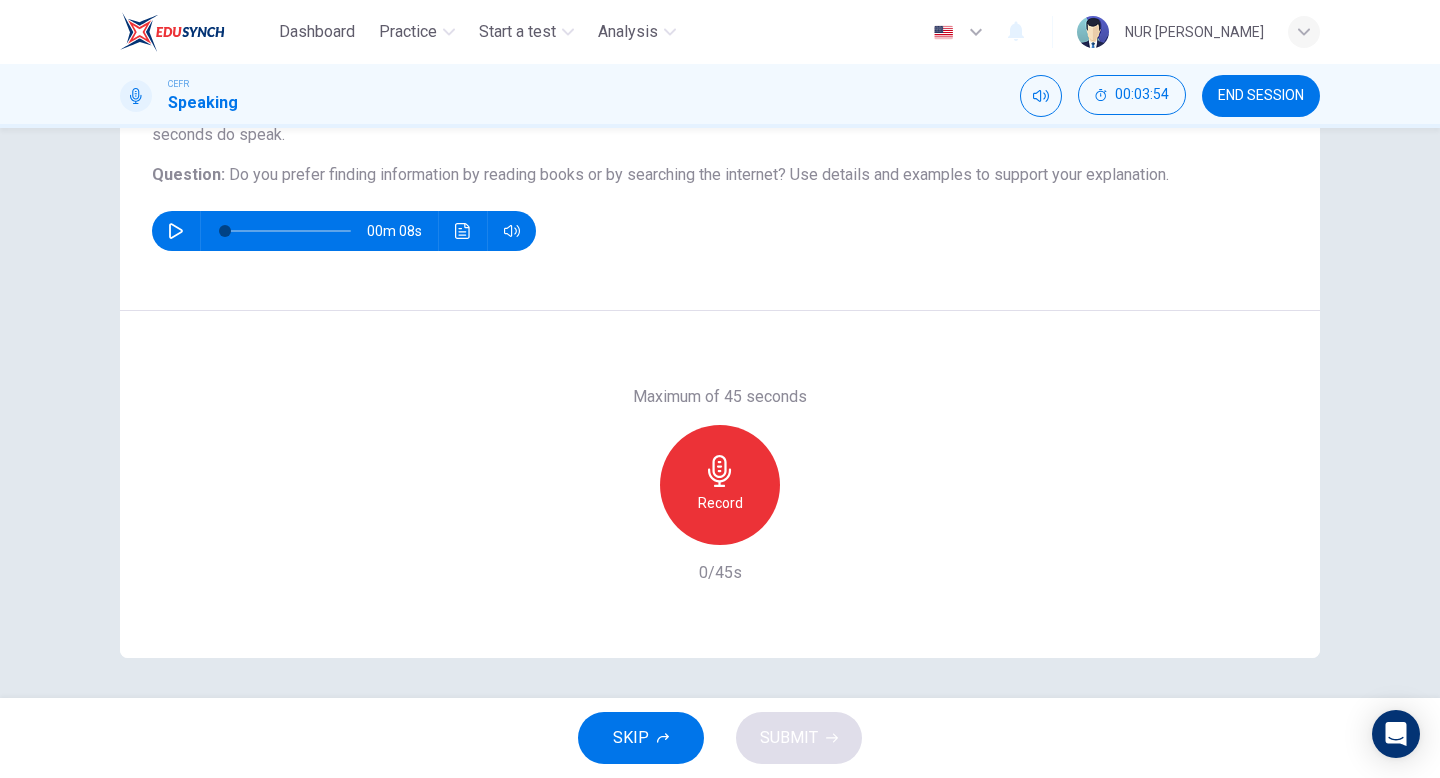 click on "Record" at bounding box center (720, 485) 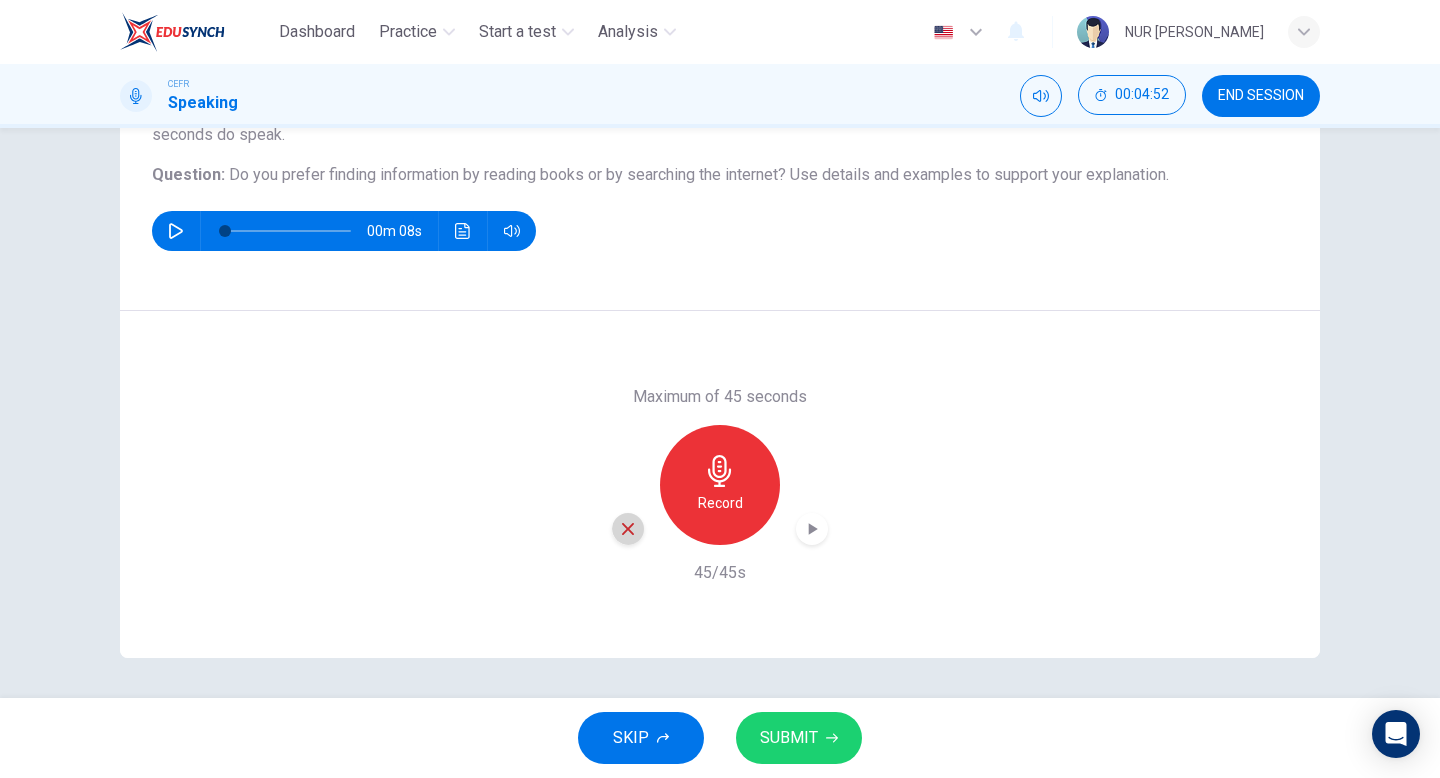 click 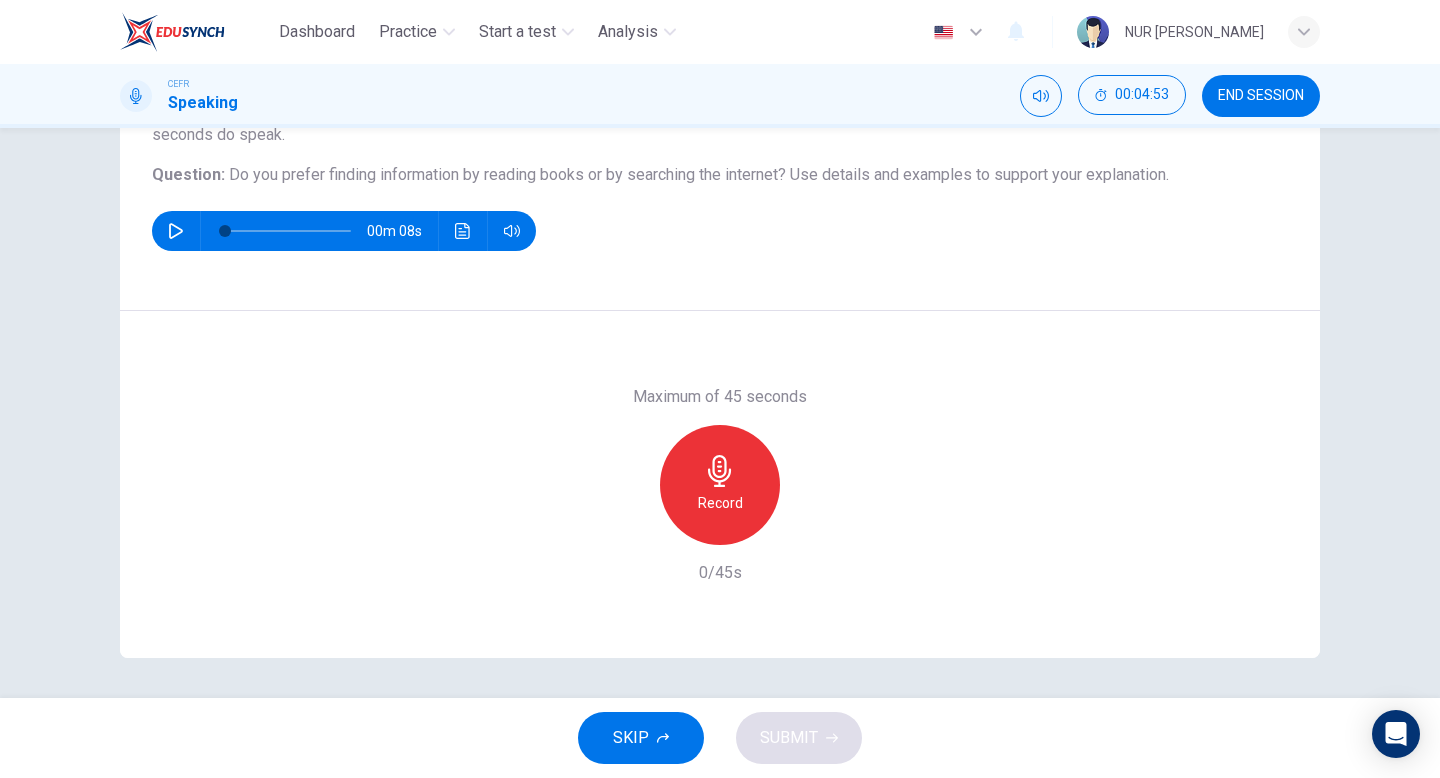 click on "Record" at bounding box center [720, 503] 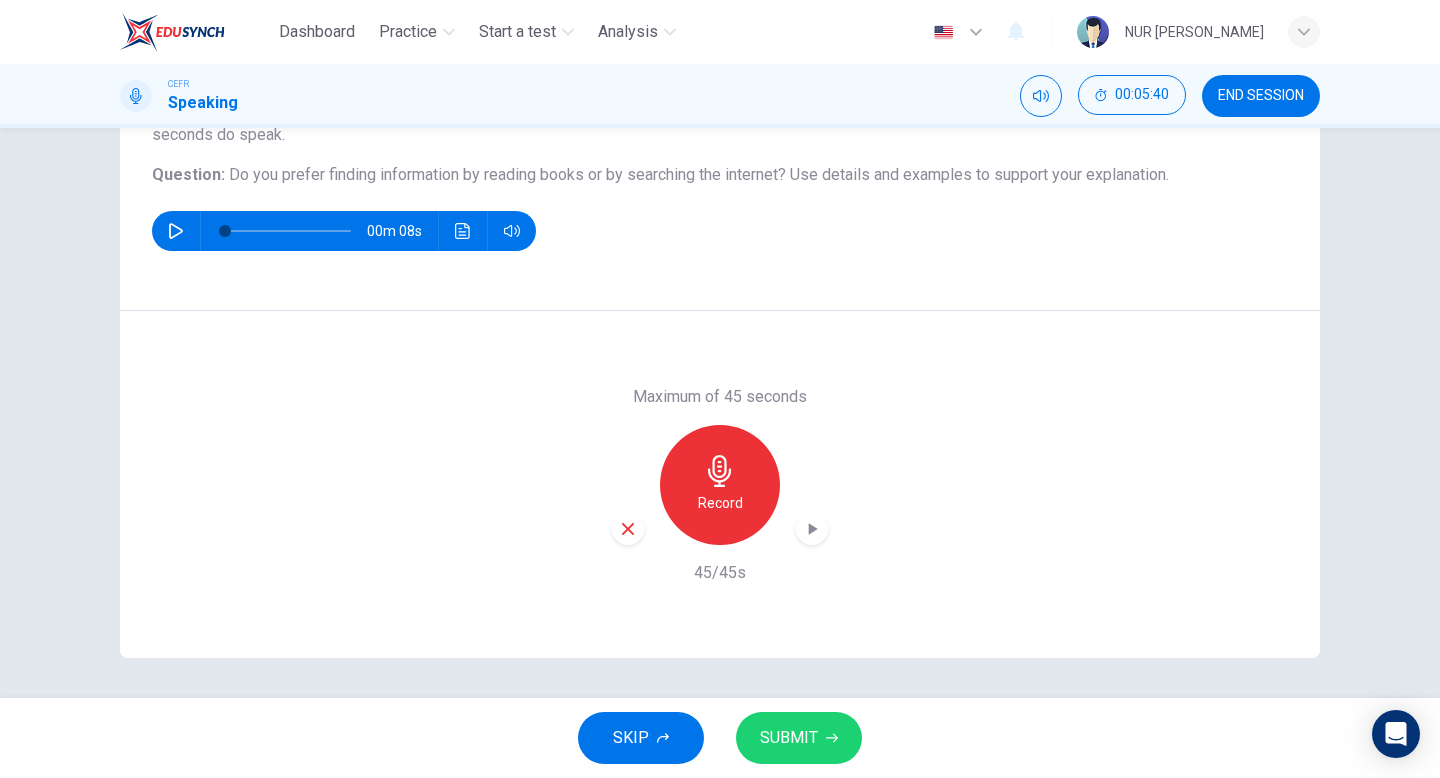 click at bounding box center [628, 529] 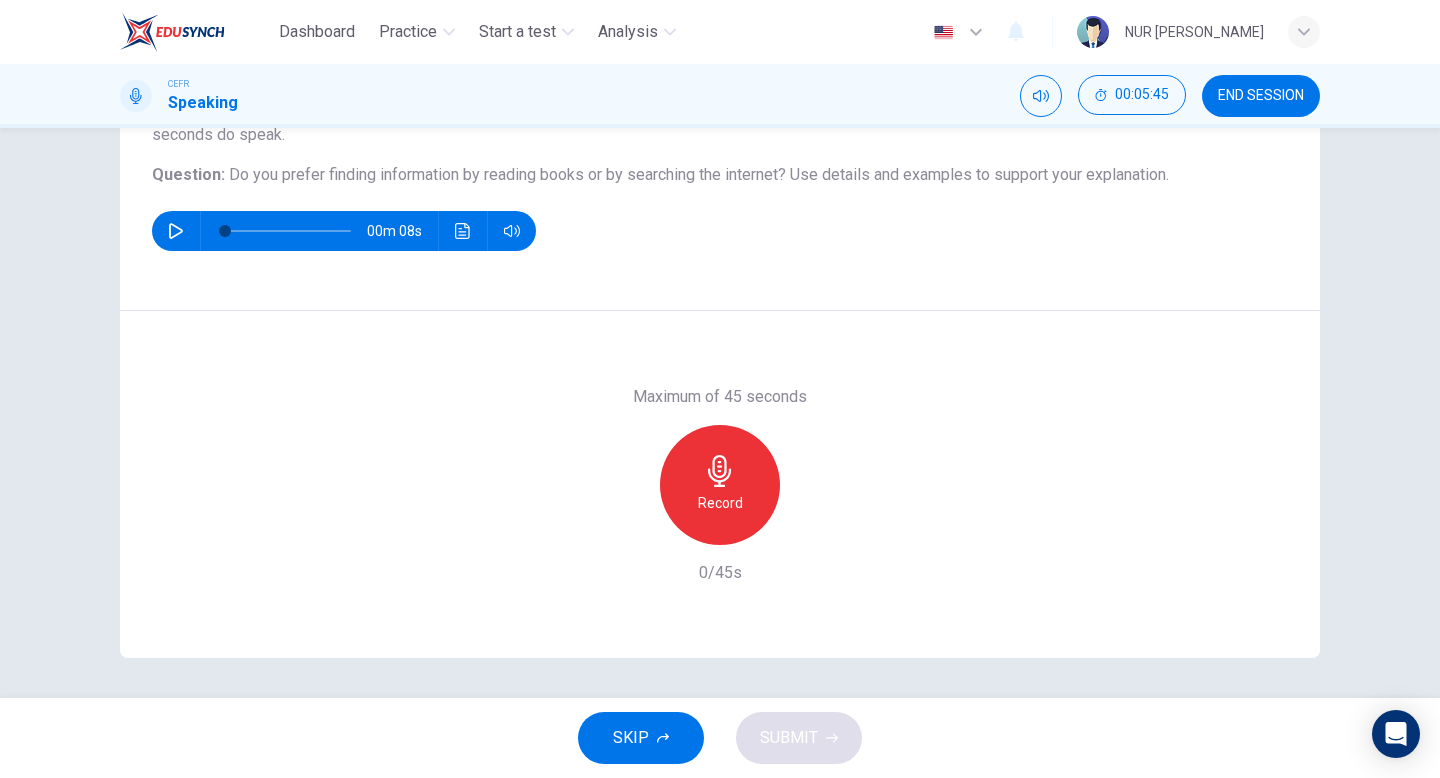 click on "Record" at bounding box center [720, 503] 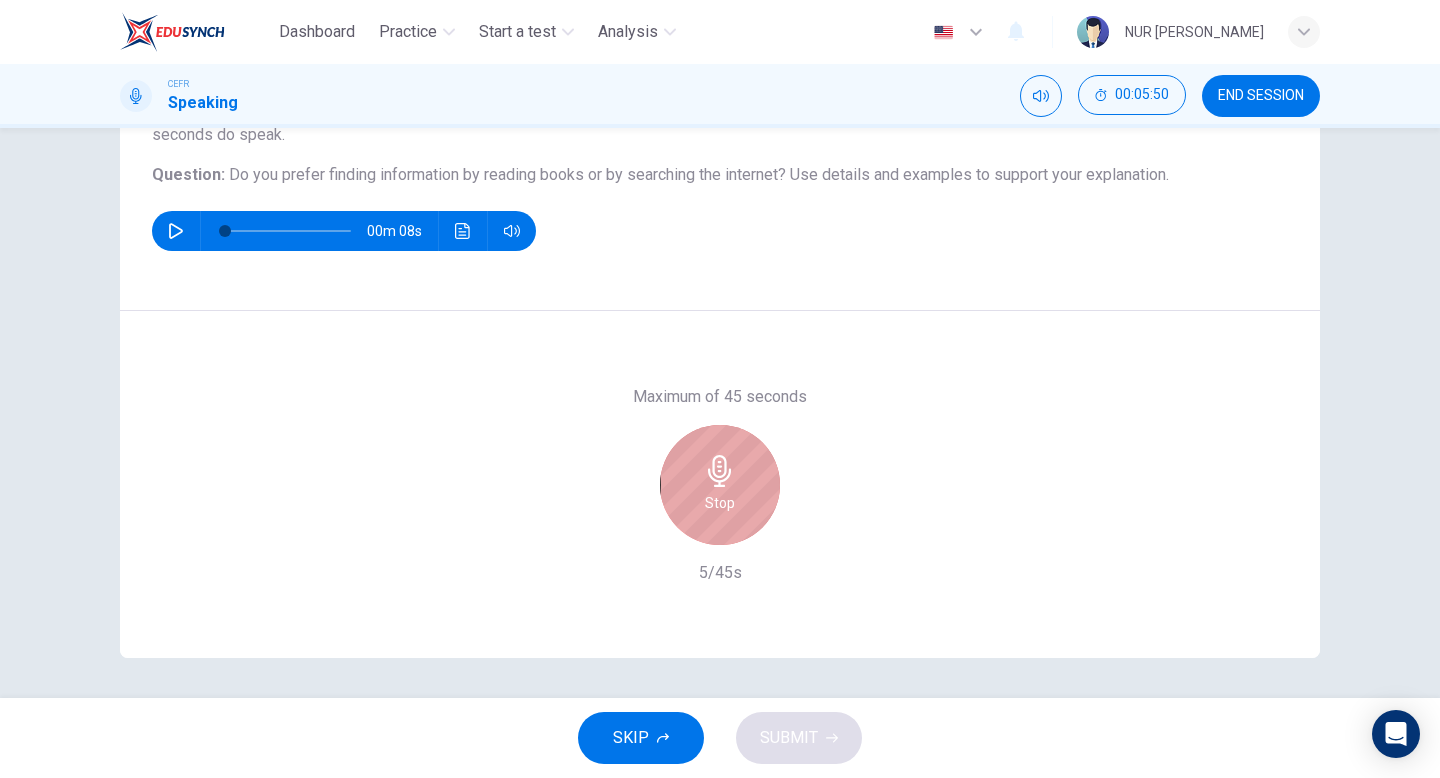 click on "Stop" at bounding box center [720, 503] 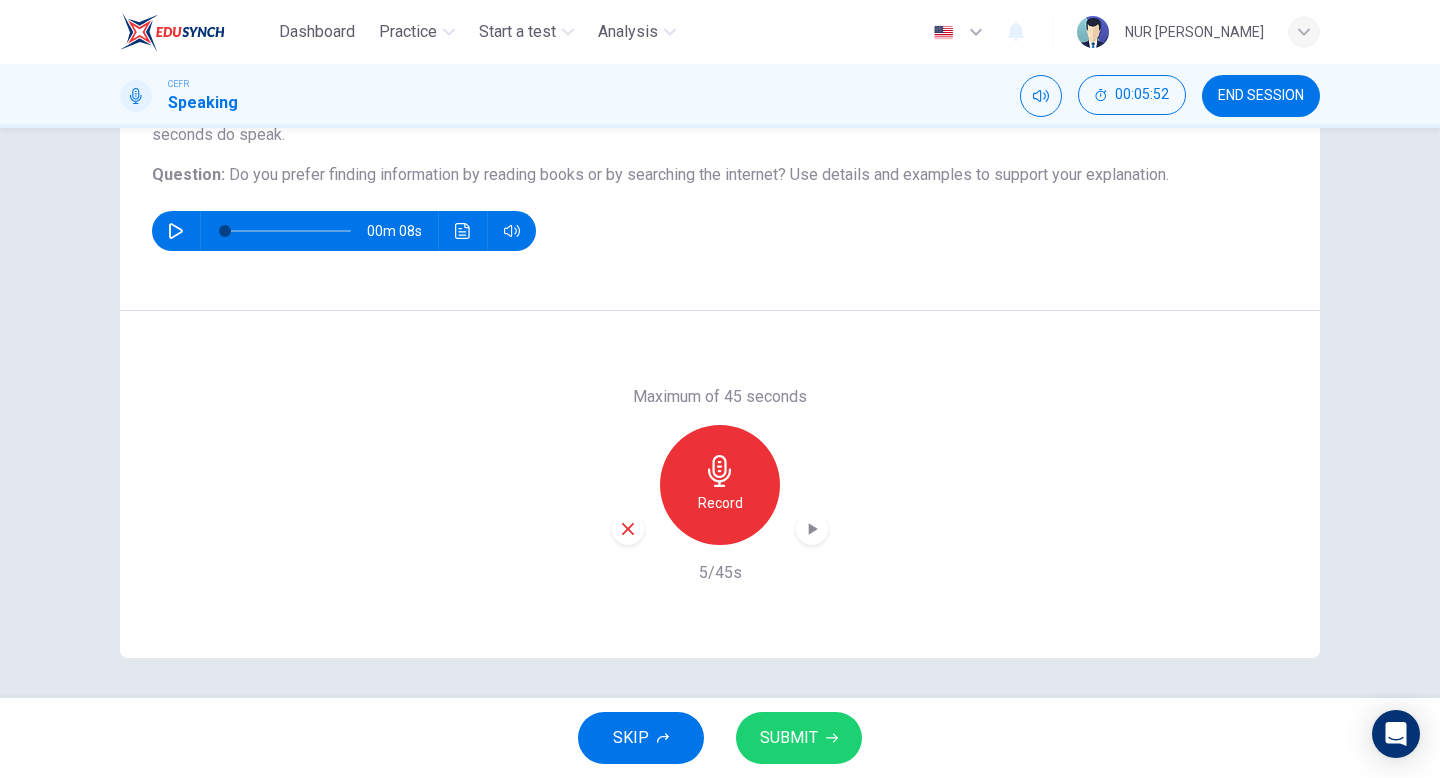 click on "Record" at bounding box center [720, 485] 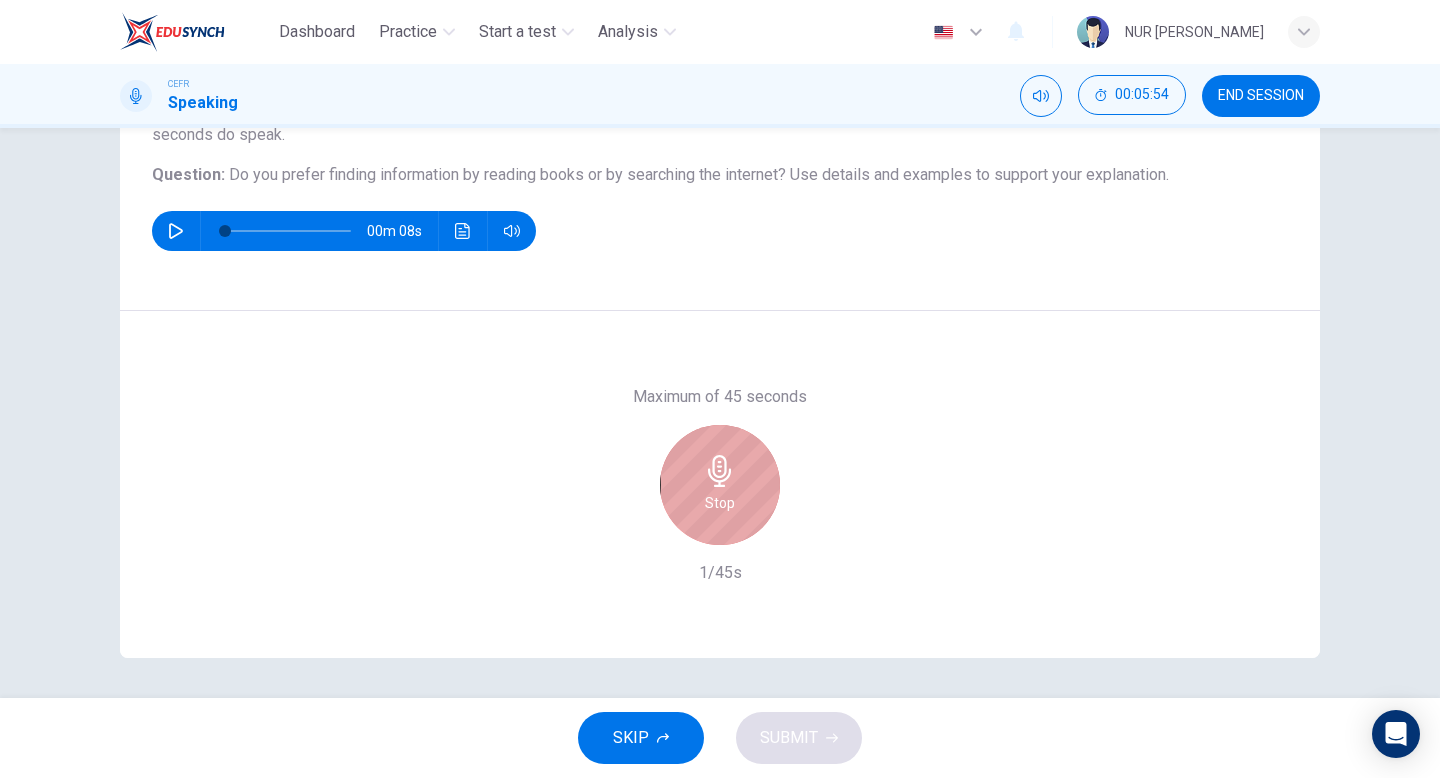 click on "Stop" at bounding box center [720, 485] 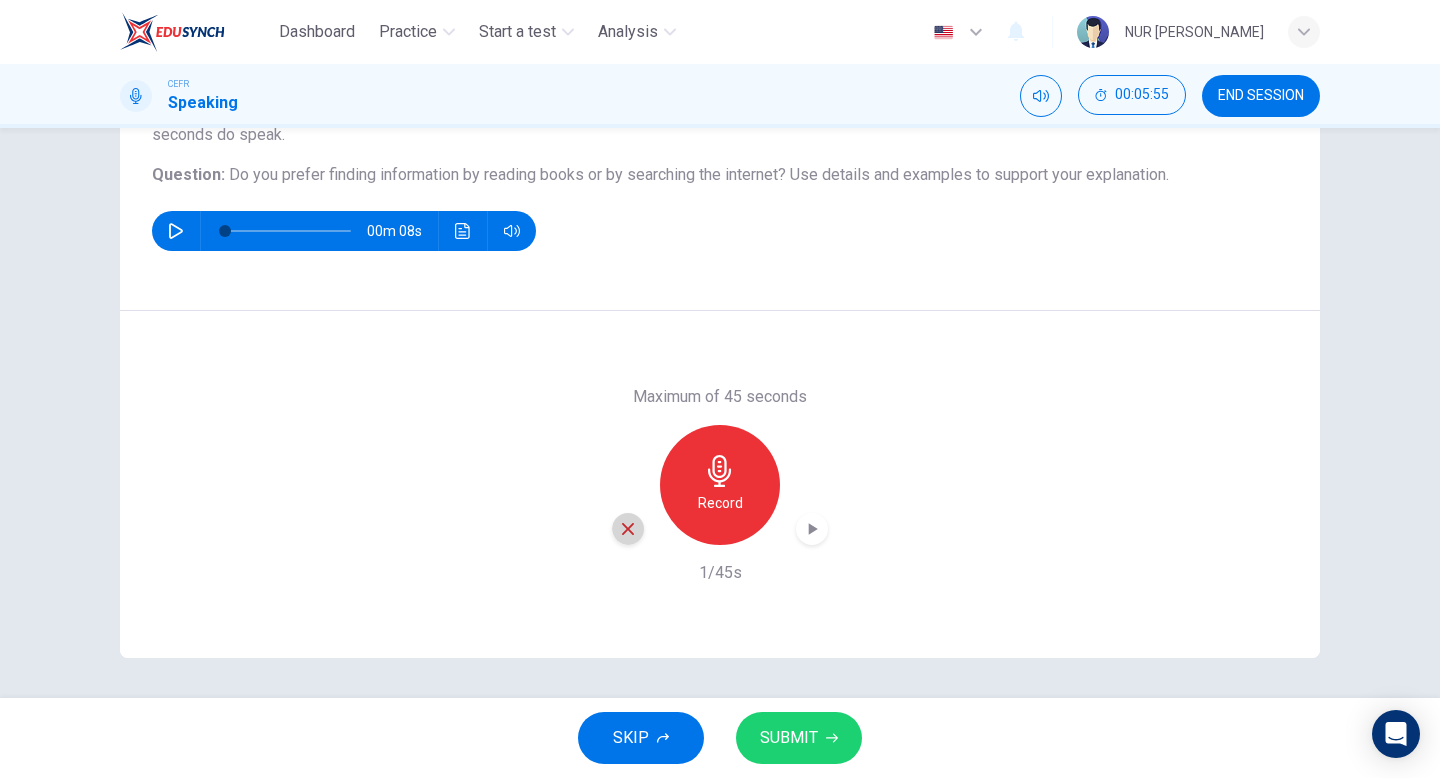 click at bounding box center [628, 529] 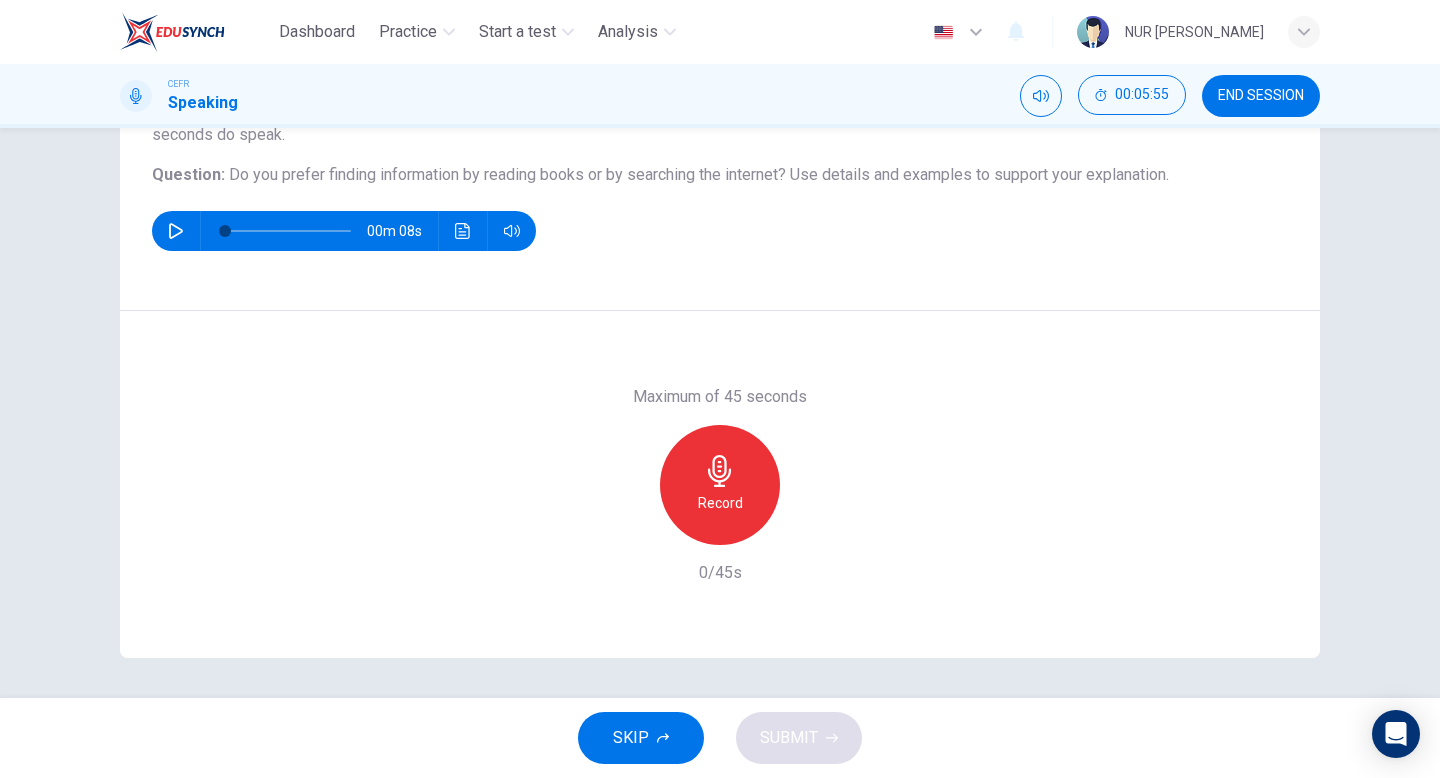 click on "Record" at bounding box center [720, 485] 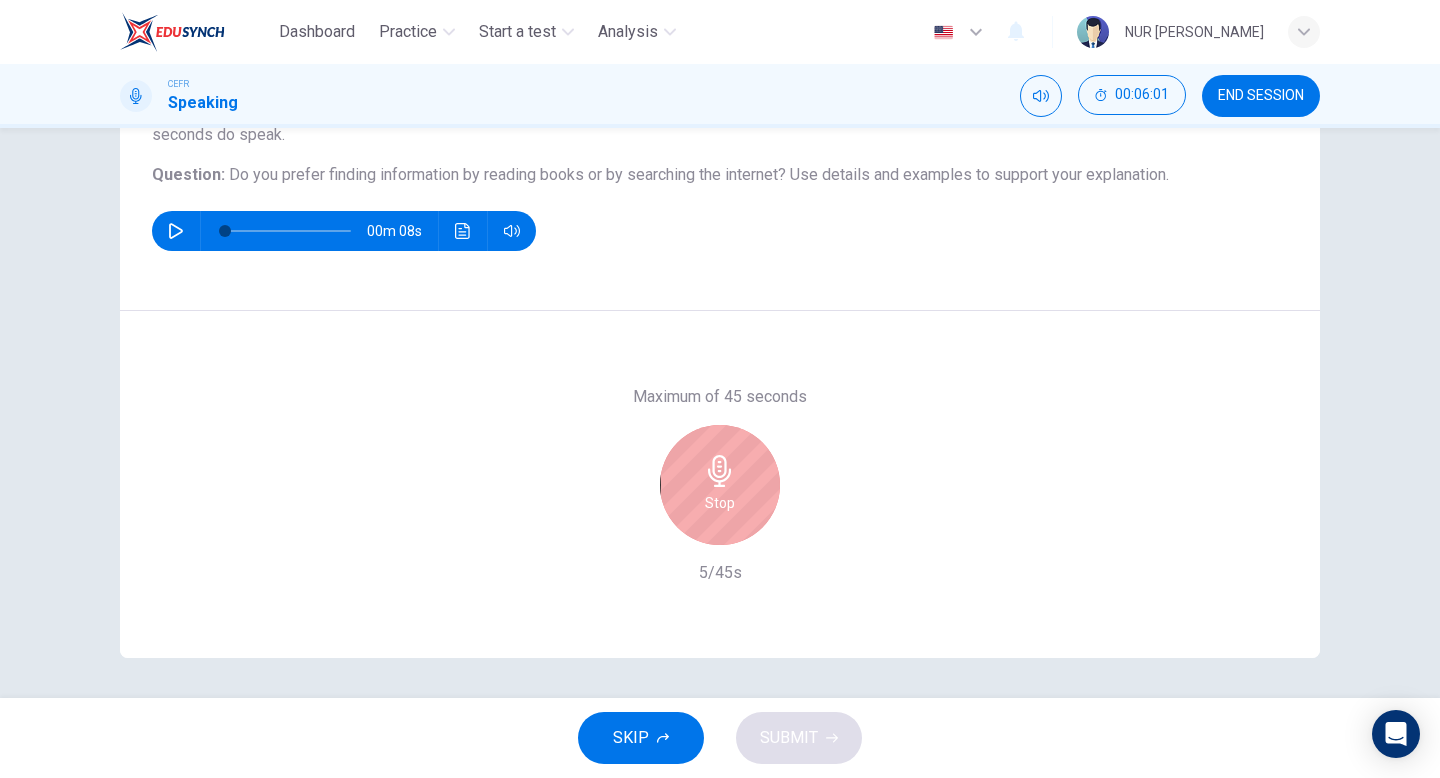 click on "Stop" at bounding box center (720, 485) 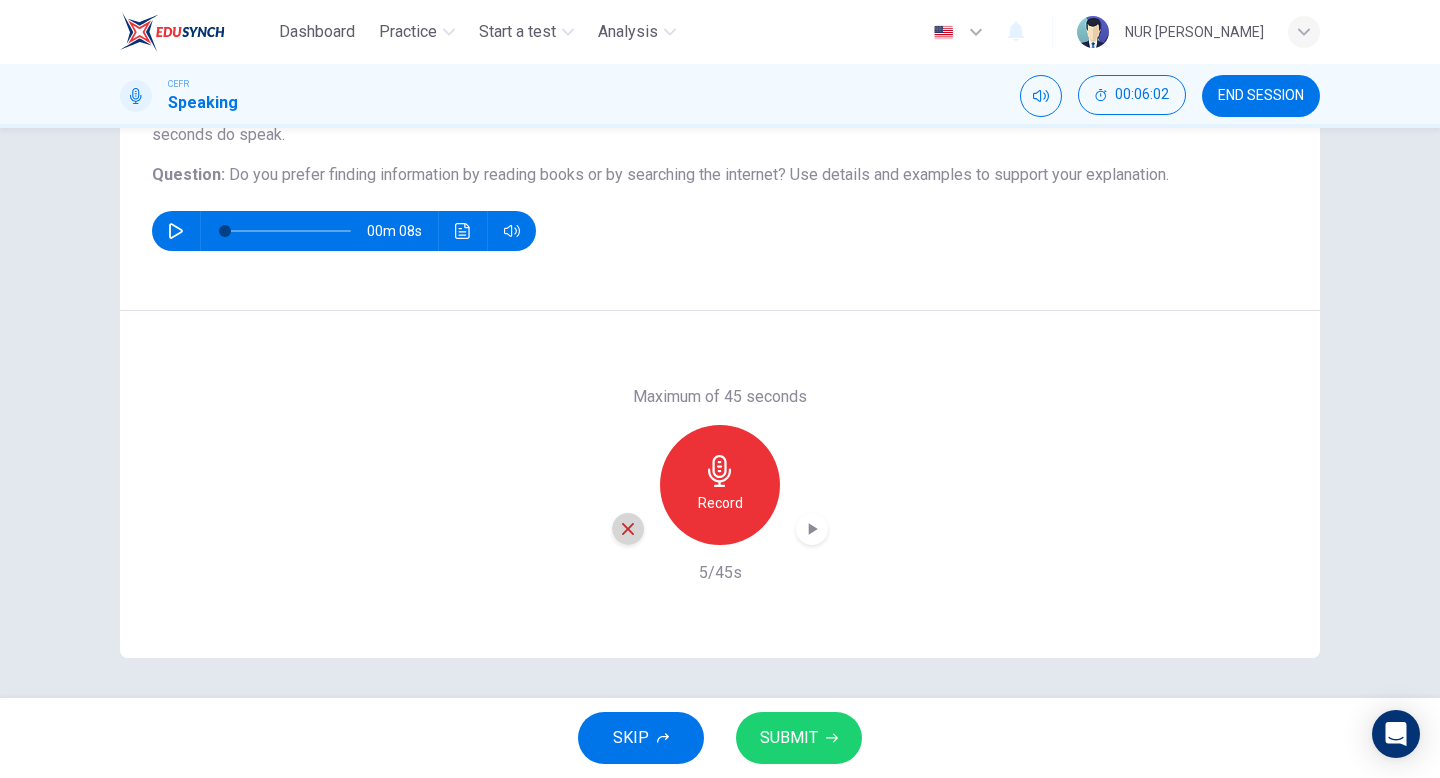 click at bounding box center [628, 529] 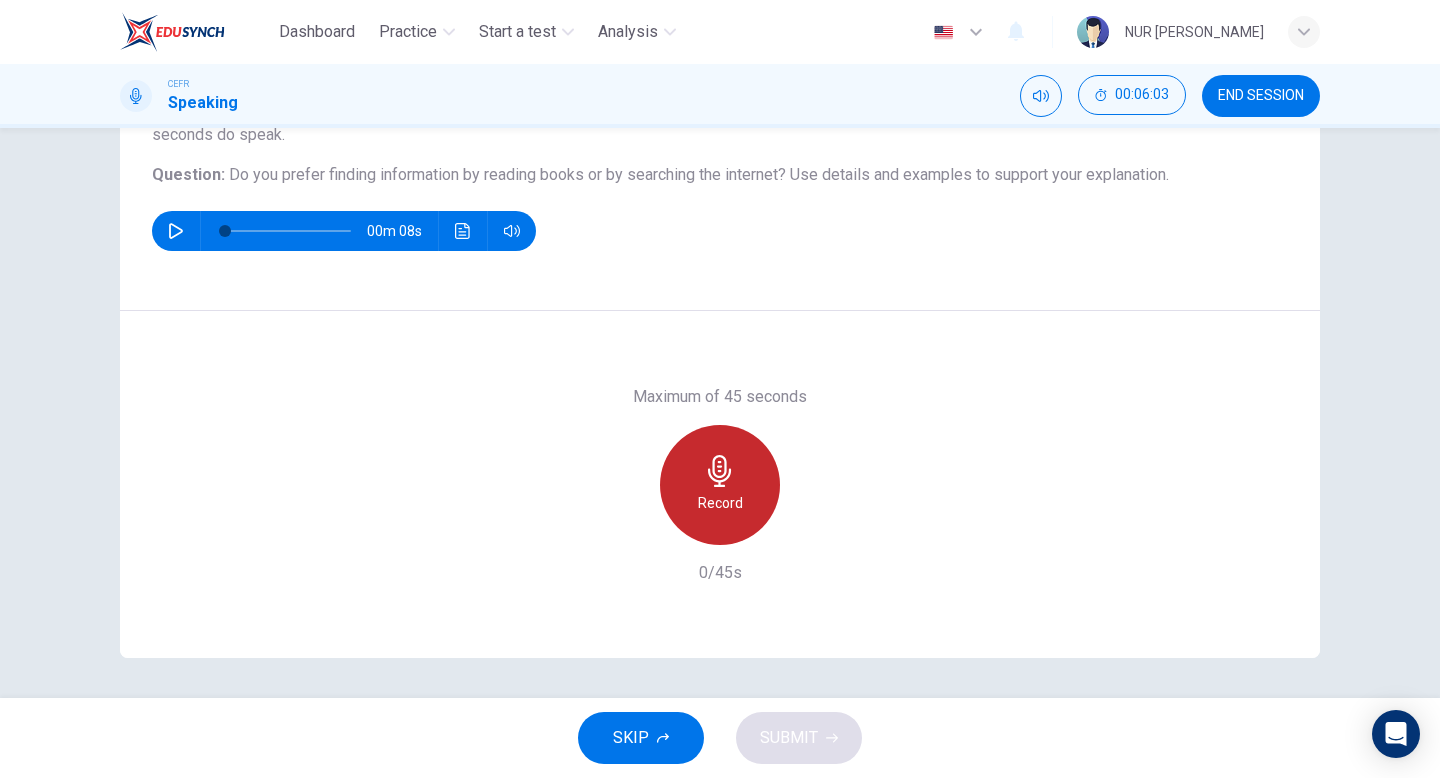 click on "Record" at bounding box center [720, 503] 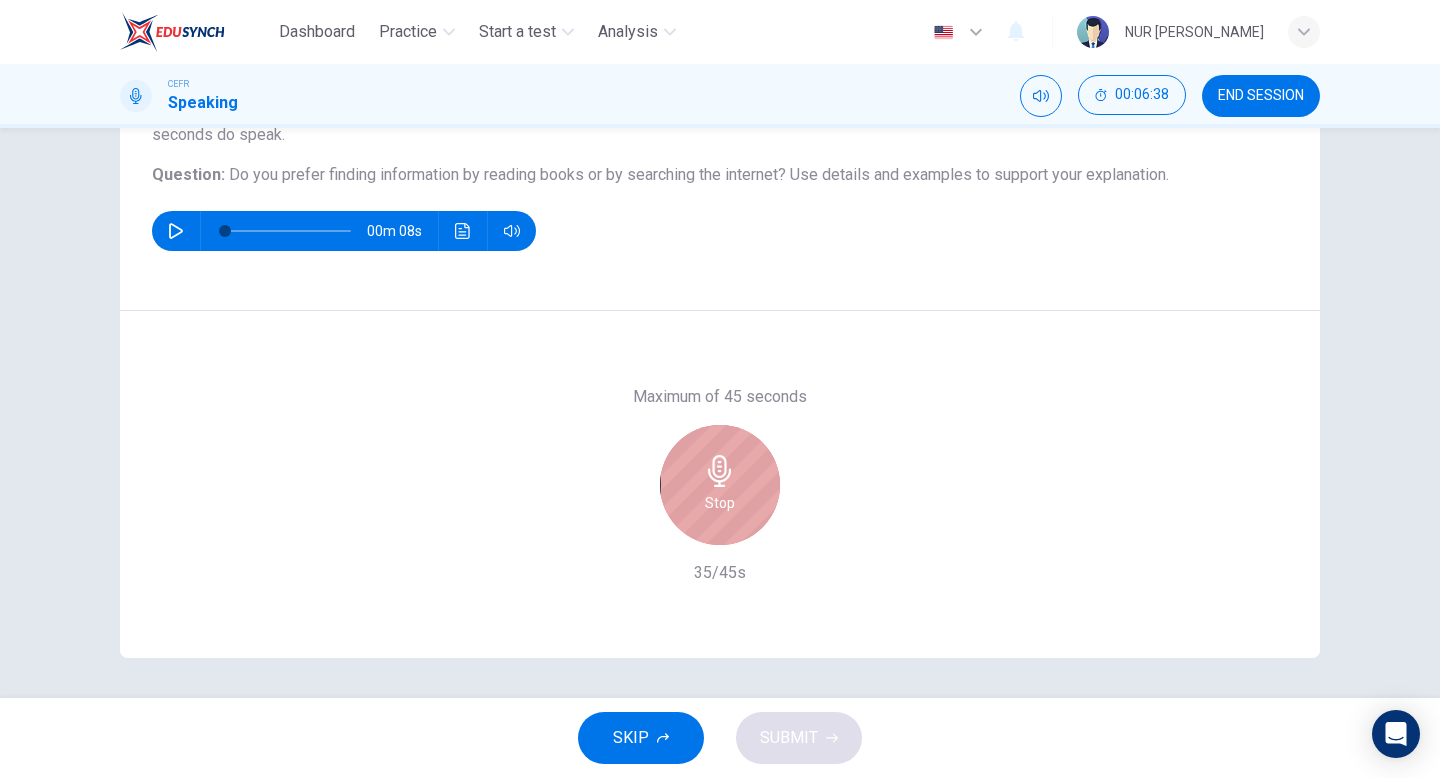click on "Stop" at bounding box center [720, 485] 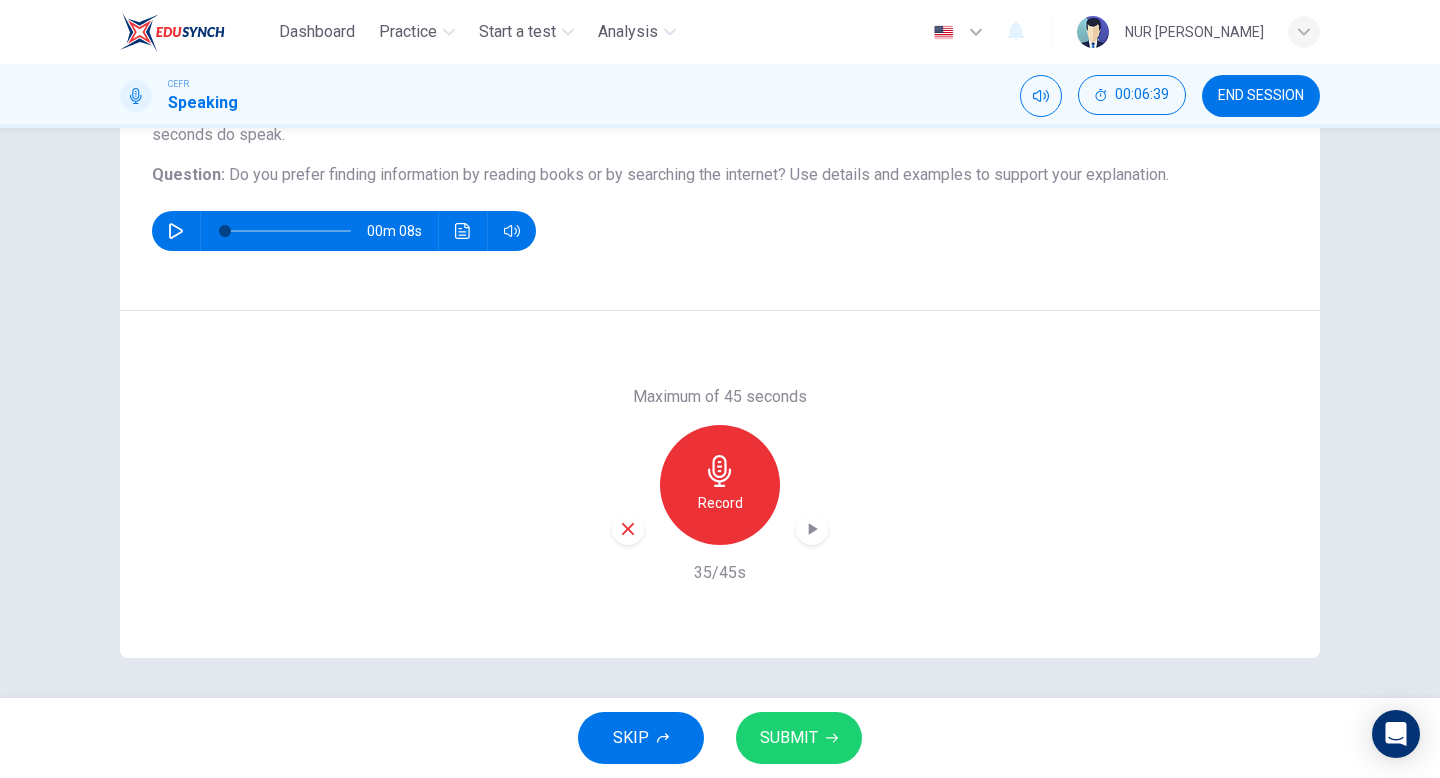 click 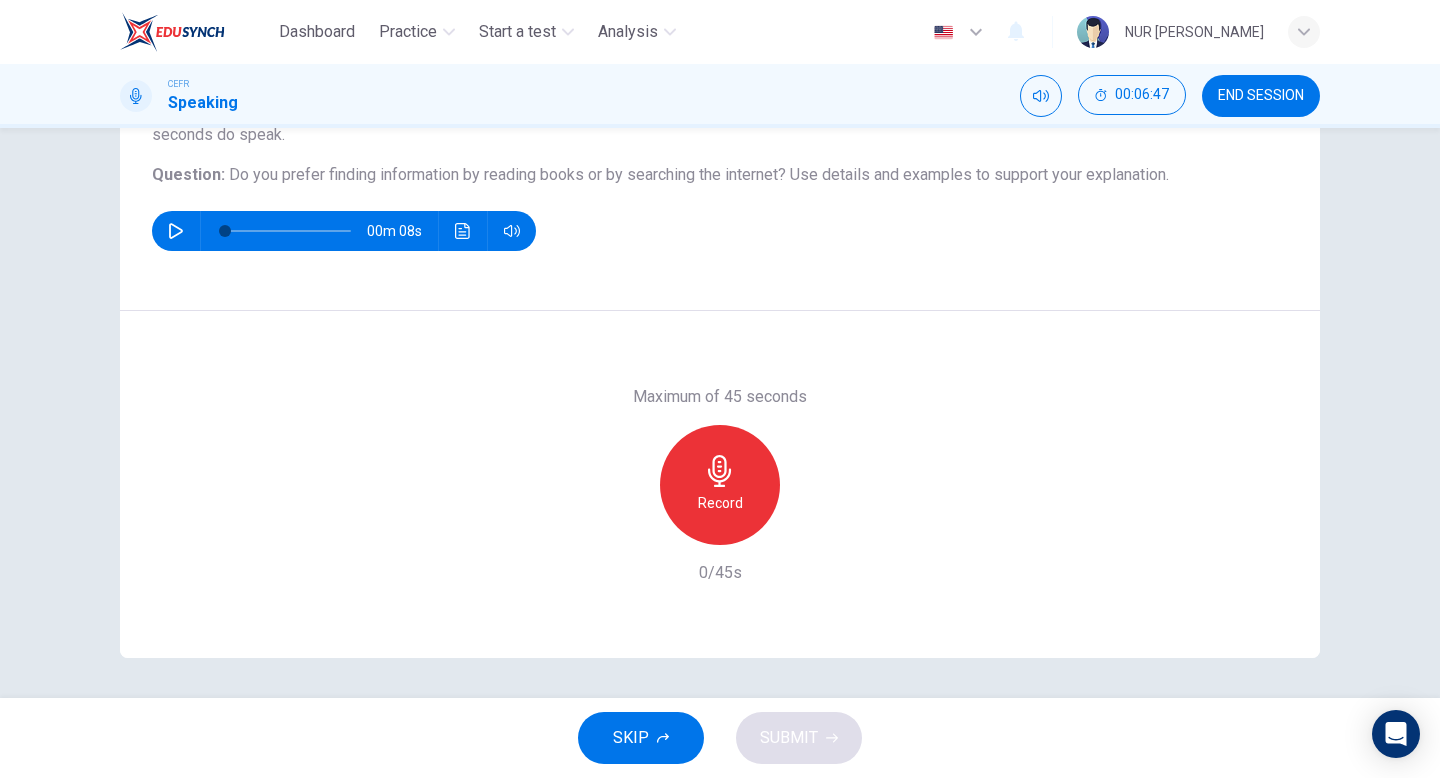 click on "Record" at bounding box center (720, 503) 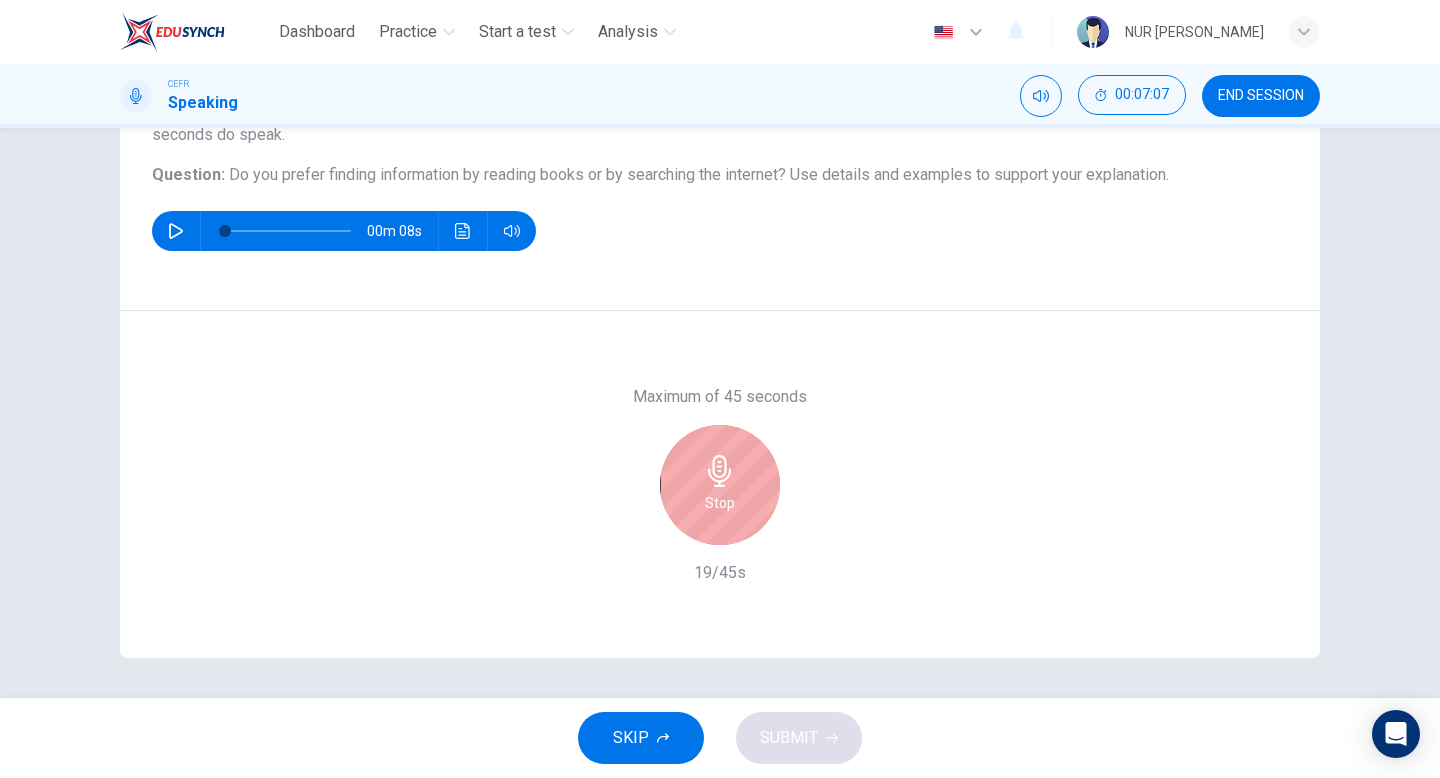 click on "Stop" at bounding box center [720, 503] 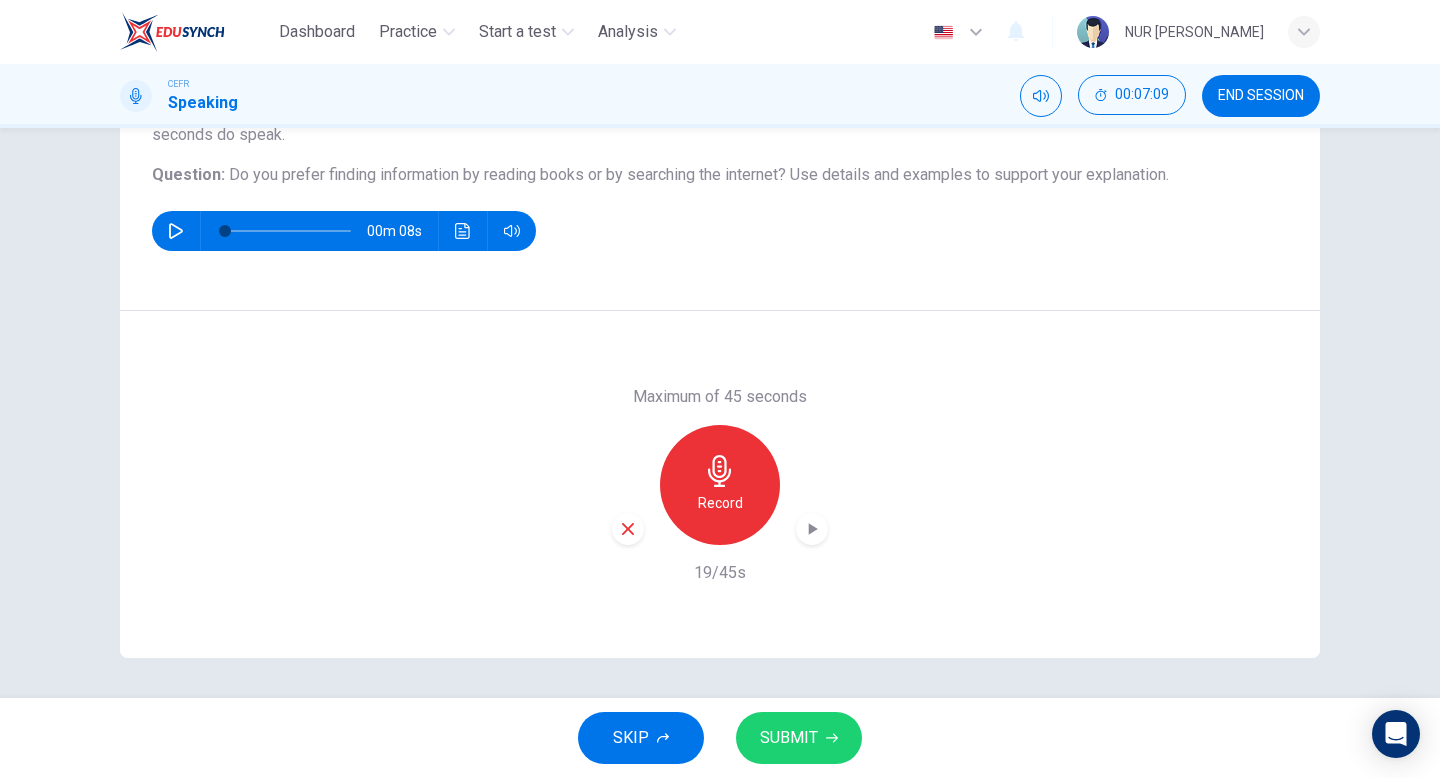 click 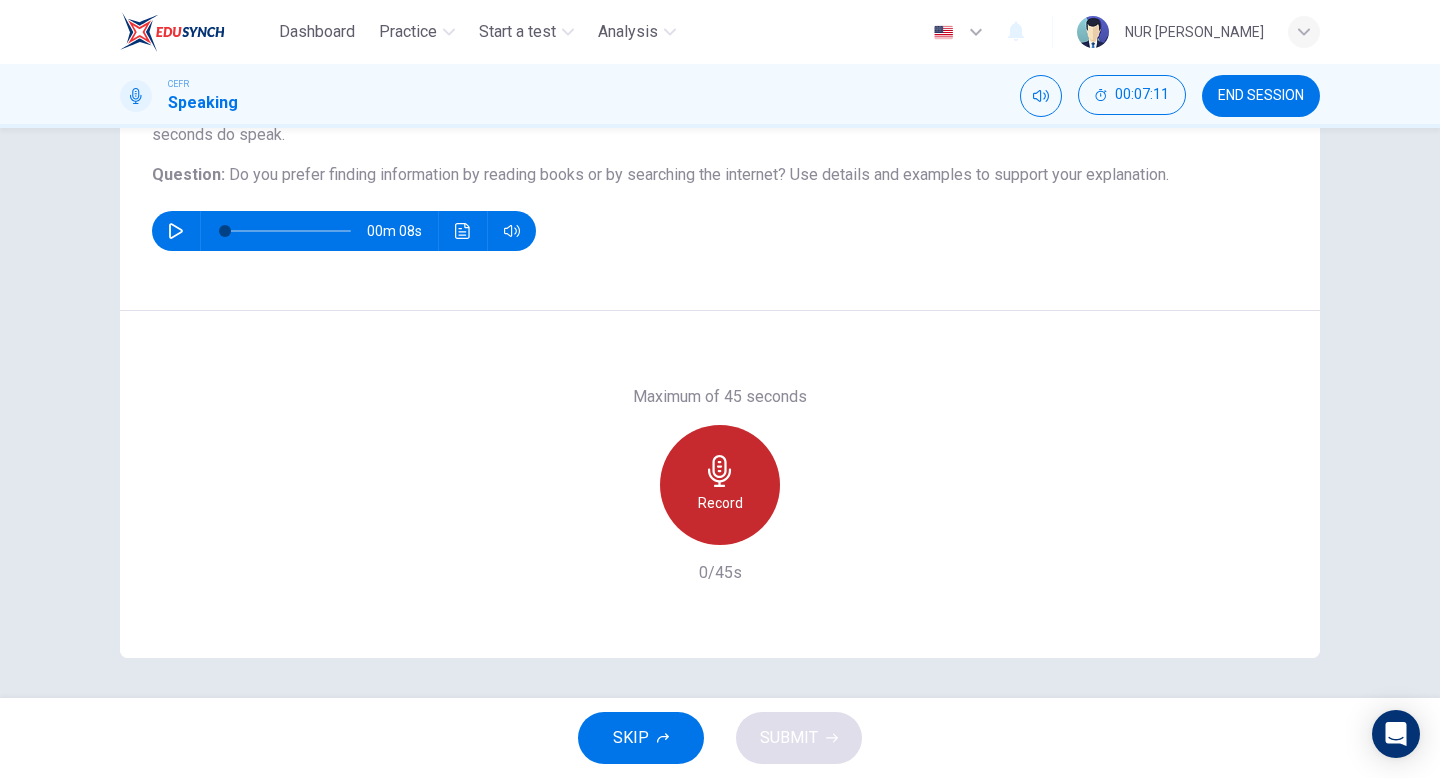 click on "Record" at bounding box center [720, 503] 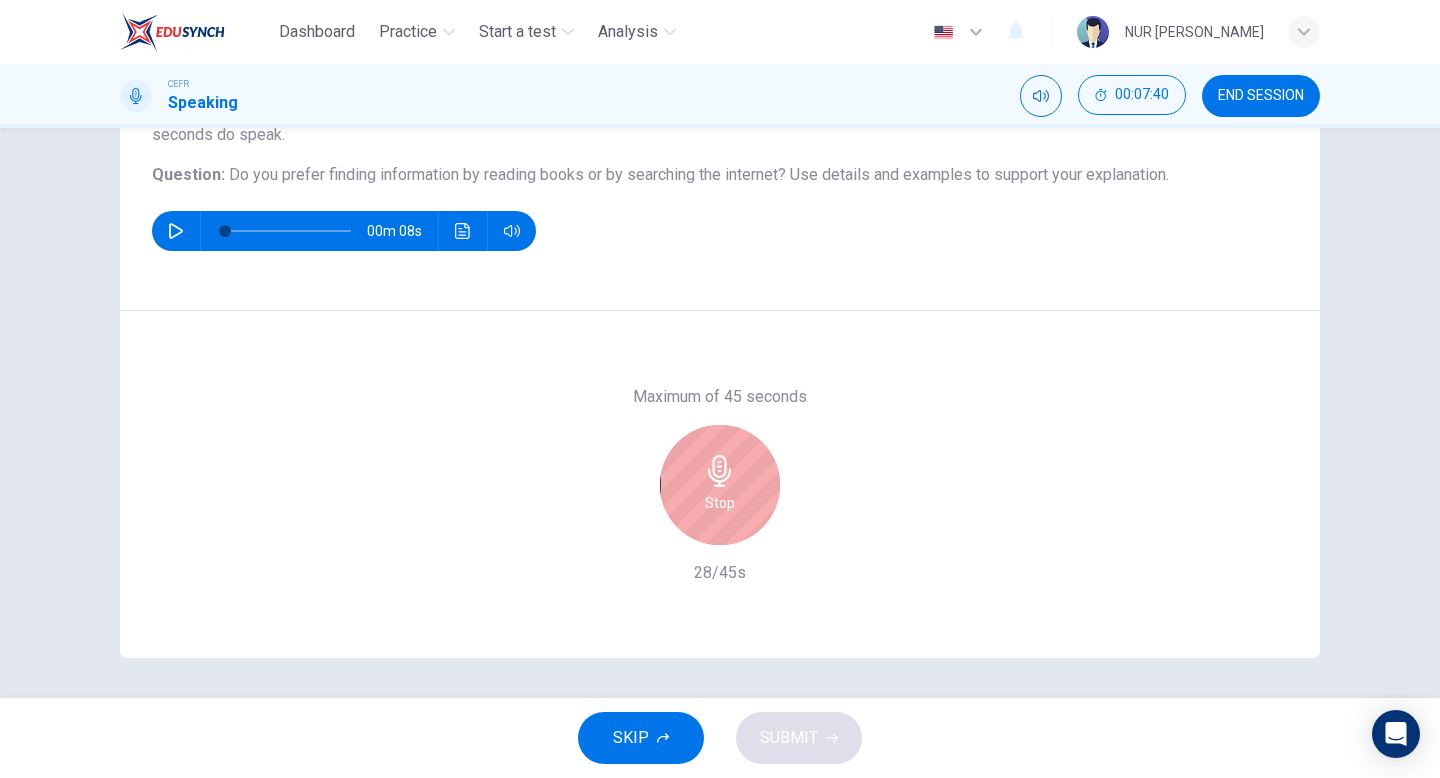 click on "Stop" at bounding box center (720, 503) 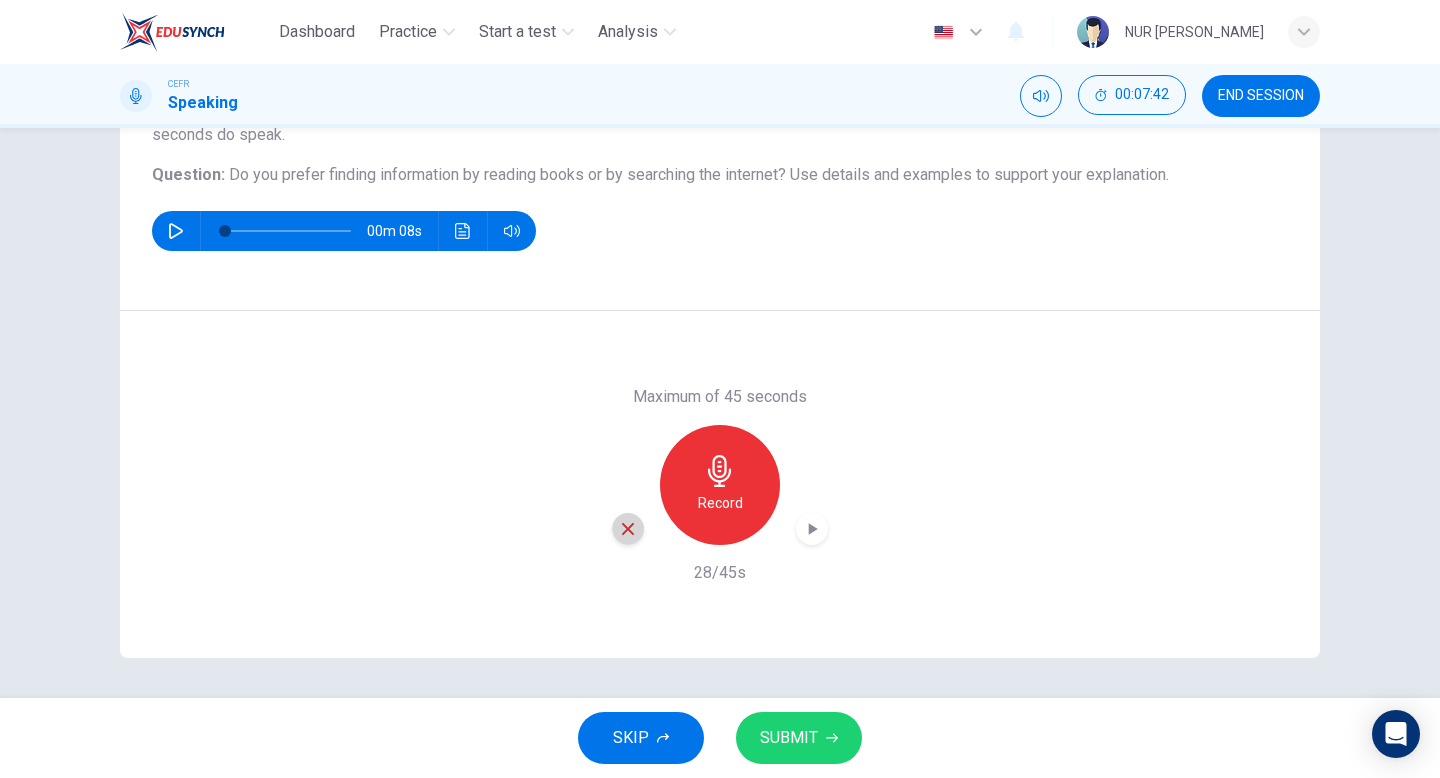 click 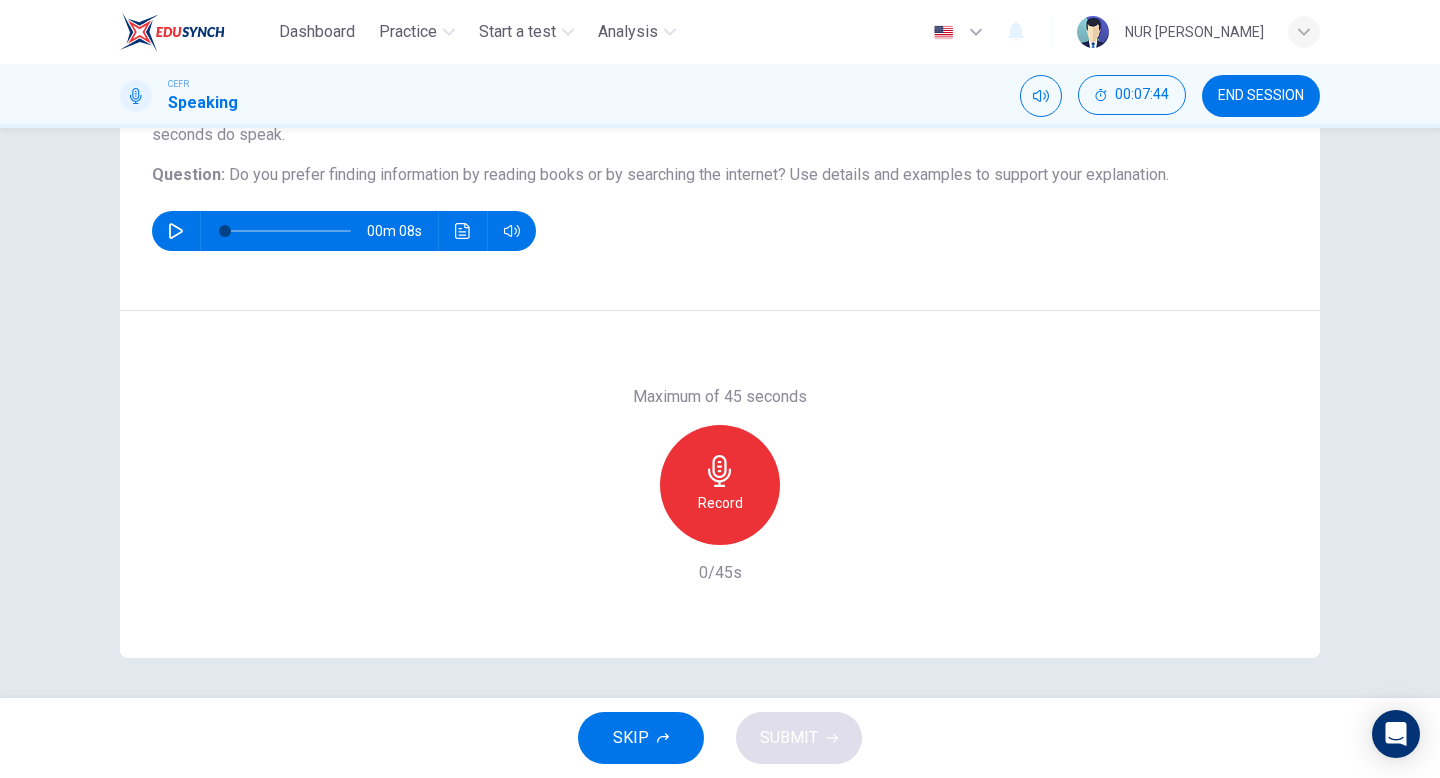 click on "Record" at bounding box center (720, 503) 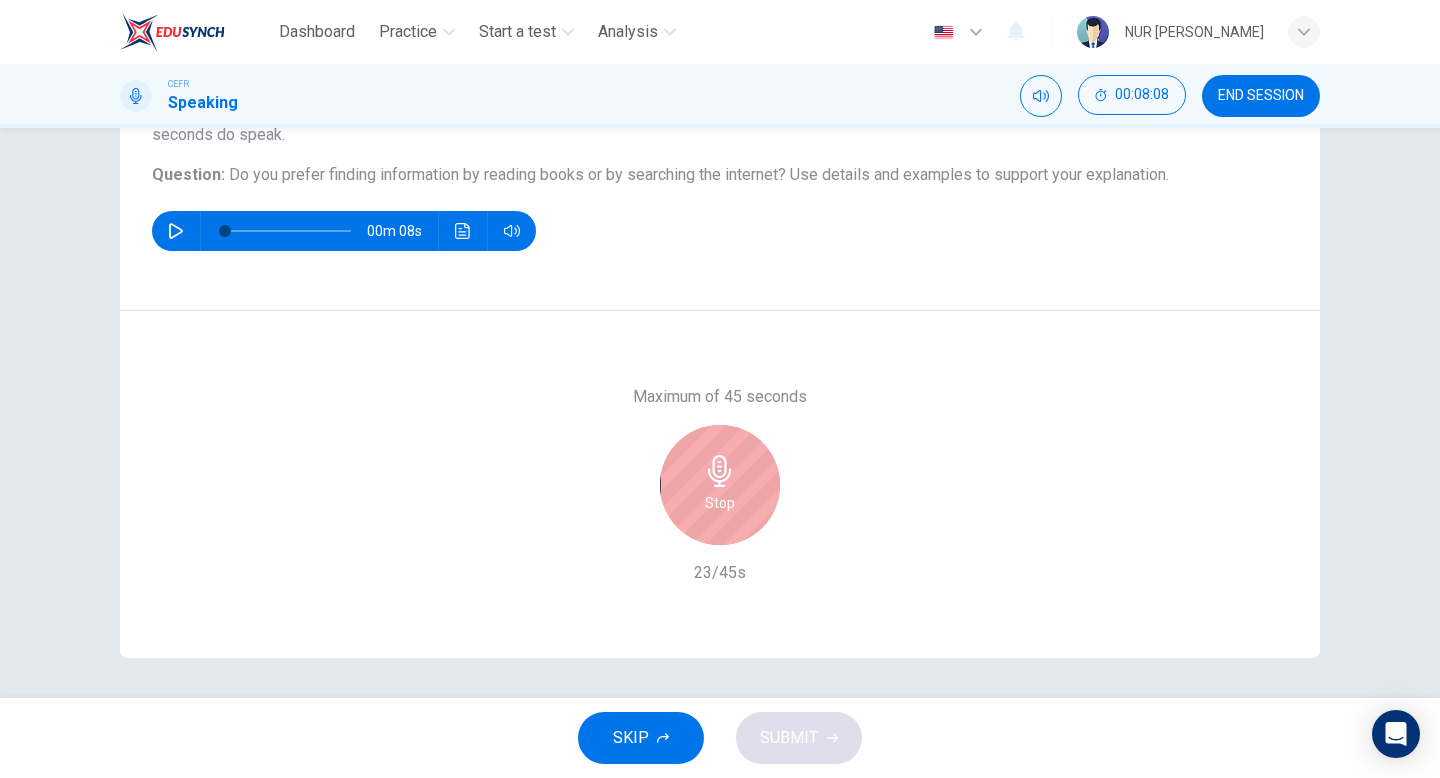 click on "Stop" at bounding box center (720, 485) 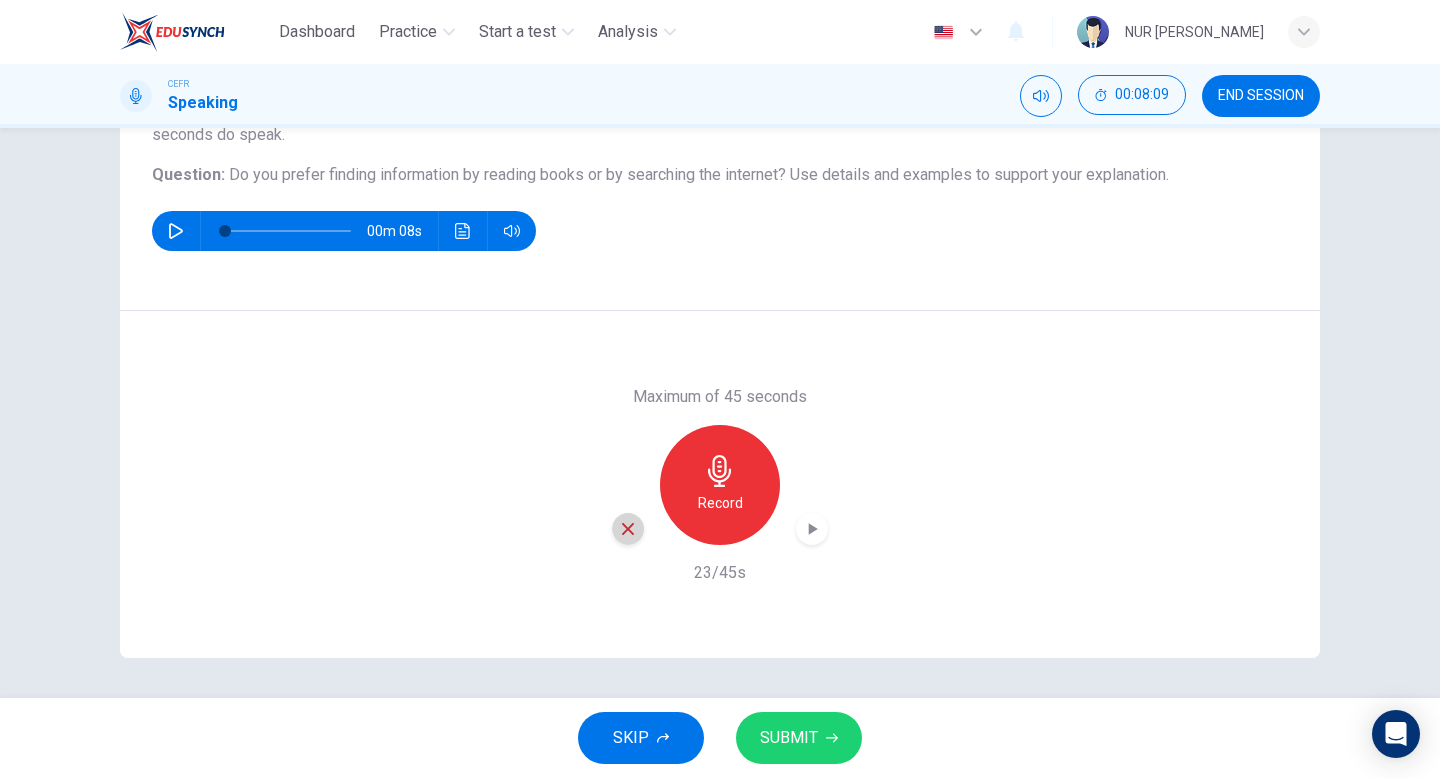 click 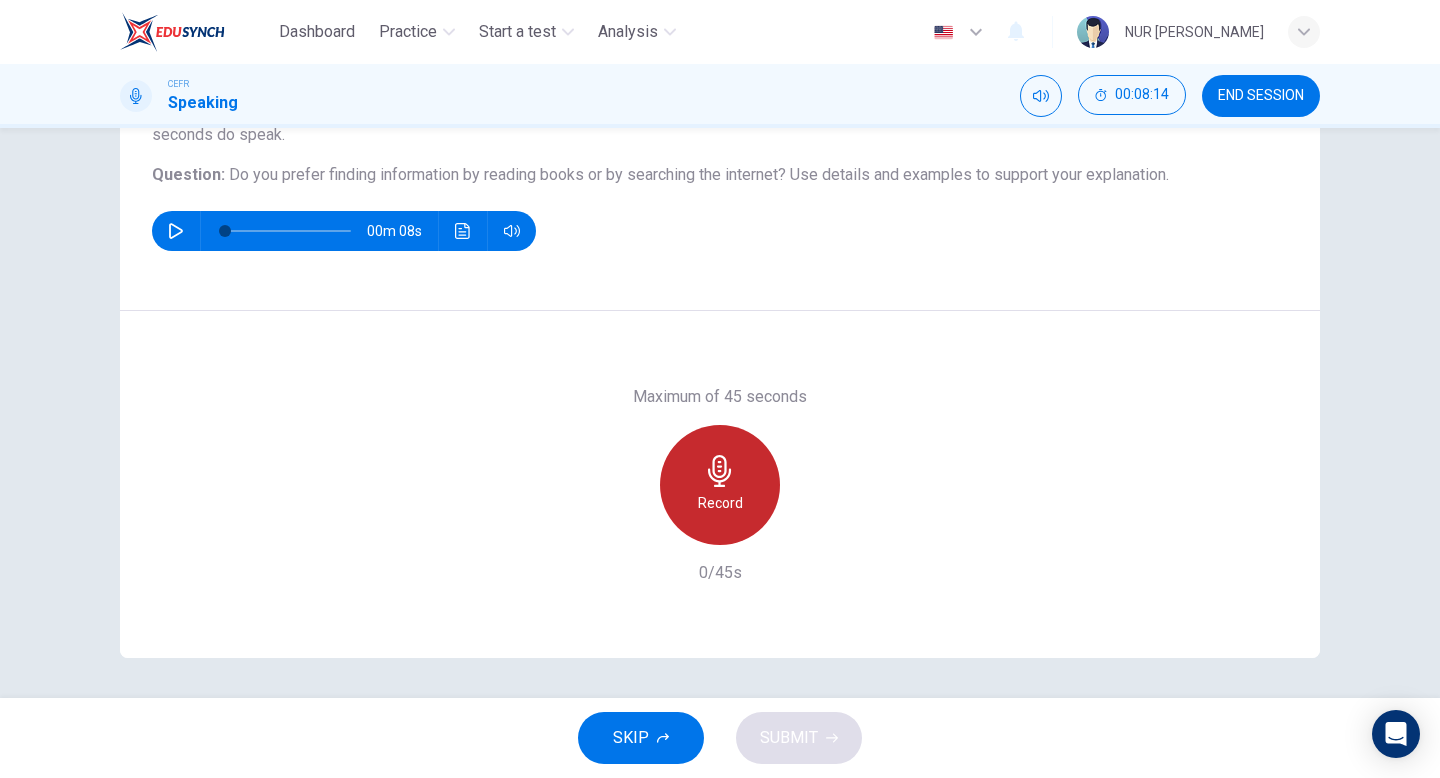 click on "Record" at bounding box center [720, 485] 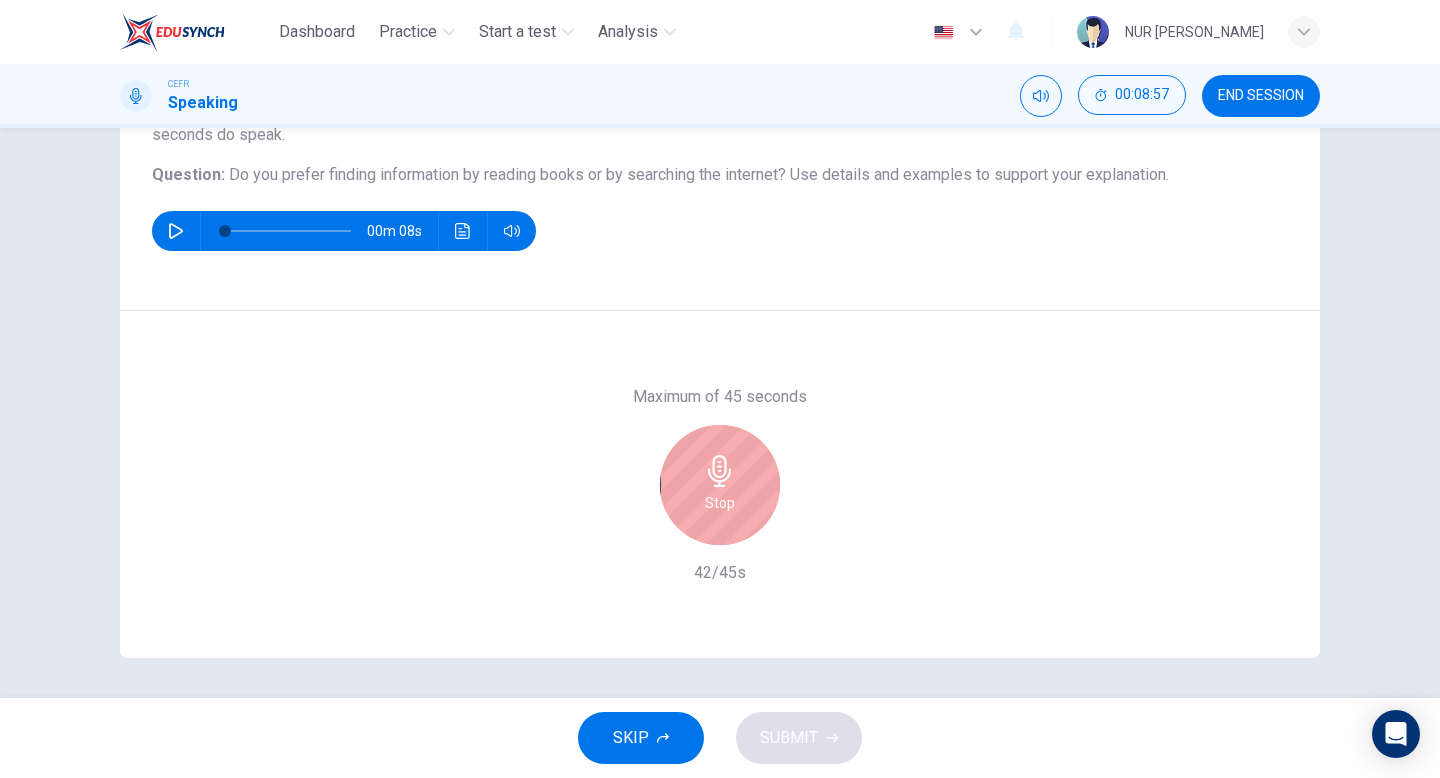 click on "Stop" at bounding box center [720, 485] 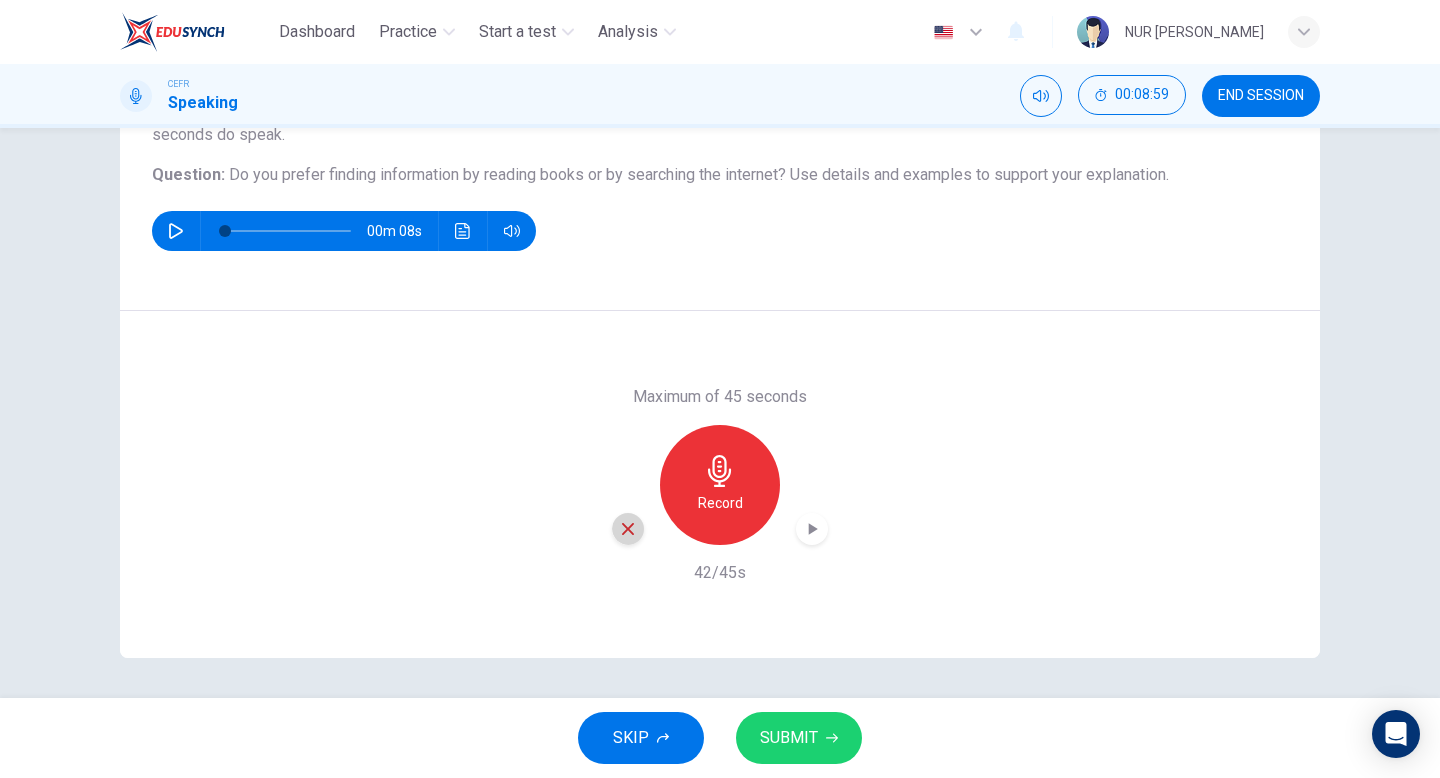 click 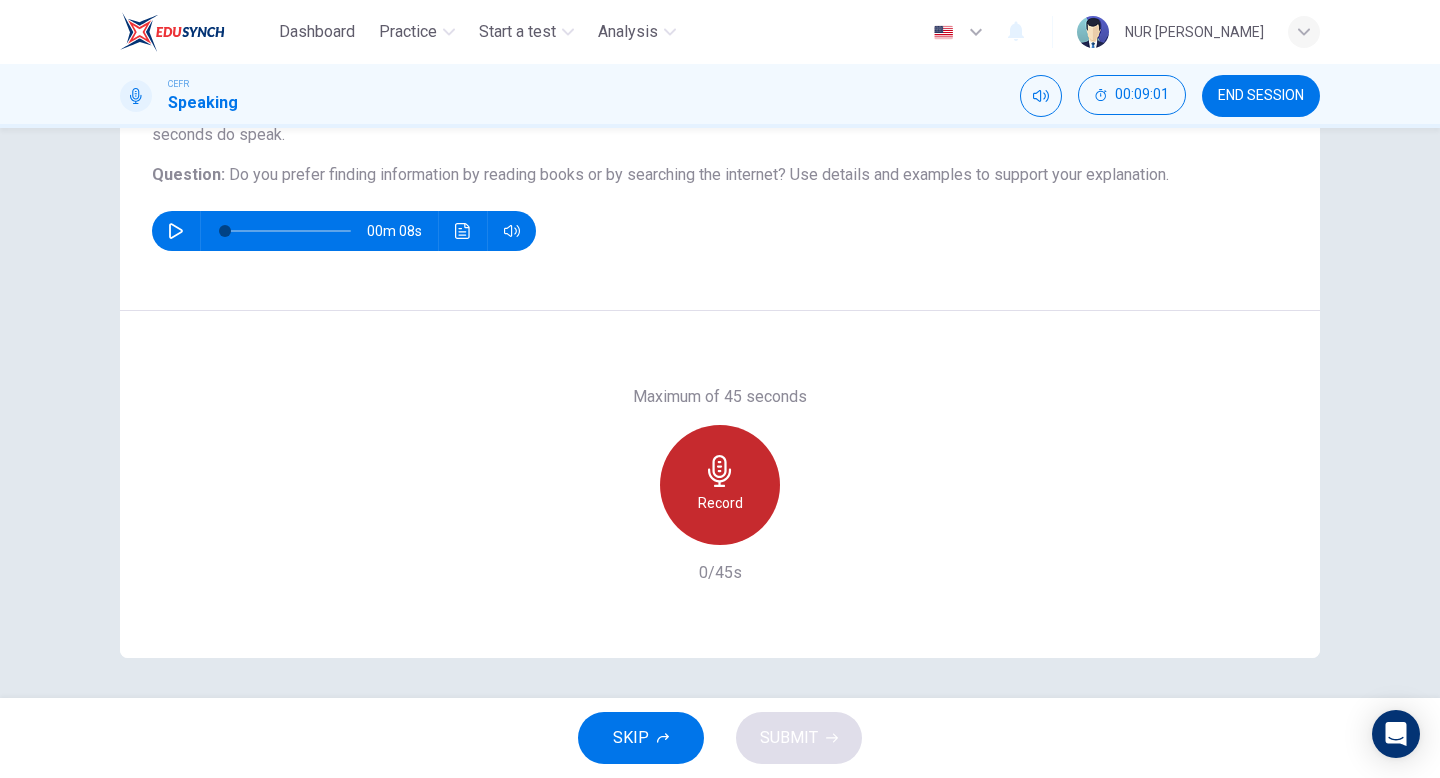 click on "Record" at bounding box center (720, 503) 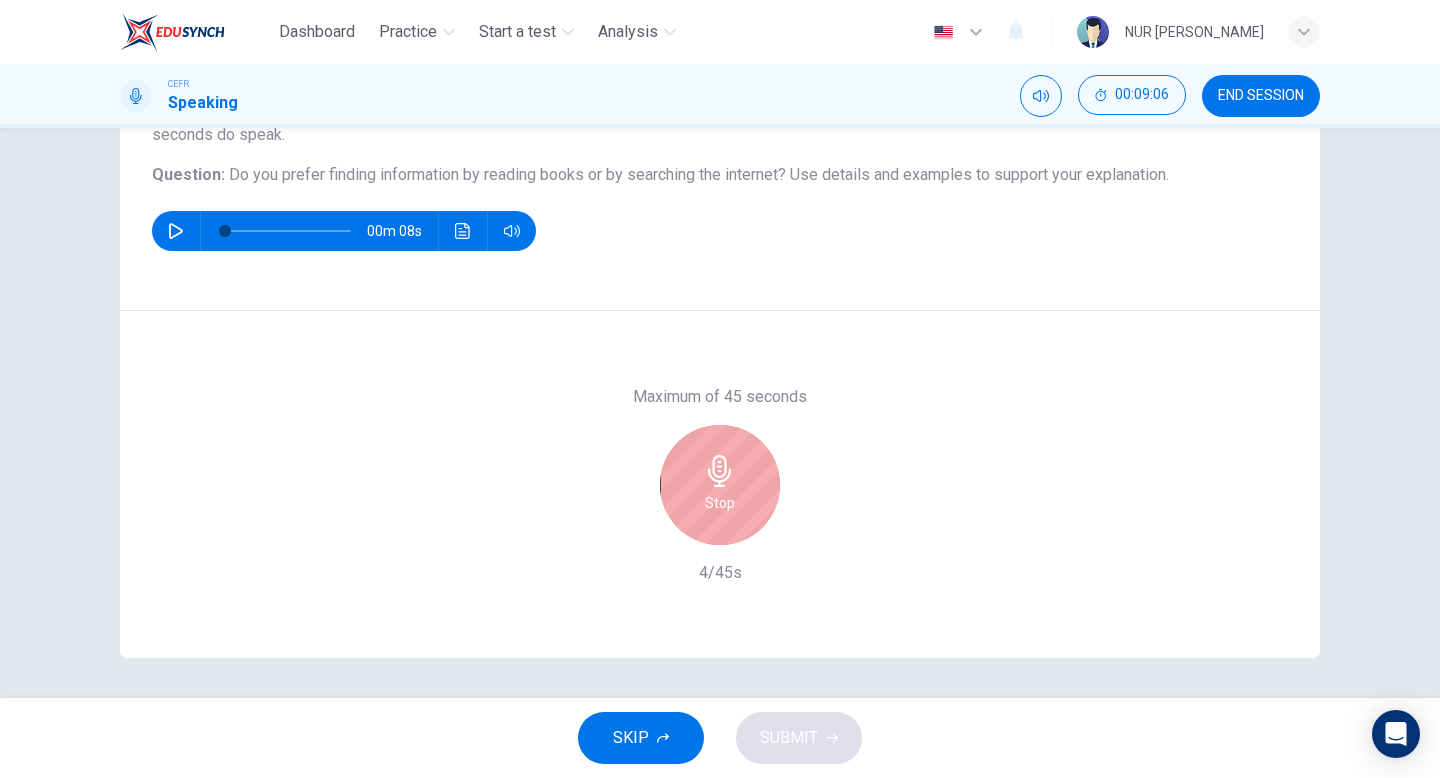 click on "Stop" at bounding box center [720, 503] 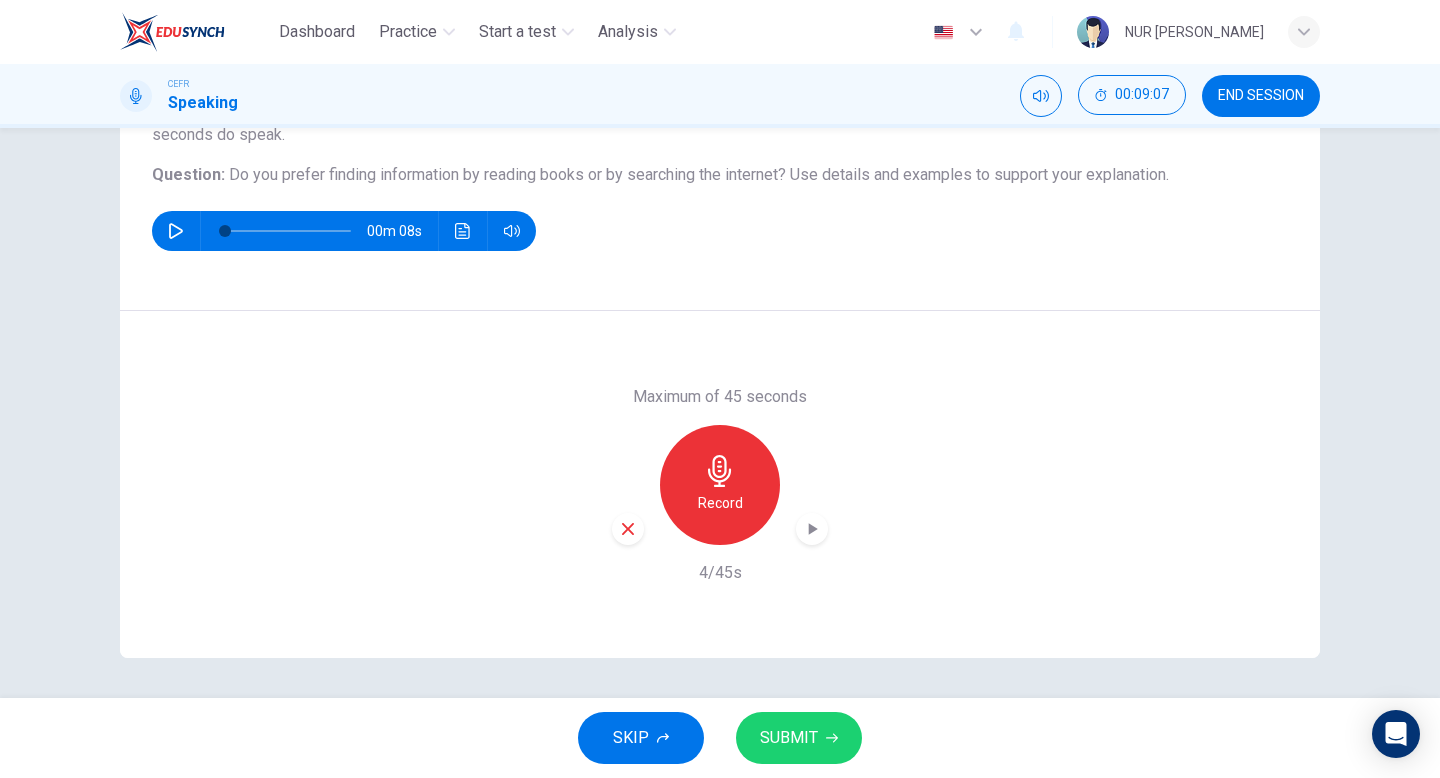 click 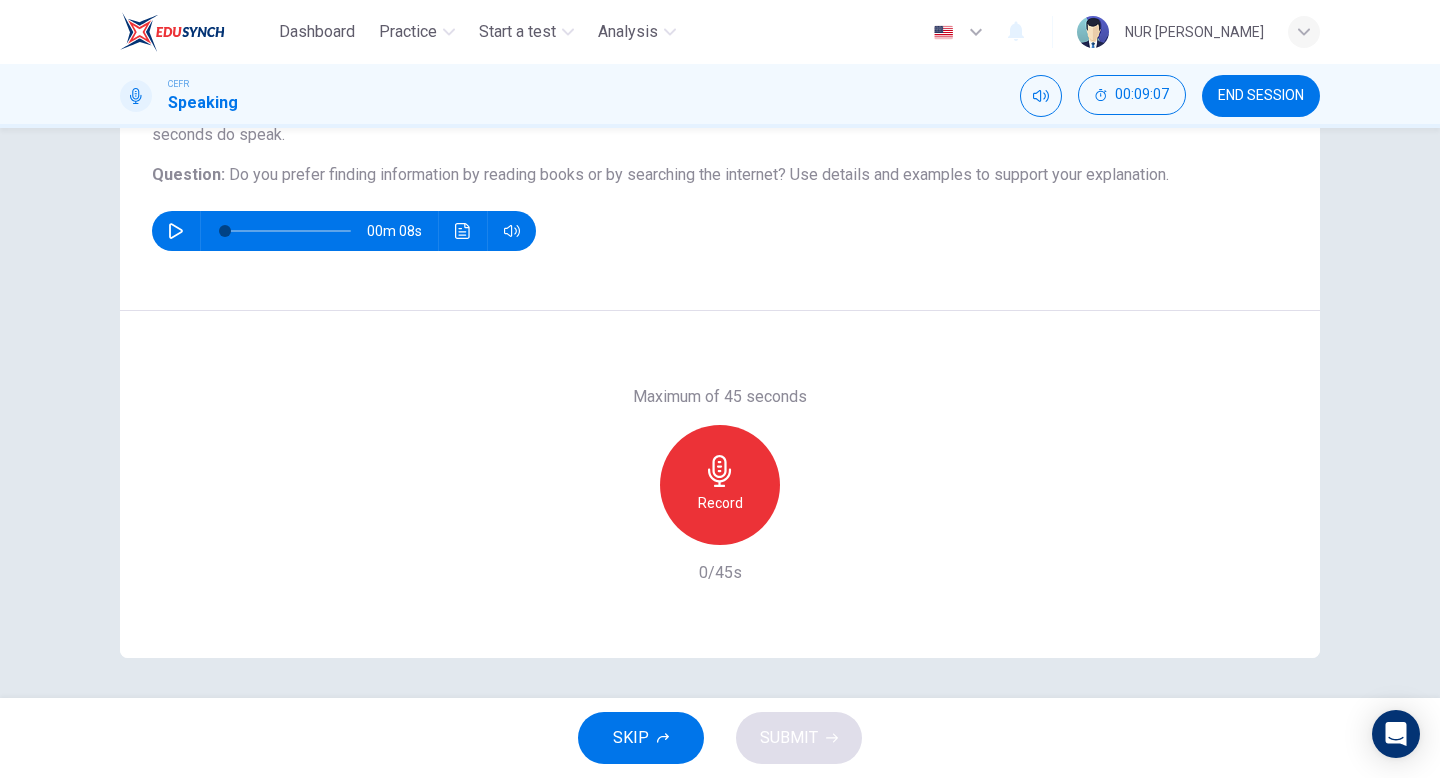 click on "Record" at bounding box center [720, 503] 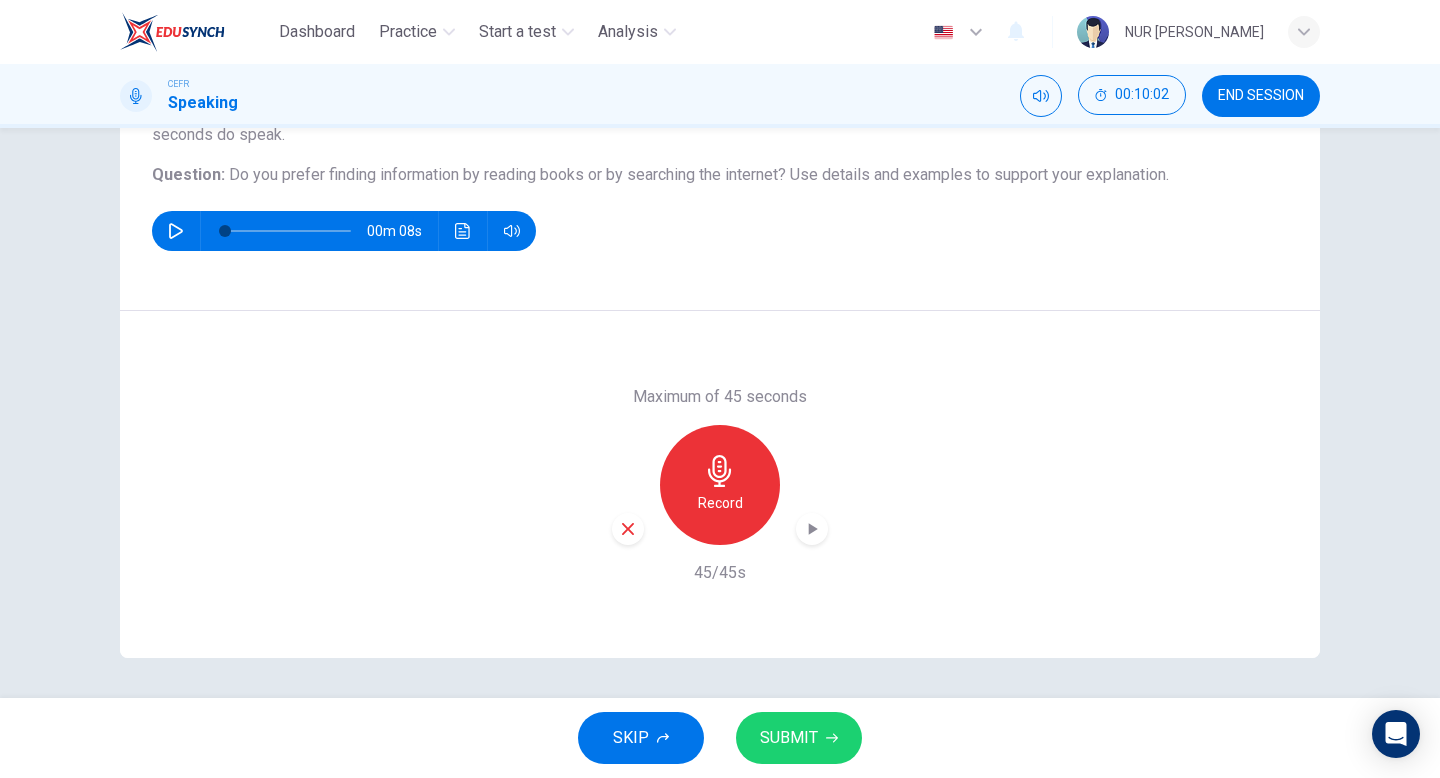 click 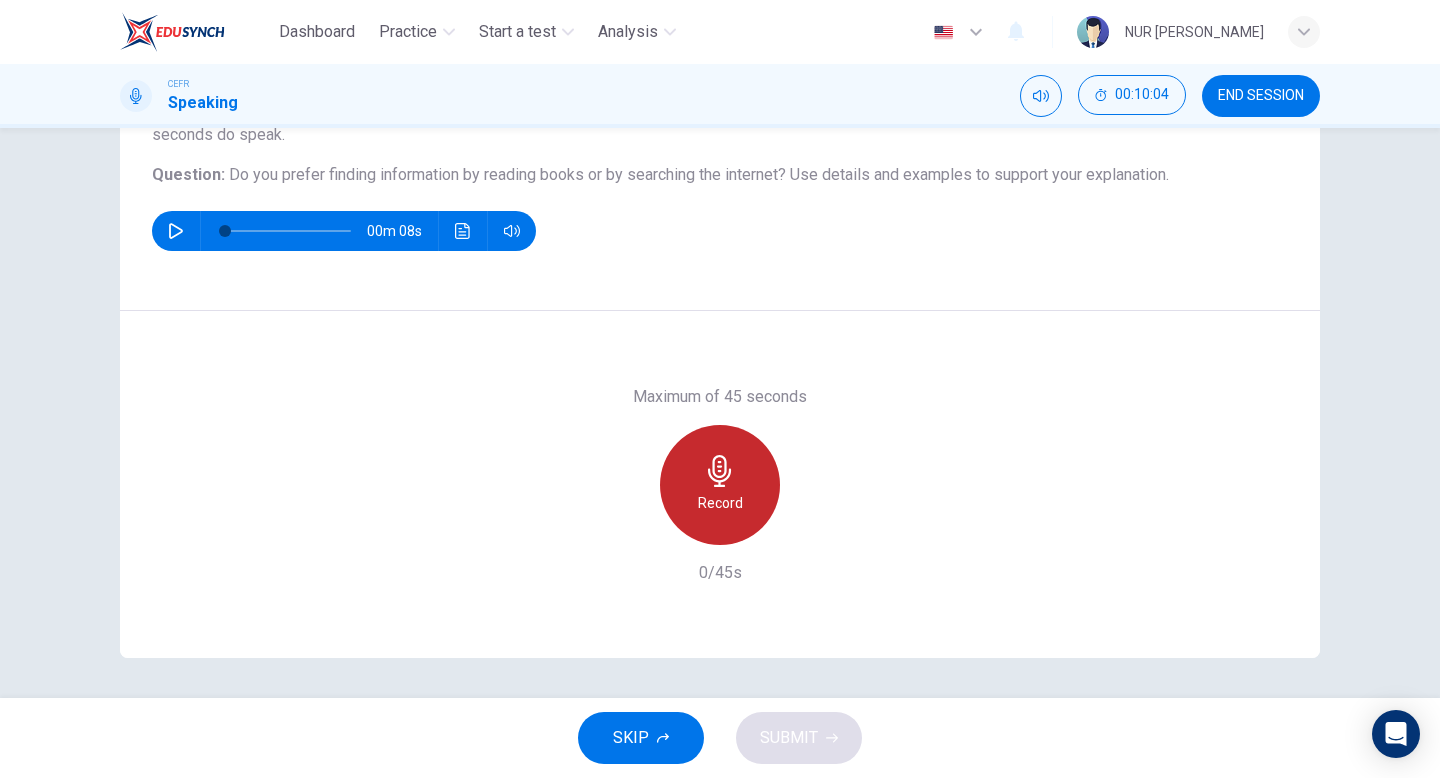 click on "Record" at bounding box center (720, 503) 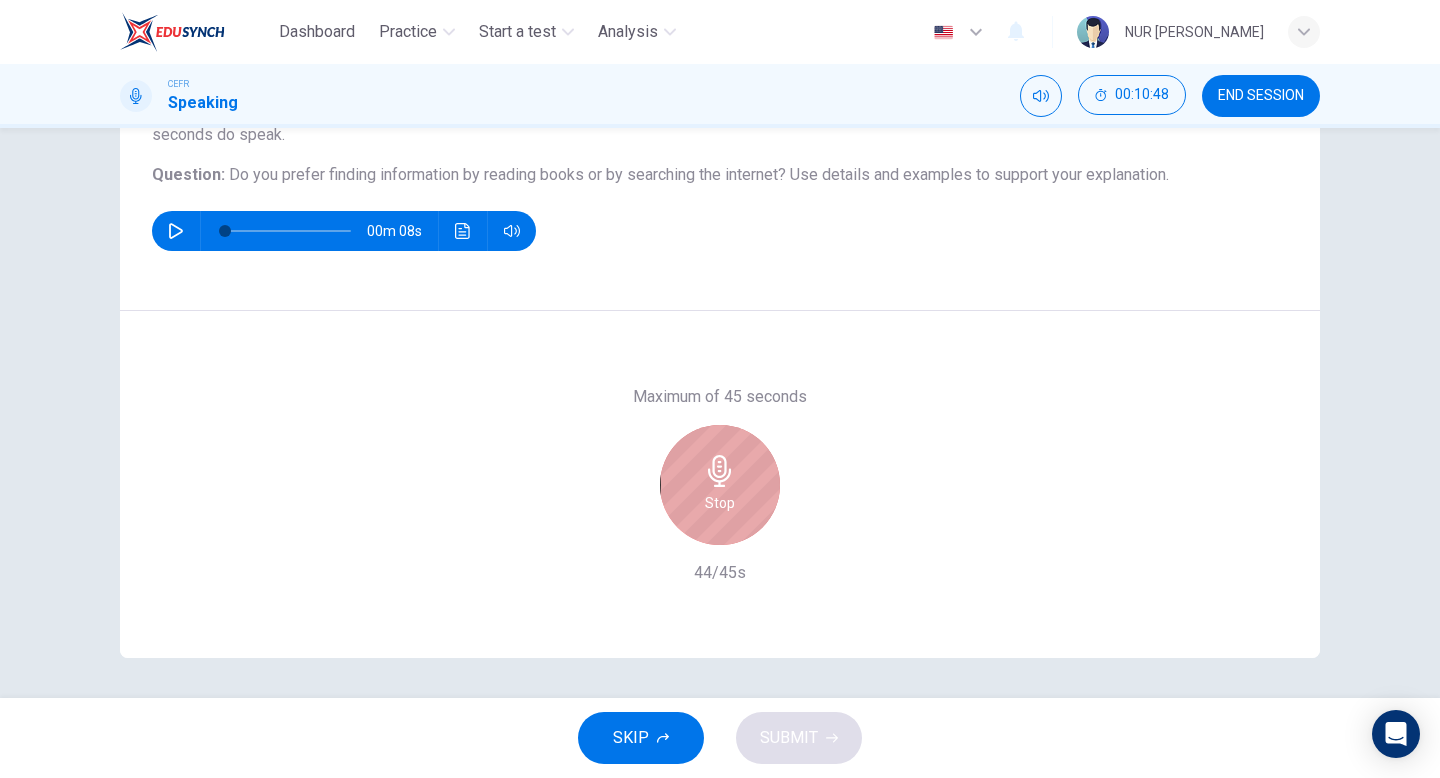 click on "Stop" at bounding box center (720, 503) 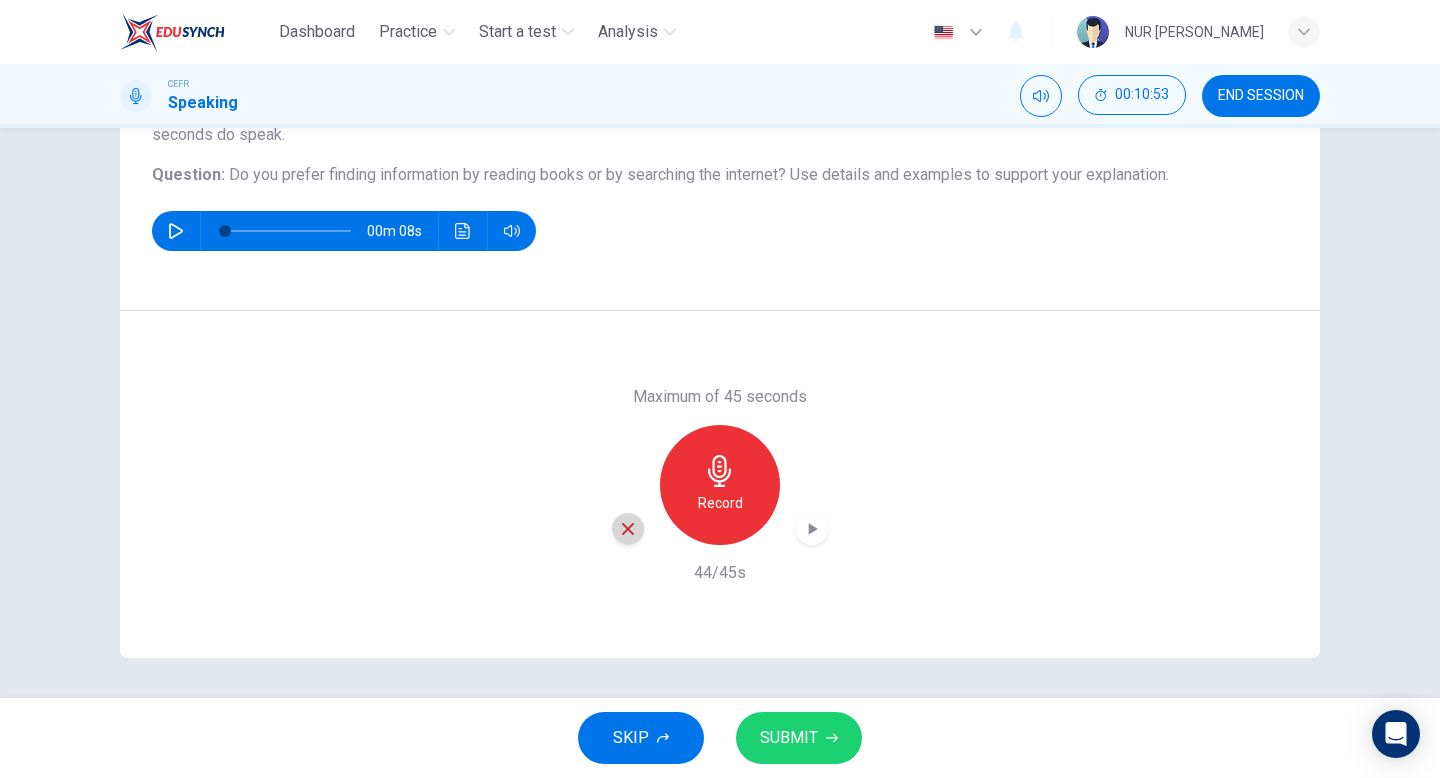 click 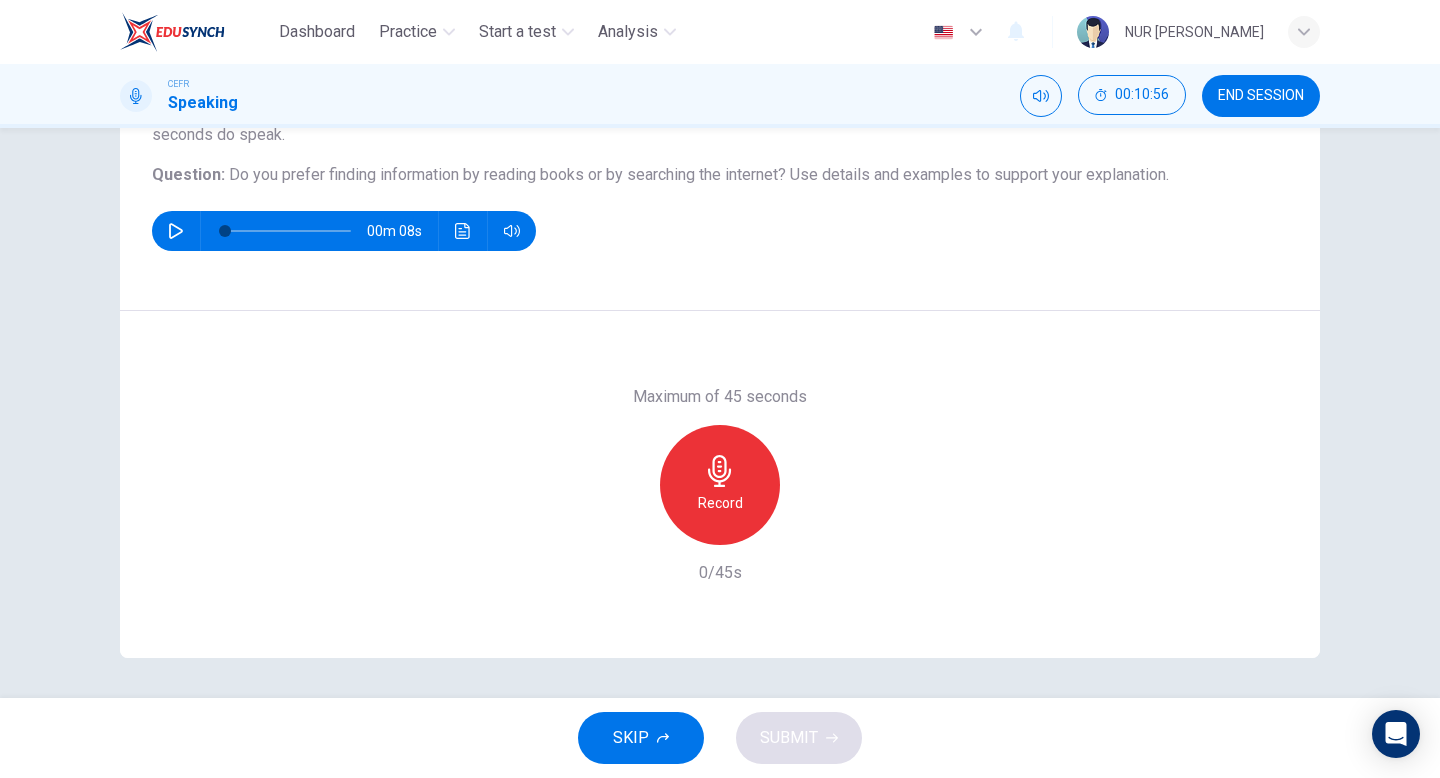 click on "Record" at bounding box center (720, 503) 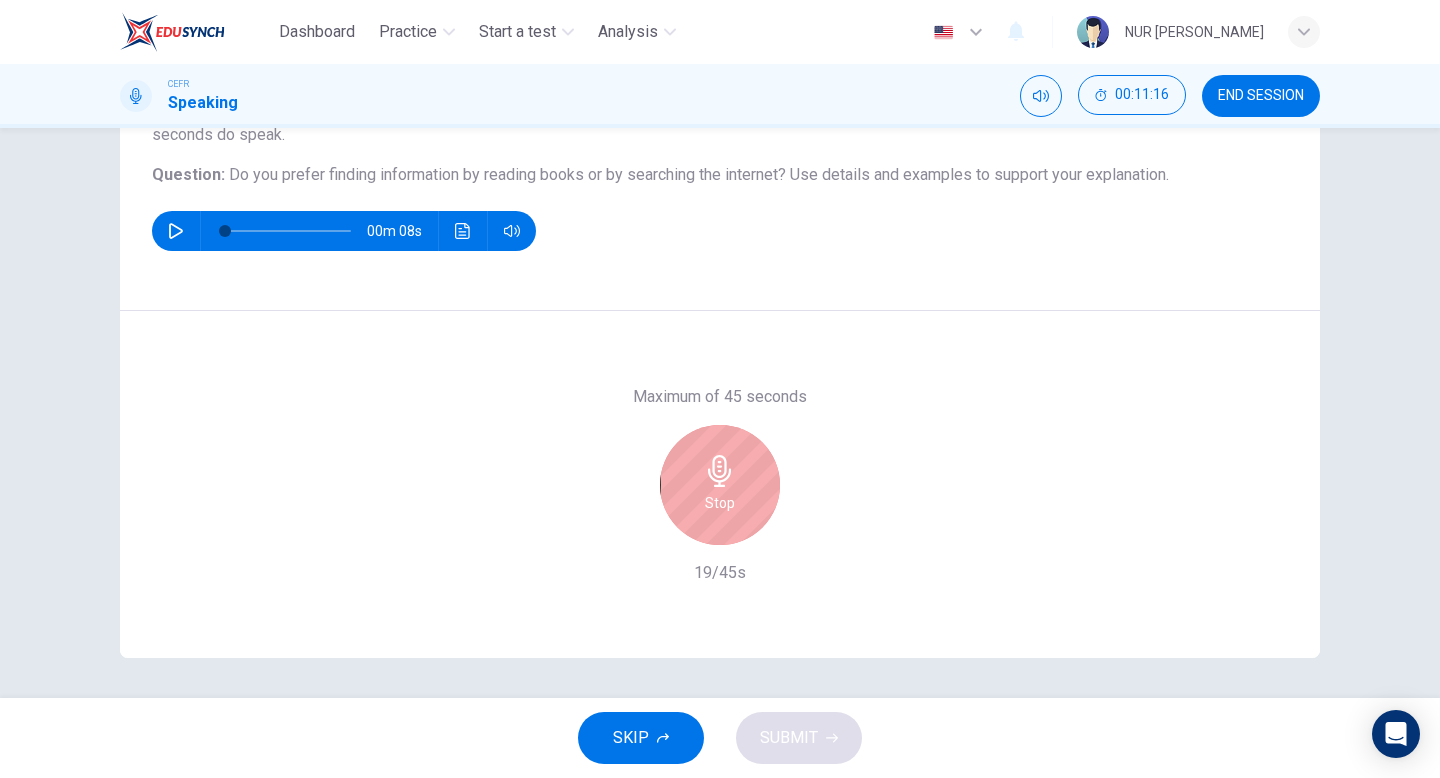 click on "Stop" at bounding box center (720, 503) 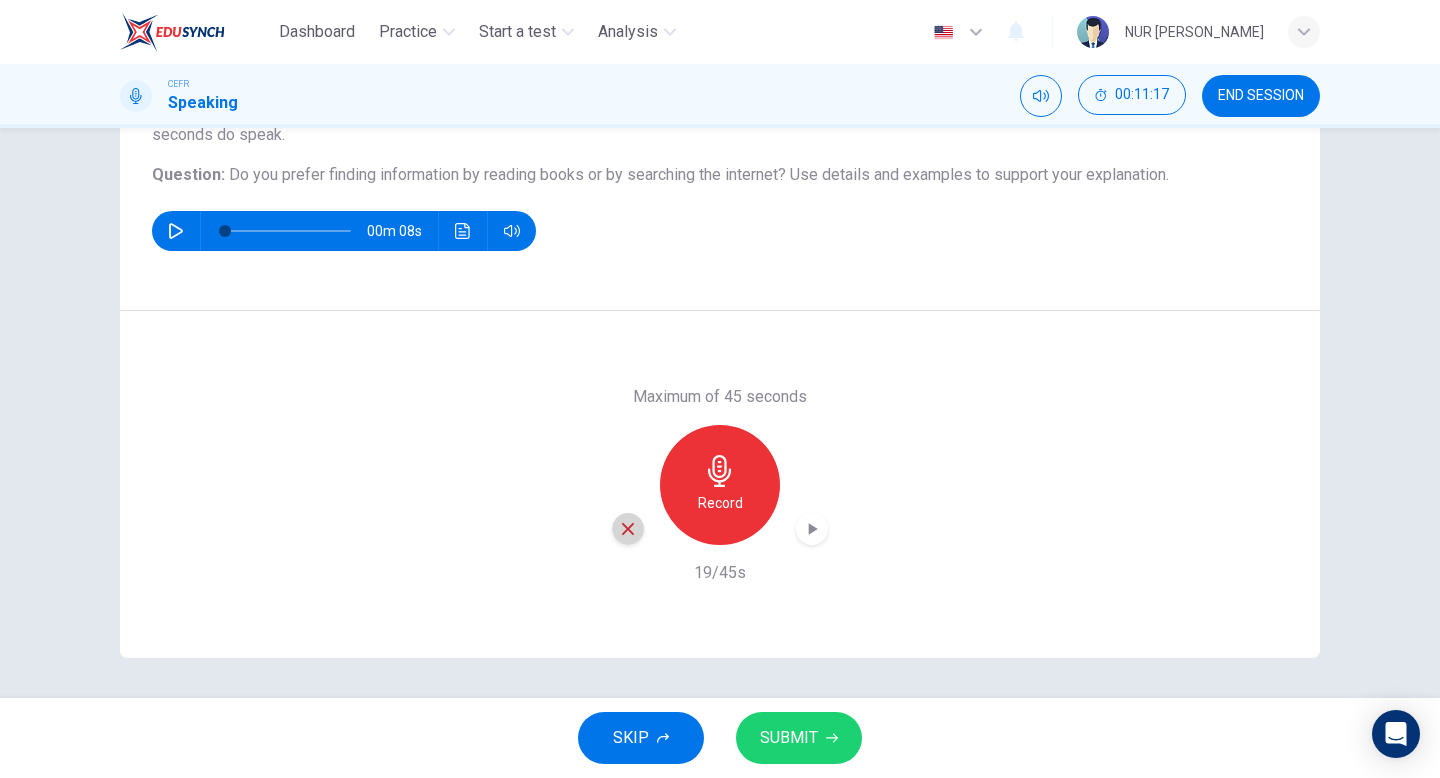 click 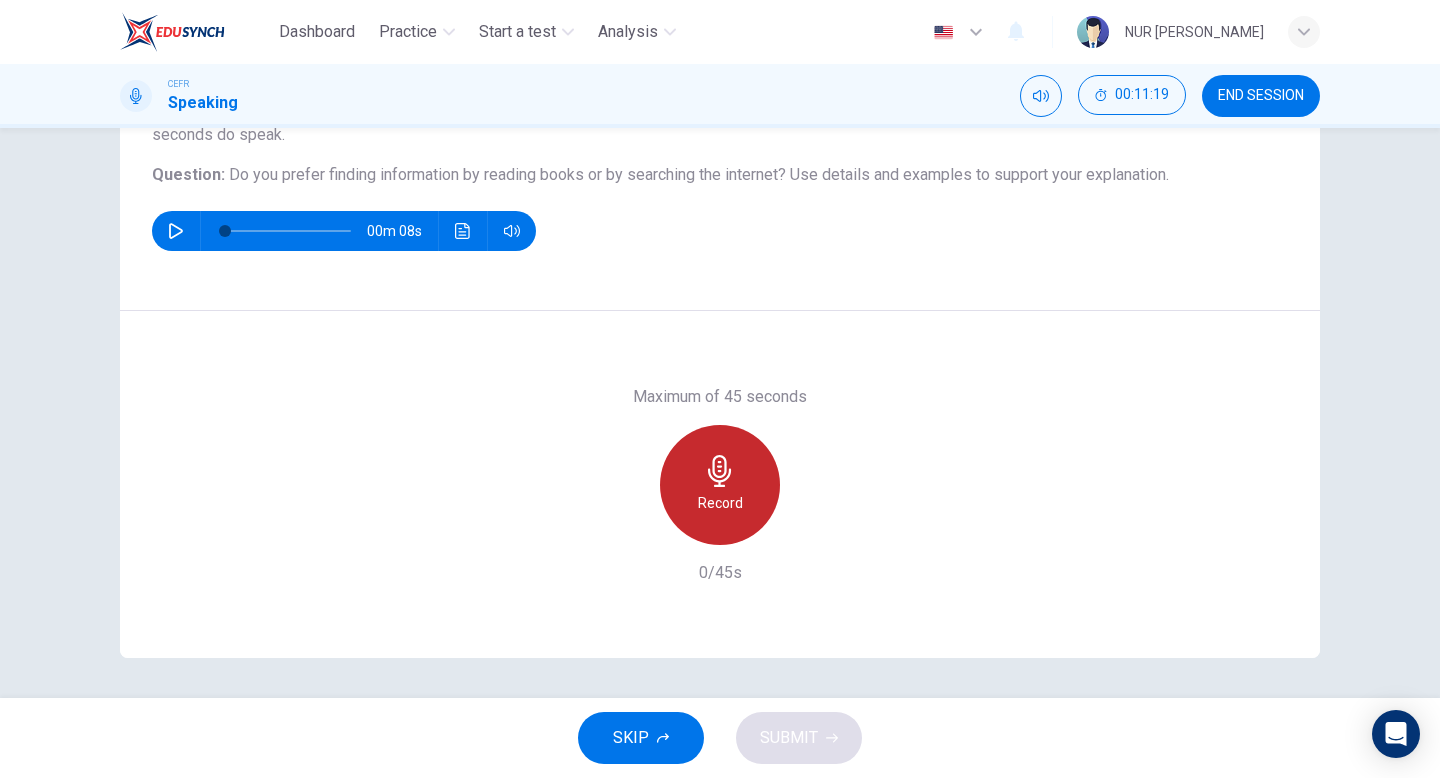 click on "Record" at bounding box center [720, 503] 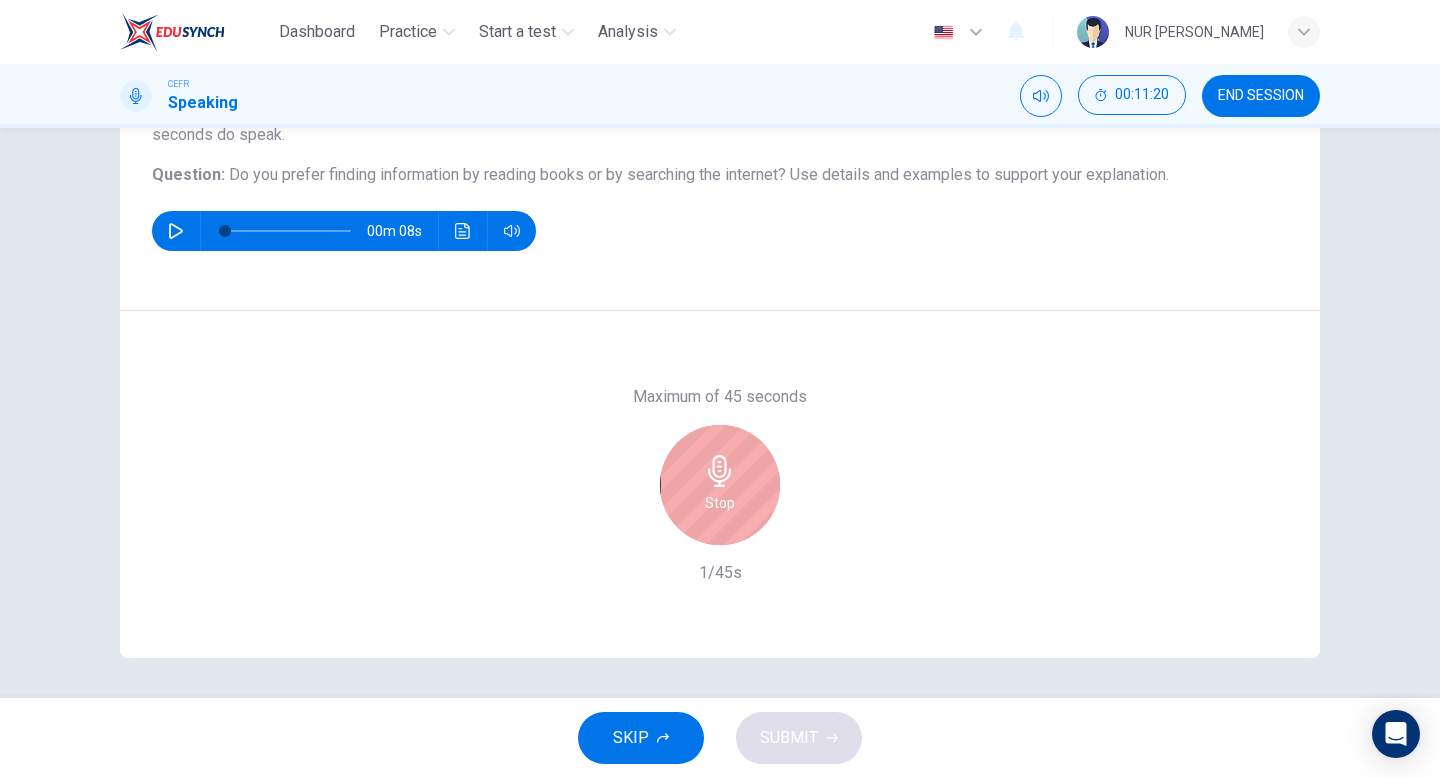click on "Stop" at bounding box center (720, 503) 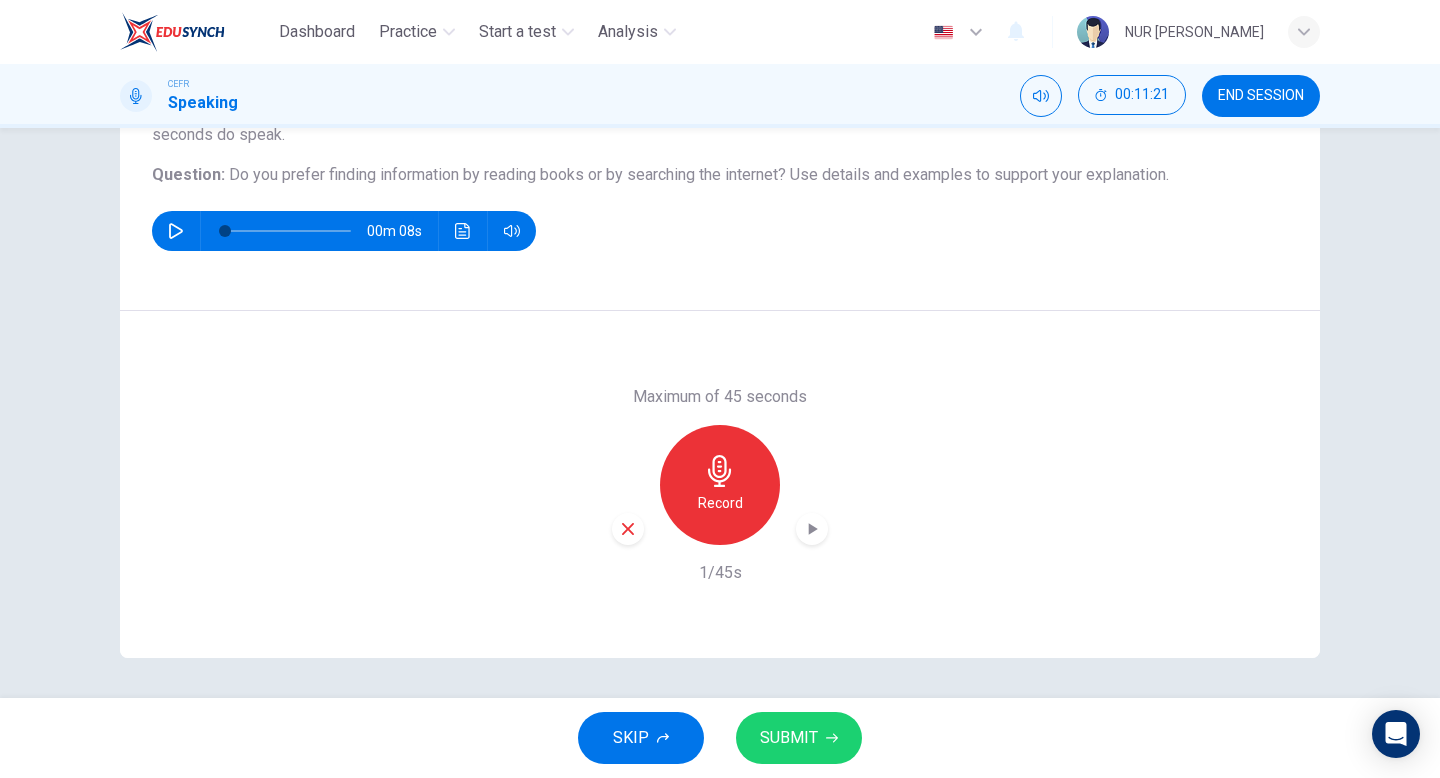 click 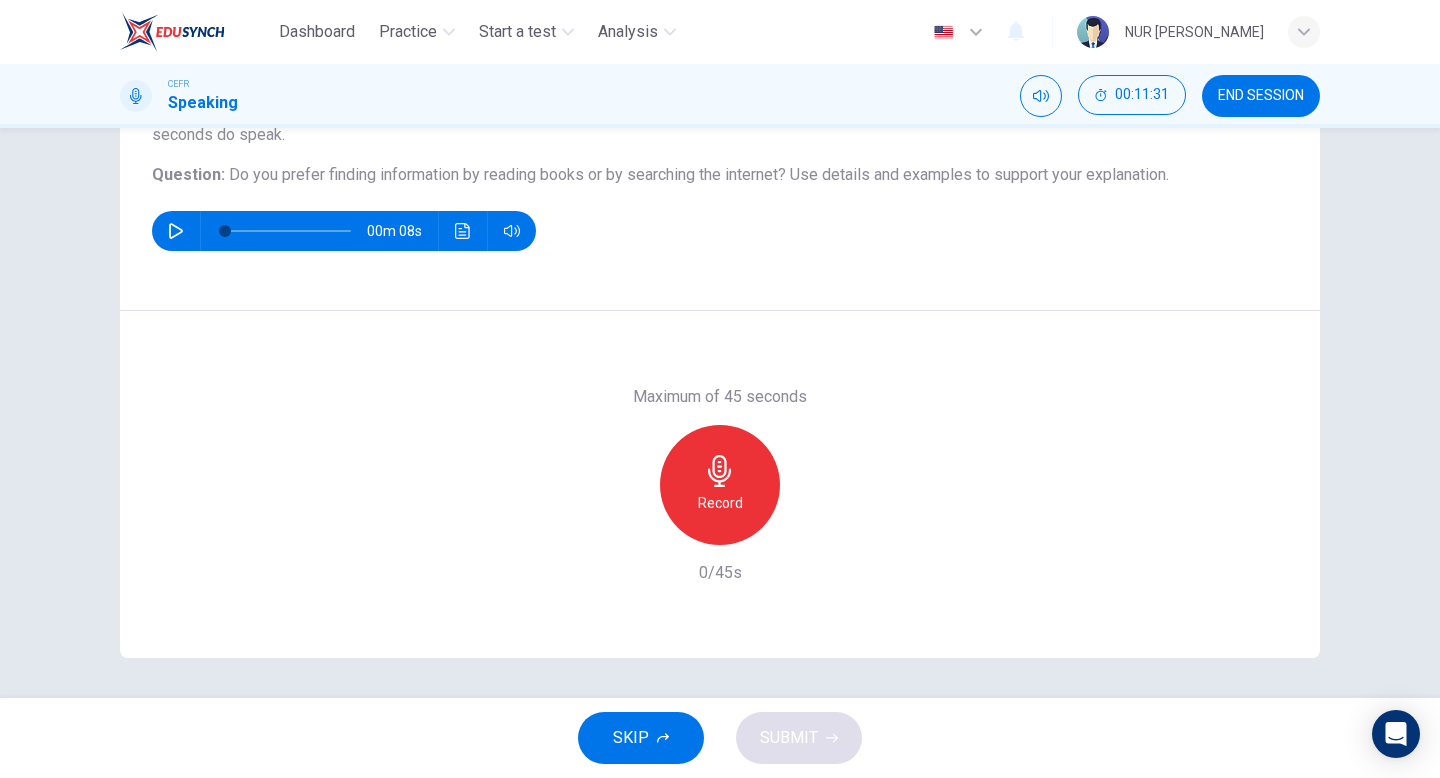 click on "Record" at bounding box center [720, 503] 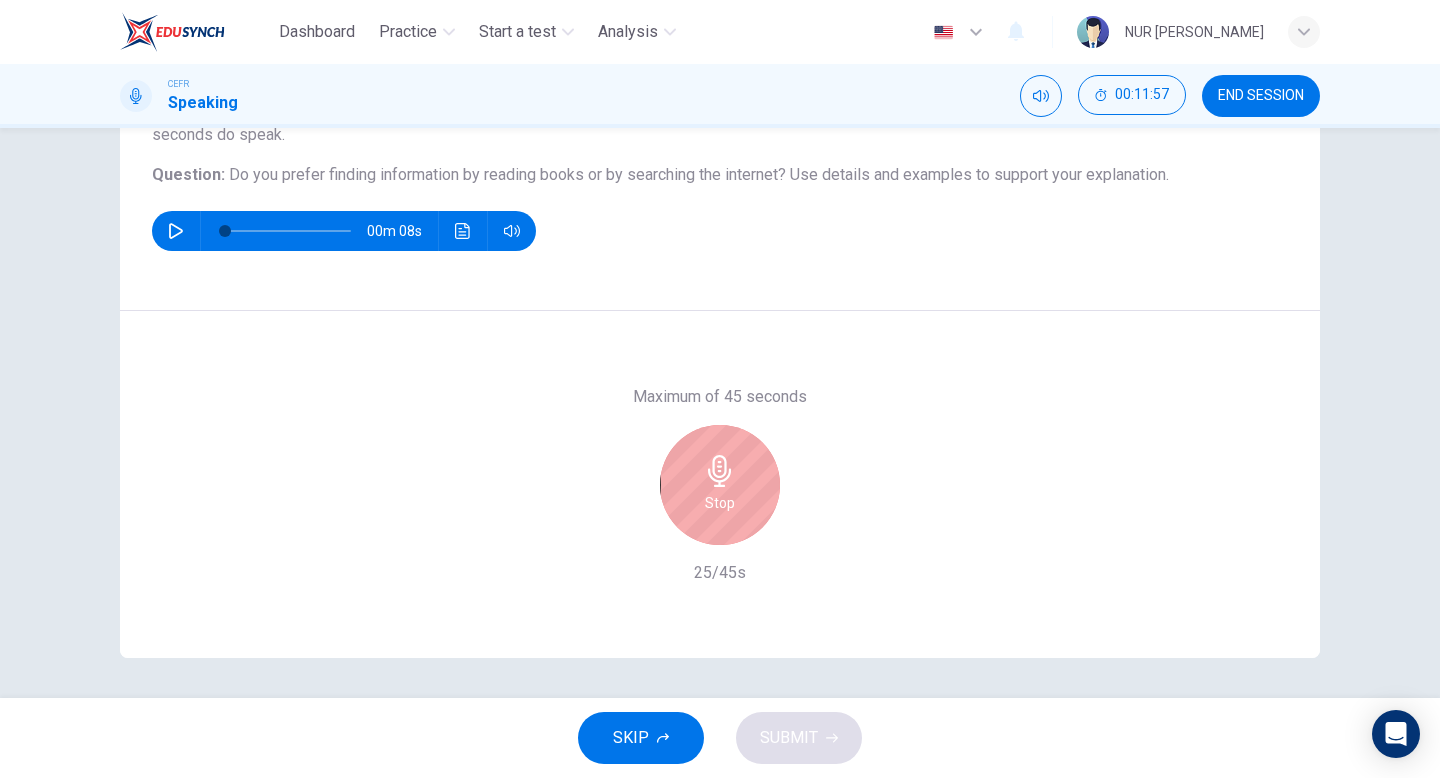 click on "Stop" at bounding box center [720, 503] 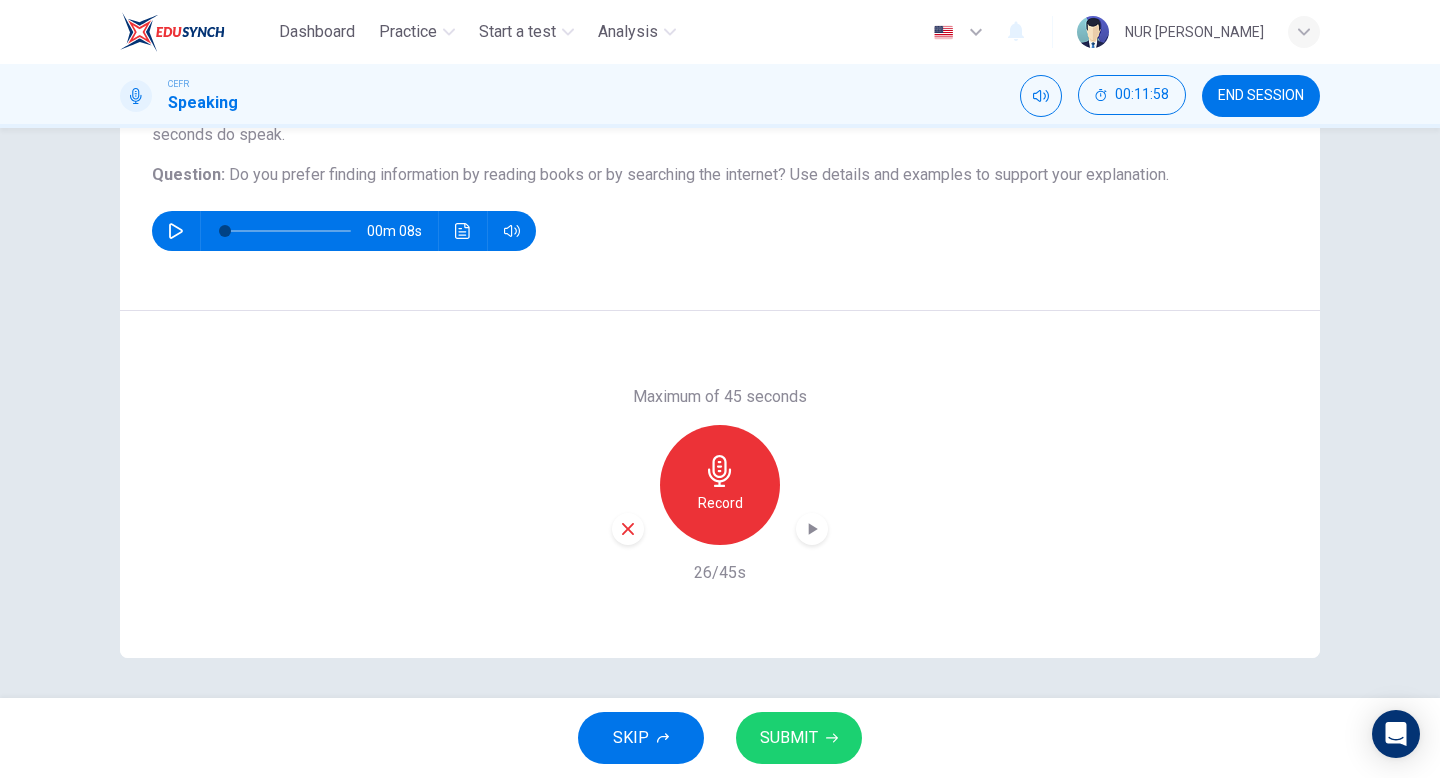 click at bounding box center (628, 529) 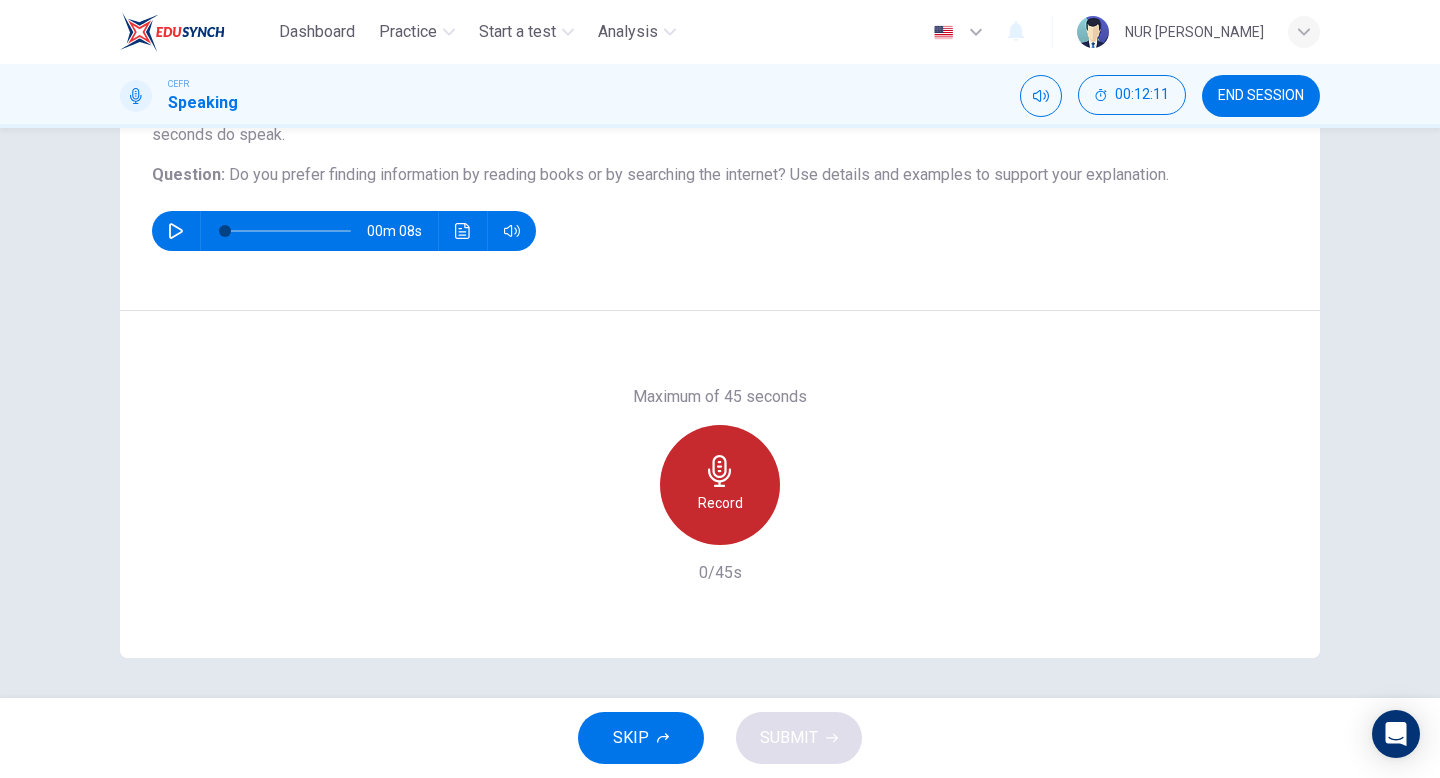 click on "Record" at bounding box center [720, 503] 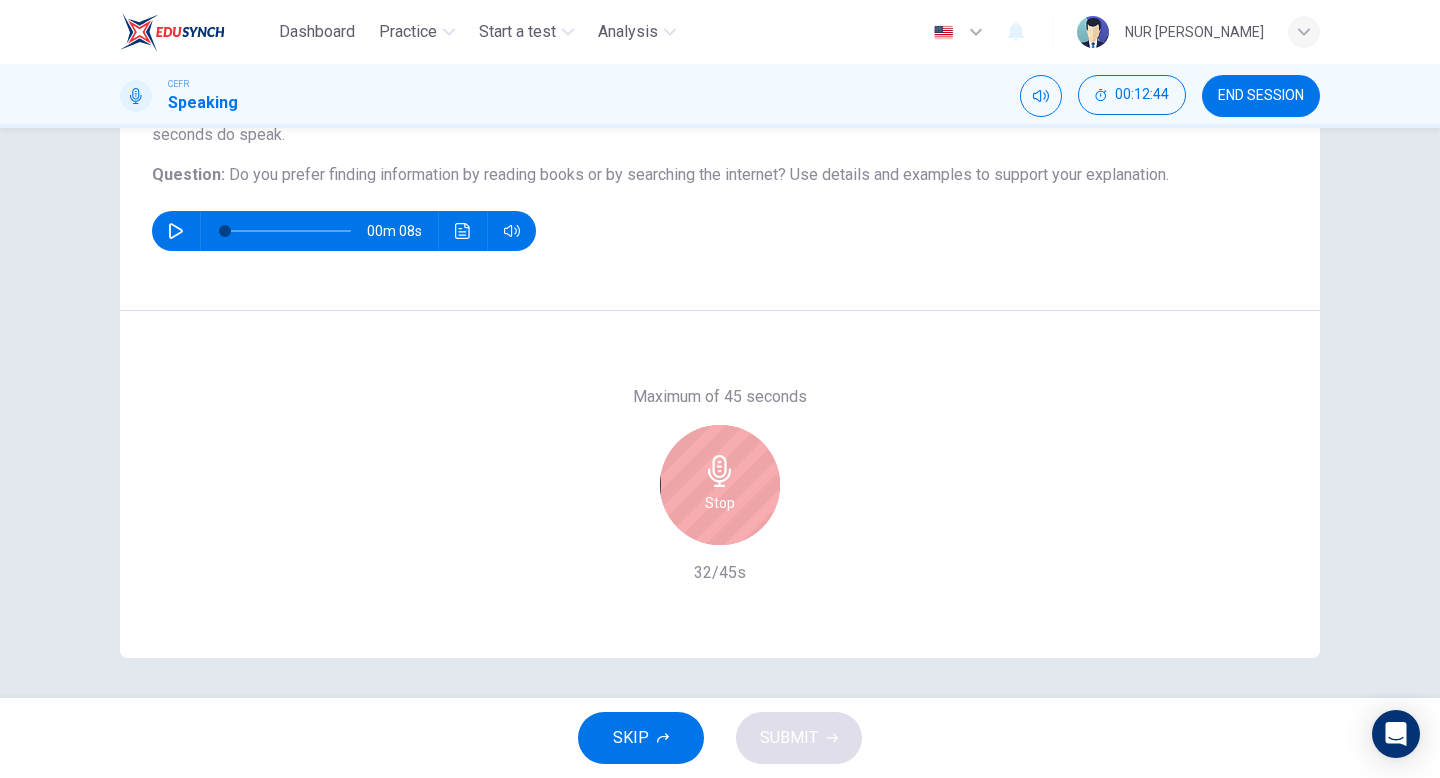 click on "Stop" at bounding box center [720, 485] 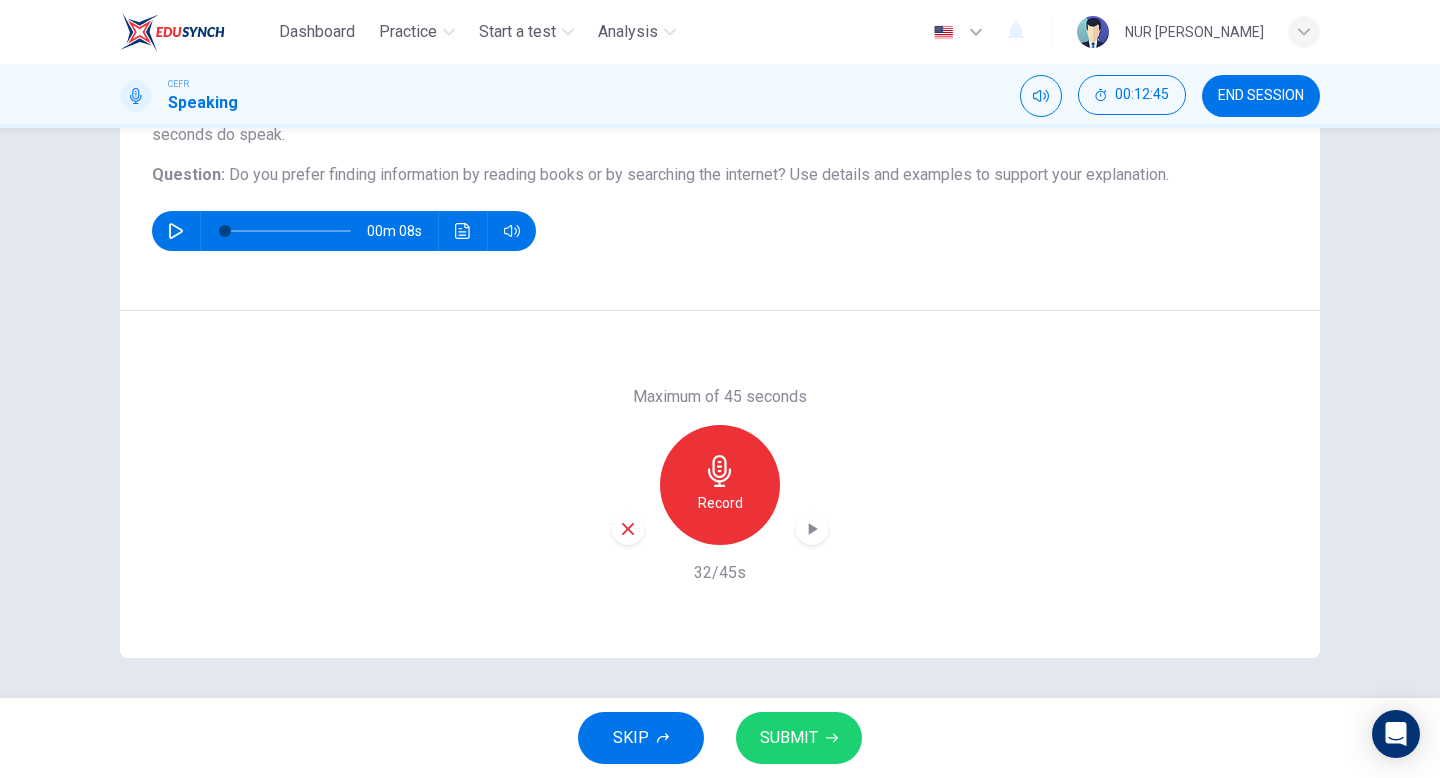 click 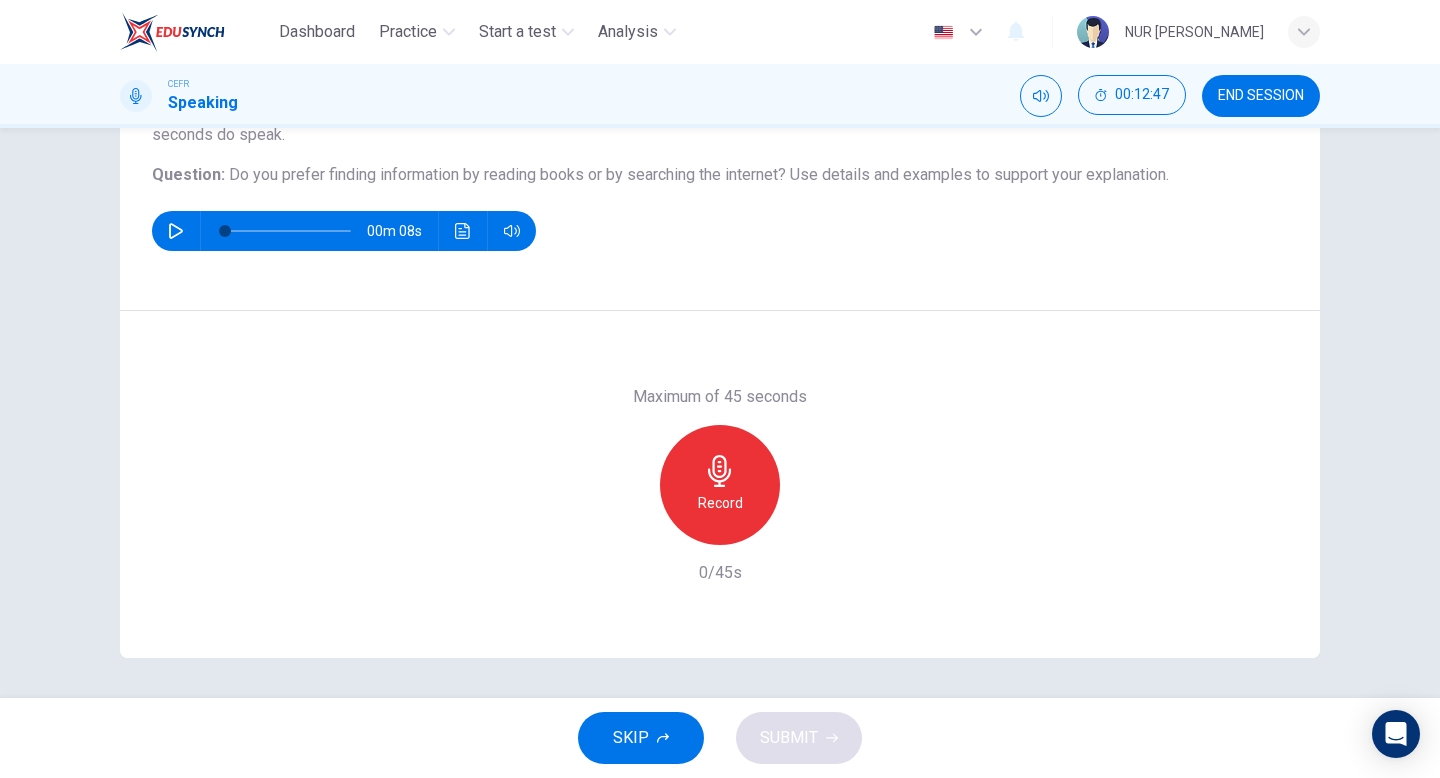 click on "SKIP" at bounding box center (641, 738) 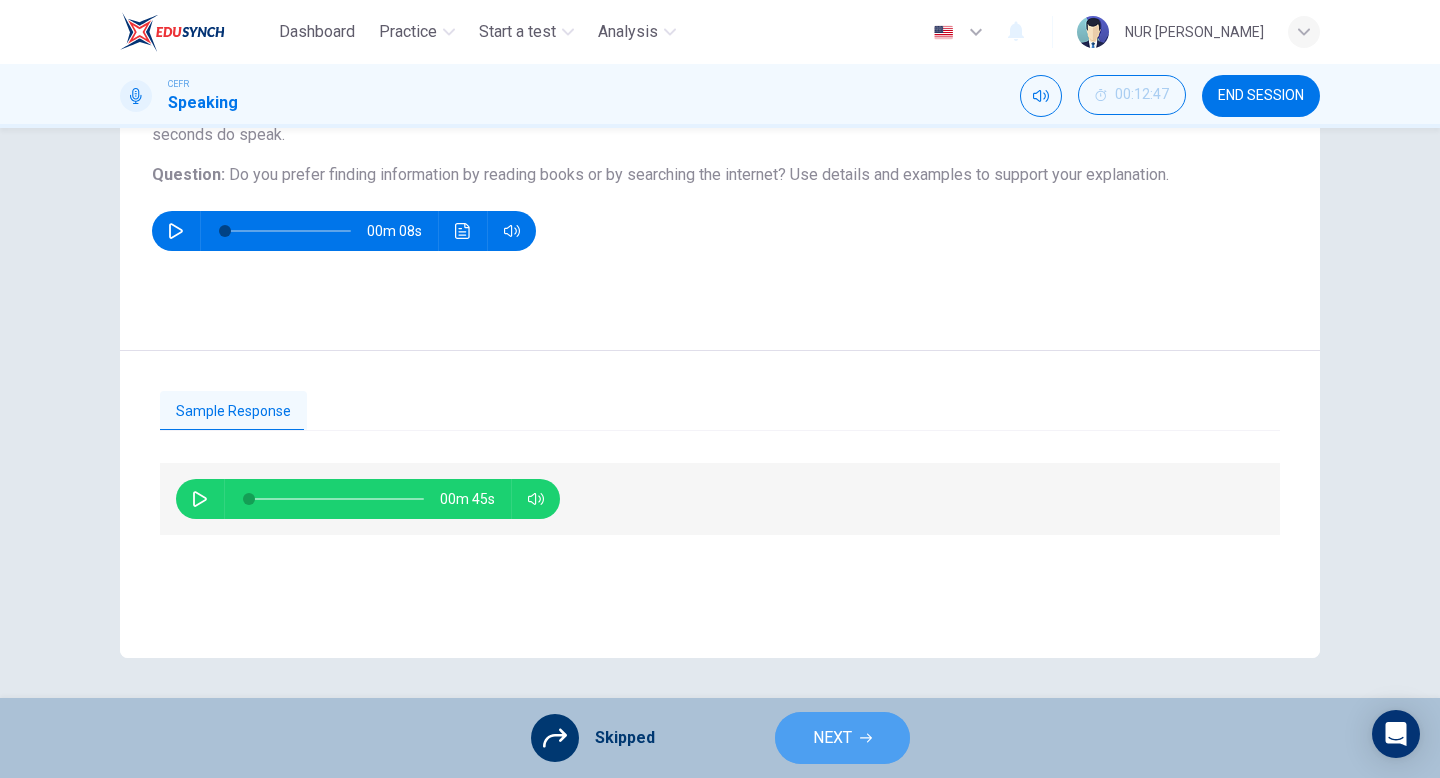 click on "NEXT" at bounding box center (842, 738) 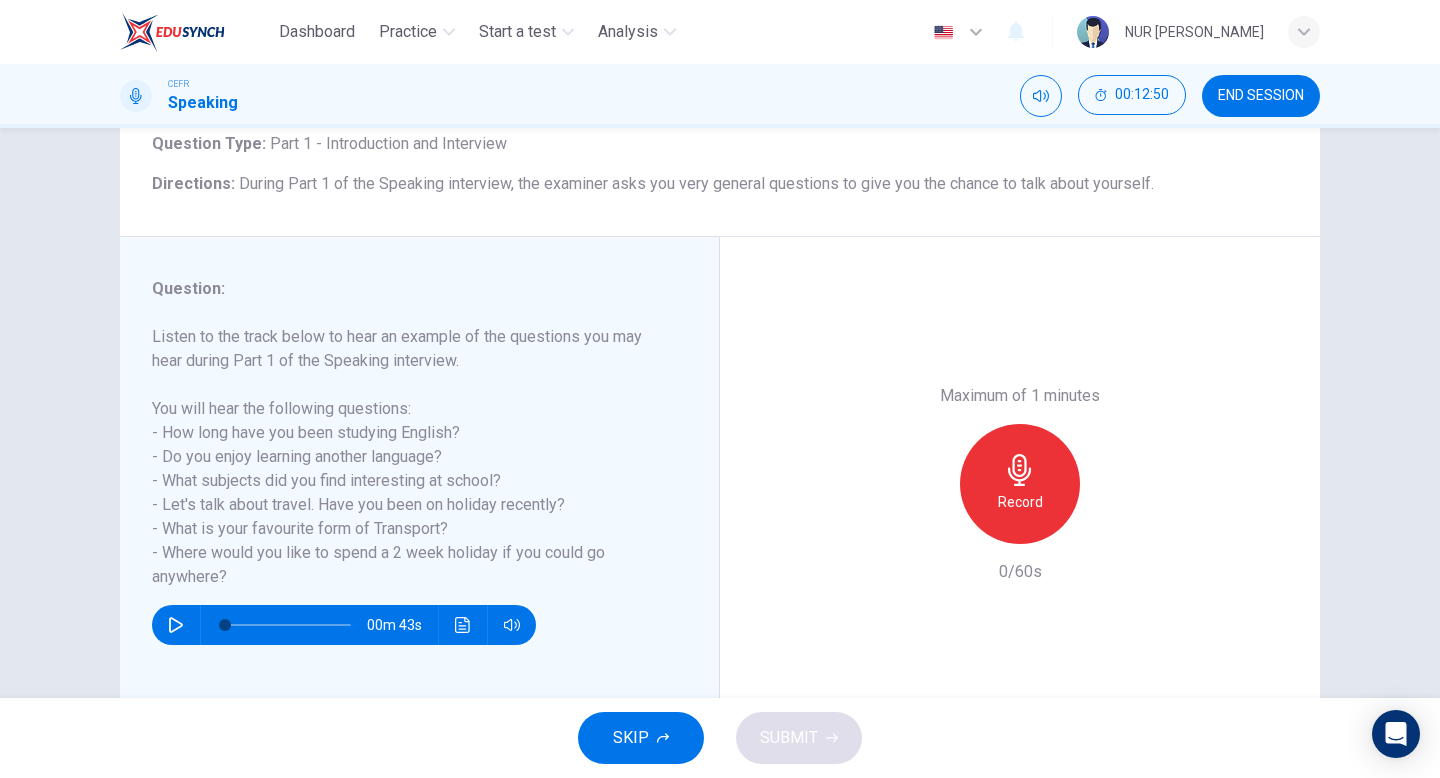 scroll, scrollTop: 205, scrollLeft: 0, axis: vertical 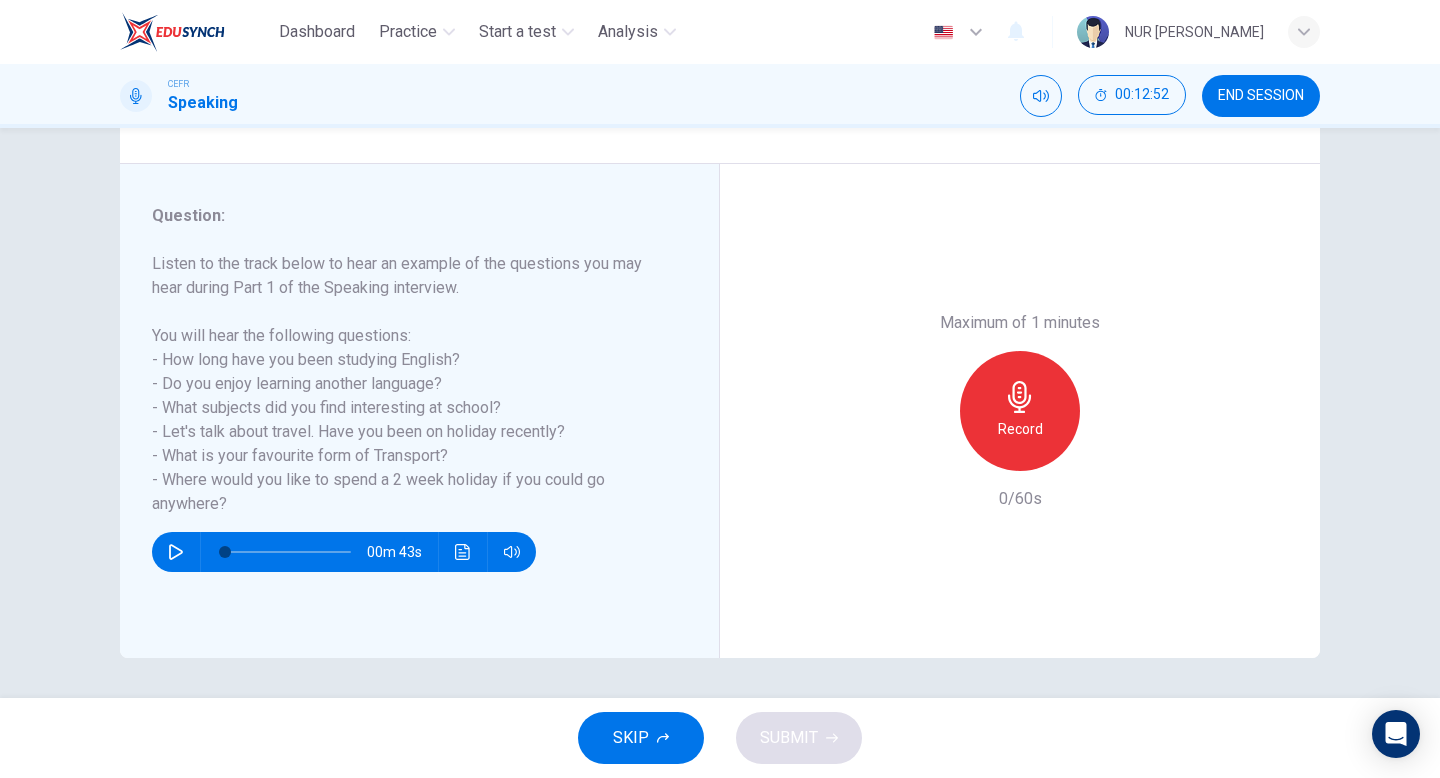 click on "SKIP" at bounding box center (631, 738) 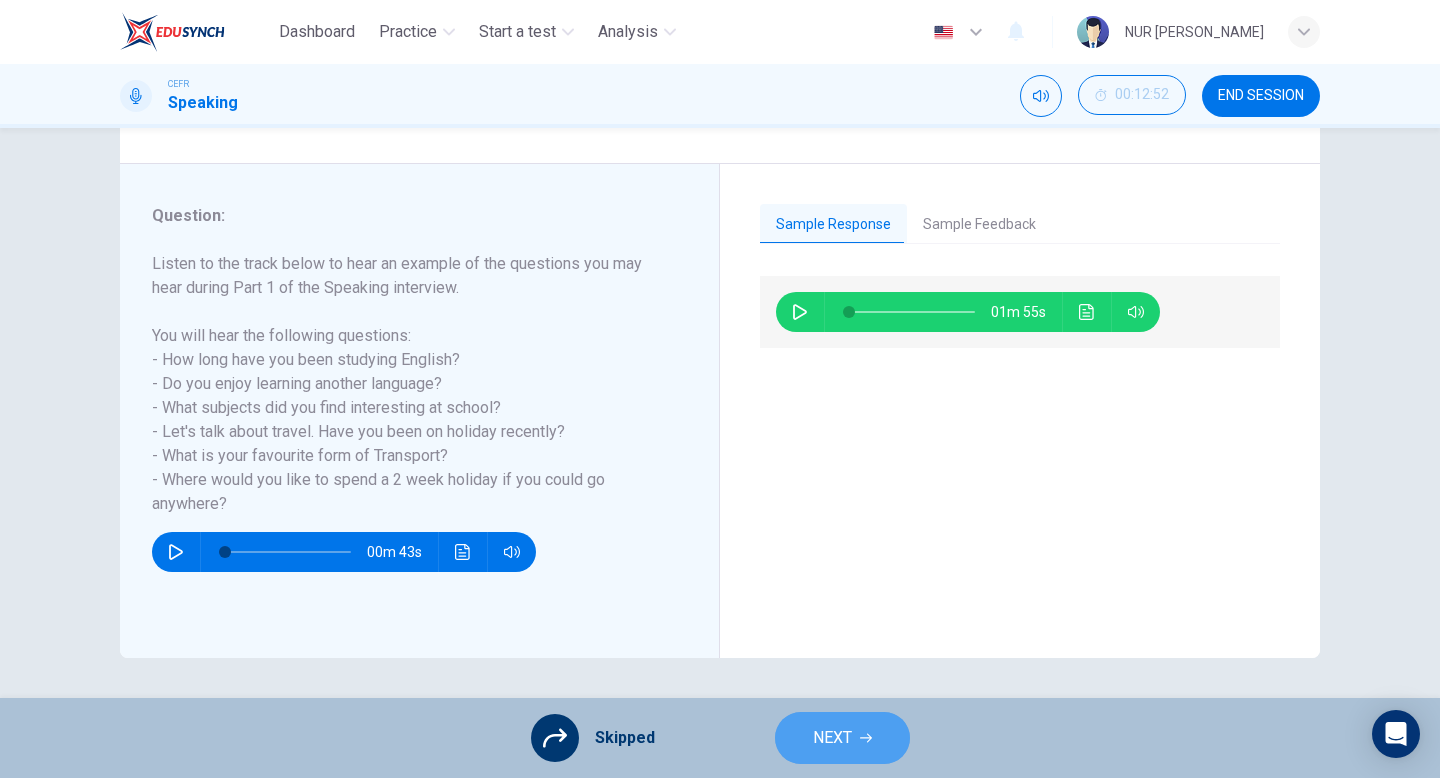 click on "NEXT" at bounding box center [842, 738] 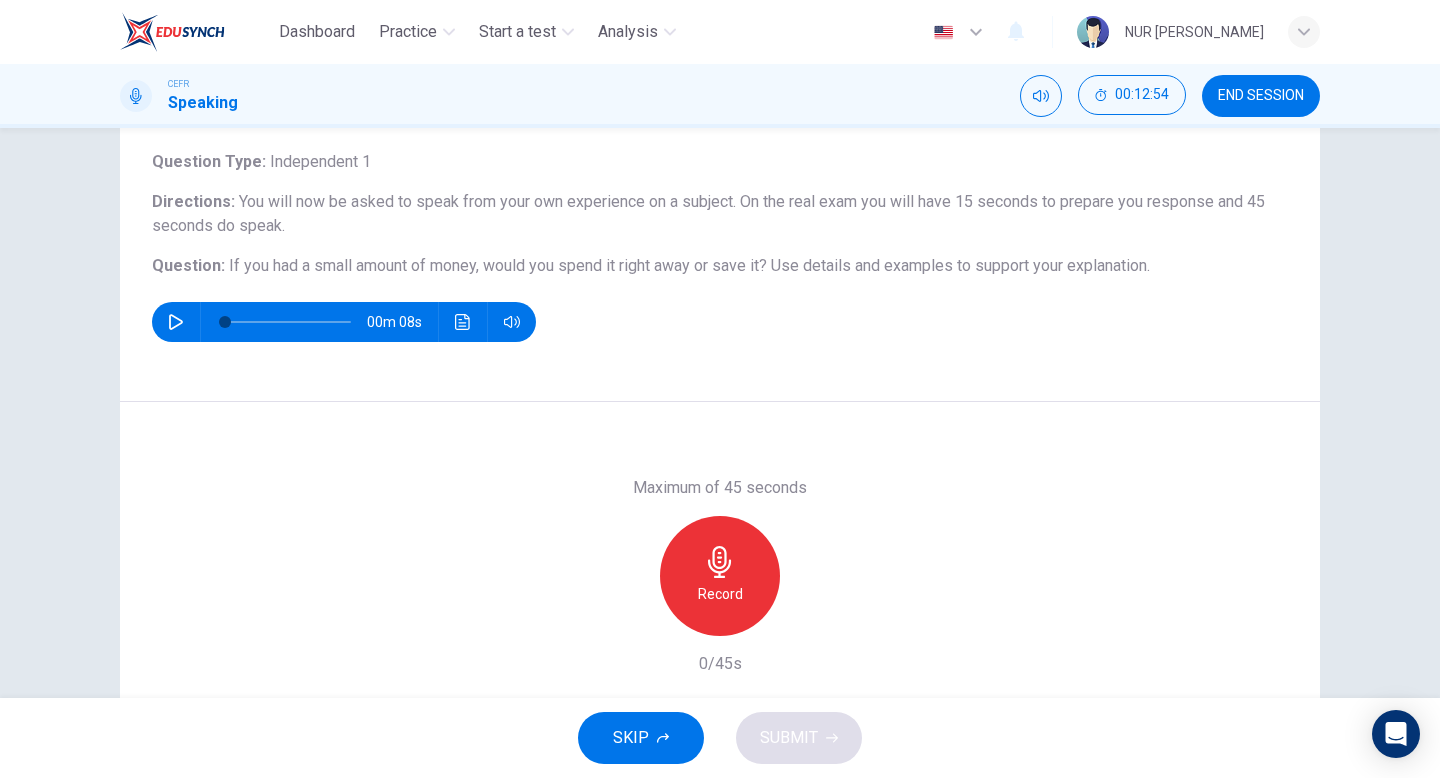 scroll, scrollTop: 120, scrollLeft: 0, axis: vertical 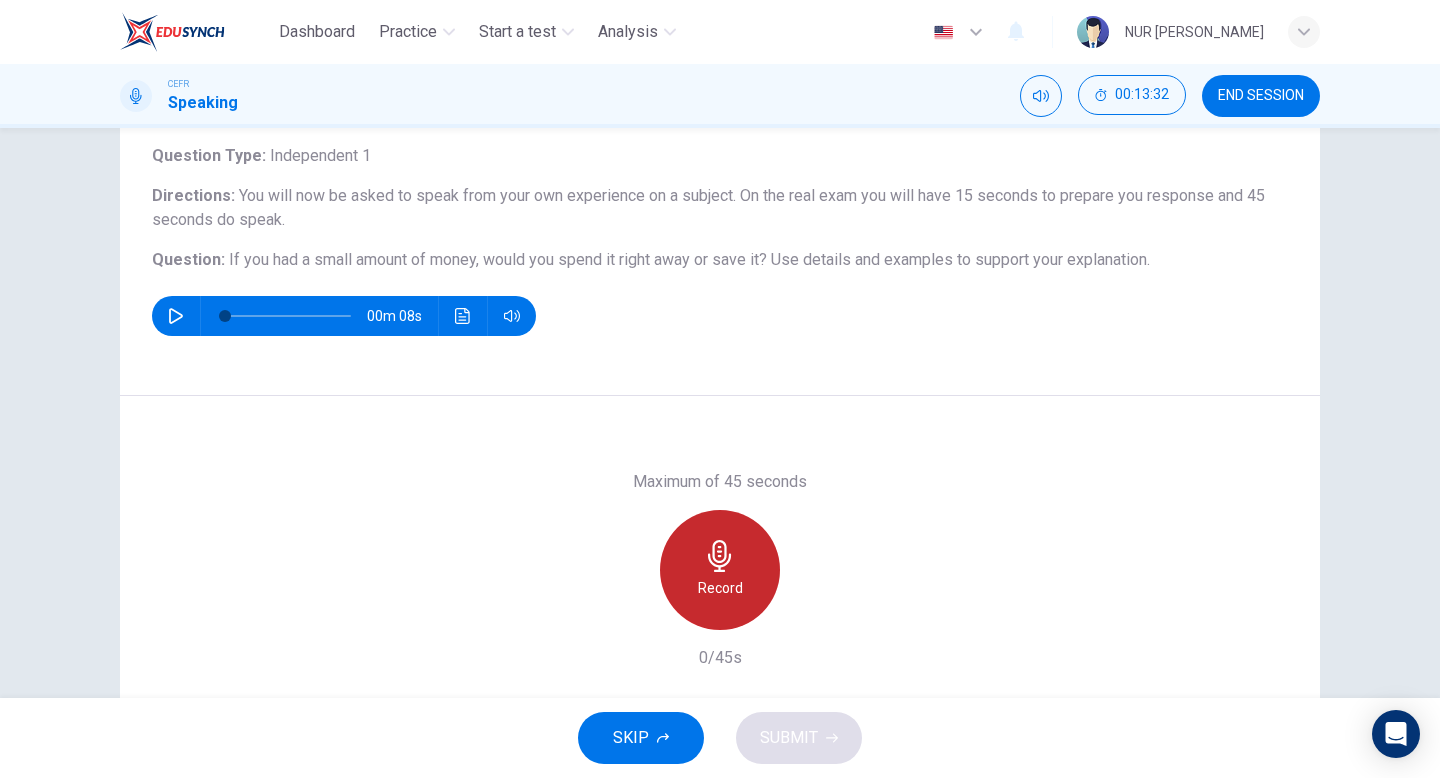 click on "Record" at bounding box center (720, 570) 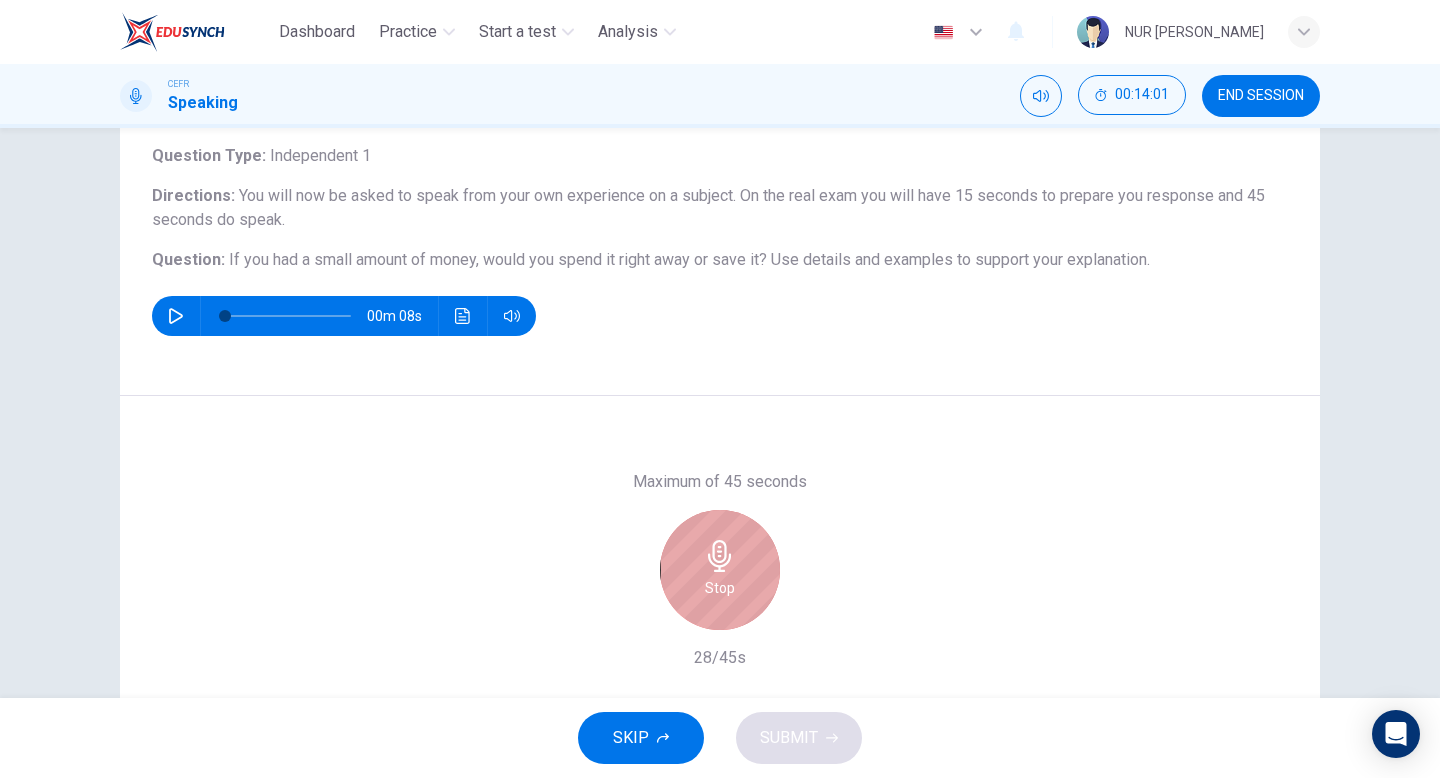 click on "Stop" at bounding box center [720, 570] 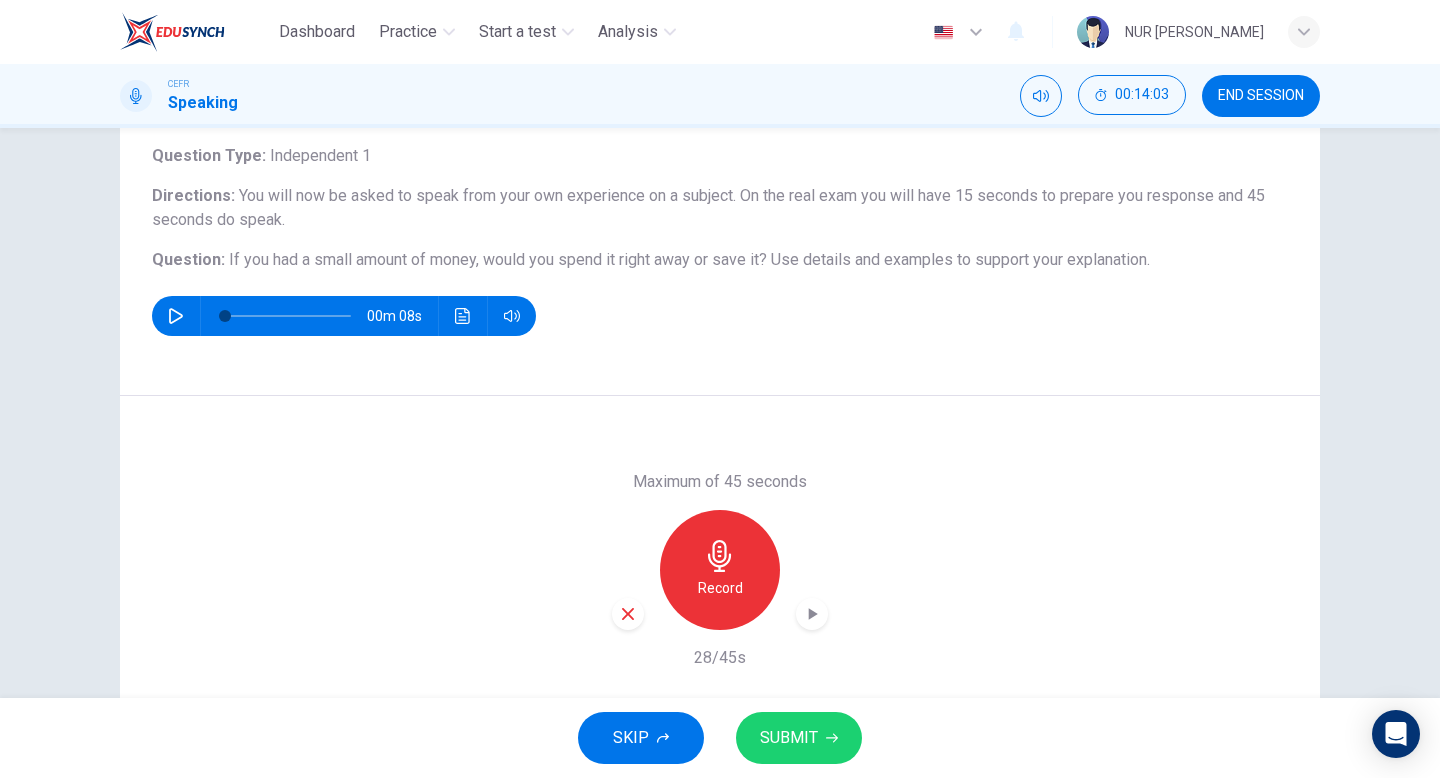 drag, startPoint x: 220, startPoint y: 258, endPoint x: 717, endPoint y: 268, distance: 497.1006 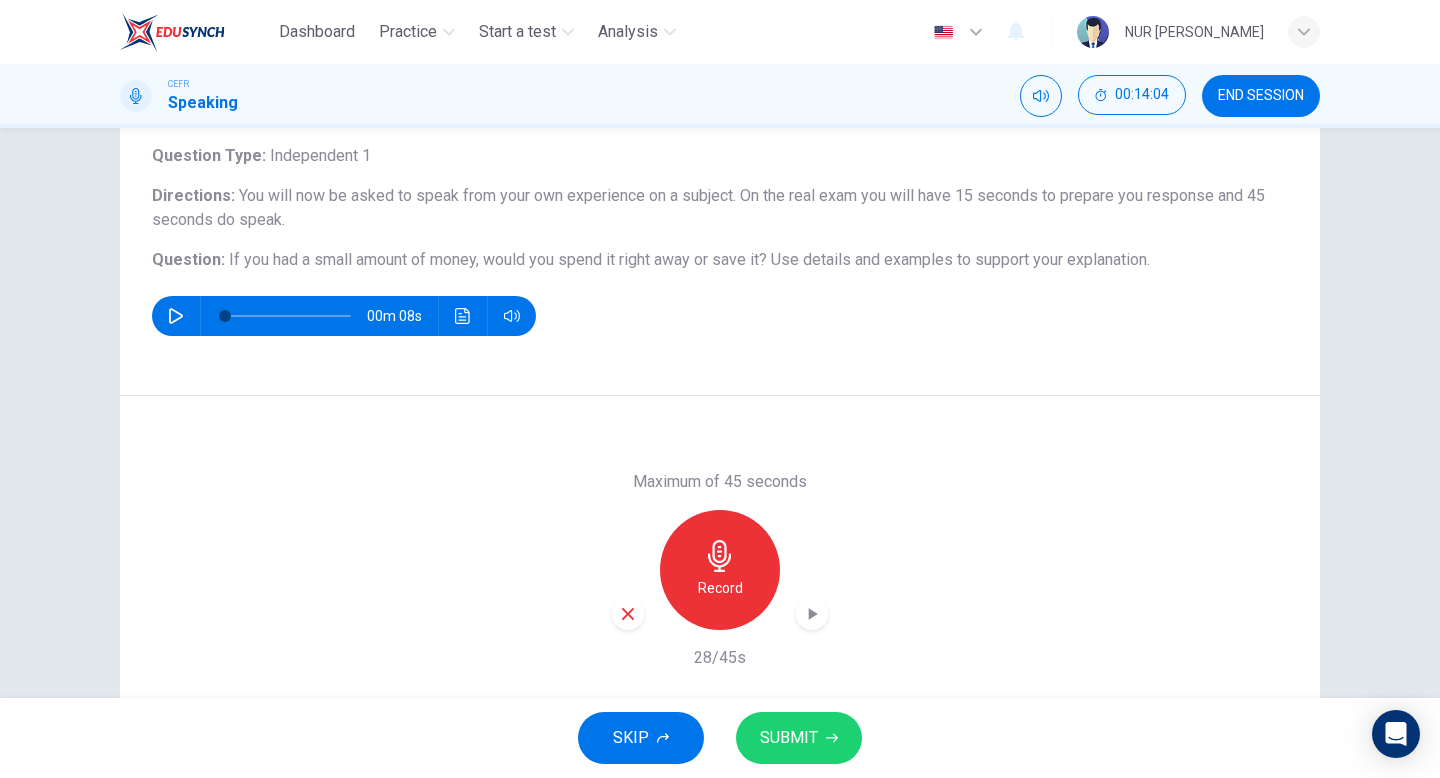 drag, startPoint x: 772, startPoint y: 264, endPoint x: 318, endPoint y: 269, distance: 454.02753 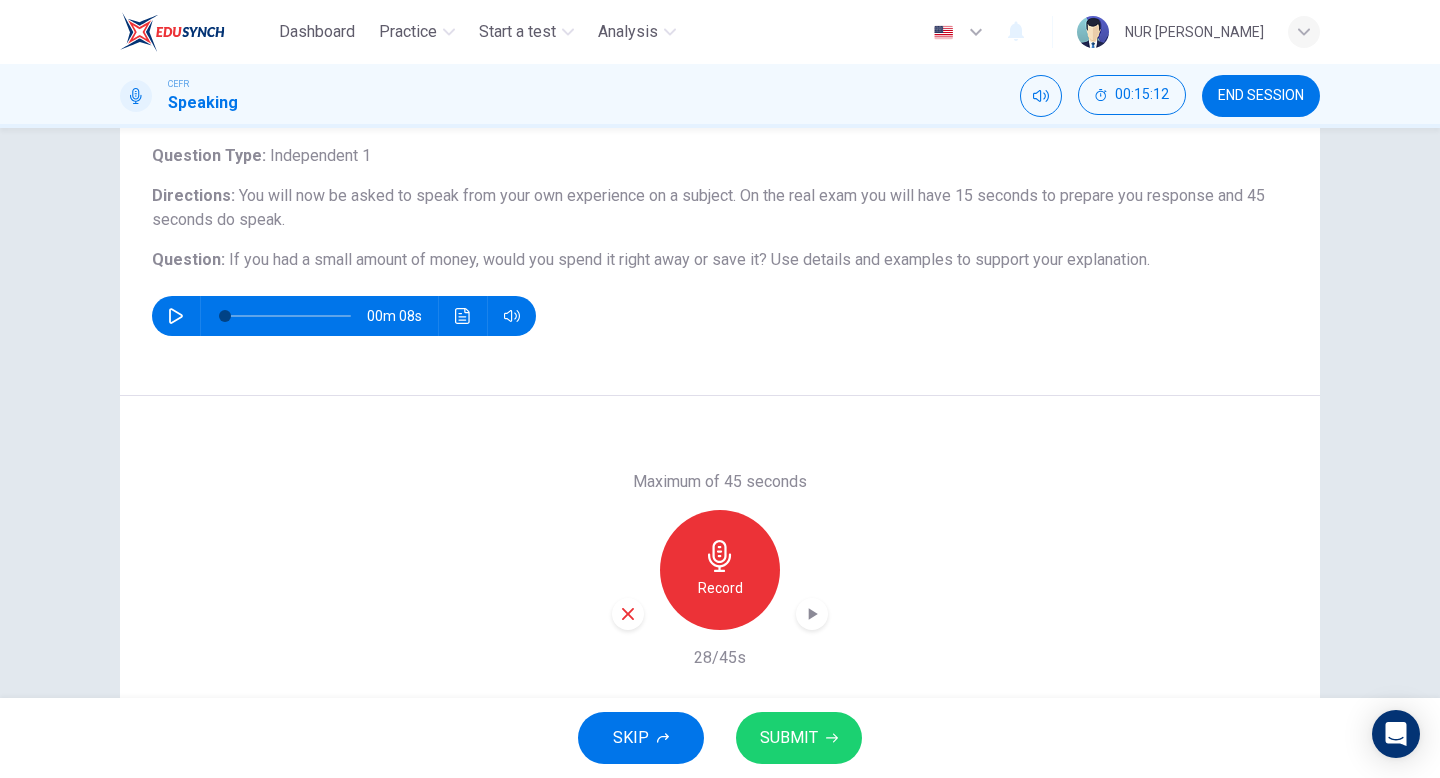 scroll, scrollTop: 205, scrollLeft: 0, axis: vertical 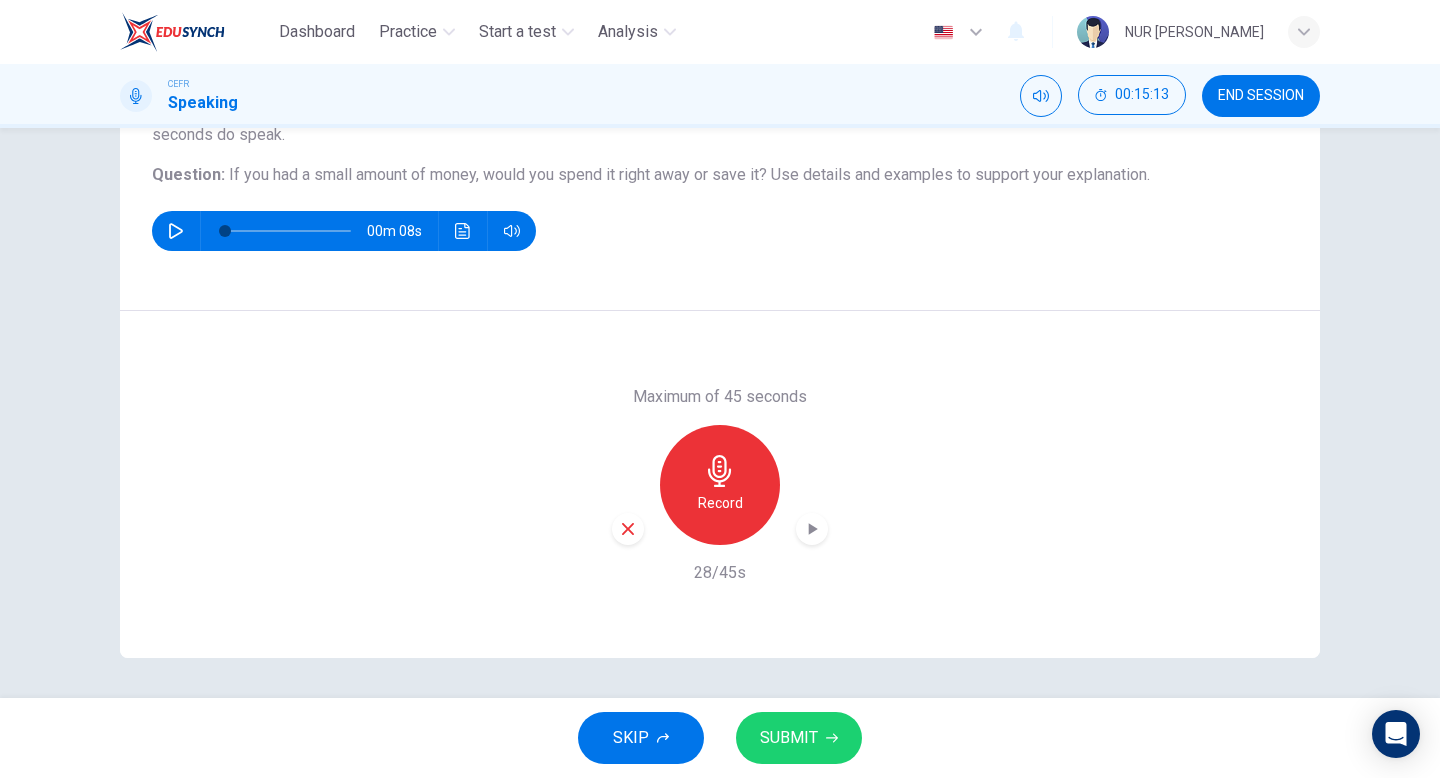 click 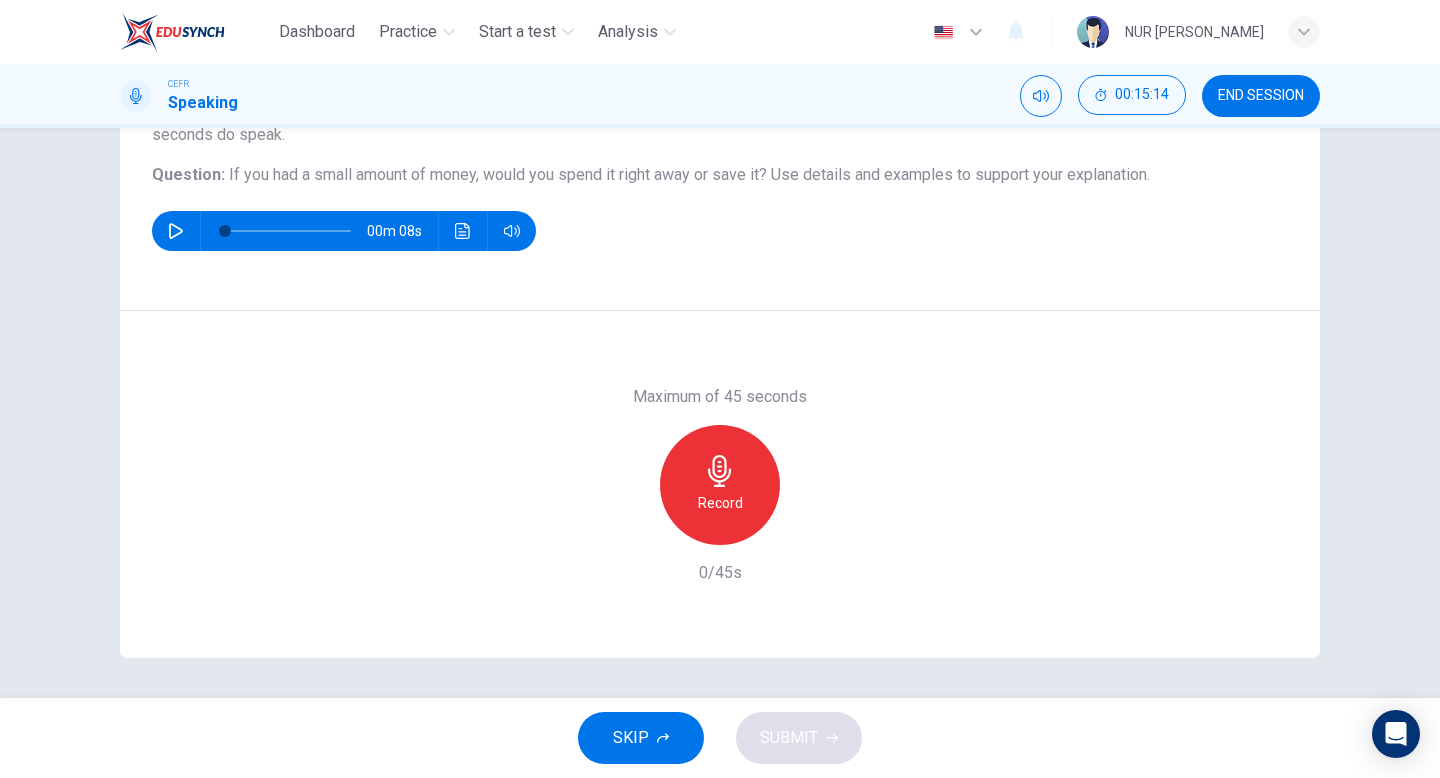 scroll, scrollTop: 149, scrollLeft: 0, axis: vertical 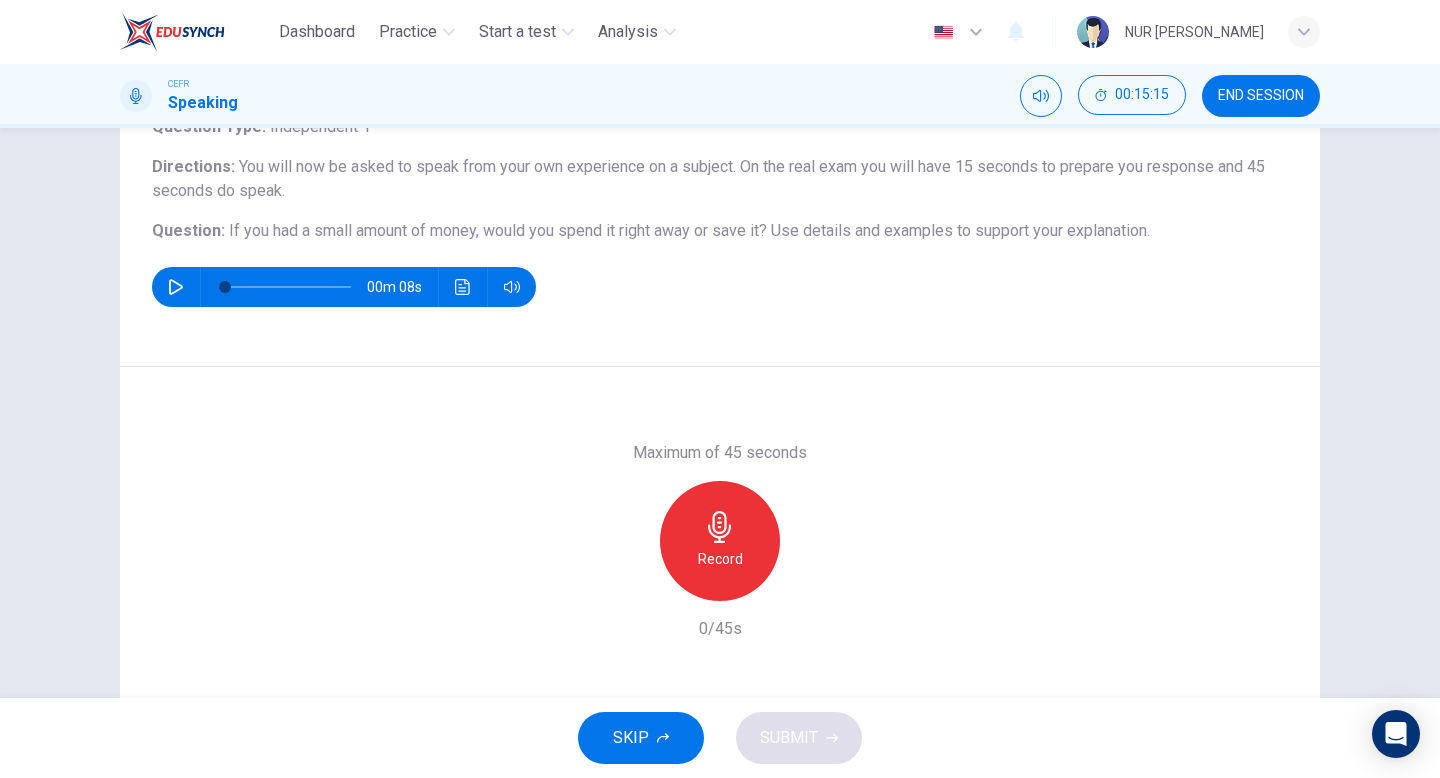 click 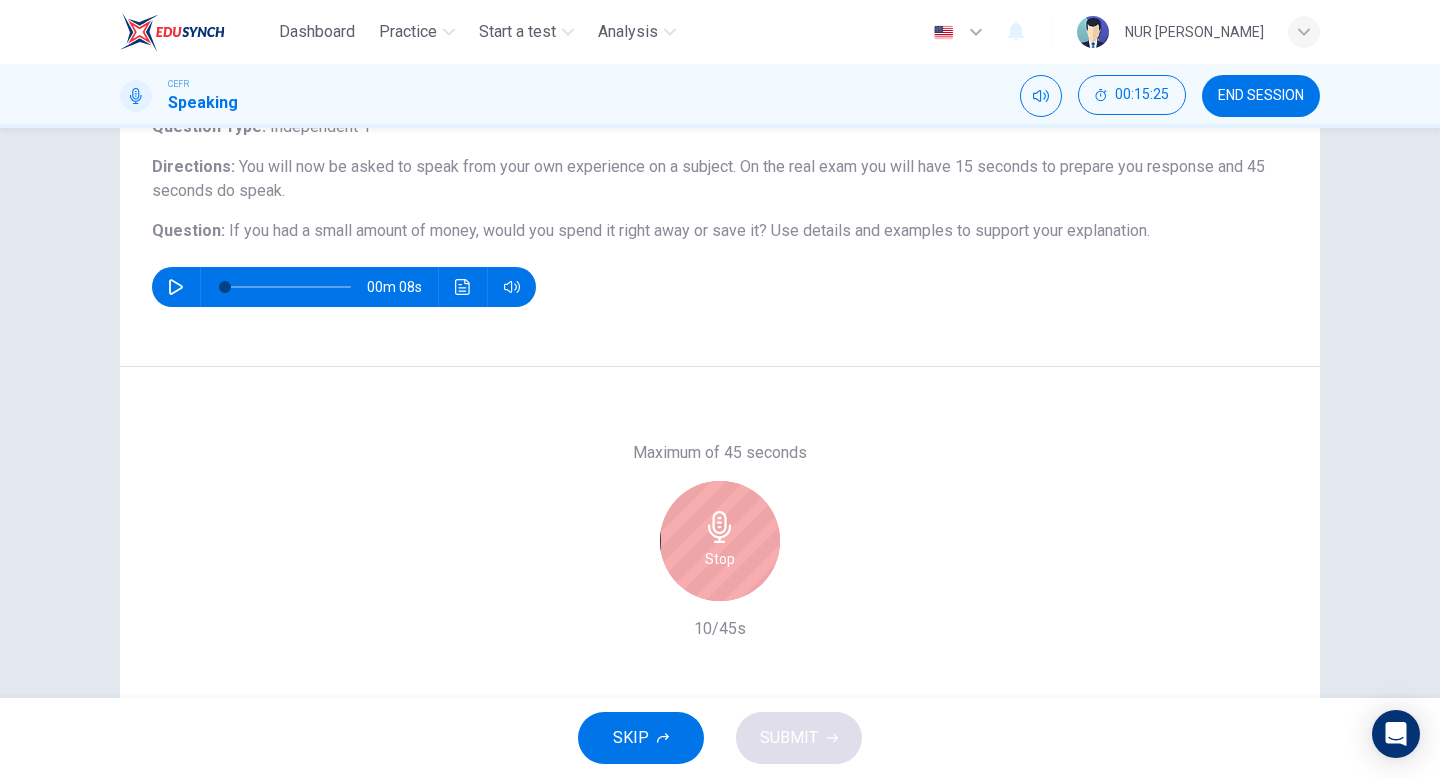 click 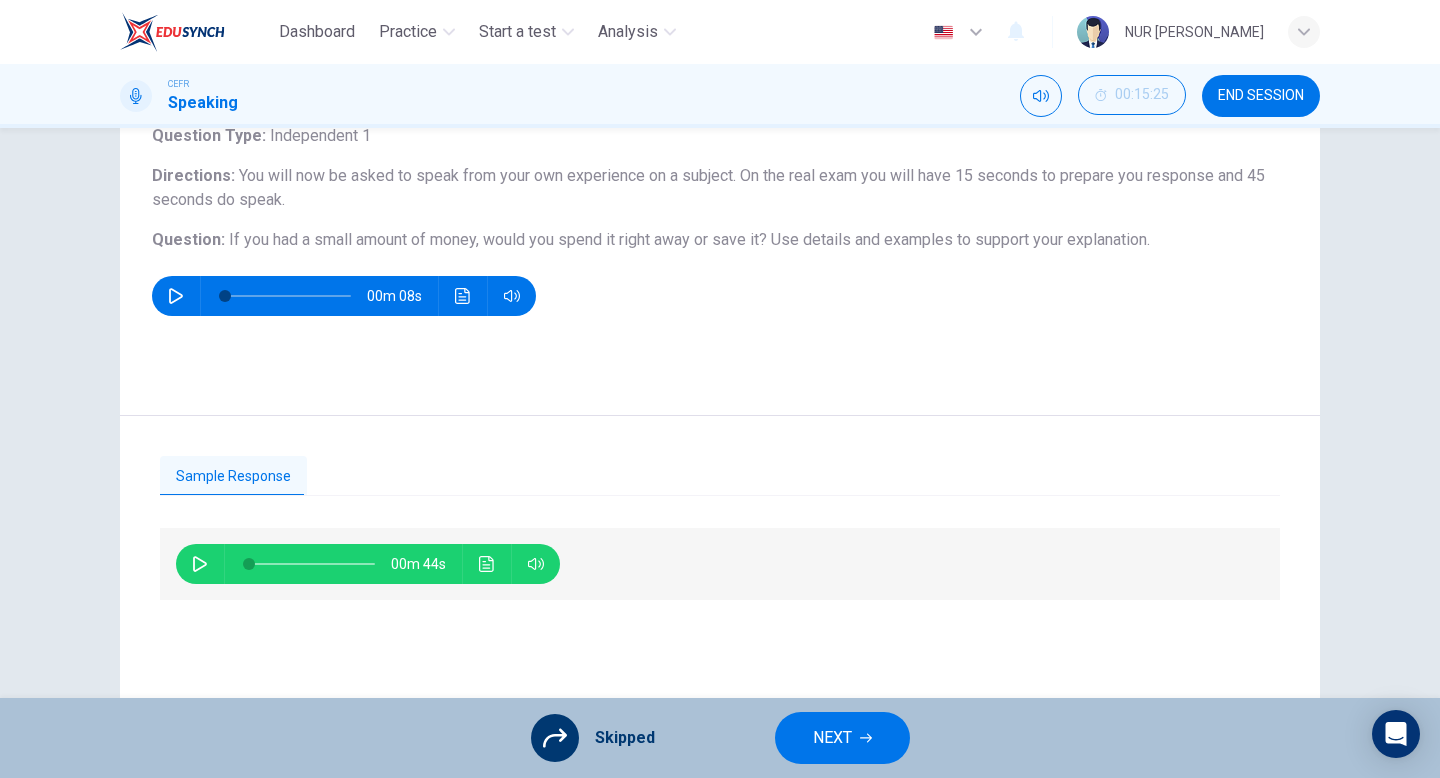 scroll, scrollTop: 101, scrollLeft: 0, axis: vertical 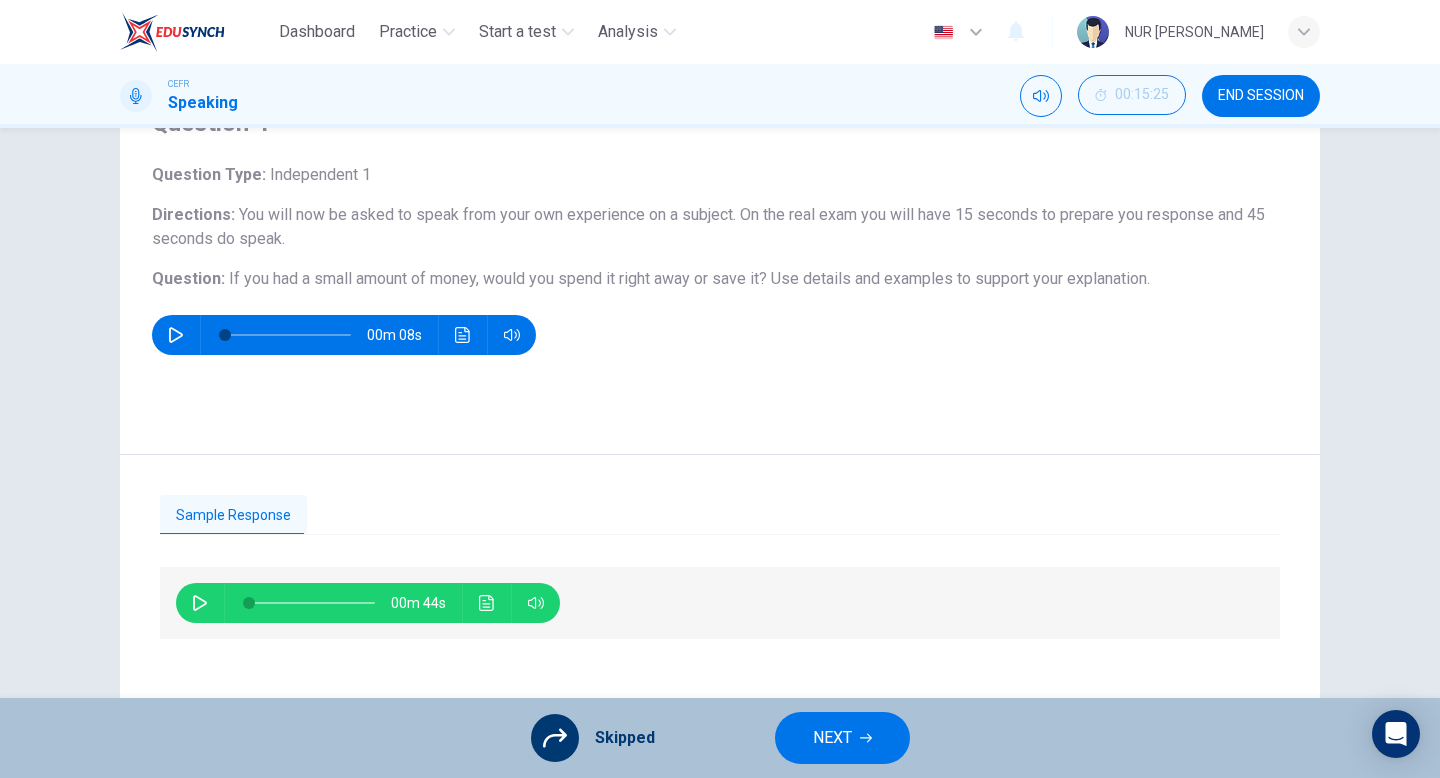 click on "Skipped NEXT" at bounding box center [720, 738] 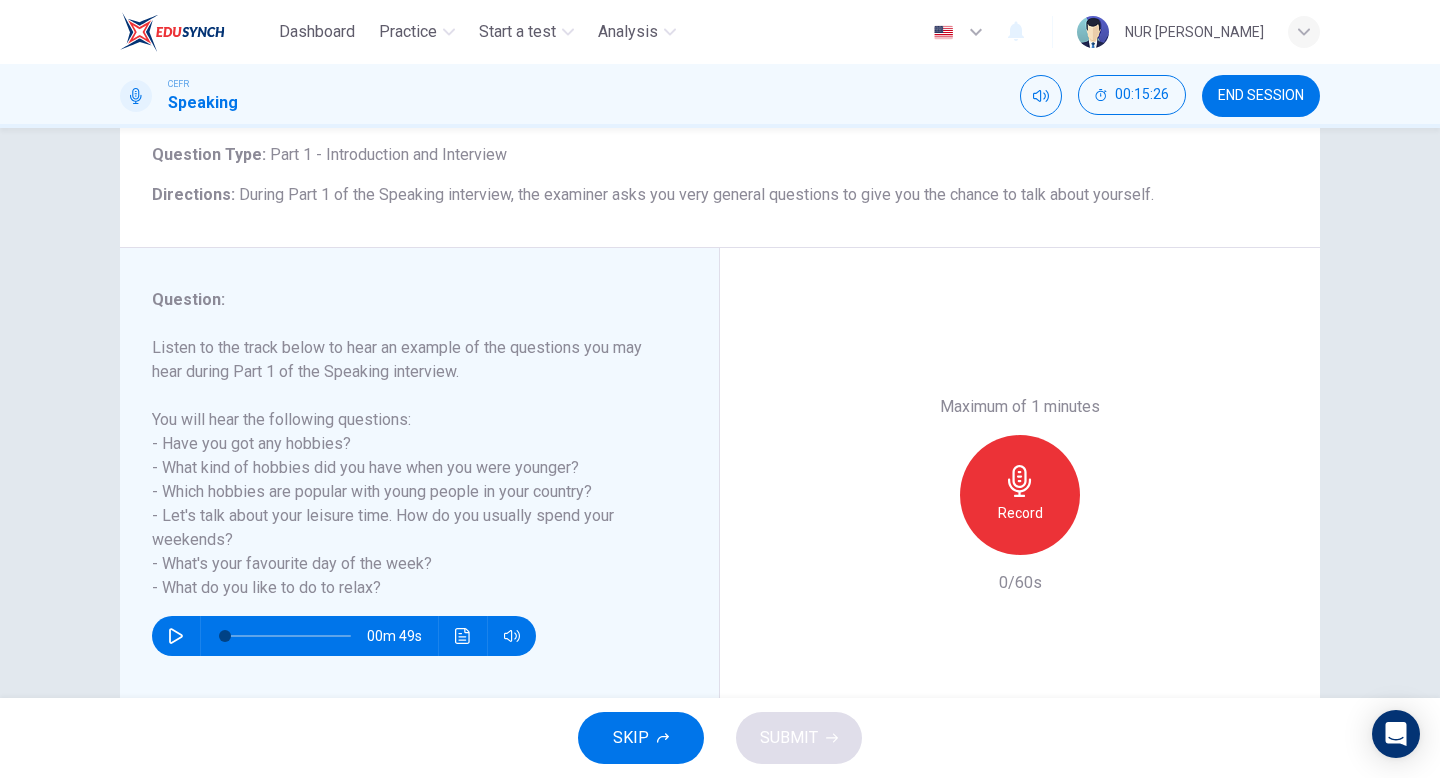 scroll, scrollTop: 205, scrollLeft: 0, axis: vertical 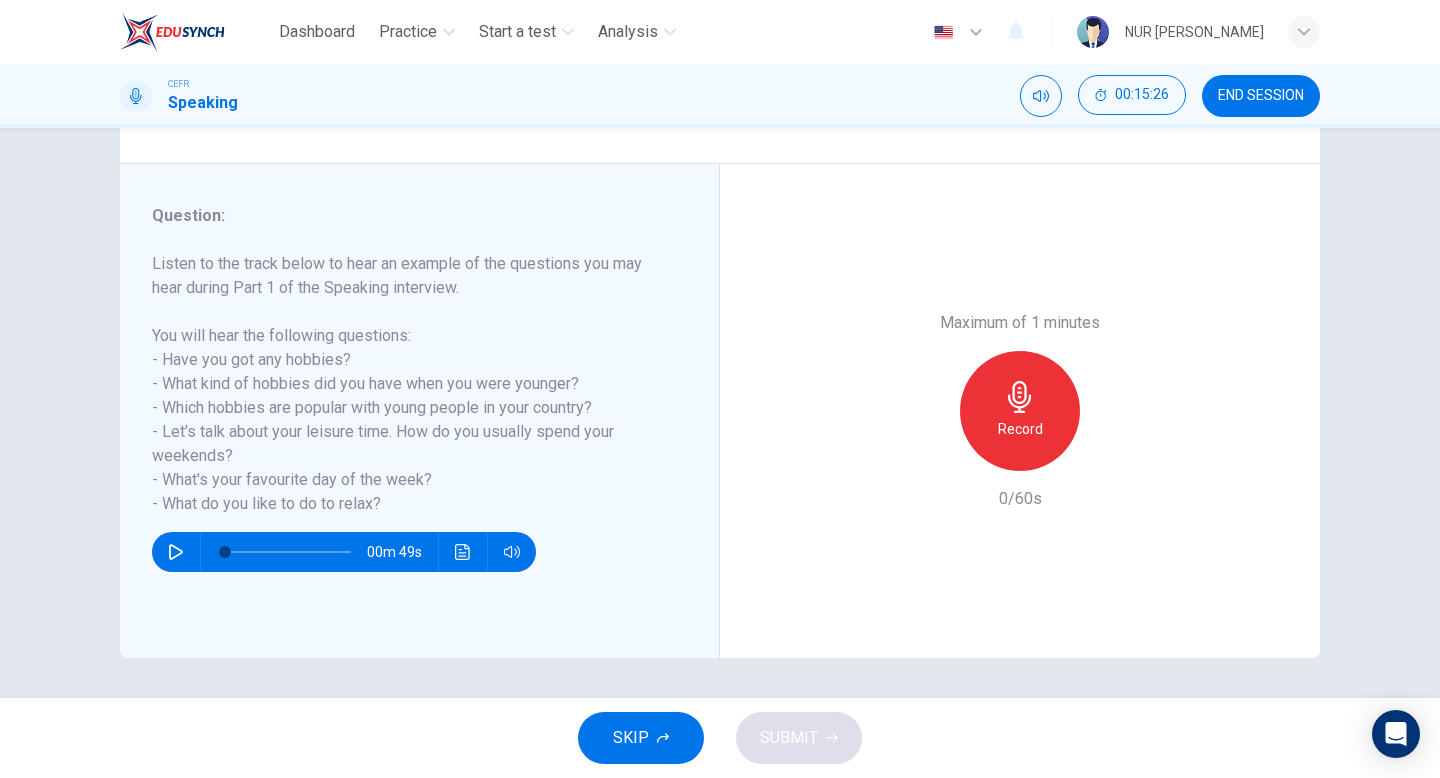 click on "SKIP" at bounding box center [631, 738] 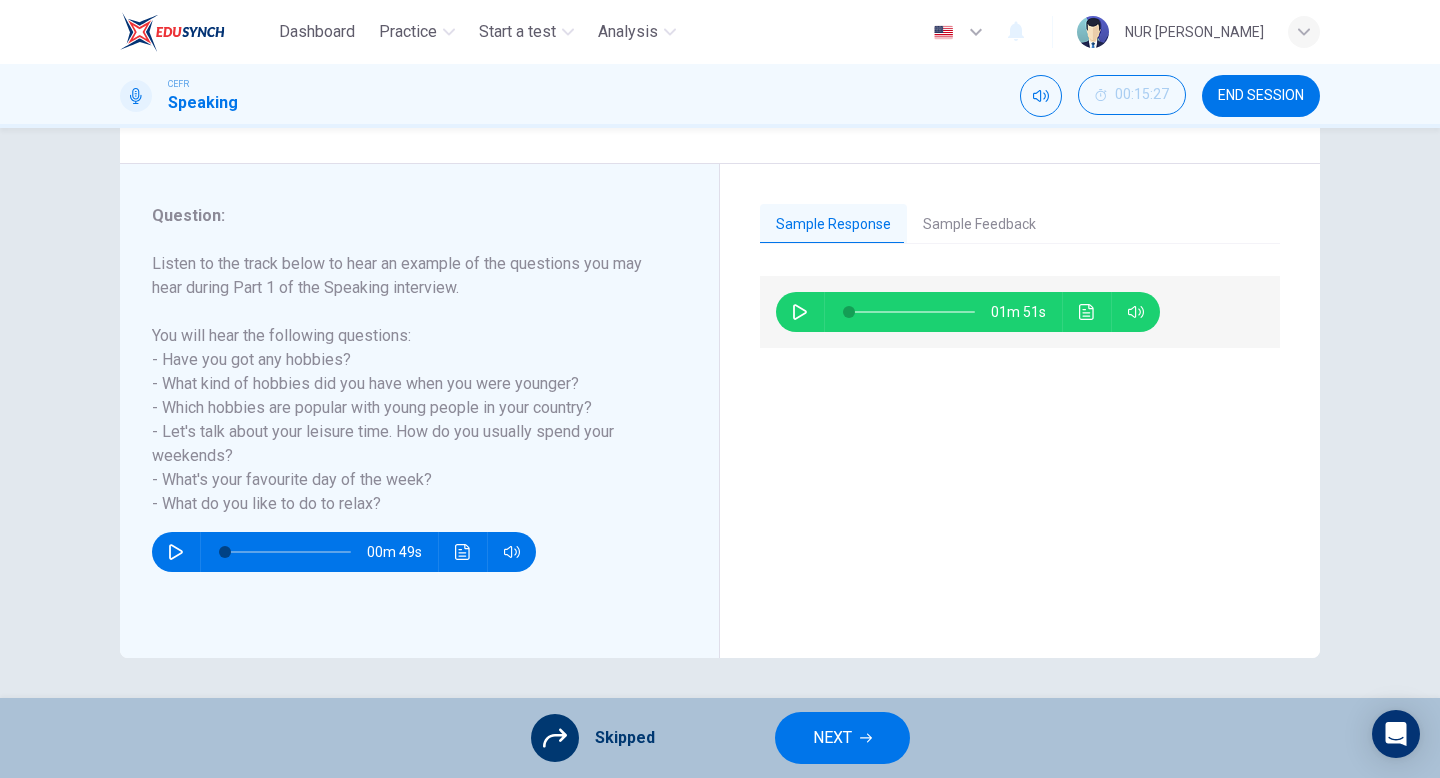 click on "Skipped" at bounding box center [625, 738] 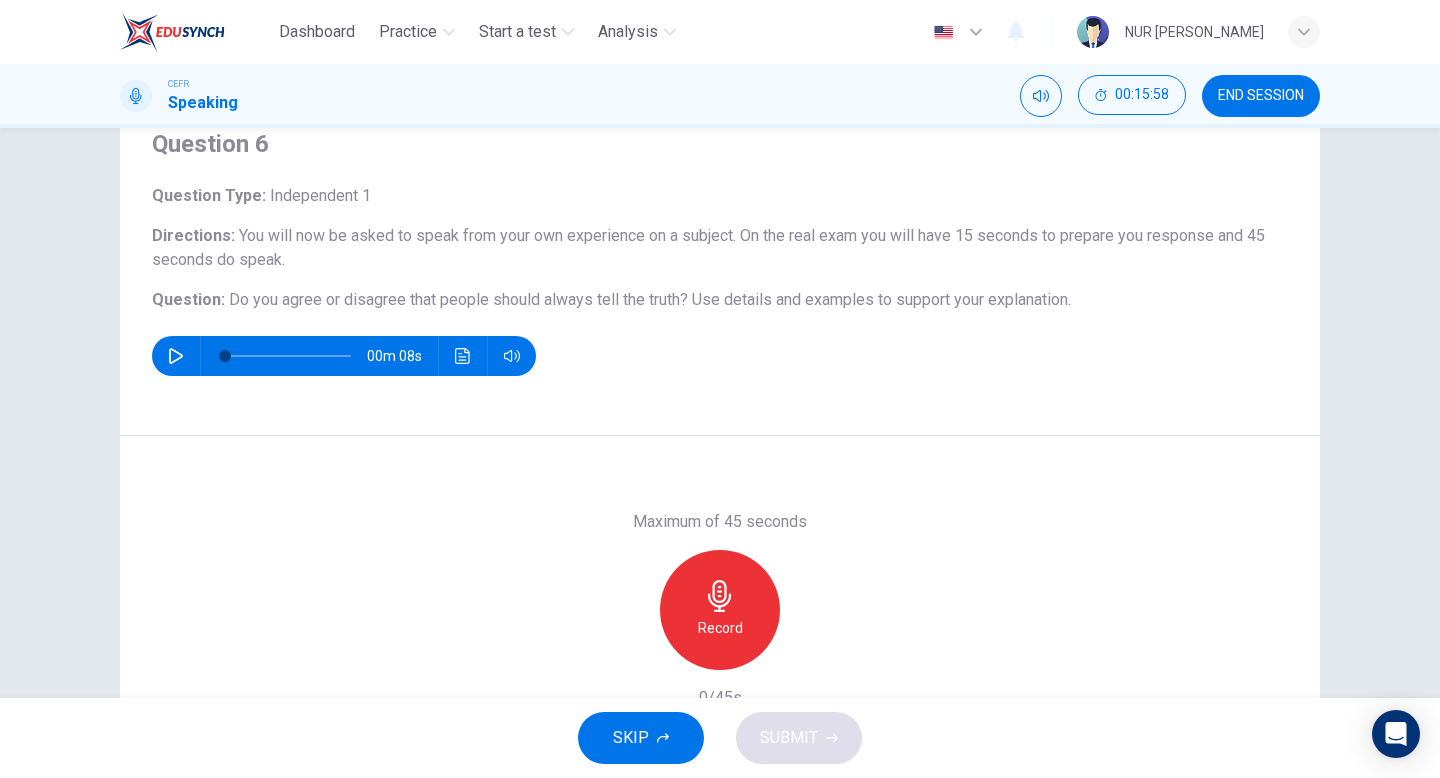 scroll, scrollTop: 205, scrollLeft: 0, axis: vertical 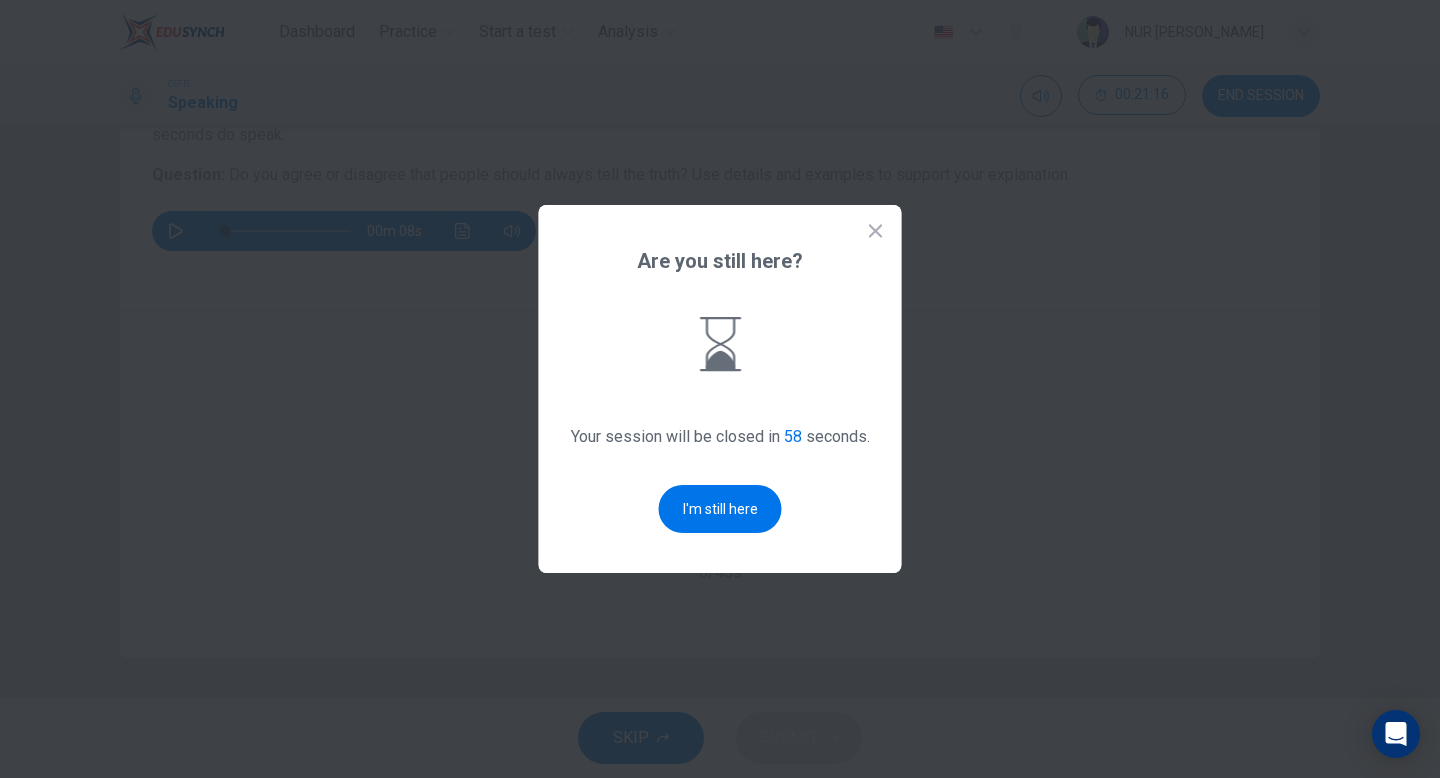 click on "Are you still here? Your session will be closed in   58   seconds. I'm still here" at bounding box center [720, 389] 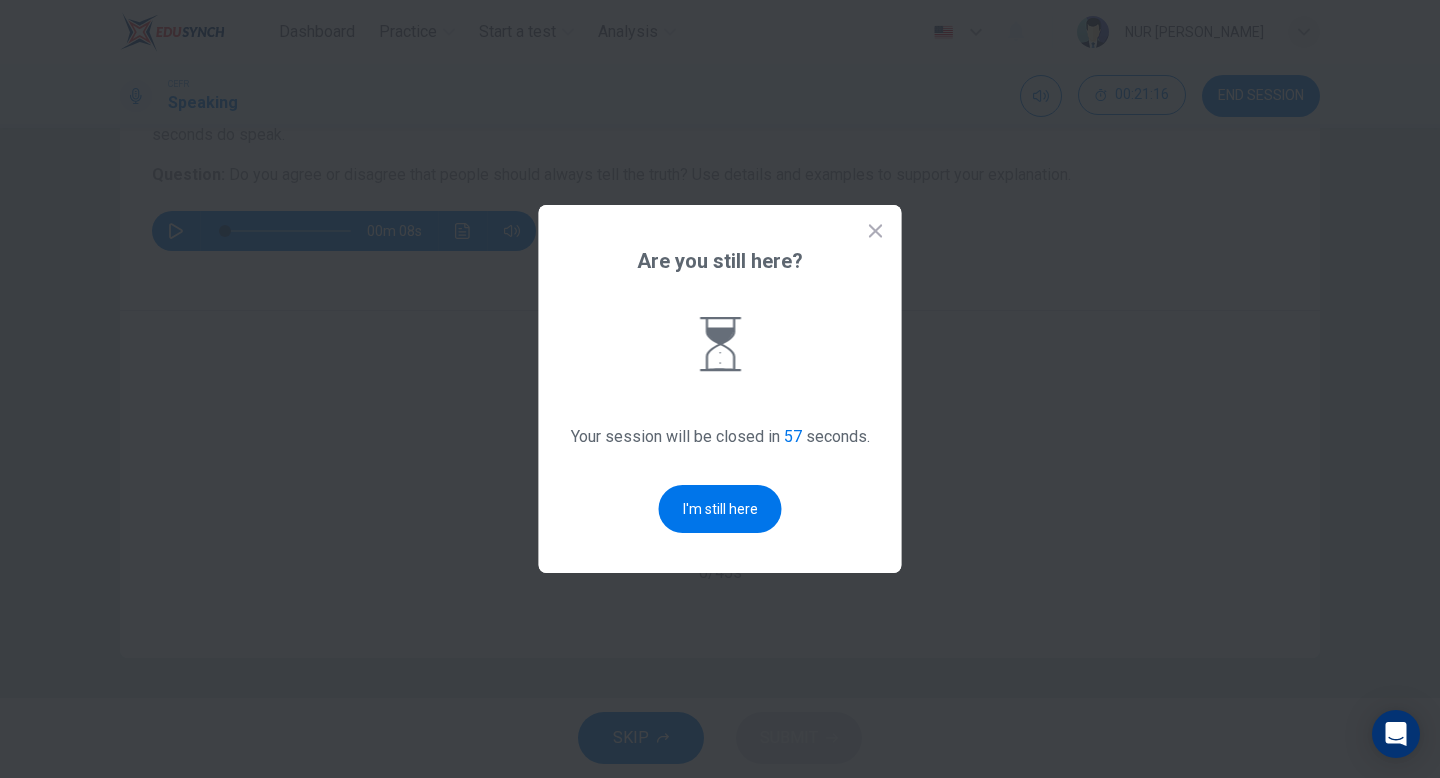 click on "I'm still here" at bounding box center [720, 509] 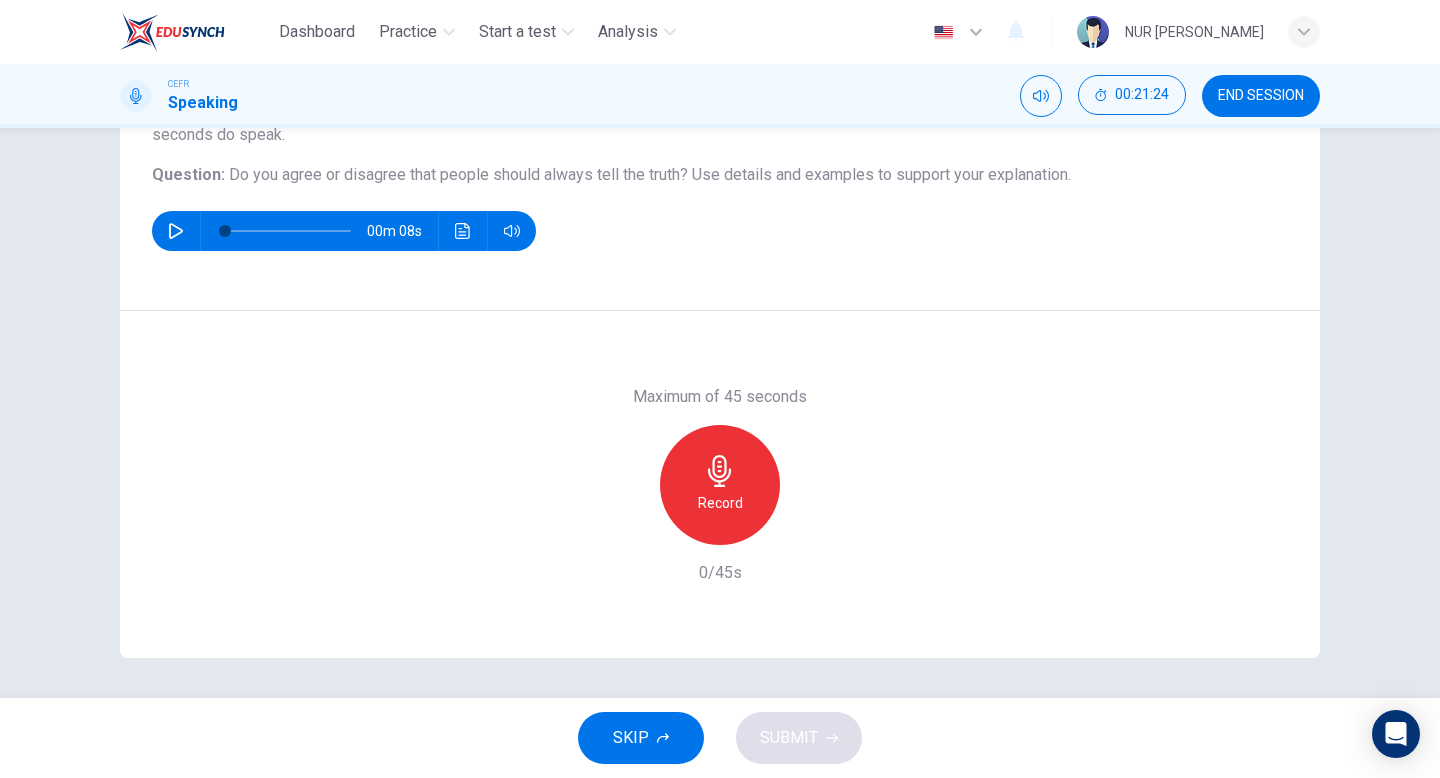 click on "Record" at bounding box center (720, 503) 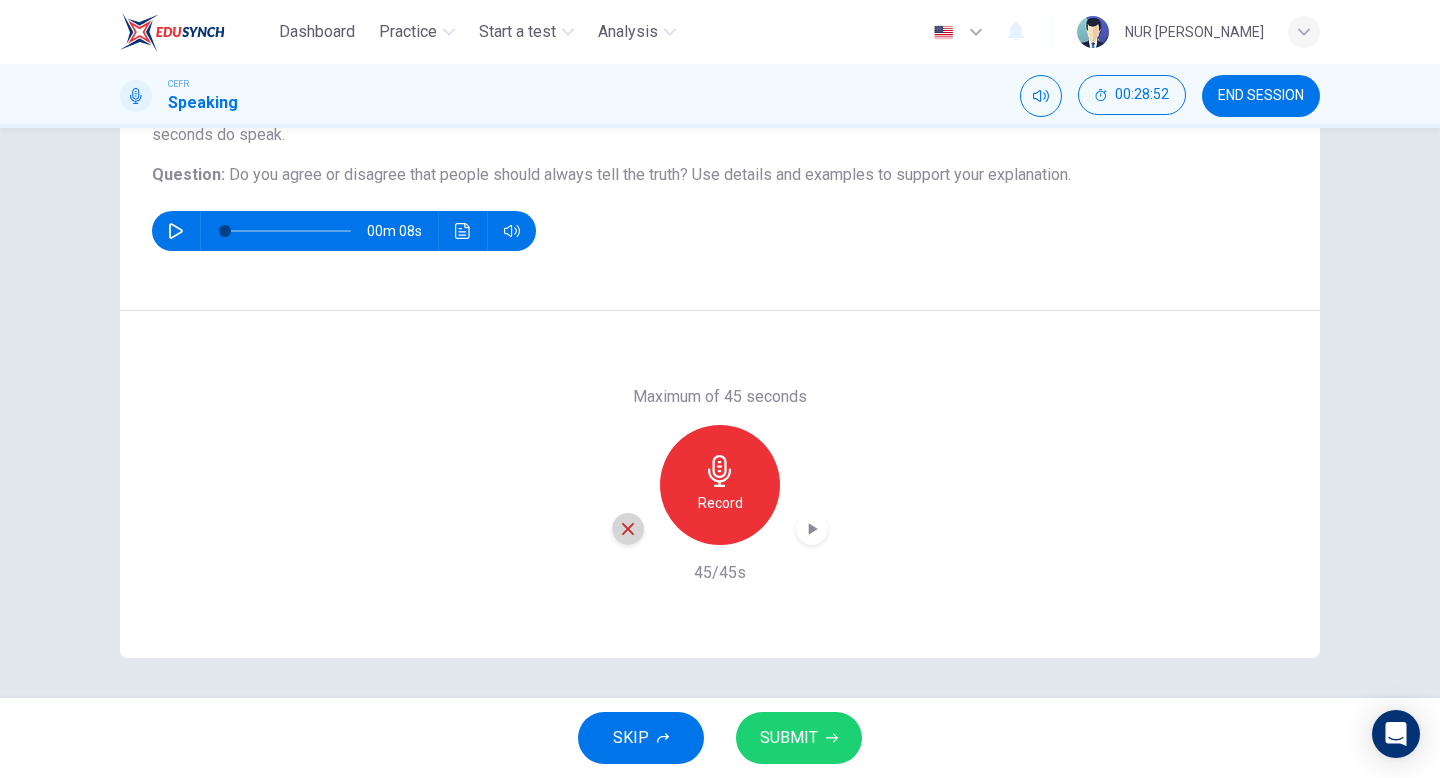 click 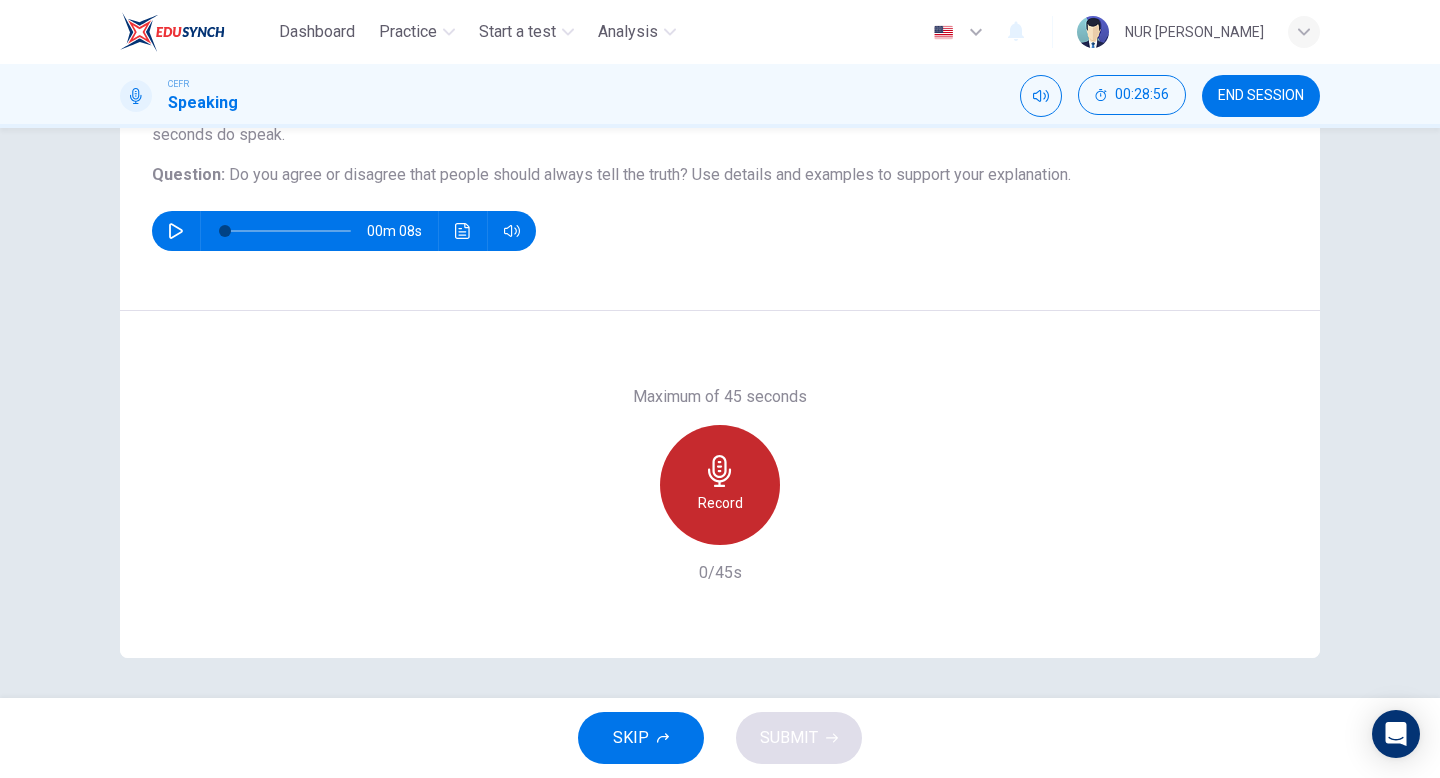click on "Record" at bounding box center [720, 503] 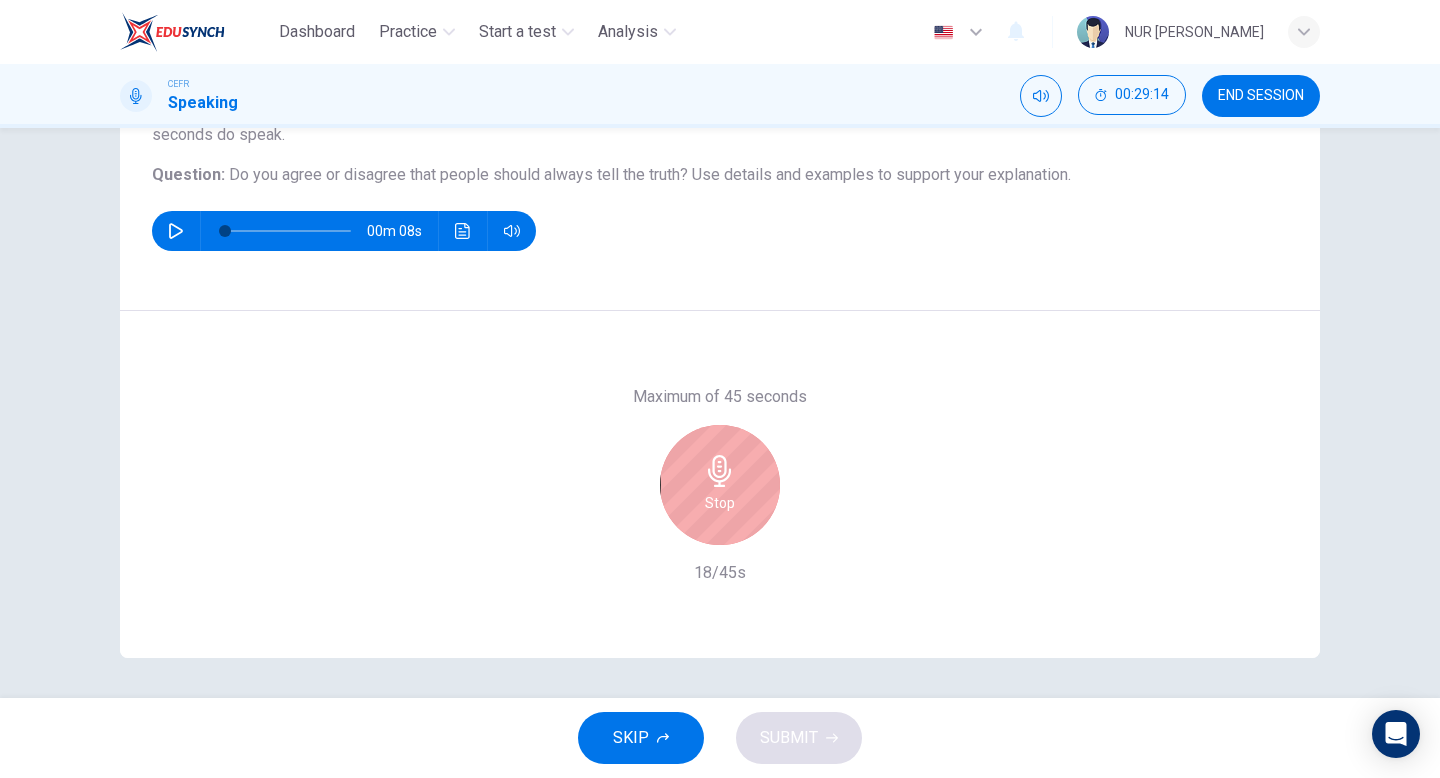 click on "Stop" at bounding box center [720, 485] 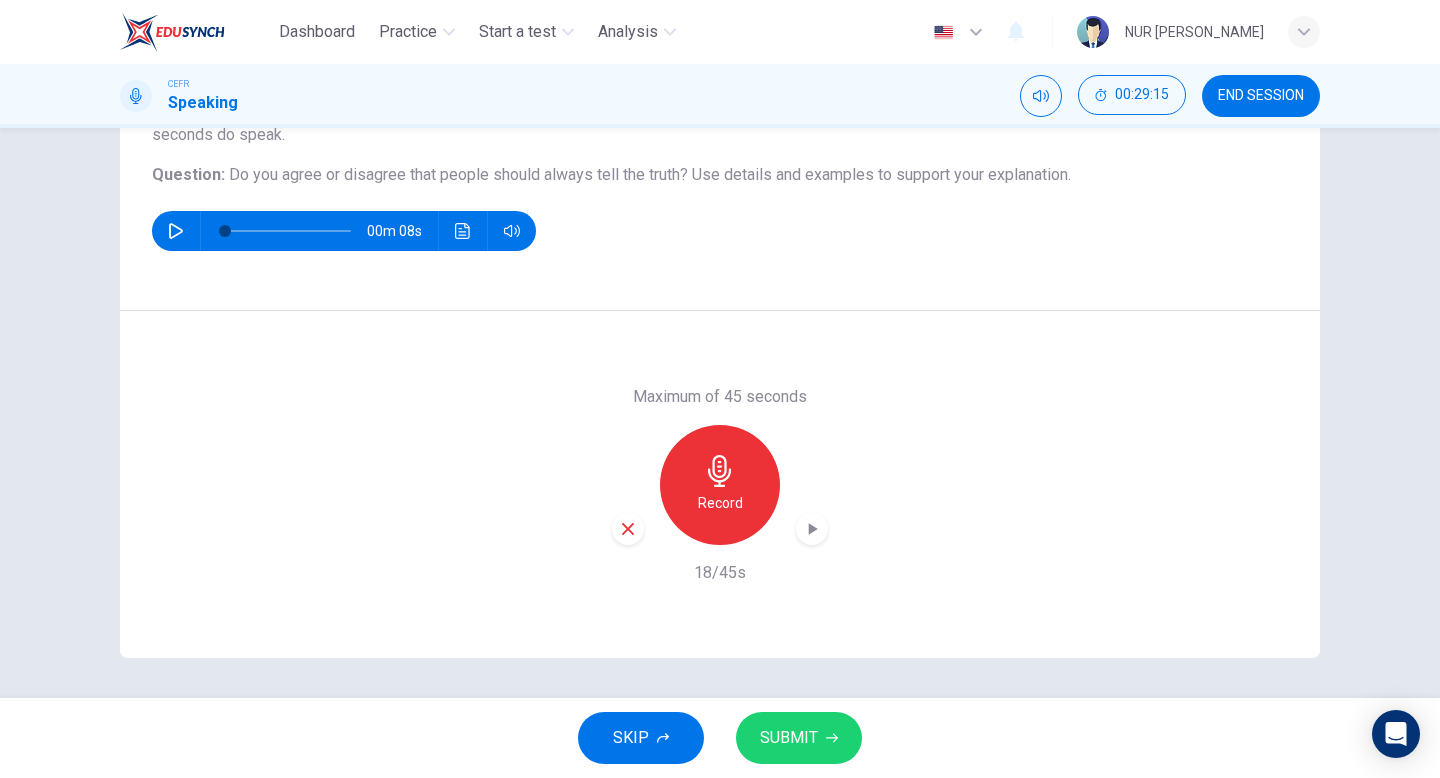 click on "Maximum of 45 seconds Record 18/45s" at bounding box center (720, 485) 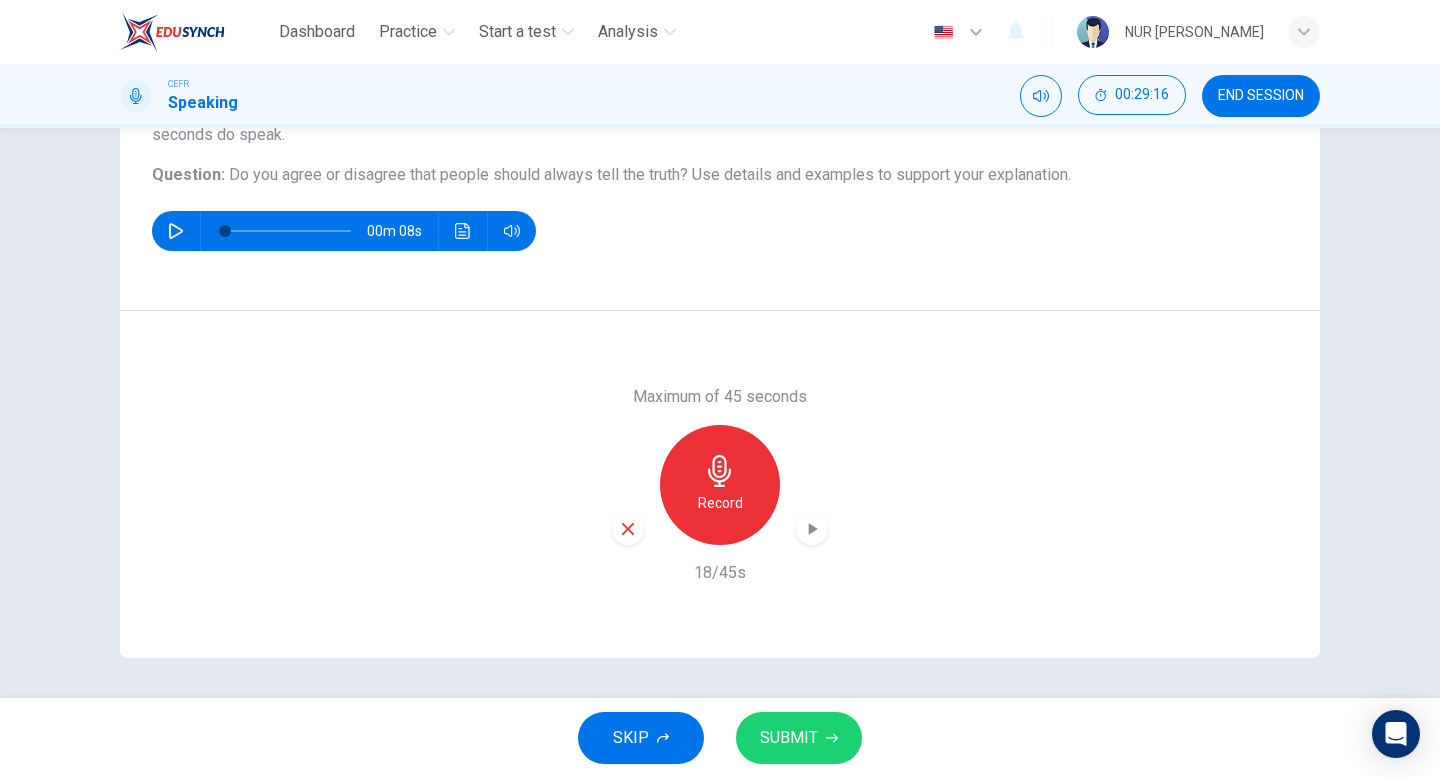 click on "Record" at bounding box center (720, 485) 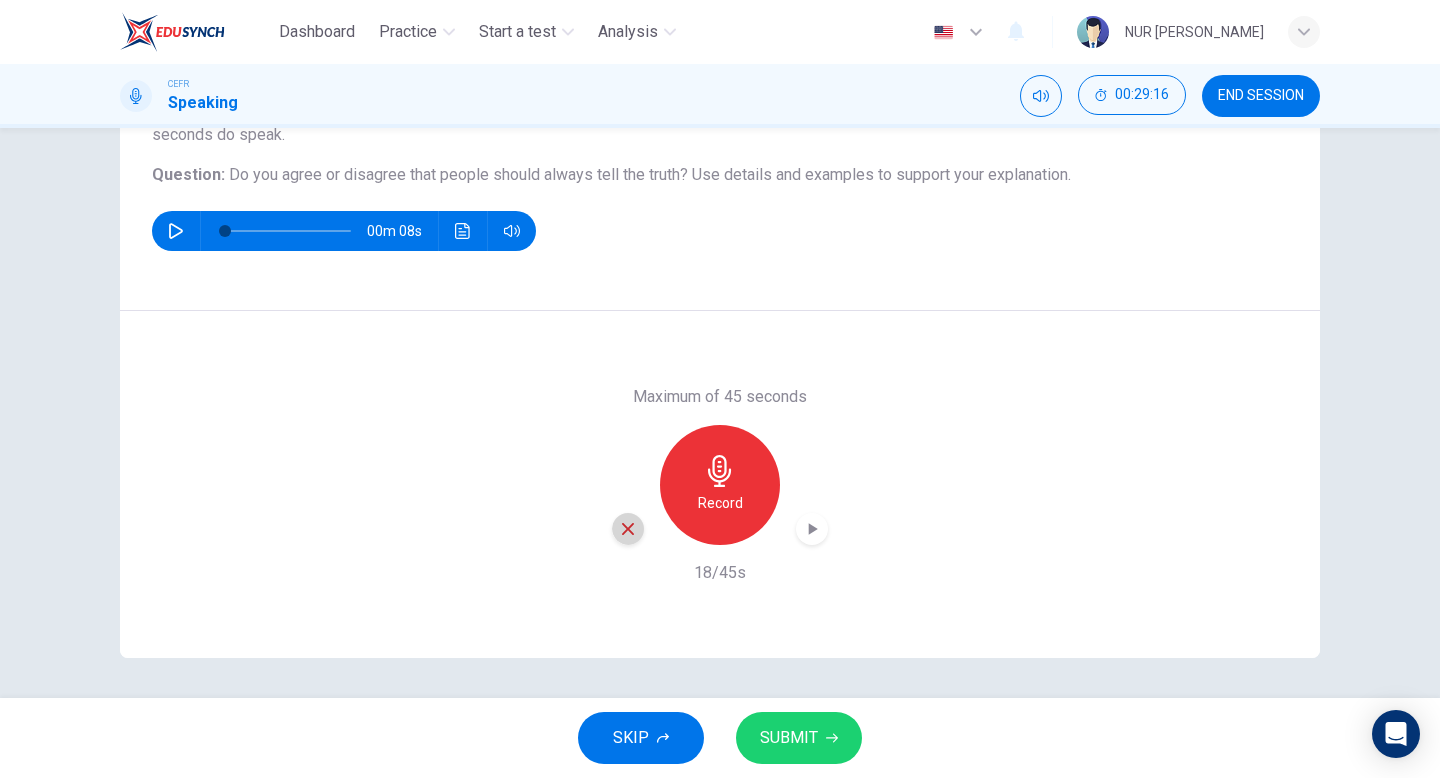 click 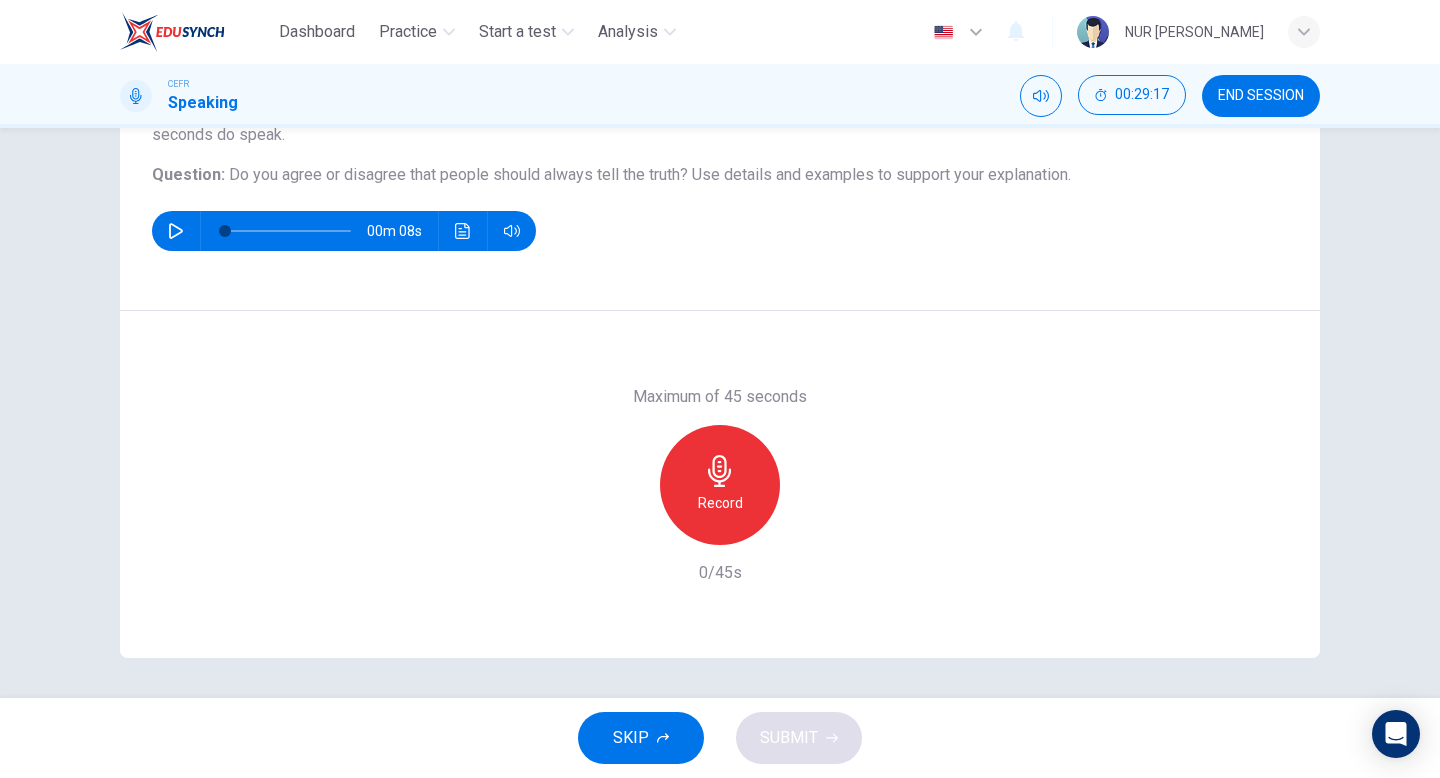 click on "Record" at bounding box center (720, 503) 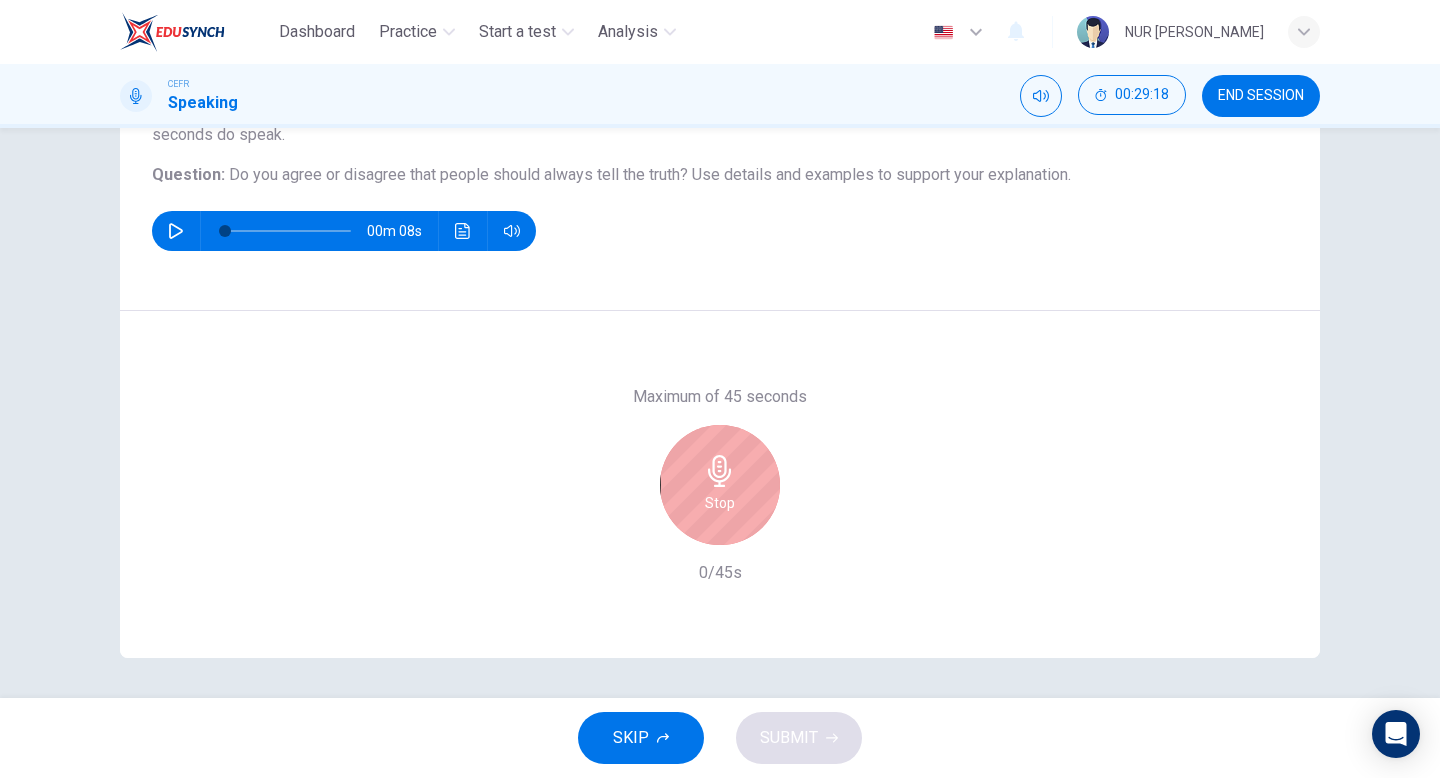 click on "Stop" at bounding box center [720, 503] 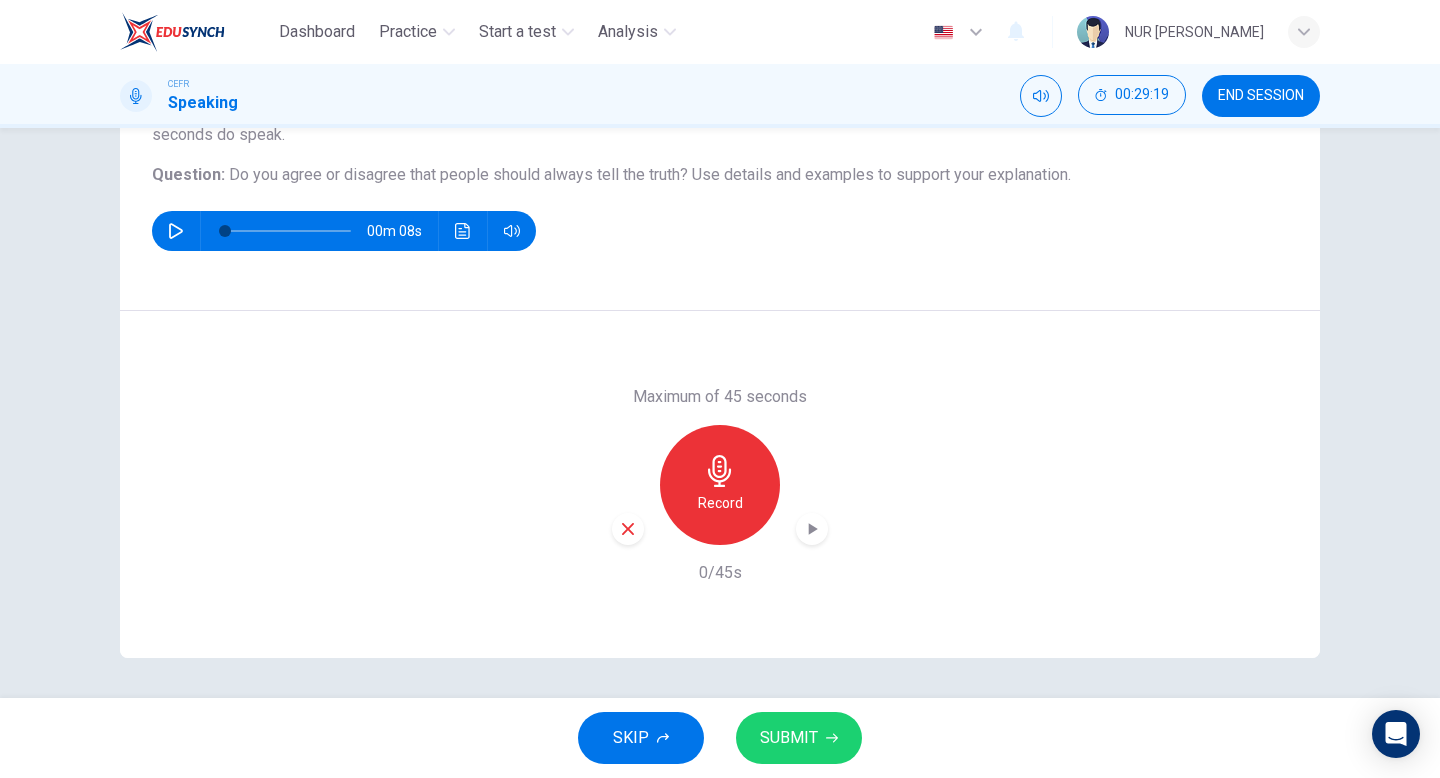 click at bounding box center (628, 529) 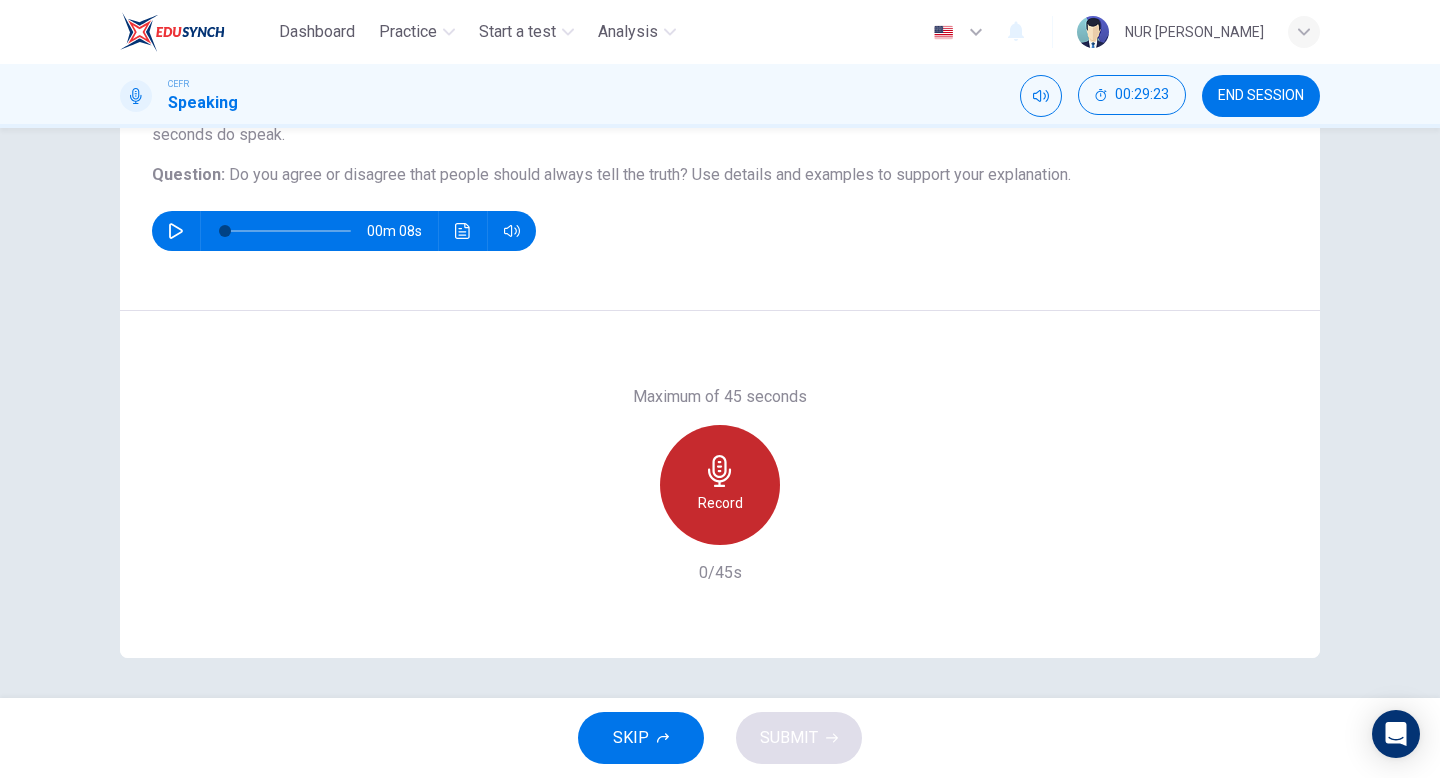 click on "Record" at bounding box center [720, 503] 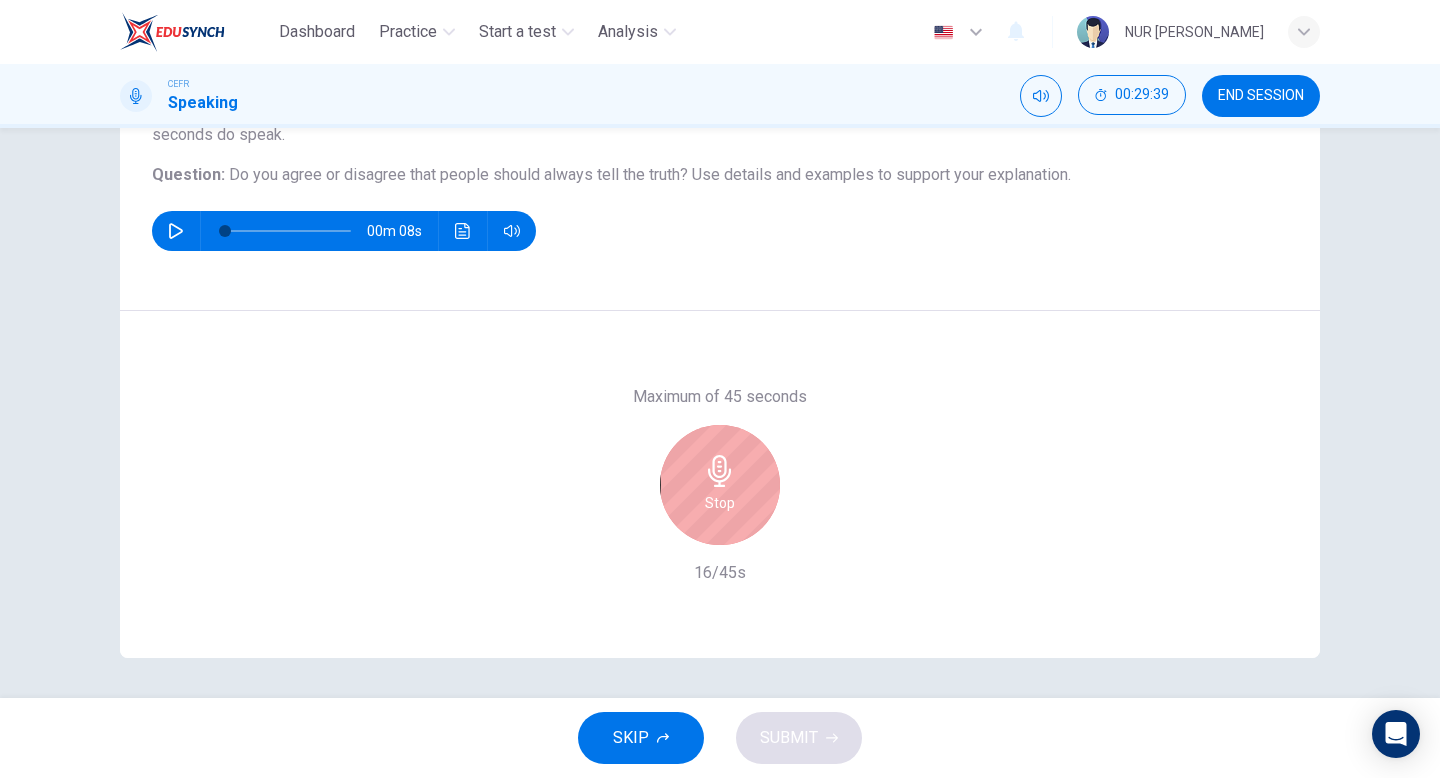 click on "Stop" at bounding box center [720, 503] 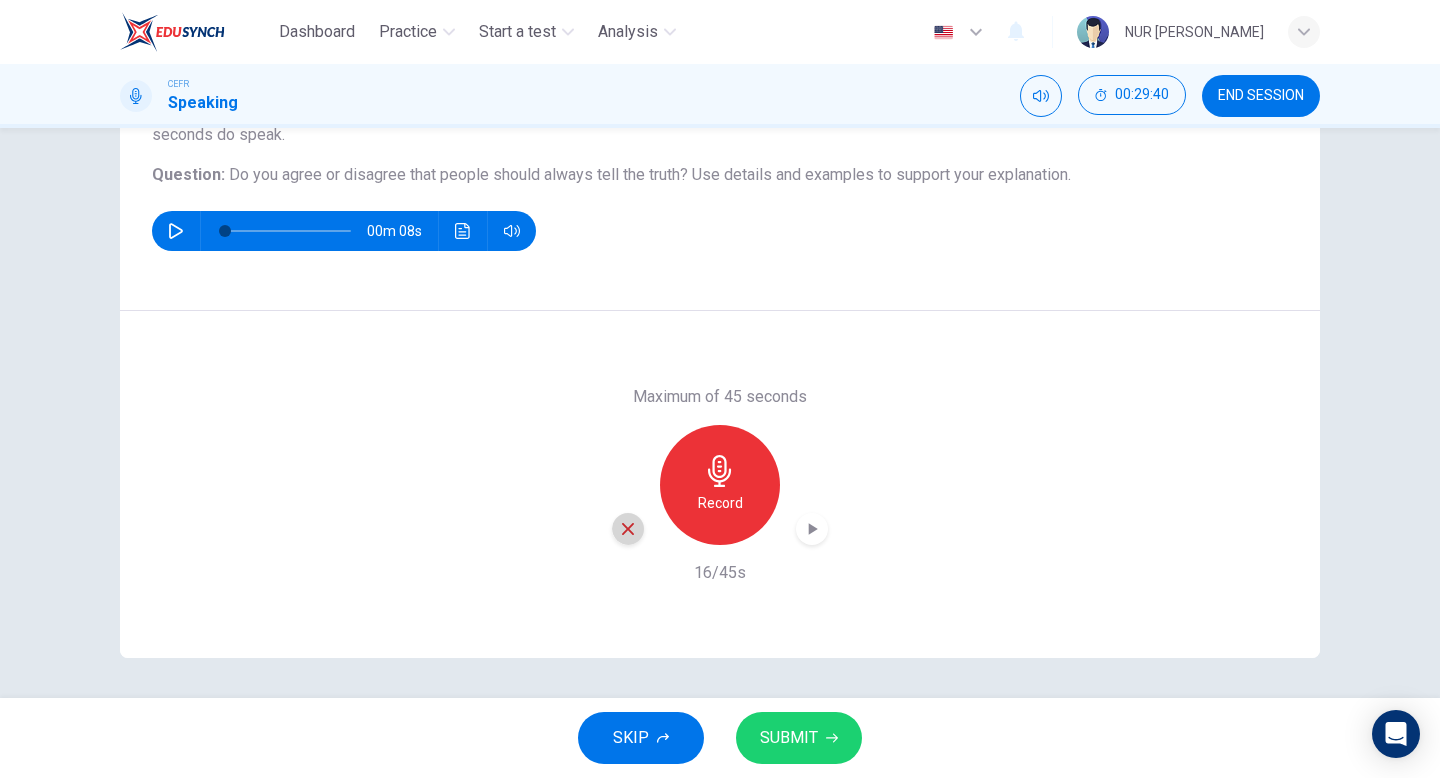 click at bounding box center (628, 529) 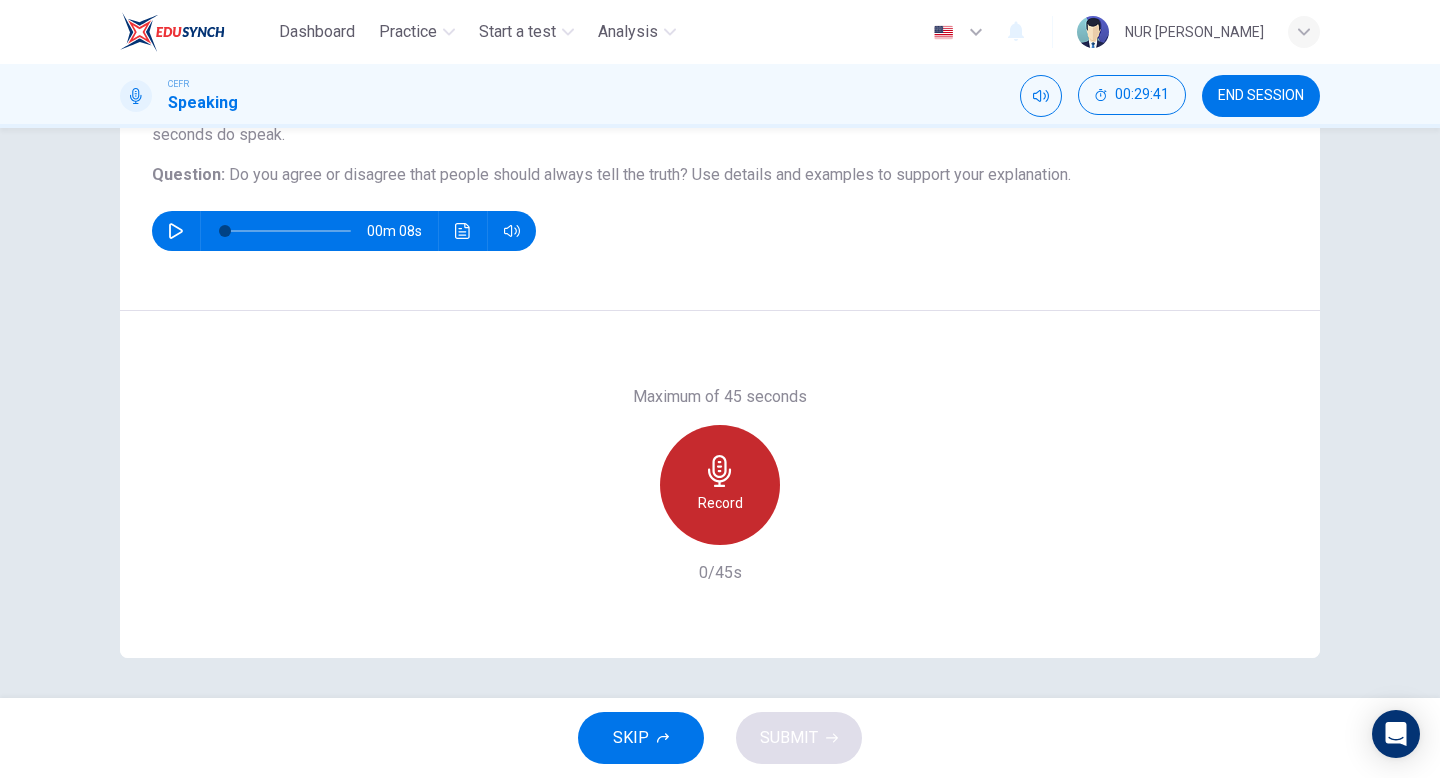 click on "Record" at bounding box center [720, 503] 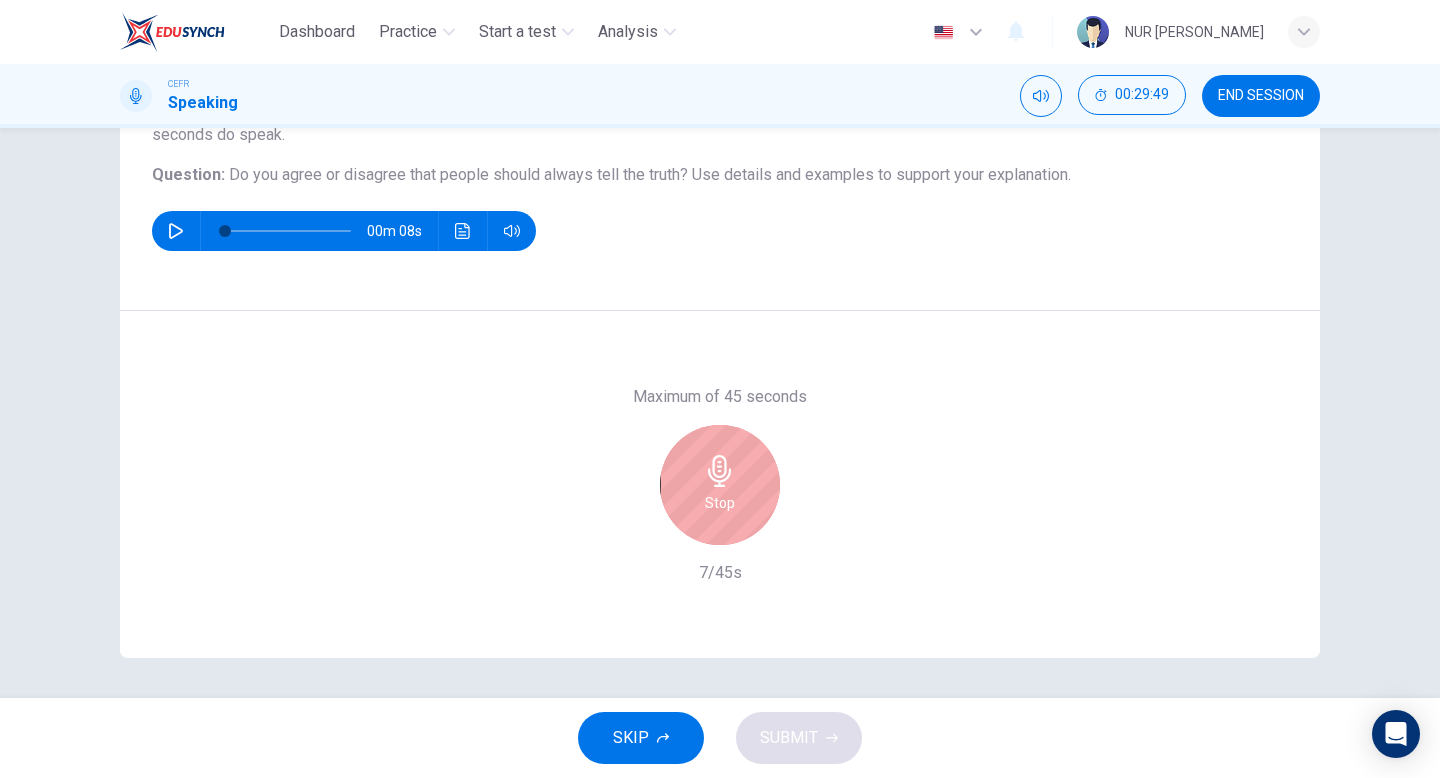 click on "Stop" at bounding box center (720, 485) 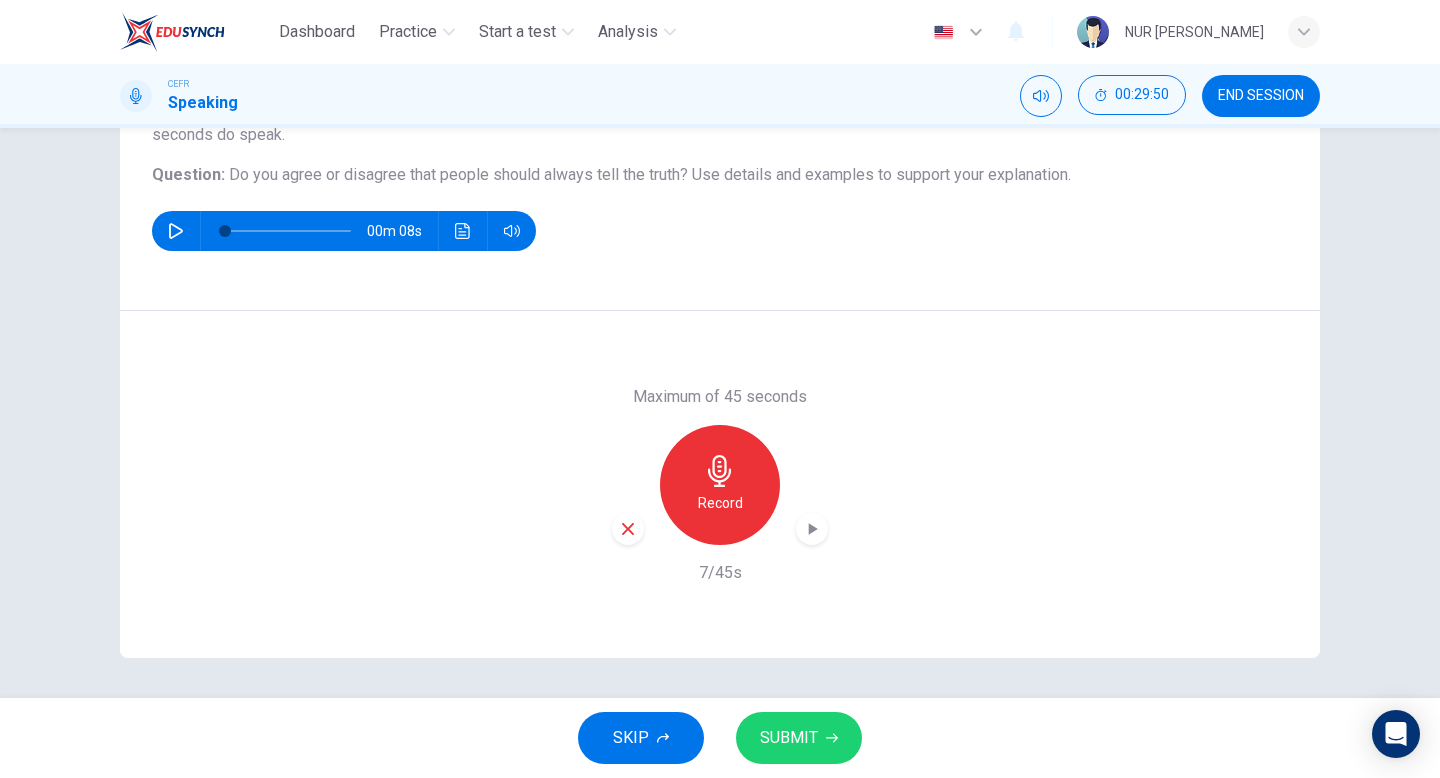 click at bounding box center (628, 529) 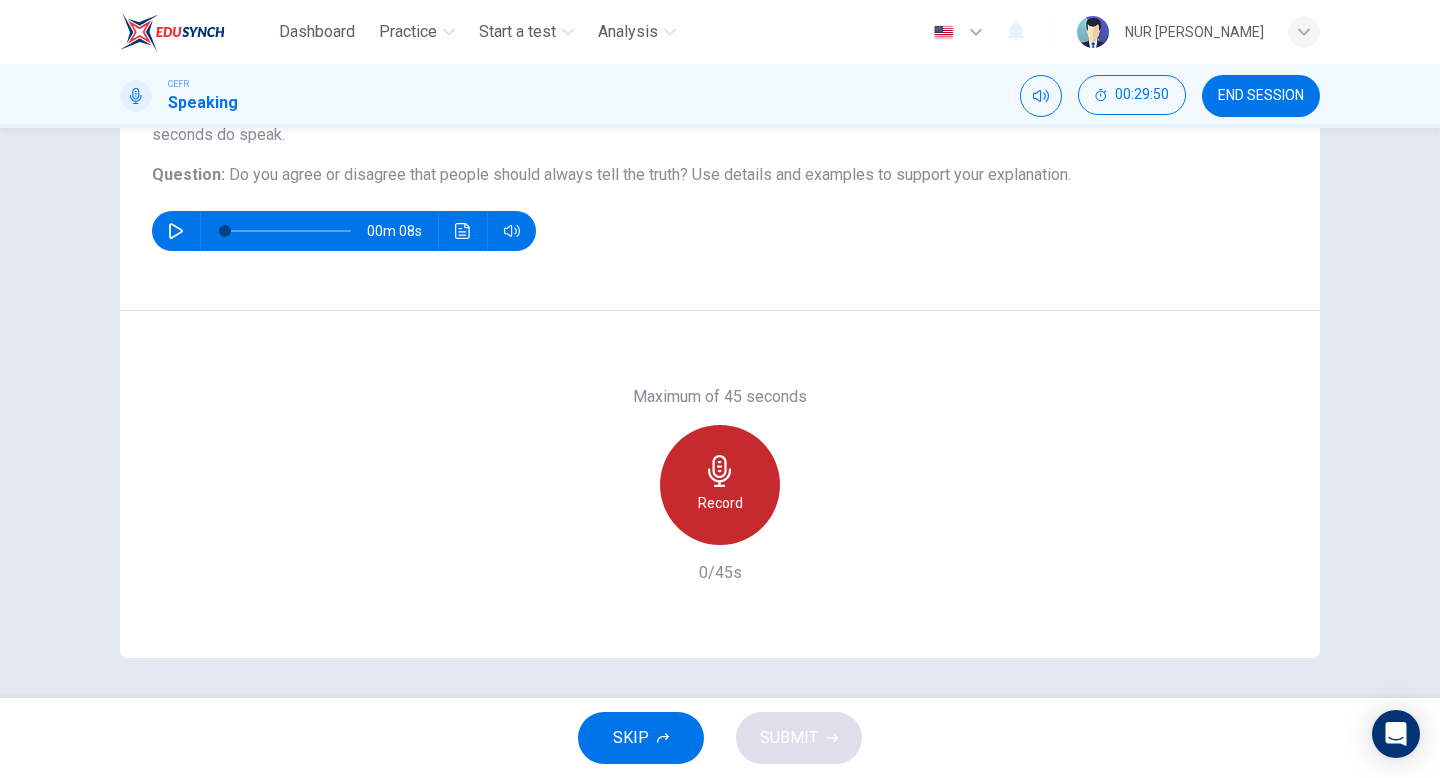 click on "Record" at bounding box center (720, 503) 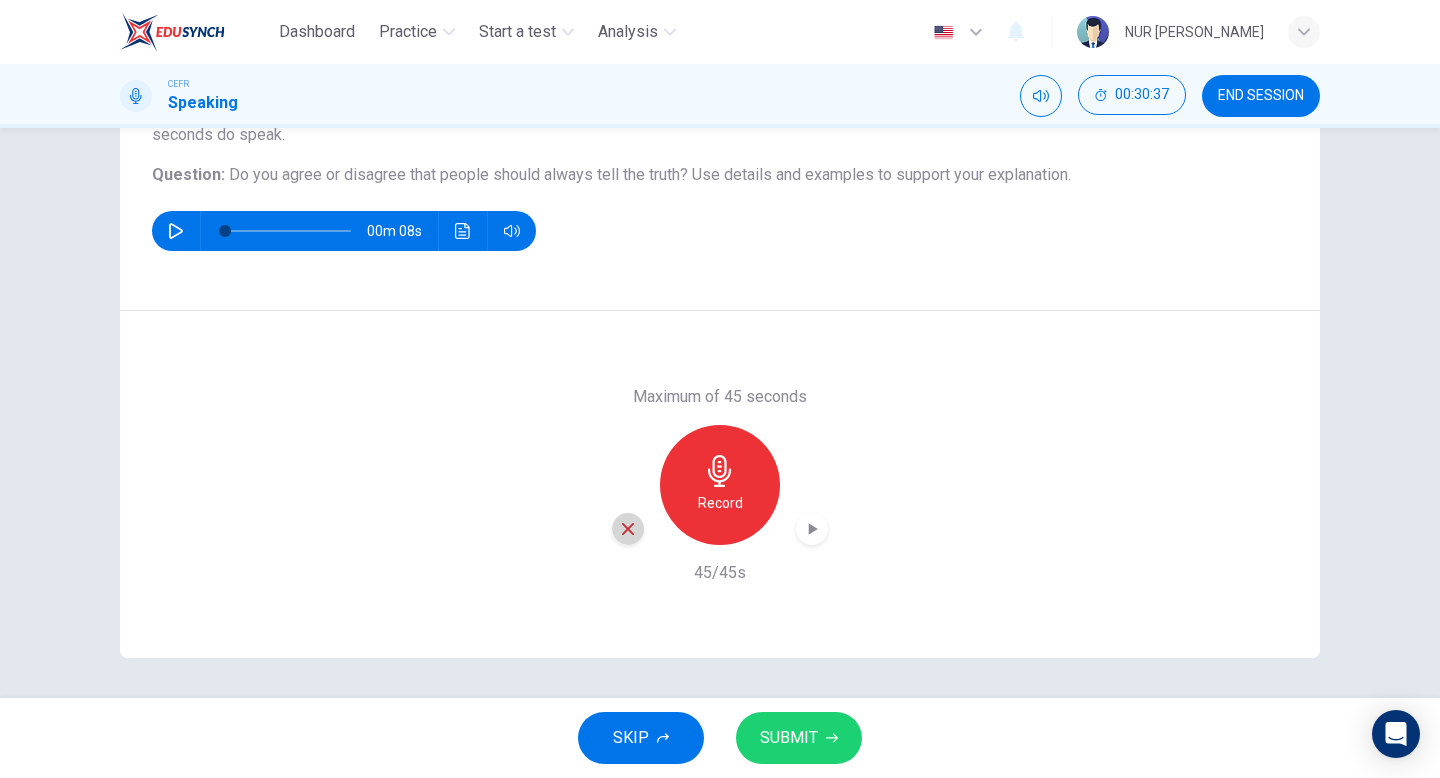 click at bounding box center [628, 529] 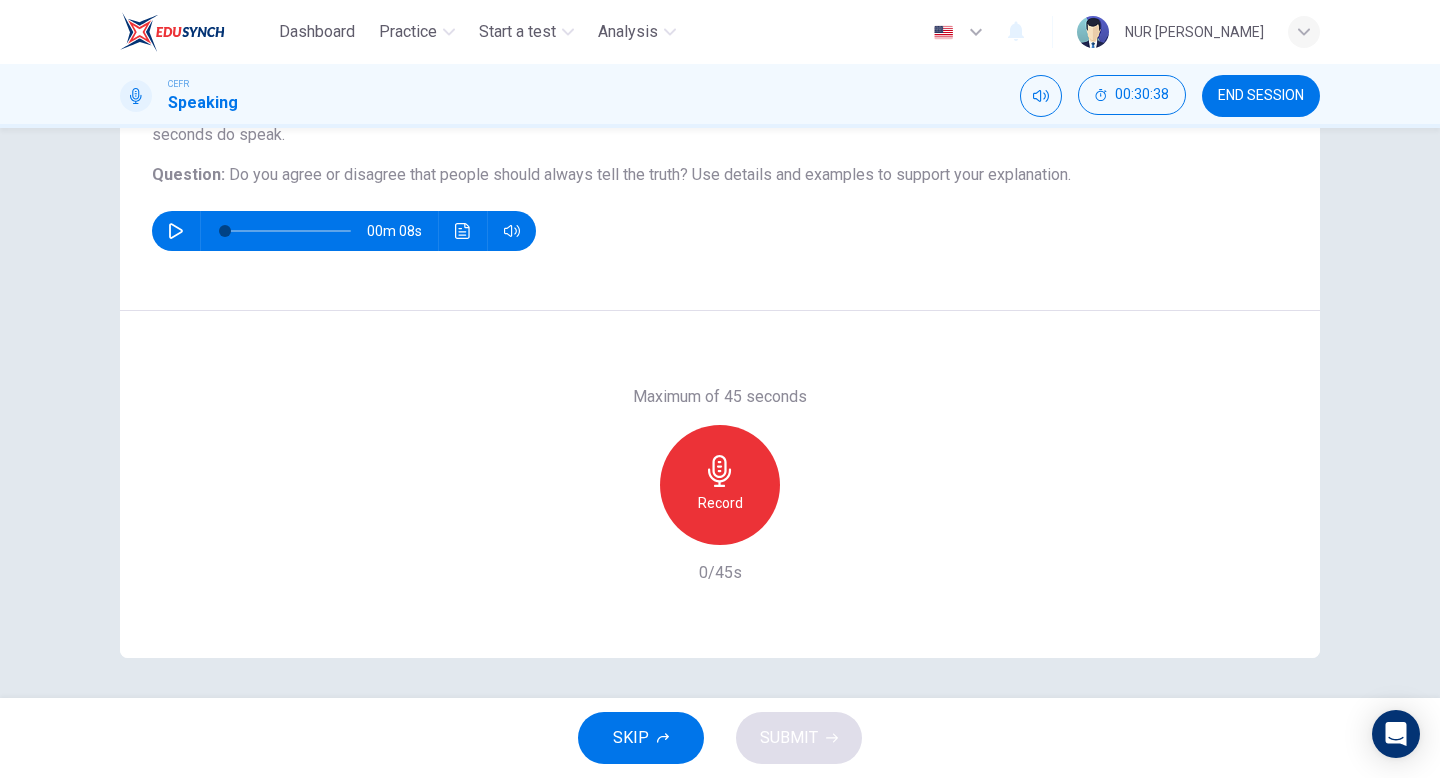 click on "SKIP" at bounding box center [631, 738] 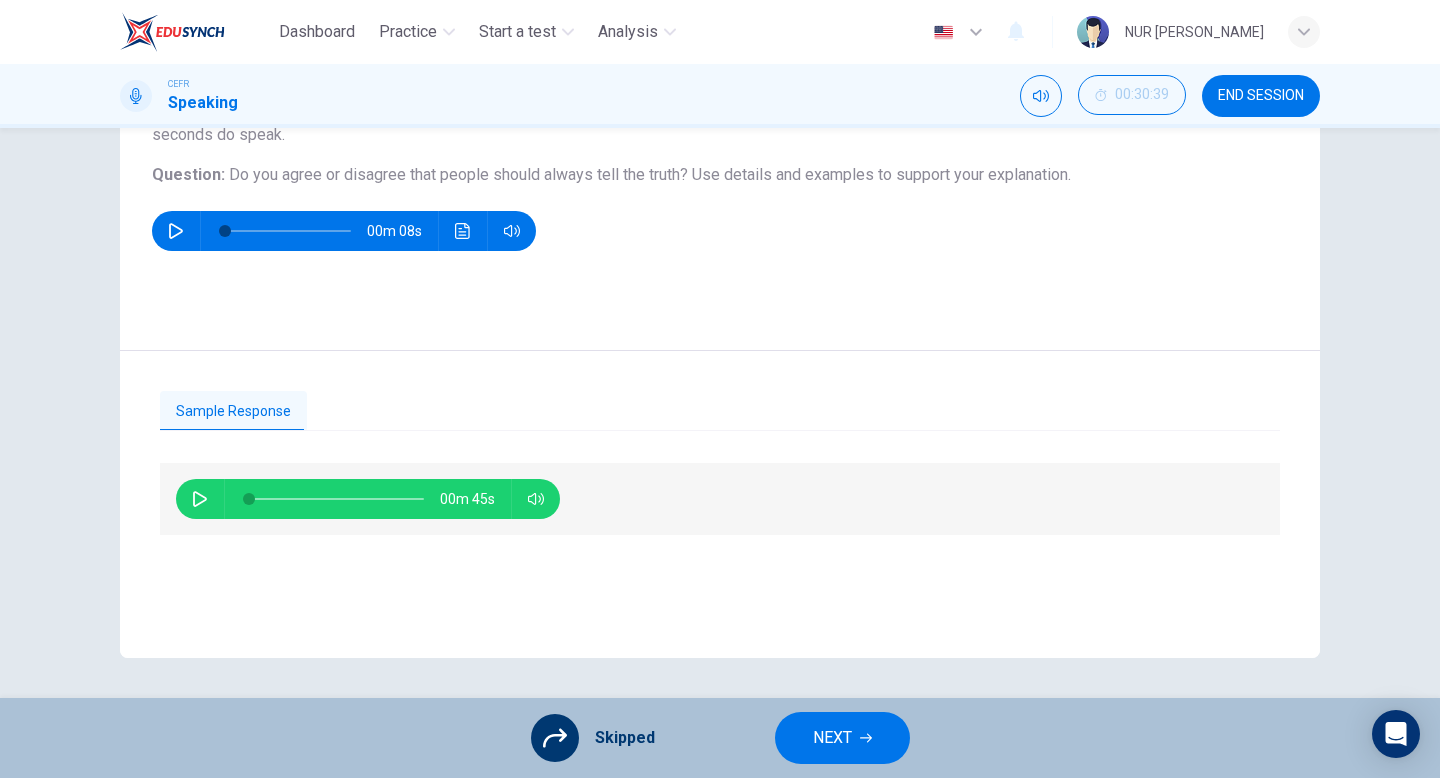 click on "NEXT" at bounding box center [842, 738] 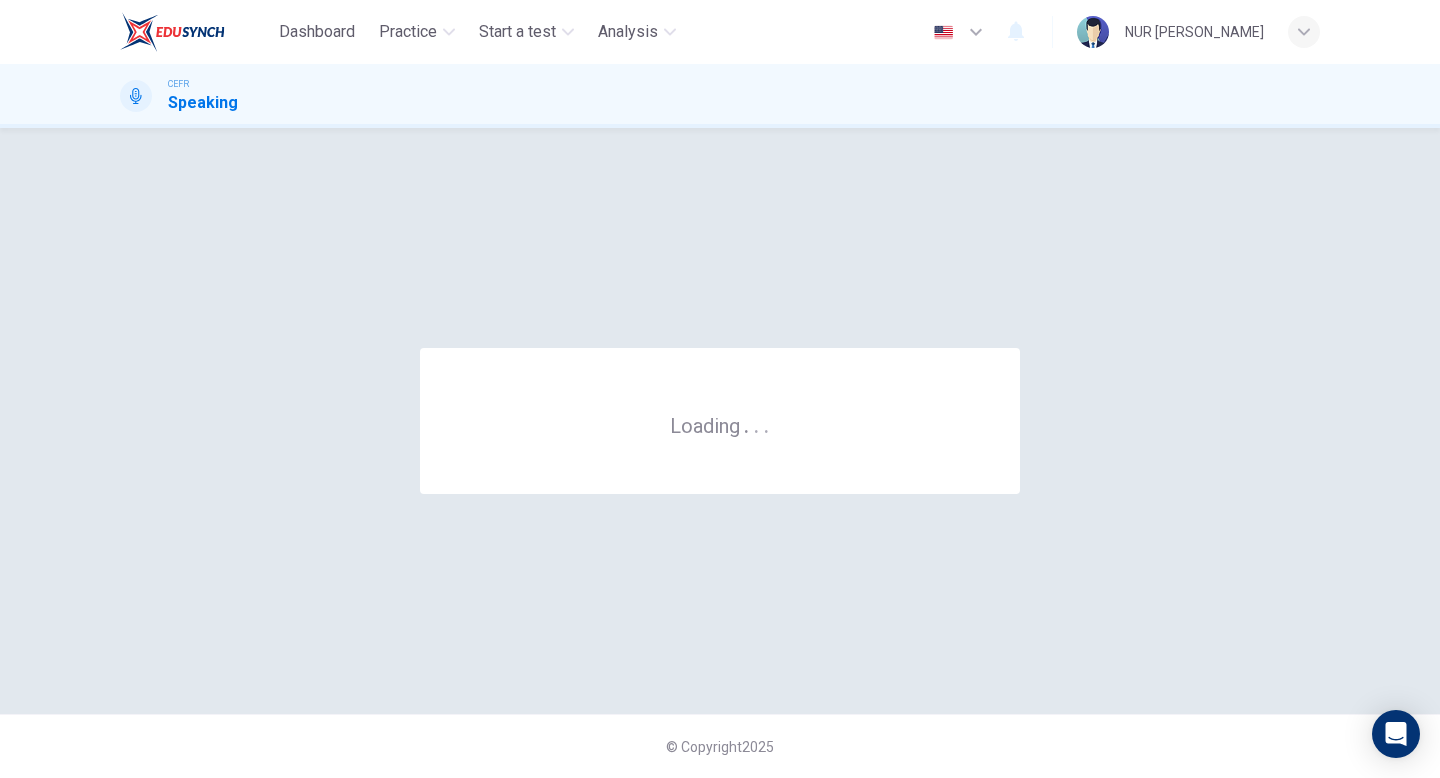 scroll, scrollTop: 0, scrollLeft: 0, axis: both 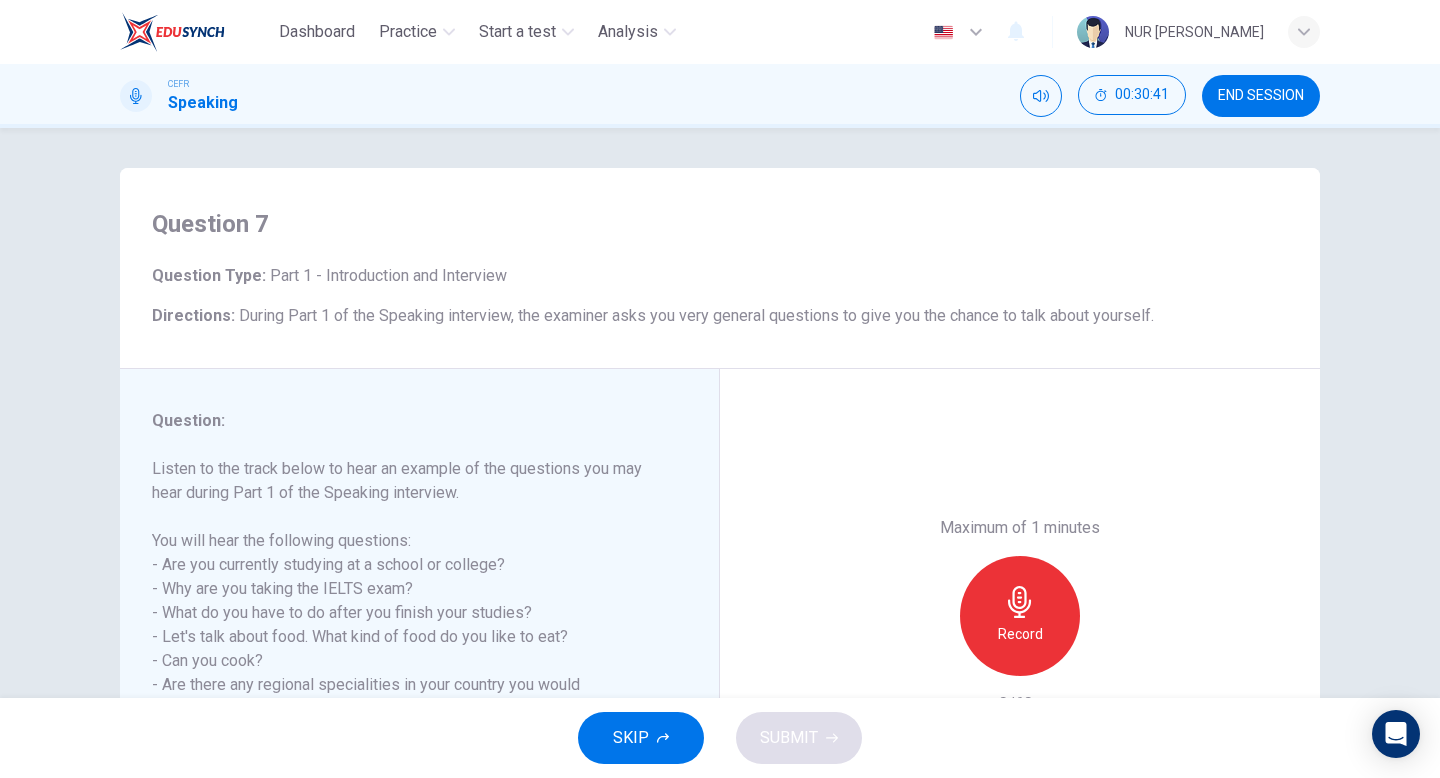 click on "SKIP" at bounding box center [641, 738] 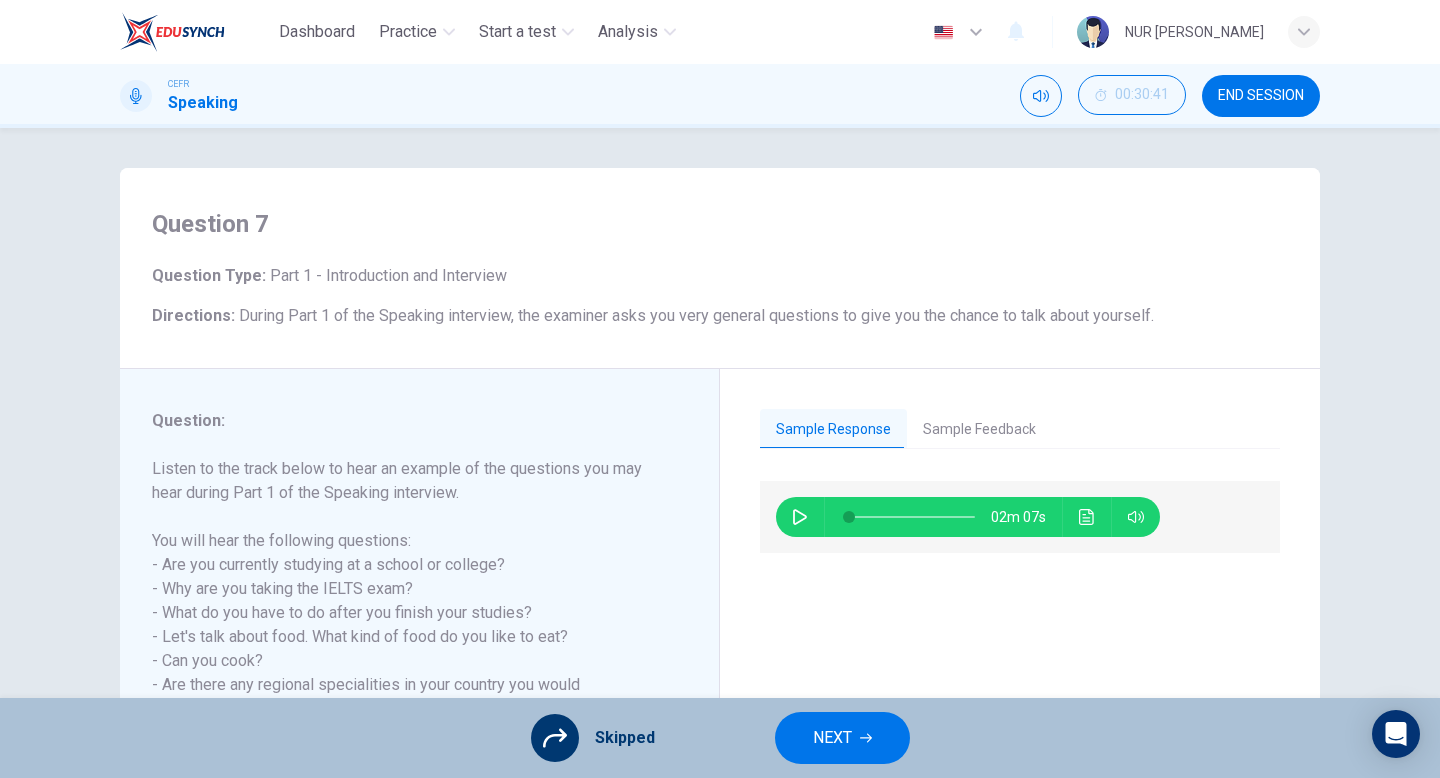 click on "NEXT" at bounding box center (842, 738) 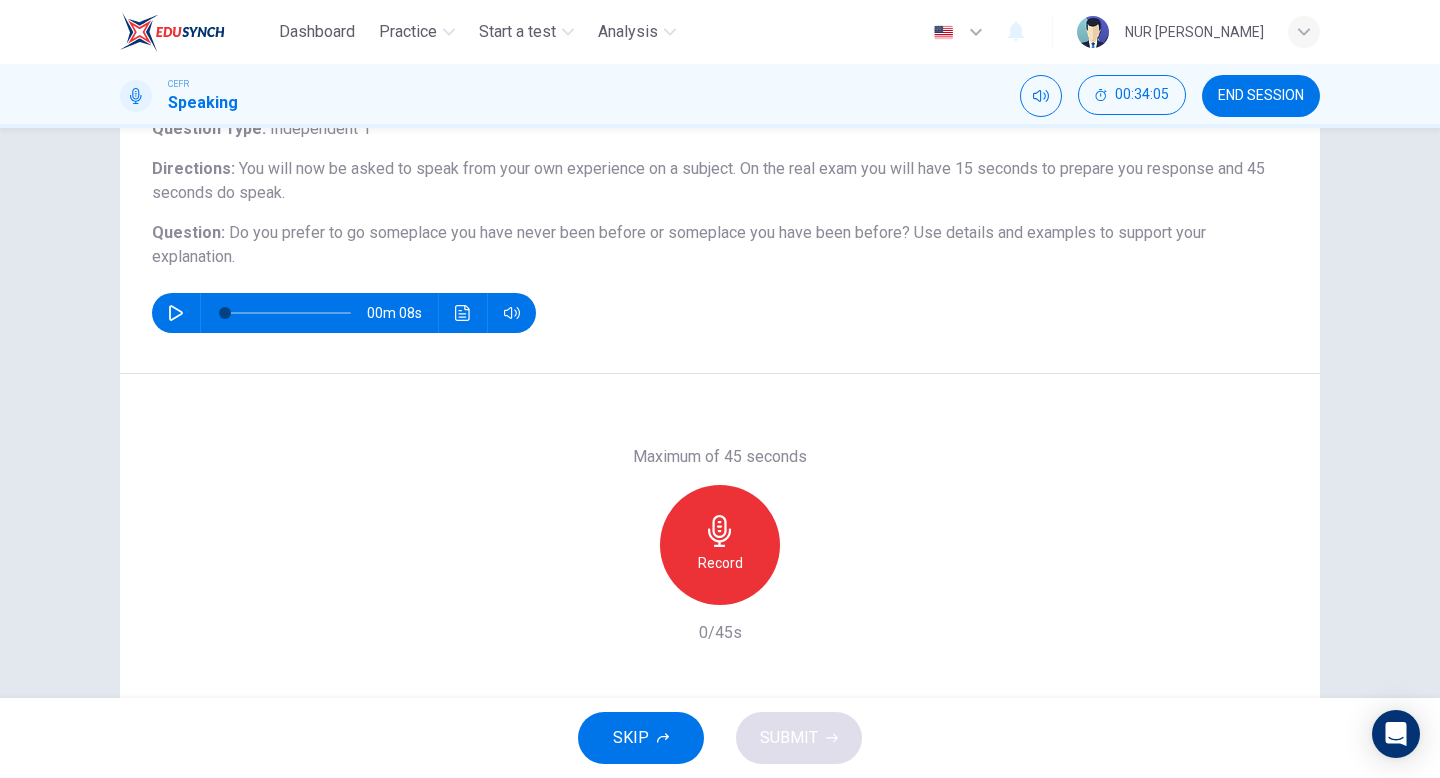 scroll, scrollTop: 205, scrollLeft: 0, axis: vertical 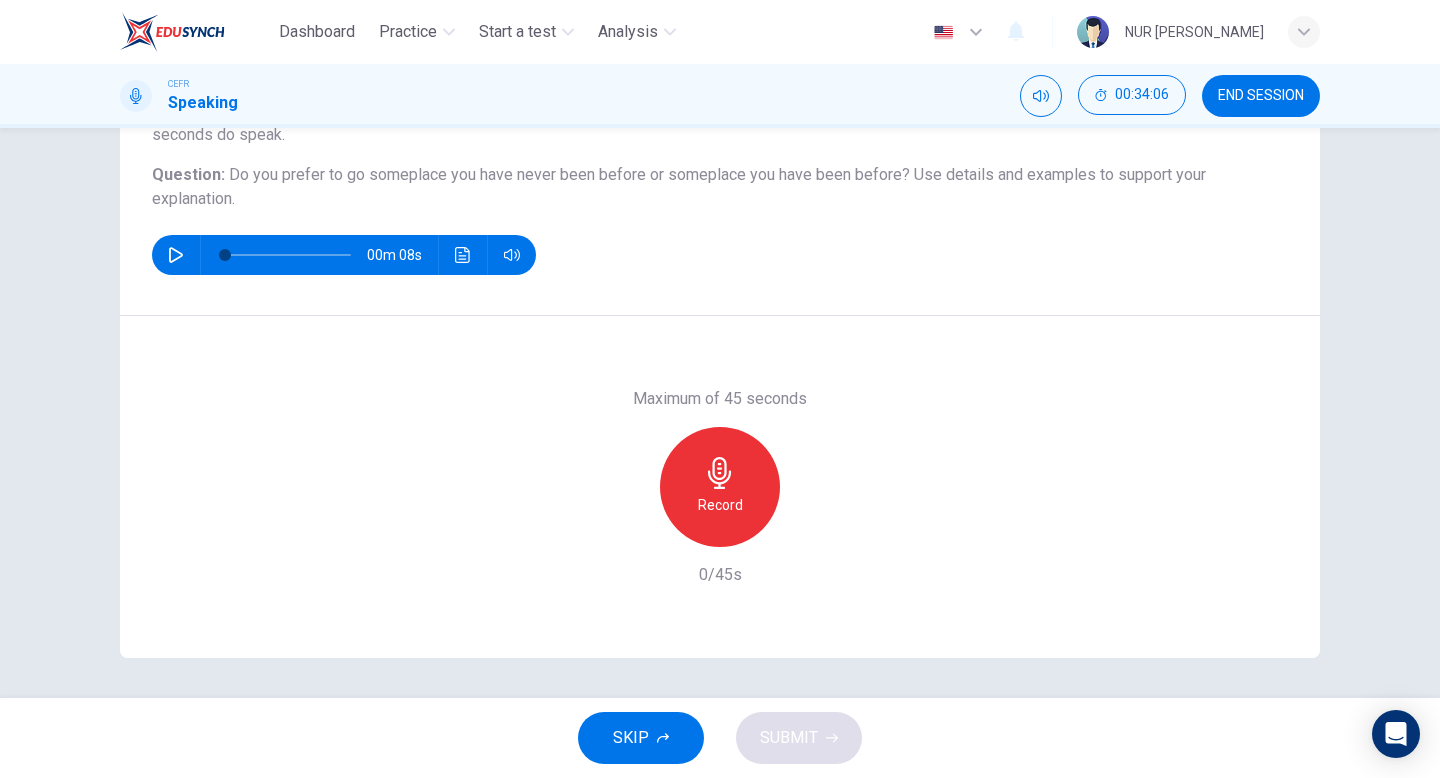 click on "Record" at bounding box center (720, 505) 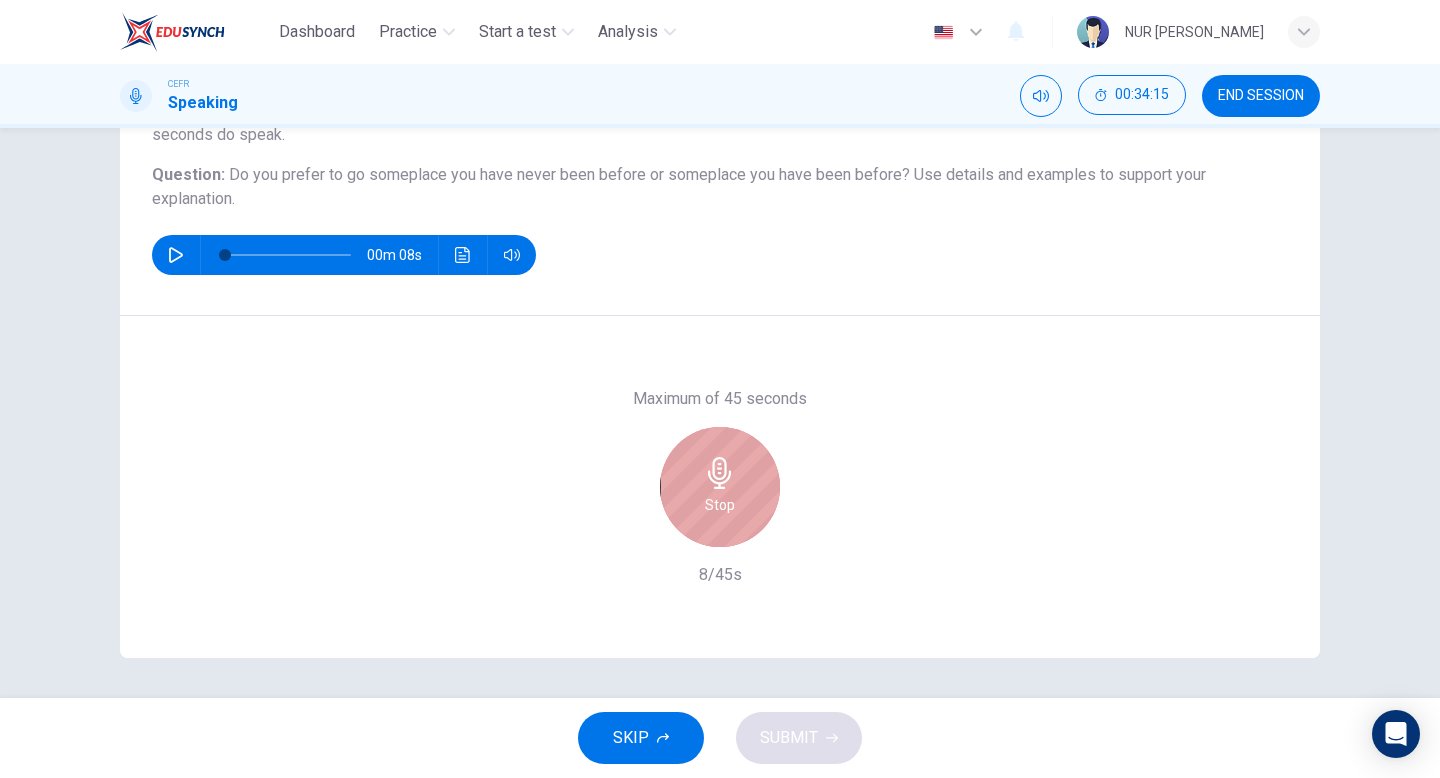 click on "Stop" at bounding box center [720, 505] 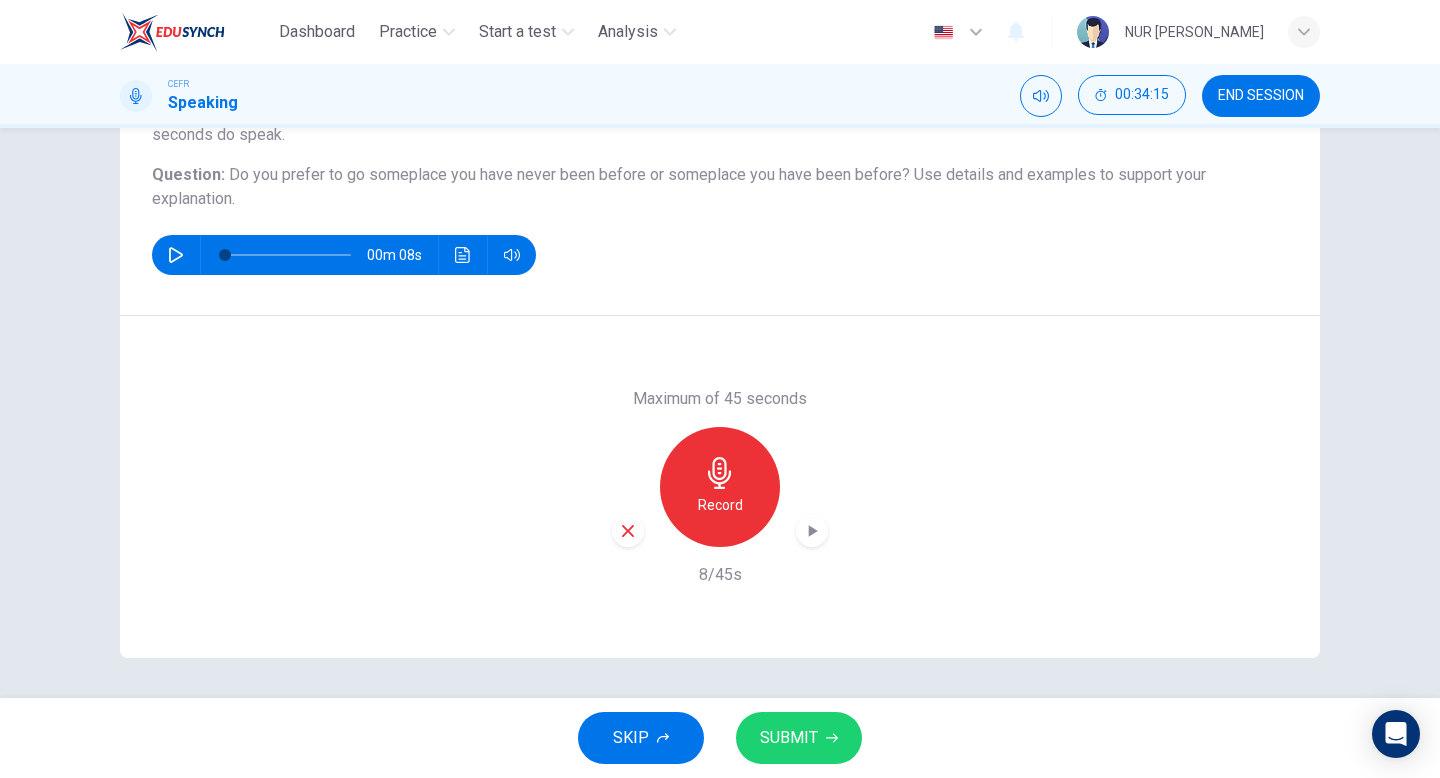 click 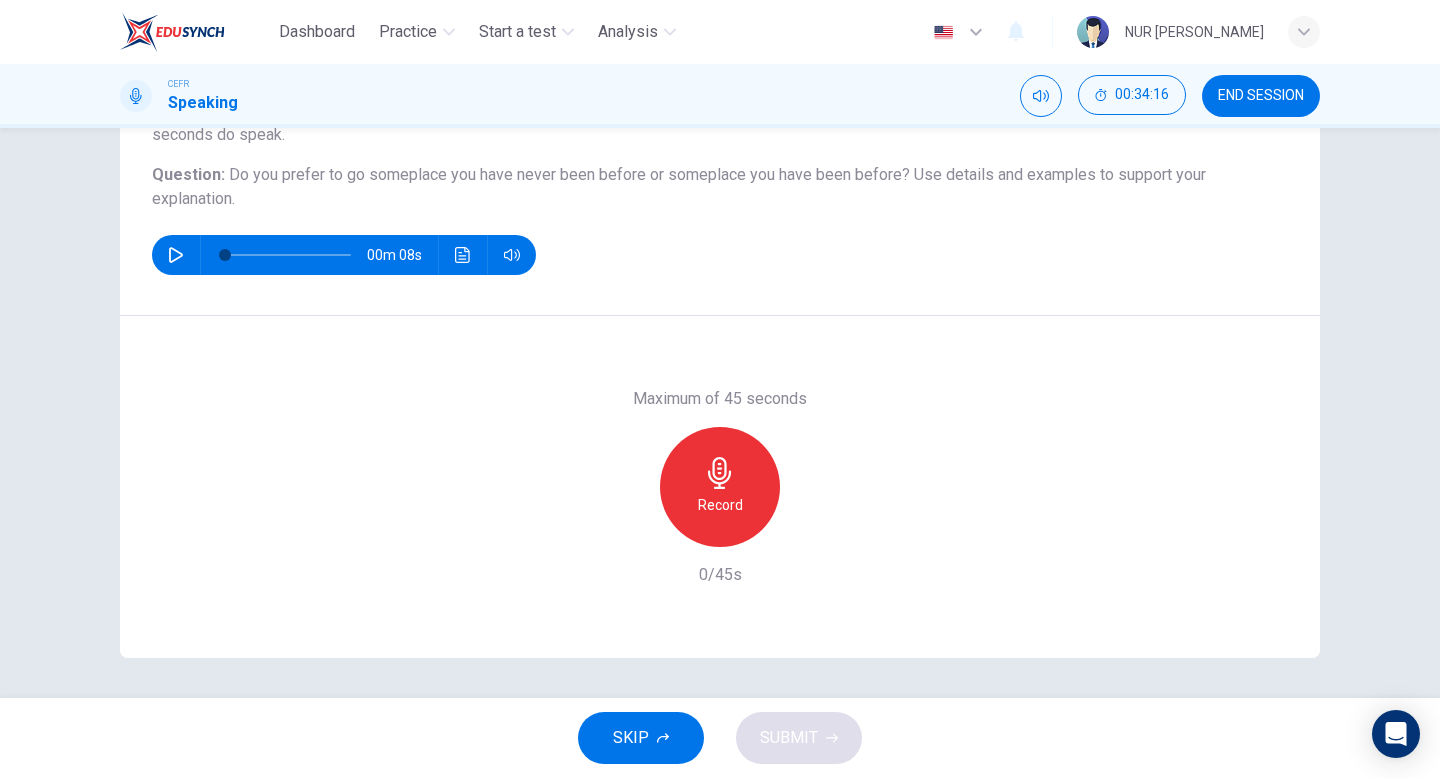 click on "Record" at bounding box center [720, 505] 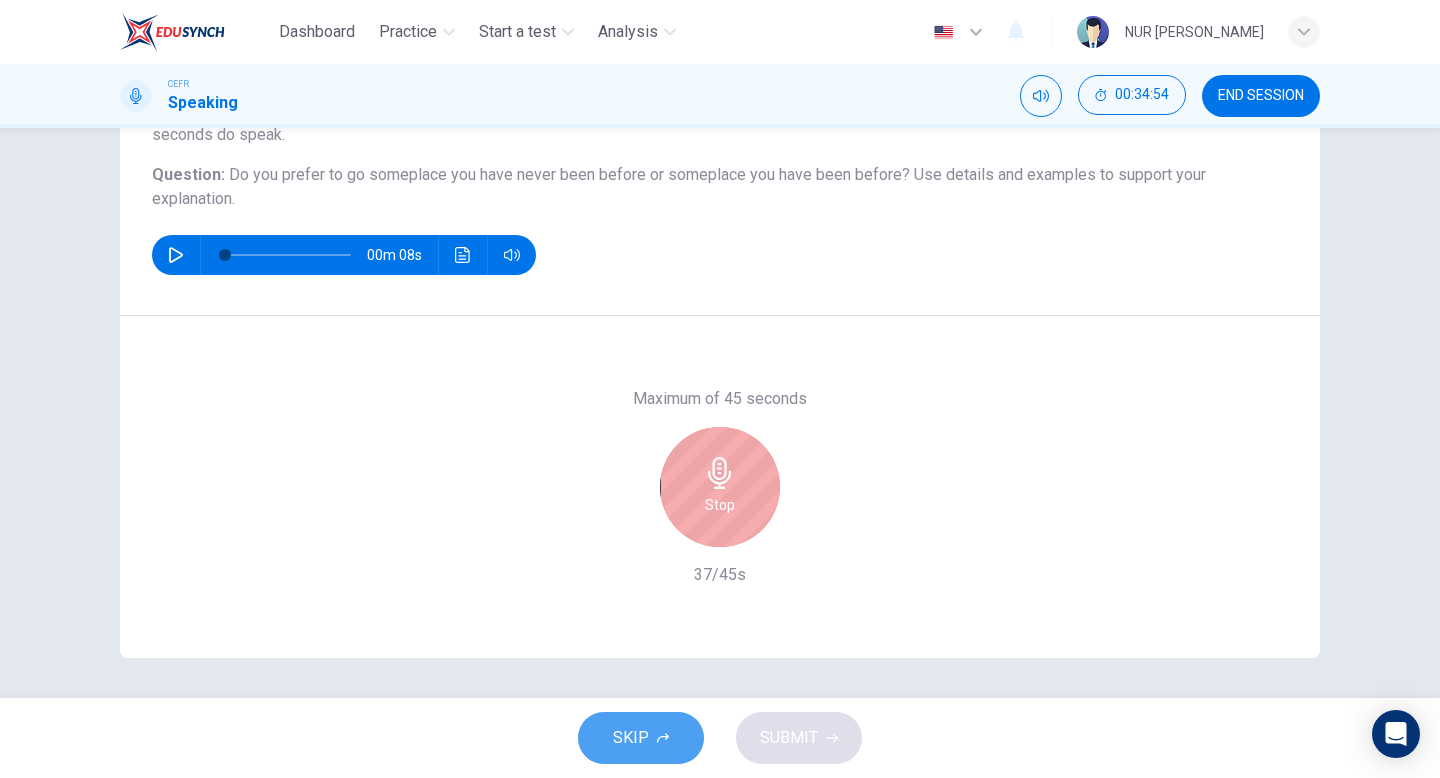 click on "SKIP" at bounding box center (631, 738) 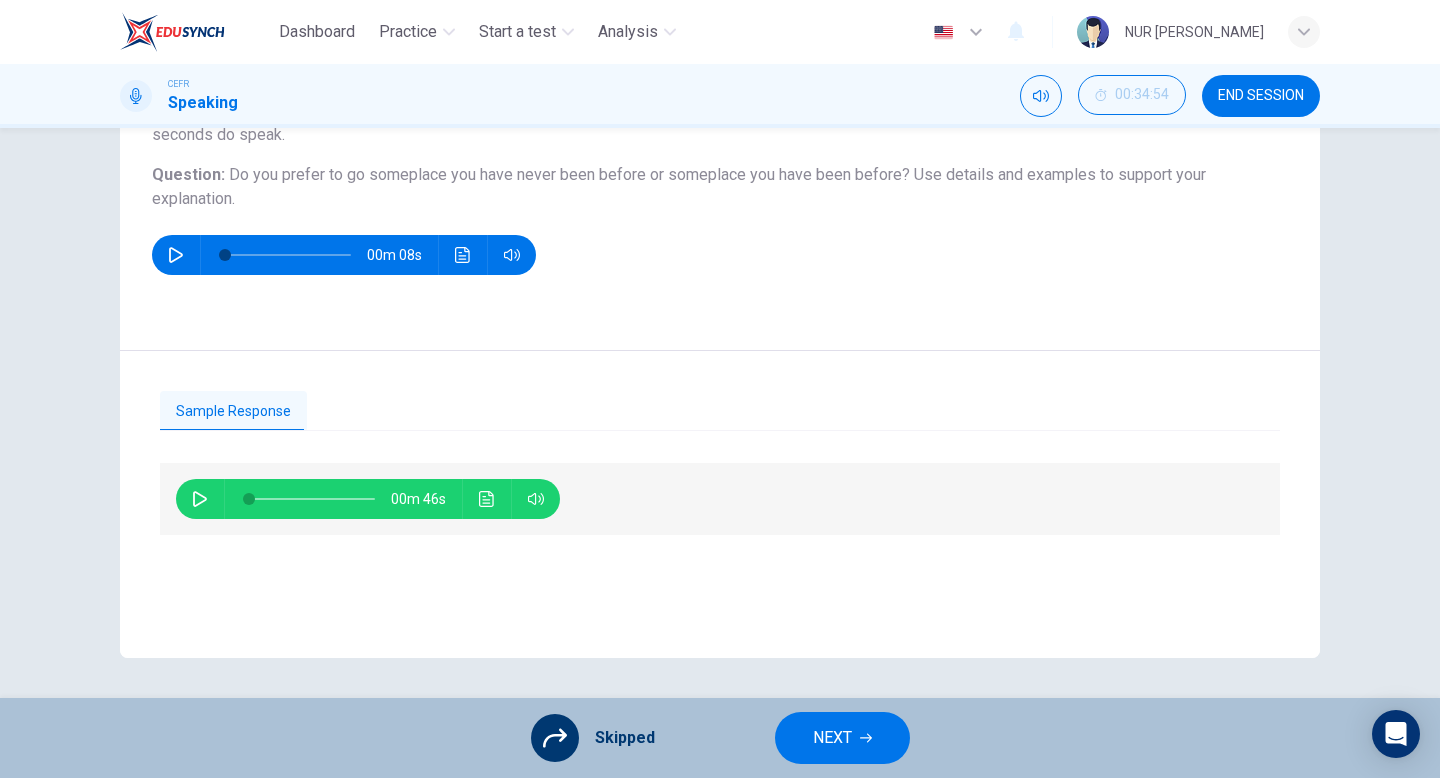 click on "NEXT" at bounding box center [832, 738] 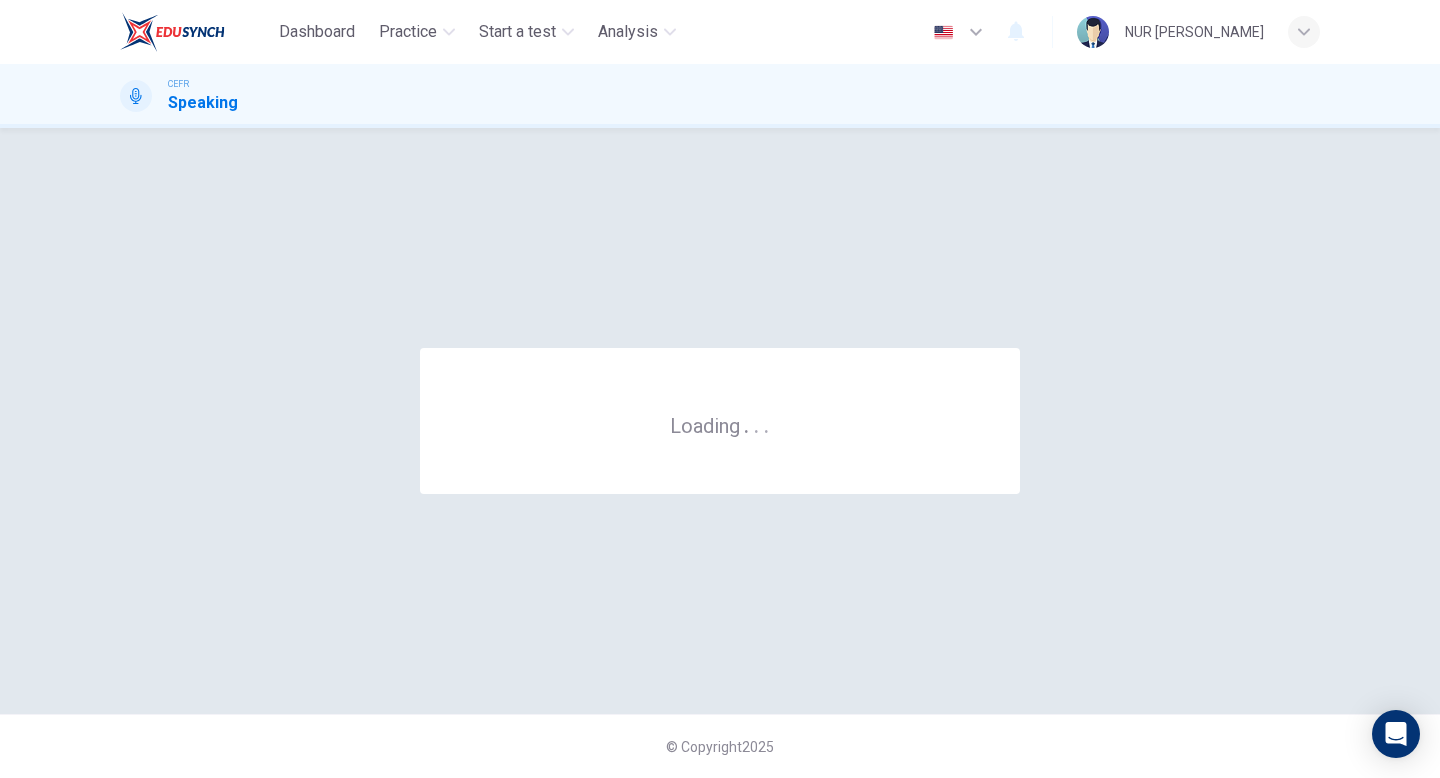 scroll, scrollTop: 0, scrollLeft: 0, axis: both 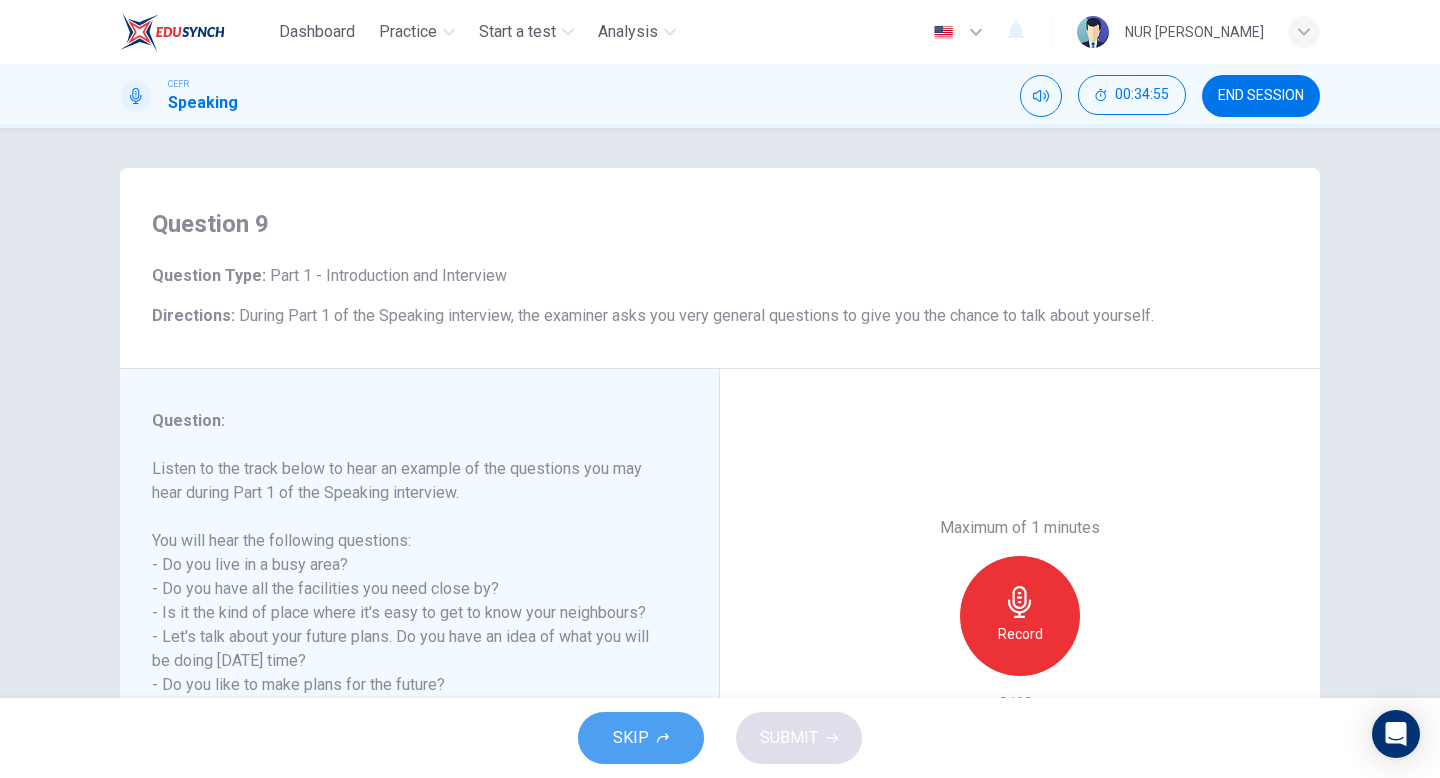 click 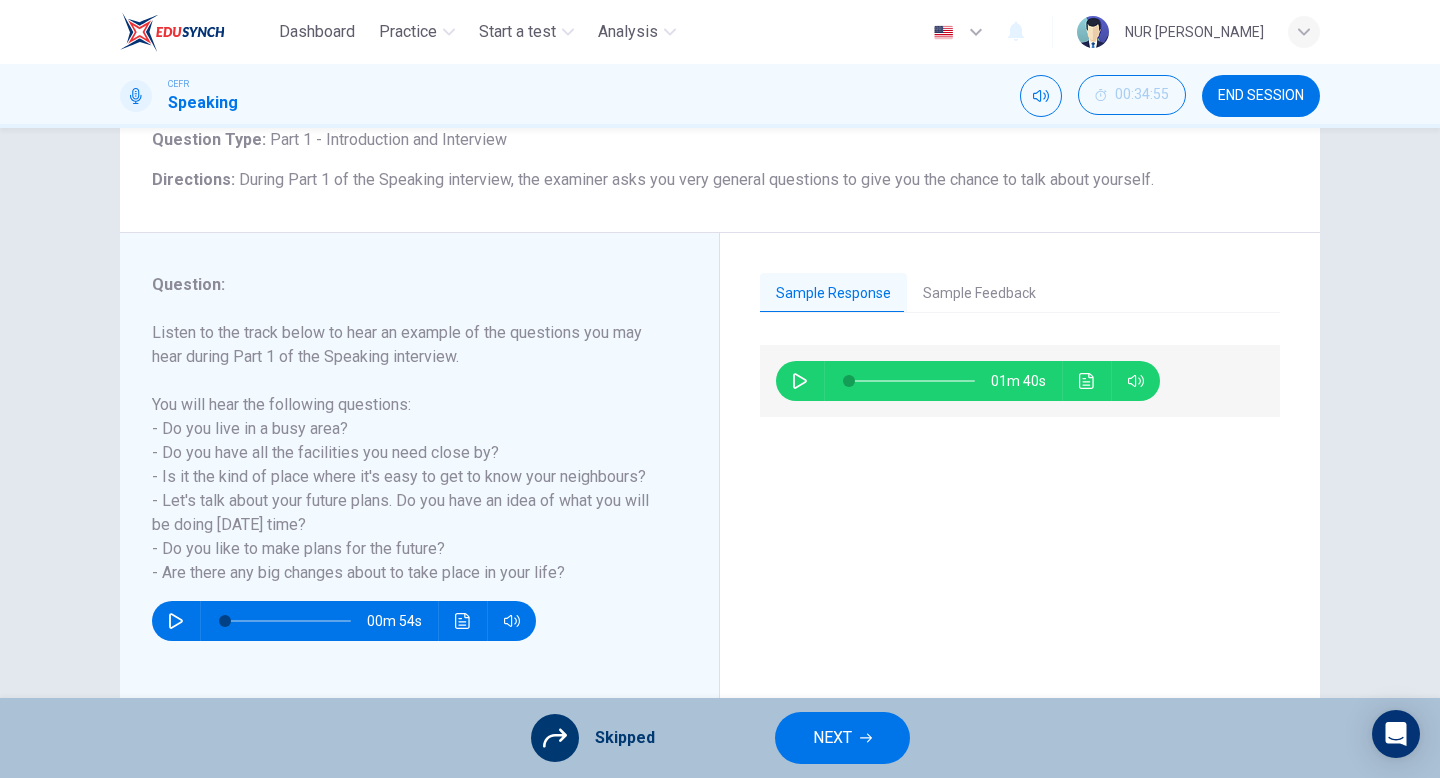 scroll, scrollTop: 205, scrollLeft: 0, axis: vertical 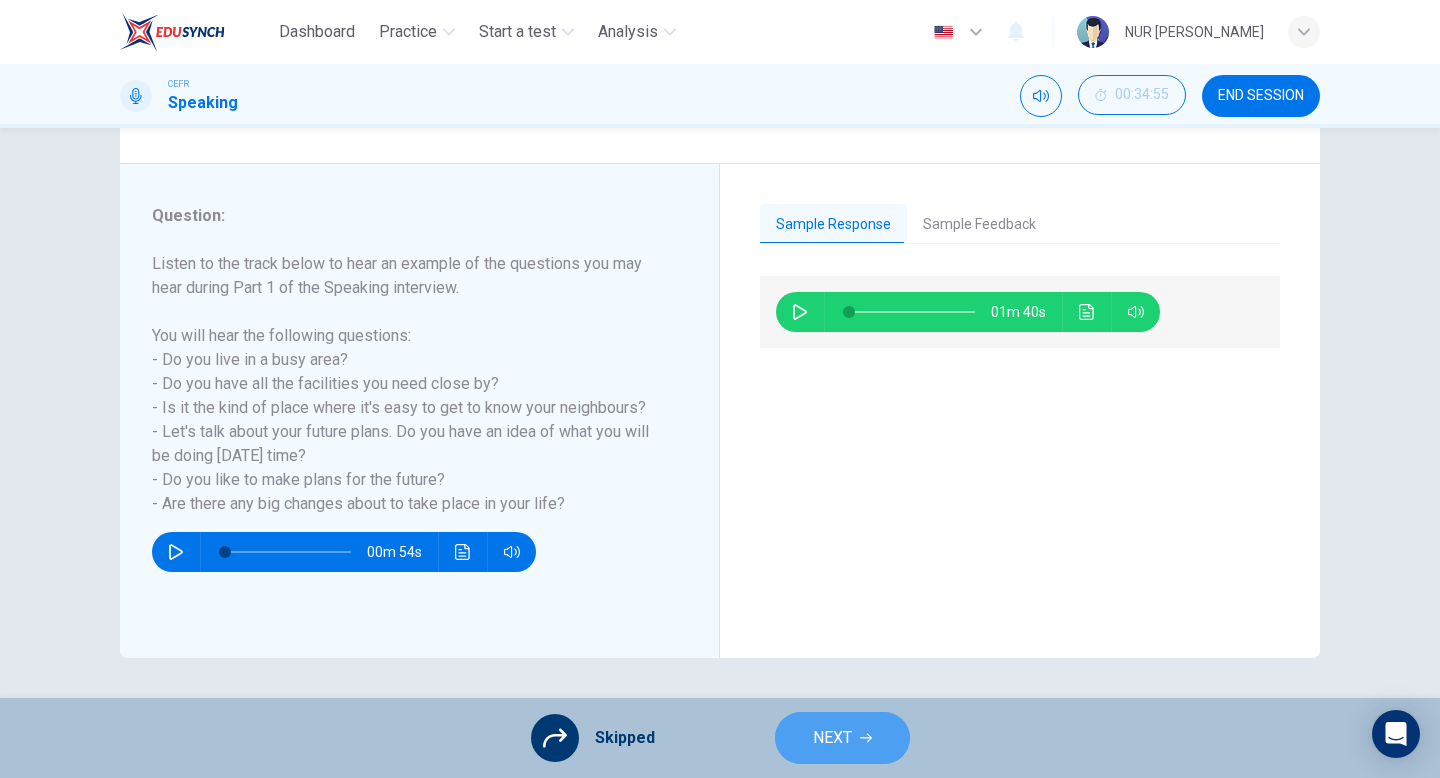 click on "NEXT" at bounding box center [832, 738] 